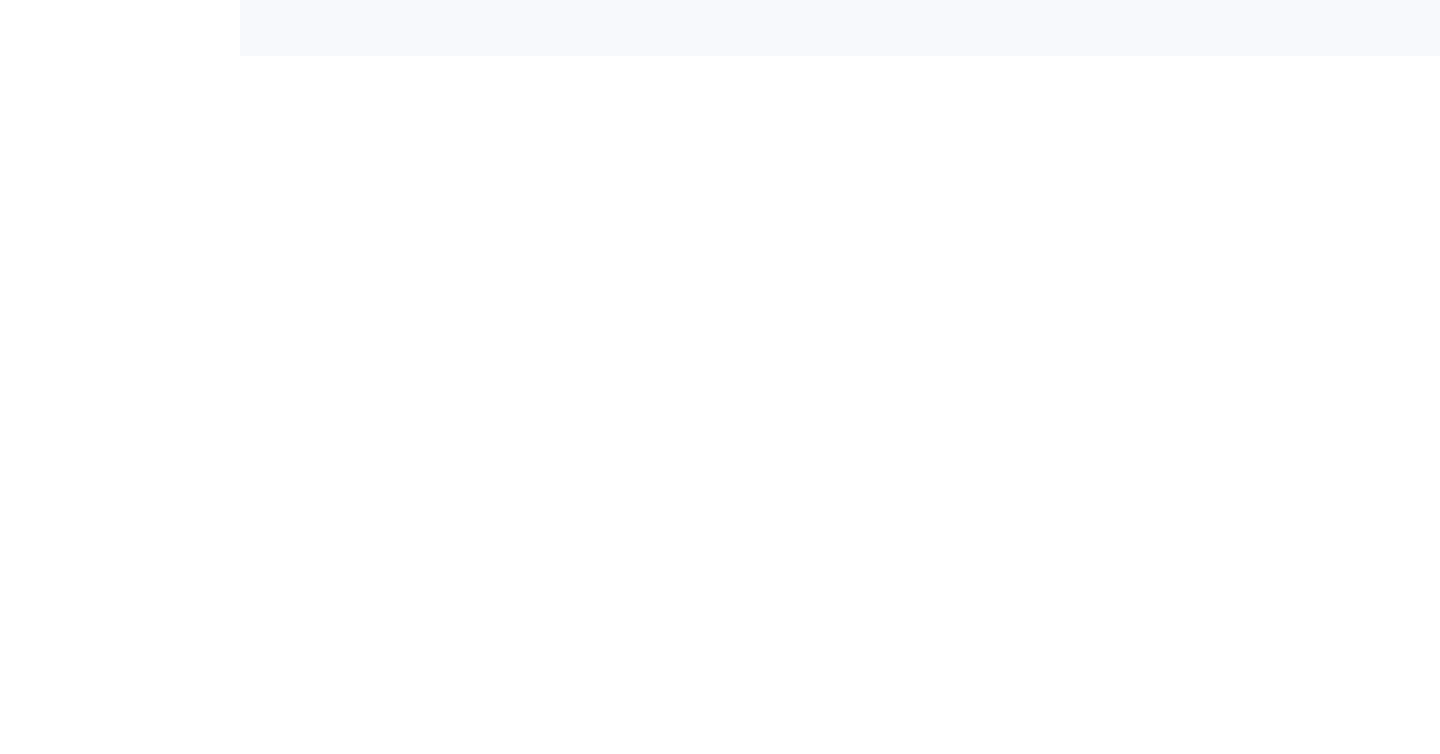 scroll, scrollTop: 0, scrollLeft: 0, axis: both 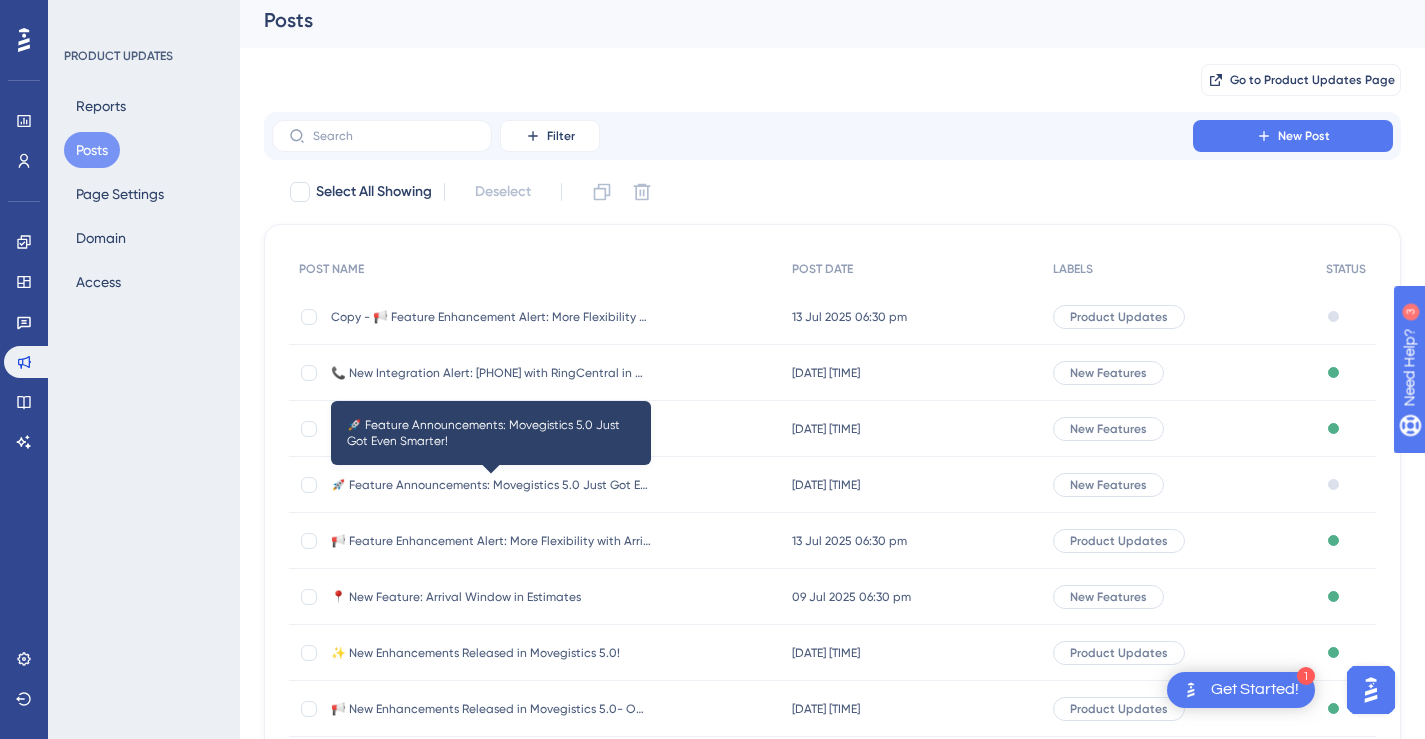 click on "🚀 Feature Announcements: Movegistics 5.0 Just Got Even Smarter!" at bounding box center [491, 485] 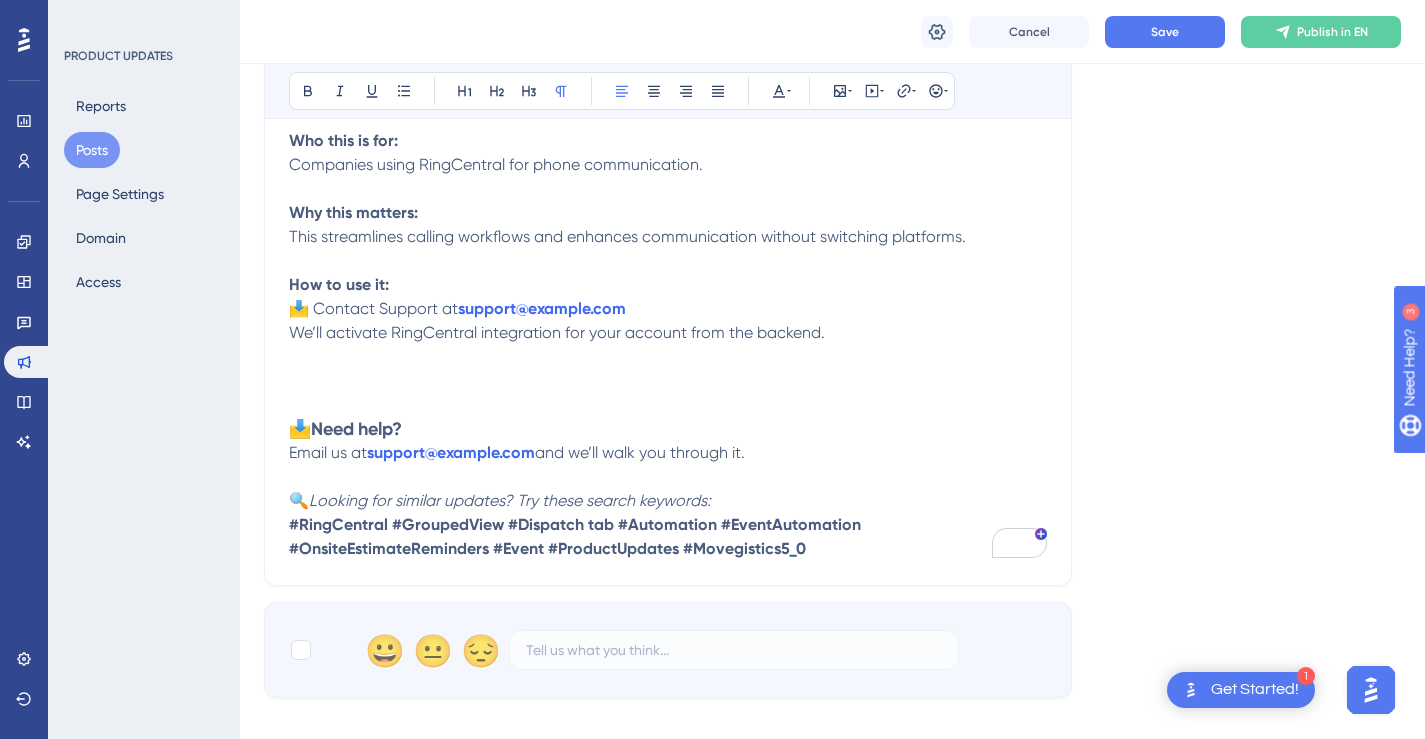 scroll, scrollTop: 4186, scrollLeft: 0, axis: vertical 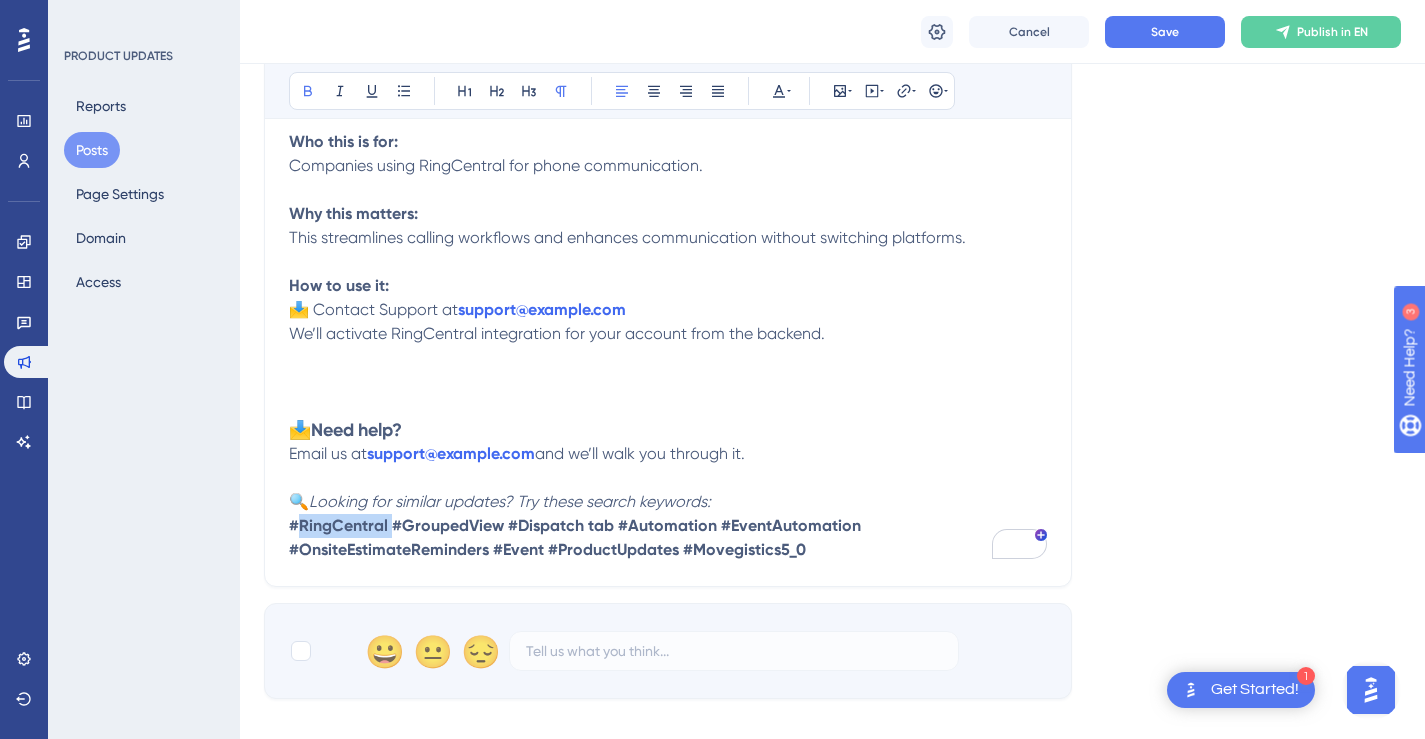 drag, startPoint x: 393, startPoint y: 521, endPoint x: 299, endPoint y: 523, distance: 94.02127 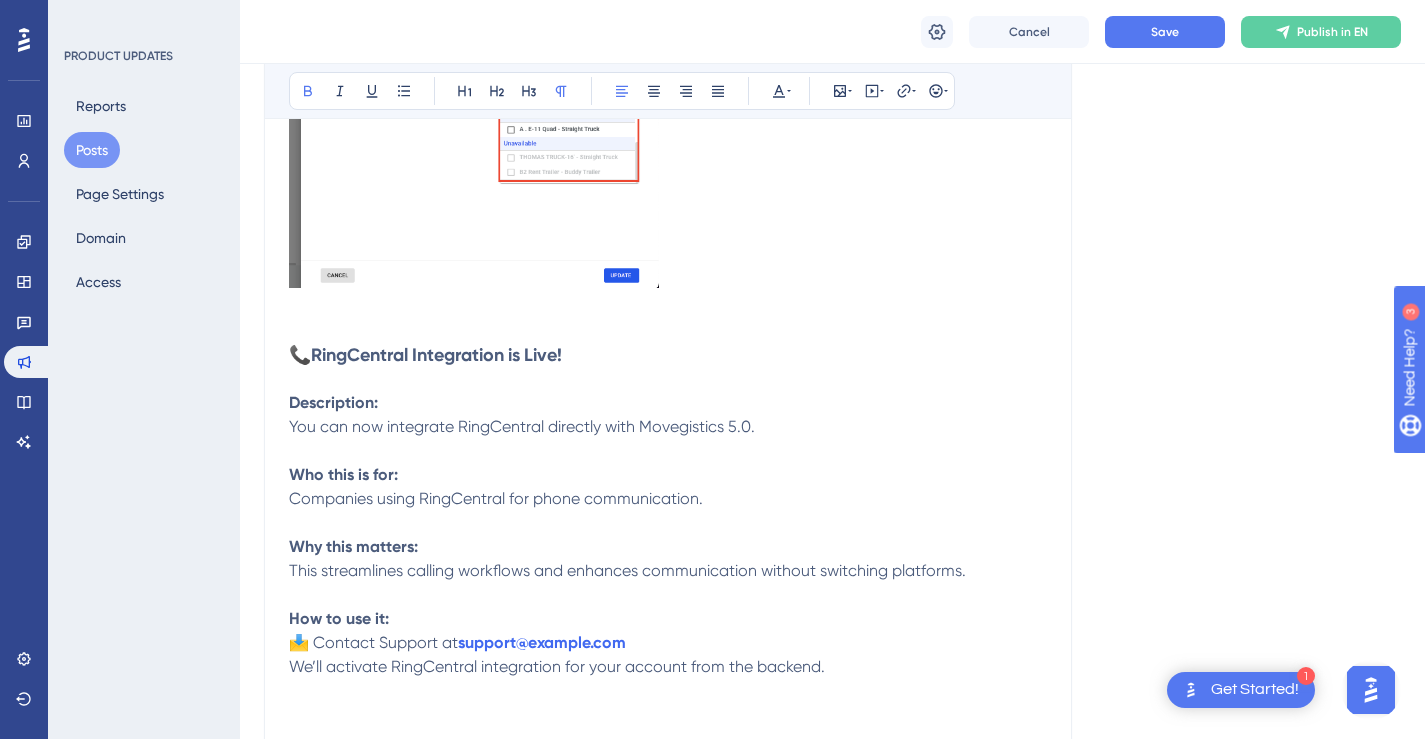 scroll, scrollTop: 3857, scrollLeft: 0, axis: vertical 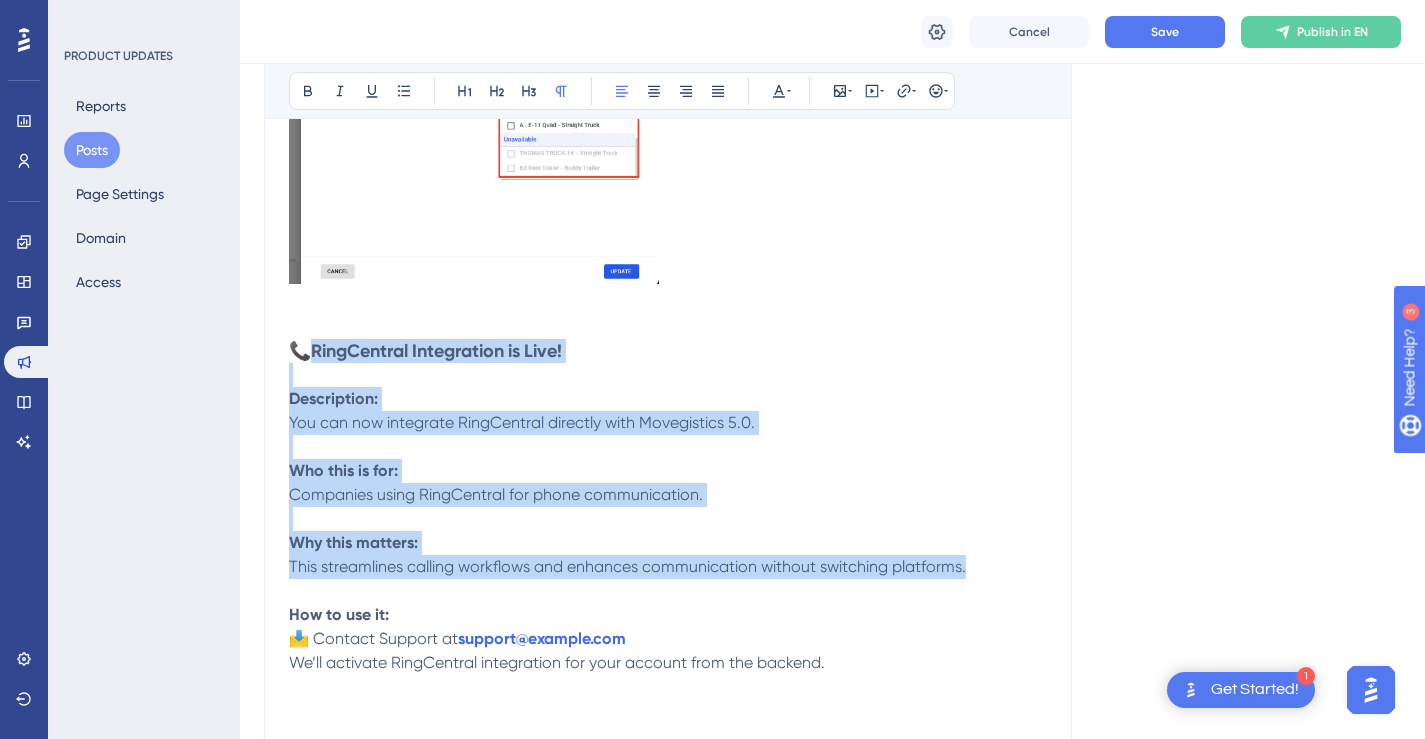 drag, startPoint x: 992, startPoint y: 568, endPoint x: 303, endPoint y: 352, distance: 722.0644 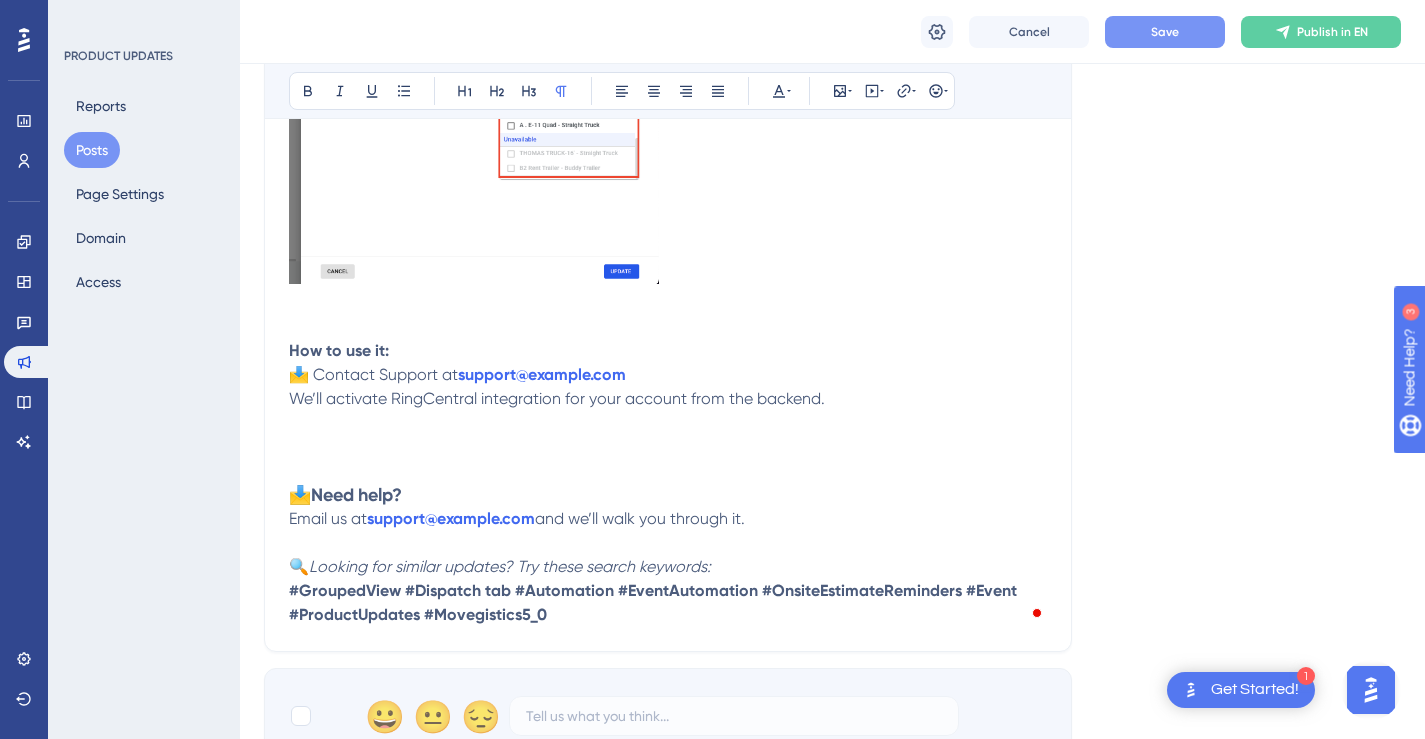 click on "Save" at bounding box center [1165, 32] 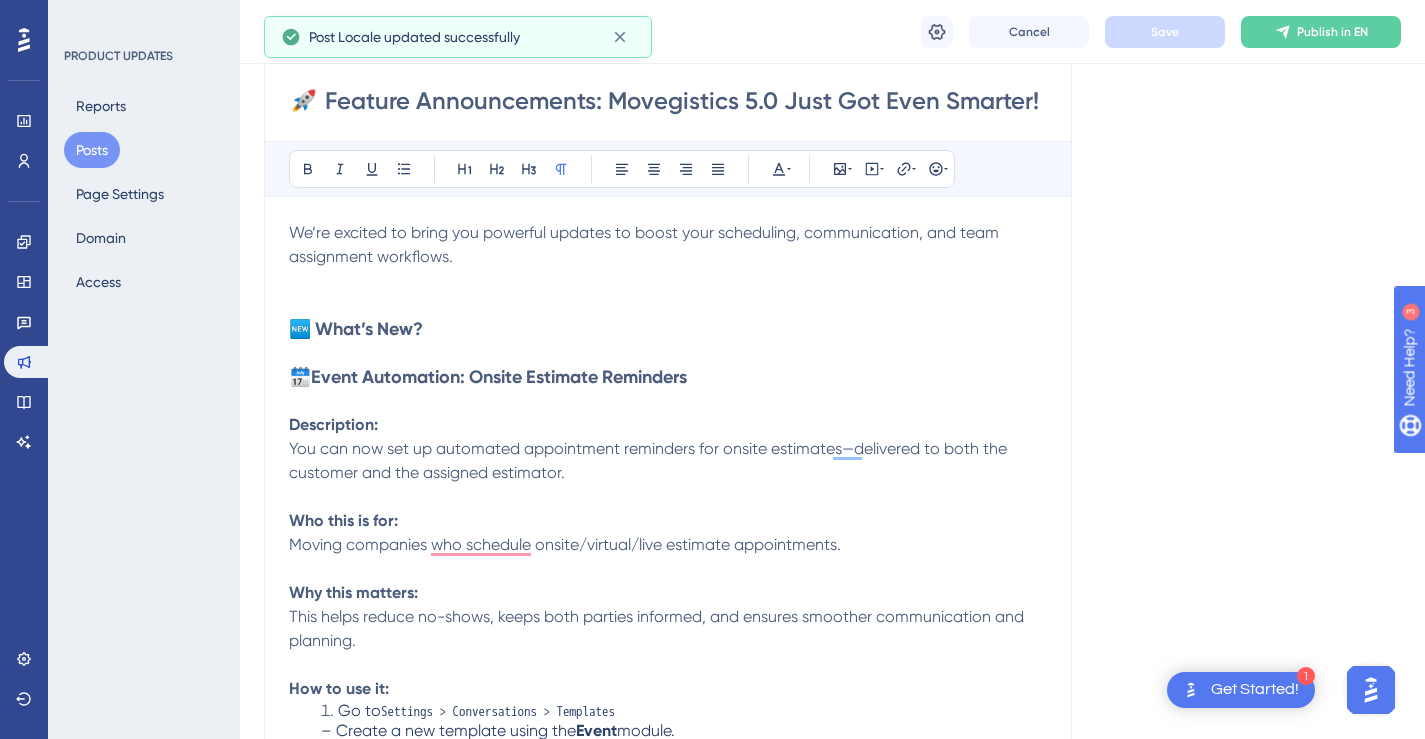 scroll, scrollTop: 254, scrollLeft: 0, axis: vertical 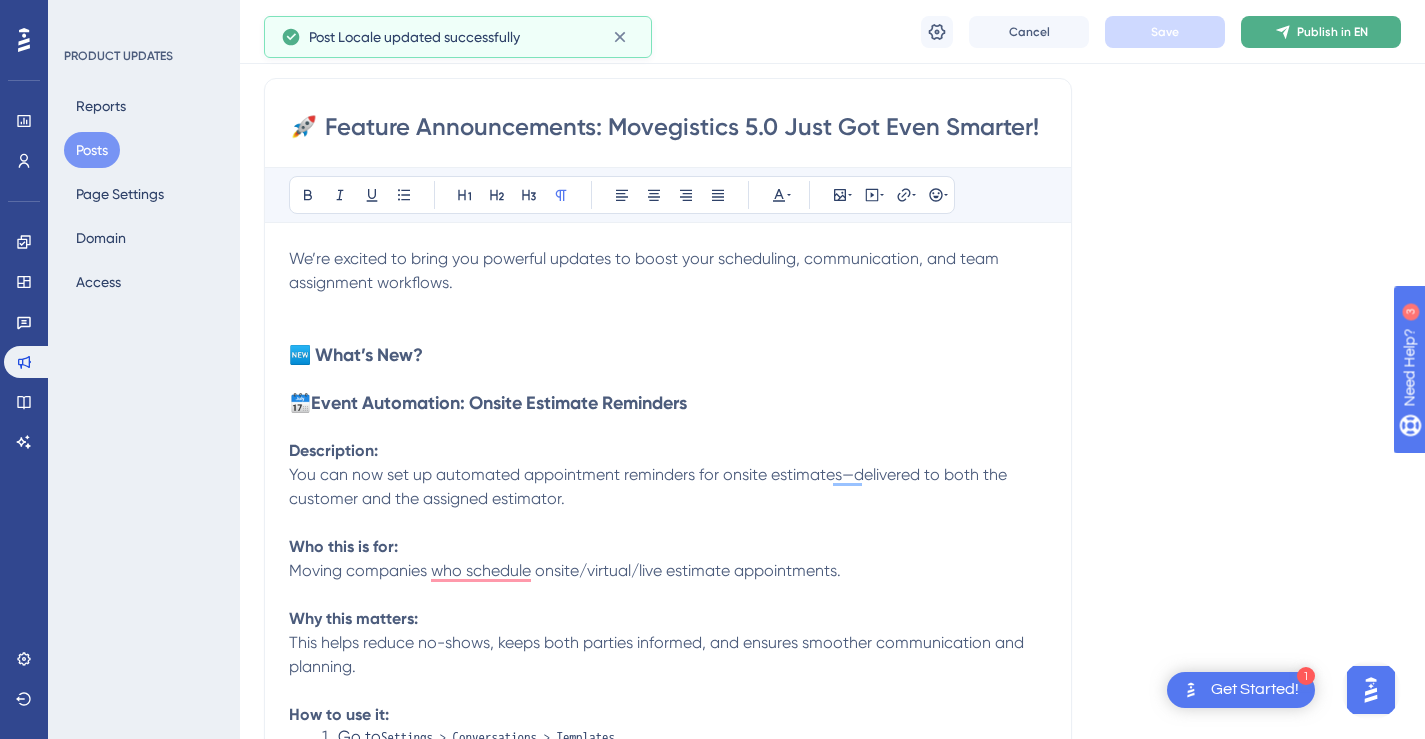 click on "Publish in EN" at bounding box center [1332, 32] 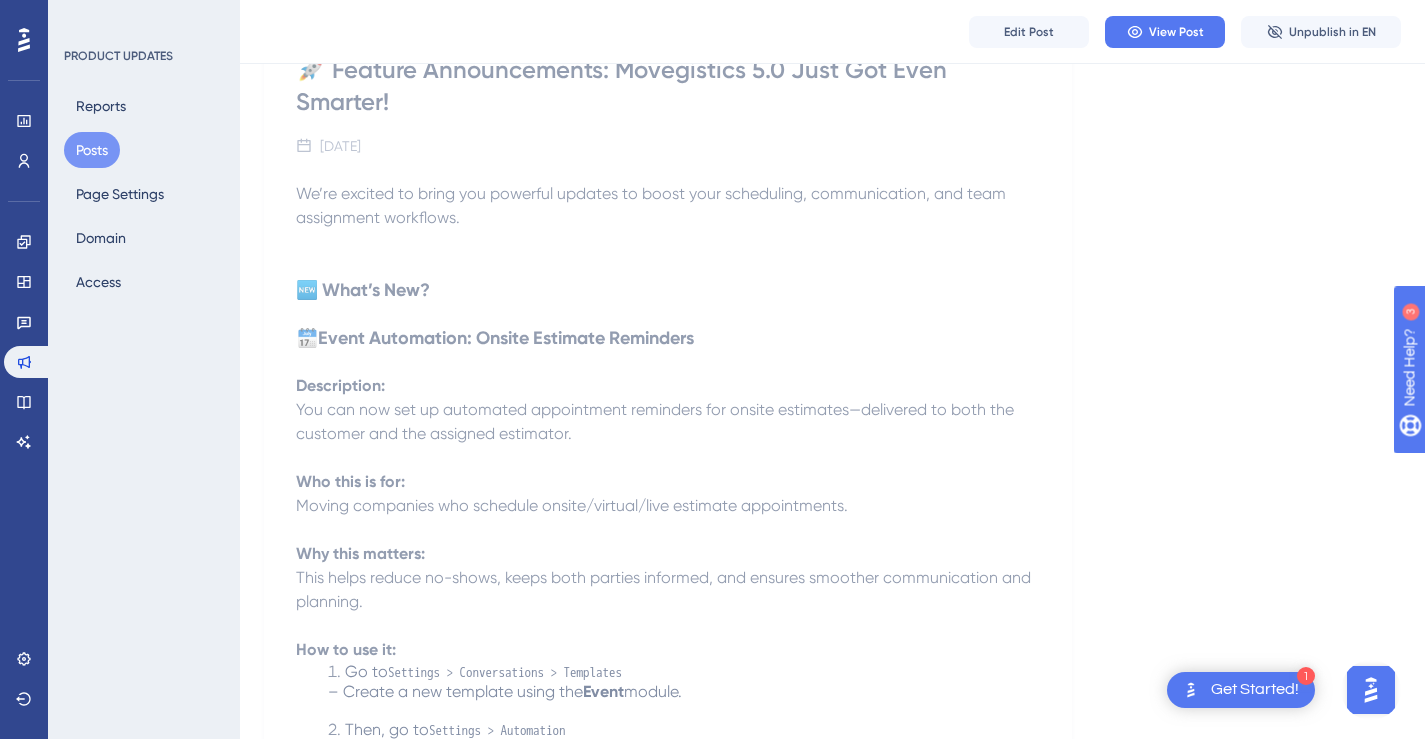 click on "Posts" at bounding box center [92, 150] 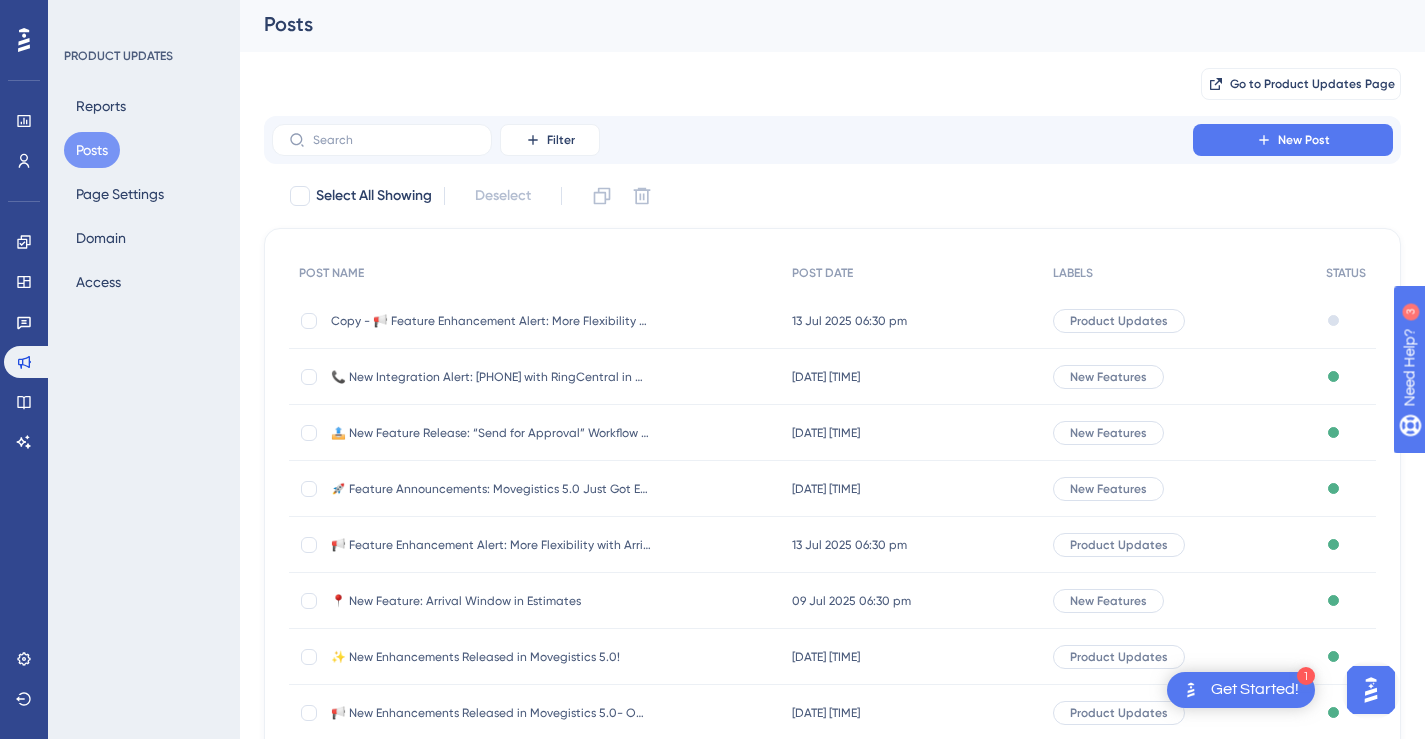 scroll, scrollTop: 8, scrollLeft: 0, axis: vertical 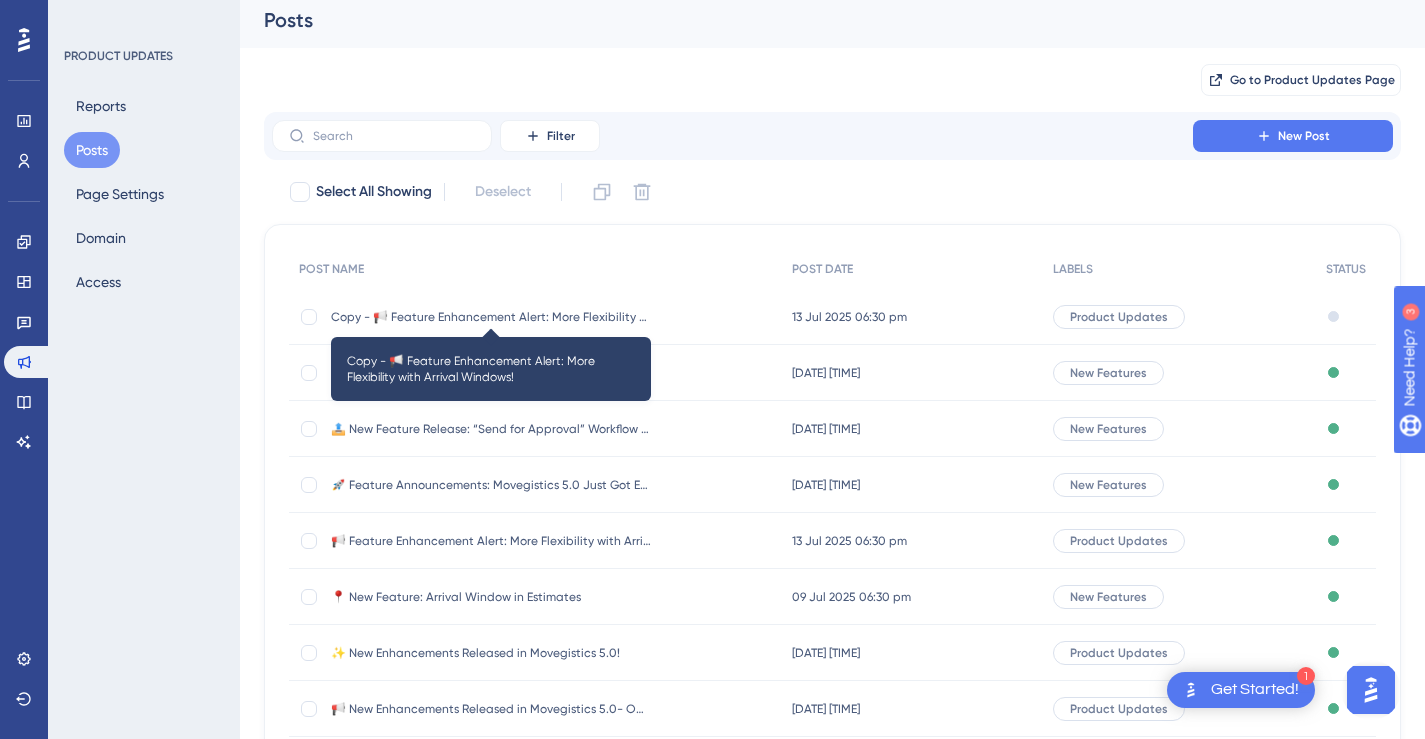 click on "Copy - 📢 Feature Enhancement Alert: More Flexibility with Arrival Windows!" at bounding box center (491, 317) 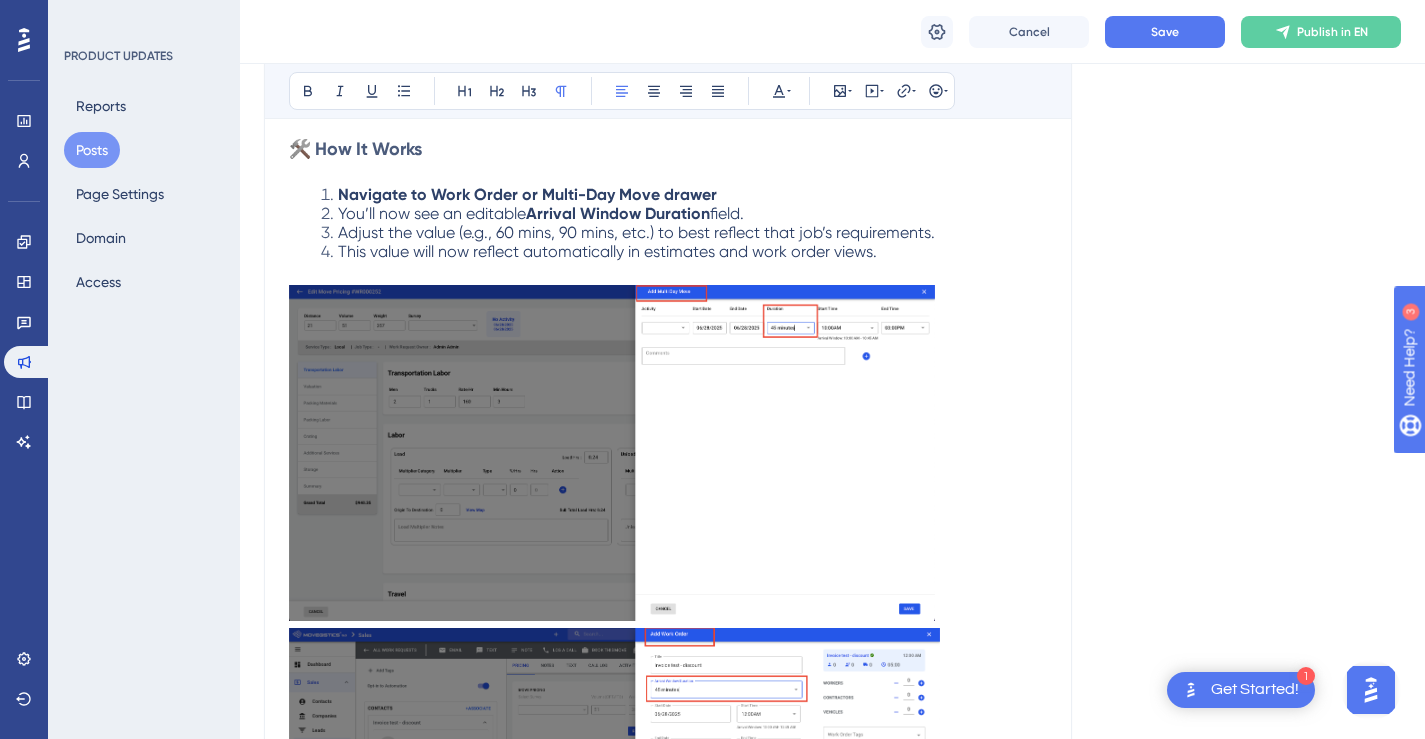 scroll, scrollTop: 0, scrollLeft: 0, axis: both 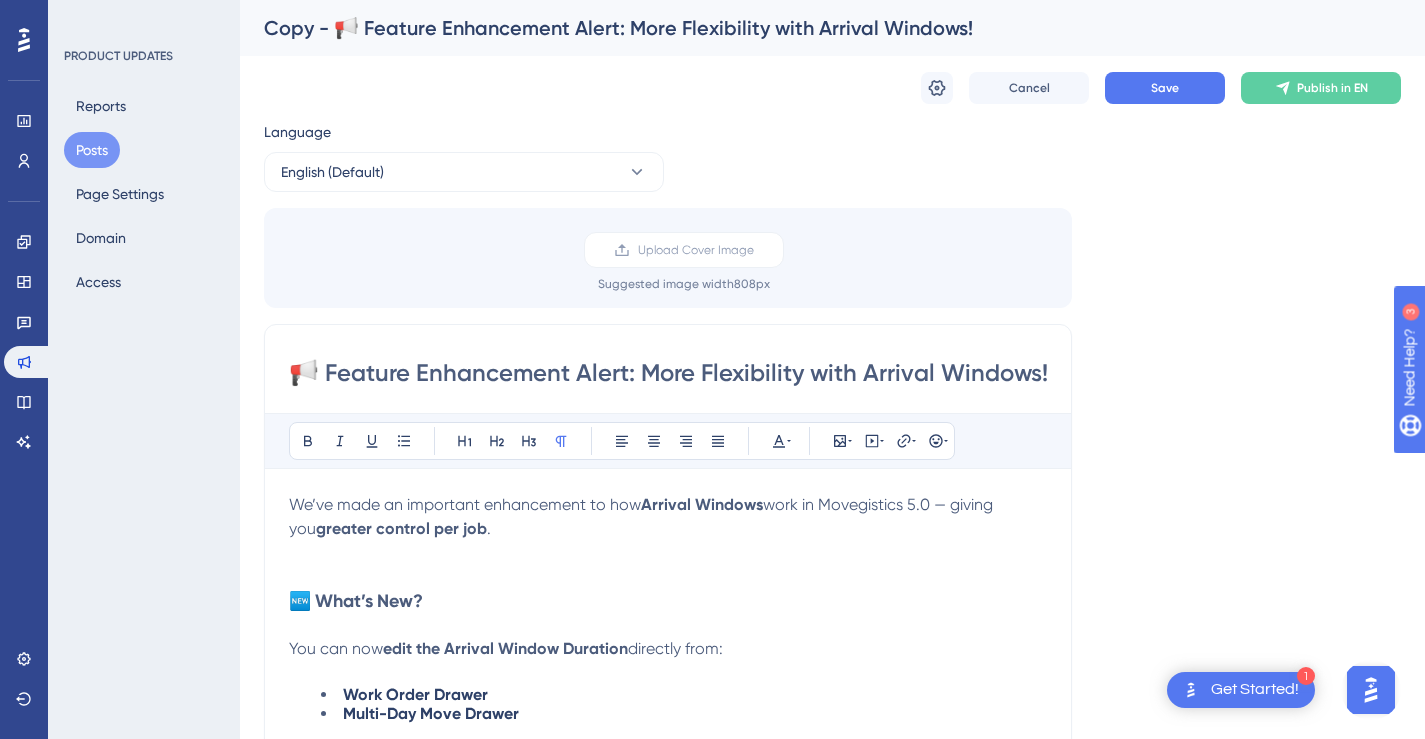click on "📢 Feature Enhancement Alert: More Flexibility with Arrival Windows!" at bounding box center [668, 373] 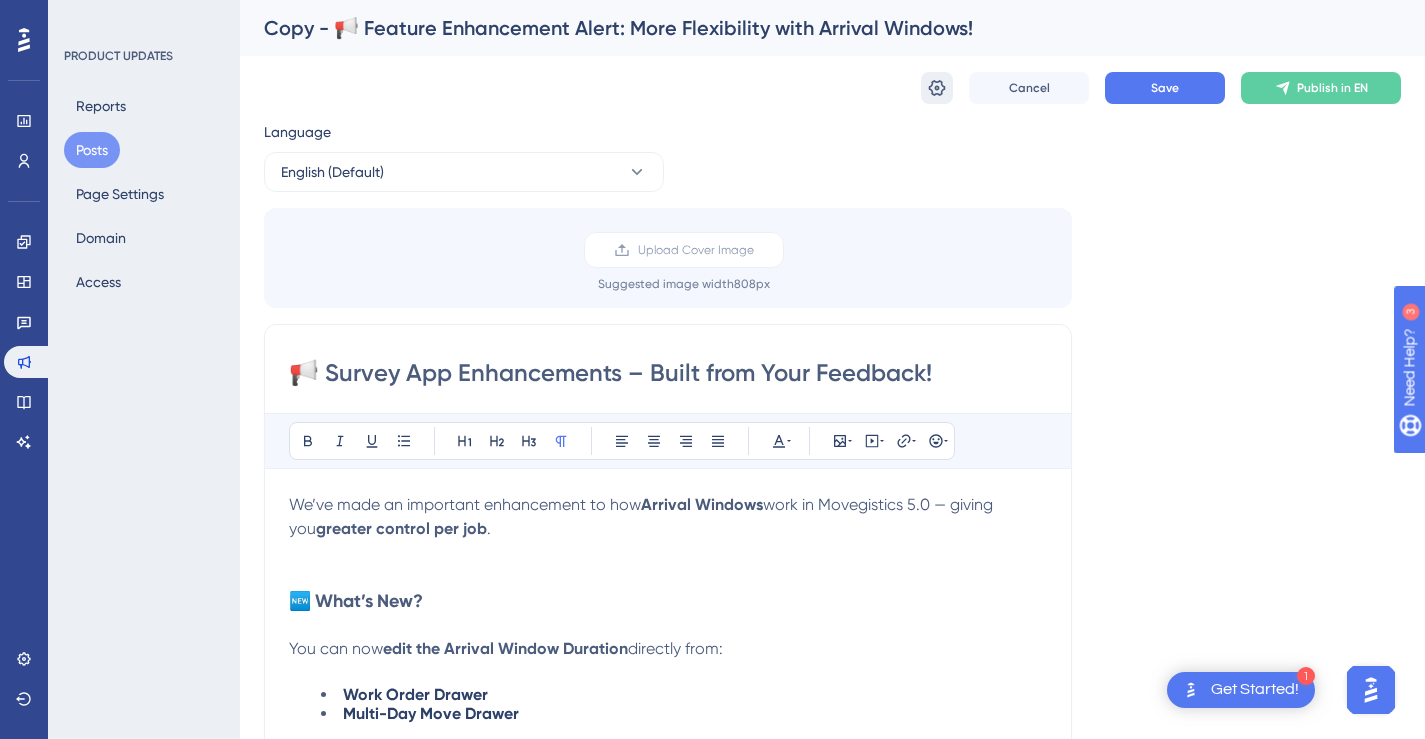 type on "📢 Survey App Enhancements – Built from Your Feedback!" 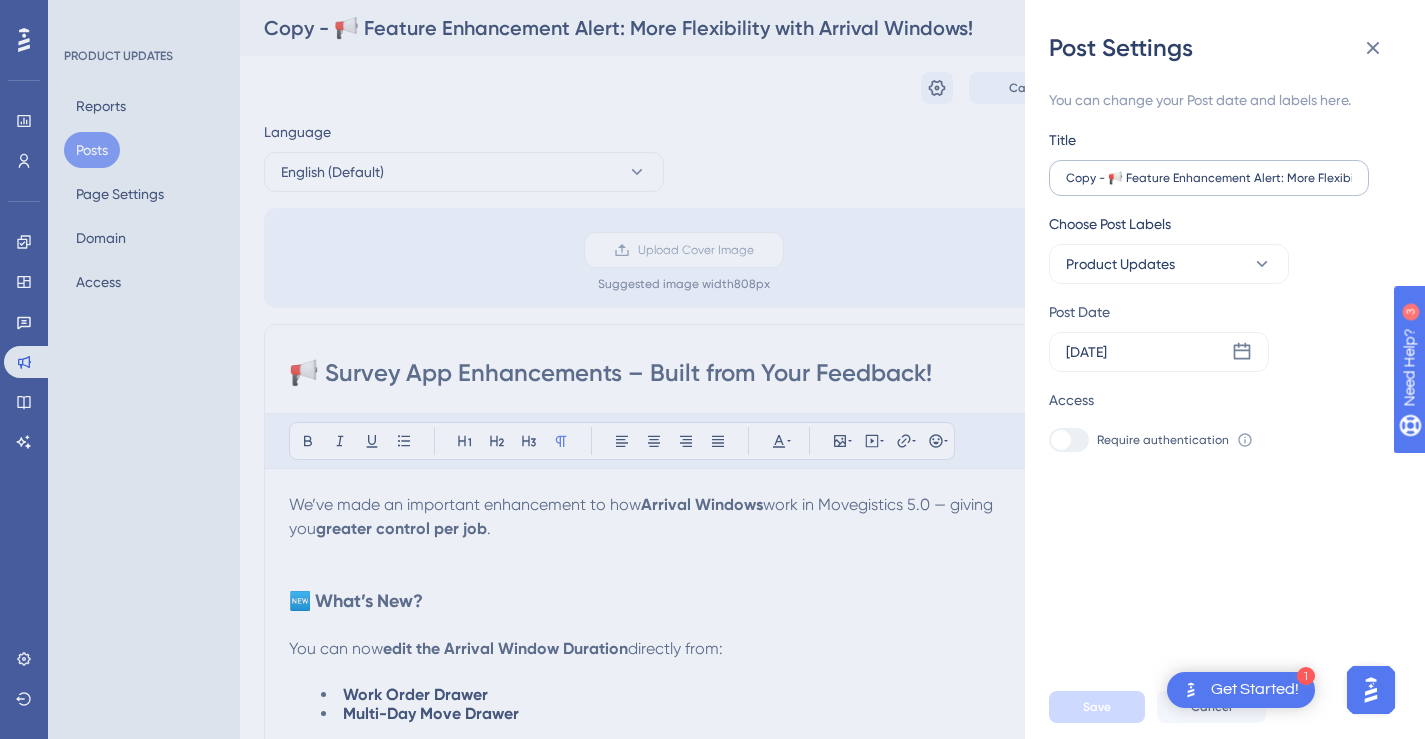click on "Copy - 📢 Feature Enhancement Alert: More Flexibility with Arrival Windows!" at bounding box center (1209, 178) 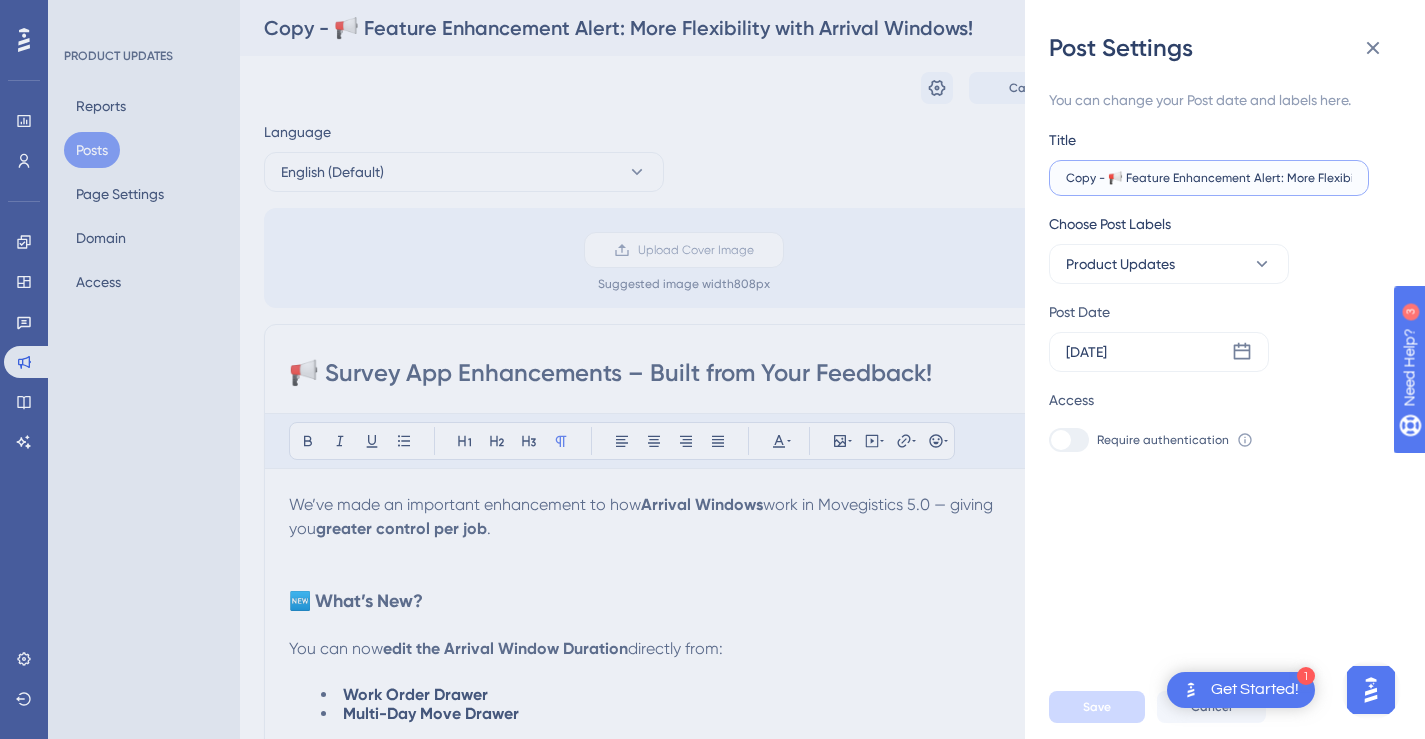 click on "Copy - 📢 Feature Enhancement Alert: More Flexibility with Arrival Windows!" at bounding box center (1209, 178) 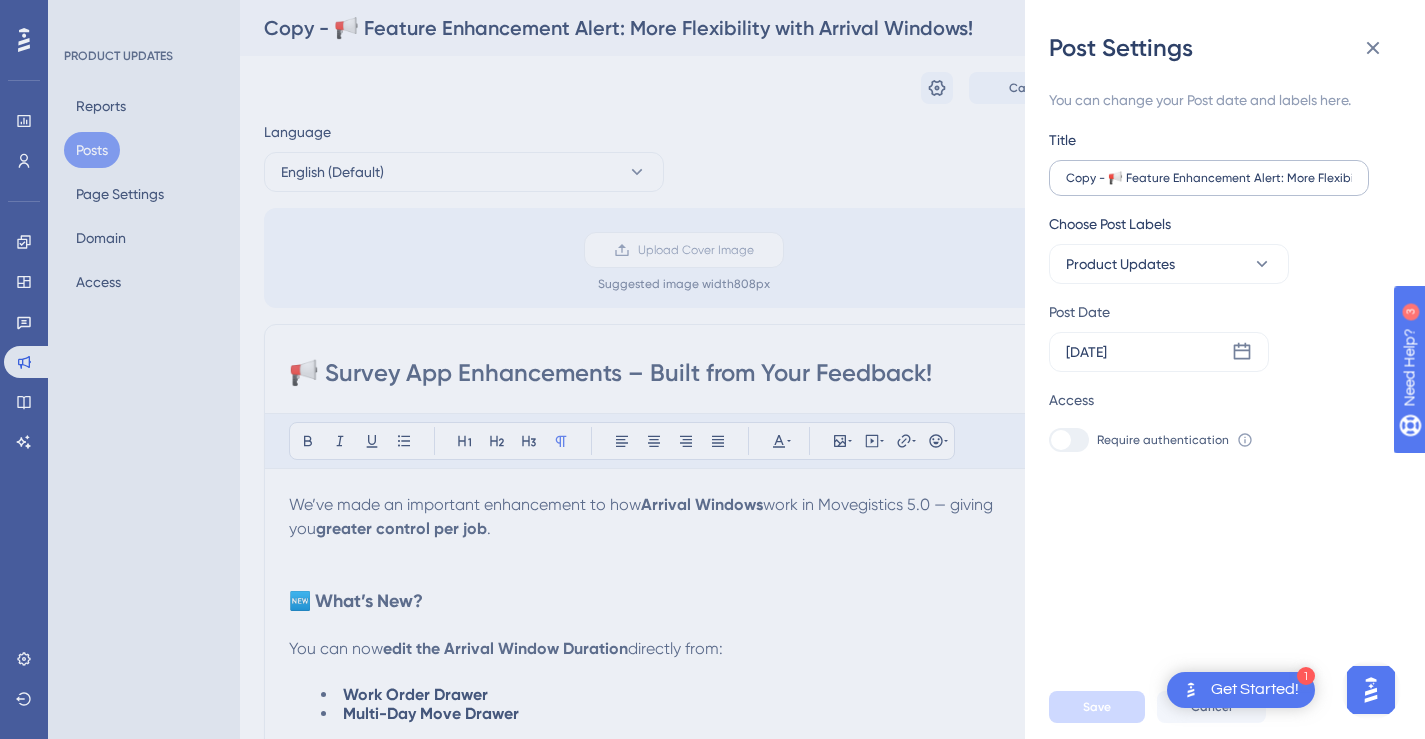 scroll, scrollTop: 0, scrollLeft: 0, axis: both 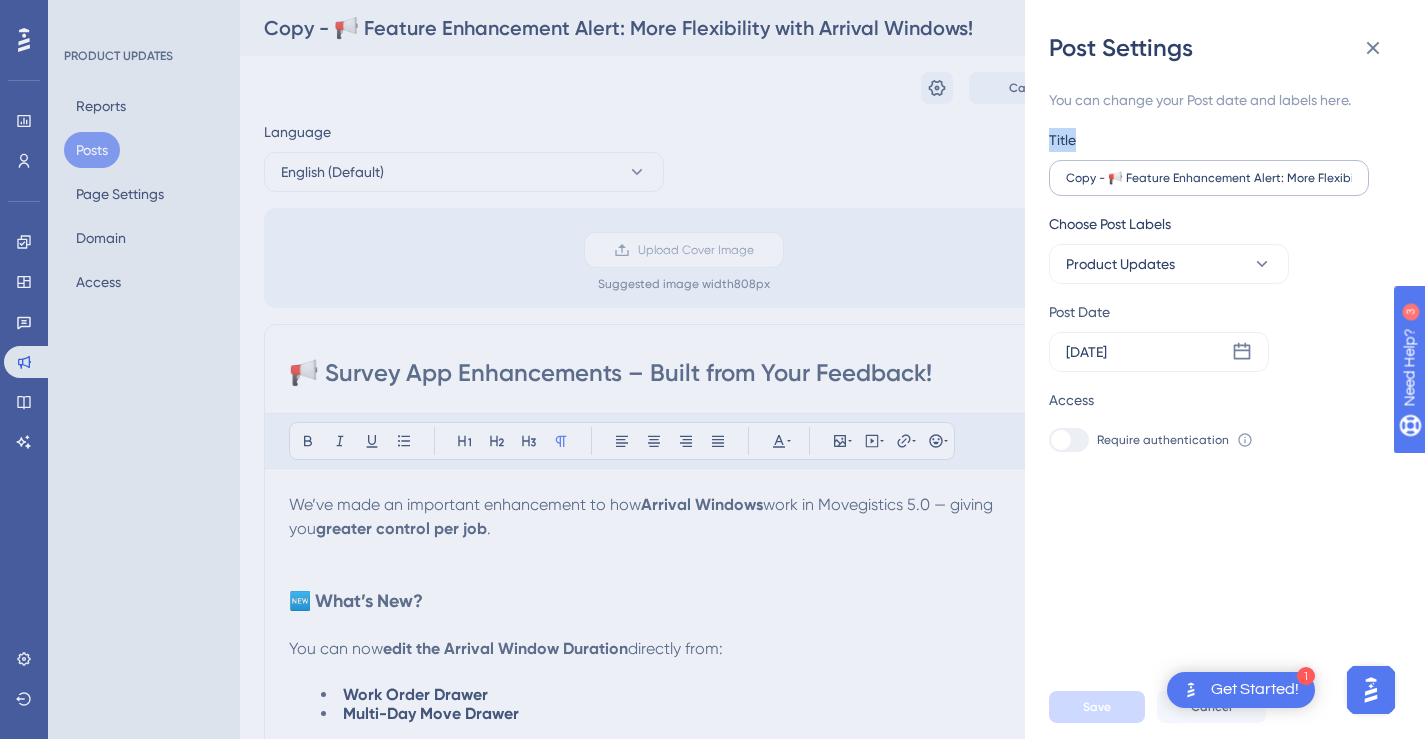 click on "Copy - 📢 Feature Enhancement Alert: More Flexibility with Arrival Windows!" at bounding box center [1209, 178] 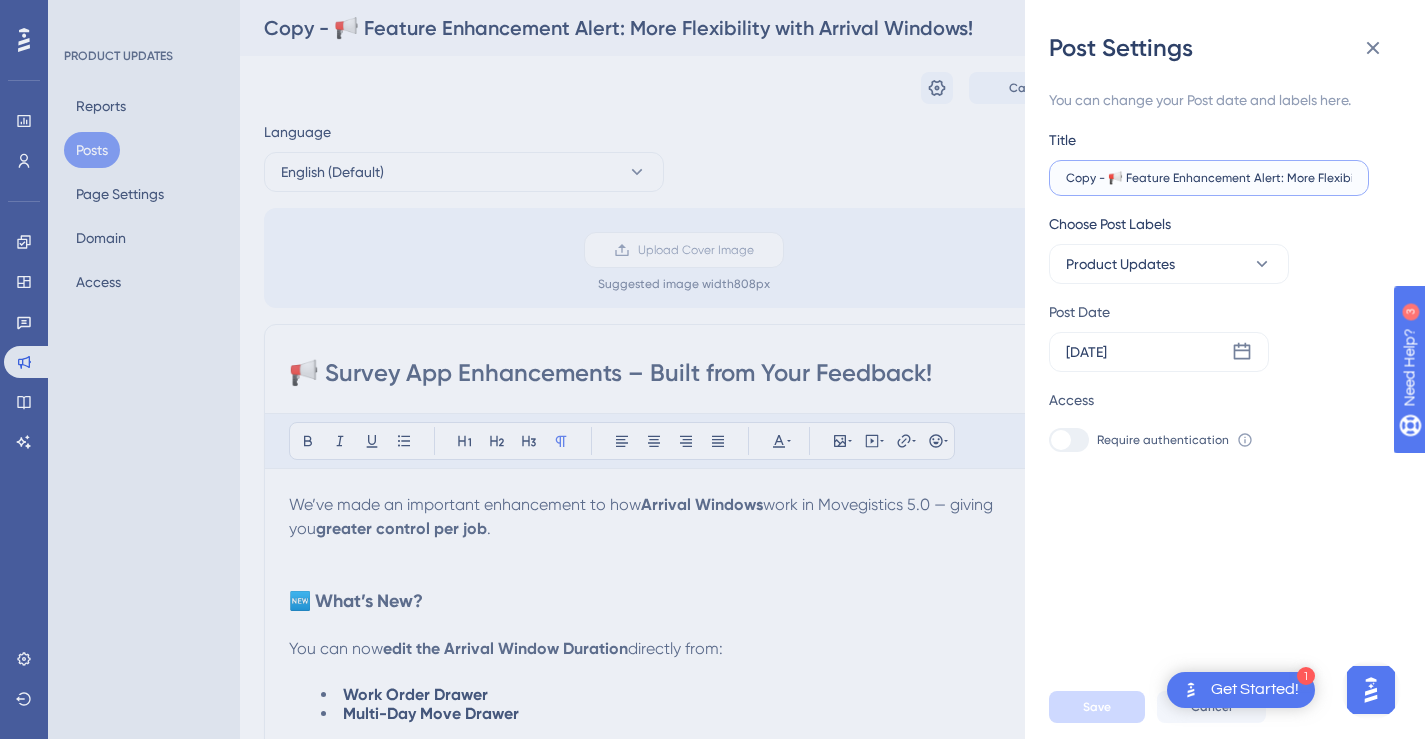 click on "Copy - 📢 Feature Enhancement Alert: More Flexibility with Arrival Windows!" at bounding box center (1209, 178) 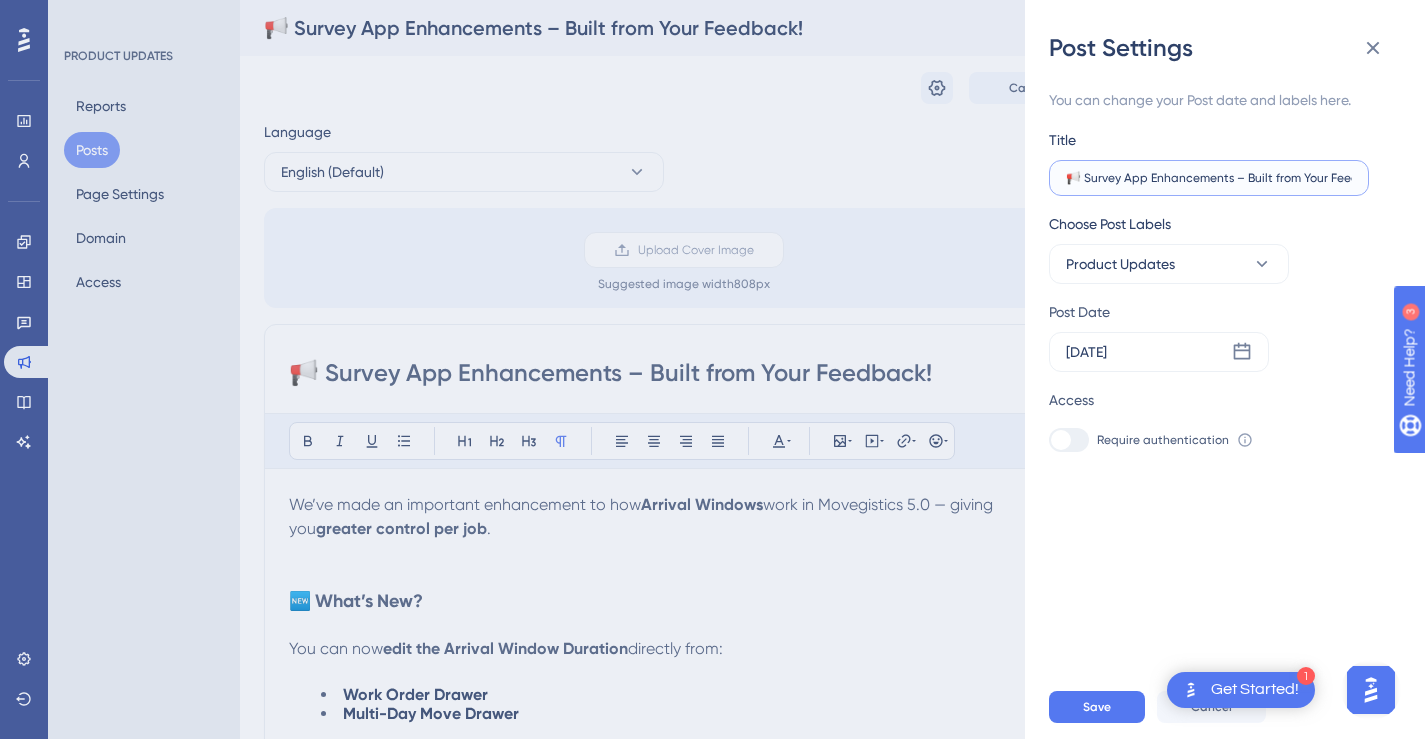 scroll, scrollTop: 0, scrollLeft: 33, axis: horizontal 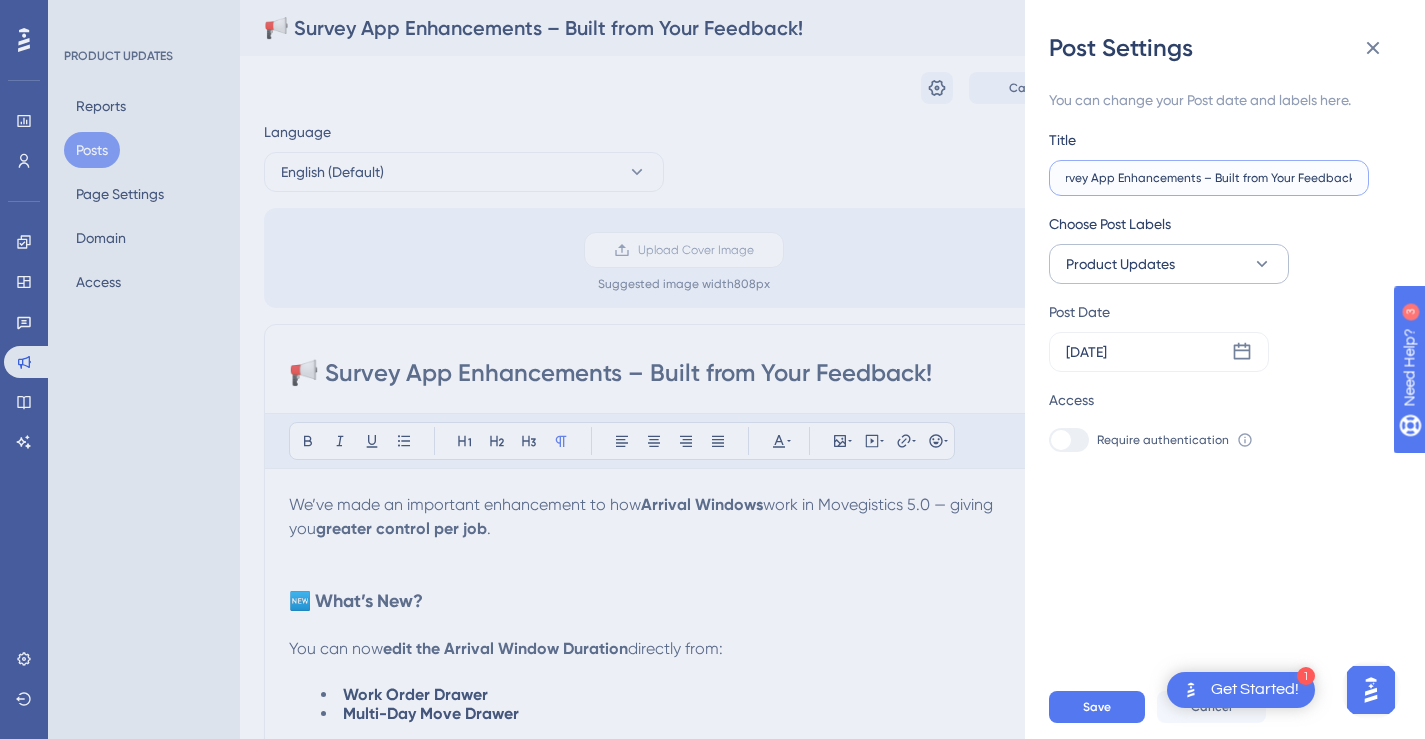 type on "📢 Survey App Enhancements – Built from Your Feedback!" 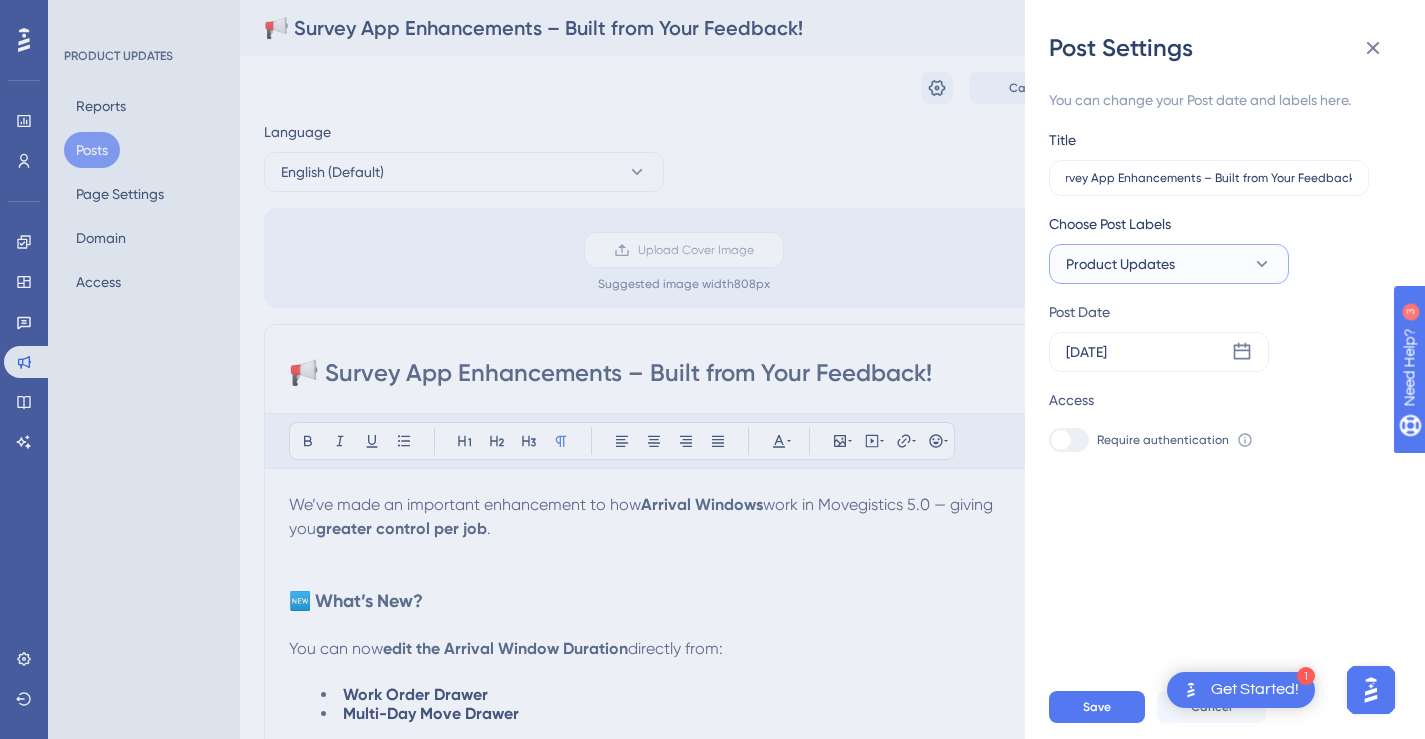 click on "Product Updates" at bounding box center (1169, 264) 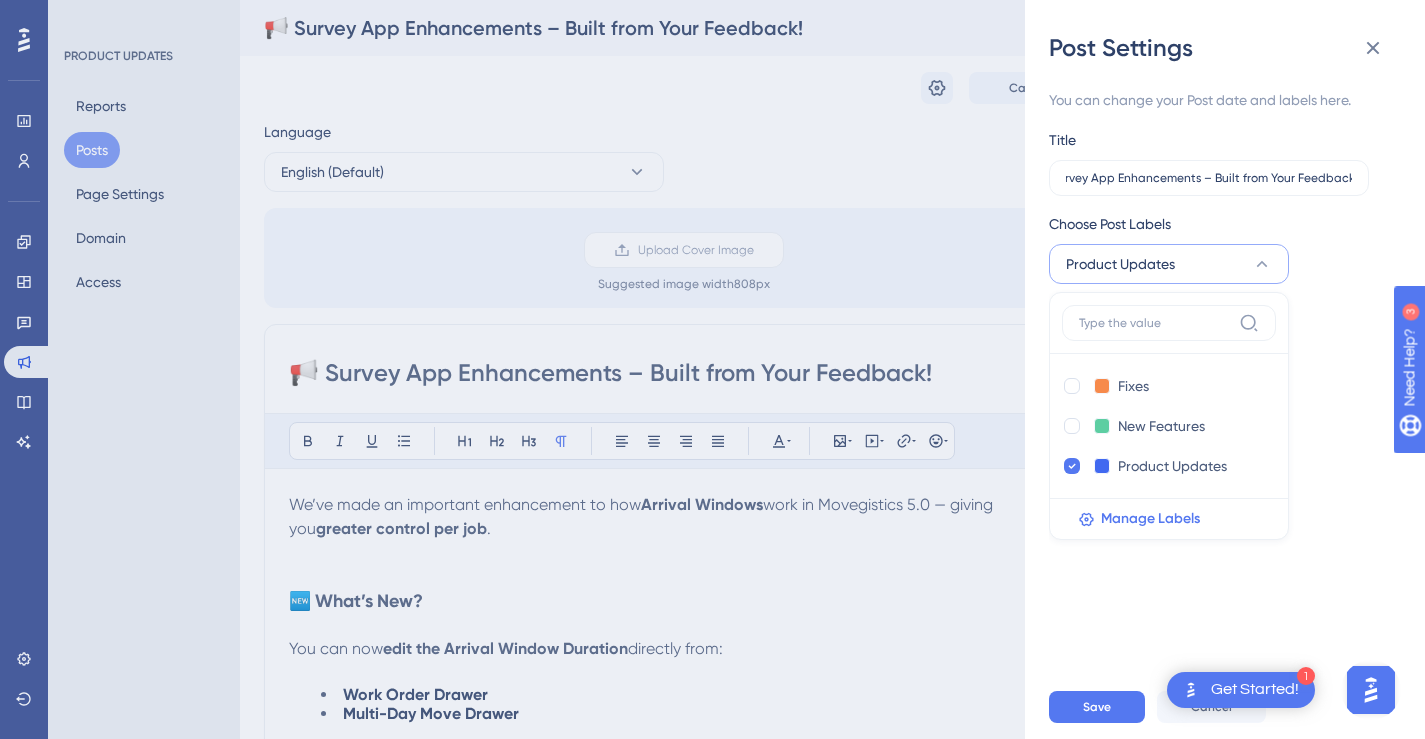 scroll, scrollTop: 0, scrollLeft: 0, axis: both 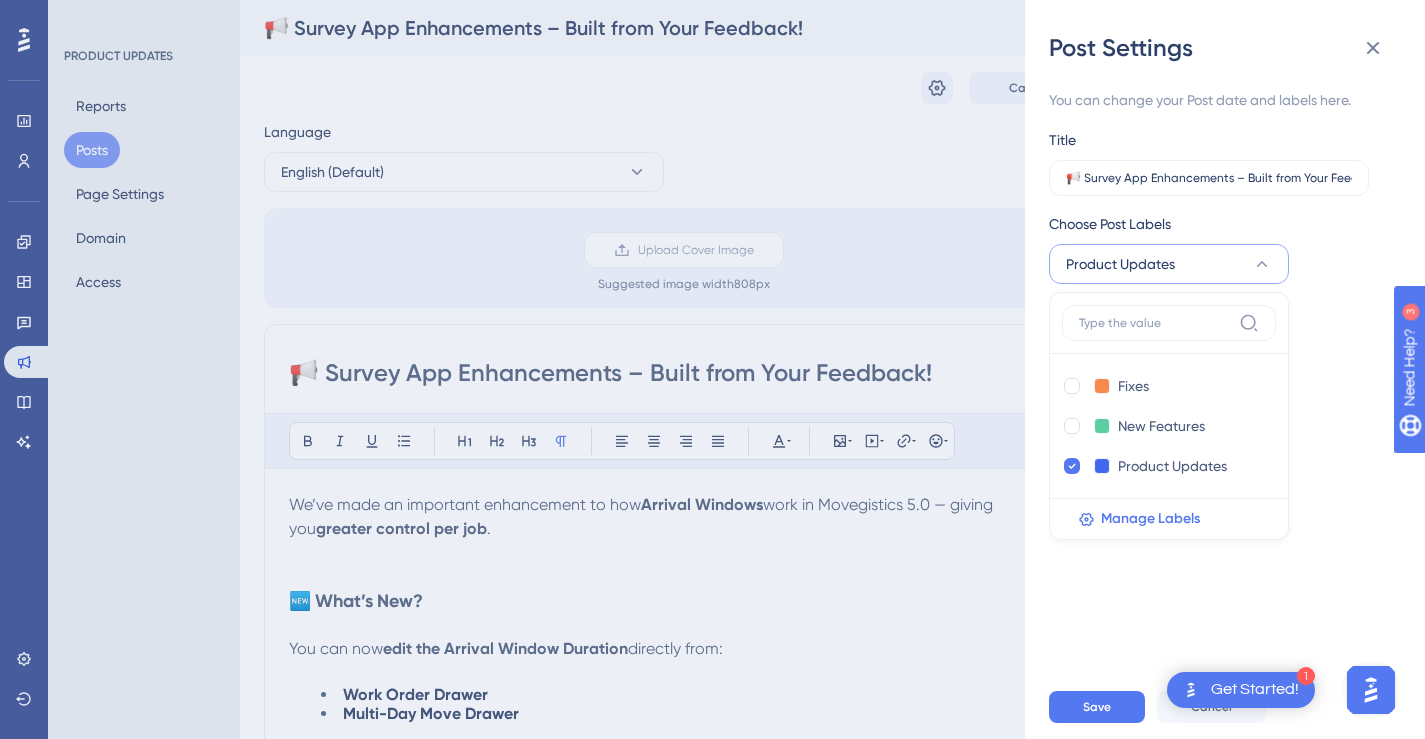 click on "Access" at bounding box center (1217, 400) 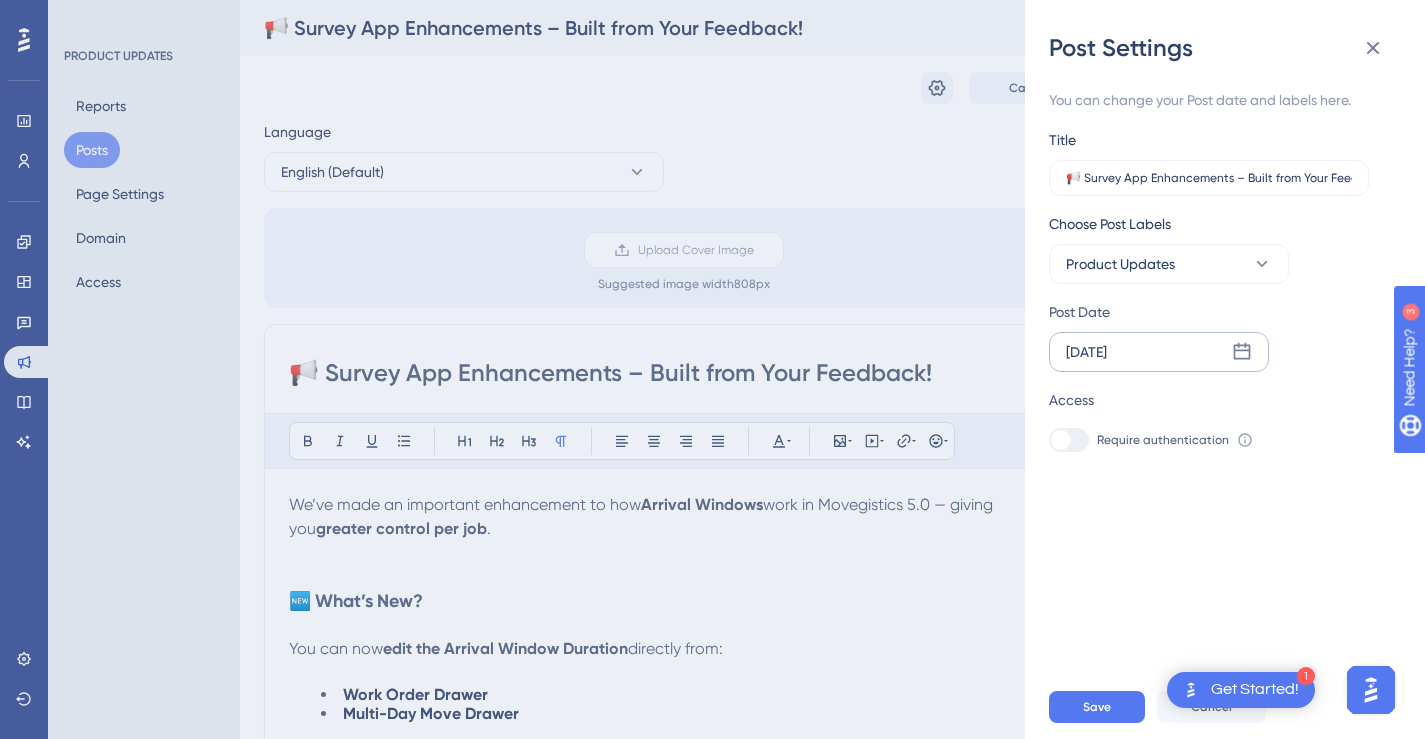 click on "[DATE]" at bounding box center [1159, 352] 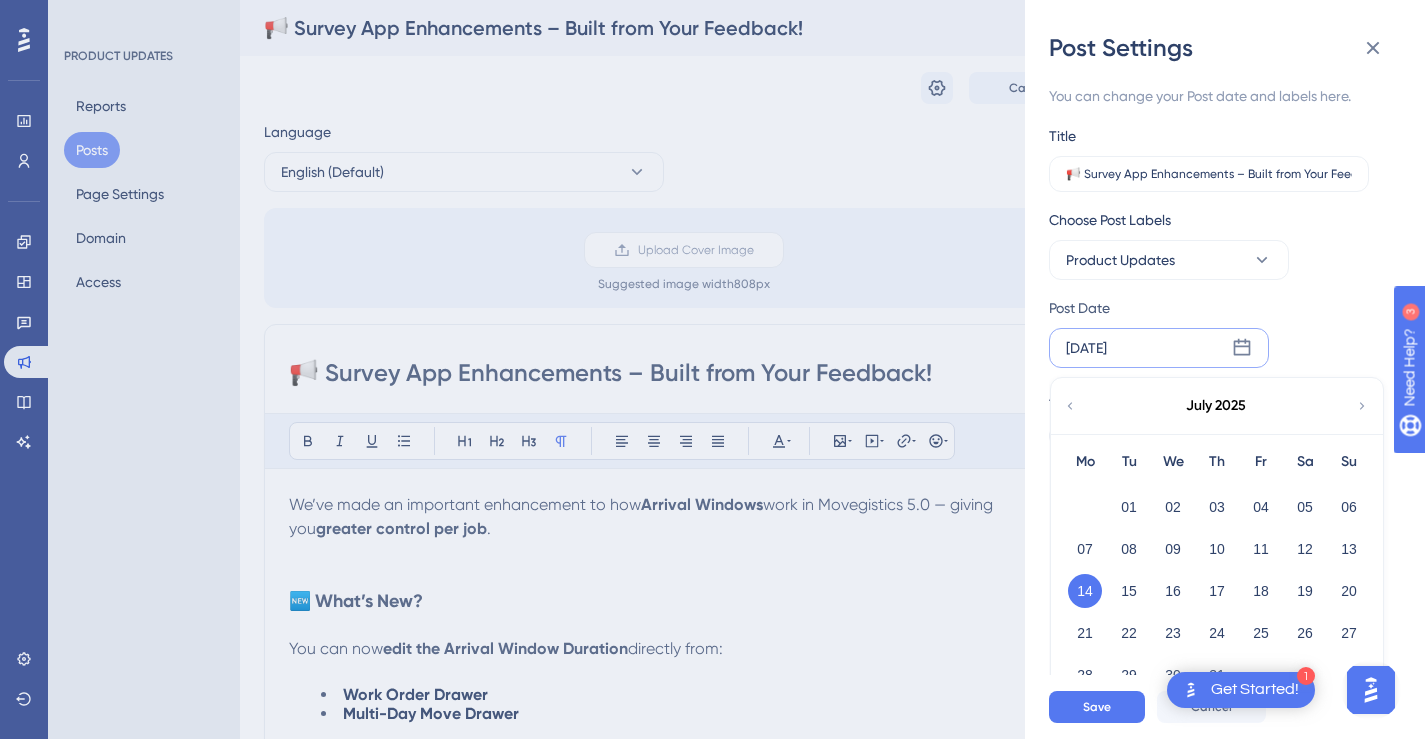 scroll, scrollTop: 25, scrollLeft: 0, axis: vertical 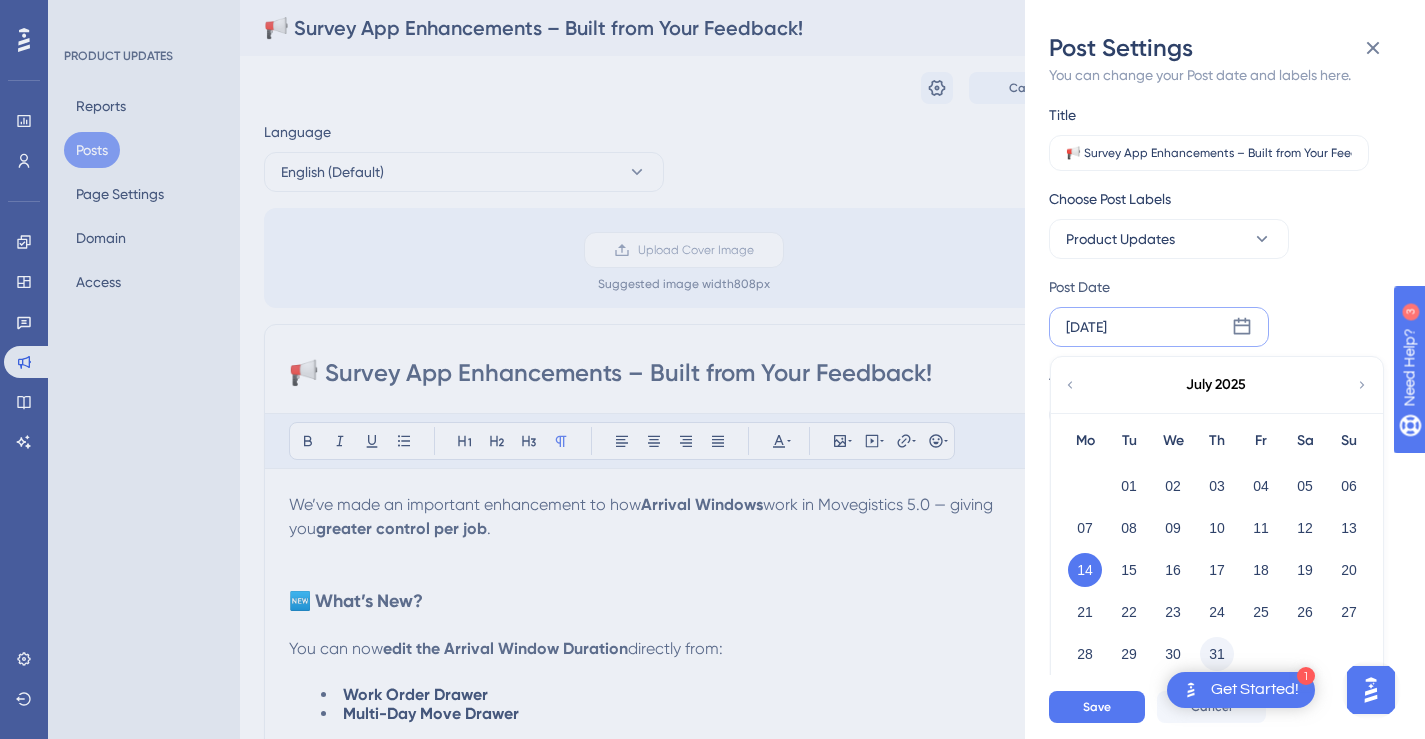 click on "31" at bounding box center (1217, 654) 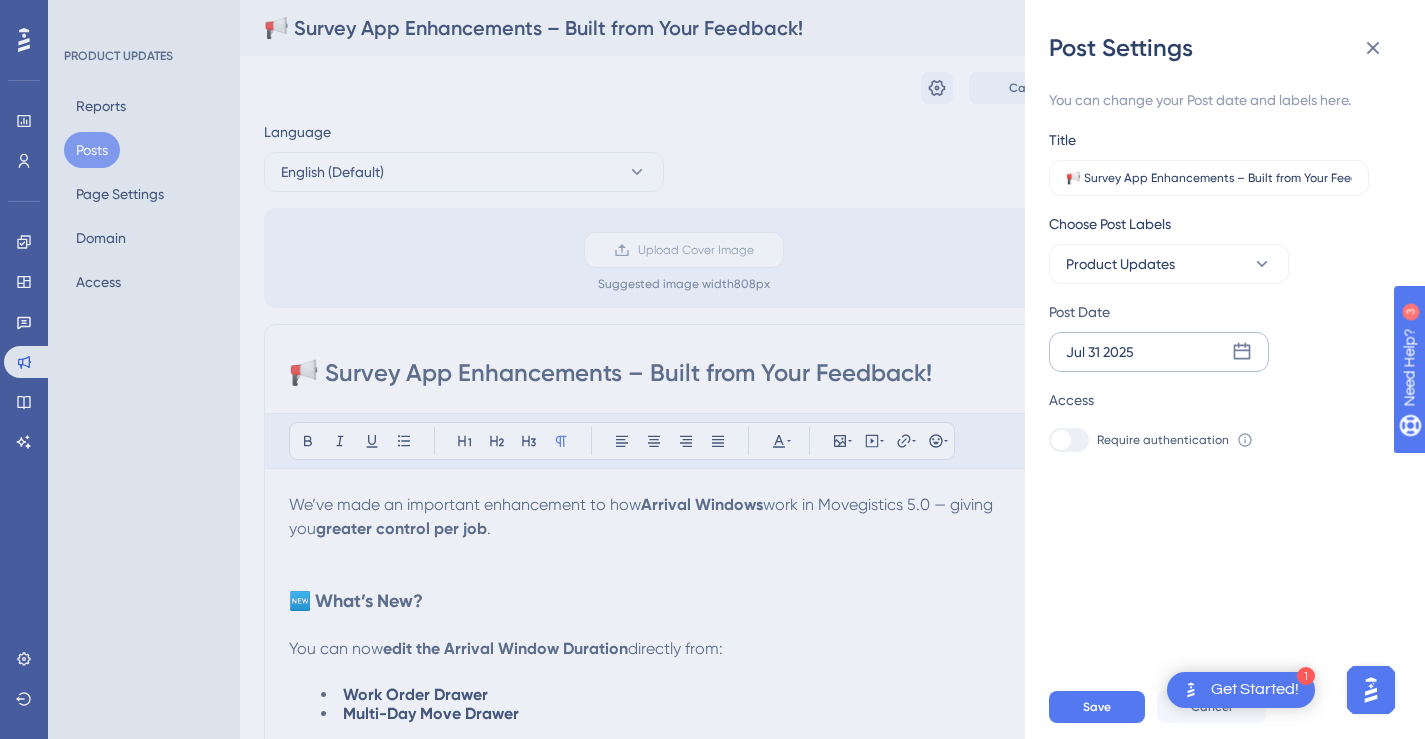 scroll, scrollTop: 0, scrollLeft: 0, axis: both 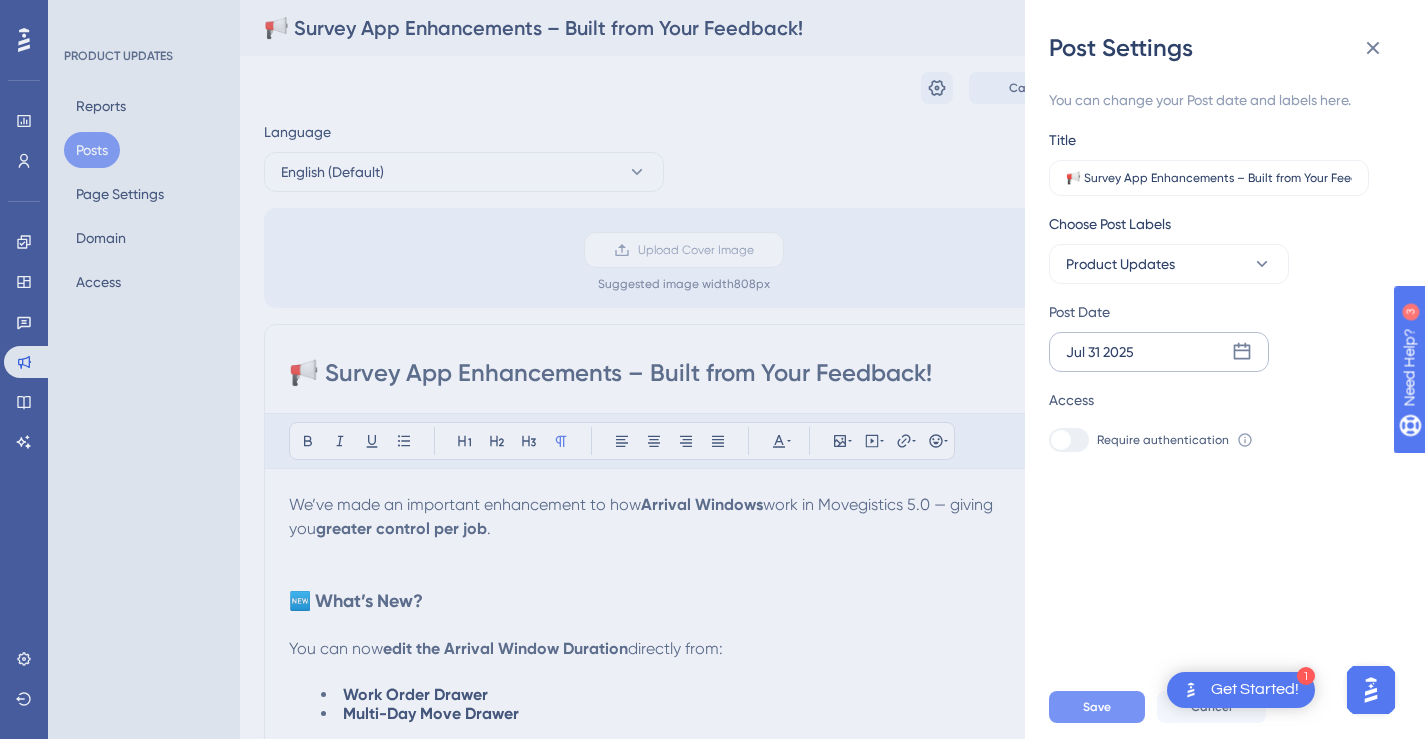 click on "Save" at bounding box center (1097, 707) 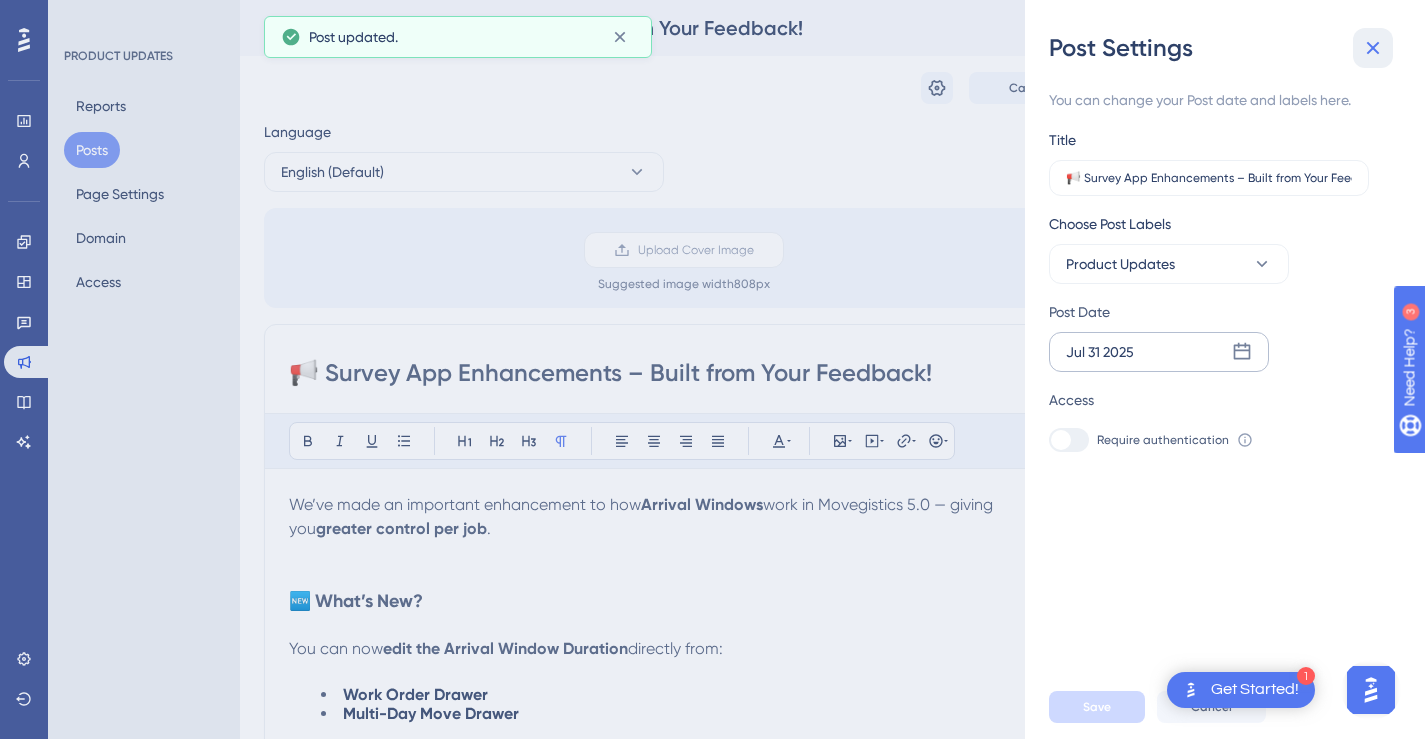 click 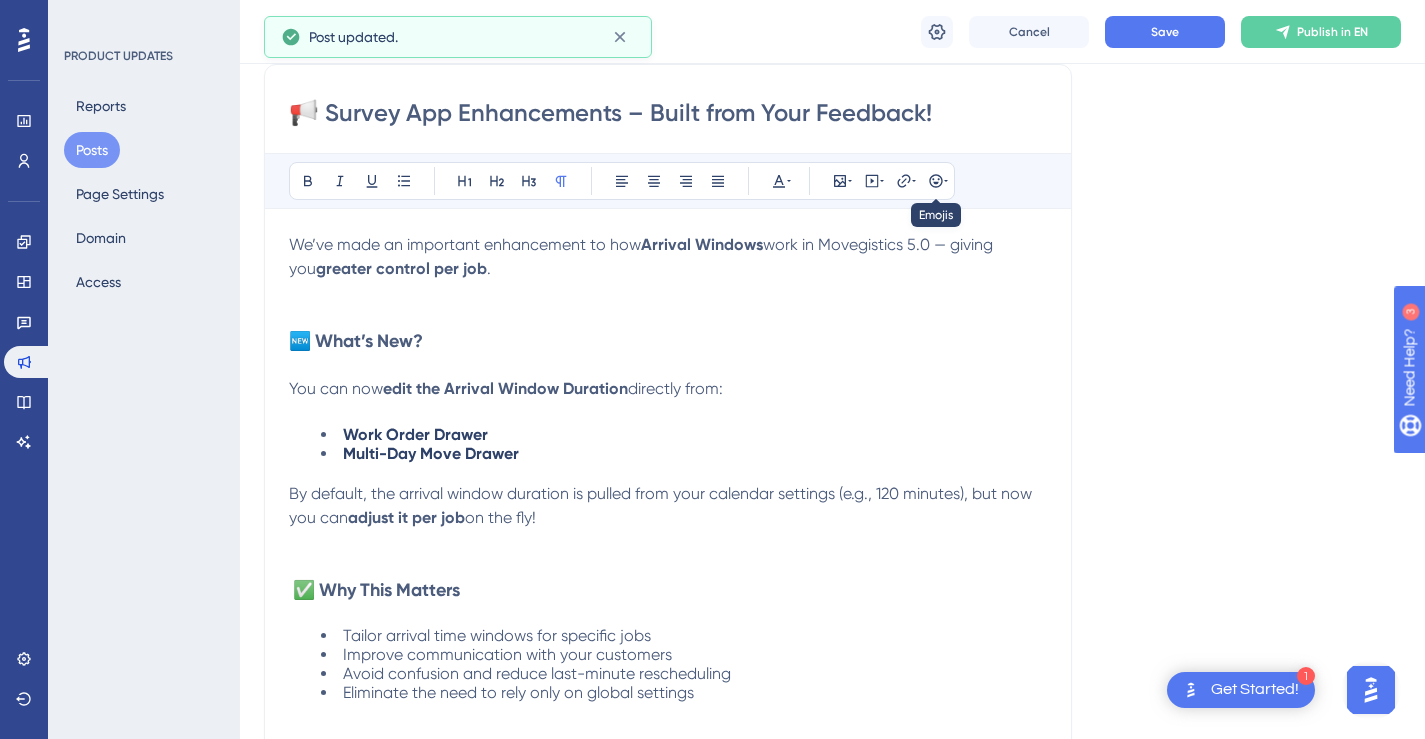 scroll, scrollTop: 272, scrollLeft: 0, axis: vertical 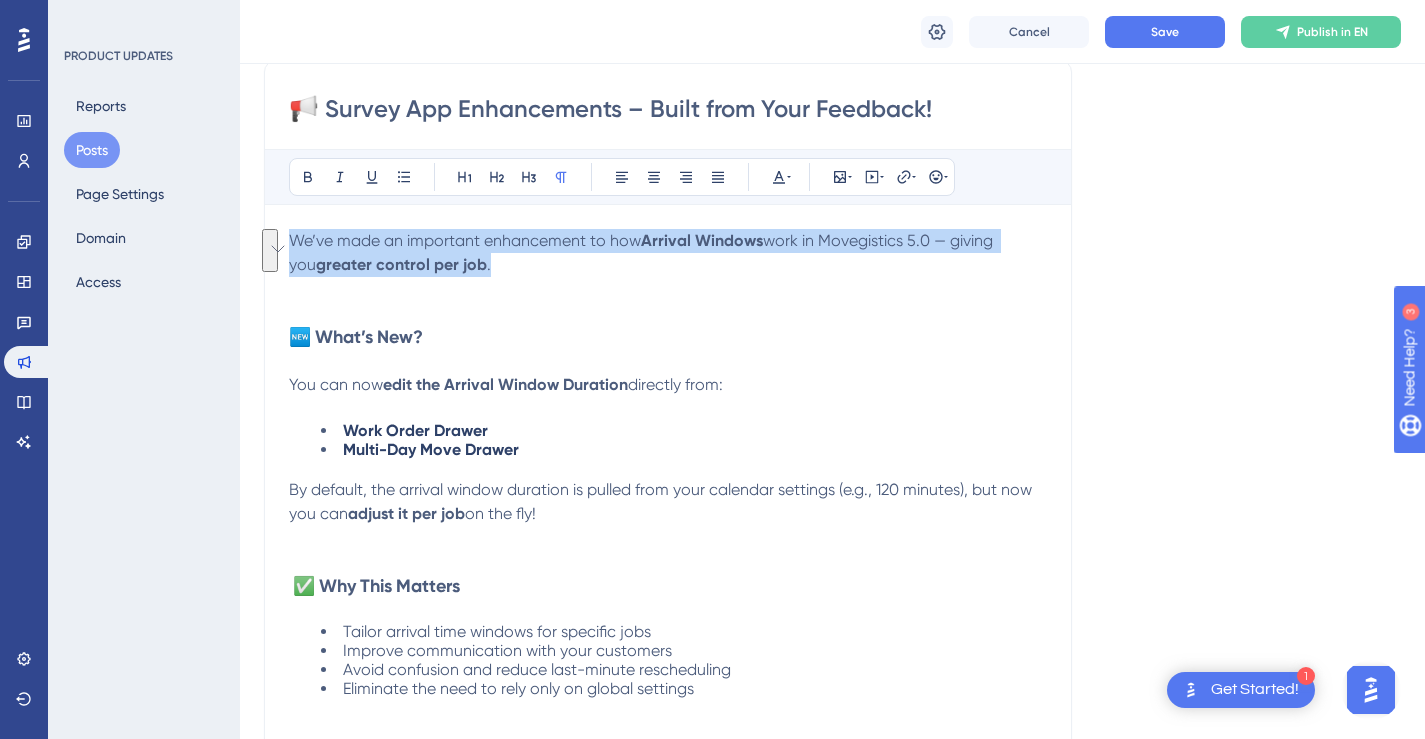 drag, startPoint x: 473, startPoint y: 266, endPoint x: 295, endPoint y: 247, distance: 179.01117 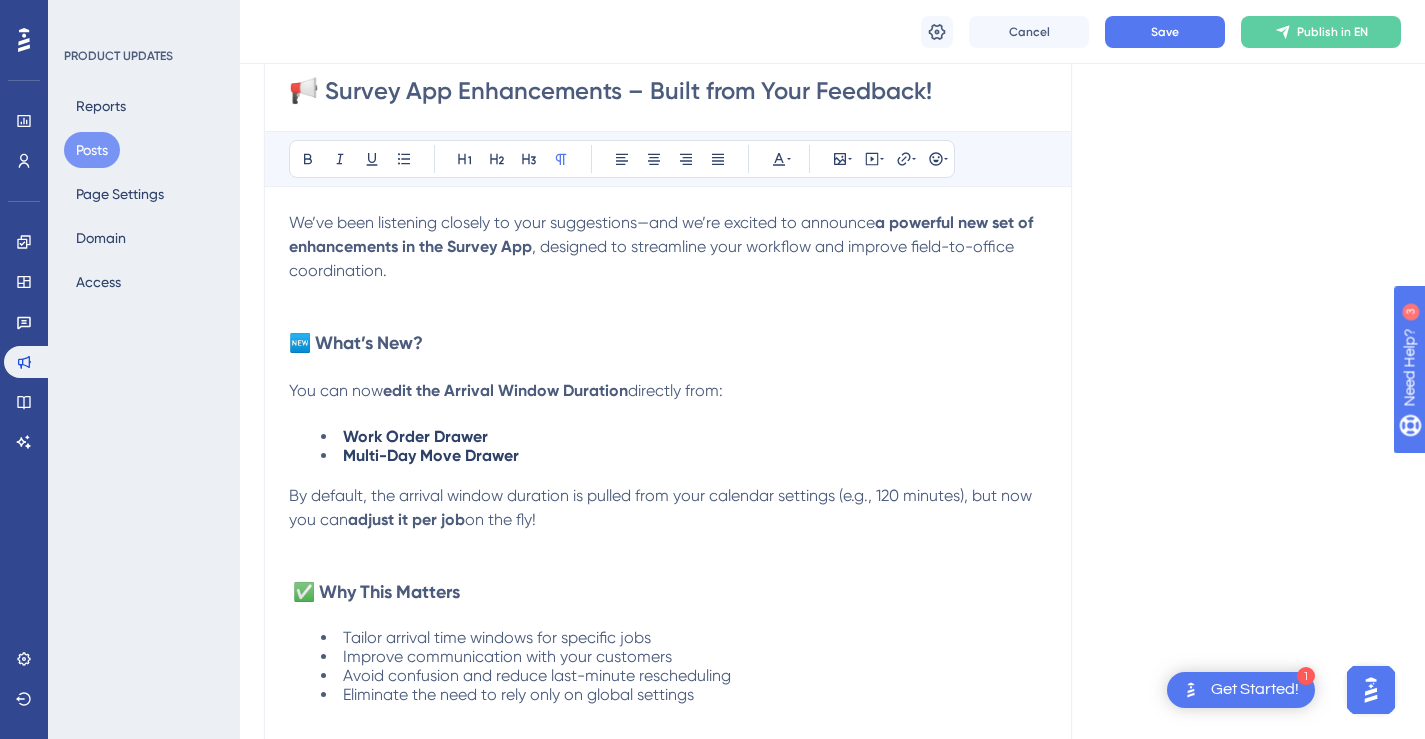 scroll, scrollTop: 314, scrollLeft: 0, axis: vertical 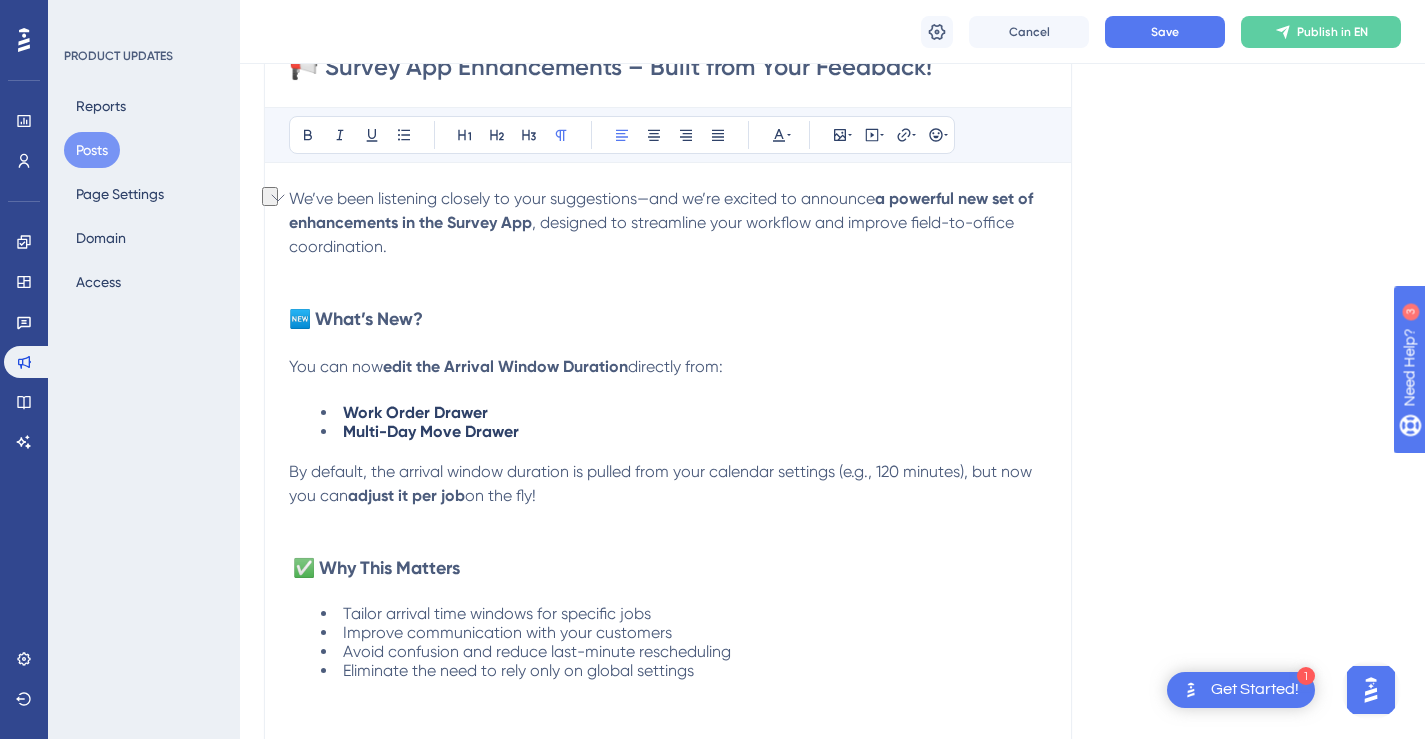 drag, startPoint x: 732, startPoint y: 365, endPoint x: 294, endPoint y: 373, distance: 438.07306 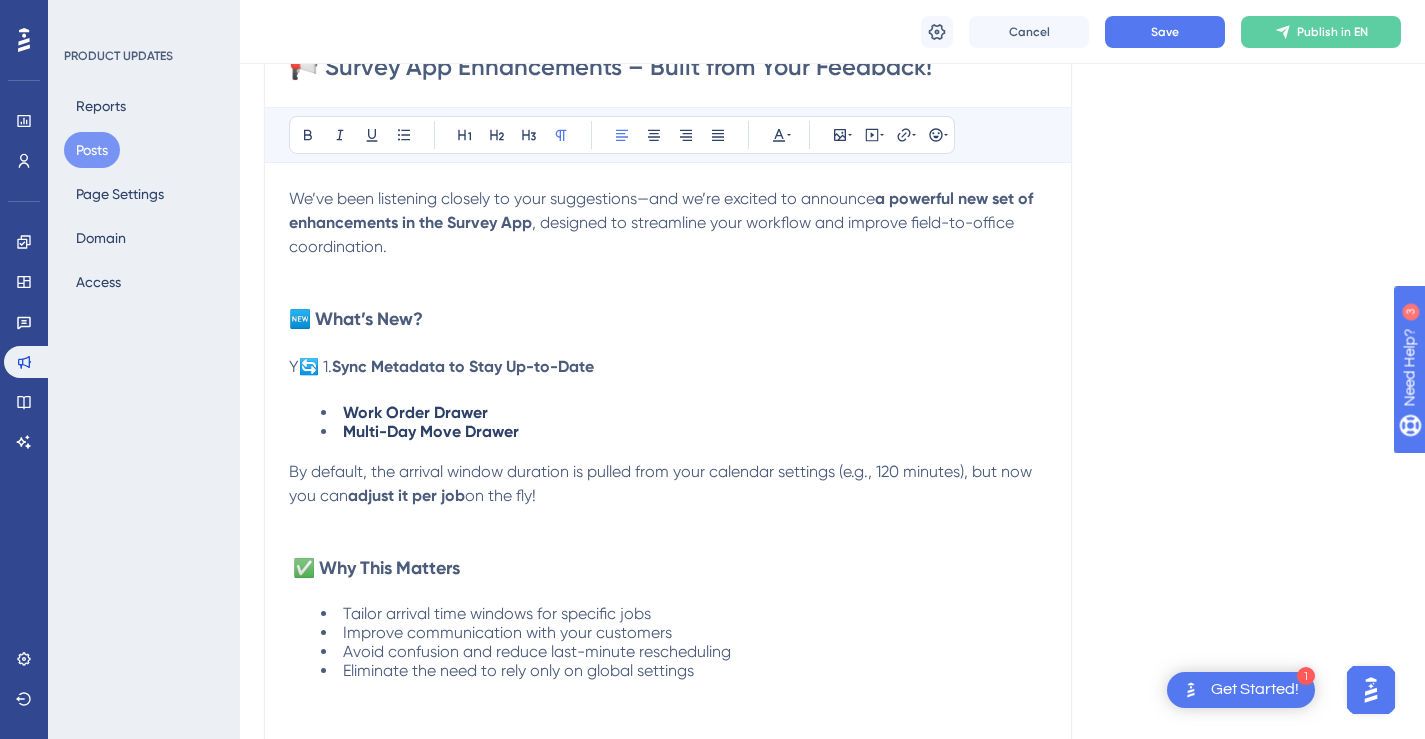 click on "Y🔄 1." at bounding box center [310, 366] 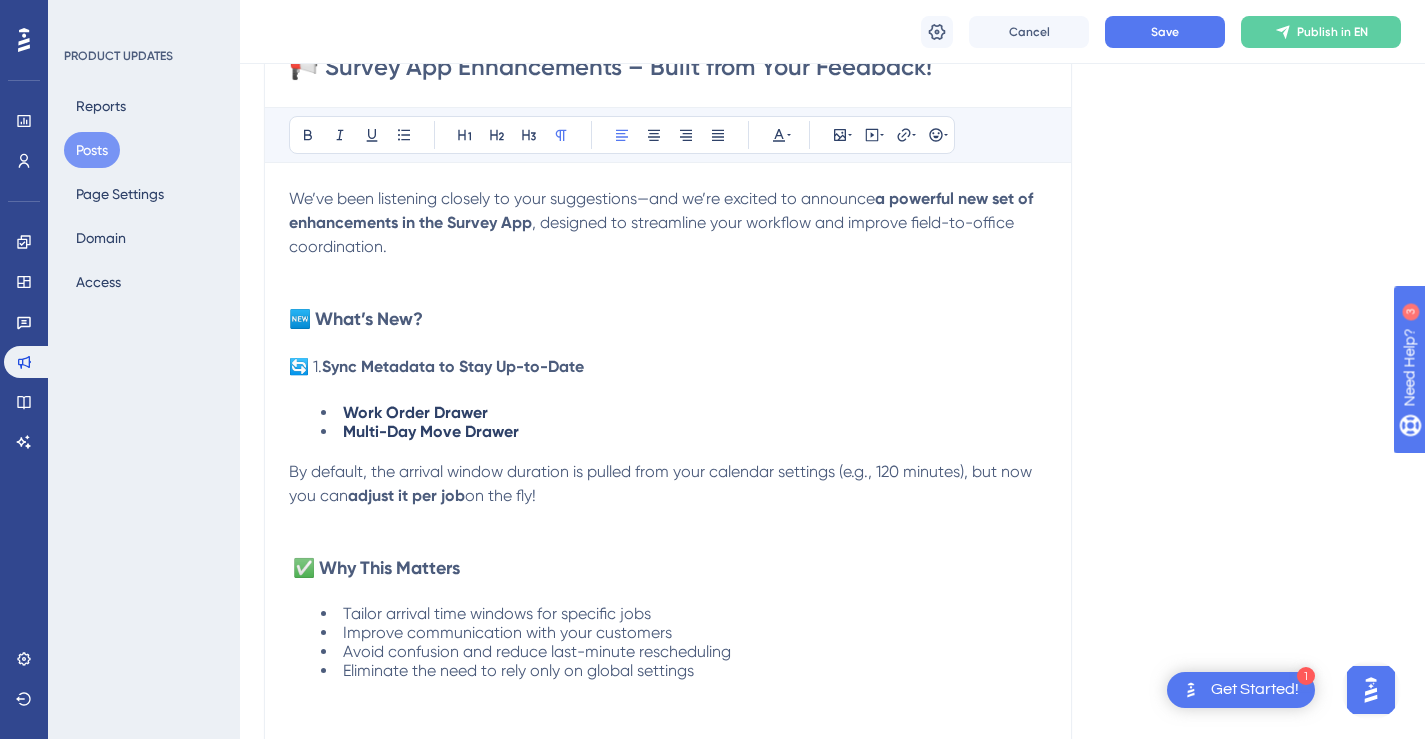 click on "🔄 1.  Sync Metadata to Stay Up-to-Date" at bounding box center (668, 379) 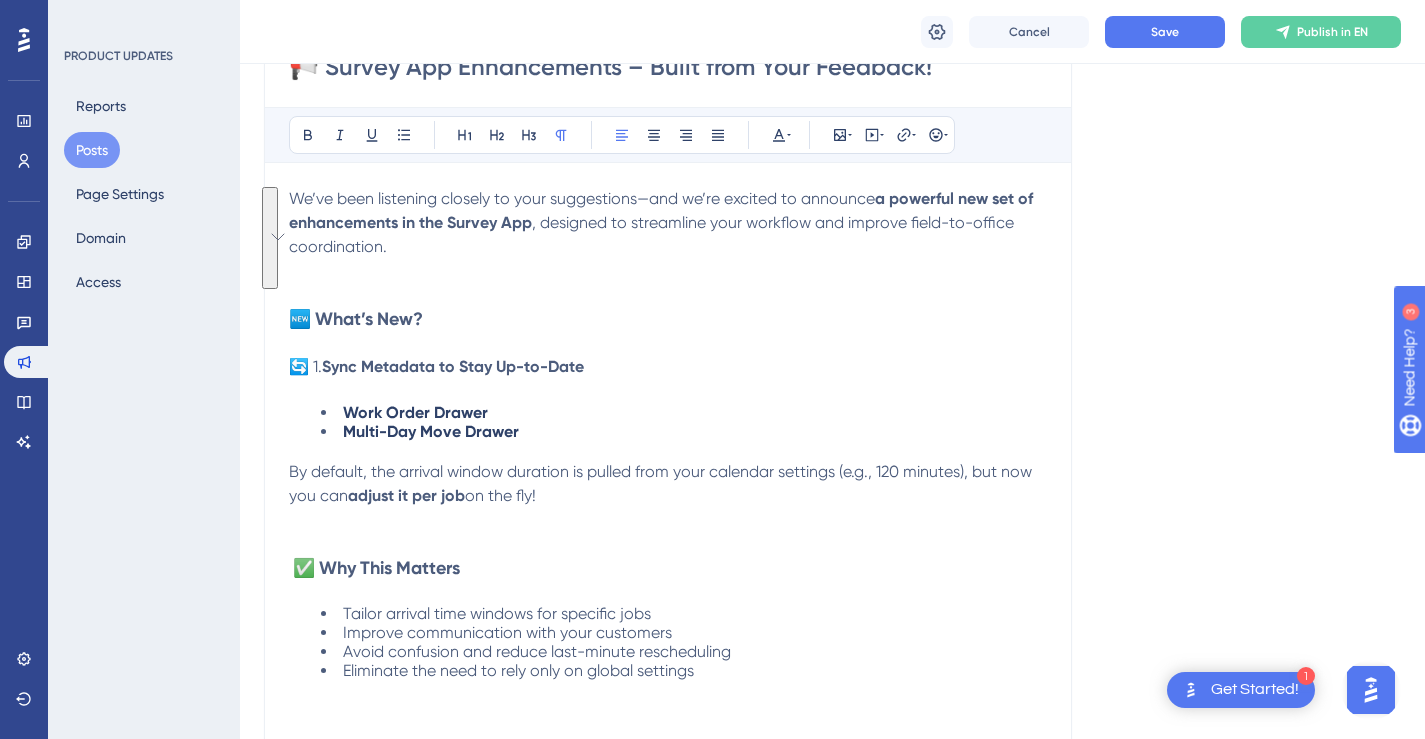 drag, startPoint x: 552, startPoint y: 495, endPoint x: 308, endPoint y: 392, distance: 264.849 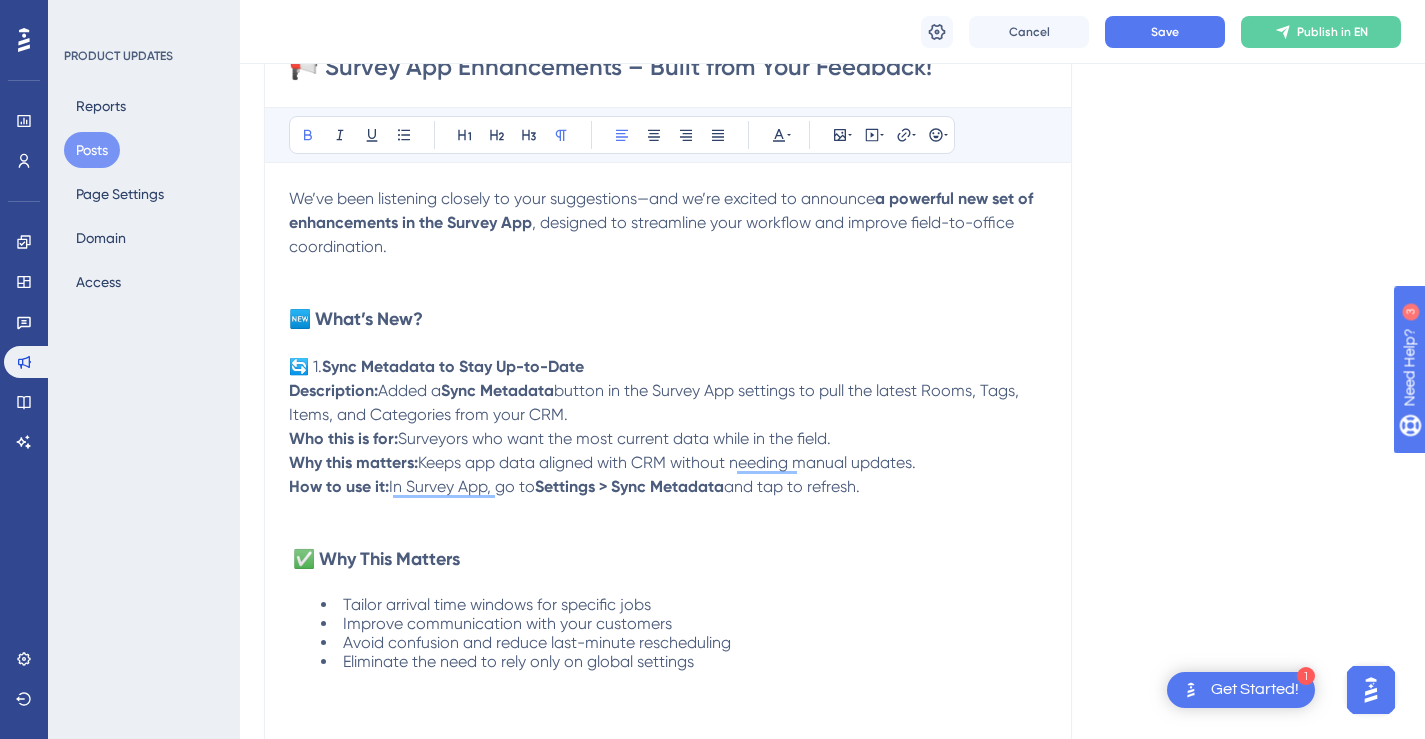 click on "🔄 1.  Sync Metadata to Stay Up-to-Date Description:  Added a  Sync Metadata  button in the Survey App settings to pull the latest Rooms, Tags, Items, and Categories from your CRM. Who this is for:  Surveyors who want the most current data while in the field. Why this matters:  Keeps app data aligned with CRM without needing manual updates. How to use it:  In Survey App, go to  Settings > Sync Metadata  and tap to refresh." at bounding box center (668, 439) 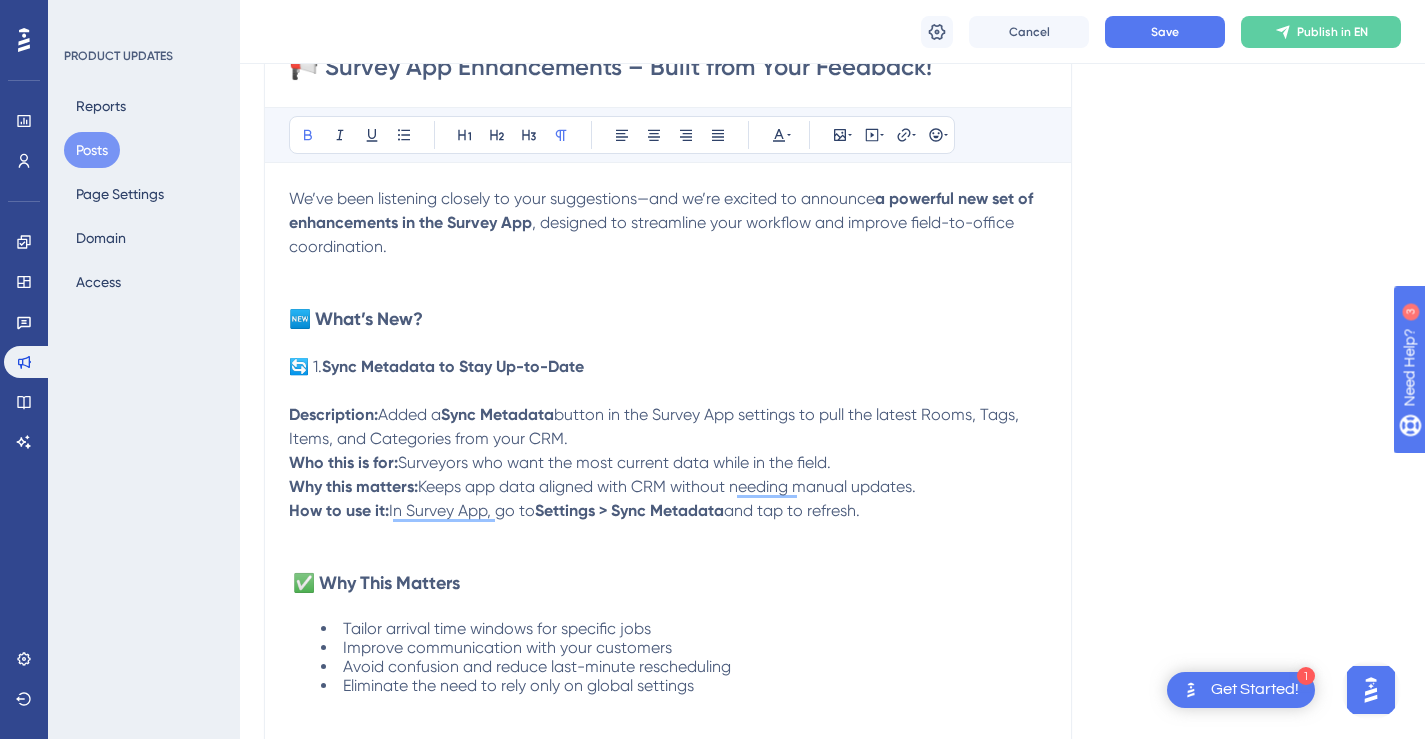 click on "🔄 1.  Sync Metadata to Stay Up-to-Date Description:  Added a  Sync Metadata  button in the Survey App settings to pull the latest Rooms, Tags, Items, and Categories from your CRM. Who this is for:  Surveyors who want the most current data while in the field. Why this matters:  Keeps app data aligned with CRM without needing manual updates. How to use it:  In Survey App, go to  Settings > Sync Metadata  and tap to refresh." at bounding box center (668, 451) 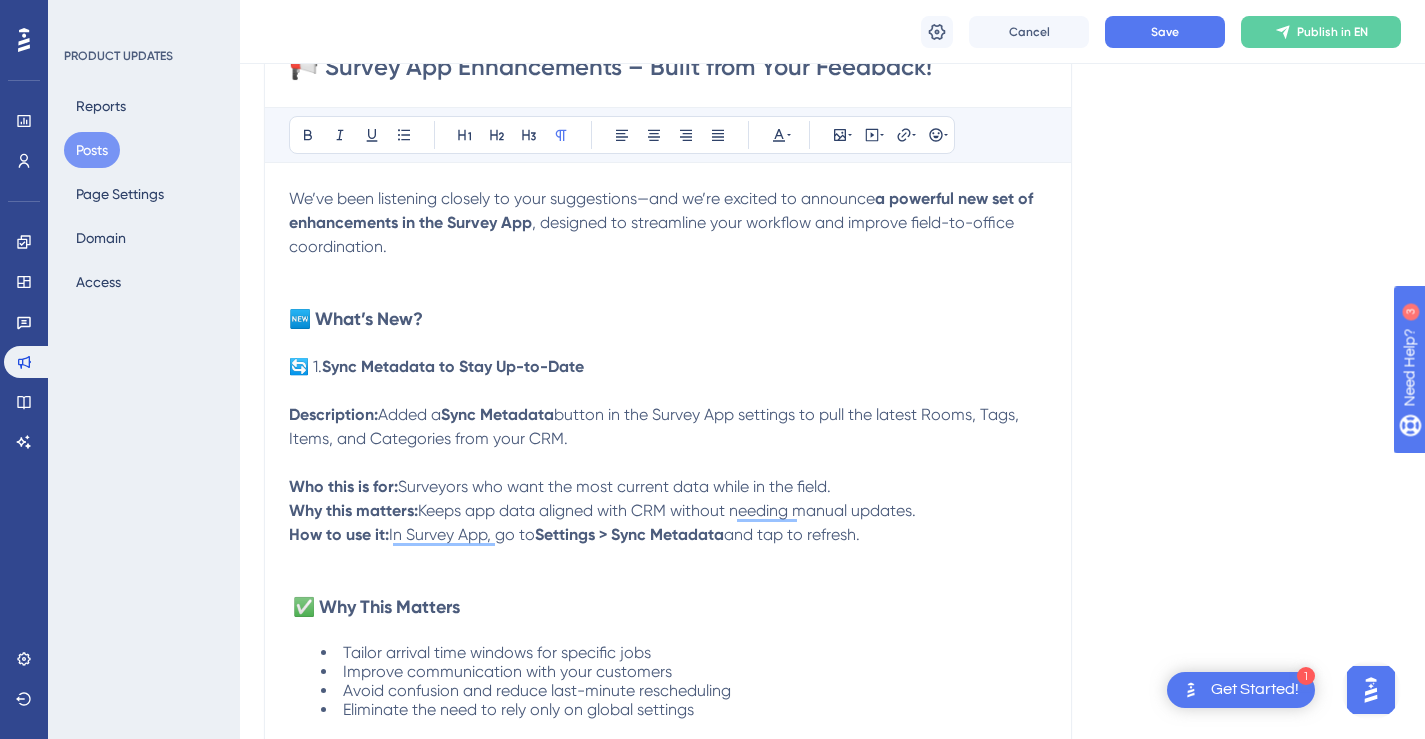 click on "🔄 1.  Sync Metadata to Stay Up-to-Date Description:  Added a  Sync Metadata  button in the Survey App settings to pull the latest Rooms, Tags, Items, and Categories from your CRM. Who this is for:  Surveyors who want the most current data while in the field. Why this matters:  Keeps app data aligned with CRM without needing manual updates. How to use it:  In Survey App, go to  Settings > Sync Metadata  and tap to refresh." at bounding box center [668, 463] 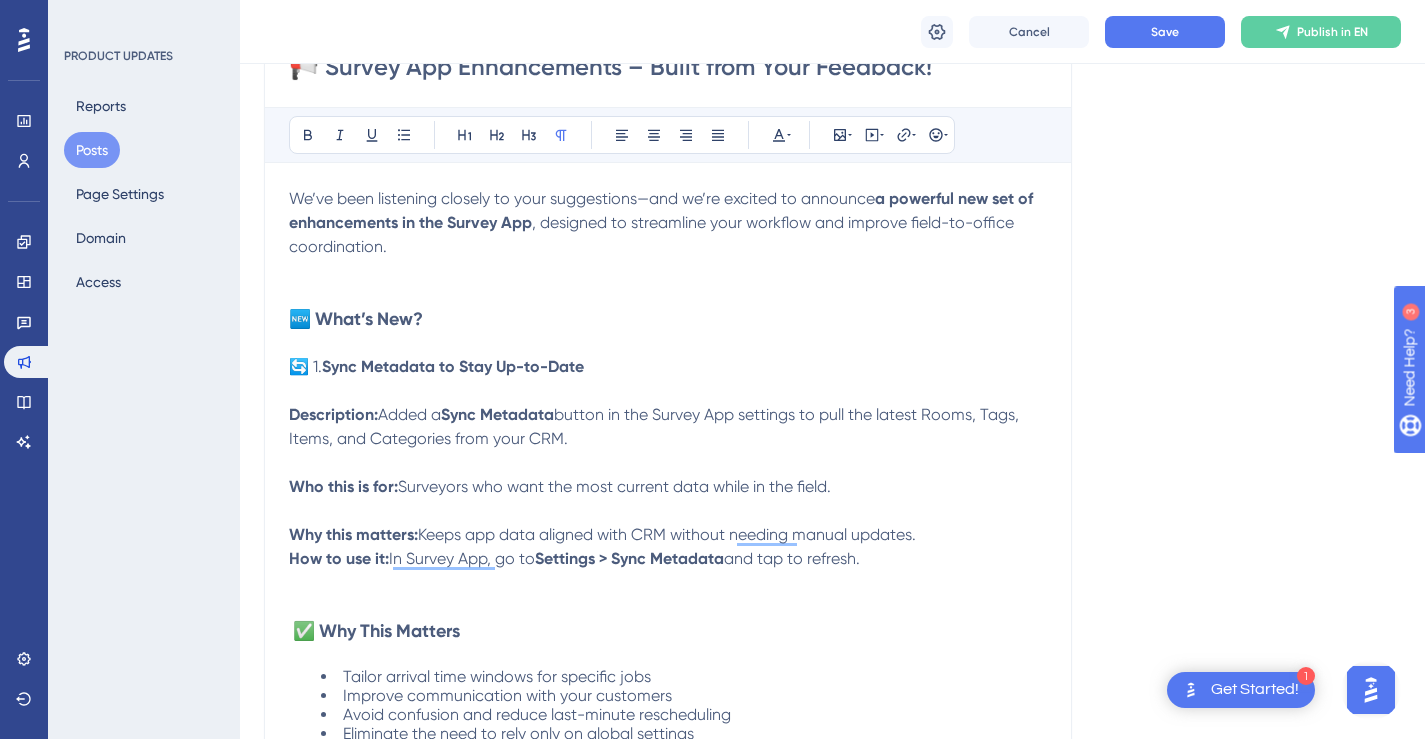 click on "🔄 1.  Sync Metadata to Stay Up-to-Date Description:  Added a  Sync Metadata  button in the Survey App settings to pull the latest Rooms, Tags, Items, and Categories from your CRM. Who this is for:  Surveyors who want the most current data while in the field. Why this matters:  Keeps app data aligned with CRM without needing manual updates. How to use it:  In Survey App, go to  Settings > Sync Metadata  and tap to refresh." at bounding box center [668, 475] 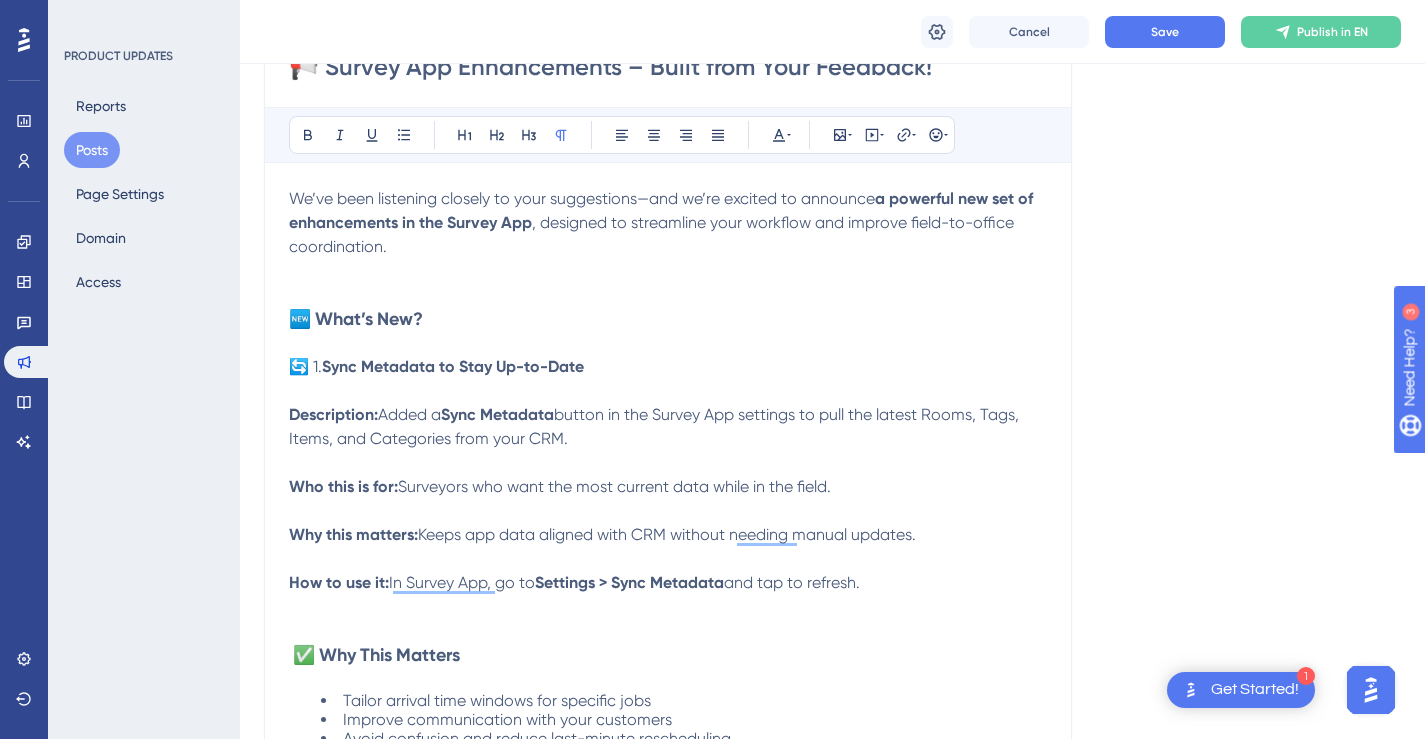 click on "🔄 1.  Sync Metadata to Stay Up-to-Date Description:  Added a  Sync Metadata  button in the Survey App settings to pull the latest Rooms, Tags, Items, and Categories from your CRM. Who this is for:  Surveyors who want the most current data while in the field. Why this matters:  Keeps app data aligned with CRM without needing manual updates. How to use it:  In Survey App, go to  Settings > Sync Metadata  and tap to refresh." at bounding box center (668, 487) 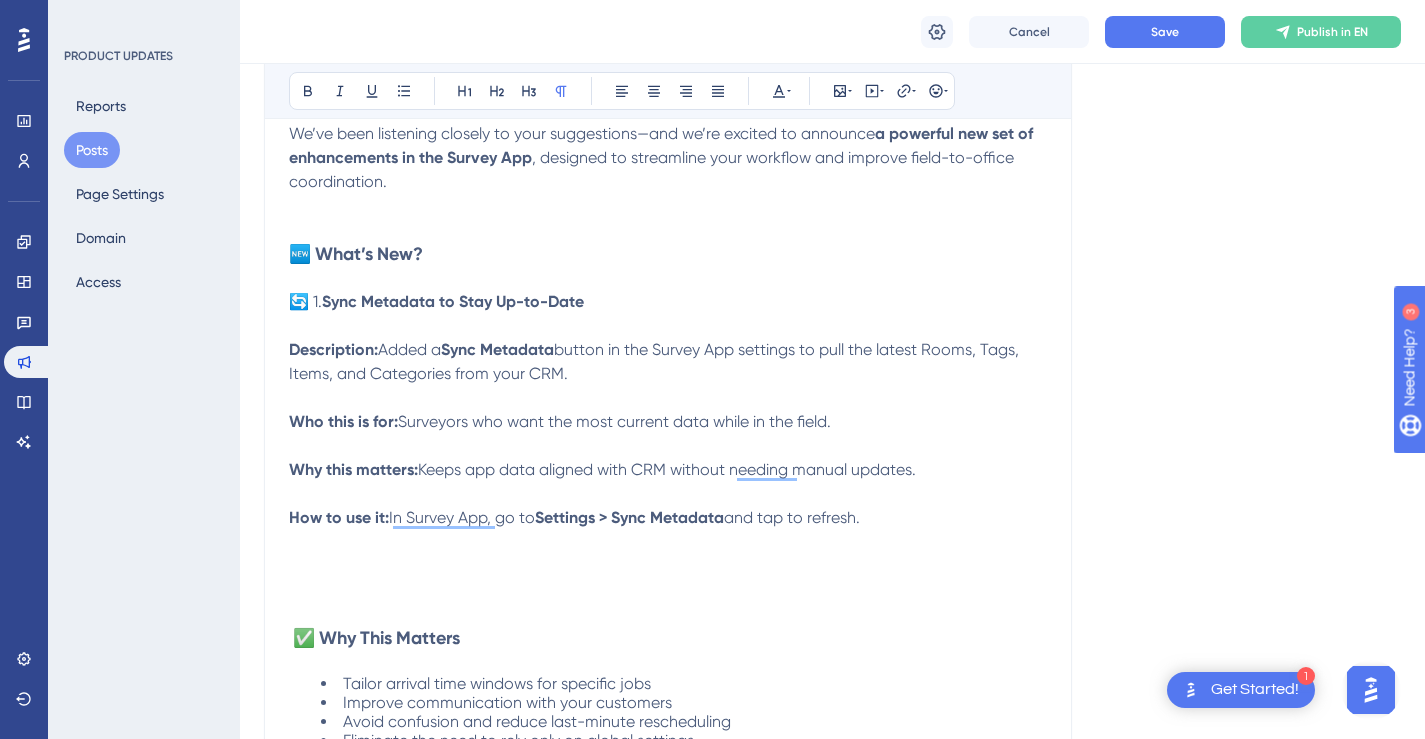 scroll, scrollTop: 410, scrollLeft: 0, axis: vertical 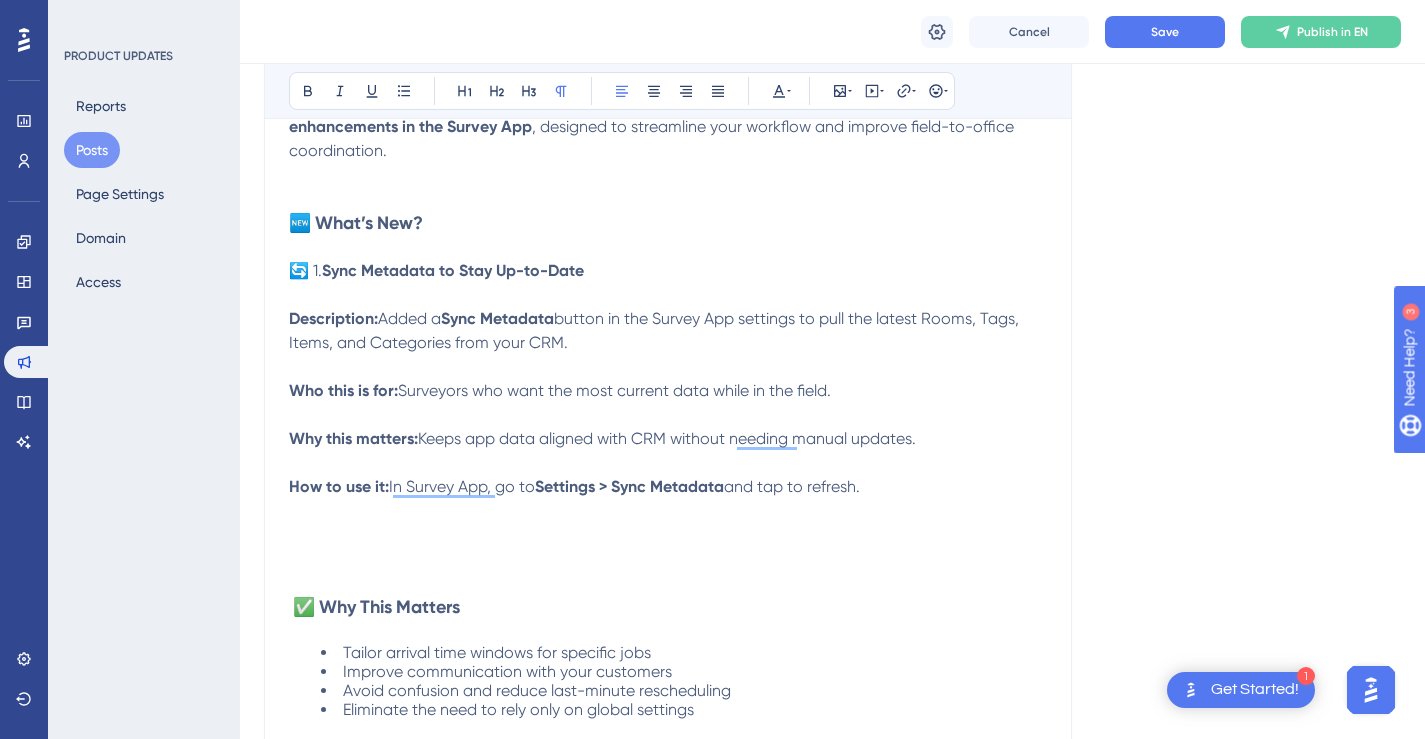 click on "🔄 1." at bounding box center [305, 270] 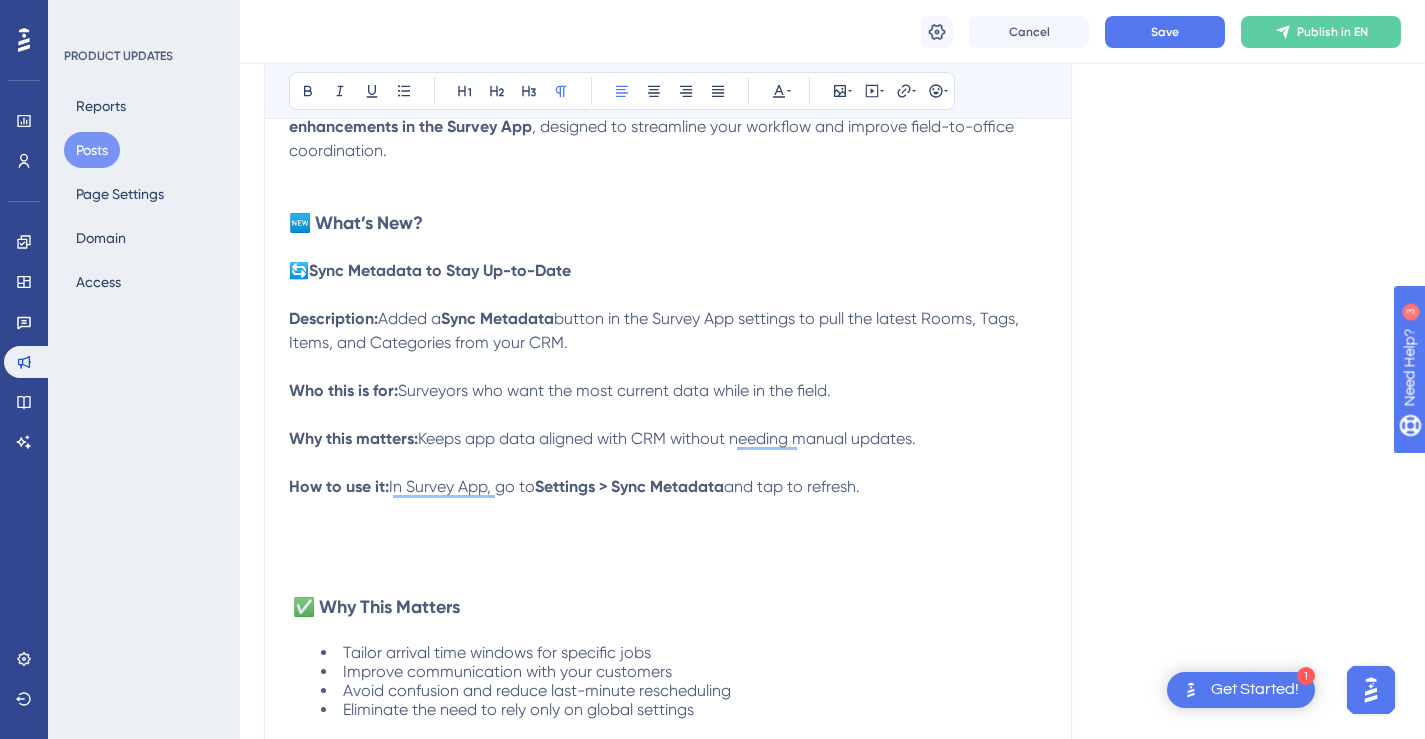 click on "🔄  Sync Metadata to Stay Up-to-Date Description:  Added a  Sync Metadata  button in the Survey App settings to pull the latest Rooms, Tags, Items, and Categories from your CRM. Who this is for:  Surveyors who want the most current data while in the field. Why this matters:  Keeps app data aligned with CRM without needing manual updates. How to use it:  In Survey App, go to  Settings > Sync Metadata  and tap to refresh." at bounding box center (668, 415) 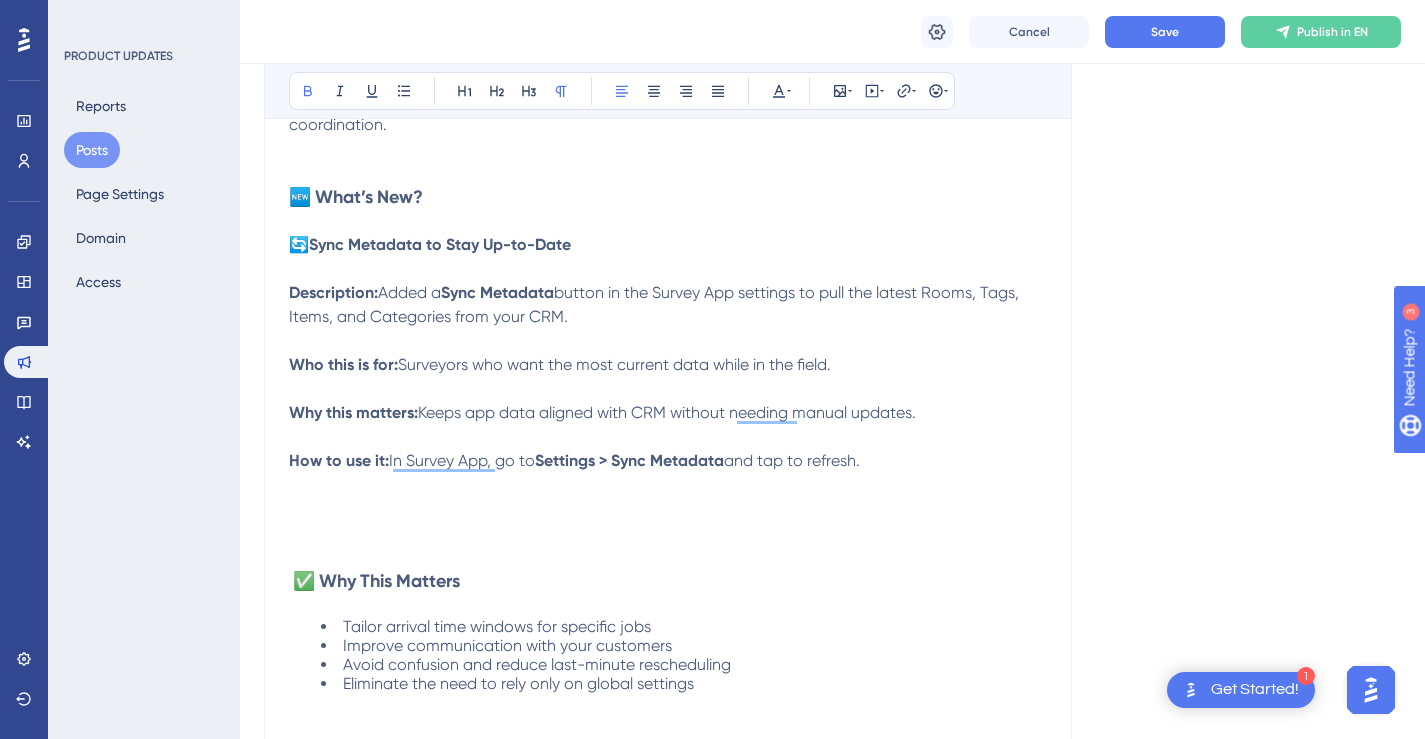 scroll, scrollTop: 457, scrollLeft: 0, axis: vertical 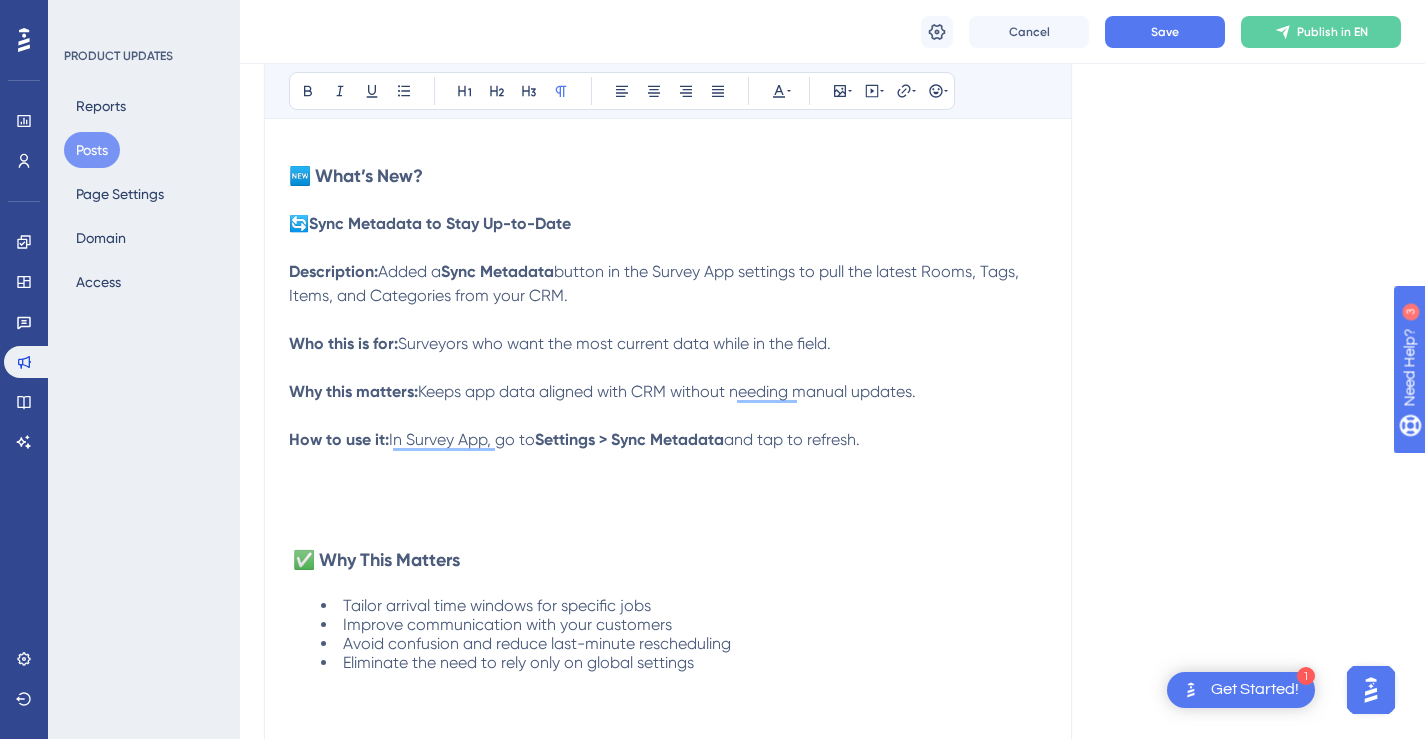click on "🔄  Sync Metadata to Stay Up-to-Date Description:  Added a  Sync Metadata  button in the Survey App settings to pull the latest Rooms, Tags, Items, and Categories from your CRM. Who this is for:  Surveyors who want the most current data while in the field. Why this matters:  Keeps app data aligned with CRM without needing manual updates. How to use it:  In Survey App, go to  Settings > Sync Metadata  and tap to refresh." at bounding box center [668, 368] 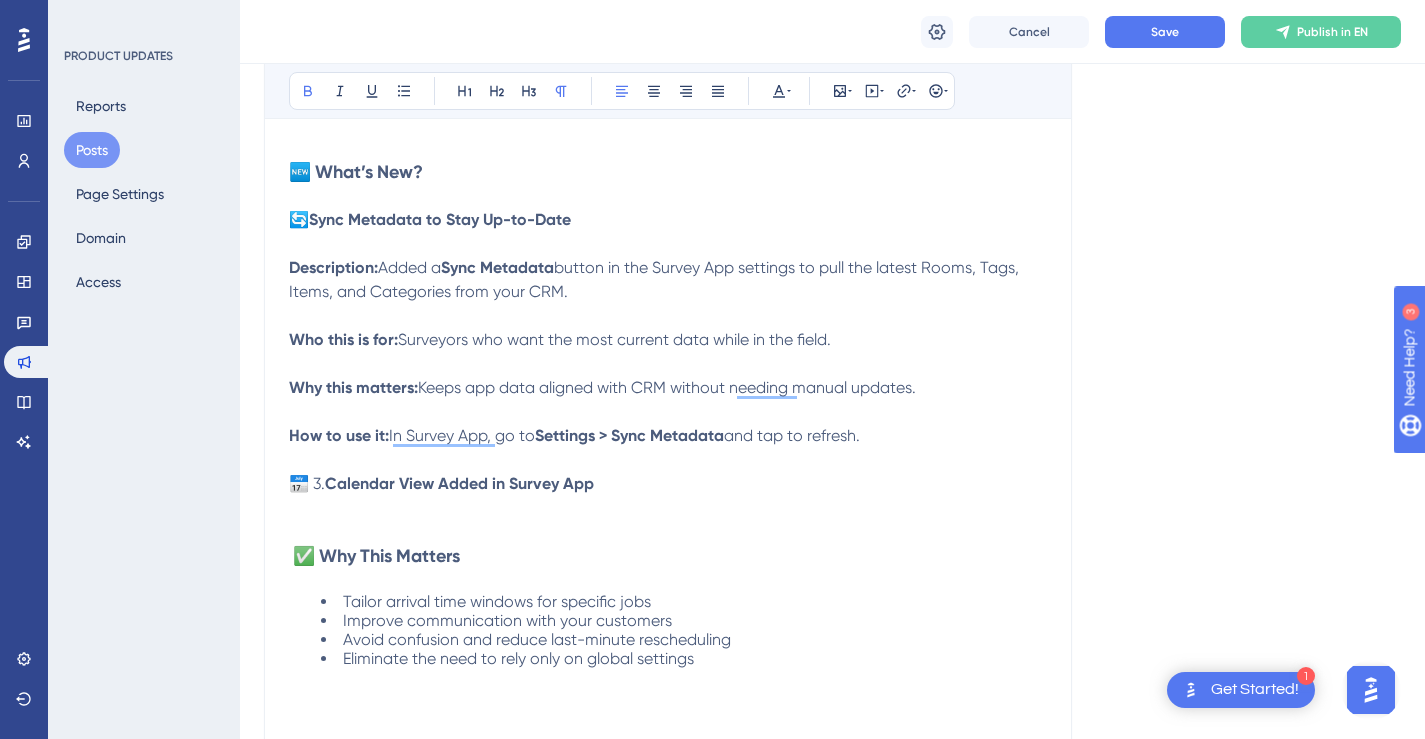 click on "Calendar View Added in Survey App" at bounding box center [459, 483] 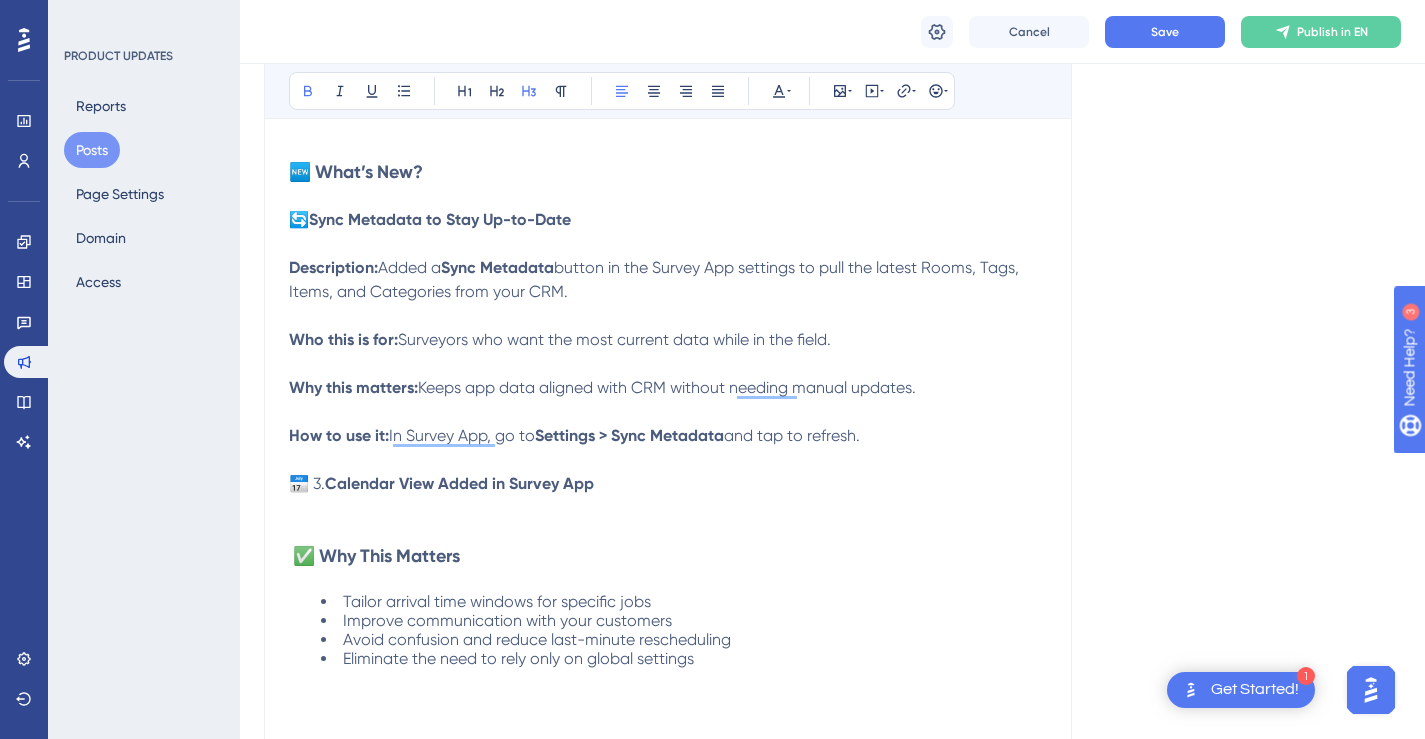 click on "🆕 What’s New?" at bounding box center (356, 172) 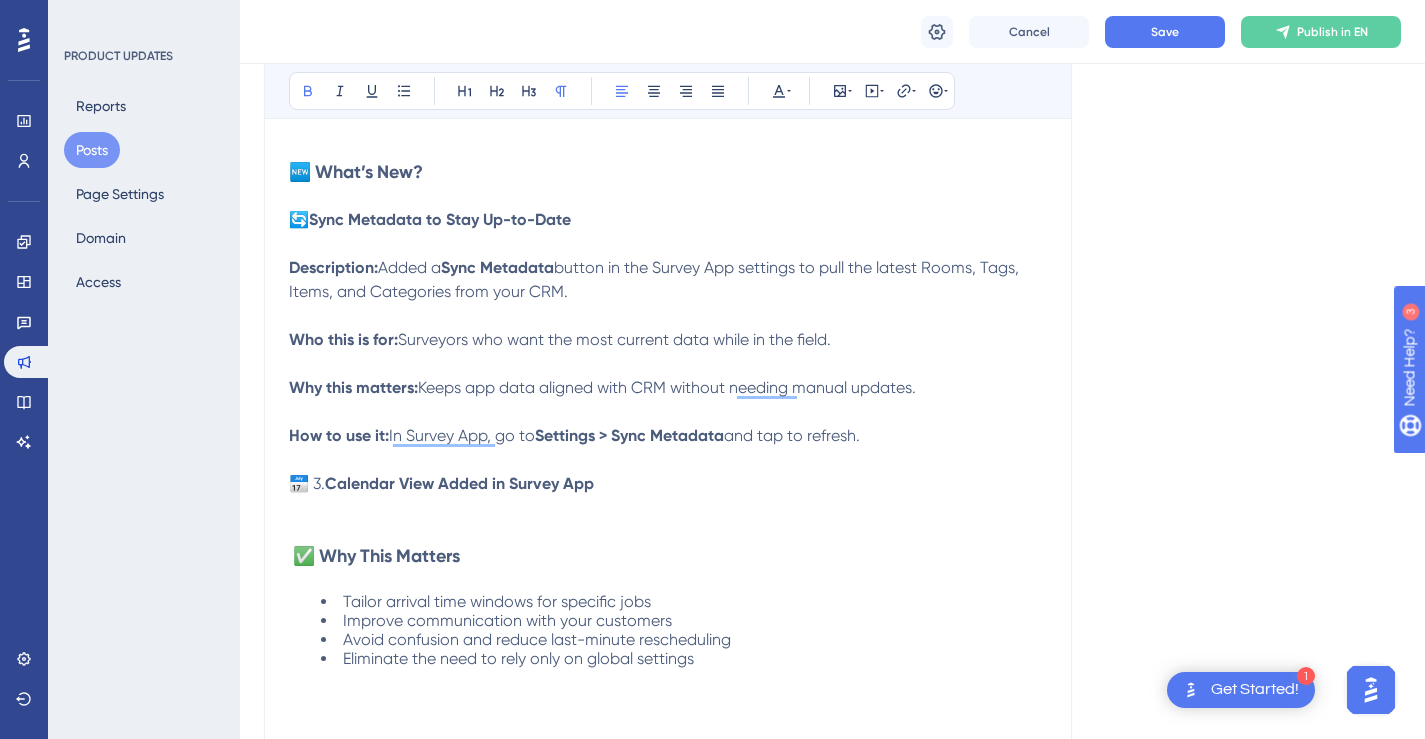 click on "Sync Metadata to Stay Up-to-Date" at bounding box center (440, 219) 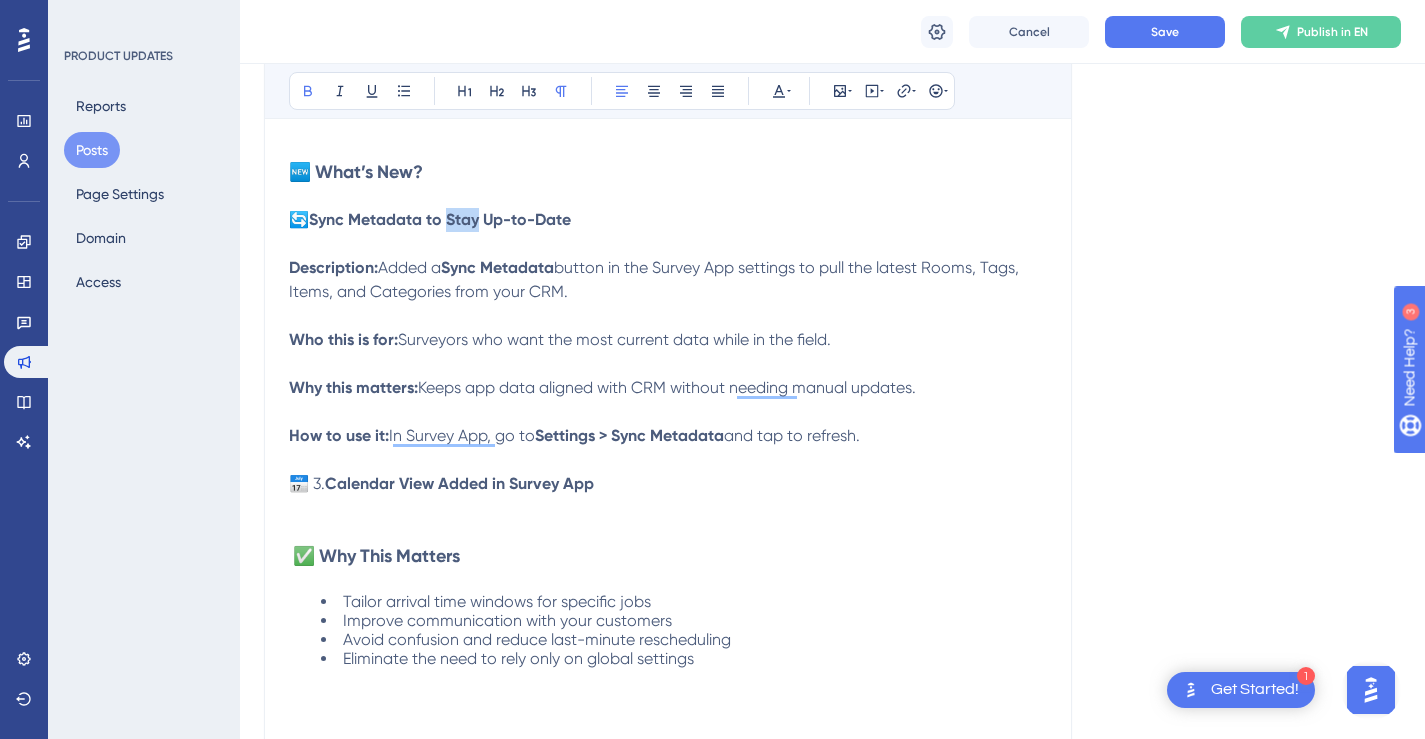 click on "Sync Metadata to Stay Up-to-Date" at bounding box center [440, 219] 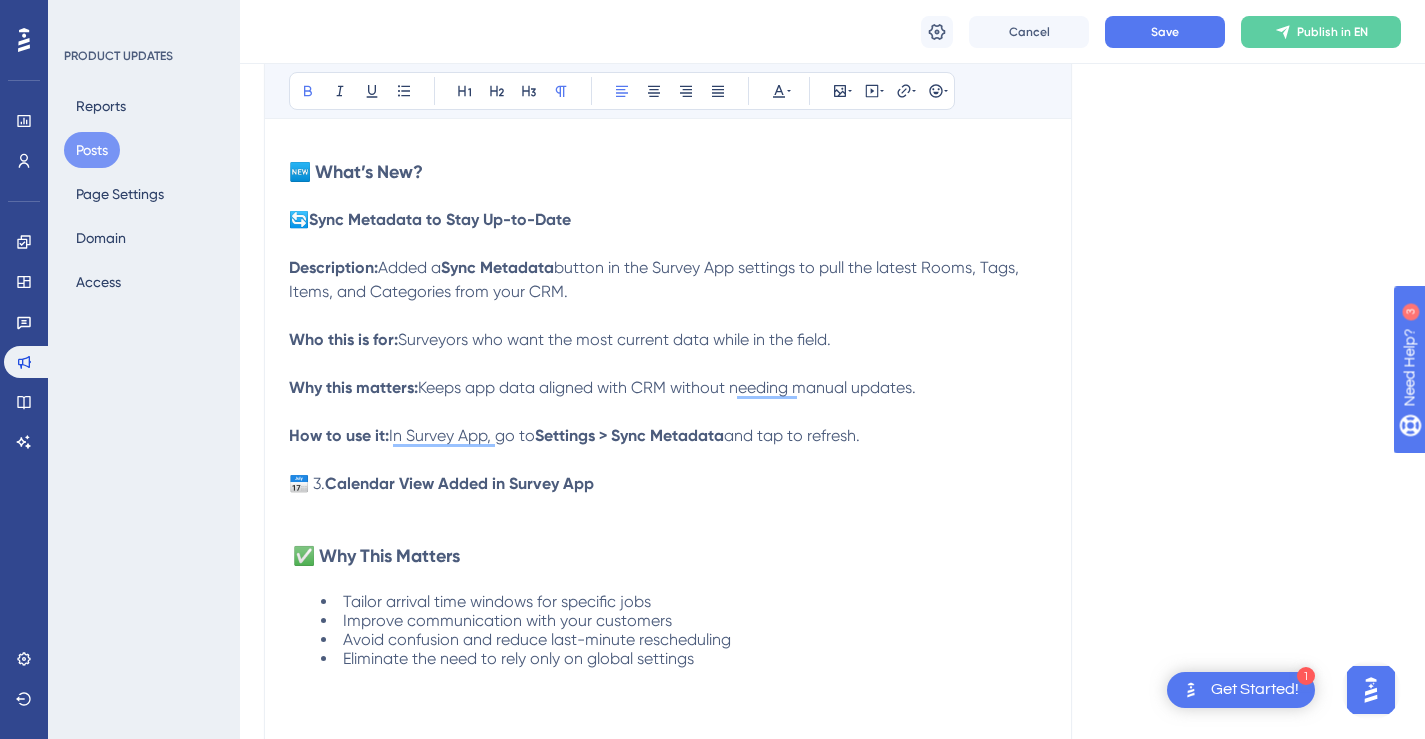 click on "🆕 What’s New?" at bounding box center (356, 172) 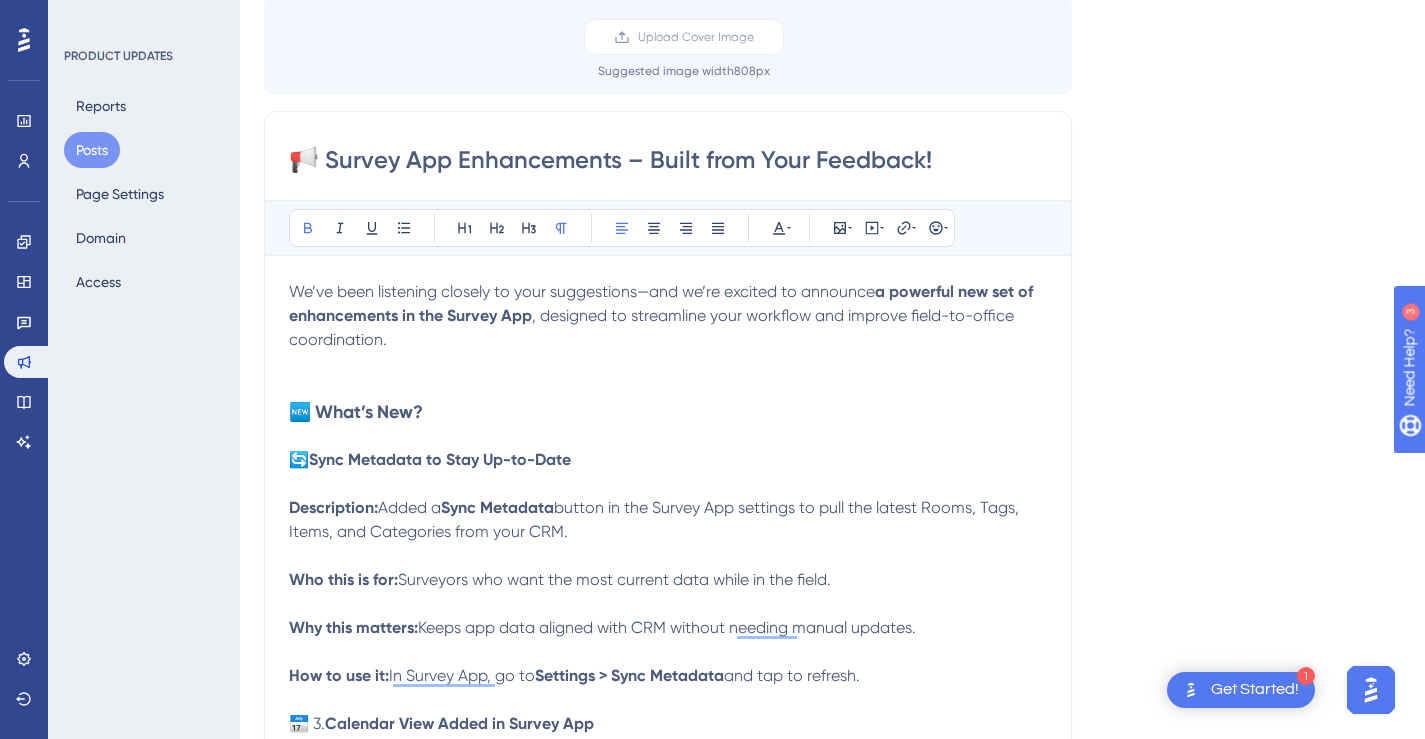 scroll, scrollTop: 0, scrollLeft: 0, axis: both 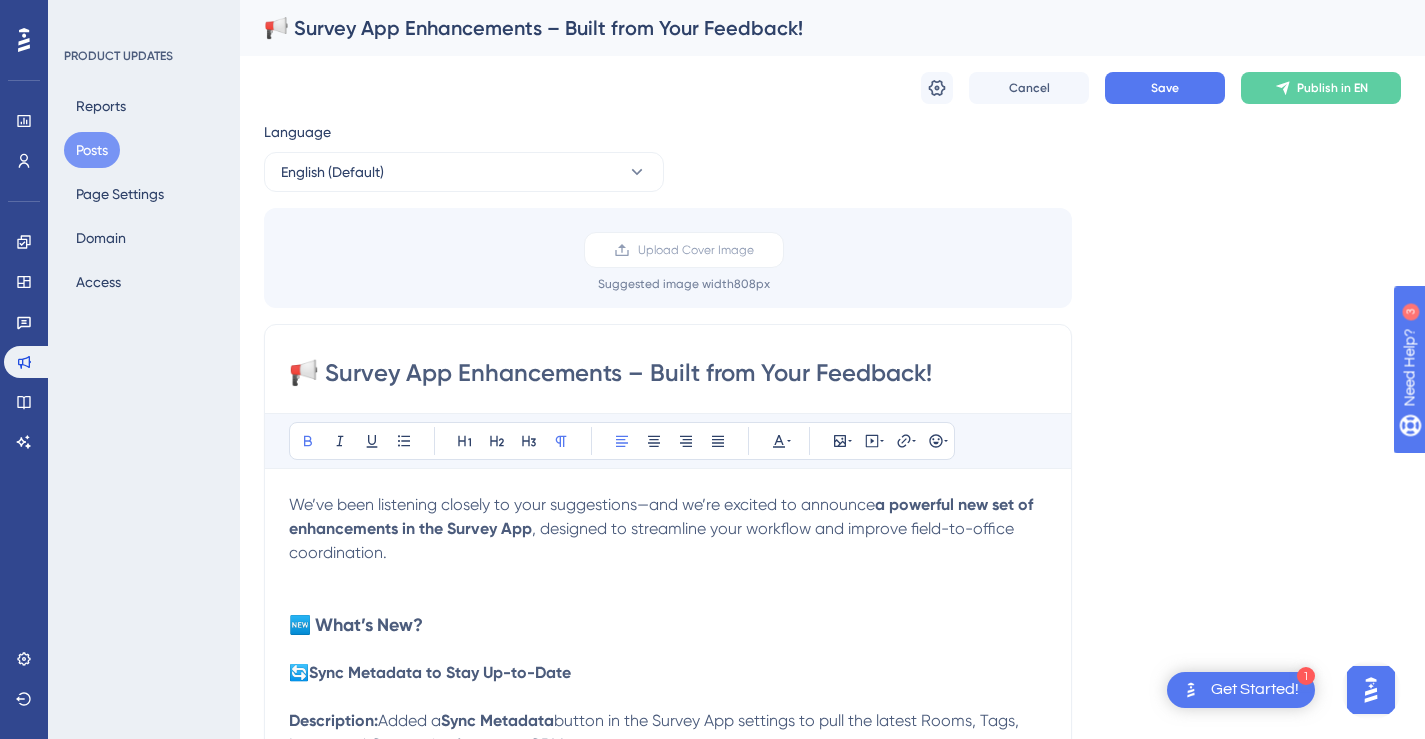 click on "📢 Survey App Enhancements – Built from Your Feedback!" at bounding box center (668, 373) 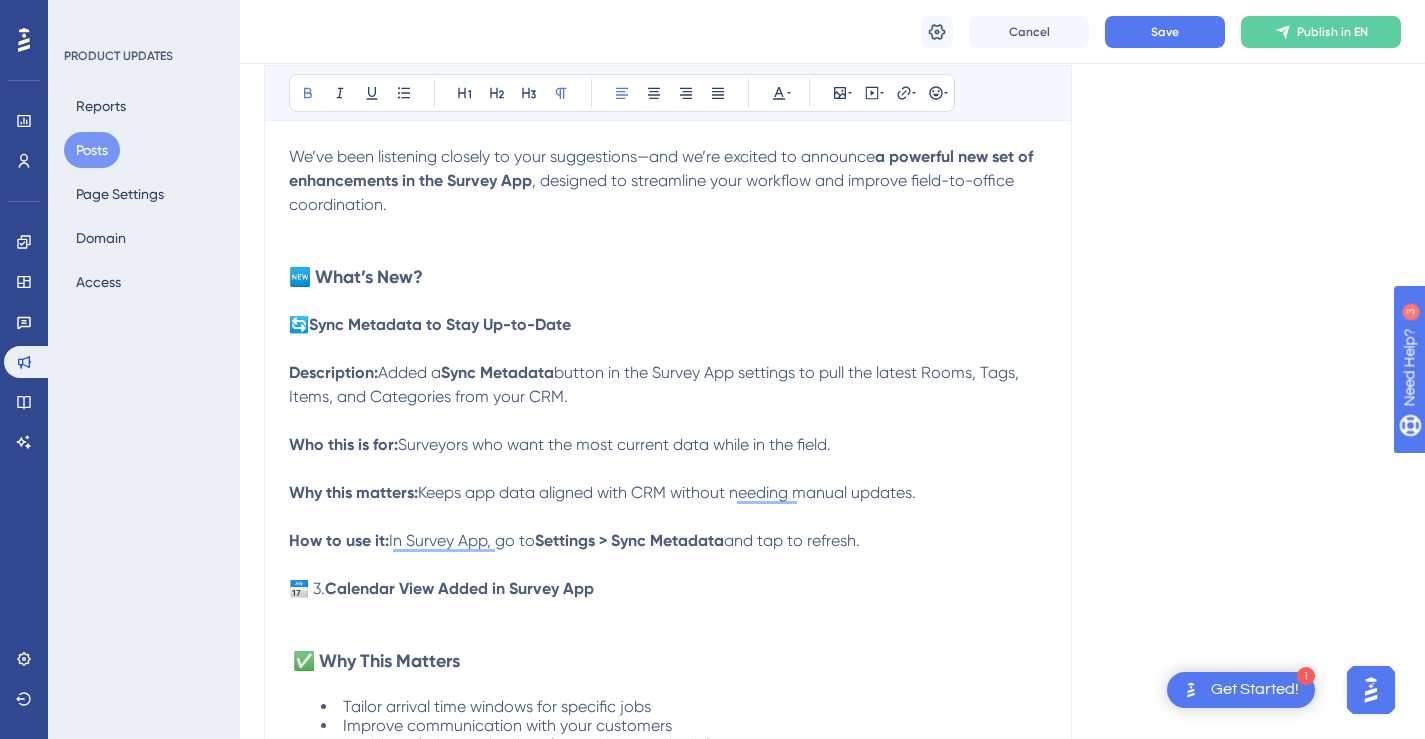 scroll, scrollTop: 428, scrollLeft: 0, axis: vertical 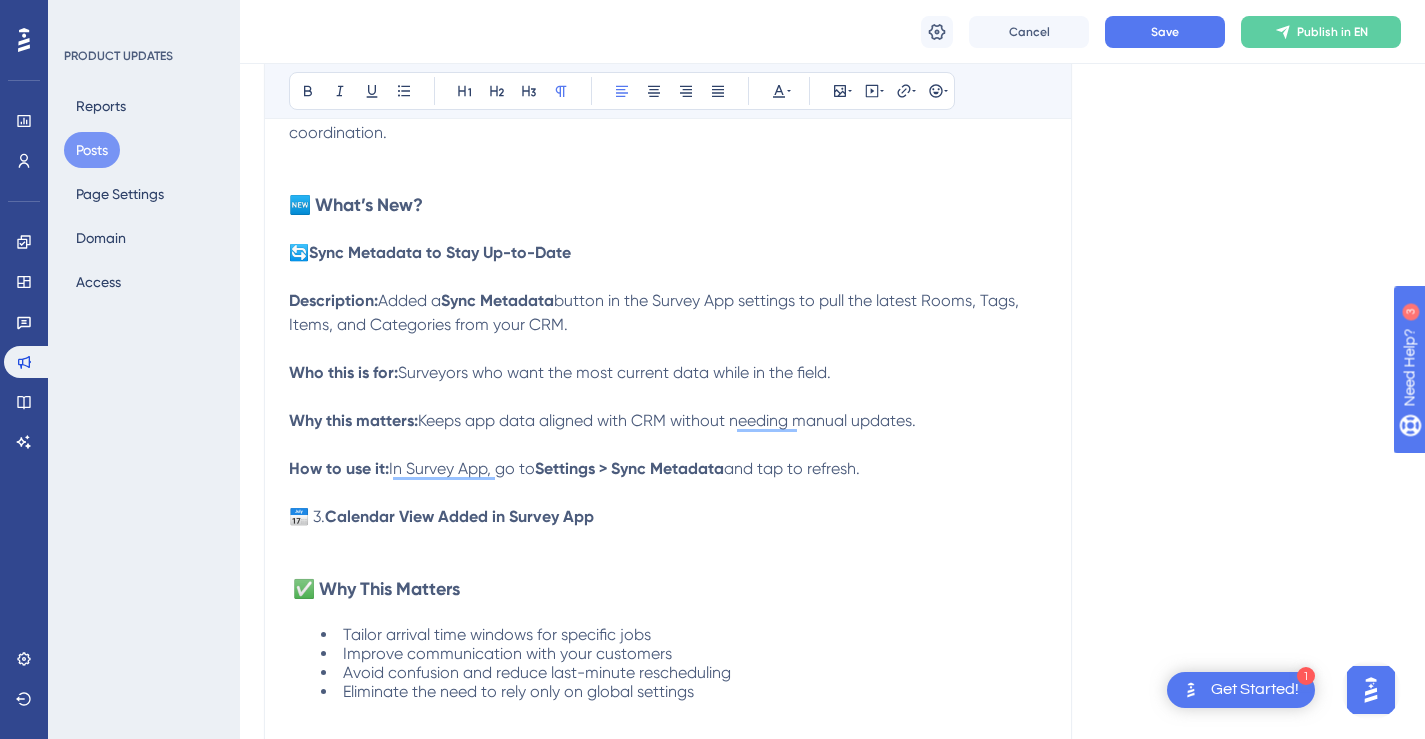 click on "Calendar View Added in Survey App" at bounding box center (459, 516) 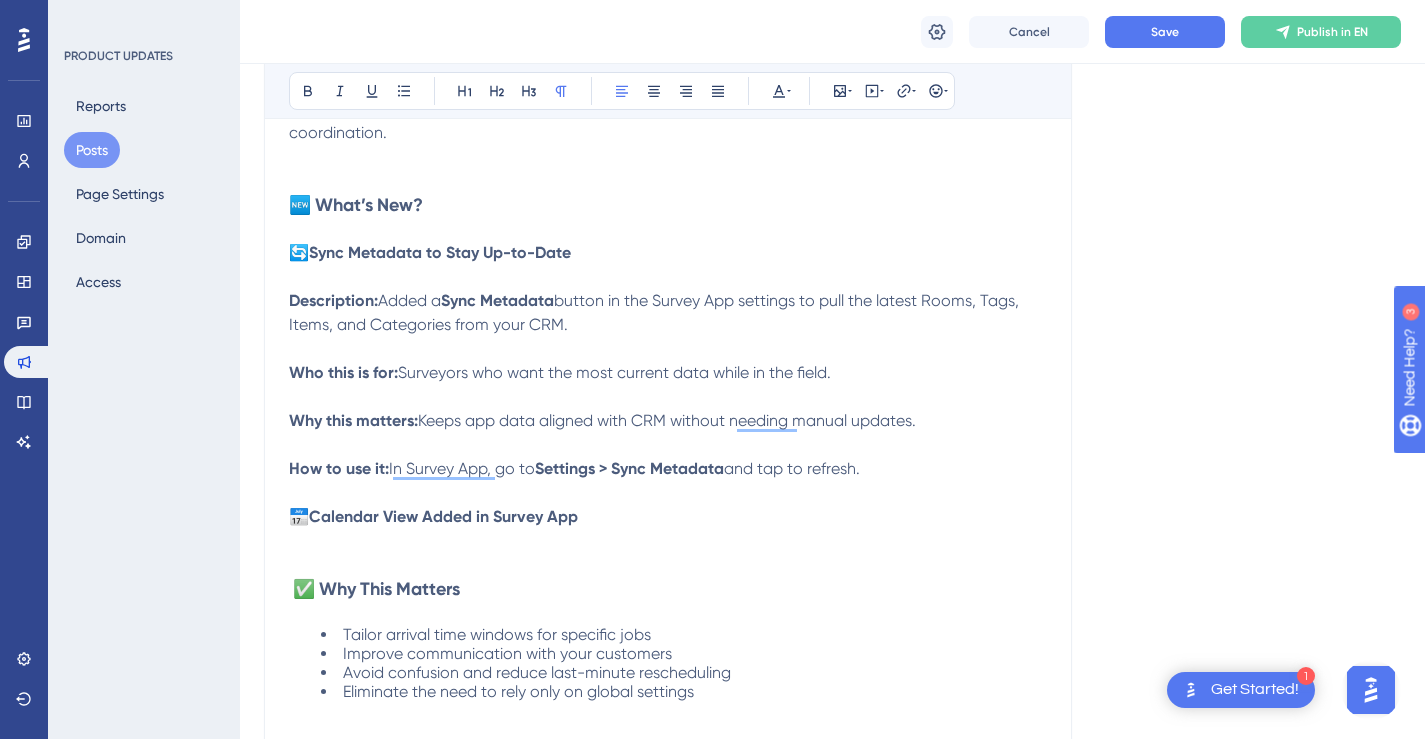 click on "🔄  Sync Metadata to Stay Up-to-Date Description:  Added a  Sync Metadata  button in the Survey App settings to pull the latest Rooms, Tags, Items, and Categories from your CRM. Who this is for:  Surveyors who want the most current data while in the field. Why this matters:  Keeps app data aligned with CRM without needing manual updates. How to use it:  In Survey App, go to  Settings > Sync Metadata  and tap to refresh. 📅  Calendar View Added in Survey App" at bounding box center (668, 397) 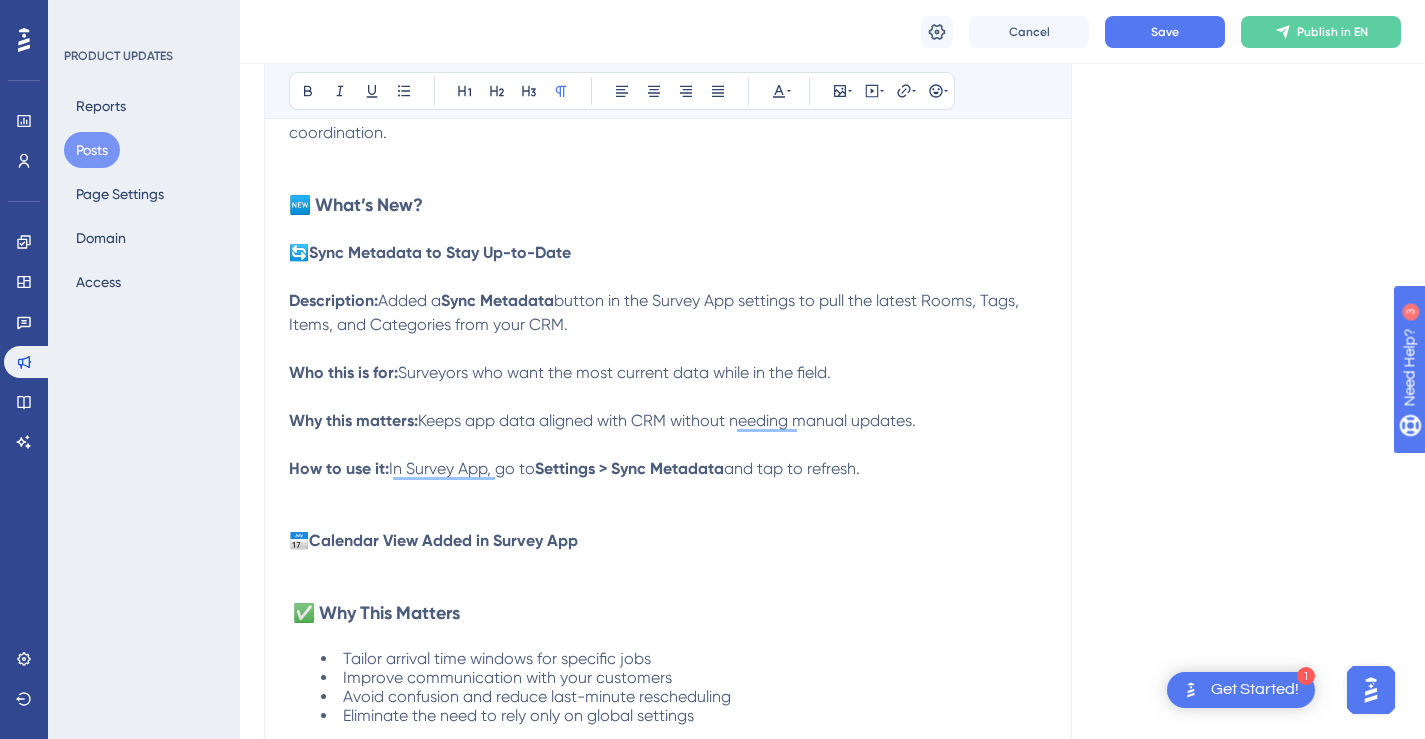 scroll, scrollTop: 487, scrollLeft: 0, axis: vertical 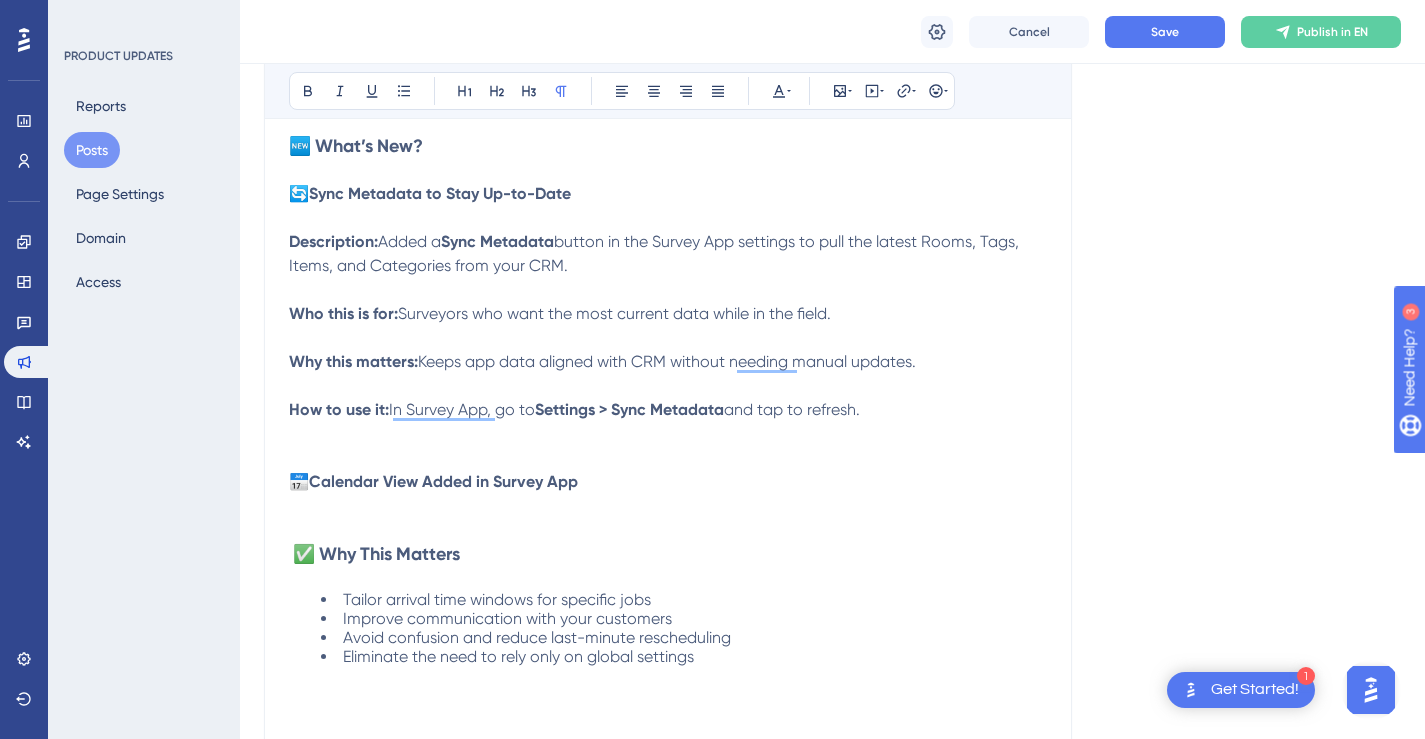 click on "🔄  Sync Metadata to Stay Up-to-Date Description:  Added a  Sync Metadata  button in the Survey App settings to pull the latest Rooms, Tags, Items, and Categories from your CRM. Who this is for:  Surveyors who want the most current data while in the field. Why this matters:  Keeps app data aligned with CRM without needing manual updates. How to use it:  In Survey App, go to  Settings > Sync Metadata  and tap to refresh. 📅  Calendar View Added in Survey App" at bounding box center (668, 350) 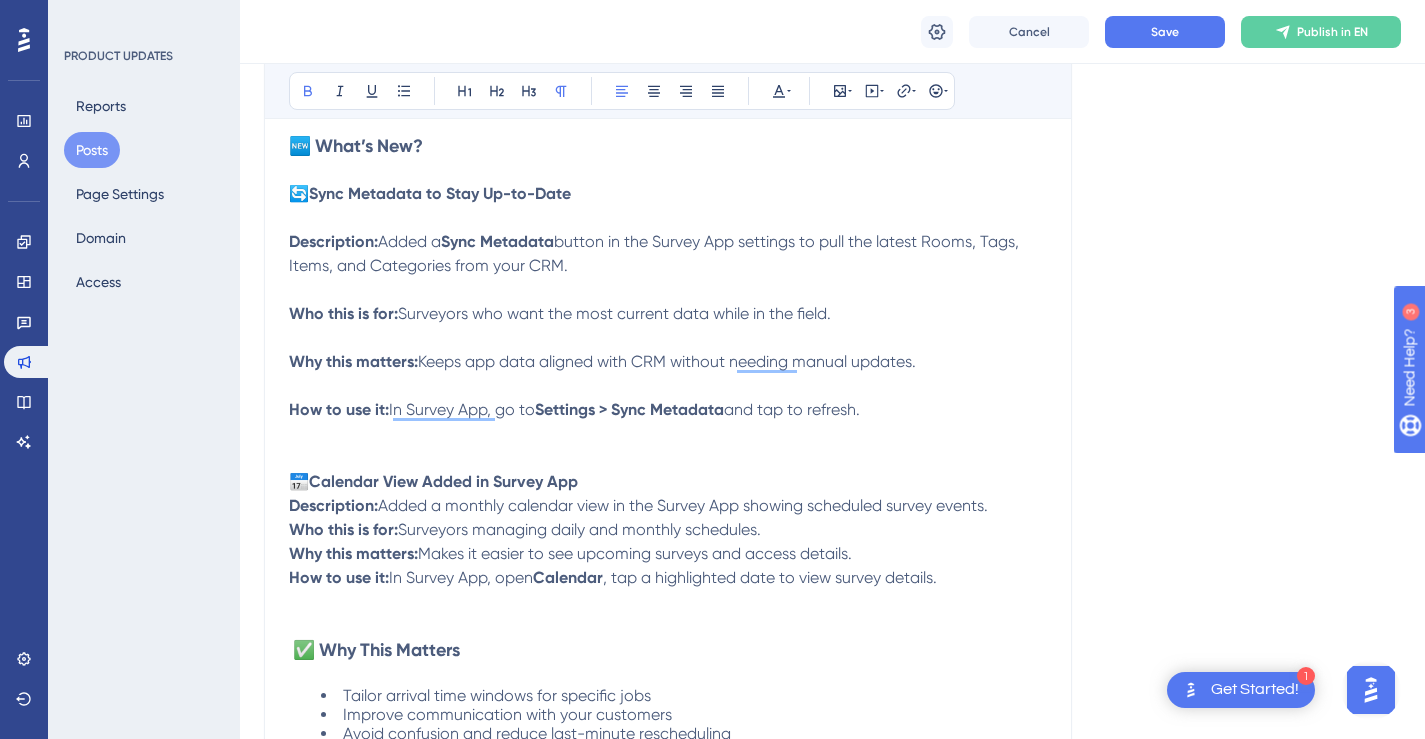 click on "🔄  Sync Metadata to Stay Up-to-Date Description:  Added a  Sync Metadata  button in the Survey App settings to pull the latest Rooms, Tags, Items, and Categories from your CRM. Who this is for:  Surveyors who want the most current data while in the field. Why this matters:  Keeps app data aligned with CRM without needing manual updates. How to use it:  In Survey App, go to  Settings > Sync Metadata  and tap to refresh. 📅  Calendar View Added in Survey App Description:  Added a monthly calendar view in the Survey App showing scheduled survey events. Who this is for:  Surveyors managing daily and monthly schedules. Why this matters:  Makes it easier to see upcoming surveys and access details. How to use it:  In Survey App, open  Calendar , tap a highlighted date to view survey details." at bounding box center [668, 398] 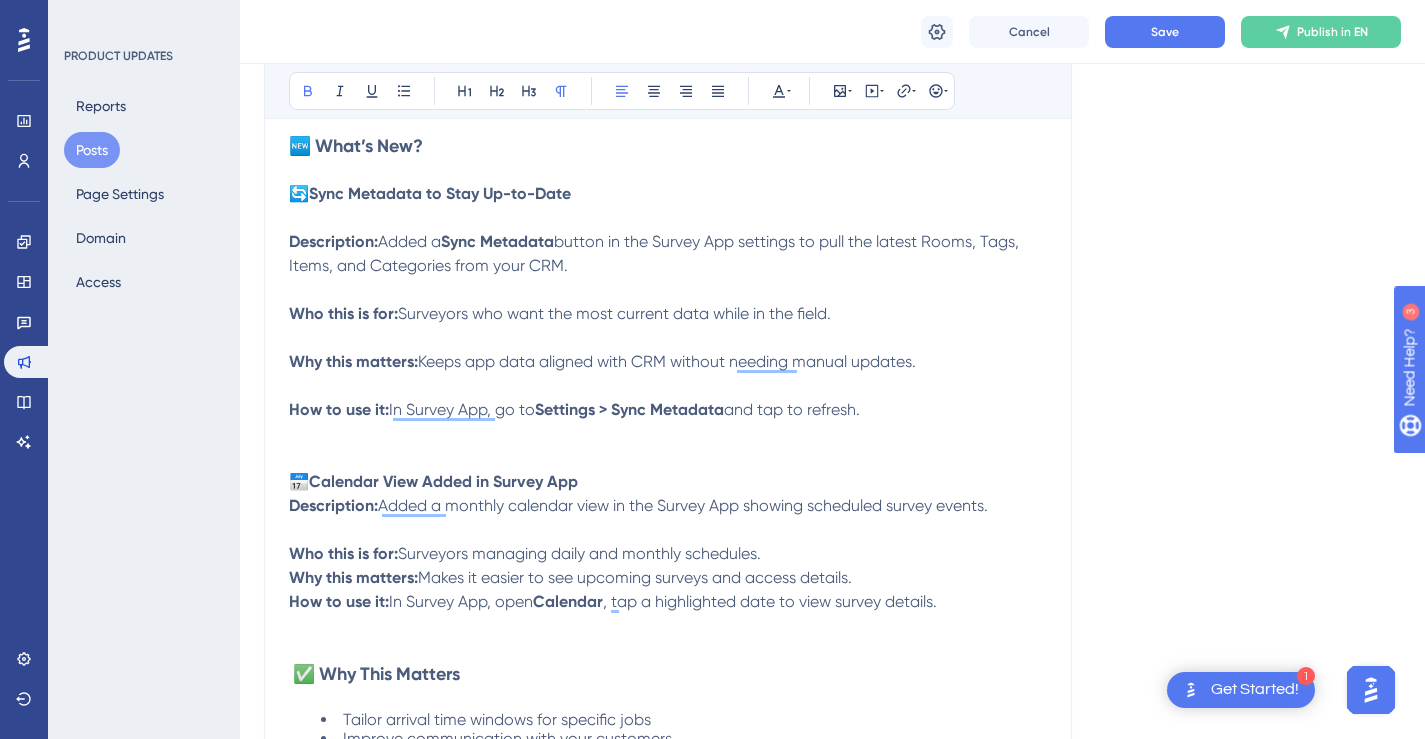 click on "🔄  Sync Metadata to Stay Up-to-Date Description:  Added a  Sync Metadata  button in the Survey App settings to pull the latest Rooms, Tags, Items, and Categories from your CRM. Who this is for:  Surveyors who want the most current data while in the field. Why this matters:  Keeps app data aligned with CRM without needing manual updates. How to use it:  In Survey App, go to  Settings > Sync Metadata  and tap to refresh. 📅  Calendar View Added in Survey App Description:  Added a monthly calendar view in the Survey App showing scheduled survey events. Who this is for:  Surveyors managing daily and monthly schedules. Why this matters:  Makes it easier to see upcoming surveys and access details. How to use it:  In Survey App, open  Calendar , tap a highlighted date to view survey details." at bounding box center (668, 410) 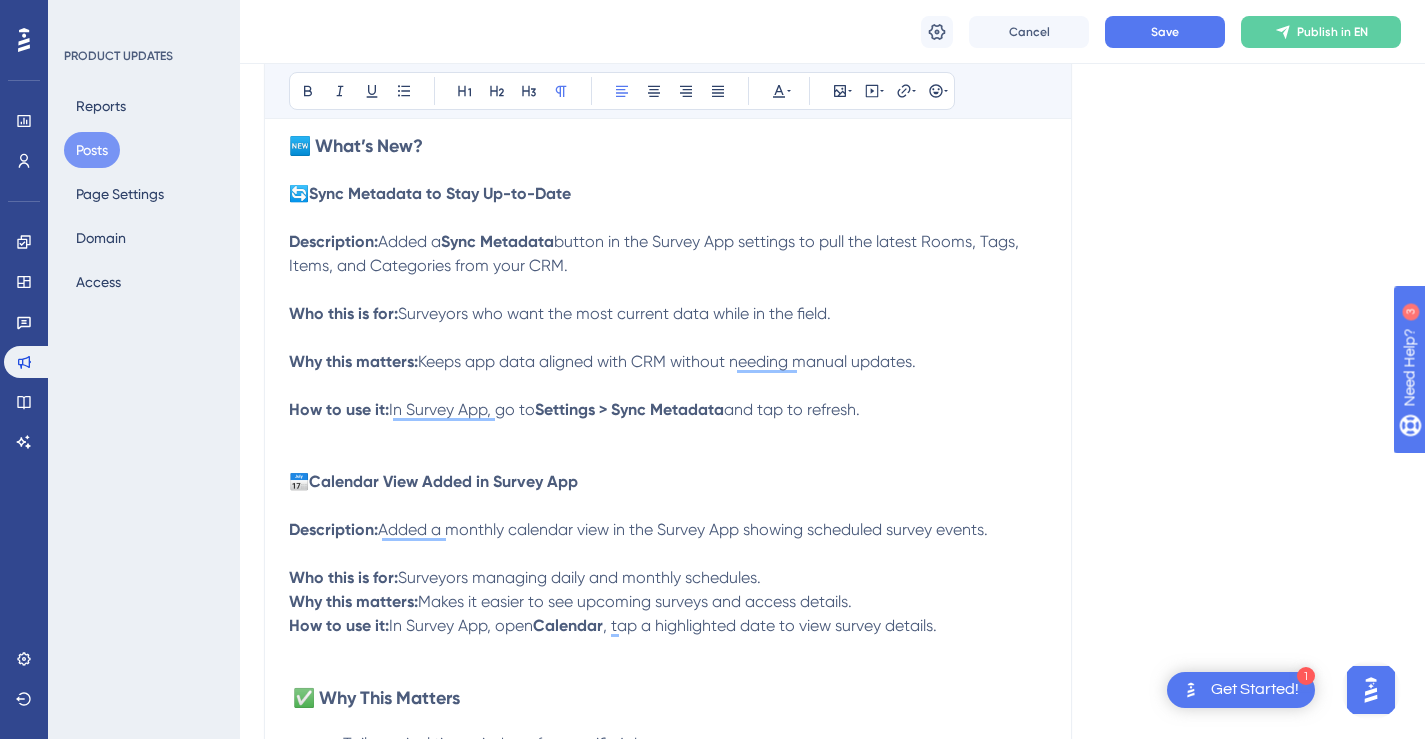 click on "🔄  Sync Metadata to Stay Up-to-Date Description:  Added a  Sync Metadata  button in the Survey App settings to pull the latest Rooms, Tags, Items, and Categories from your CRM. Who this is for:  Surveyors who want the most current data while in the field. Why this matters:  Keeps app data aligned with CRM without needing manual updates. How to use it:  In Survey App, go to  Settings > Sync Metadata  and tap to refresh. 📅  Calendar View Added in Survey App Description:  Added a monthly calendar view in the Survey App showing scheduled survey events. Who this is for:  Surveyors managing daily and monthly schedules. Why this matters:  Makes it easier to see upcoming surveys and access details. How to use it:  In Survey App, open  Calendar , tap a highlighted date to view survey details." at bounding box center [668, 422] 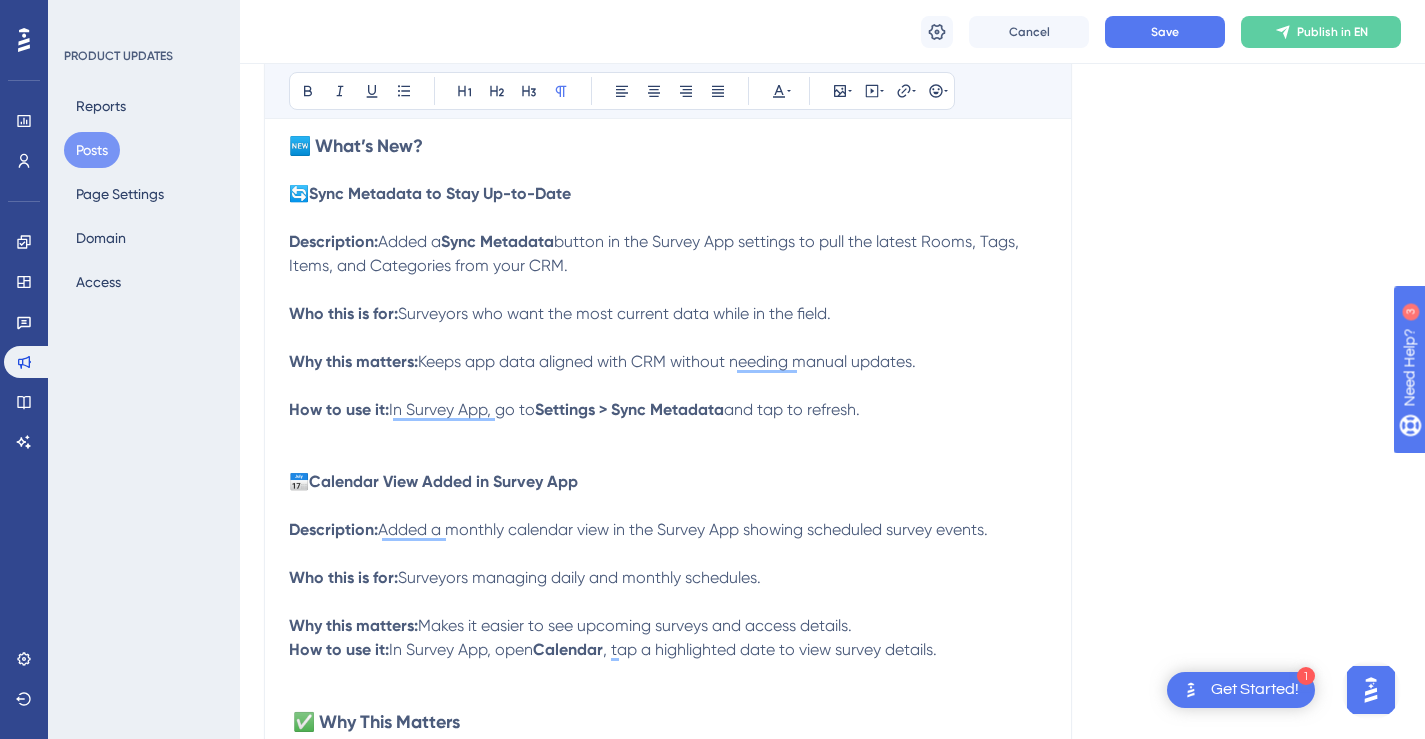 click on "🔄  Sync Metadata to Stay Up-to-Date Description:  Added a  Sync Metadata  button in the Survey App settings to pull the latest Rooms, Tags, Items, and Categories from your CRM. Who this is for:  Surveyors who want the most current data while in the field. Why this matters:  Keeps app data aligned with CRM without needing manual updates. How to use it:  In Survey App, go to  Settings > Sync Metadata  and tap to refresh. 📅  Calendar View Added in Survey App Description:  Added a monthly calendar view in the Survey App showing scheduled survey events. Who this is for:  Surveyors managing daily and monthly schedules. Why this matters:  Makes it easier to see upcoming surveys and access details. How to use it:  In Survey App, open  Calendar , tap a highlighted date to view survey details." at bounding box center (668, 434) 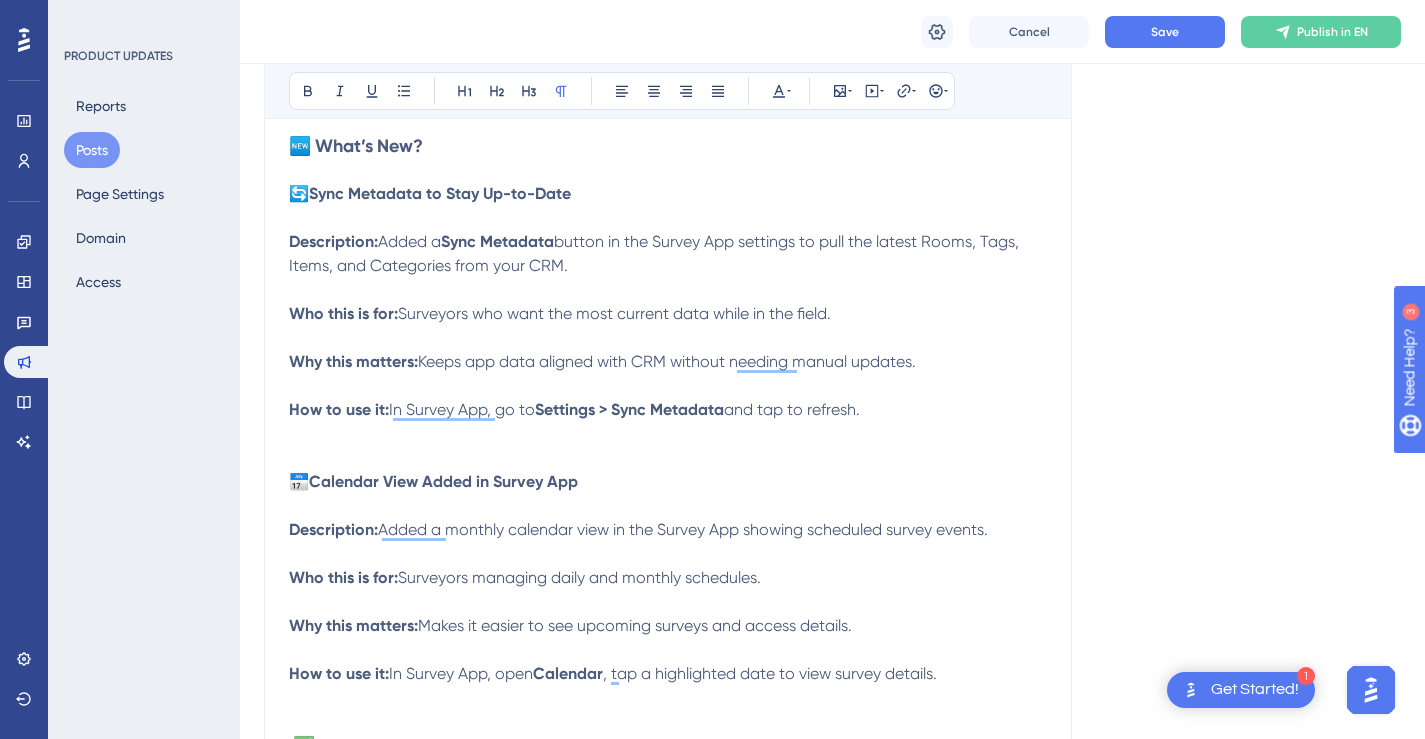 click on "🔄  Sync Metadata to Stay Up-to-Date Description:  Added a  Sync Metadata  button in the Survey App settings to pull the latest Rooms, Tags, Items, and Categories from your CRM. Who this is for:  Surveyors who want the most current data while in the field. Why this matters:  Keeps app data aligned with CRM without needing manual updates. How to use it:  In Survey App, go to  Settings > Sync Metadata  and tap to refresh. 📅  Calendar View Added in Survey App Description:  Added a monthly calendar view in the Survey App showing scheduled survey events. Who this is for:  Surveyors managing daily and monthly schedules. Why this matters:  Makes it easier to see upcoming surveys and access details. How to use it:  In Survey App, open  Calendar , tap a highlighted date to view survey details." at bounding box center (668, 446) 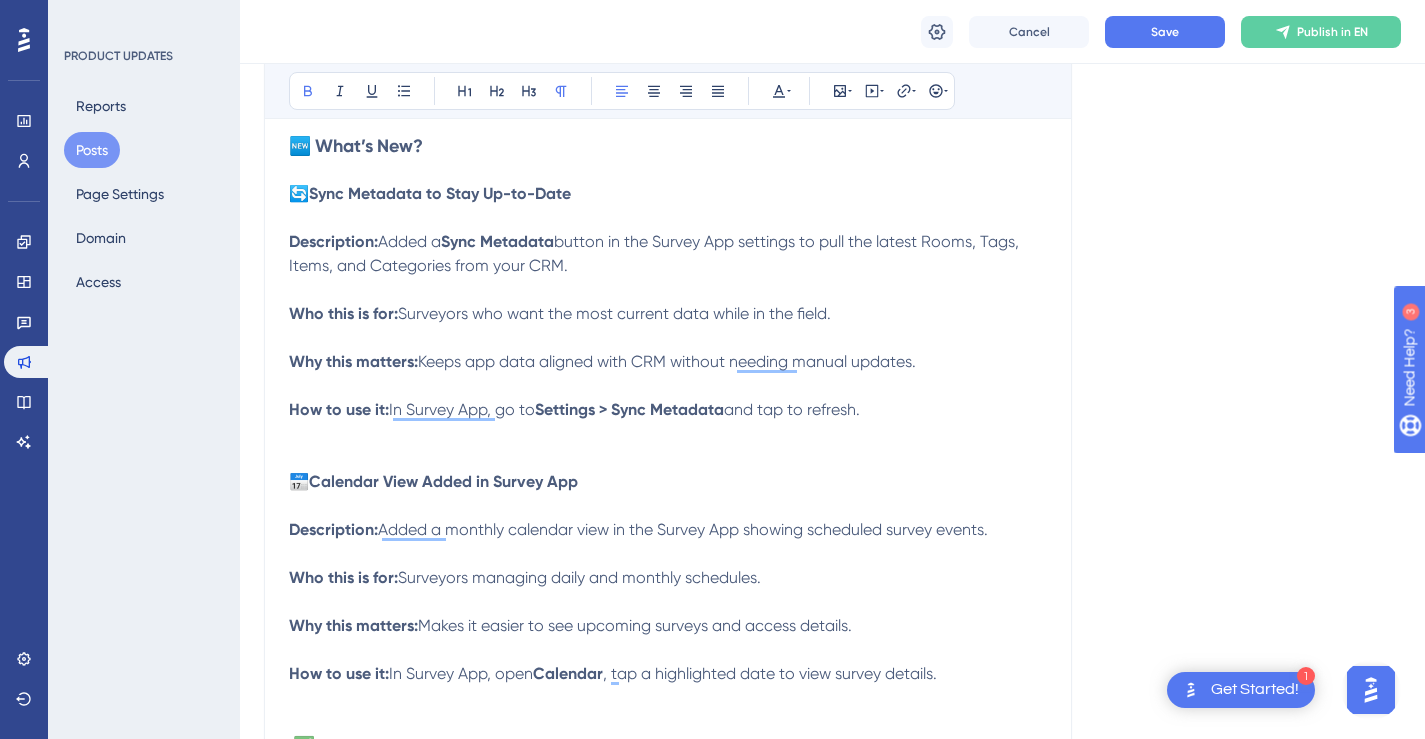 type 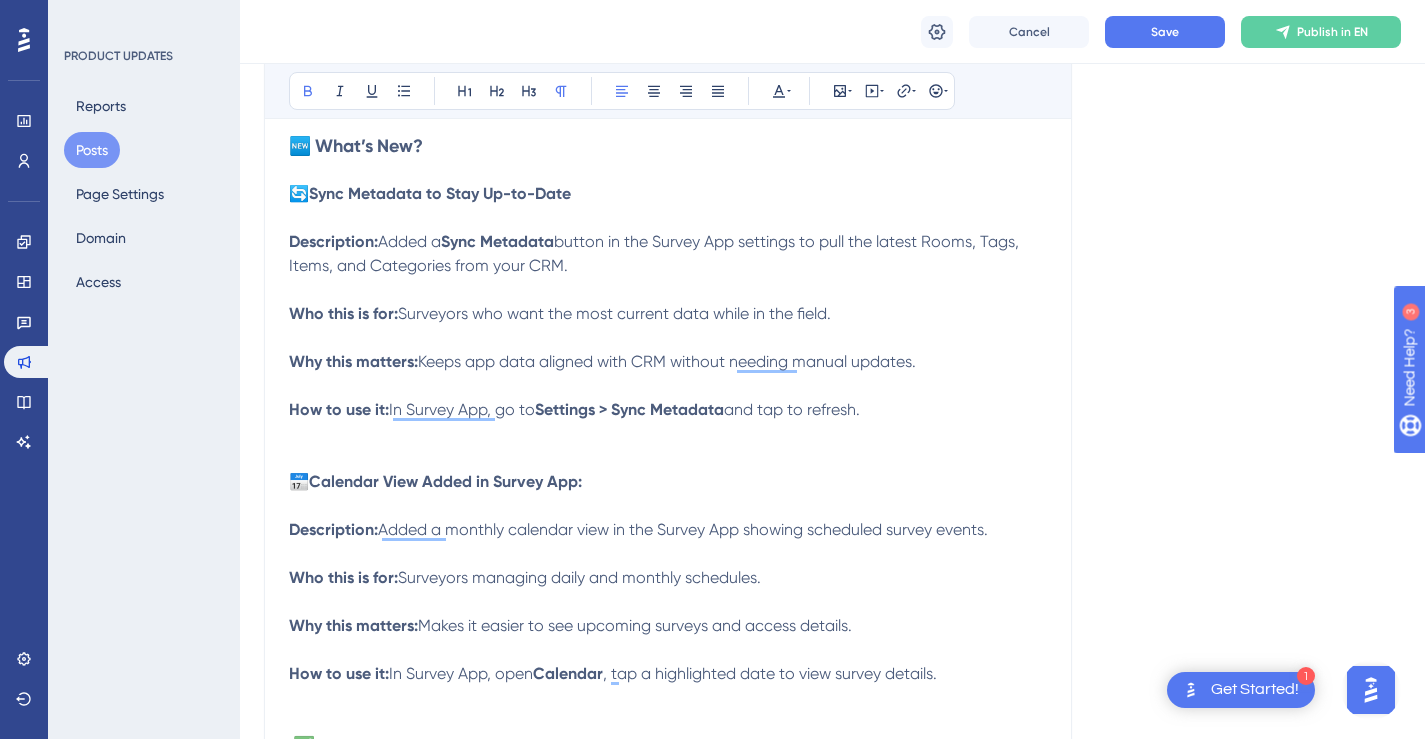 click on "🔄  Sync Metadata to Stay Up-to-Date Description:  Added a  Sync Metadata  button in the Survey App settings to pull the latest Rooms, Tags, Items, and Categories from your CRM. Who this is for:  Surveyors who want the most current data while in the field. Why this matters:  Keeps app data aligned with CRM without needing manual updates. How to use it:  In Survey App, go to  Settings > Sync Metadata  and tap to refresh. 📅  Calendar View Added in Survey App: Description:  Added a monthly calendar view in the Survey App showing scheduled survey events. Who this is for:  Surveyors managing daily and monthly schedules. Why this matters:  Makes it easier to see upcoming surveys and access details. How to use it:  In Survey App, open  Calendar , tap a highlighted date to view survey details." at bounding box center (668, 446) 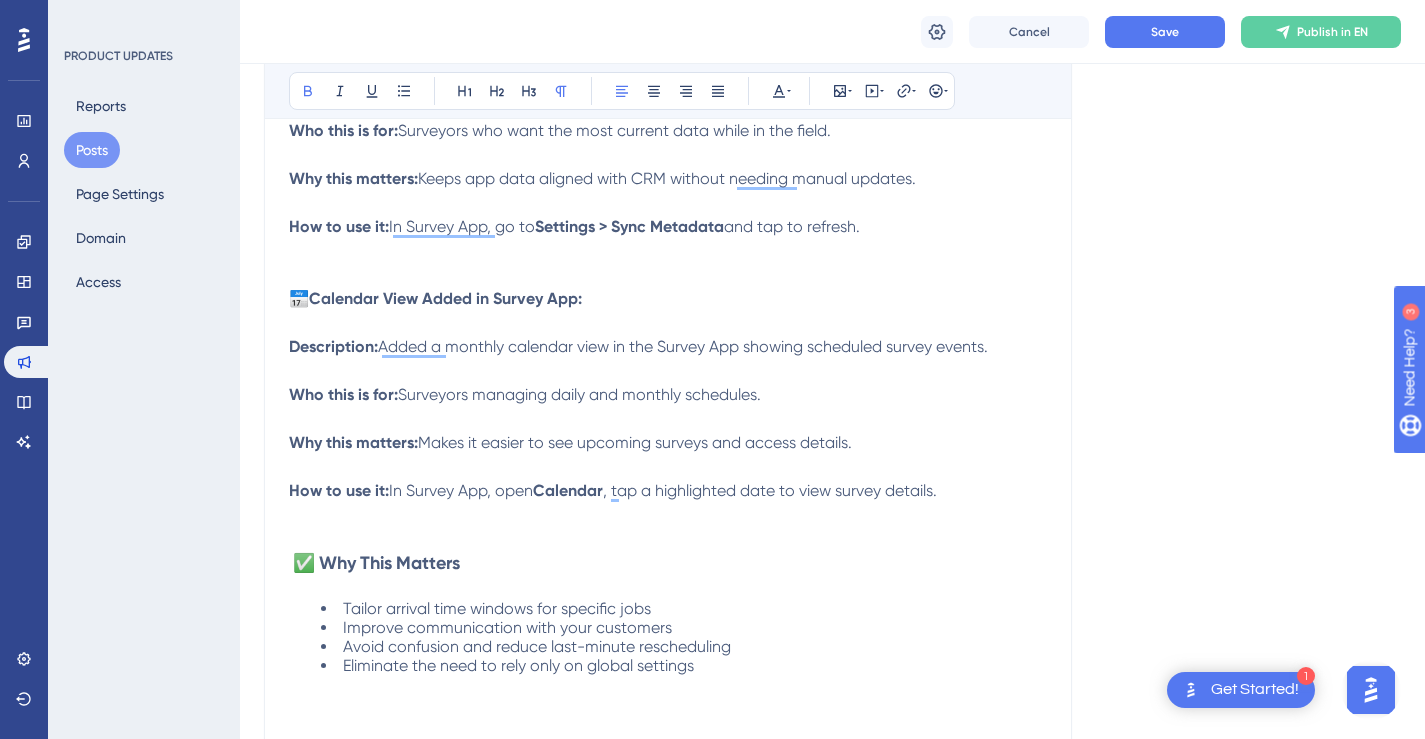 scroll, scrollTop: 717, scrollLeft: 0, axis: vertical 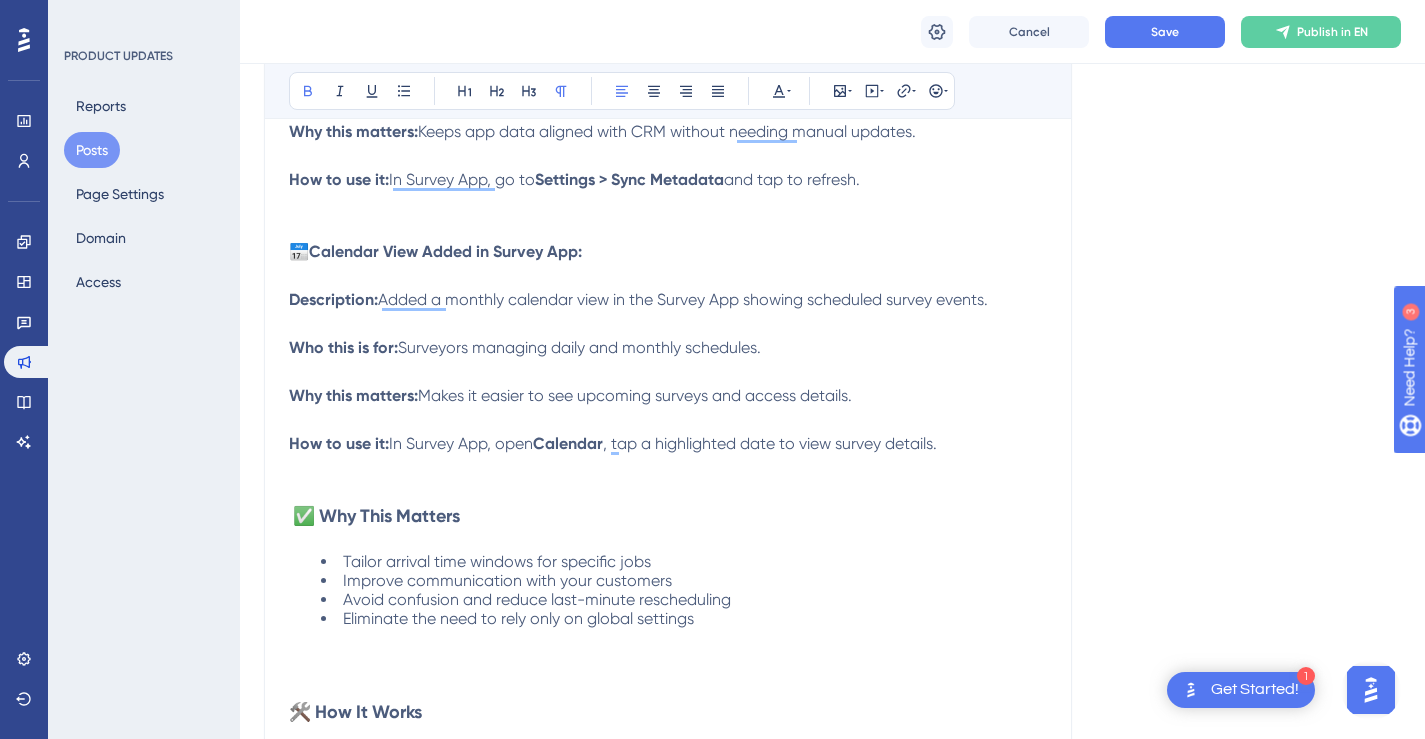 click on "🔄  Sync Metadata to Stay Up-to-Date: Description:  Added a  Sync Metadata  button in the Survey App settings to pull the latest Rooms, Tags, Items, and Categories from your CRM. Who this is for:  Surveyors who want the most current data while in the field. Why this matters:  Keeps app data aligned with CRM without needing manual updates. How to use it:  In Survey App, go to  Settings > Sync Metadata  and tap to refresh. 📅  Calendar View Added in Survey App: Description:  Added a monthly calendar view in the Survey App showing scheduled survey events. Who this is for:  Surveyors managing daily and monthly schedules. Why this matters:  Makes it easier to see upcoming surveys and access details. How to use it:  In Survey App, open  Calendar , tap a highlighted date to view survey details." at bounding box center [668, 216] 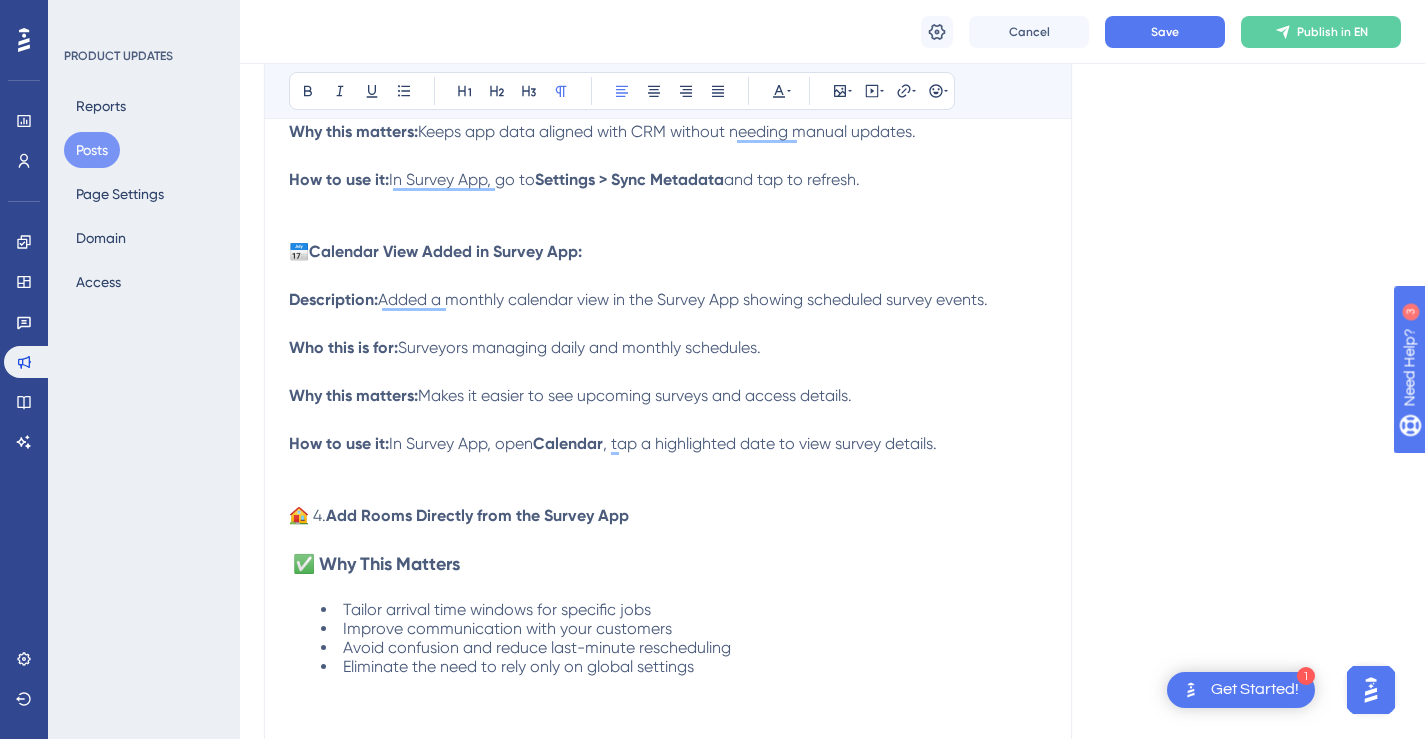 click on "🔄  Sync Metadata to Stay Up-to-Date: Description:  Added a  Sync Metadata  button in the Survey App settings to pull the latest Rooms, Tags, Items, and Categories from your CRM. Who this is for:  Surveyors who want the most current data while in the field. Why this matters:  Keeps app data aligned with CRM without needing manual updates. How to use it:  In Survey App, go to  Settings > Sync Metadata  and tap to refresh. 📅  Calendar View Added in Survey App: Description:  Added a monthly calendar view in the Survey App showing scheduled survey events. Who this is for:  Surveyors managing daily and monthly schedules. Why this matters:  Makes it easier to see upcoming surveys and access details. How to use it:  In Survey App, open  Calendar , tap a highlighted date to view survey details." at bounding box center (668, 216) 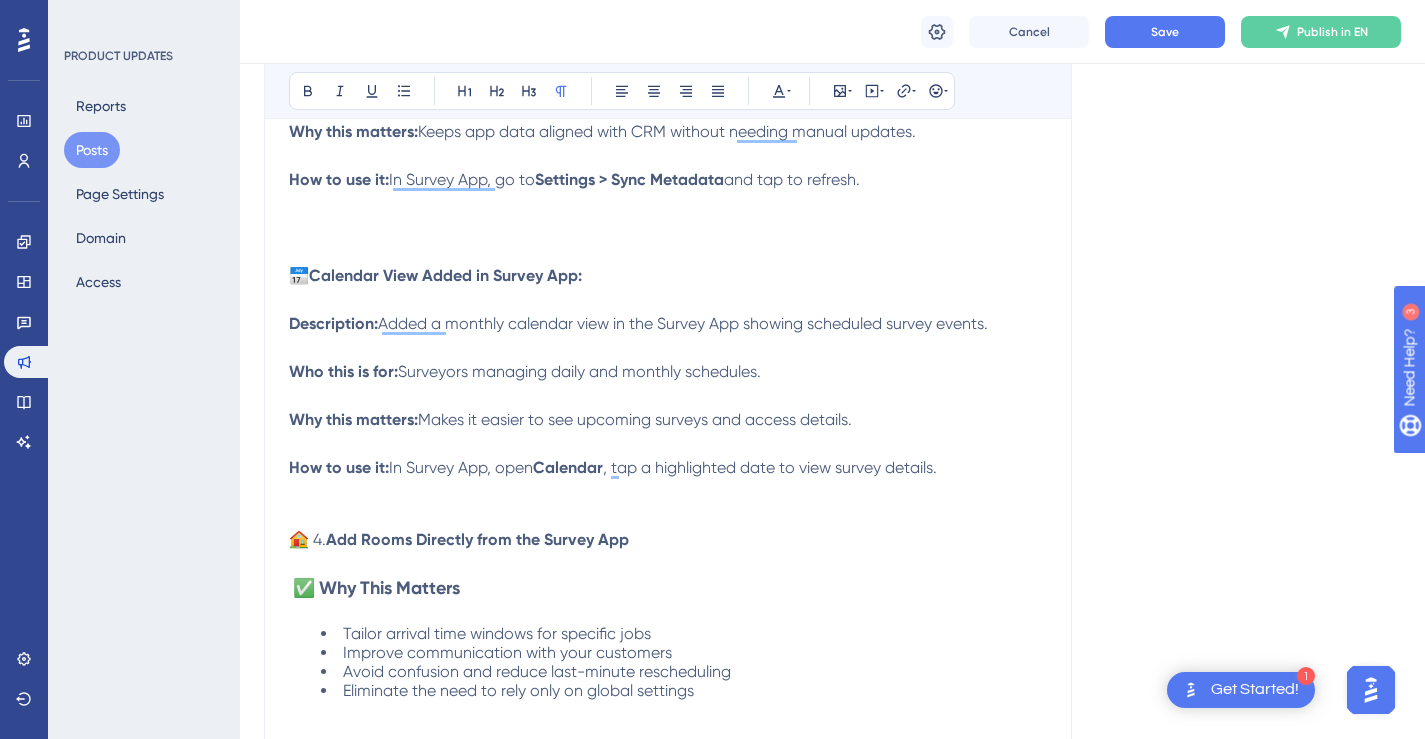 scroll, scrollTop: 776, scrollLeft: 0, axis: vertical 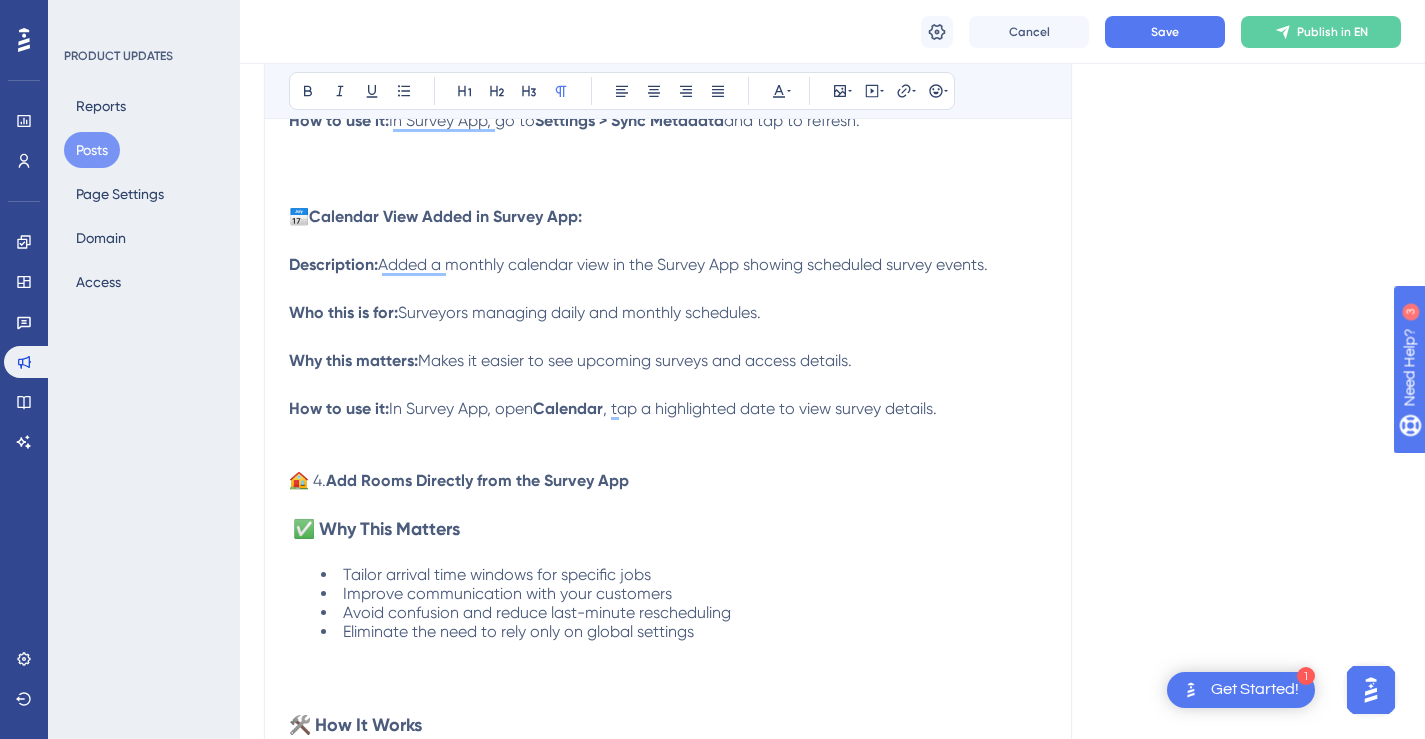 click on "🏠 4." at bounding box center (307, 480) 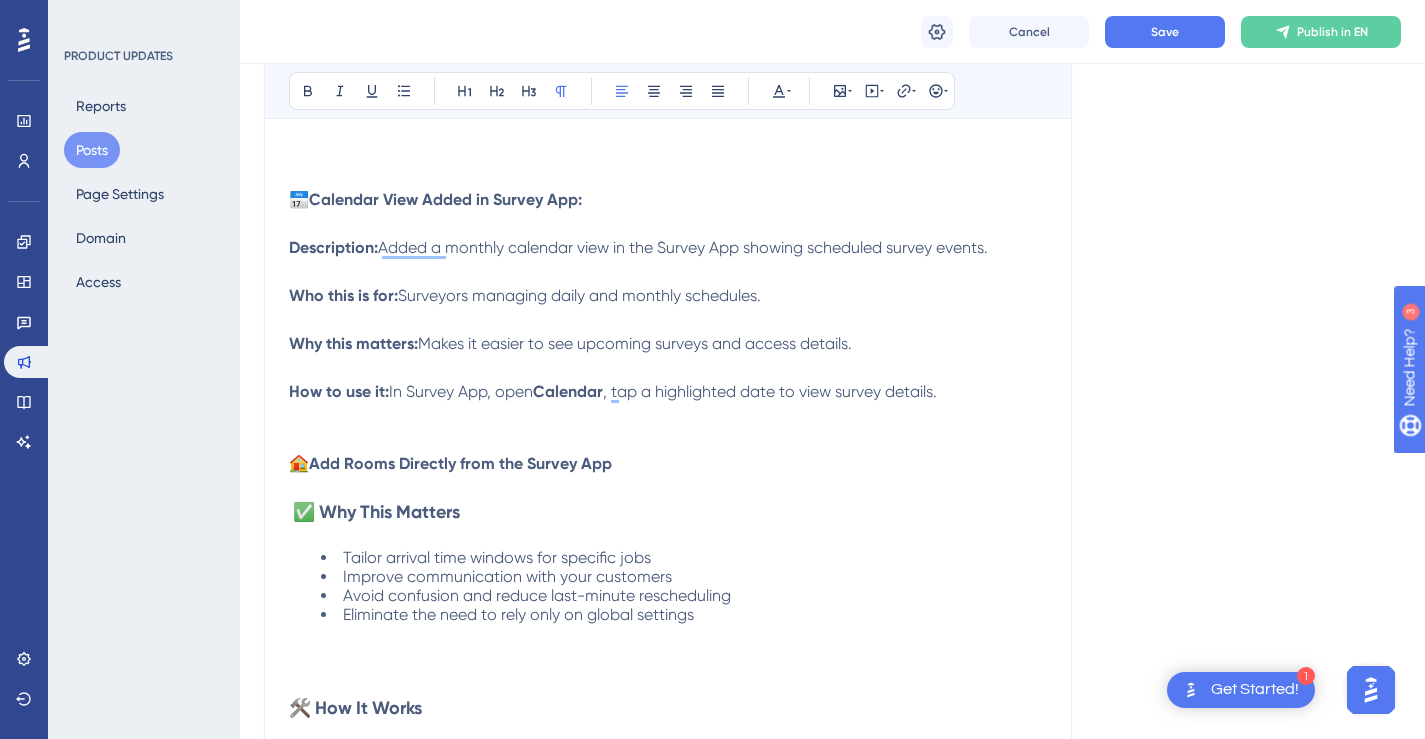 scroll, scrollTop: 813, scrollLeft: 0, axis: vertical 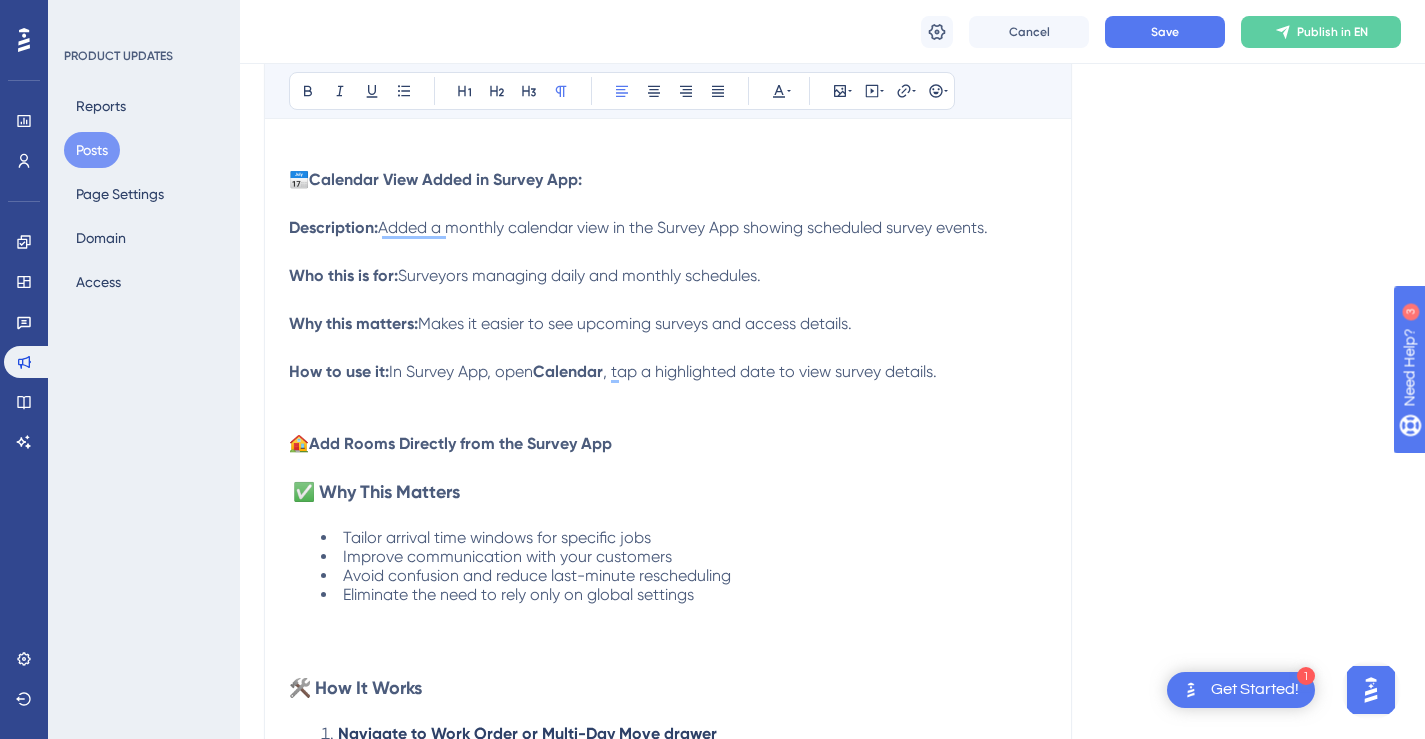 click on "🏠  Add Rooms Directly from the Survey App" at bounding box center (668, 444) 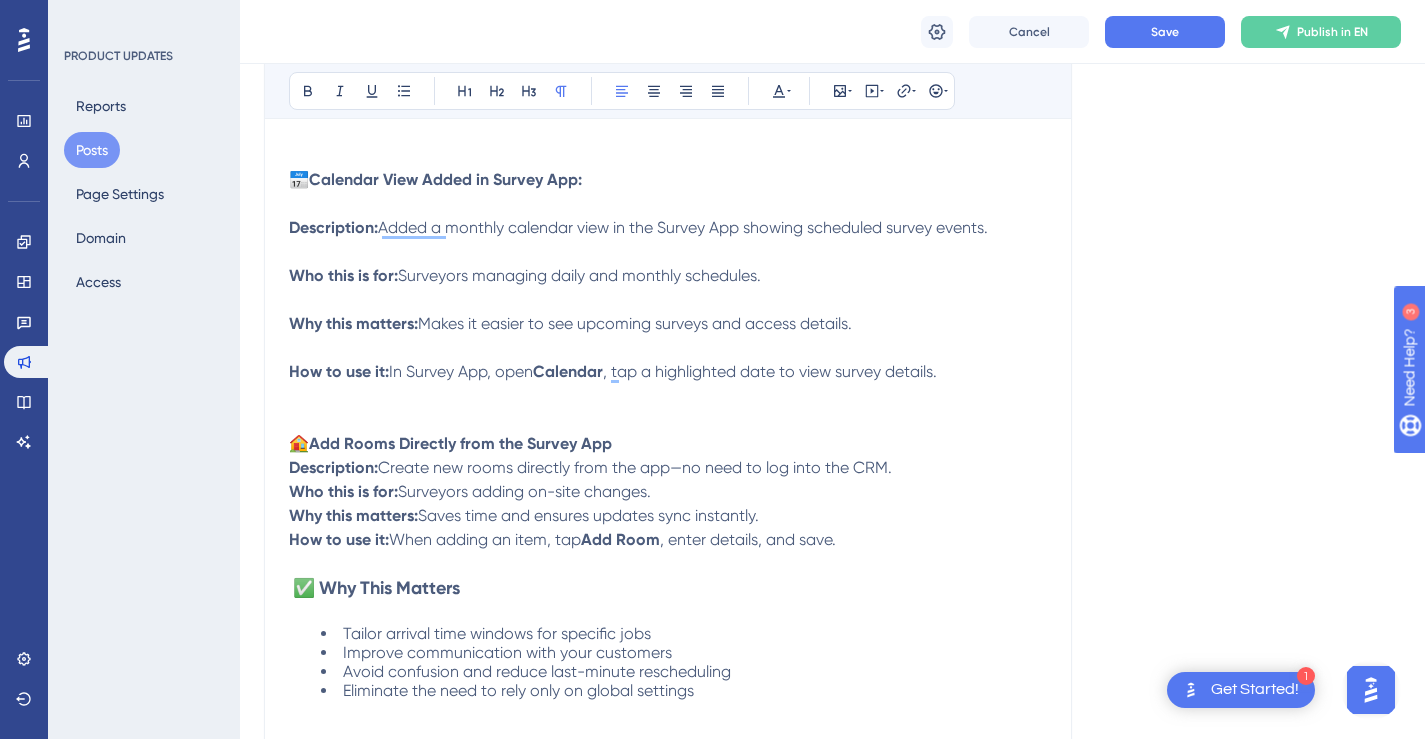 click on "🏠  Add Rooms Directly from the Survey App Description:  Create new rooms directly from the app—no need to log into the CRM. Who this is for:  Surveyors adding on-site changes. Why this matters:  Saves time and ensures updates sync instantly. How to use it:  When adding an item, tap  Add Room , enter details, and save." at bounding box center (668, 492) 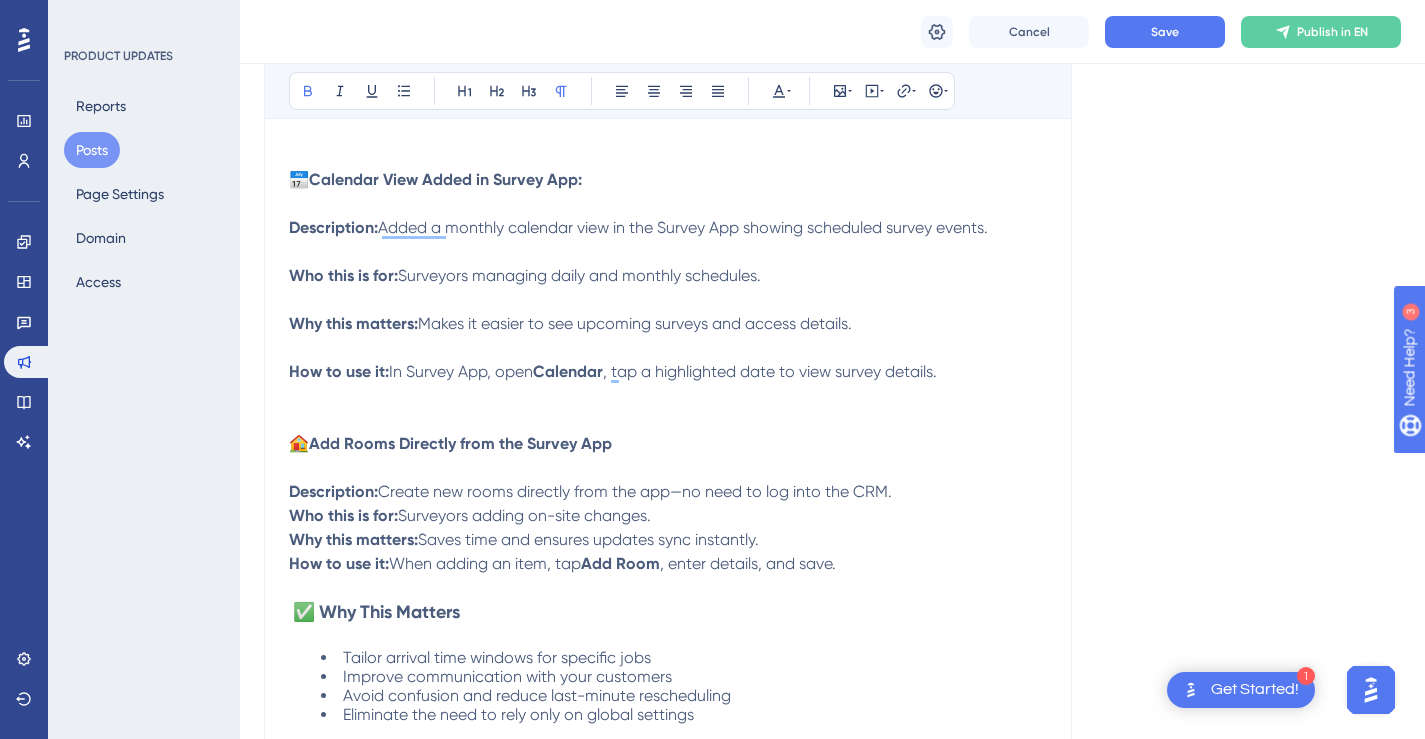 click on "🏠  Add Rooms Directly from the Survey App Description:  Create new rooms directly from the app—no need to log into the CRM. Who this is for:  Surveyors adding on-site changes. Why this matters:  Saves time and ensures updates sync instantly. How to use it:  When adding an item, tap  Add Room , enter details, and save." at bounding box center [668, 504] 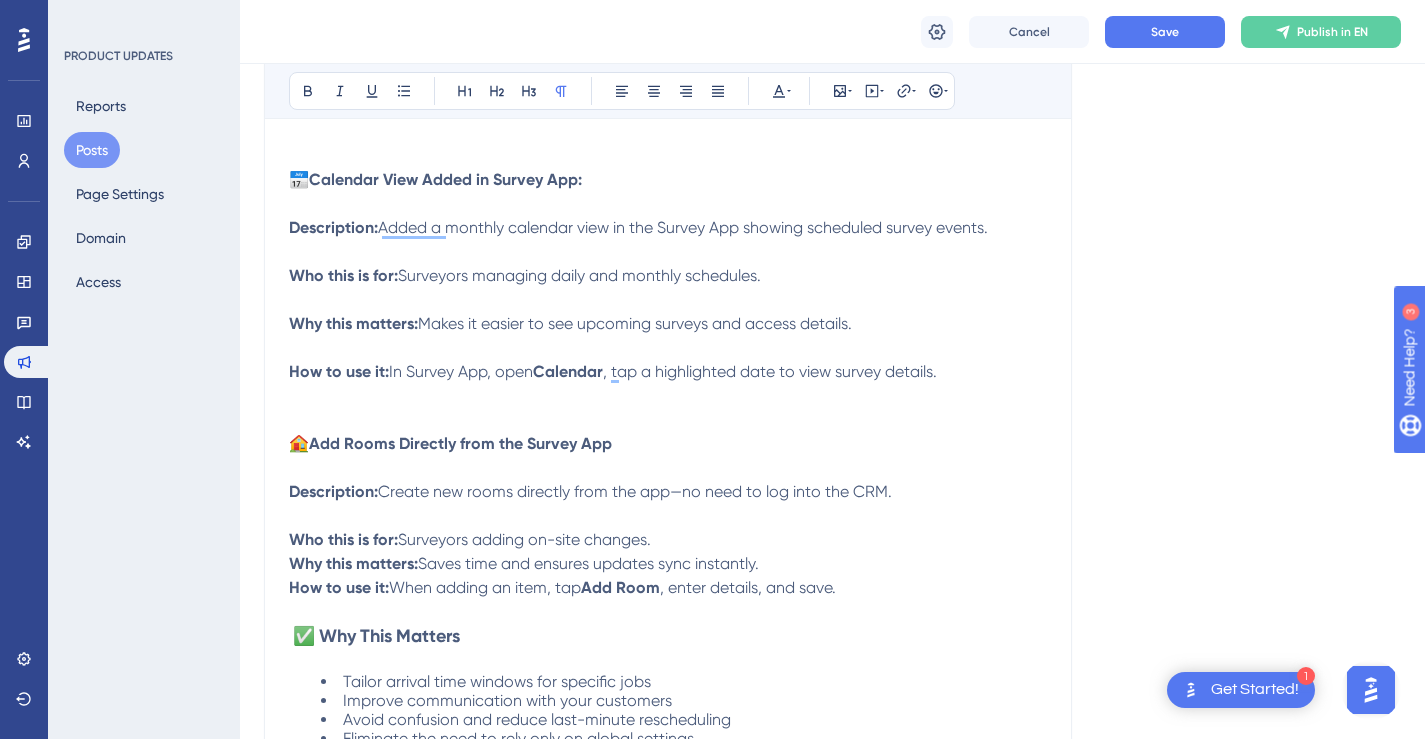 click on "🏠  Add Rooms Directly from the Survey App Description:  Create new rooms directly from the app—no need to log into the CRM. Who this is for:  Surveyors adding on-site changes. Why this matters:  Saves time and ensures updates sync instantly. How to use it:  When adding an item, tap  Add Room , enter details, and save." at bounding box center (668, 516) 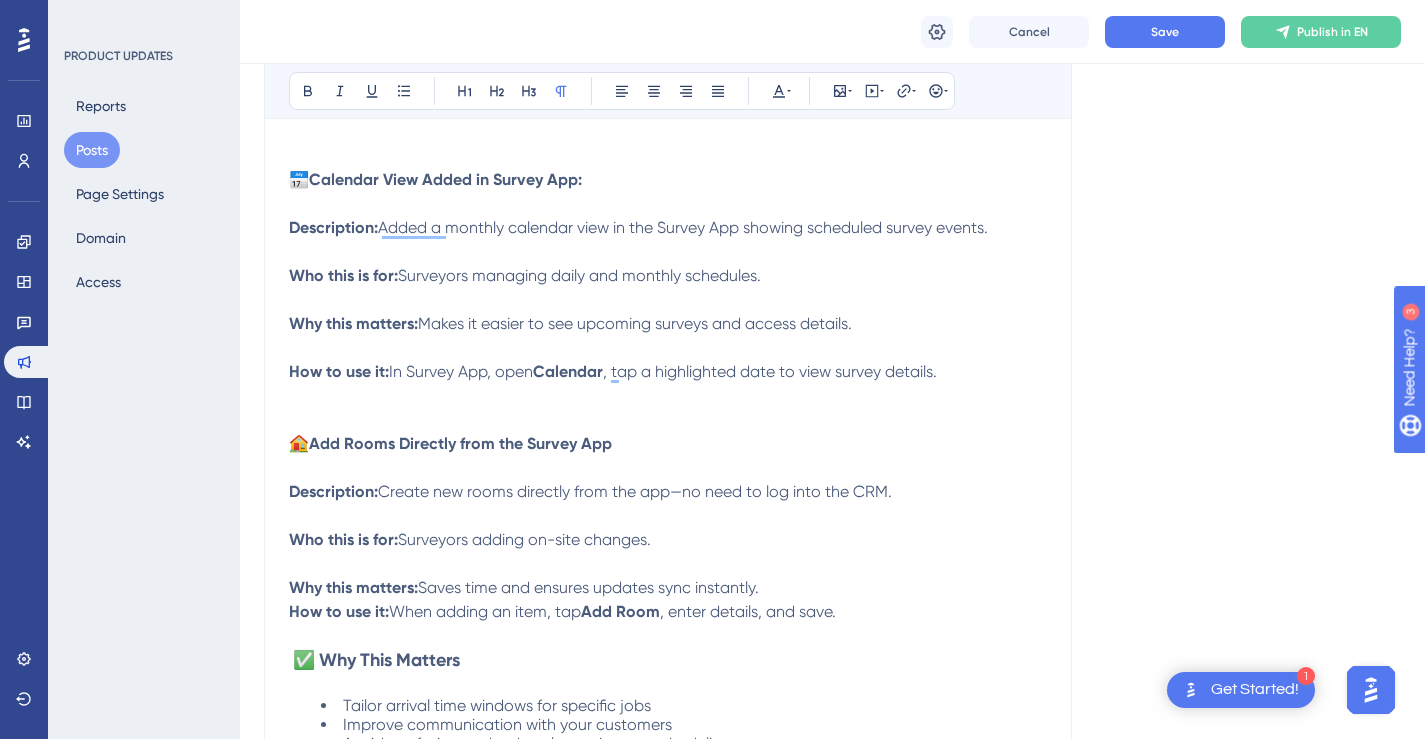 click on "🏠  Add Rooms Directly from the Survey App Description:  Create new rooms directly from the app—no need to log into the CRM. Who this is for:  Surveyors adding on-site changes. Why this matters:  Saves time and ensures updates sync instantly. How to use it:  When adding an item, tap  Add Room , enter details, and save." at bounding box center [668, 528] 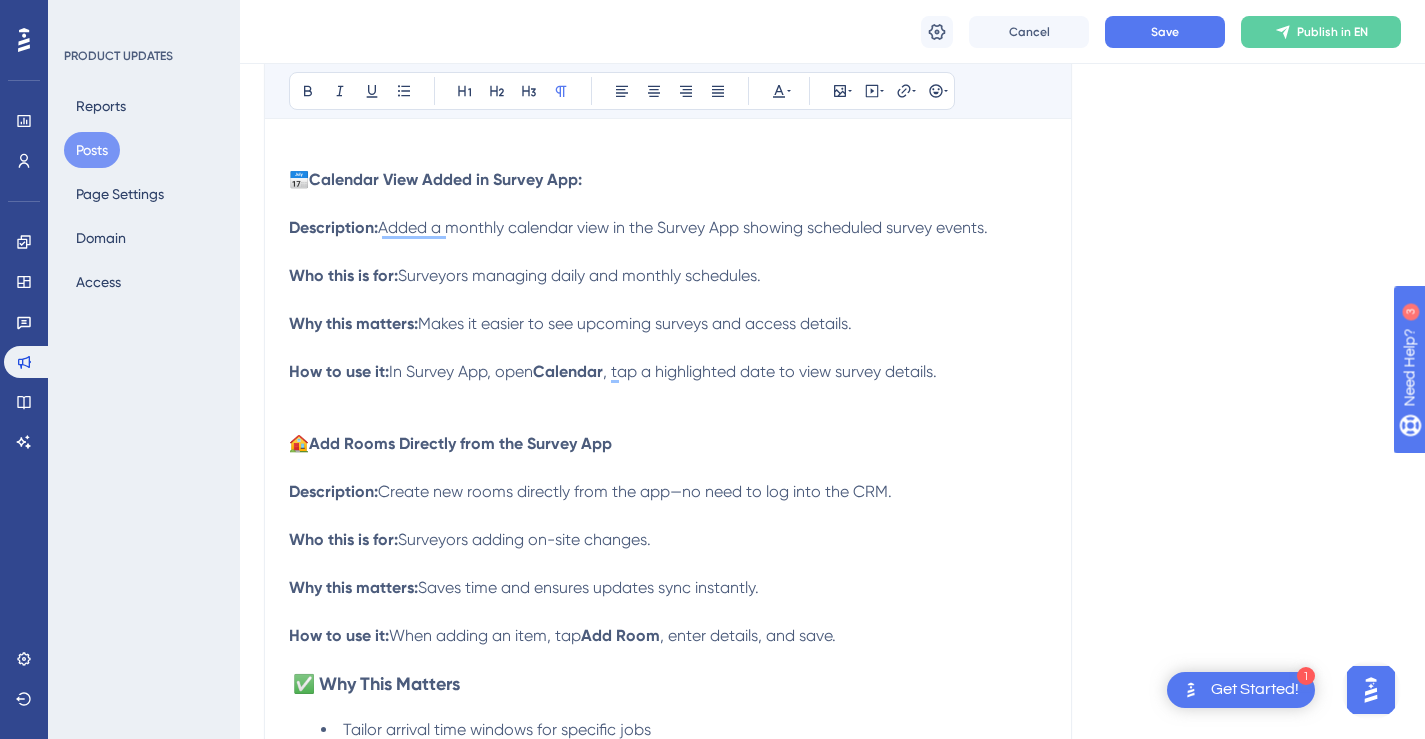 click on "🏠  Add Rooms Directly from the Survey App Description:  Create new rooms directly from the app—no need to log into the CRM. Who this is for:  Surveyors adding on-site changes. Why this matters:  Saves time and ensures updates sync instantly. How to use it:  When adding an item, tap  Add Room , enter details, and save." at bounding box center (668, 540) 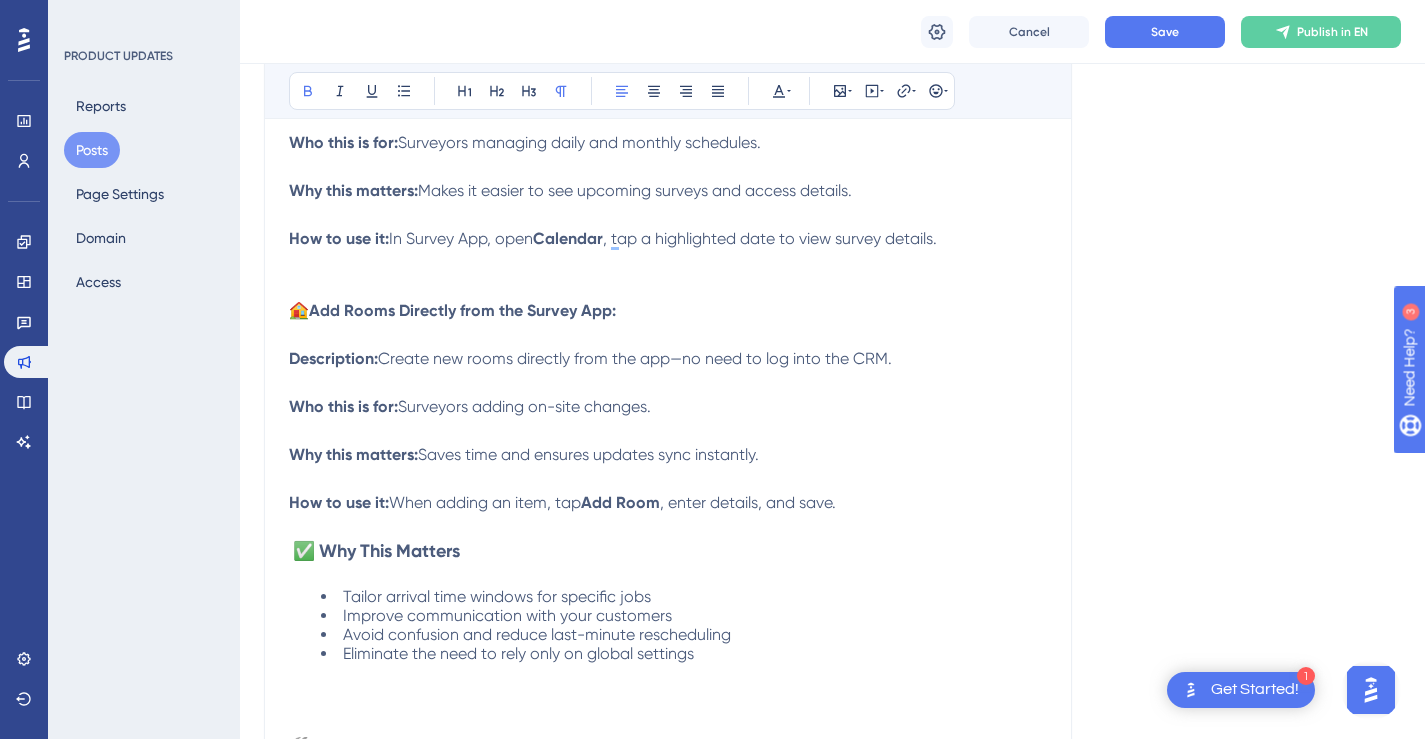 scroll, scrollTop: 947, scrollLeft: 0, axis: vertical 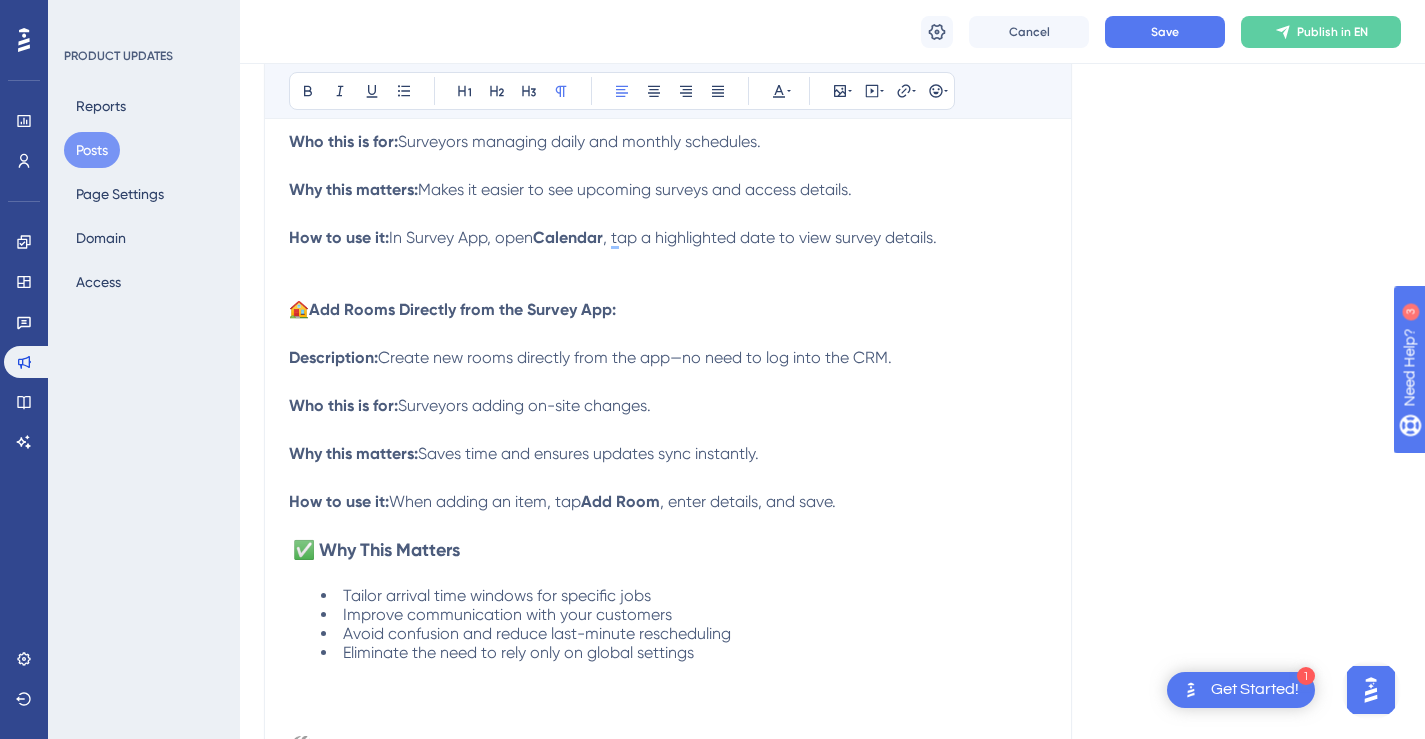 drag, startPoint x: 896, startPoint y: 357, endPoint x: 689, endPoint y: 361, distance: 207.03865 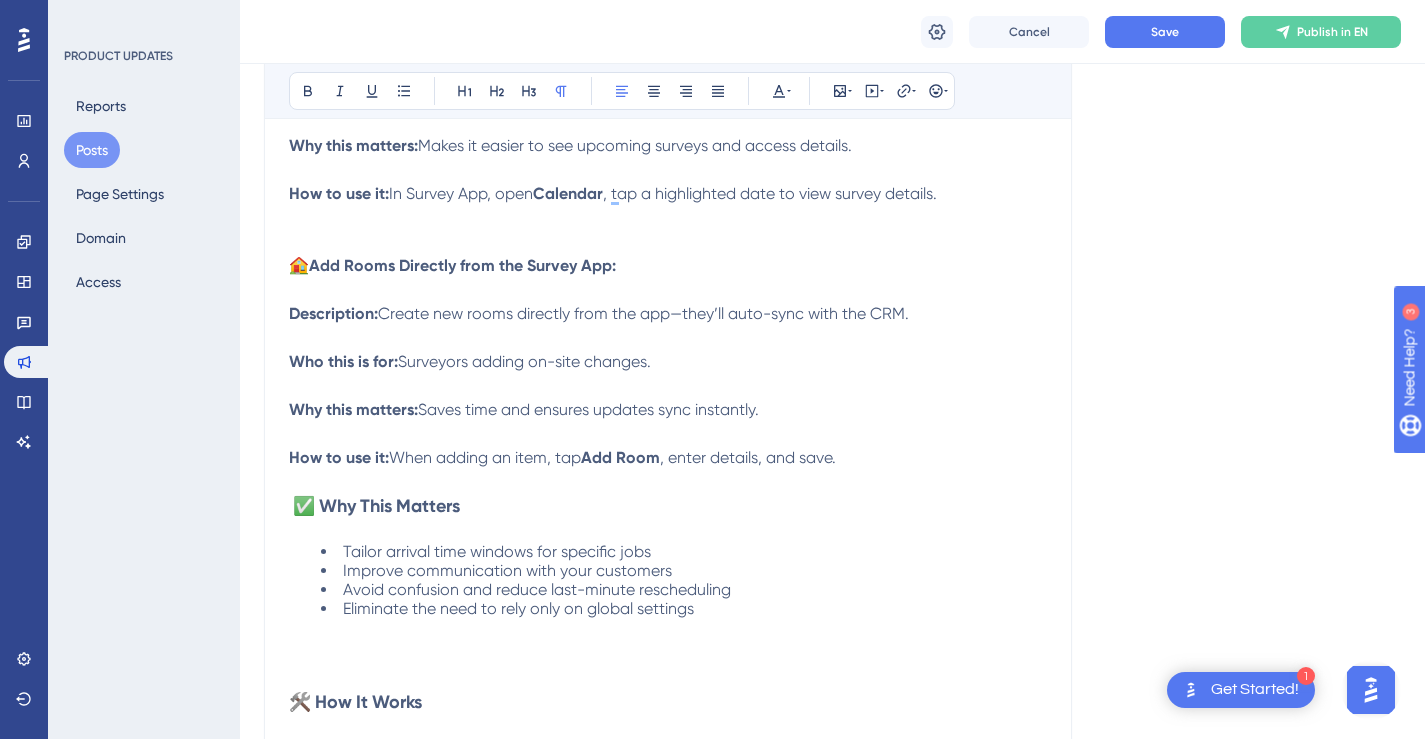 scroll, scrollTop: 993, scrollLeft: 0, axis: vertical 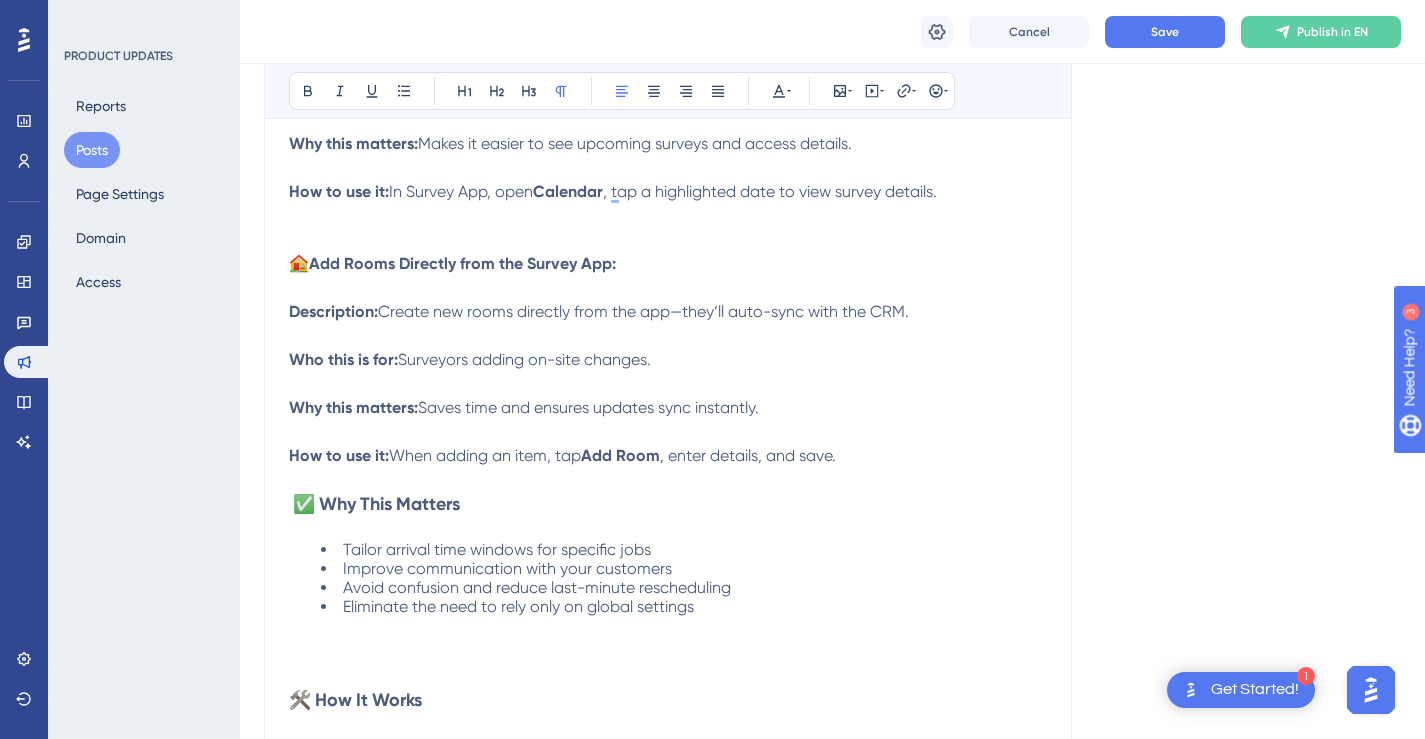 click on "🏠  Add Rooms Directly from the Survey App: Description:  Create new rooms directly from the app—they’ll auto-sync with the CRM. Who this is for:  Surveyors adding on-site changes. Why this matters:  Saves time and ensures updates sync instantly. How to use it:  When adding an item, tap  Add Room , enter details, and save." at bounding box center [668, 360] 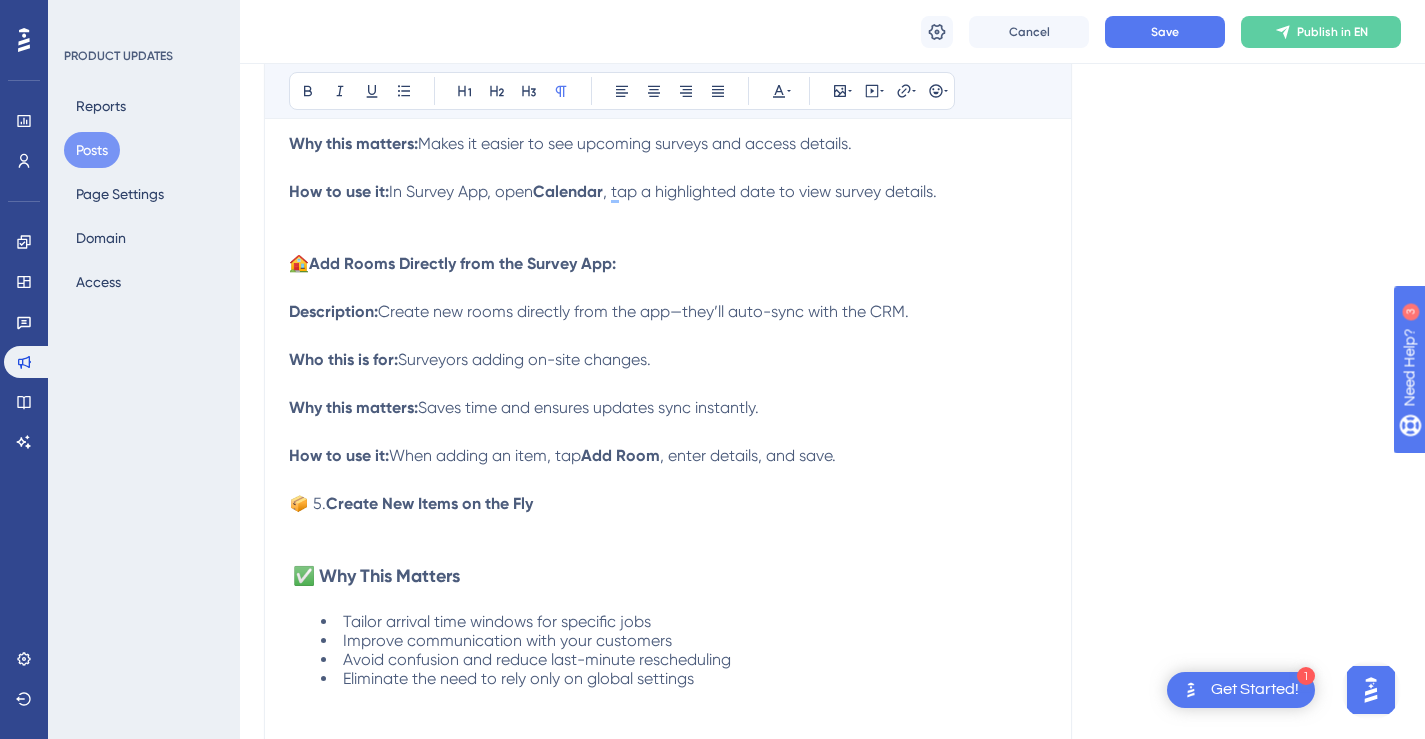 click on "Create New Items on the Fly" at bounding box center (429, 503) 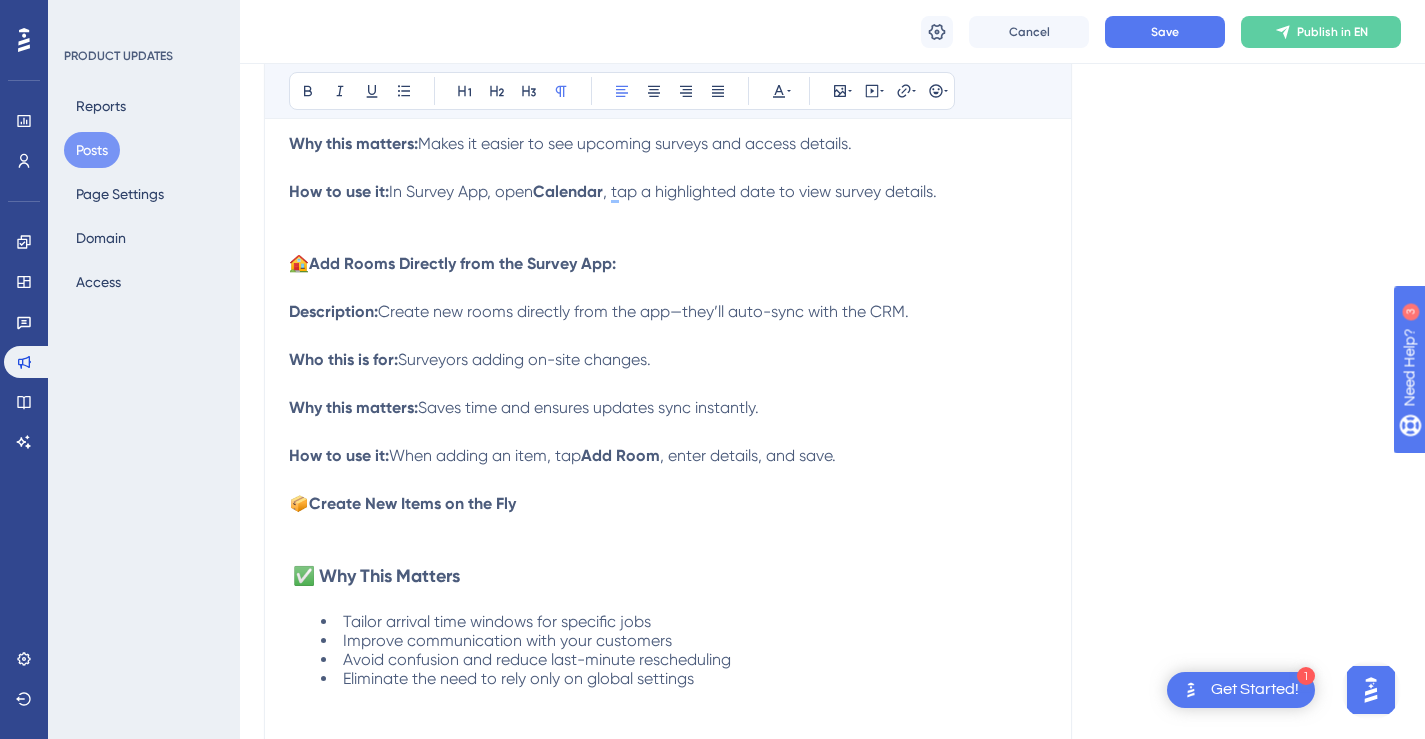 click on "📦  Create New Items on the Fly" at bounding box center [668, 516] 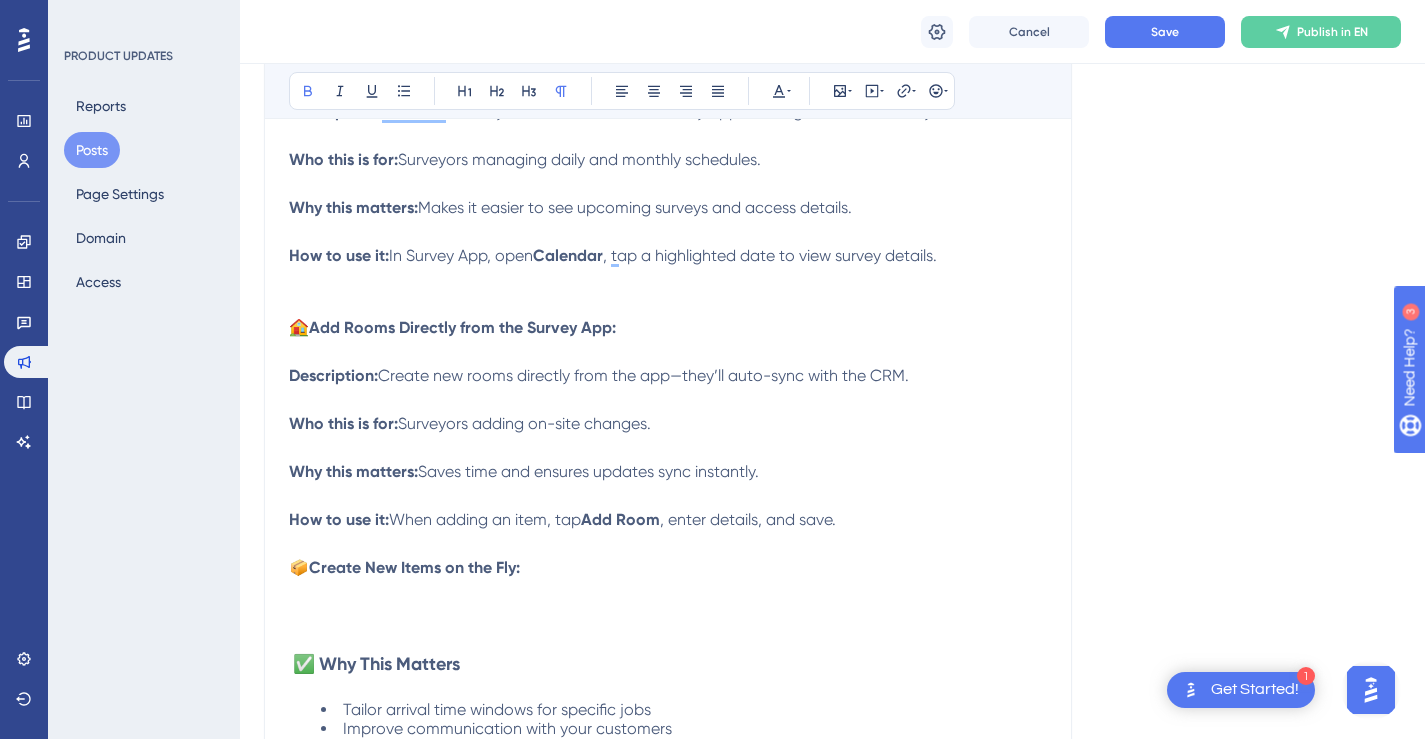 scroll, scrollTop: 1001, scrollLeft: 0, axis: vertical 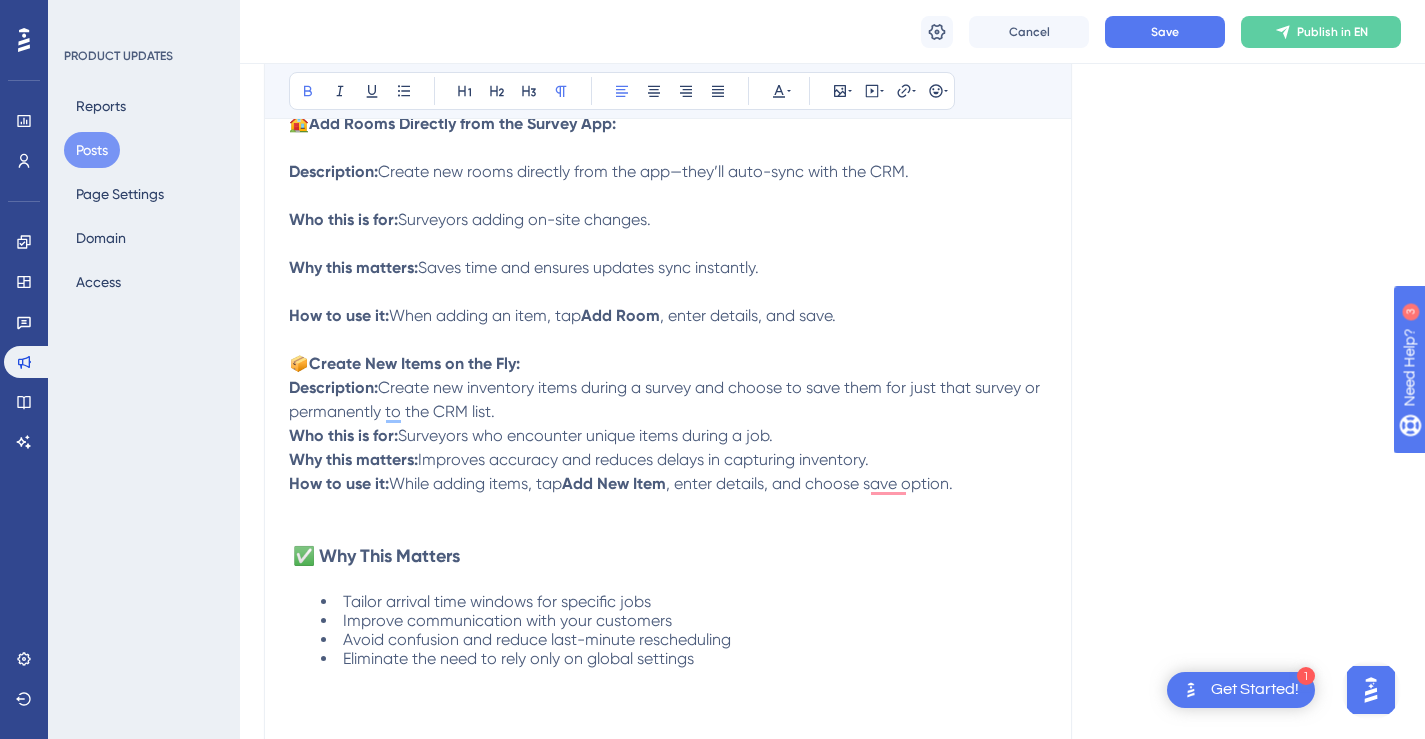 click on "📦  Create New Items on the Fly: Description:  Create new inventory items during a survey and choose to save them for just that survey or permanently to the CRM list. Who this is for:  Surveyors who encounter unique items during a job. Why this matters:  Improves accuracy and reduces delays in capturing inventory. How to use it:  While adding items, tap  Add New Item , enter details, and choose save option." at bounding box center [668, 436] 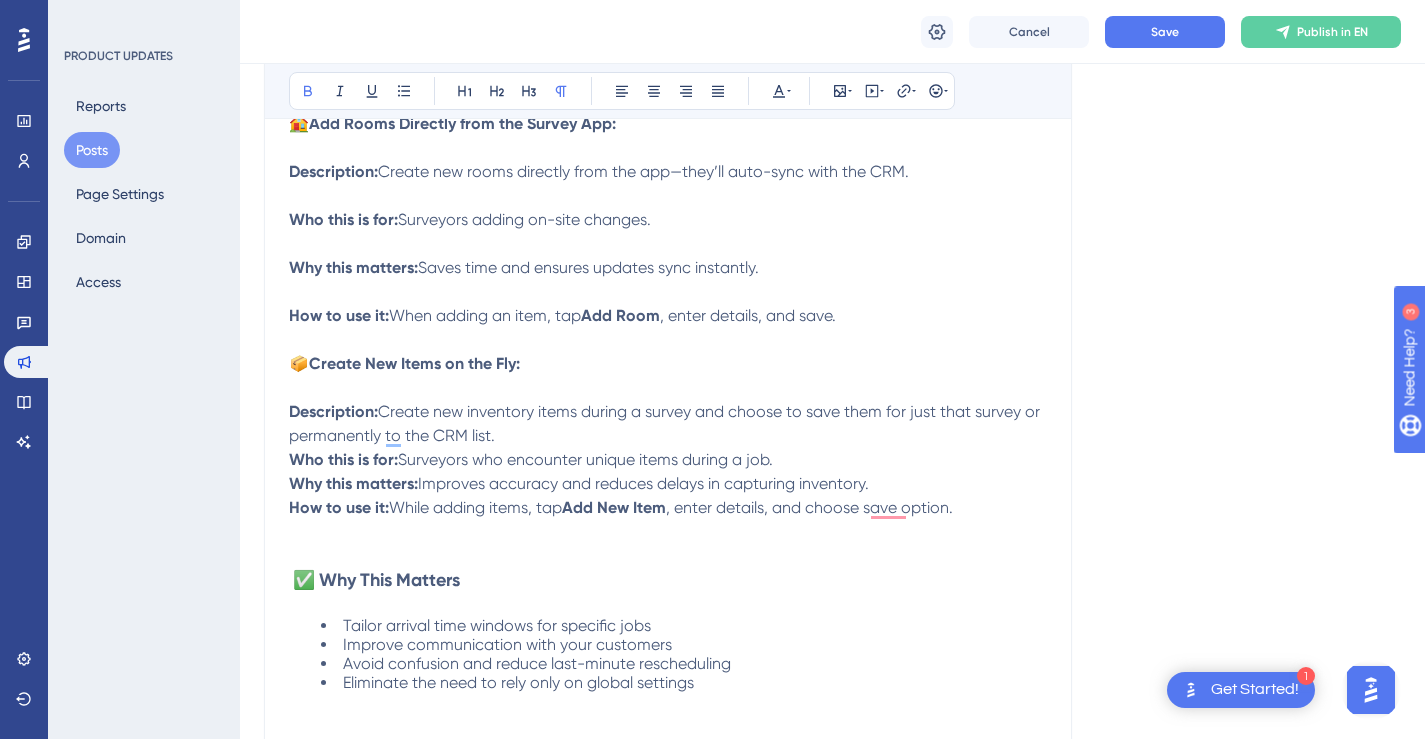 click on "📦  Create New Items on the Fly: Description:  Create new inventory items during a survey and choose to save them for just that survey or permanently to the CRM list. Who this is for:  Surveyors who encounter unique items during a job. Why this matters:  Improves accuracy and reduces delays in capturing inventory. How to use it:  While adding items, tap  Add New Item , enter details, and choose save option." at bounding box center [668, 448] 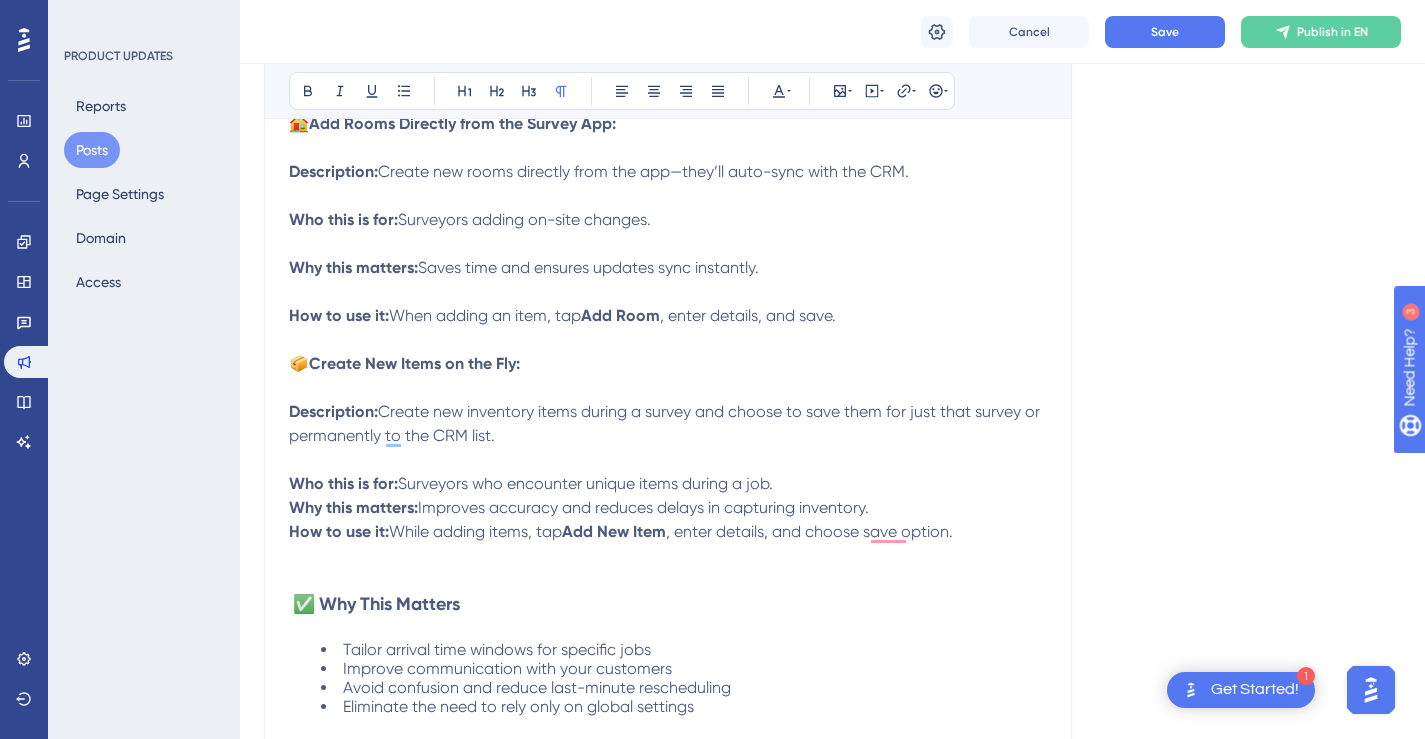 click on "📦  Create New Items on the Fly: Description:  Create new inventory items during a survey and choose to save them for just that survey or permanently to the CRM list. Who this is for:  Surveyors who encounter unique items during a job. Why this matters:  Improves accuracy and reduces delays in capturing inventory. How to use it:  While adding items, tap  Add New Item , enter details, and choose save option." at bounding box center [668, 460] 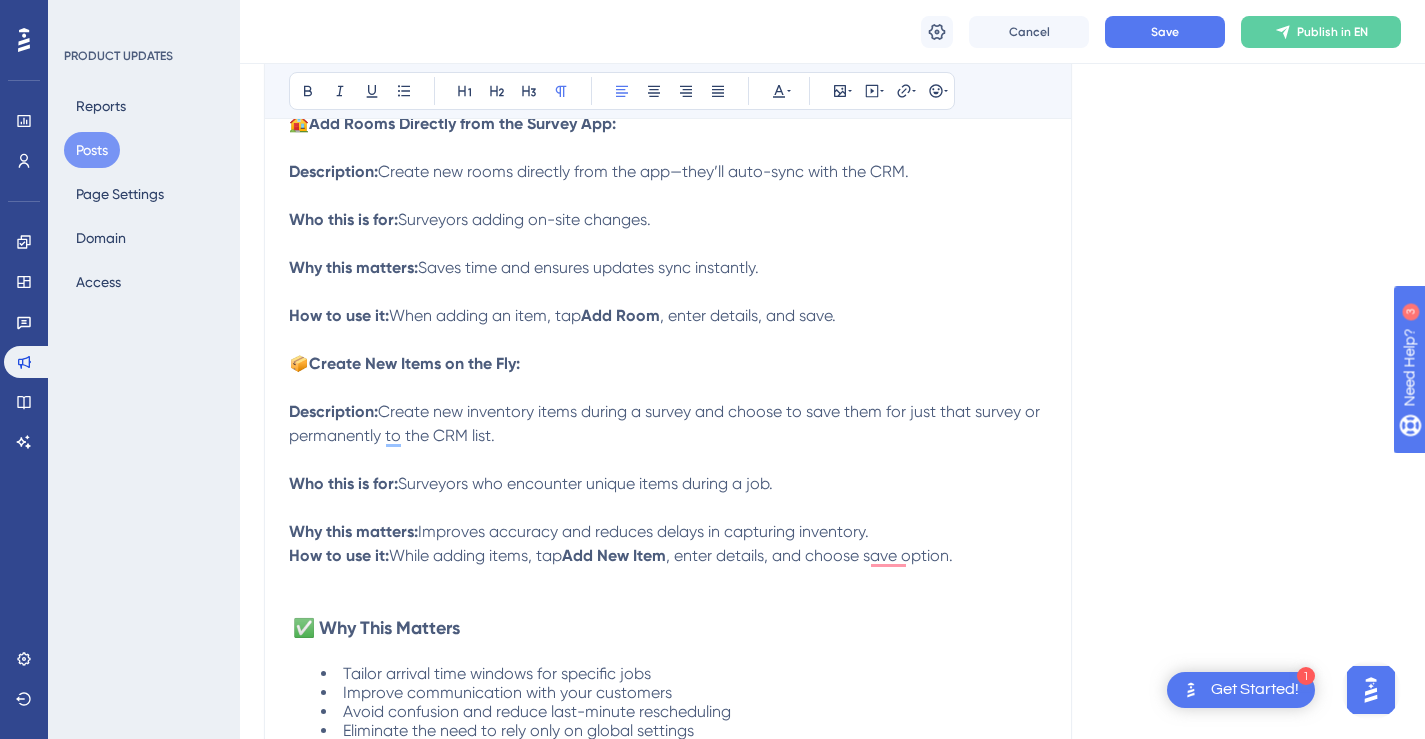 click on "📦  Create New Items on the Fly: Description:  Create new inventory items during a survey and choose to save them for just that survey or permanently to the CRM list. Who this is for:  Surveyors who encounter unique items during a job. Why this matters:  Improves accuracy and reduces delays in capturing inventory. How to use it:  While adding items, tap  Add New Item , enter details, and choose save option." at bounding box center [668, 472] 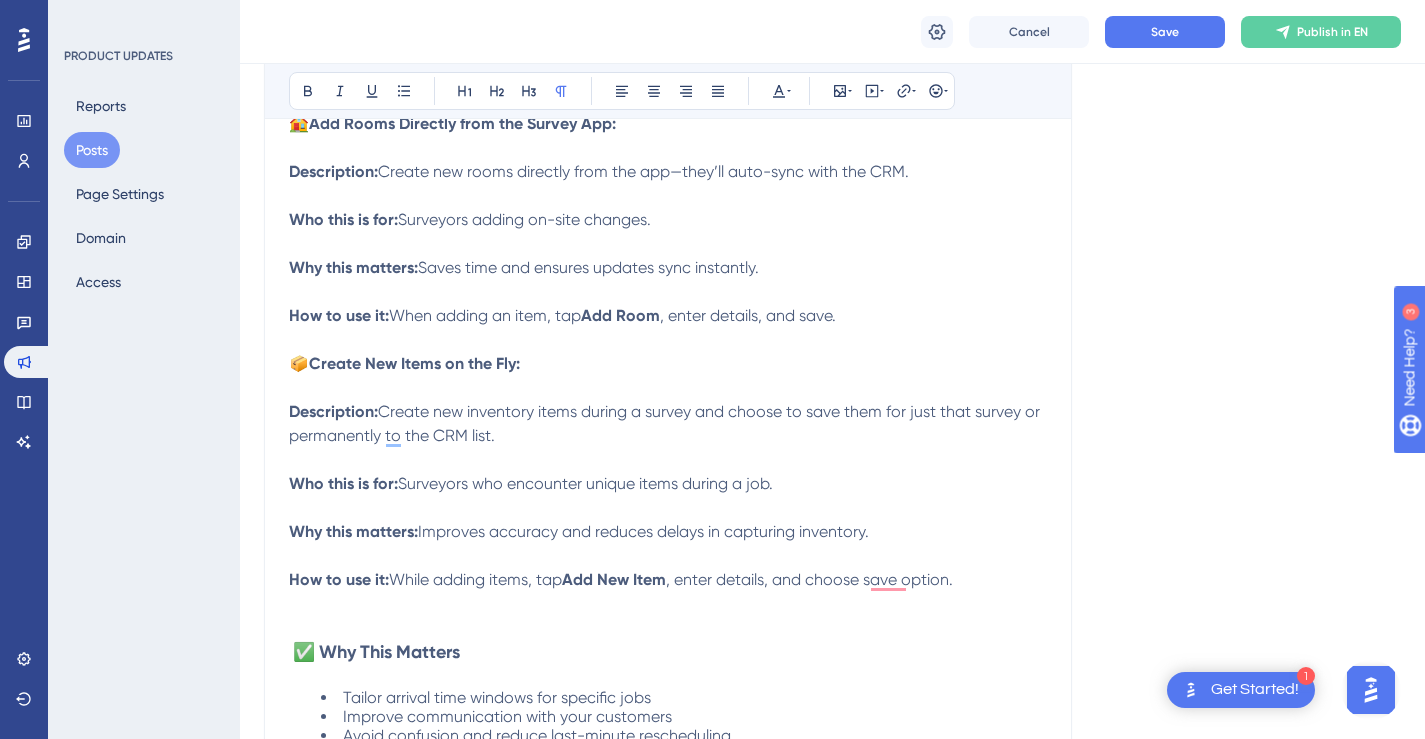 scroll, scrollTop: 1164, scrollLeft: 0, axis: vertical 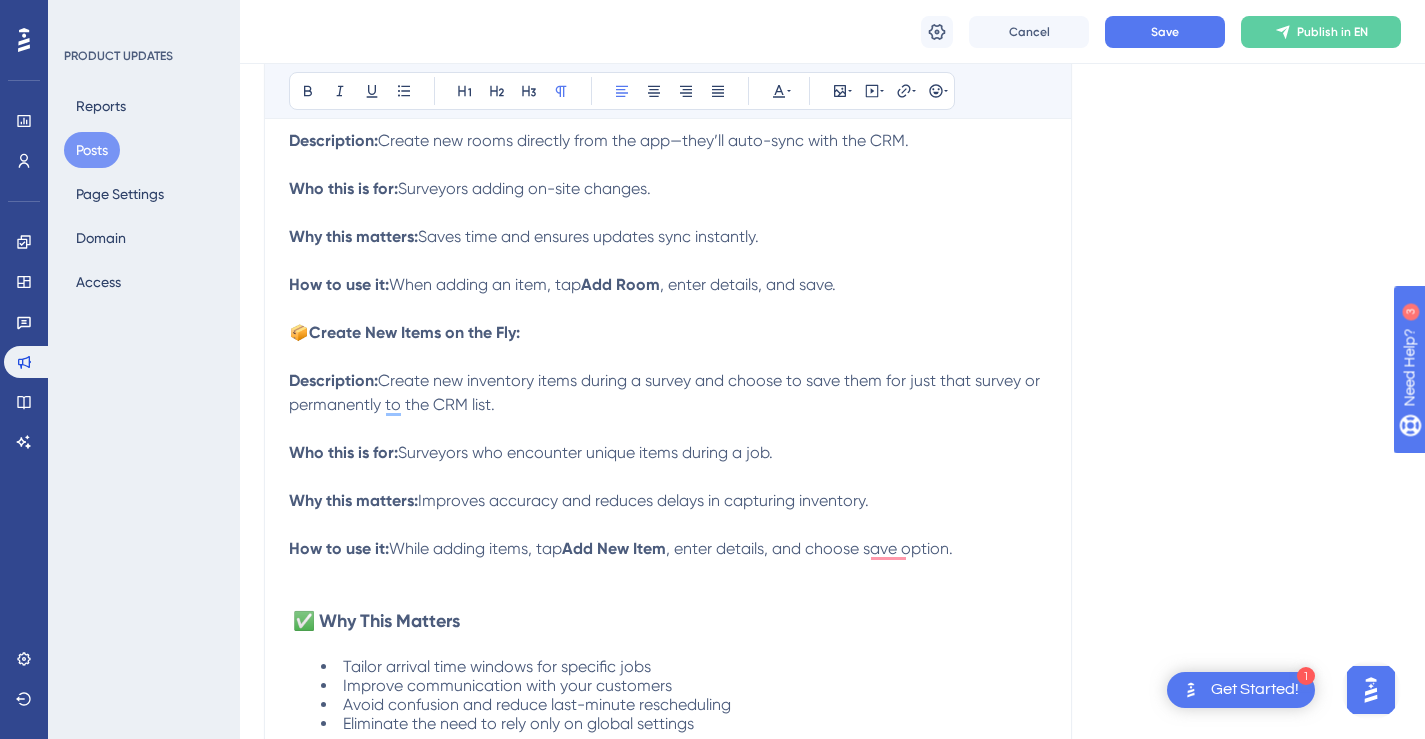 drag, startPoint x: 501, startPoint y: 404, endPoint x: 384, endPoint y: 378, distance: 119.85408 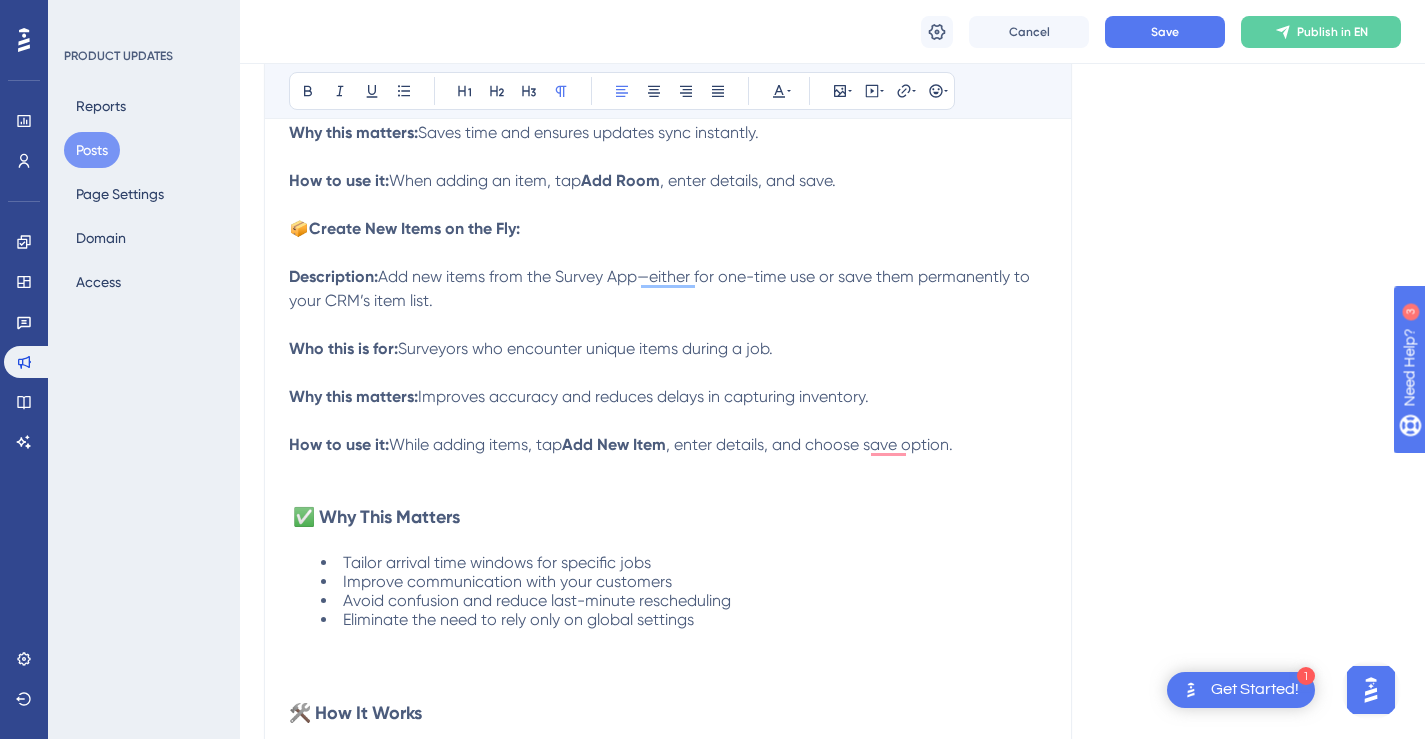 scroll, scrollTop: 1272, scrollLeft: 0, axis: vertical 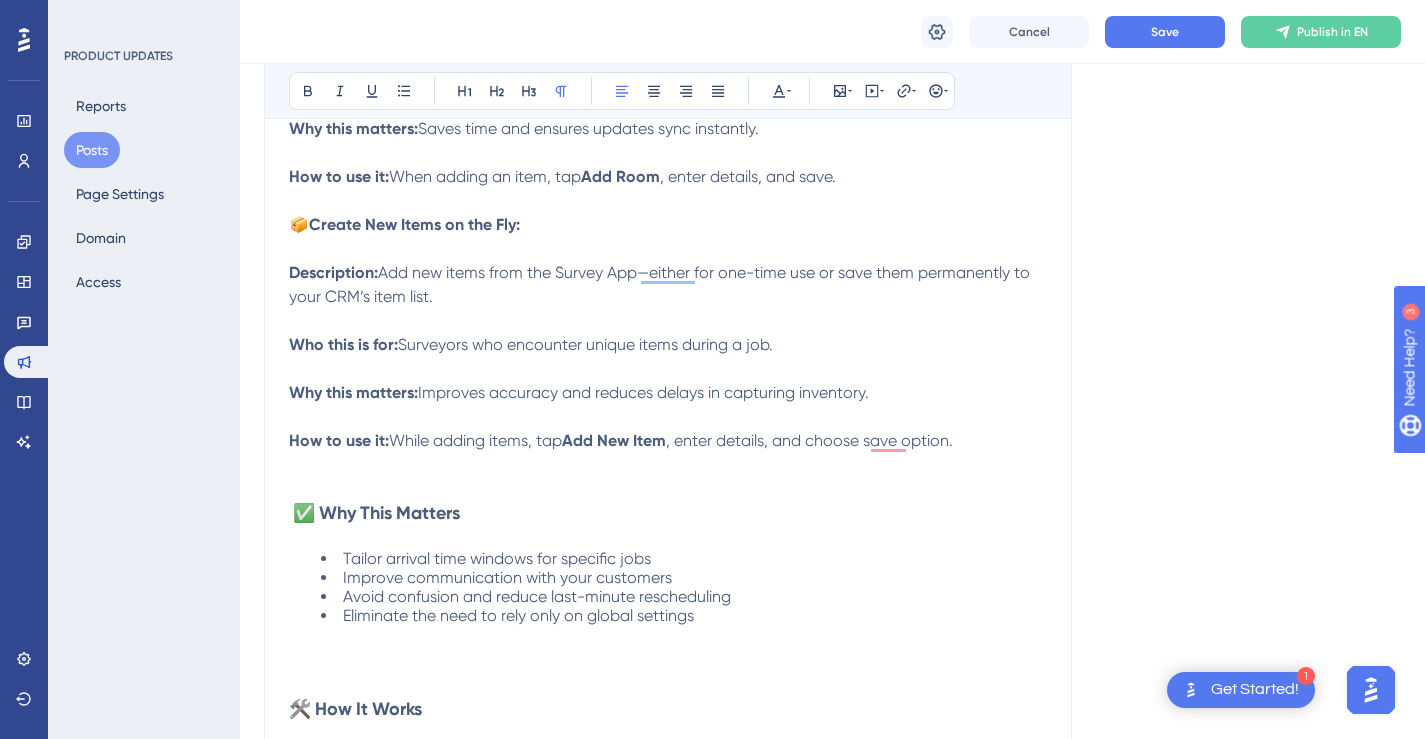 click on "📦  Create New Items on the Fly: Description:  Add new items from the Survey App—either for one-time use or save them permanently to your CRM’s item list. Who this is for:  Surveyors who encounter unique items during a job. Why this matters:  Improves accuracy and reduces delays in capturing inventory. How to use it:  While adding items, tap  Add New Item , enter details, and choose save option." at bounding box center (668, 345) 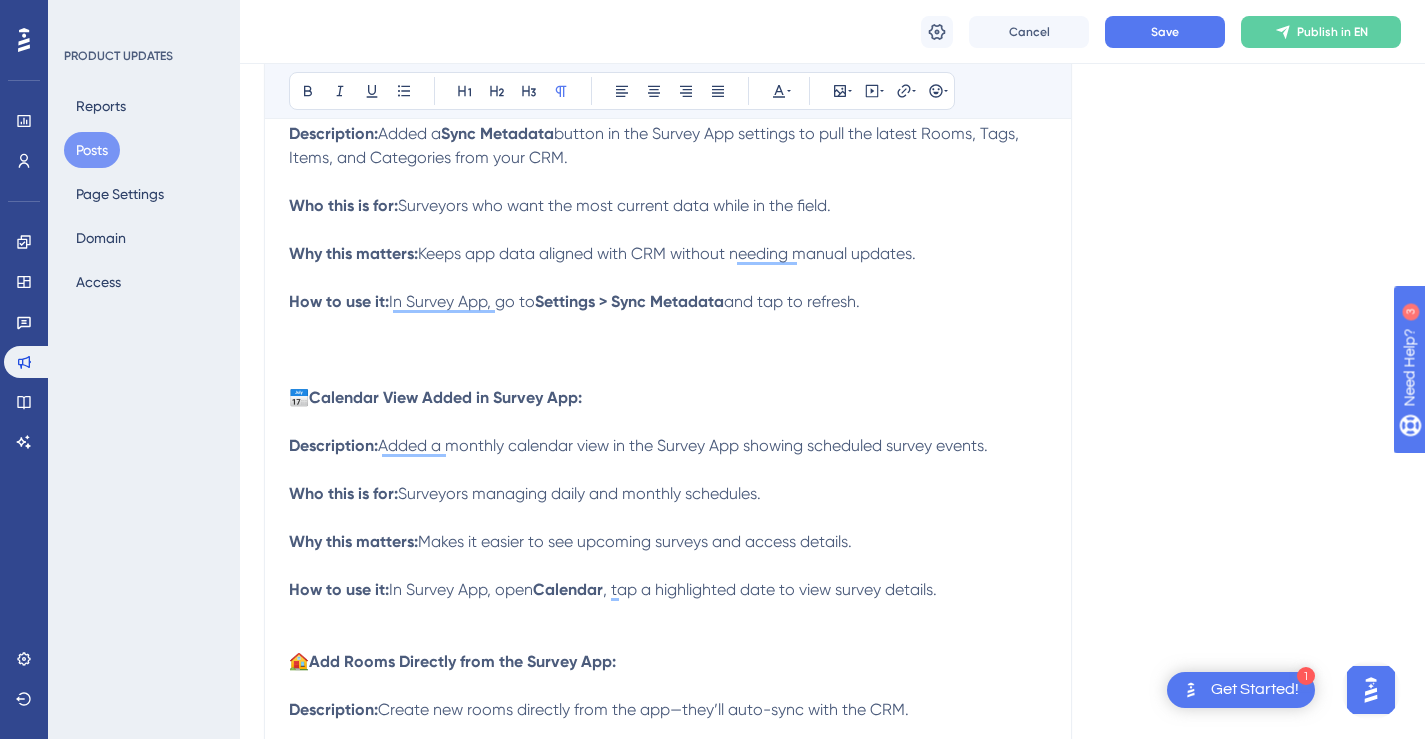 scroll, scrollTop: 430, scrollLeft: 0, axis: vertical 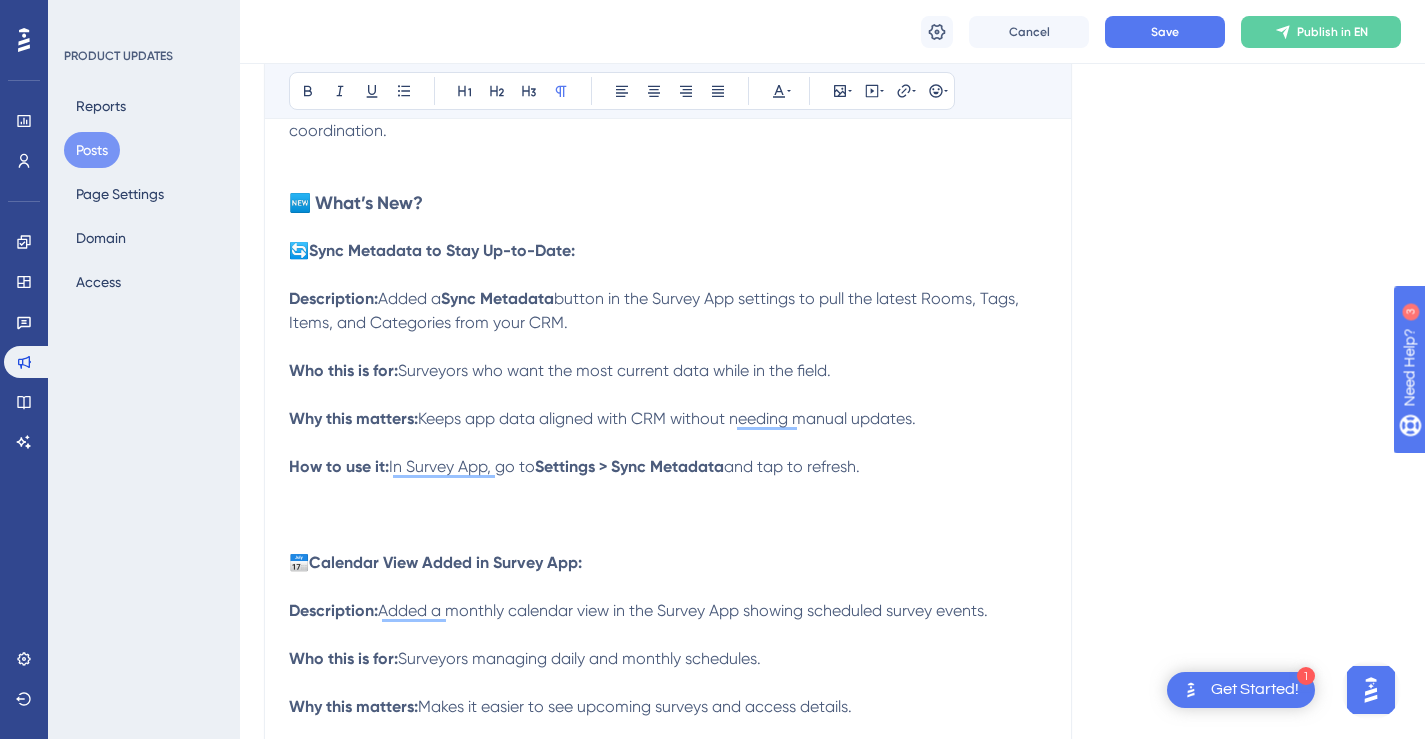click on "🆕 What’s New?" at bounding box center (668, 191) 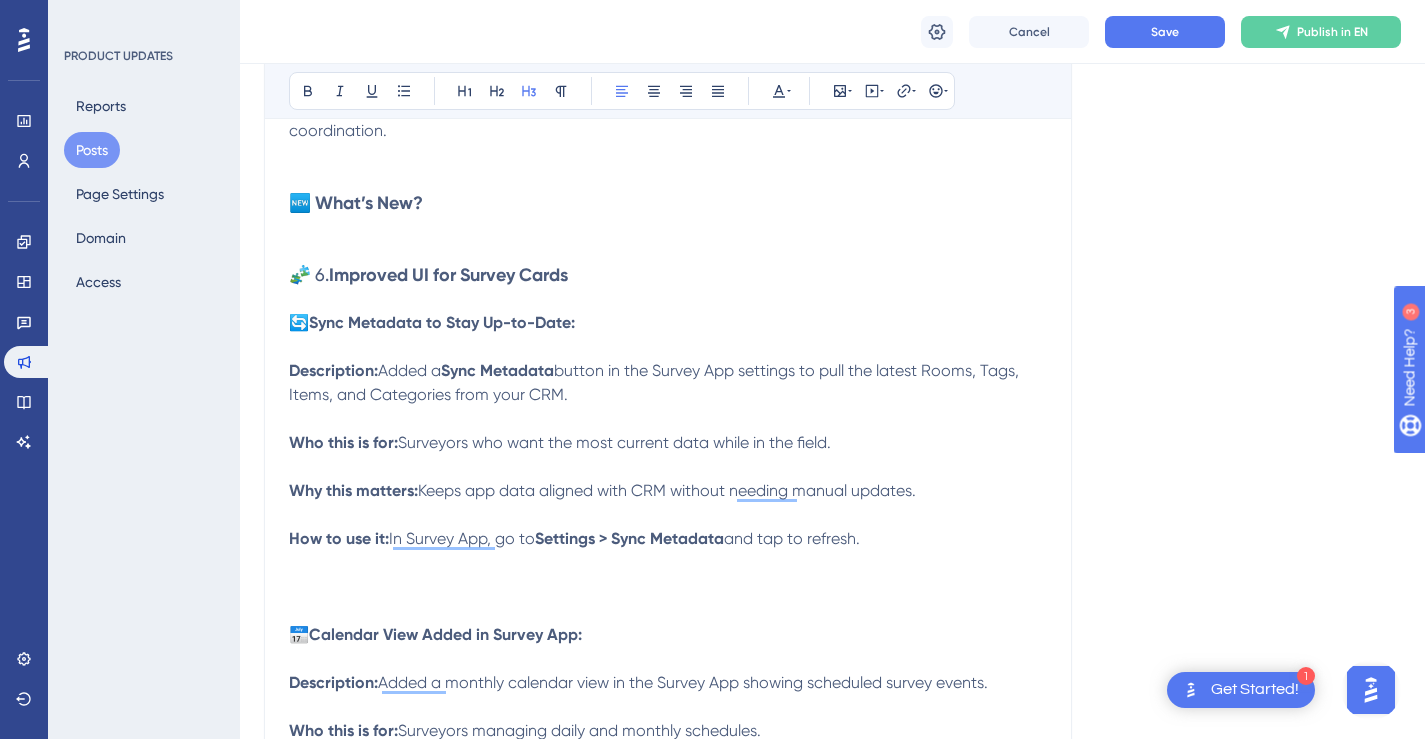 click on "Improved UI for Survey Cards" at bounding box center [448, 275] 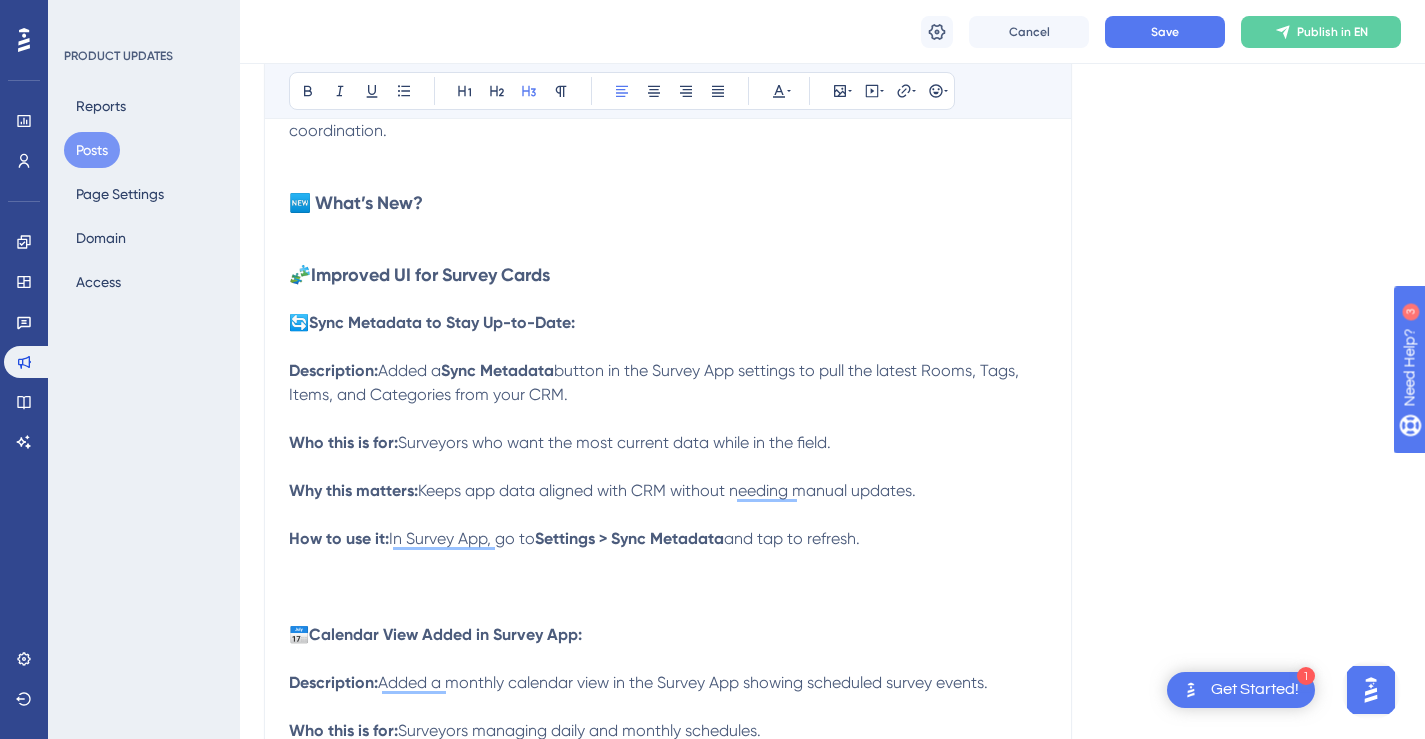 click on "🧩  Improved UI for Survey Cards" at bounding box center [668, 287] 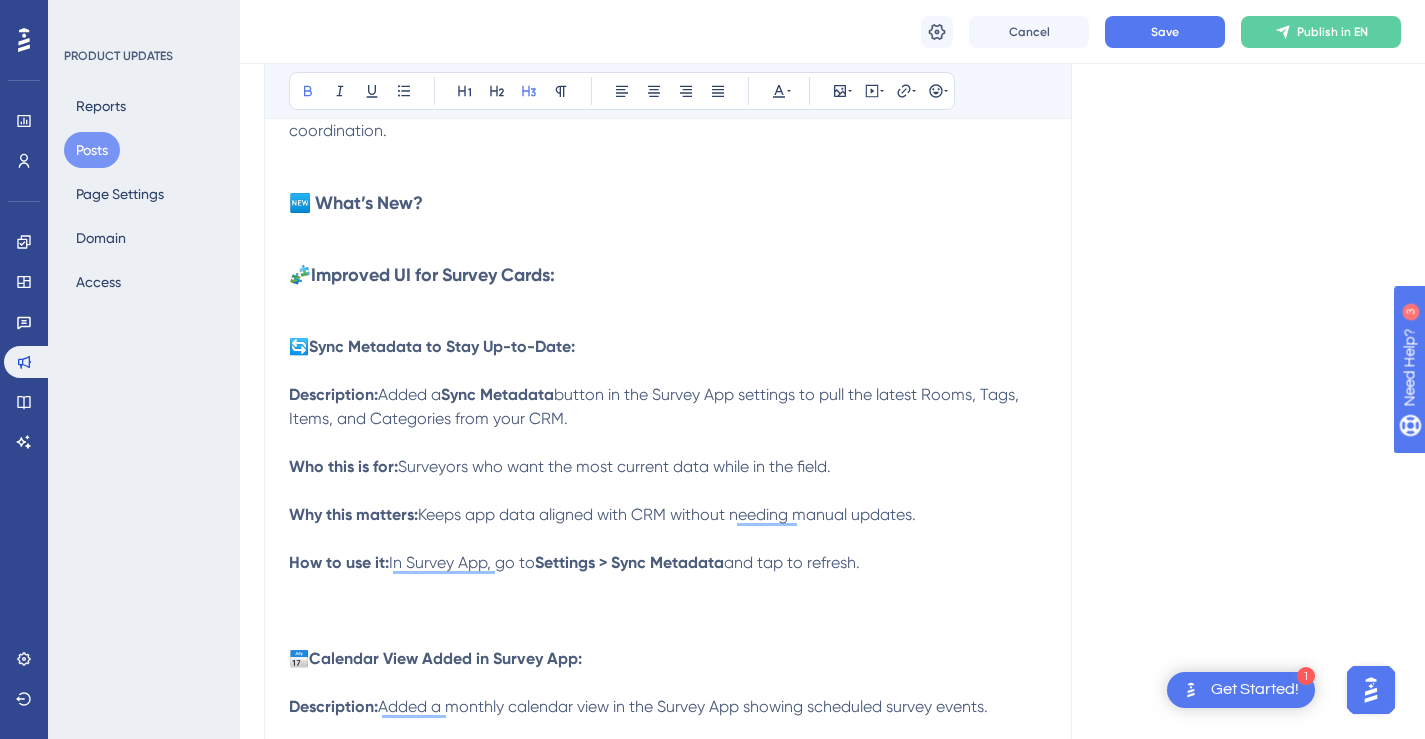 click on "Improved UI for Survey Cards:" at bounding box center (433, 275) 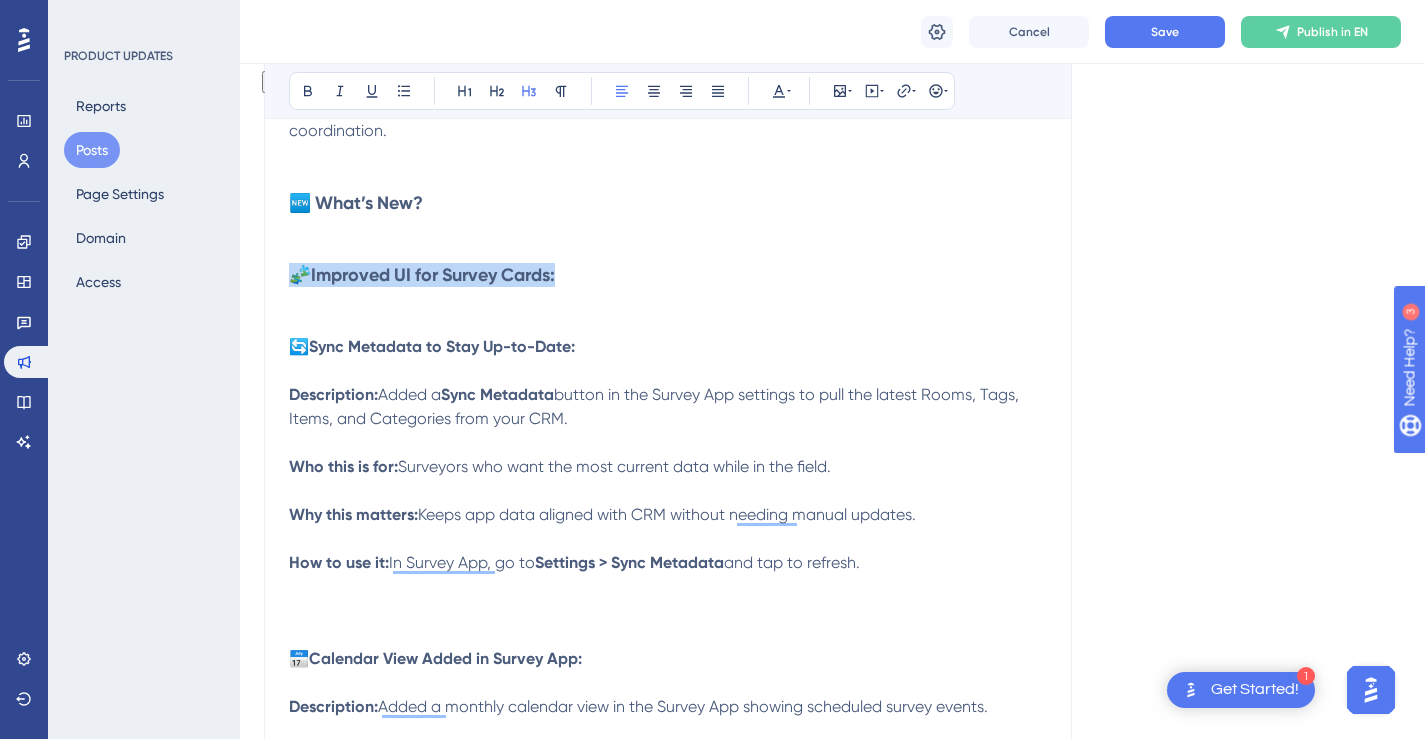 drag, startPoint x: 572, startPoint y: 273, endPoint x: 303, endPoint y: 272, distance: 269.00186 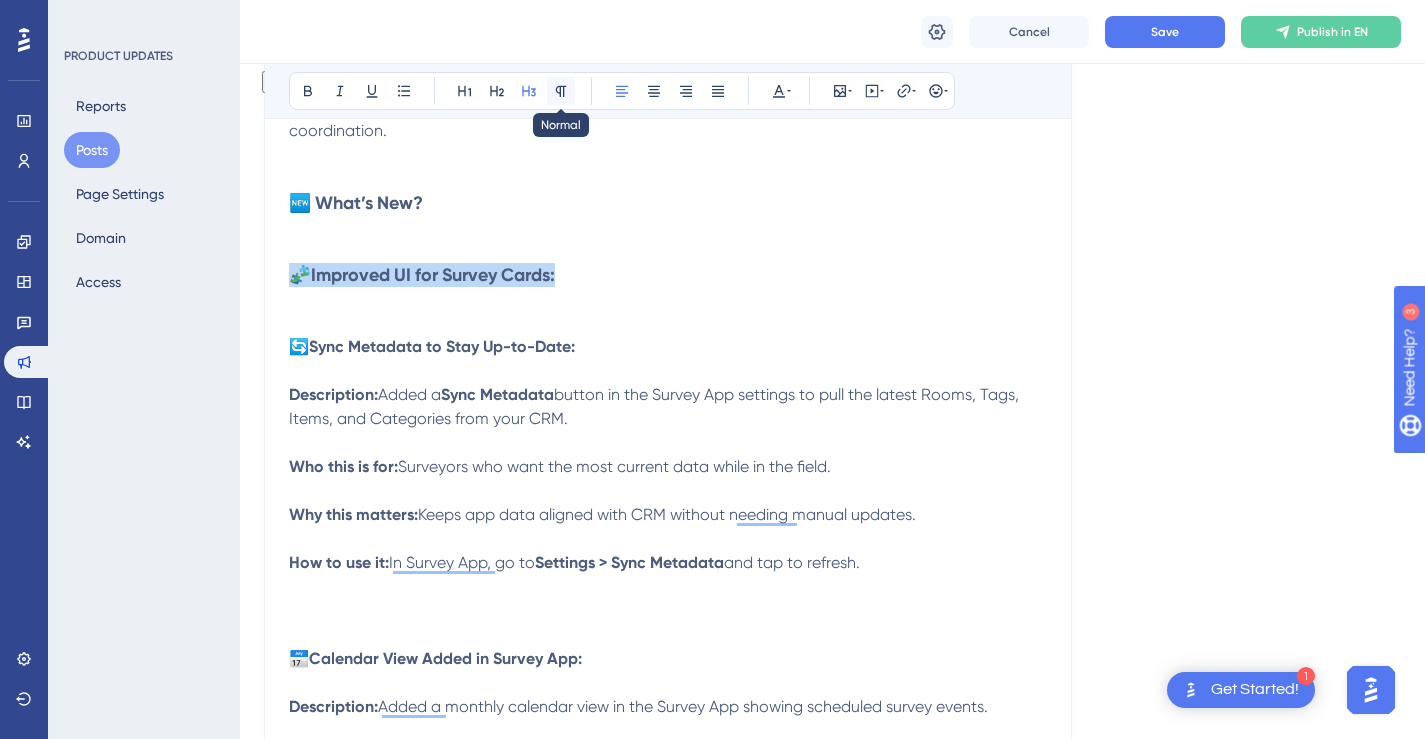 click 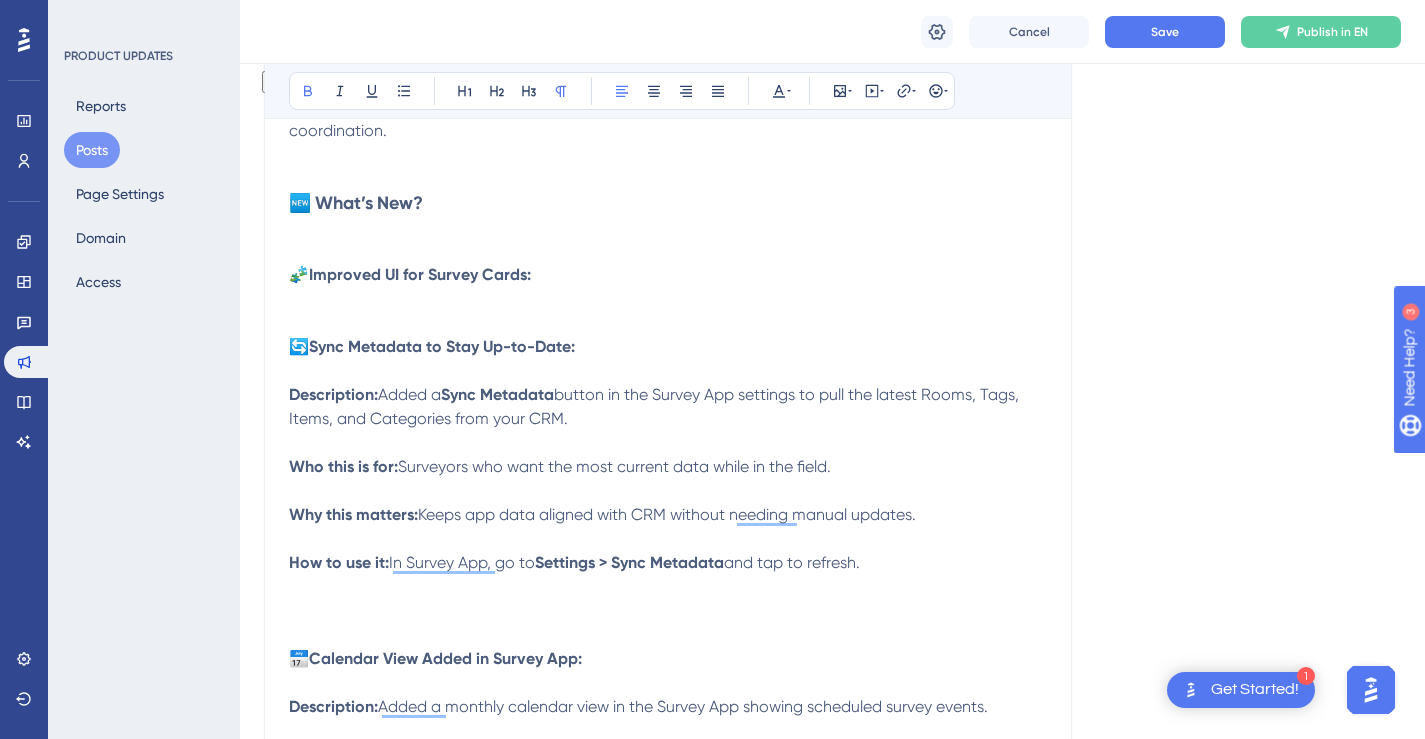 click on "Sync Metadata to Stay Up-to-Date:" at bounding box center [442, 346] 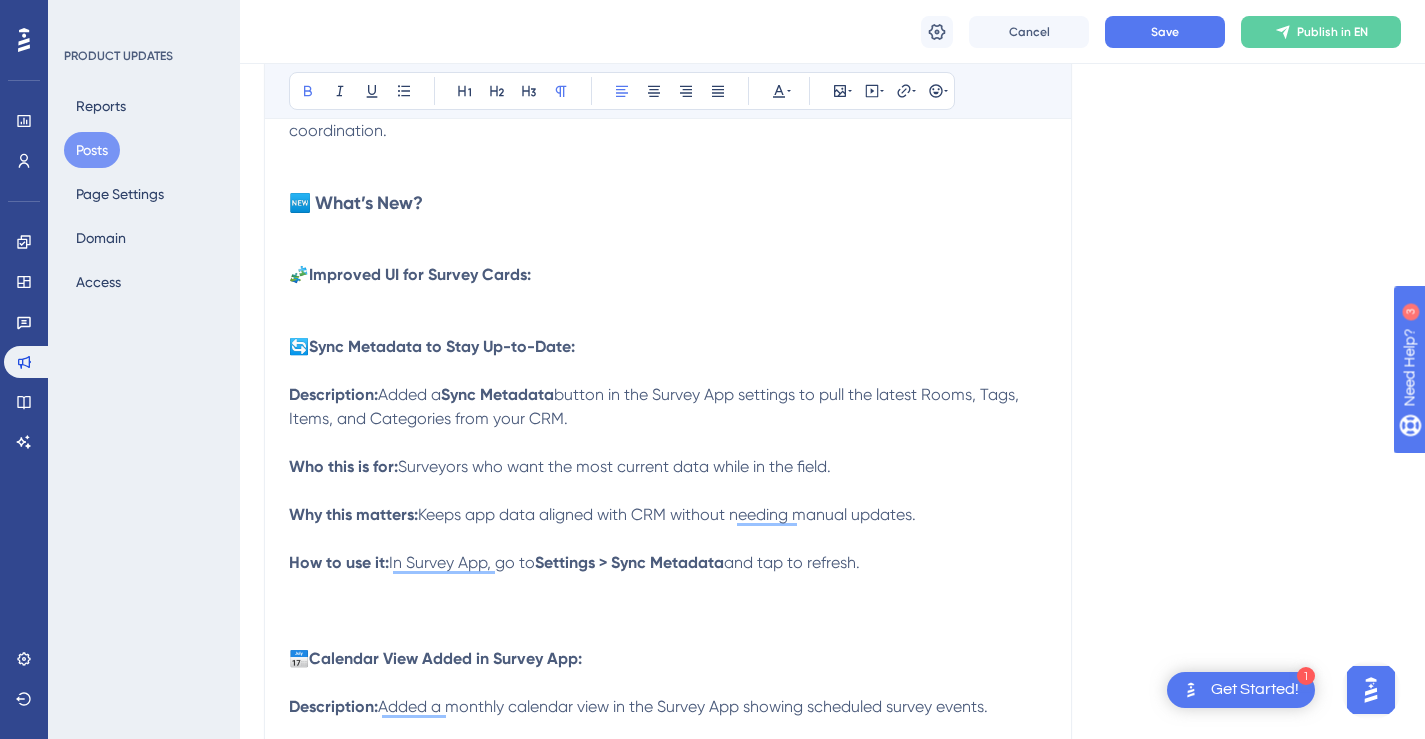 click on "Improved UI for Survey Cards:" at bounding box center [420, 274] 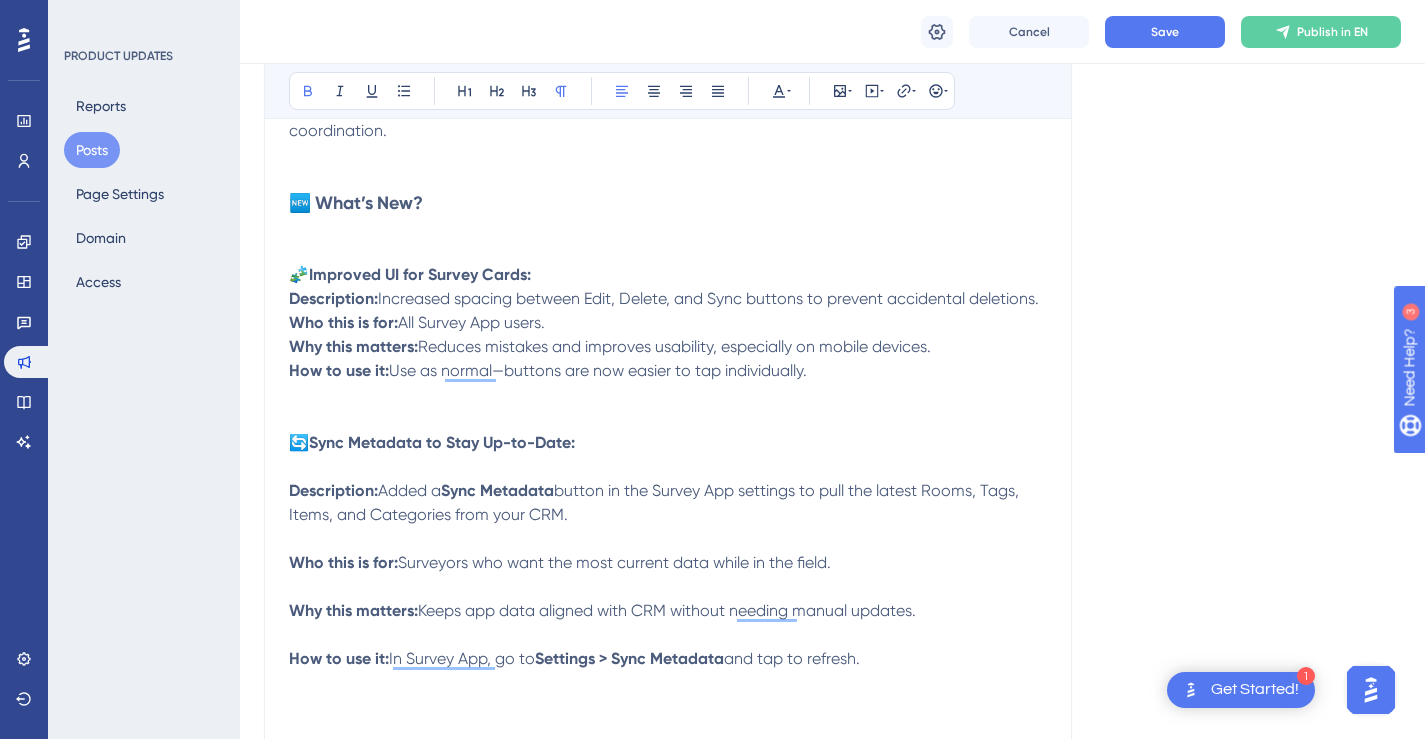click on "🧩  Improved UI for Survey Cards: Description:  Increased spacing between Edit, Delete, and Sync buttons to prevent accidental deletions. Who this is for:  All Survey App users. Why this matters:  Reduces mistakes and improves usability, especially on mobile devices. How to use it:  Use as normal—buttons are now easier to tap individually." at bounding box center (668, 347) 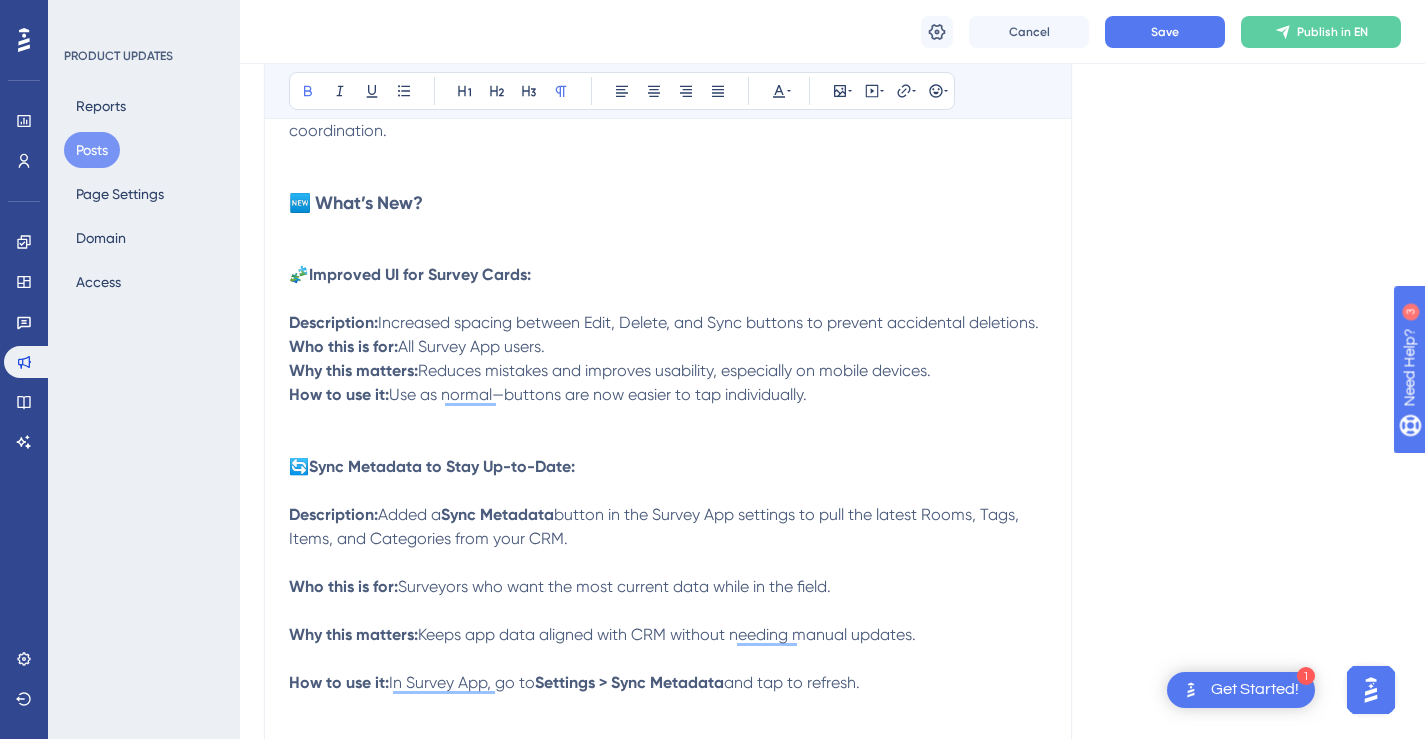 click on "📢 Survey App Enhancements – Built from Your Feedback! Bold Italic Underline Bullet Point Heading 1 Heading 2 Heading 3 Normal Align Left Align Center Align Right Align Justify Text Color Insert Image Embed Video Hyperlink Emojis We’ve been listening closely to your suggestions—and we’re excited to announce  a powerful new set of enhancements in the Survey App , designed to streamline your workflow and improve field-to-office coordination. 🆕 What’s New? 🧩  Improved UI for Survey Cards: Description:  Increased spacing between Edit, Delete, and Sync buttons to prevent accidental deletions. Who this is for:  All Survey App users. Why this matters:  Reduces mistakes and improves usability, especially on mobile devices. How to use it:  Use as normal—buttons are now easier to tap individually. 🔄  Sync Metadata to Stay Up-to-Date: Description:  Added a  Sync Metadata  button in the Survey App settings to pull the latest Rooms, Tags, Items, and Categories from your CRM. Who this is for: 📅" at bounding box center (668, 1641) 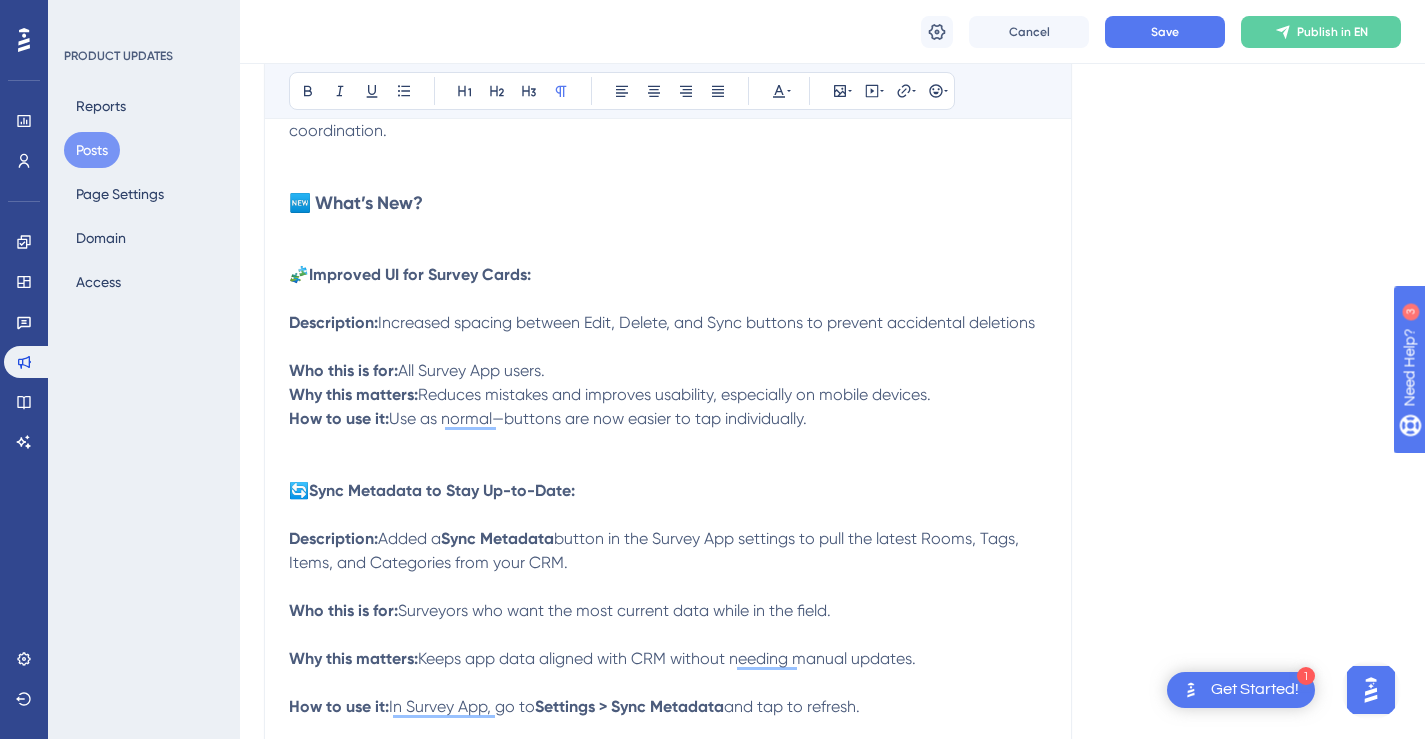 click on "Who this is for:  All Survey App users. Why this matters:  Reduces mistakes and improves usability, especially on mobile devices. How to use it:  Use as normal—buttons are now easier to tap individually." at bounding box center (668, 407) 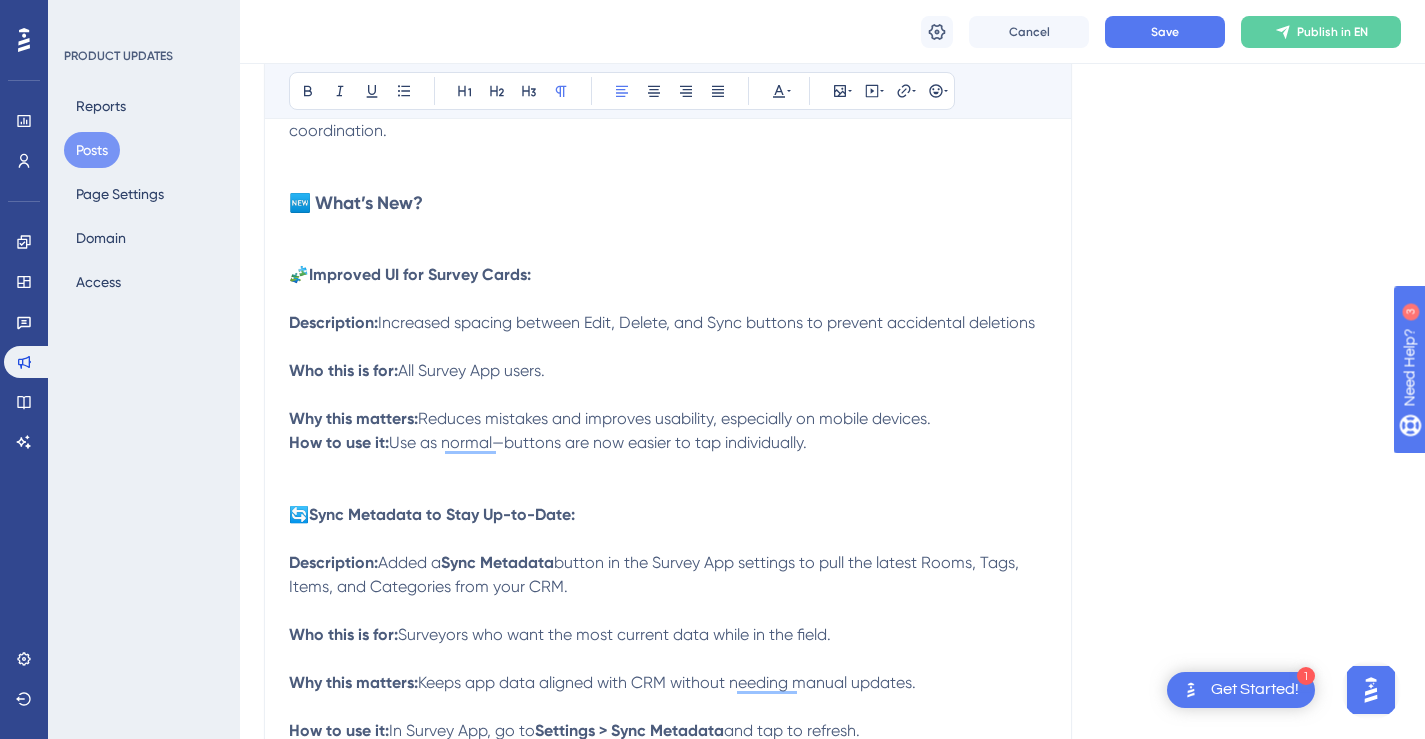 click on "Why this matters:  Reduces mistakes and improves usability, especially on mobile devices. How to use it:  Use as normal—buttons are now easier to tap individually." at bounding box center (668, 443) 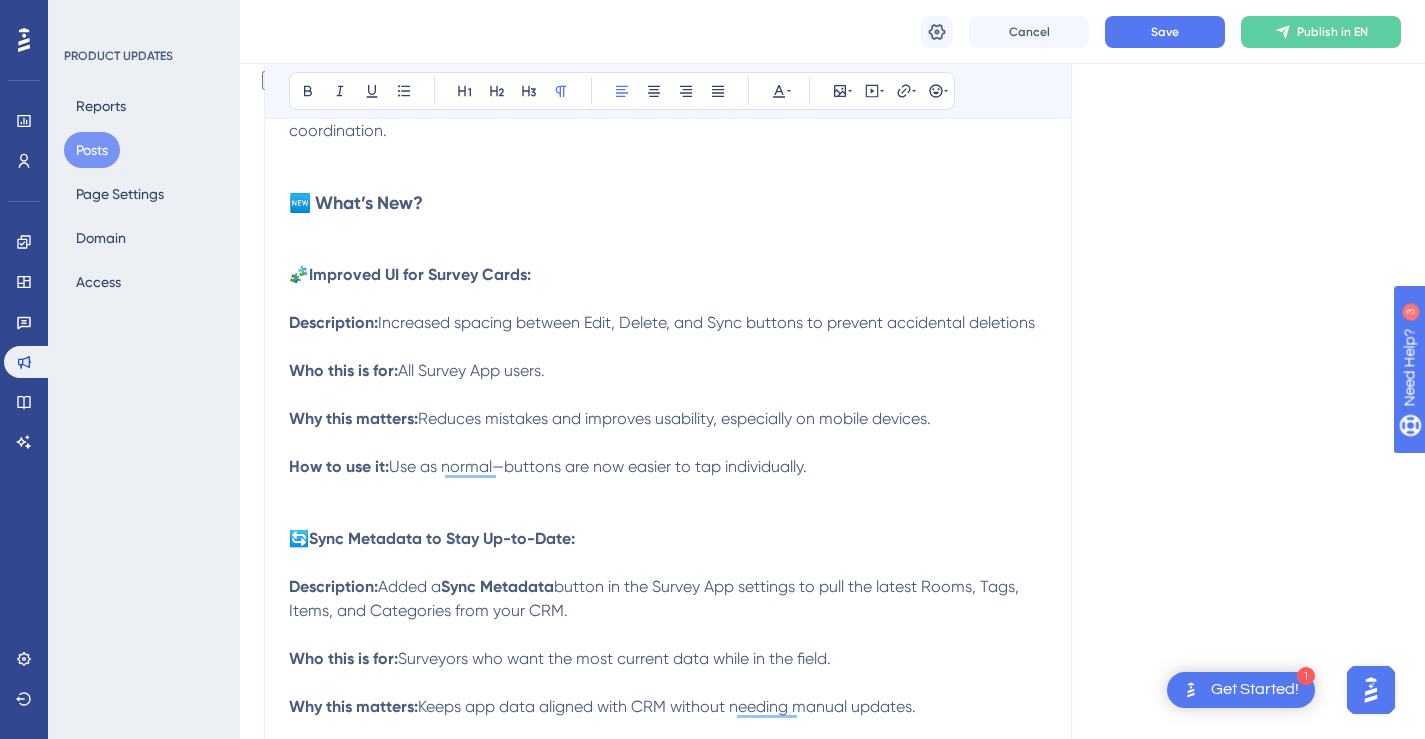 drag, startPoint x: 381, startPoint y: 326, endPoint x: 1042, endPoint y: 328, distance: 661.00305 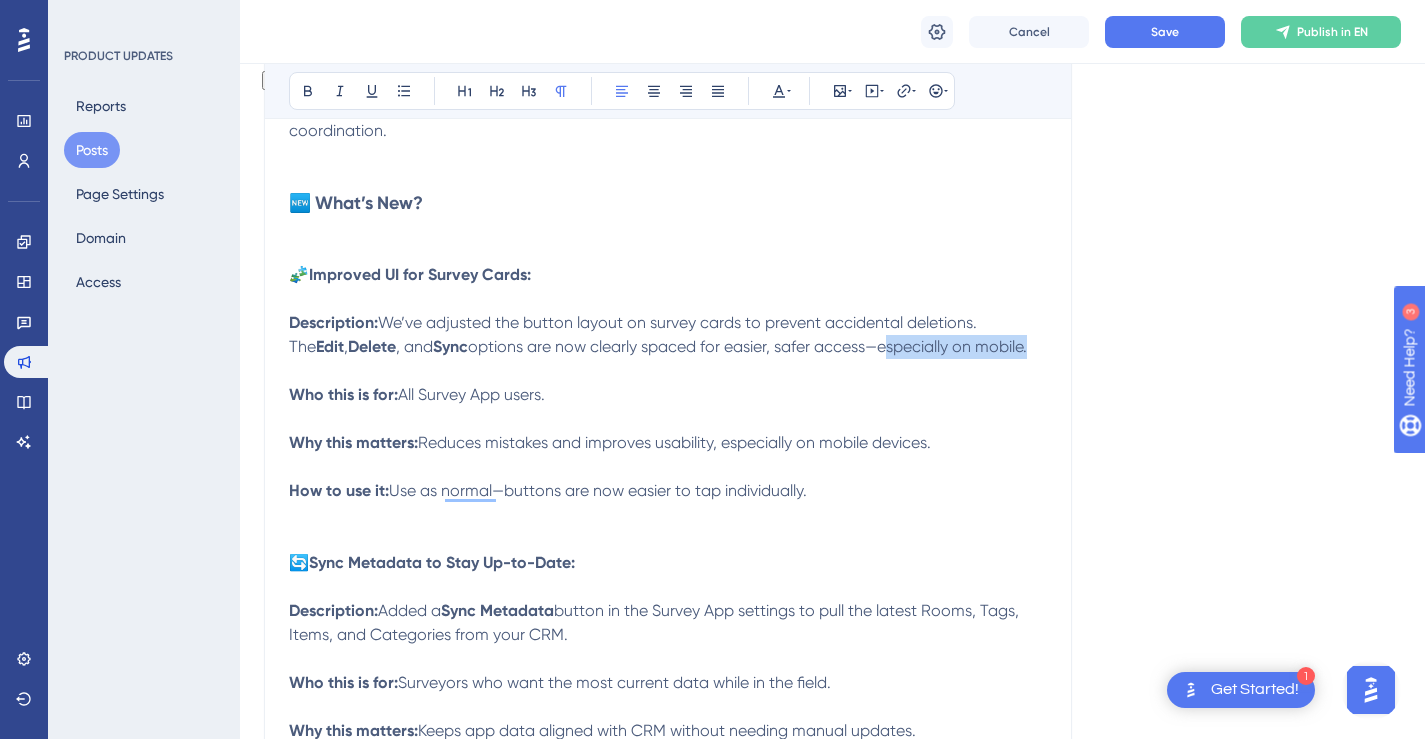 drag, startPoint x: 977, startPoint y: 347, endPoint x: 831, endPoint y: 347, distance: 146 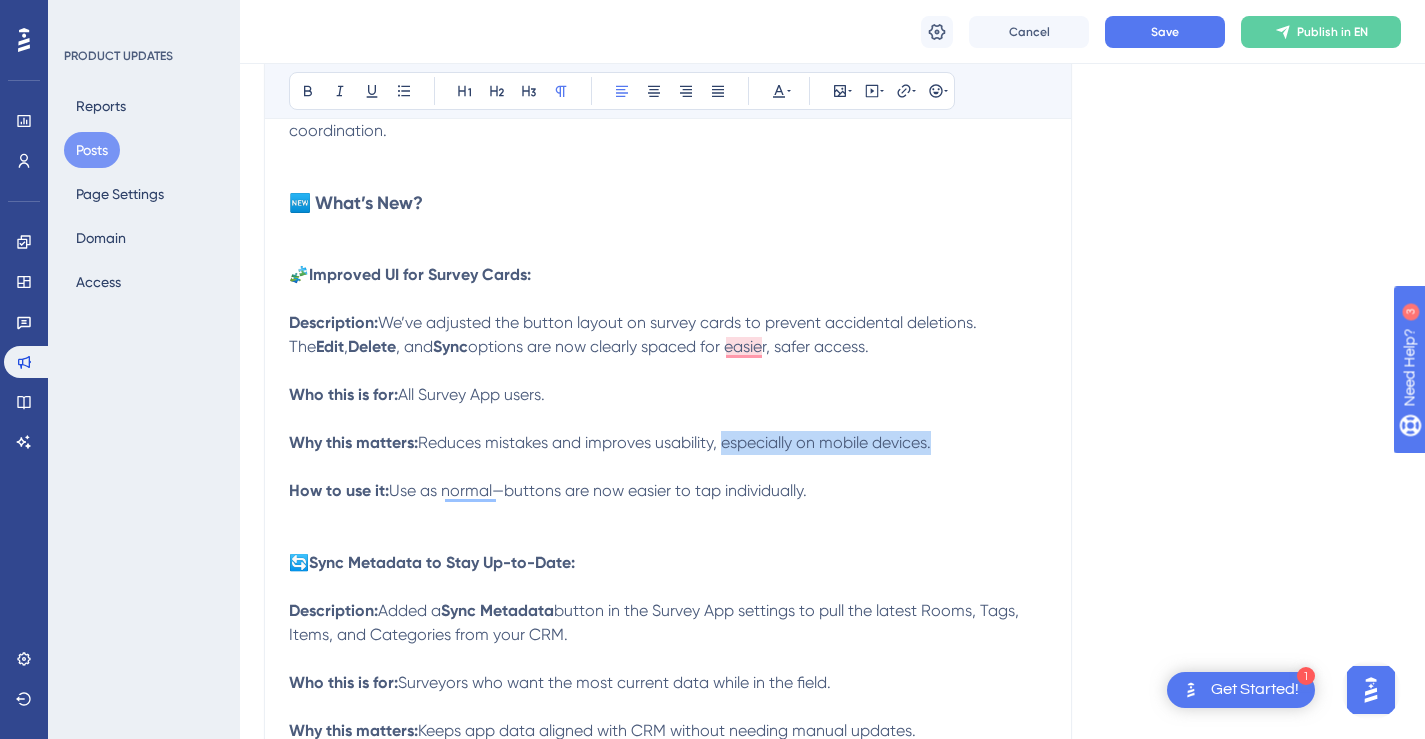 drag, startPoint x: 932, startPoint y: 443, endPoint x: 721, endPoint y: 441, distance: 211.00948 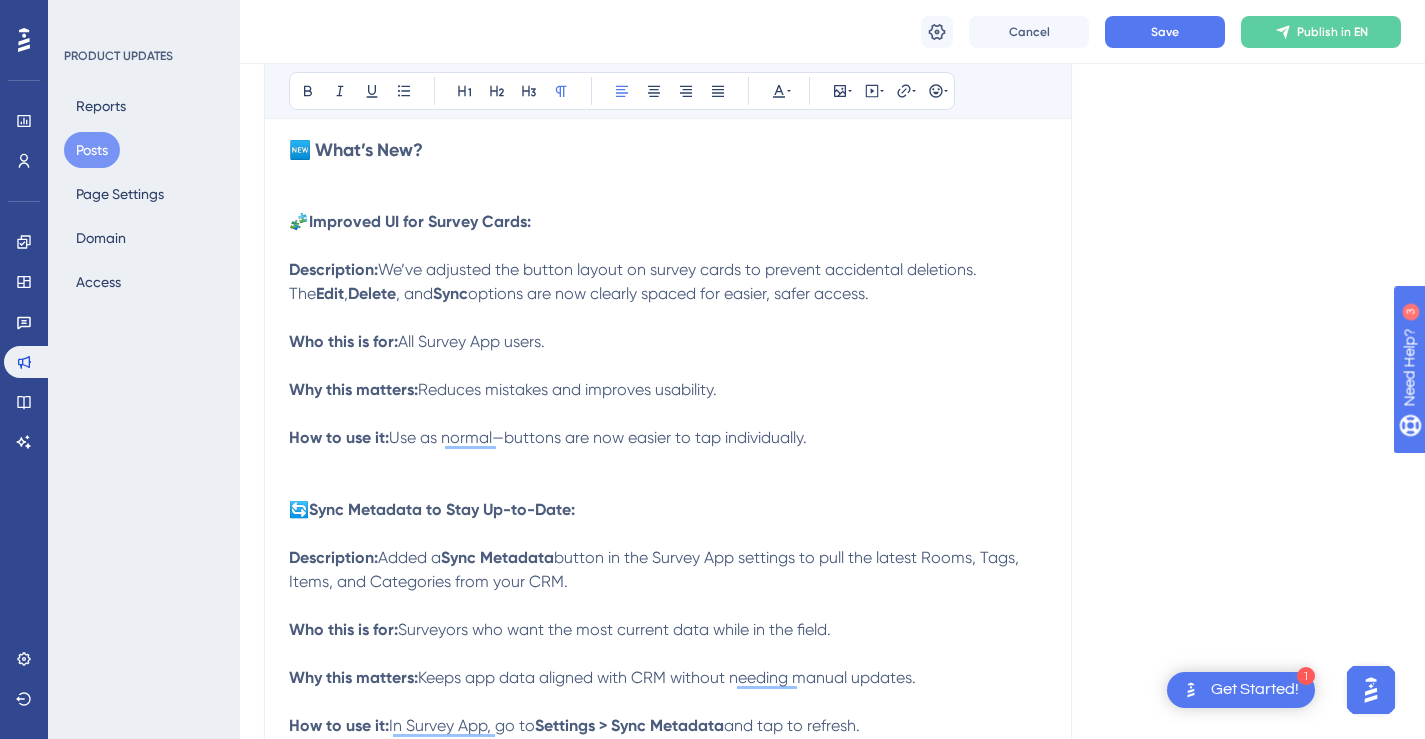 scroll, scrollTop: 484, scrollLeft: 0, axis: vertical 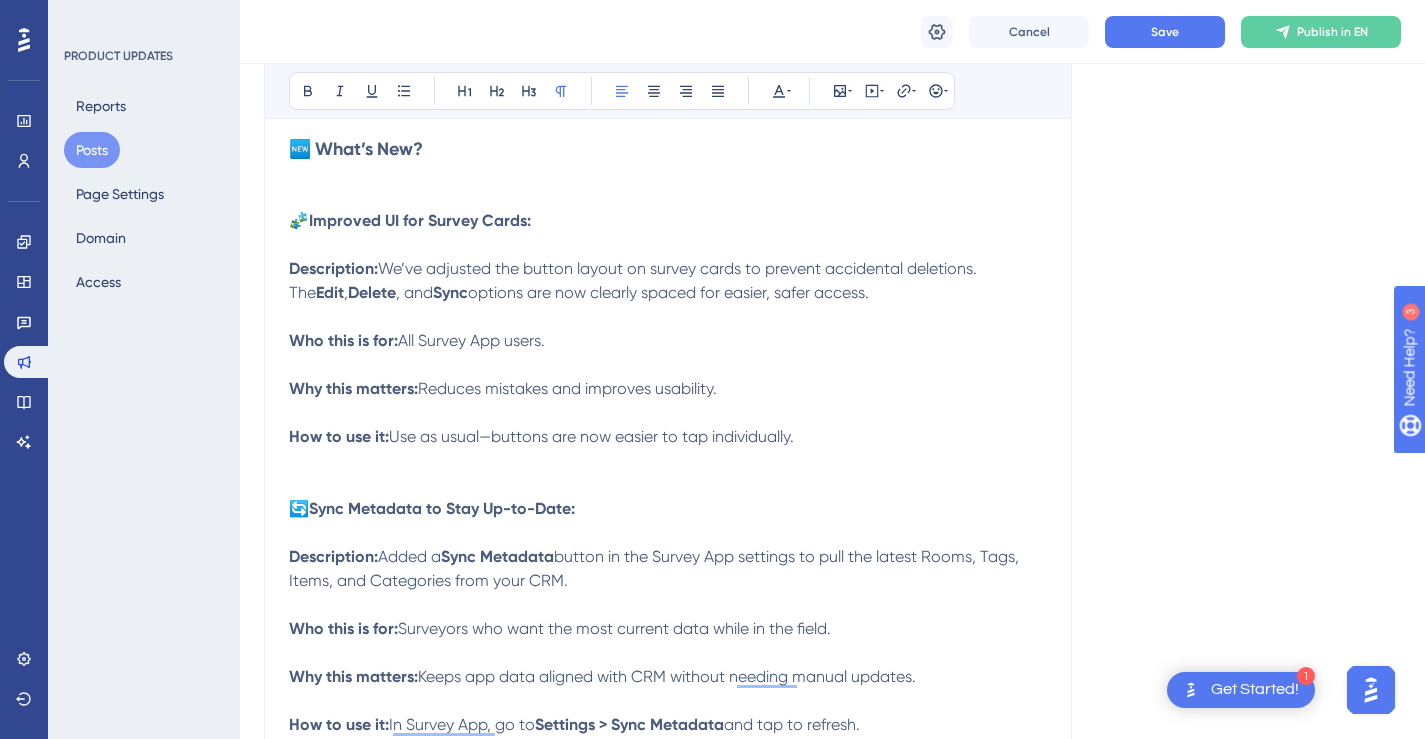 click on "How to use it:  Use as usual—buttons are now easier to tap individually." at bounding box center [668, 449] 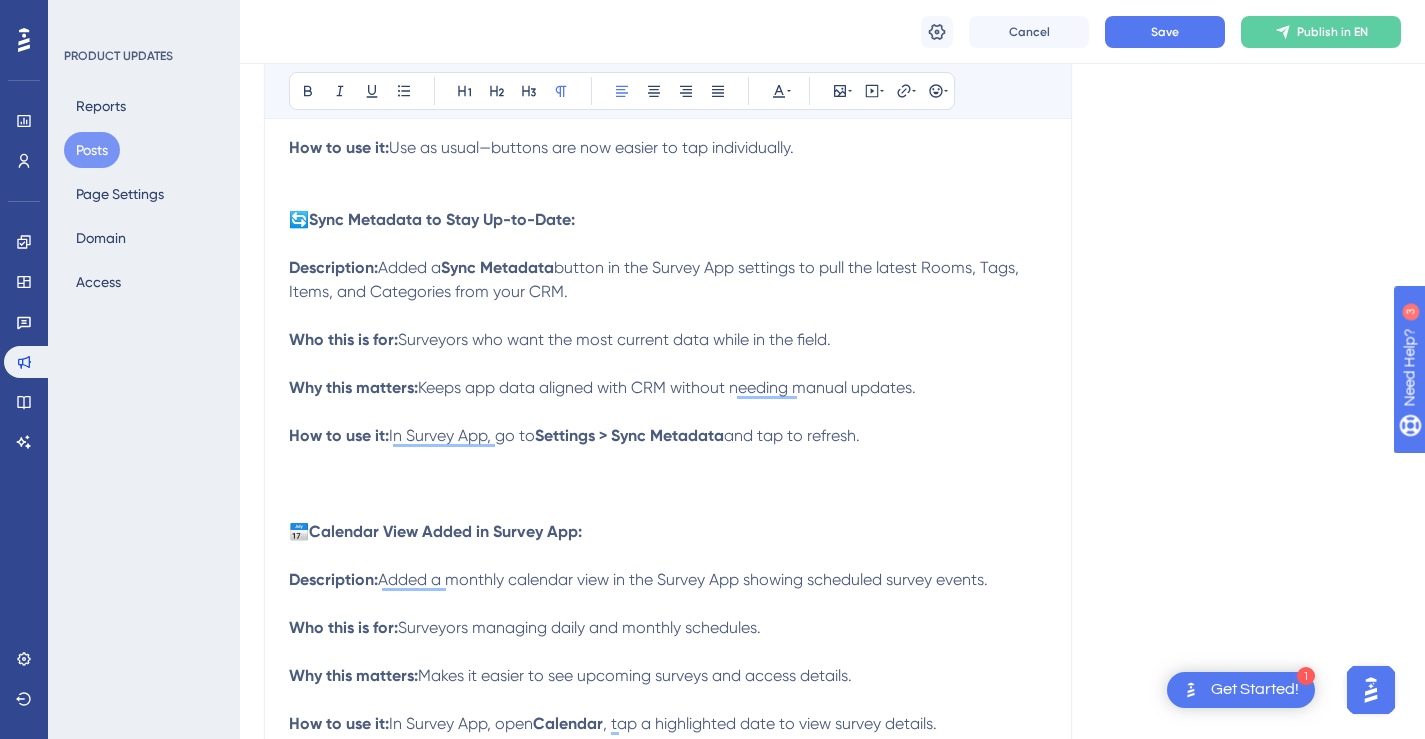 scroll, scrollTop: 777, scrollLeft: 0, axis: vertical 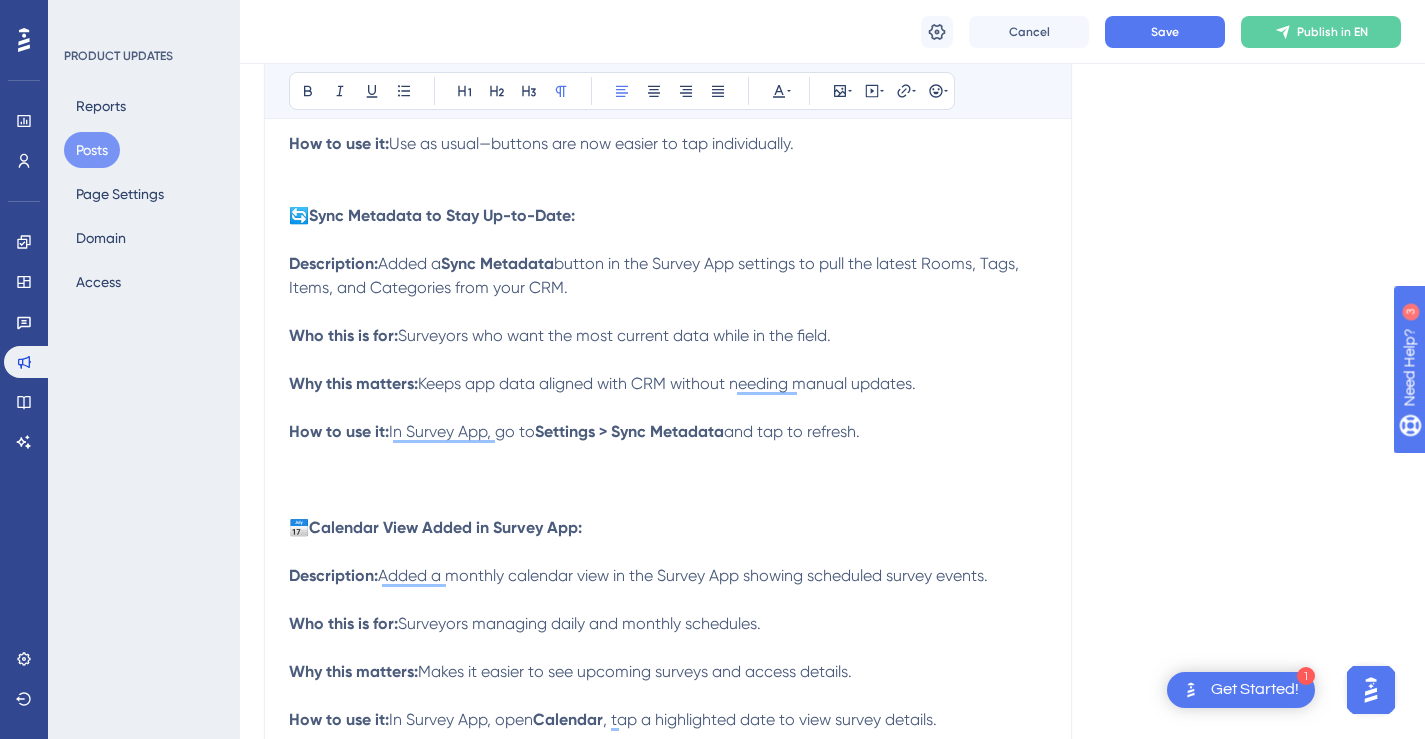 click on "🔄  Sync Metadata to Stay Up-to-Date: Description:  Added a  Sync Metadata  button in the Survey App settings to pull the latest Rooms, Tags, Items, and Categories from your CRM. Who this is for:  Surveyors who want the most current data while in the field. Why this matters:  Keeps app data aligned with CRM without needing manual updates. How to use it:  In Survey App, go to  Settings > Sync Metadata  and tap to refresh. 📅  Calendar View Added in Survey App: Description:  Added a monthly calendar view in the Survey App showing scheduled survey events. Who this is for:  Surveyors managing daily and monthly schedules. Why this matters:  Makes it easier to see upcoming surveys and access details. How to use it:  In Survey App, open  Calendar , tap a highlighted date to view survey details." at bounding box center (668, 480) 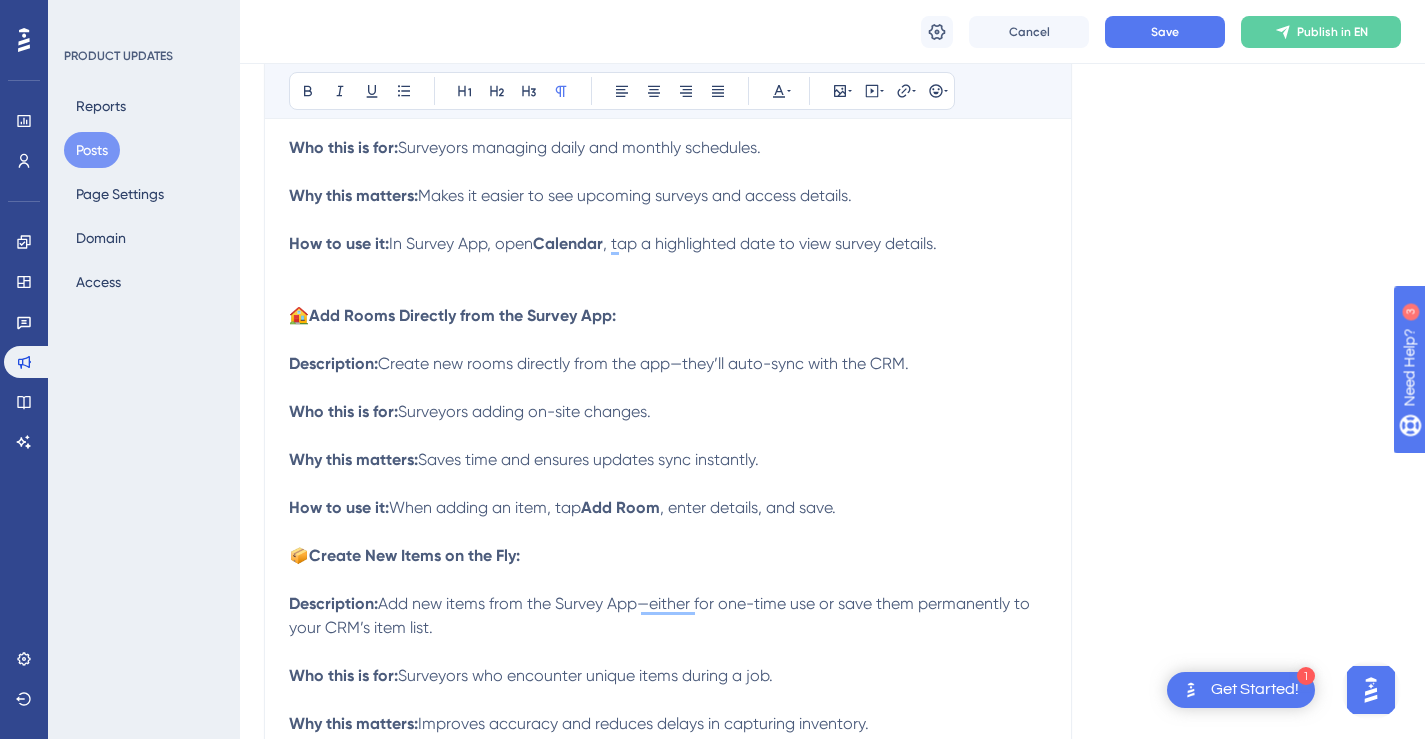 scroll, scrollTop: 1304, scrollLeft: 0, axis: vertical 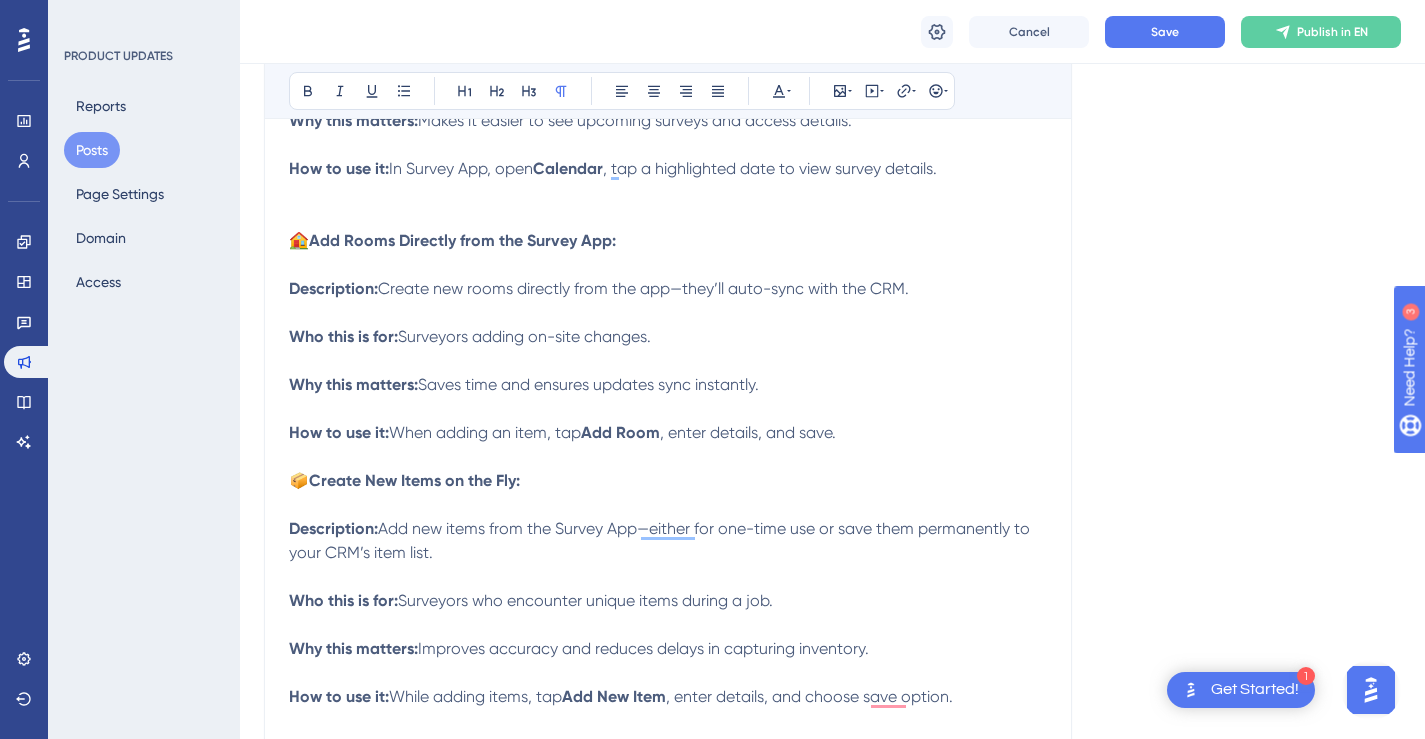 click on "🏠  Add Rooms Directly from the Survey App: Description:  Create new rooms directly from the app—they’ll auto-sync with the CRM. Who this is for:  Surveyors adding on-site changes. Why this matters:  Saves time and ensures updates sync instantly. How to use it:  When adding an item, tap  Add Room , enter details, and save." at bounding box center (668, 337) 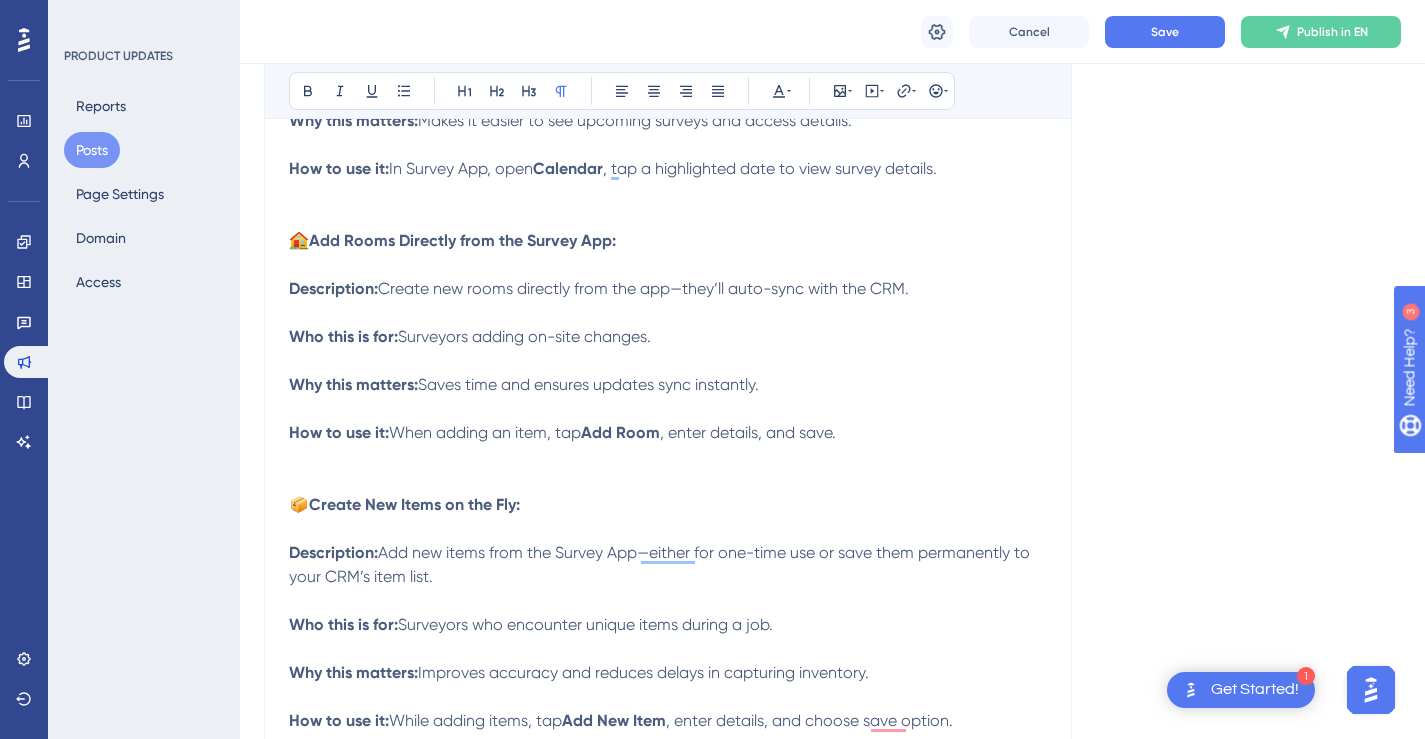 scroll, scrollTop: 1542, scrollLeft: 0, axis: vertical 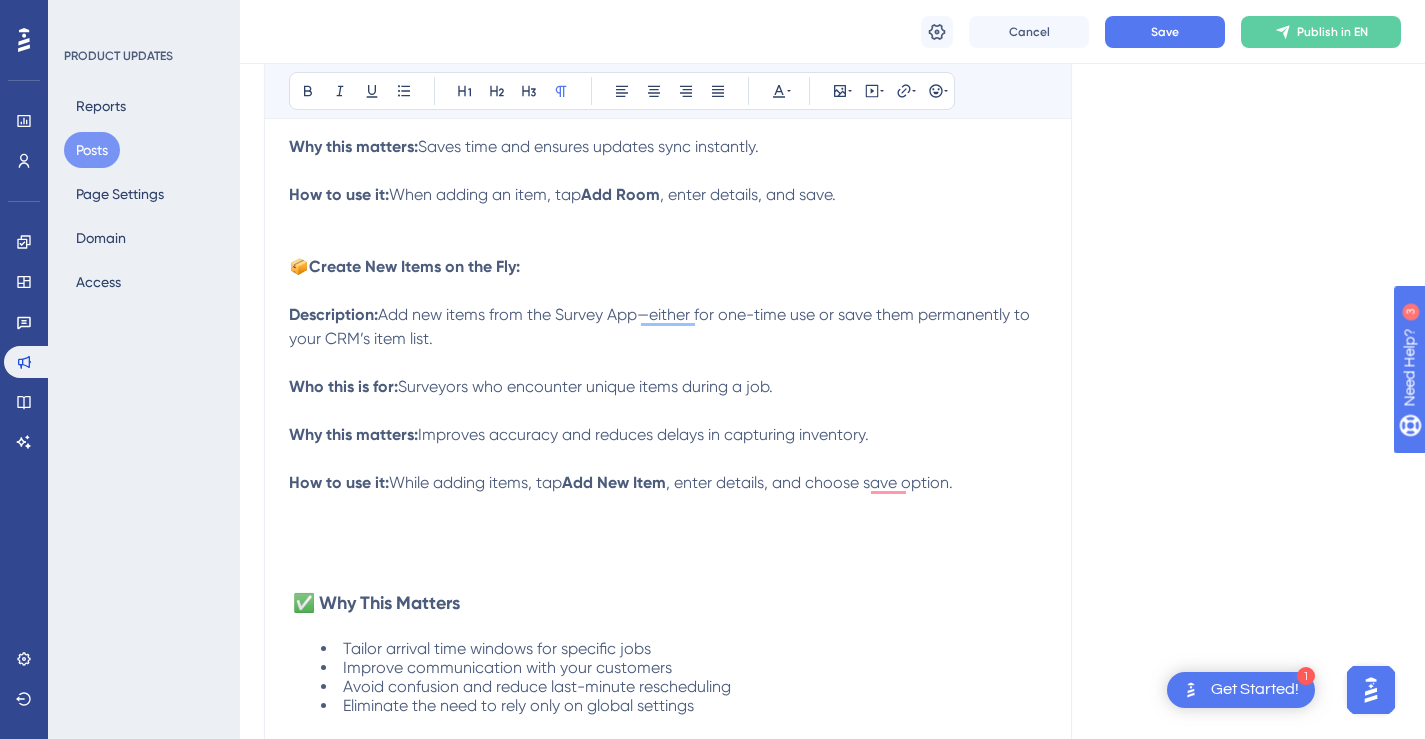 click on "📦  Create New Items on the Fly: Description:  Add new items from the Survey App—either for one-time use or save them permanently to your CRM’s item list. Who this is for:  Surveyors who encounter unique items during a job. Why this matters:  Improves accuracy and reduces delays in capturing inventory. How to use it:  While adding items, tap  Add New Item , enter details, and choose save option." at bounding box center [668, 375] 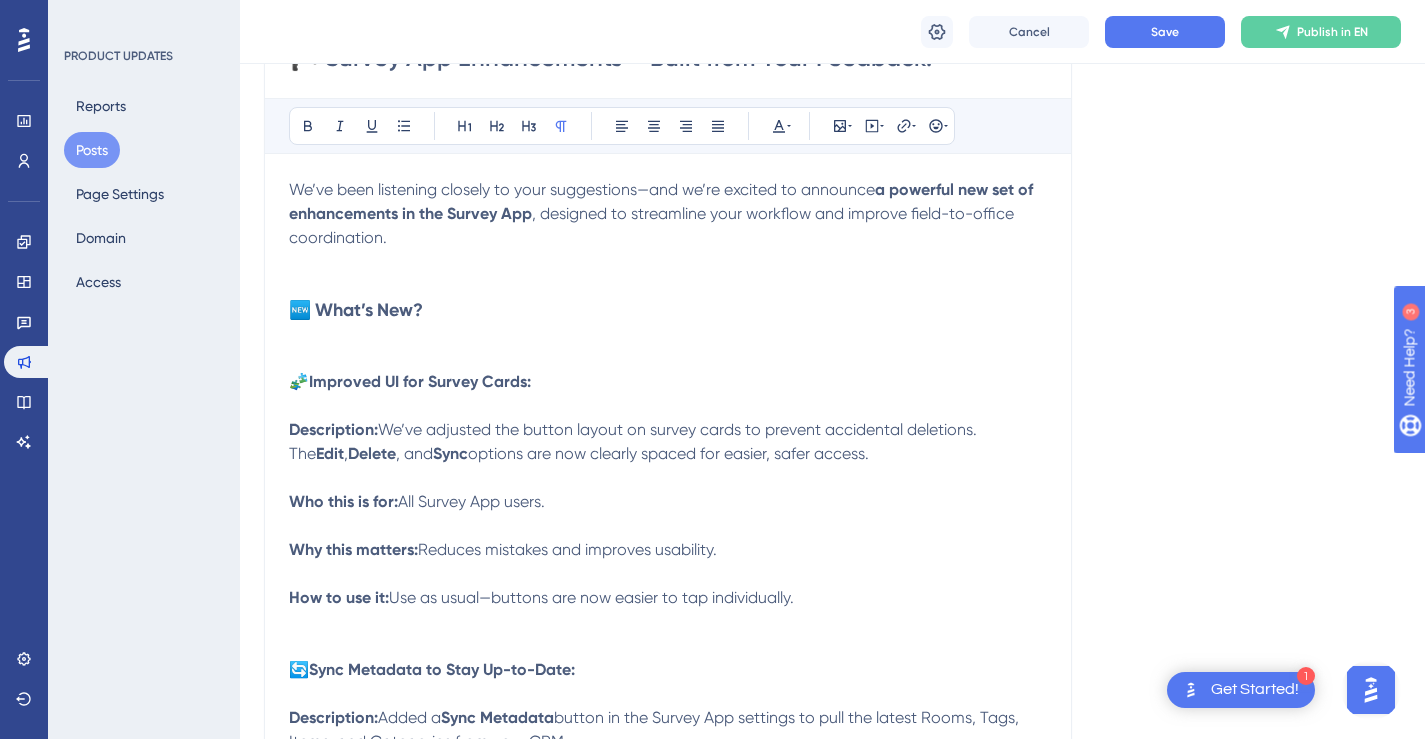 scroll, scrollTop: 636, scrollLeft: 0, axis: vertical 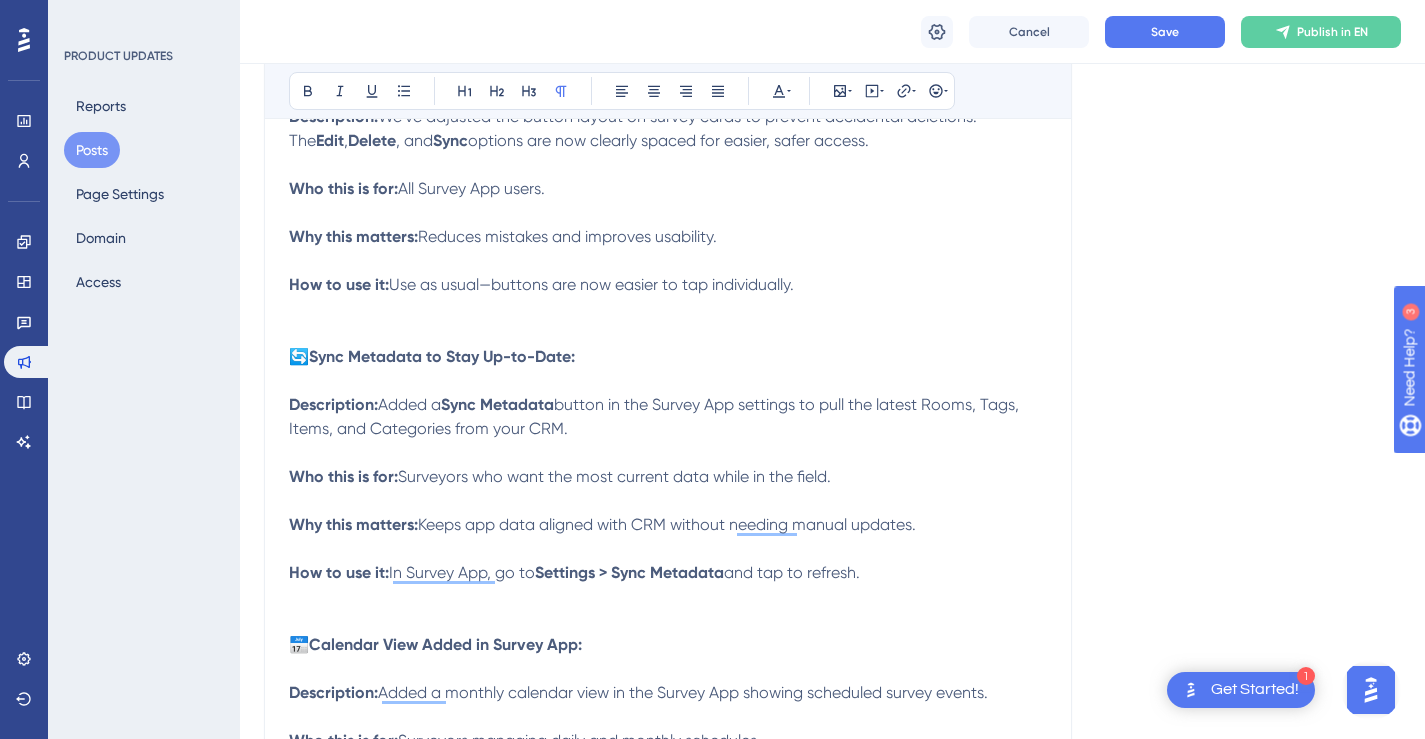click on "How to use it:  Use as usual—buttons are now easier to tap individually." at bounding box center [668, 297] 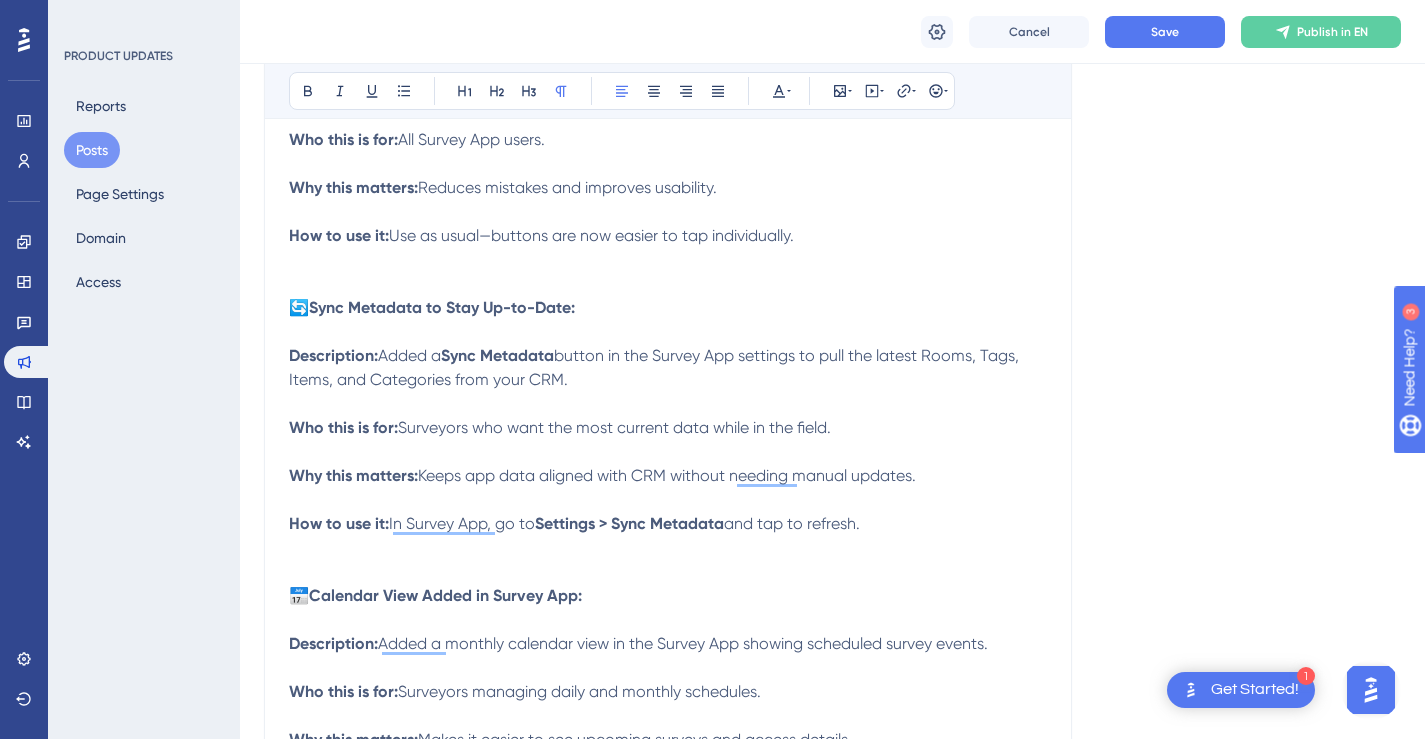 scroll, scrollTop: 648, scrollLeft: 0, axis: vertical 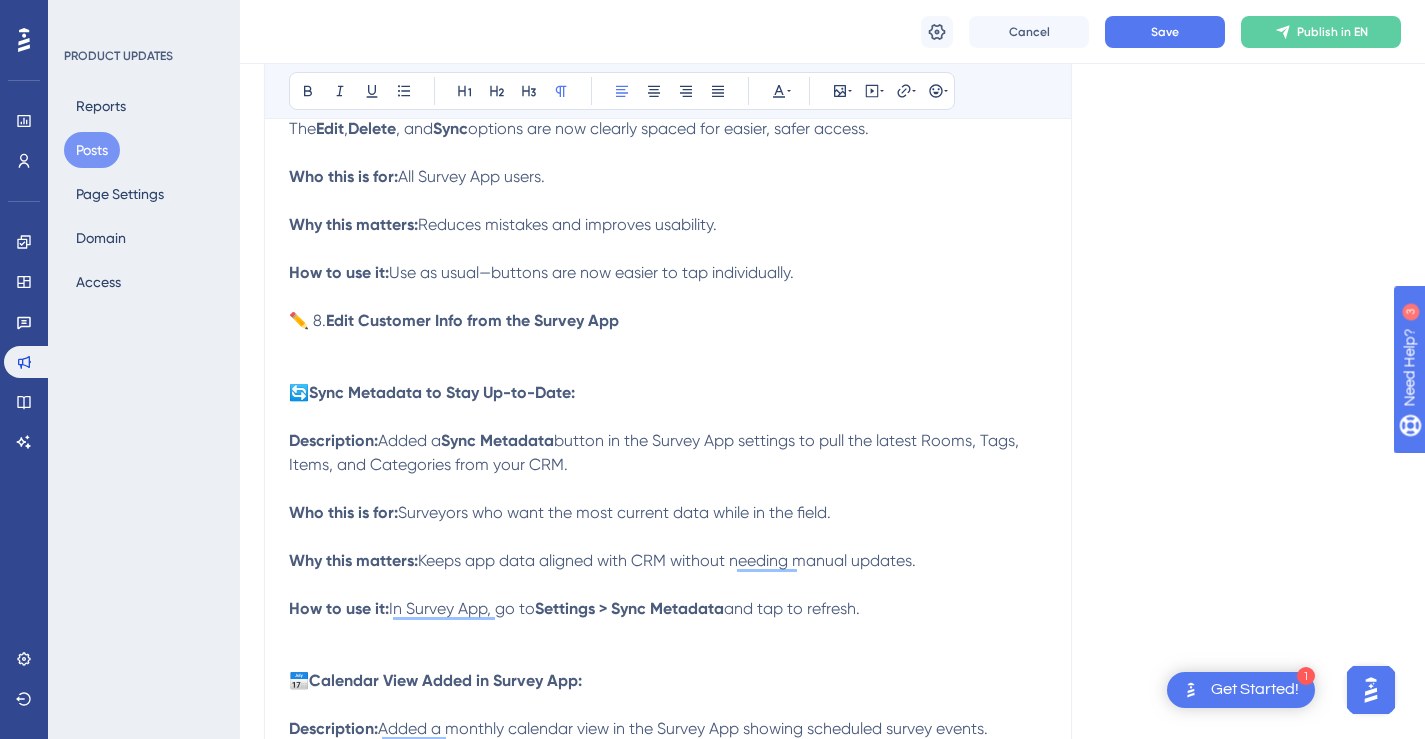 click on "Edit Customer Info from the Survey App" at bounding box center (472, 320) 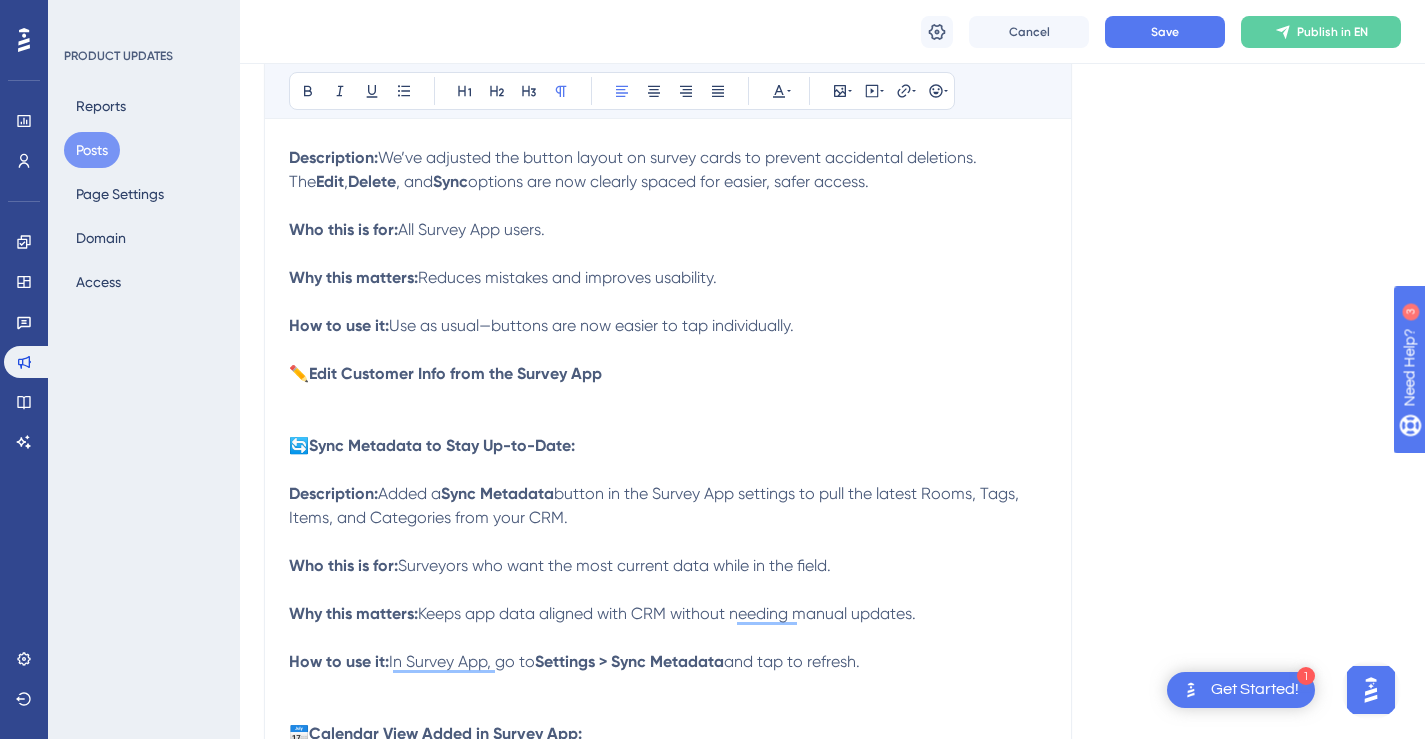 scroll, scrollTop: 536, scrollLeft: 0, axis: vertical 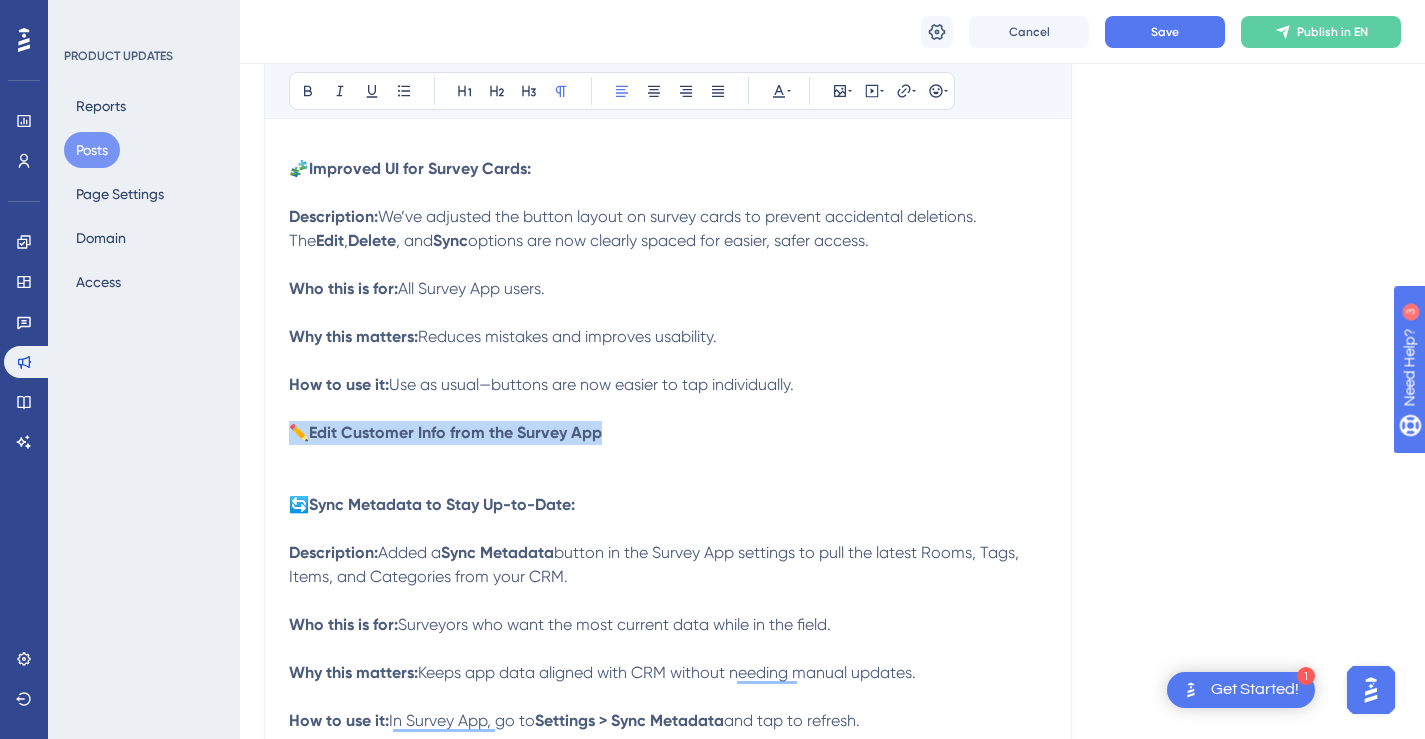 drag, startPoint x: 617, startPoint y: 434, endPoint x: 289, endPoint y: 428, distance: 328.05487 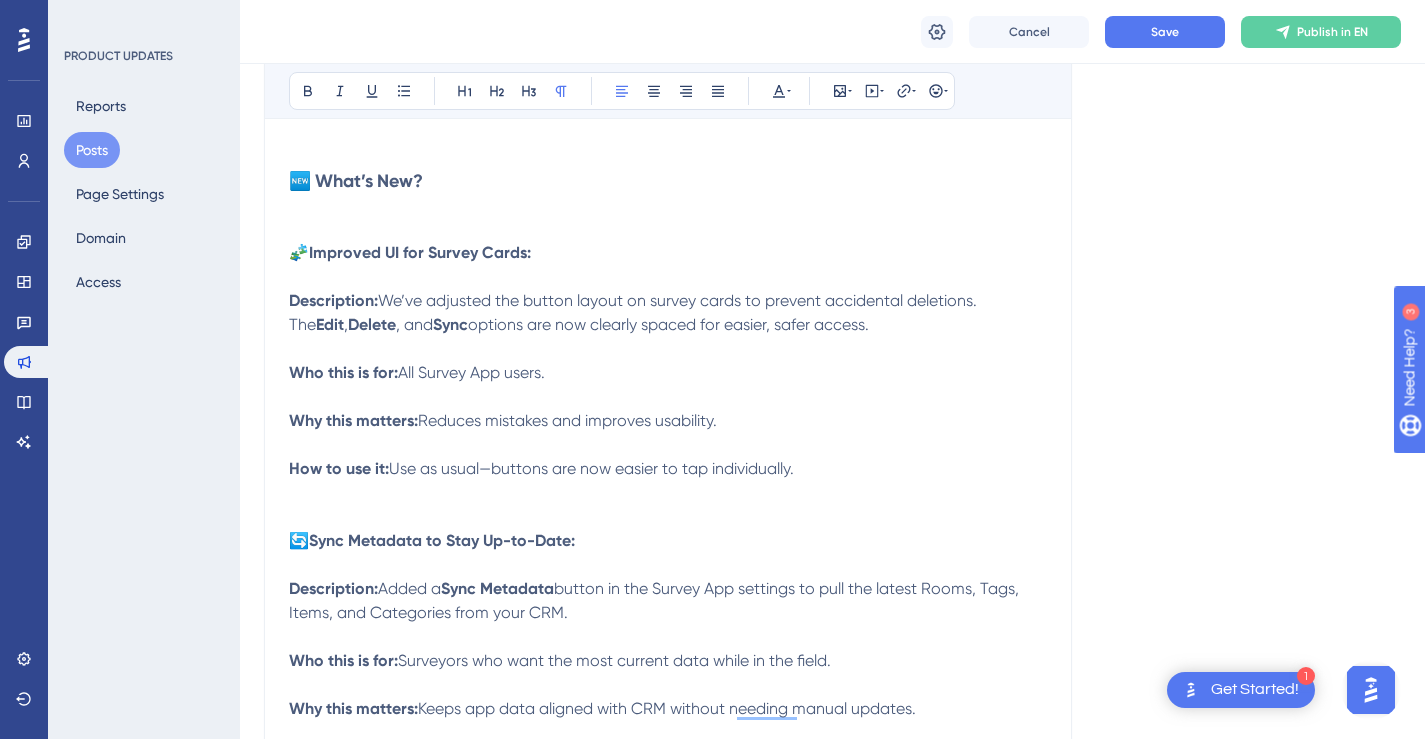 scroll, scrollTop: 317, scrollLeft: 0, axis: vertical 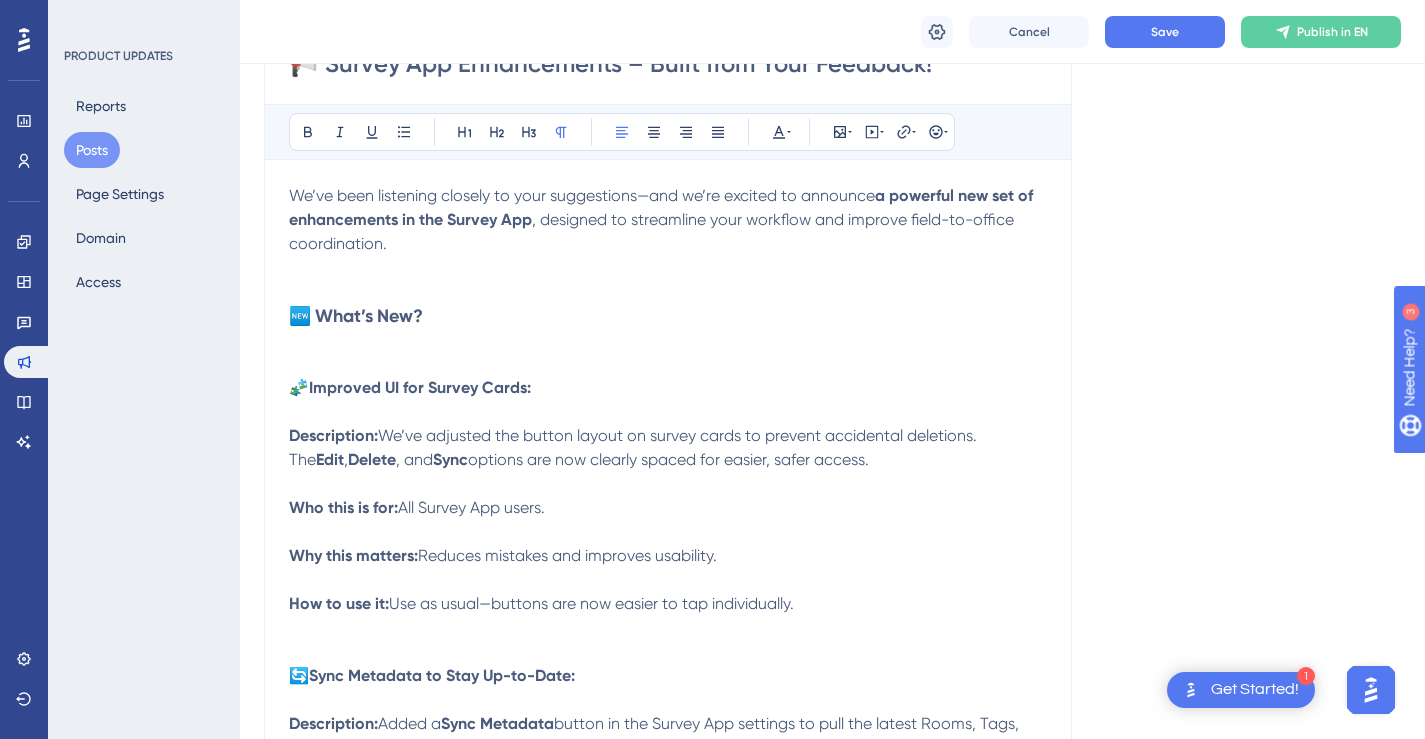 click on "🆕 What’s New?" at bounding box center (668, 304) 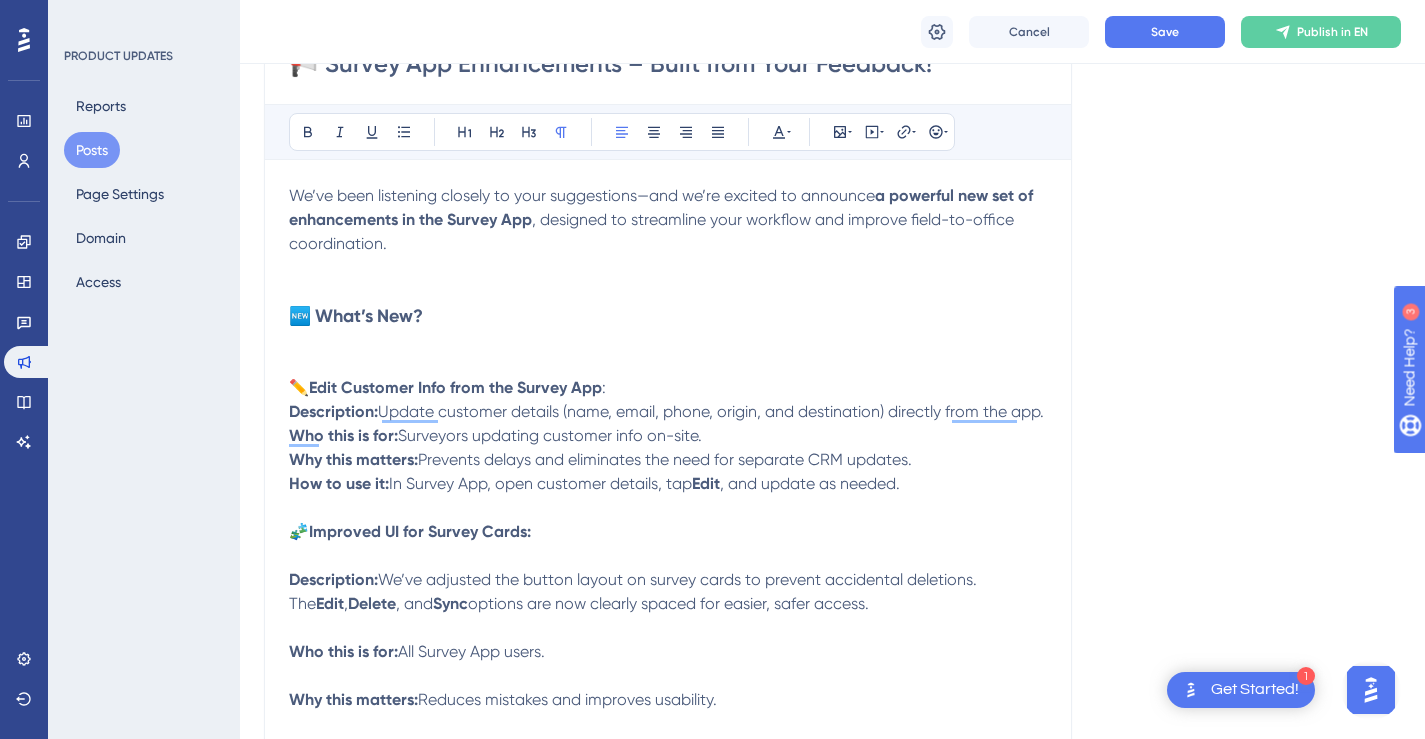 click on "Edit Customer Info from the Survey App :" at bounding box center [668, 388] 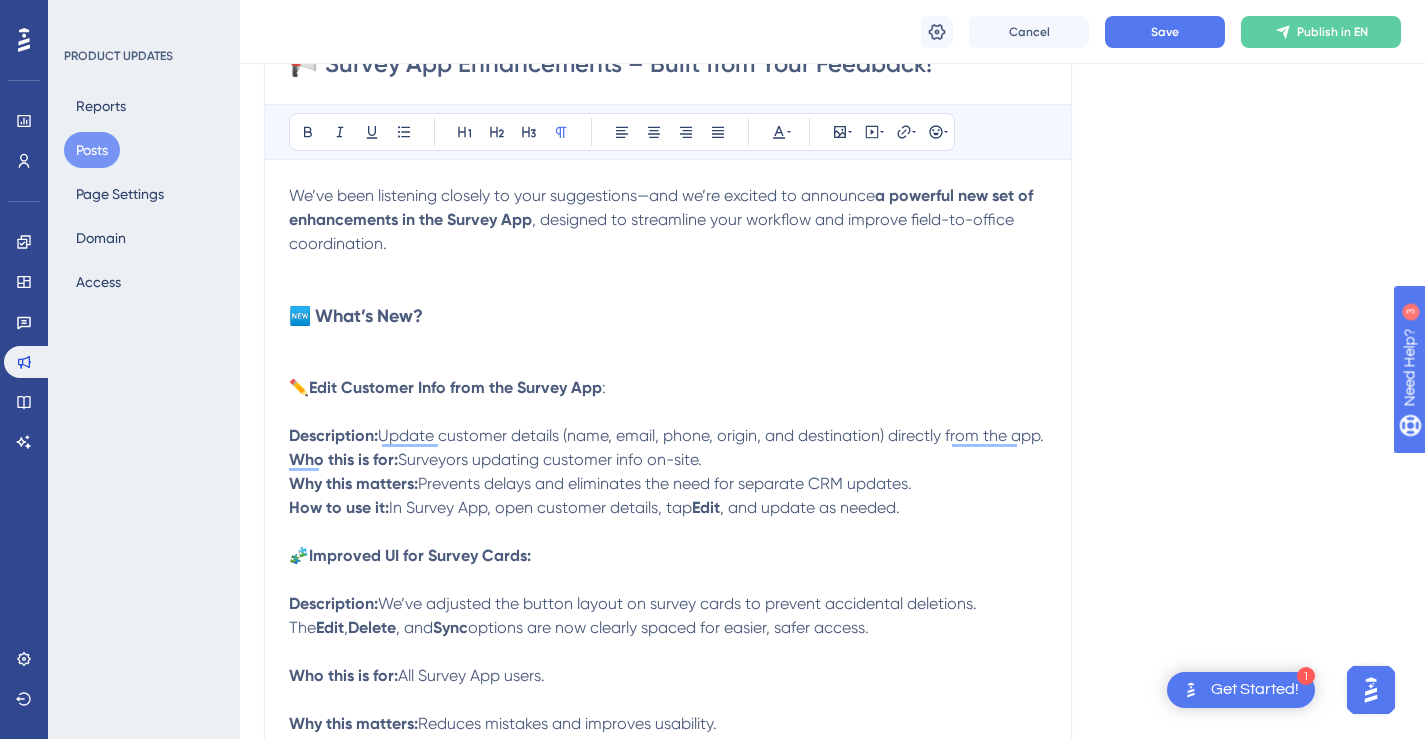 click on "Description: Update customer details (name, email, phone, origin, and destination) directly from the app. Who this is for: Surveyors updating customer info on-site. Why this matters: Prevents delays and eliminates the need for separate CRM updates. How to use it: In Survey App, open customer details, tap Edit , and update as needed." at bounding box center [668, 472] 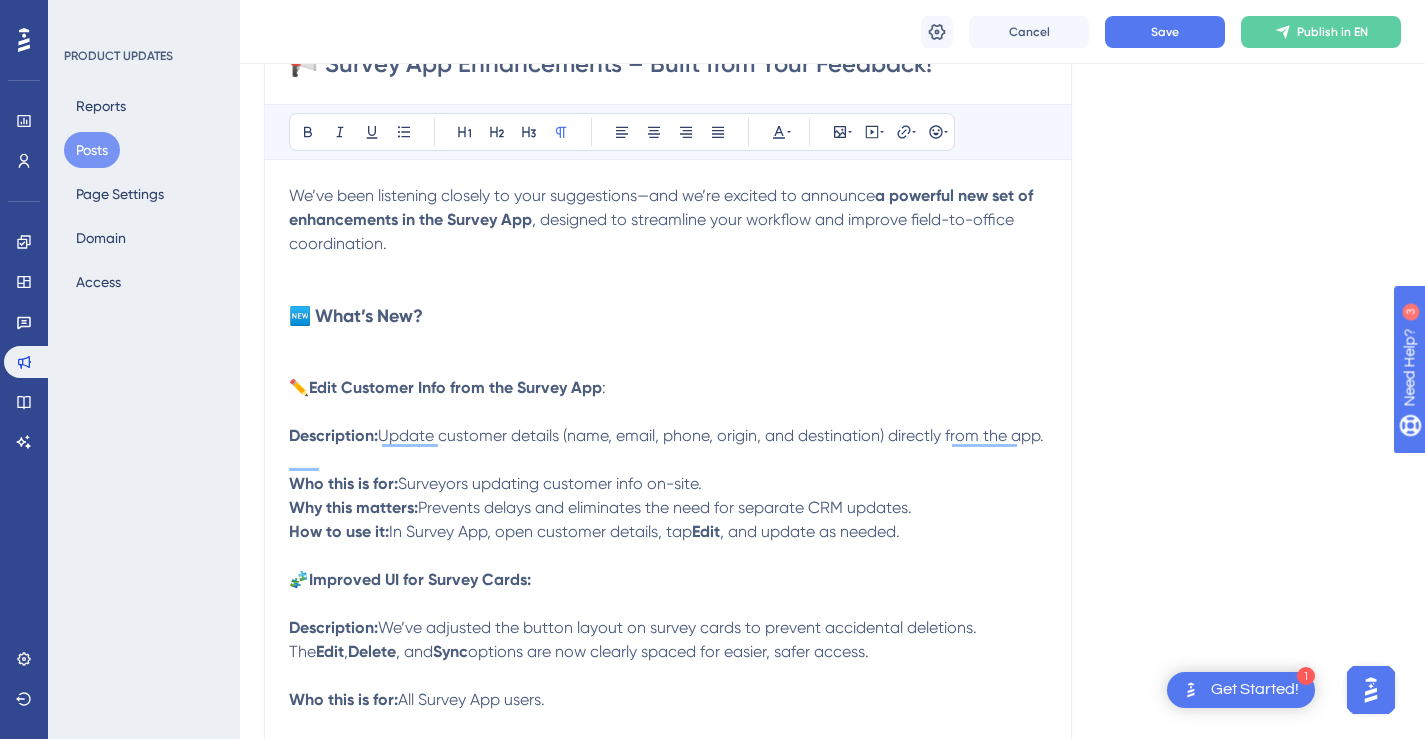 click on "Description: Update customer details (name, email, phone, origin, and destination) directly from the app. Who this is for: Surveyors updating customer info on-site. Why this matters: Prevents delays and eliminates the need for separate CRM updates. How to use it: In Survey App, open customer details, tap Edit , and update as needed." at bounding box center [668, 484] 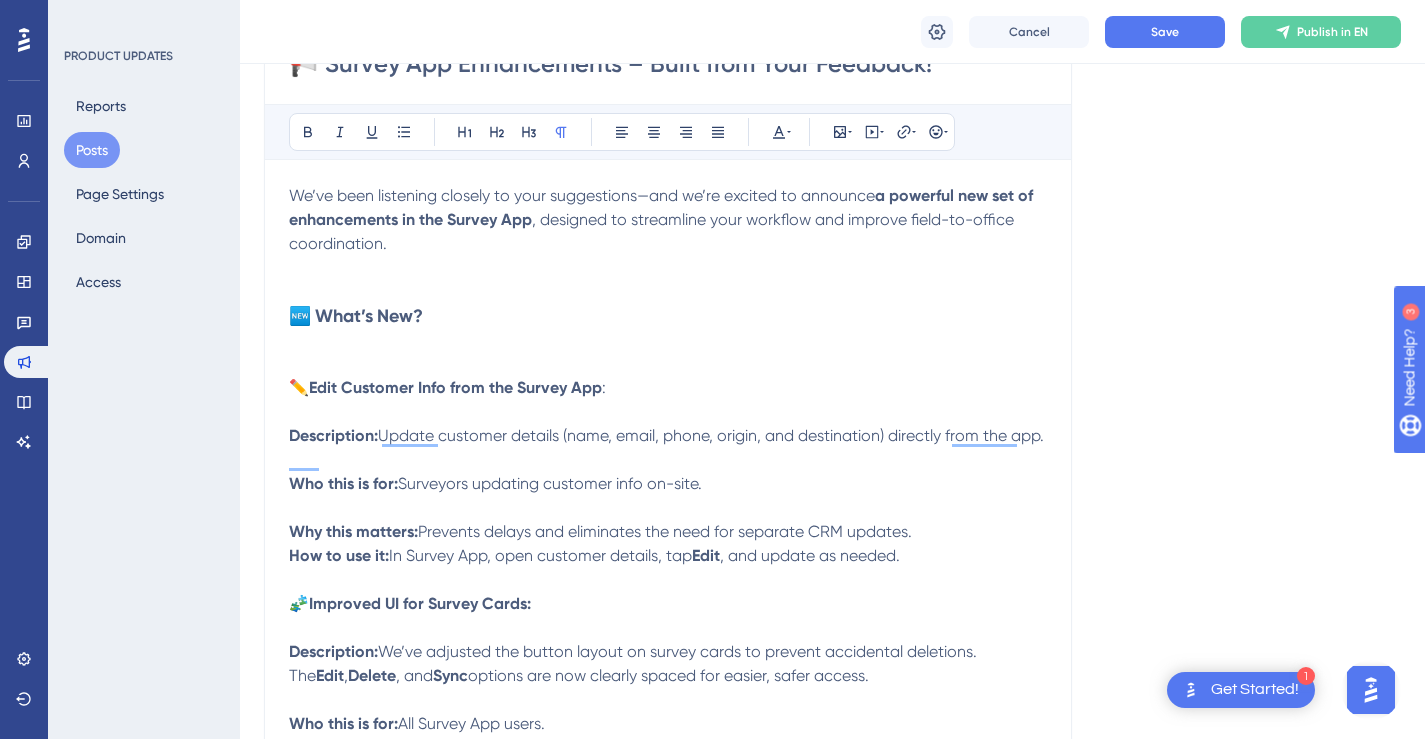 click on "Description: Update customer details (name, email, phone, origin, and destination) directly from the app. Who this is for: Surveyors updating customer info on-site. Why this matters: Prevents delays and eliminates the need for separate CRM updates. How to use it: In Survey App, open customer details, tap Edit , and update as needed." at bounding box center (668, 496) 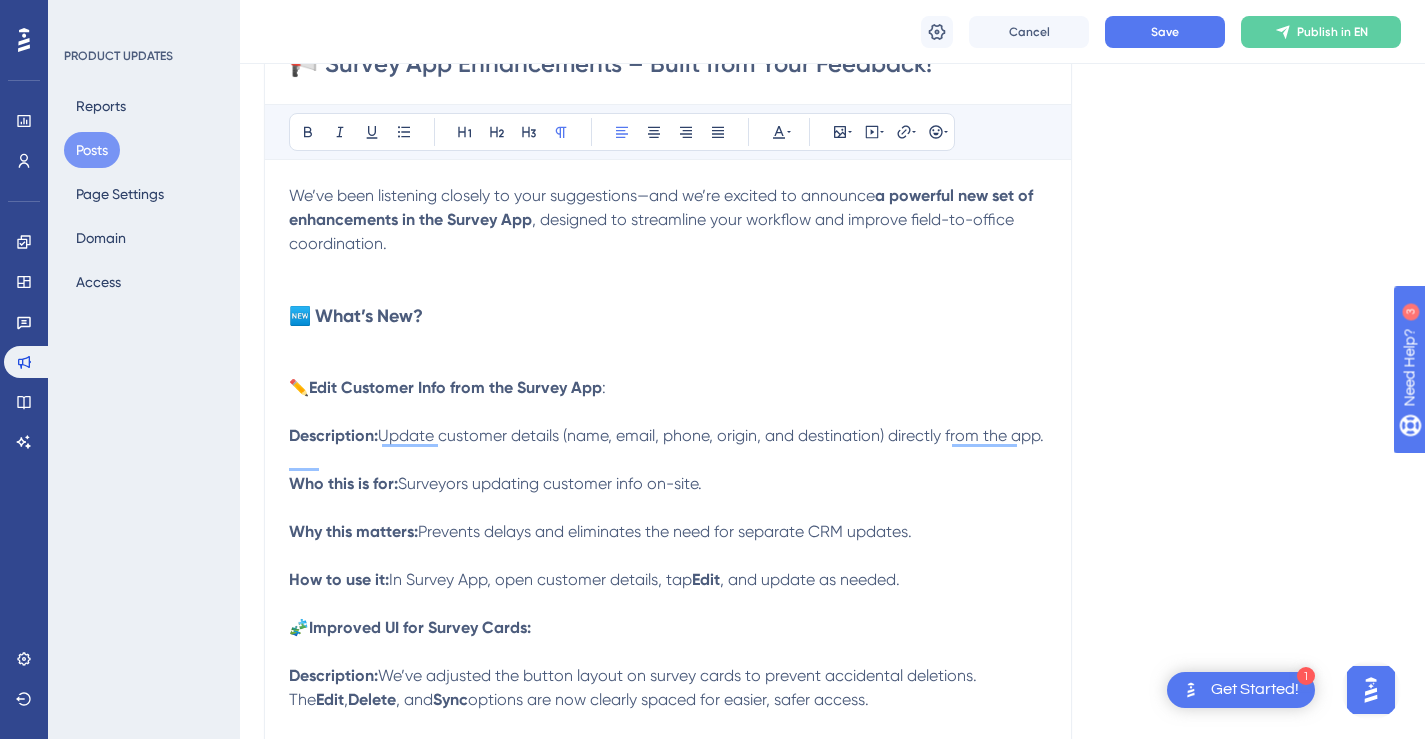 click on "Description: Update customer details (name, email, phone, origin, and destination) directly from the app. Who this is for: Surveyors updating customer info on-site. Why this matters: Prevents delays and eliminates the need for separate CRM updates. How to use it: In Survey App, open customer details, tap Edit , and update as needed." at bounding box center (668, 508) 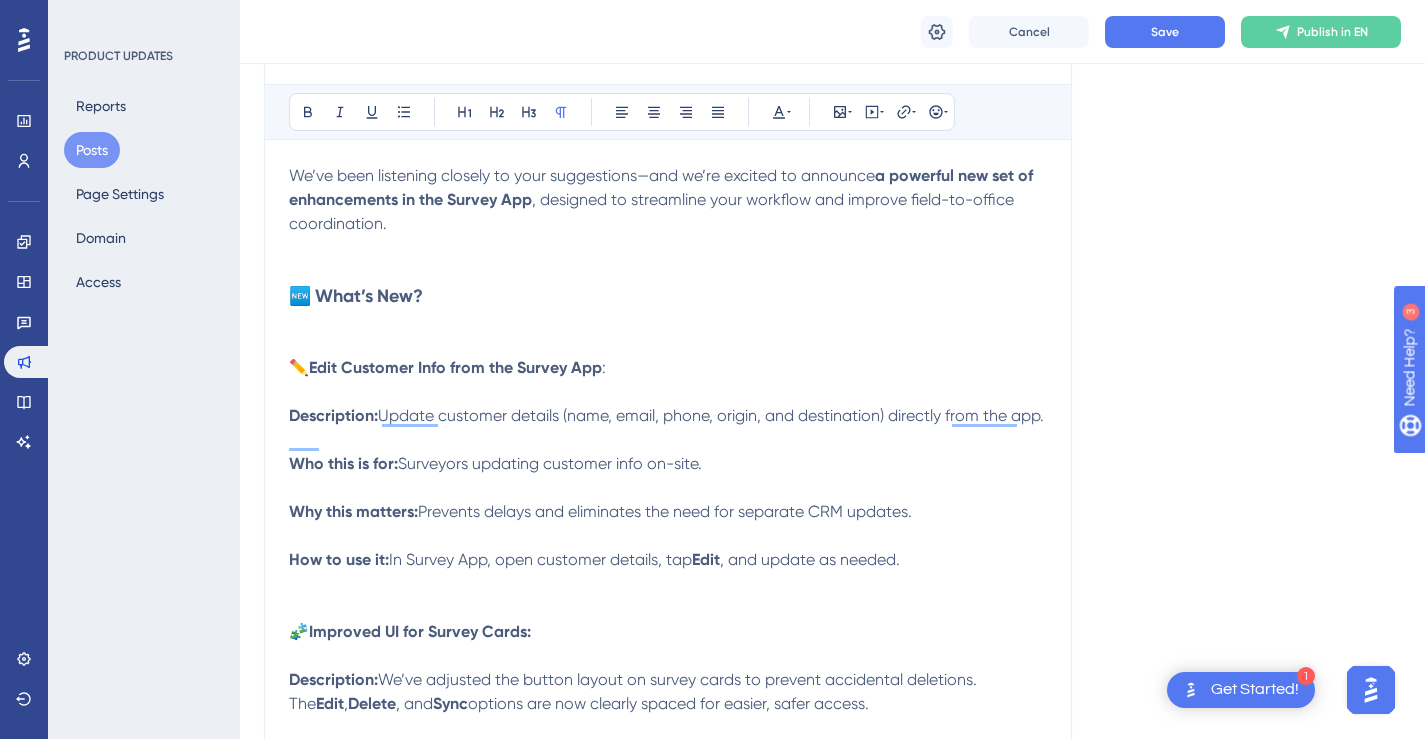 scroll, scrollTop: 353, scrollLeft: 0, axis: vertical 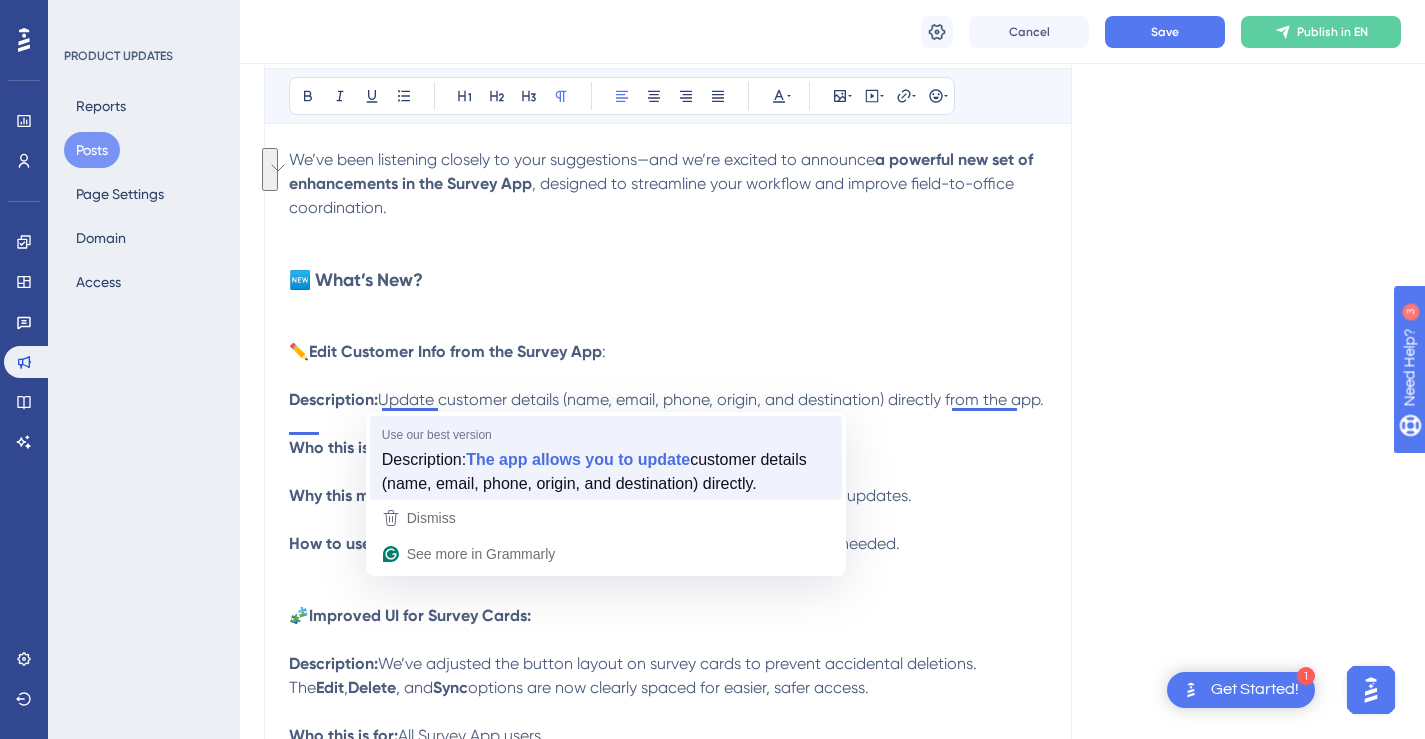 drag, startPoint x: 383, startPoint y: 402, endPoint x: 394, endPoint y: 416, distance: 17.804493 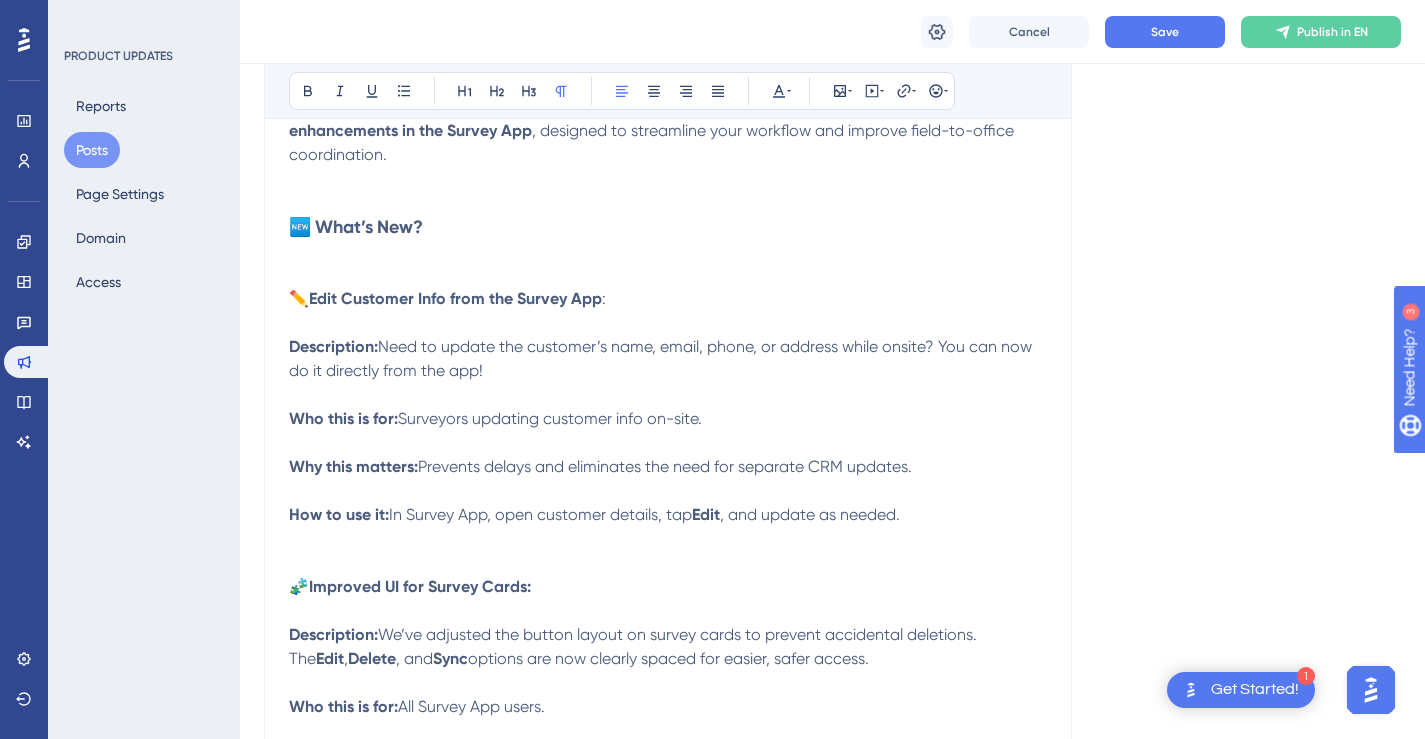 scroll, scrollTop: 410, scrollLeft: 0, axis: vertical 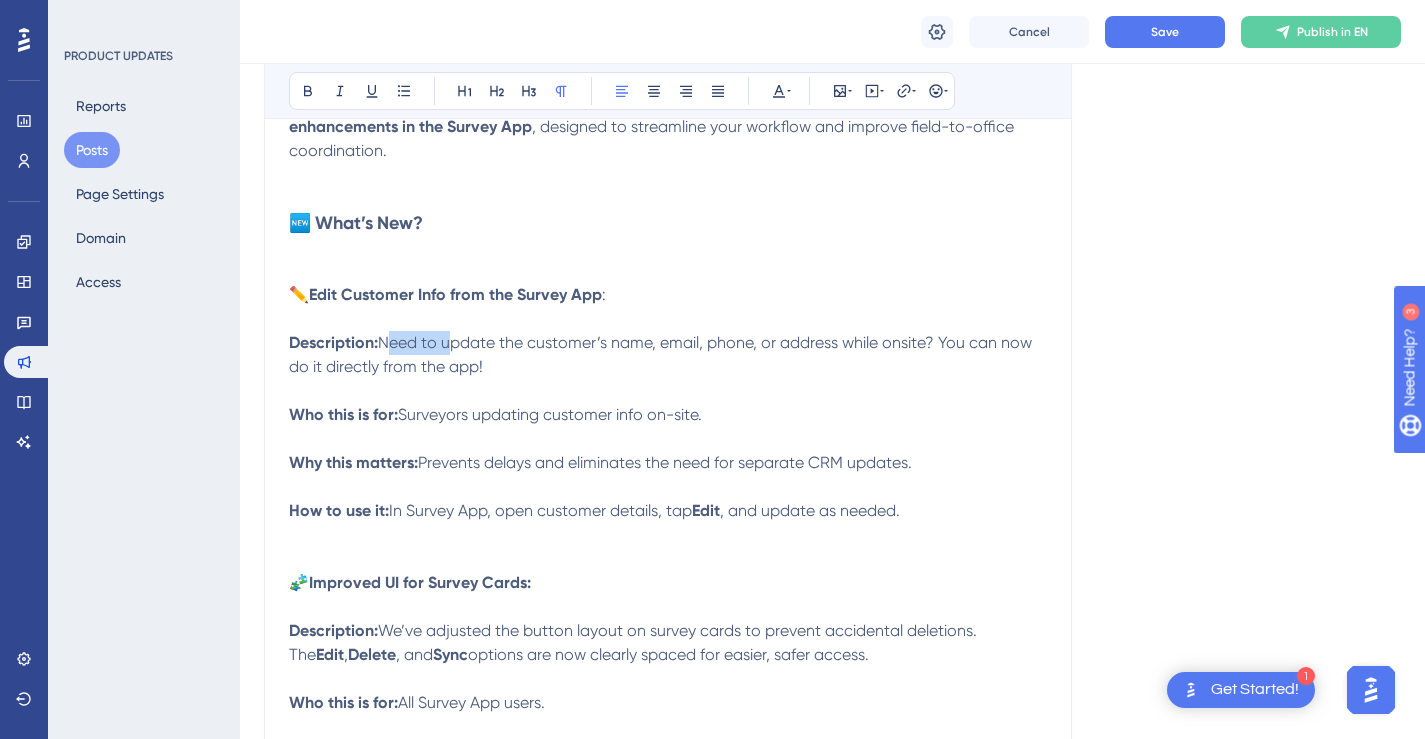 drag, startPoint x: 445, startPoint y: 344, endPoint x: 385, endPoint y: 346, distance: 60.033325 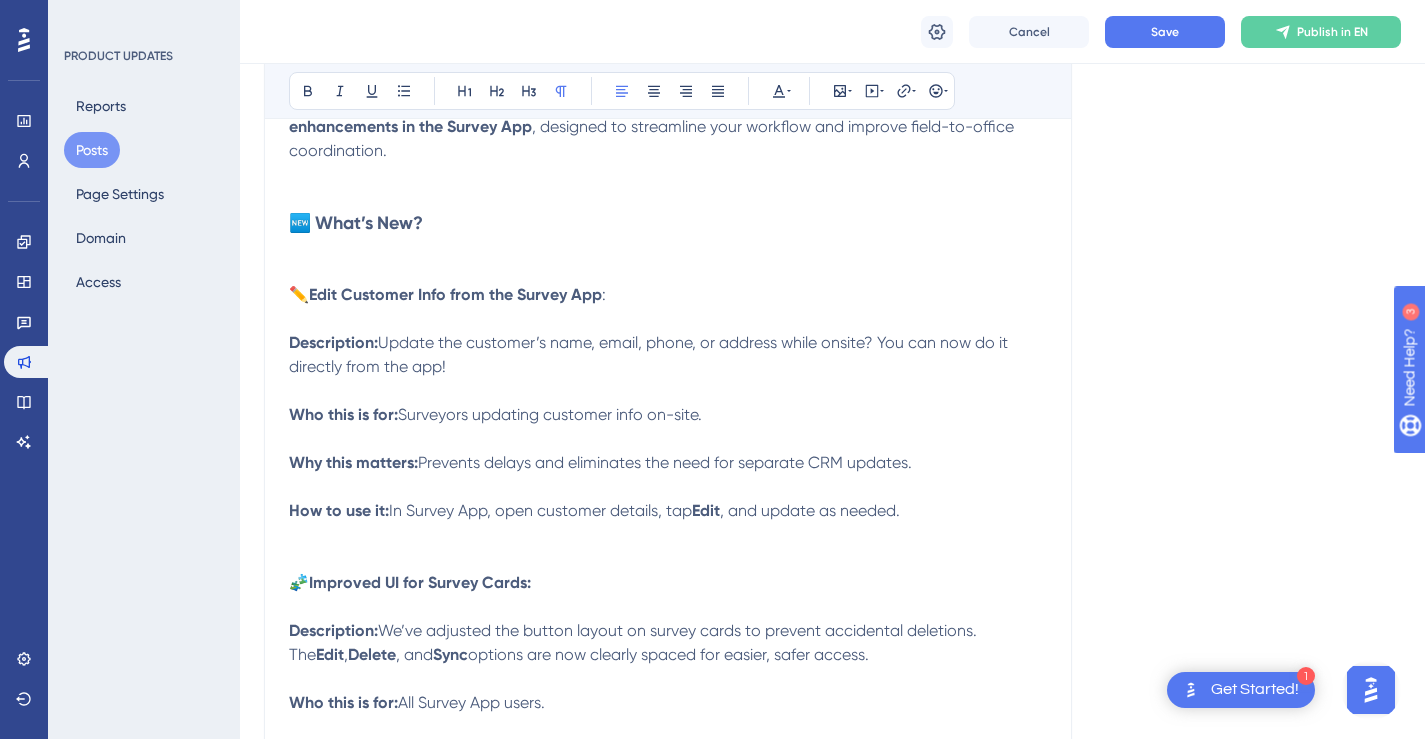 scroll, scrollTop: 414, scrollLeft: 0, axis: vertical 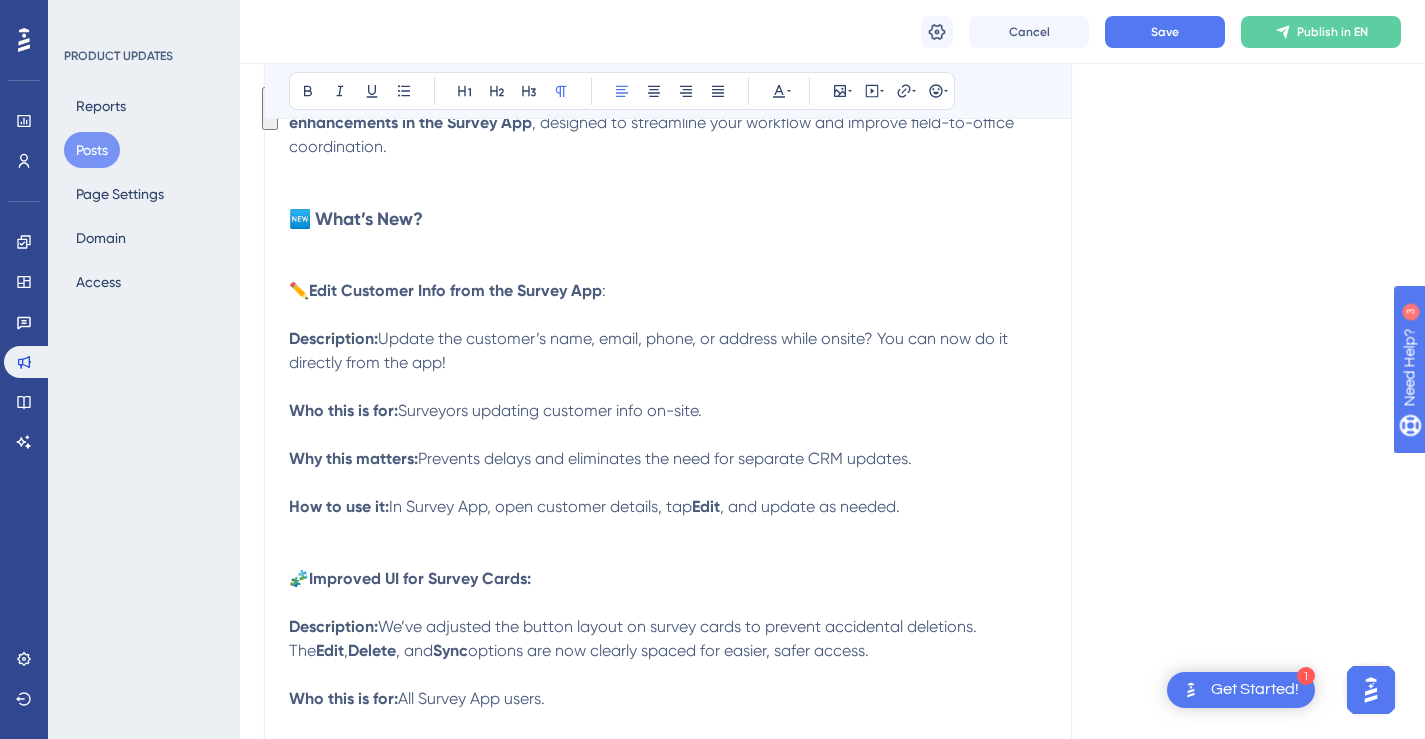 drag, startPoint x: 454, startPoint y: 361, endPoint x: 385, endPoint y: 338, distance: 72.73238 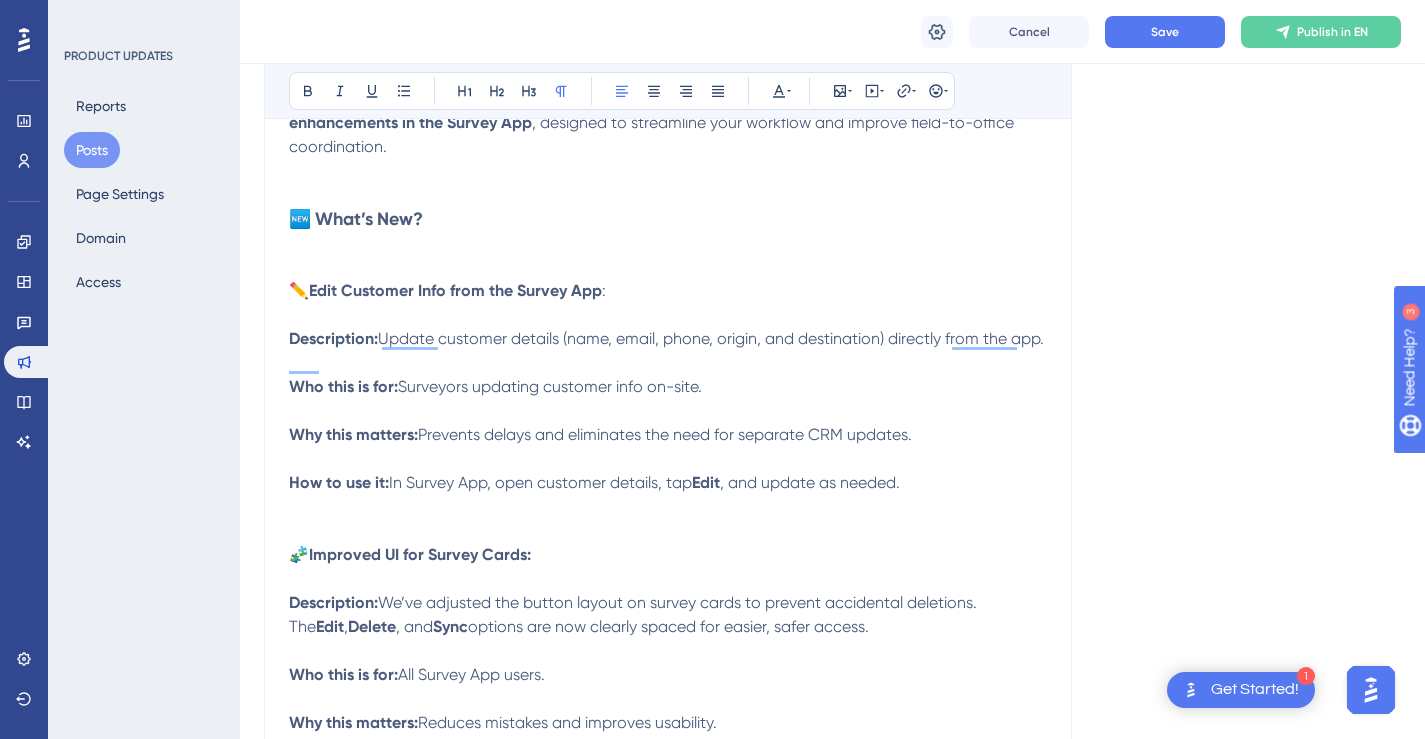 click on "Update customer details (name, email, phone, origin, and destination) directly from the app." at bounding box center (711, 338) 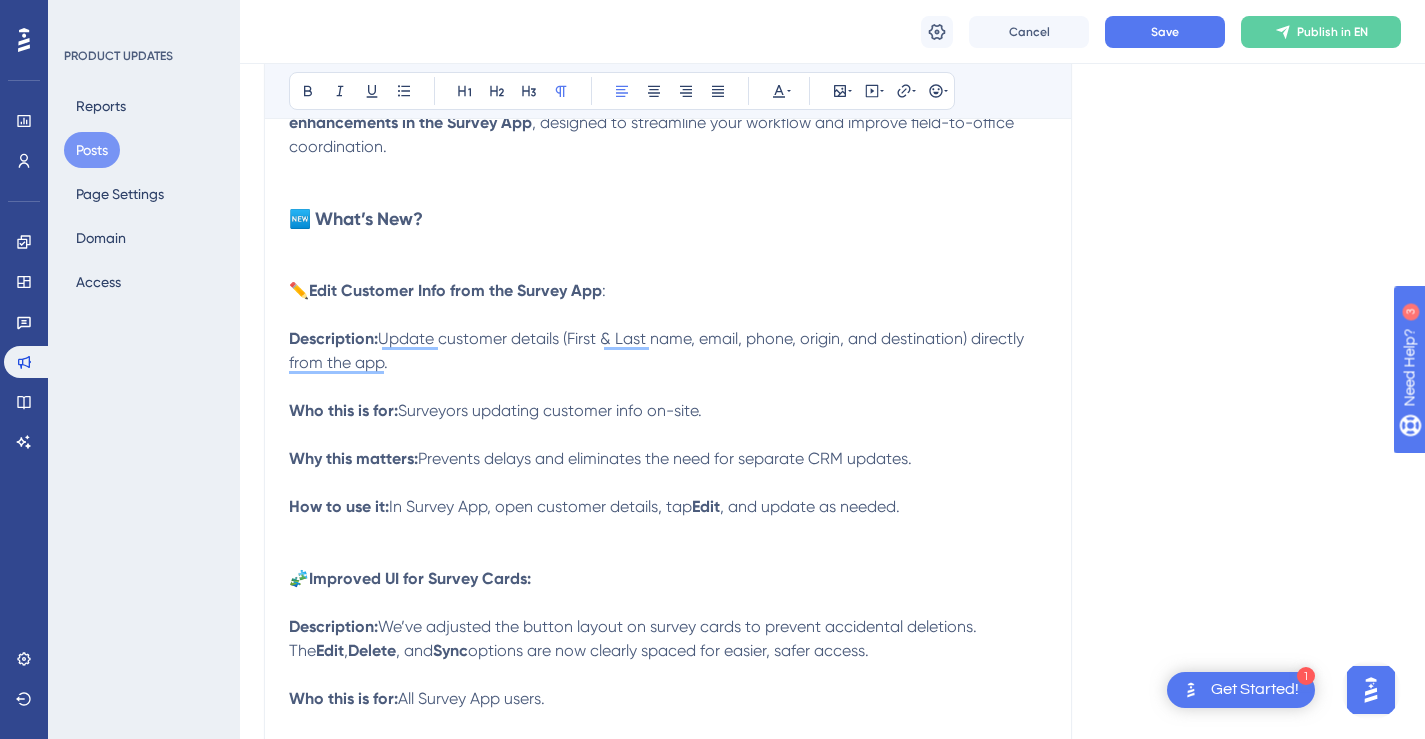 click on "Update customer details (First & Last name, email, phone, origin, and destination) directly from the app." at bounding box center (658, 350) 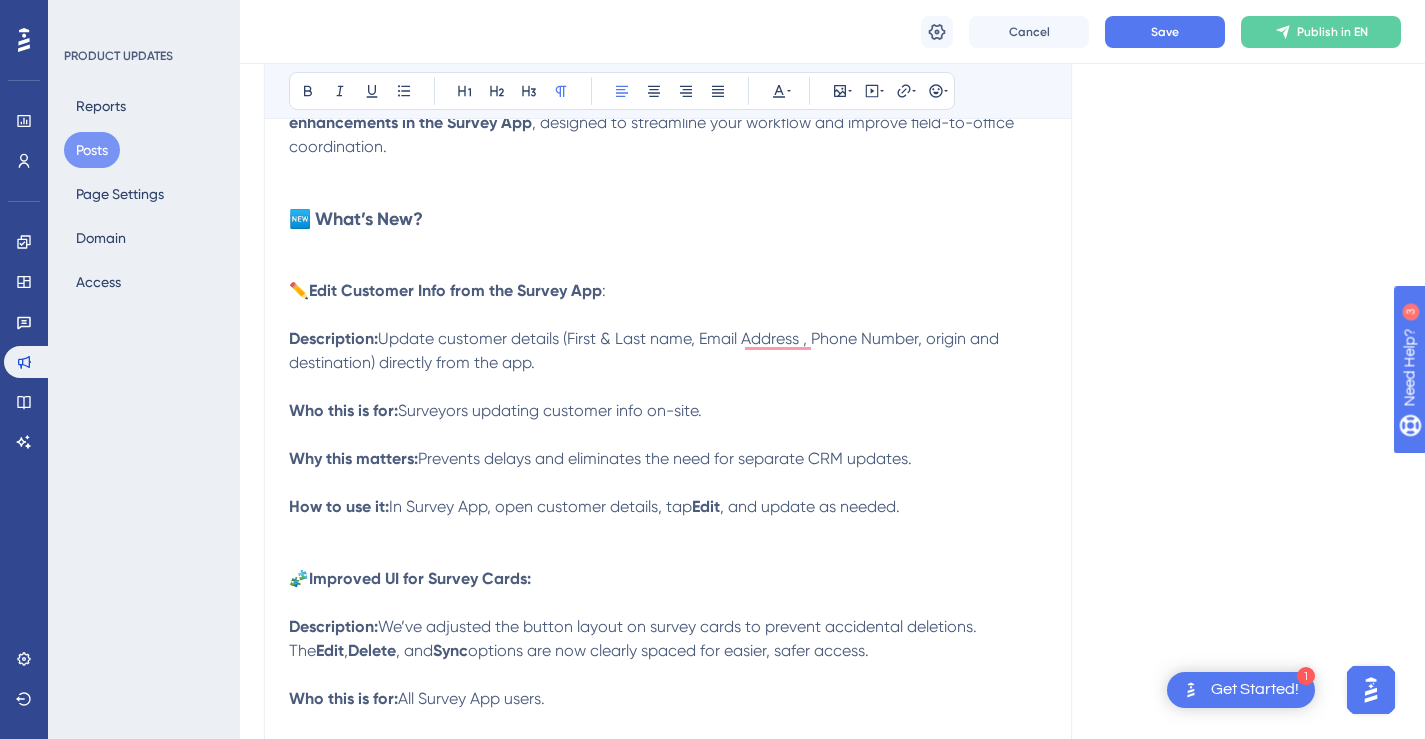 click on "Update customer details (First & Last name, Email Address , Phone Number, origin and destination) directly from the app." at bounding box center [646, 350] 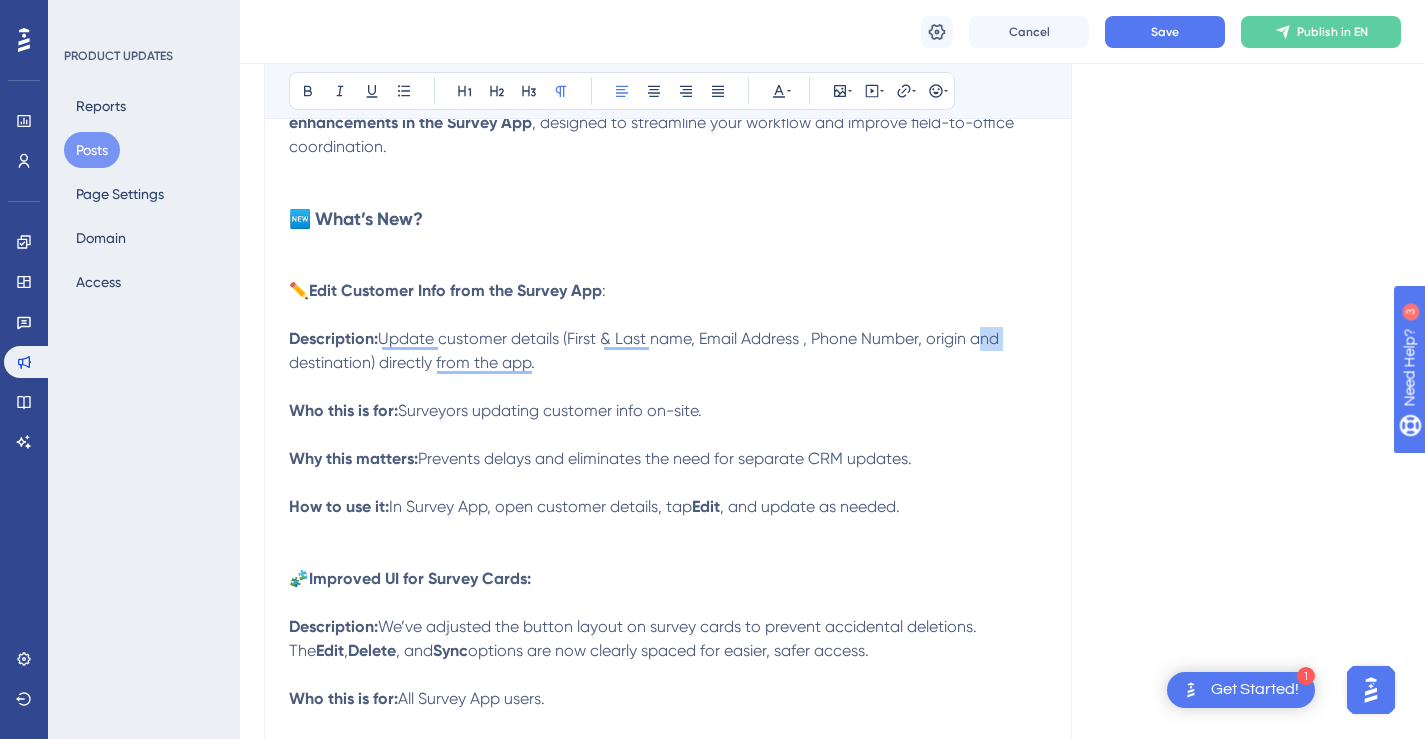 click on "Update customer details (First & Last name, Email Address , Phone Number, origin and destination) directly from the app." at bounding box center (646, 350) 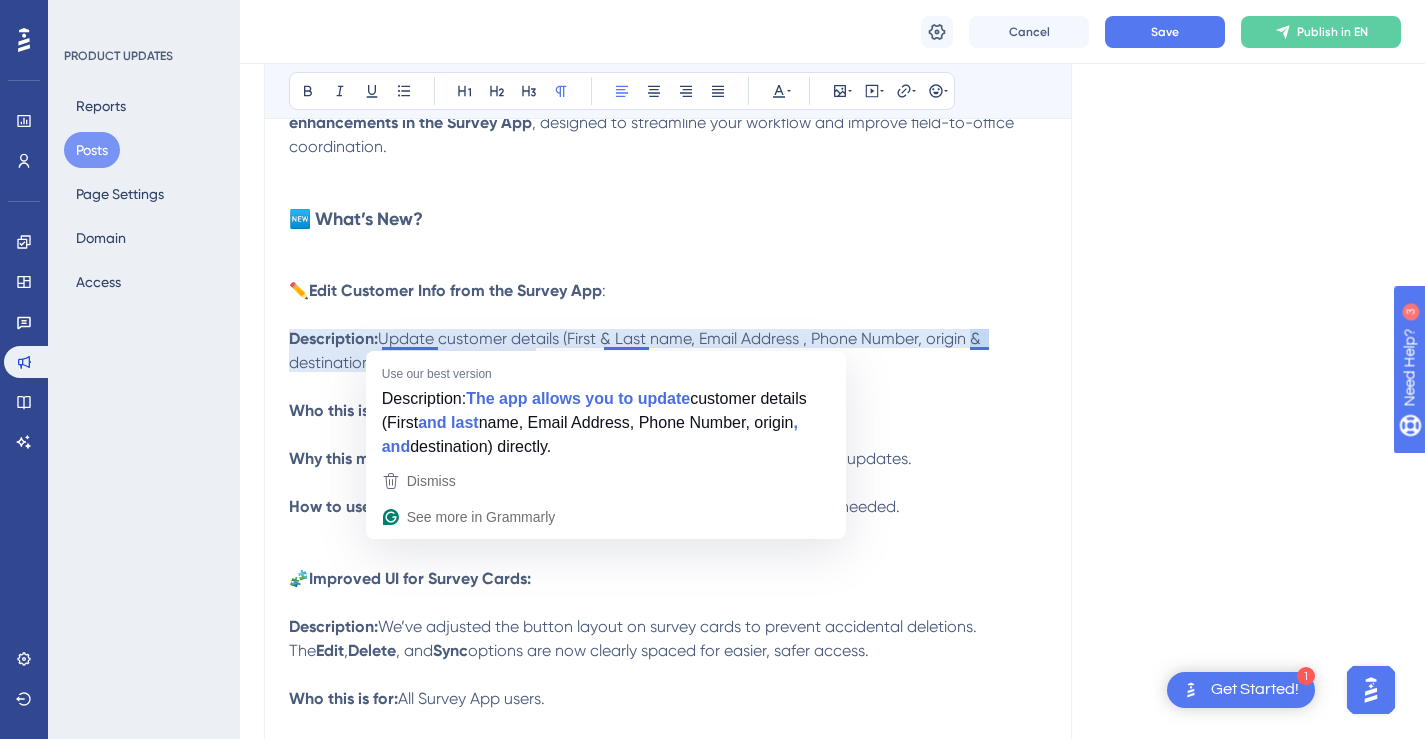 click on "Update customer details (First & Last name, Email Address , Phone Number, origin & destination) directly from the app." at bounding box center [637, 350] 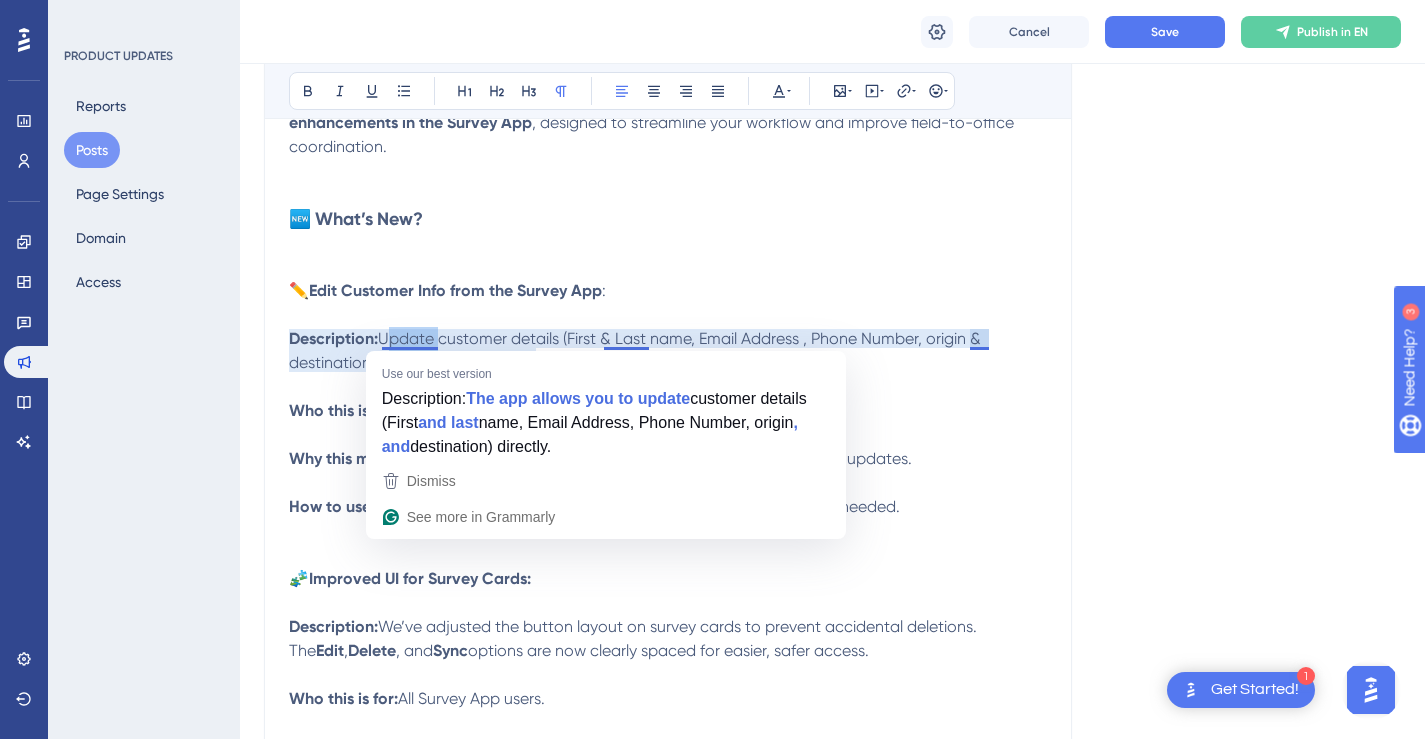 click on "Update customer details (First & Last name, Email Address , Phone Number, origin & destination) directly from the app." at bounding box center [637, 350] 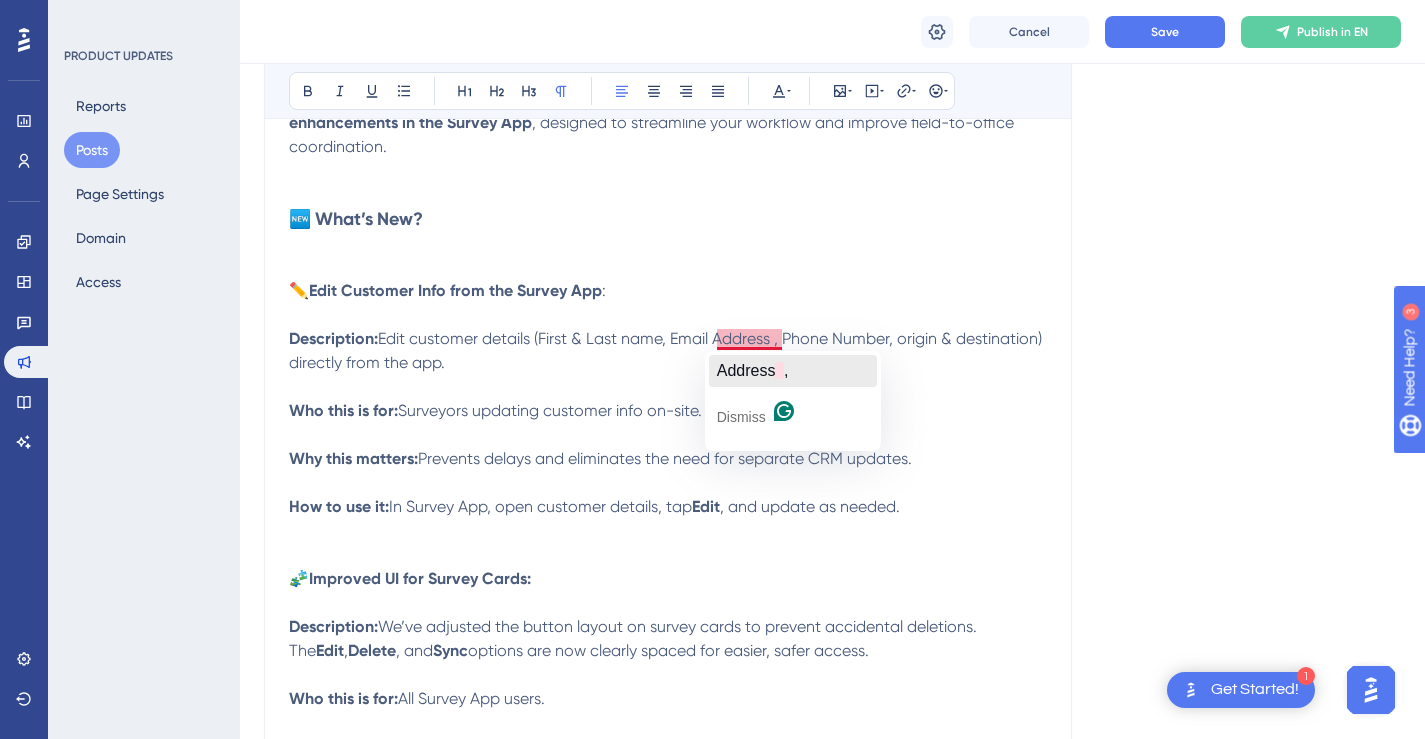 click on "Address" 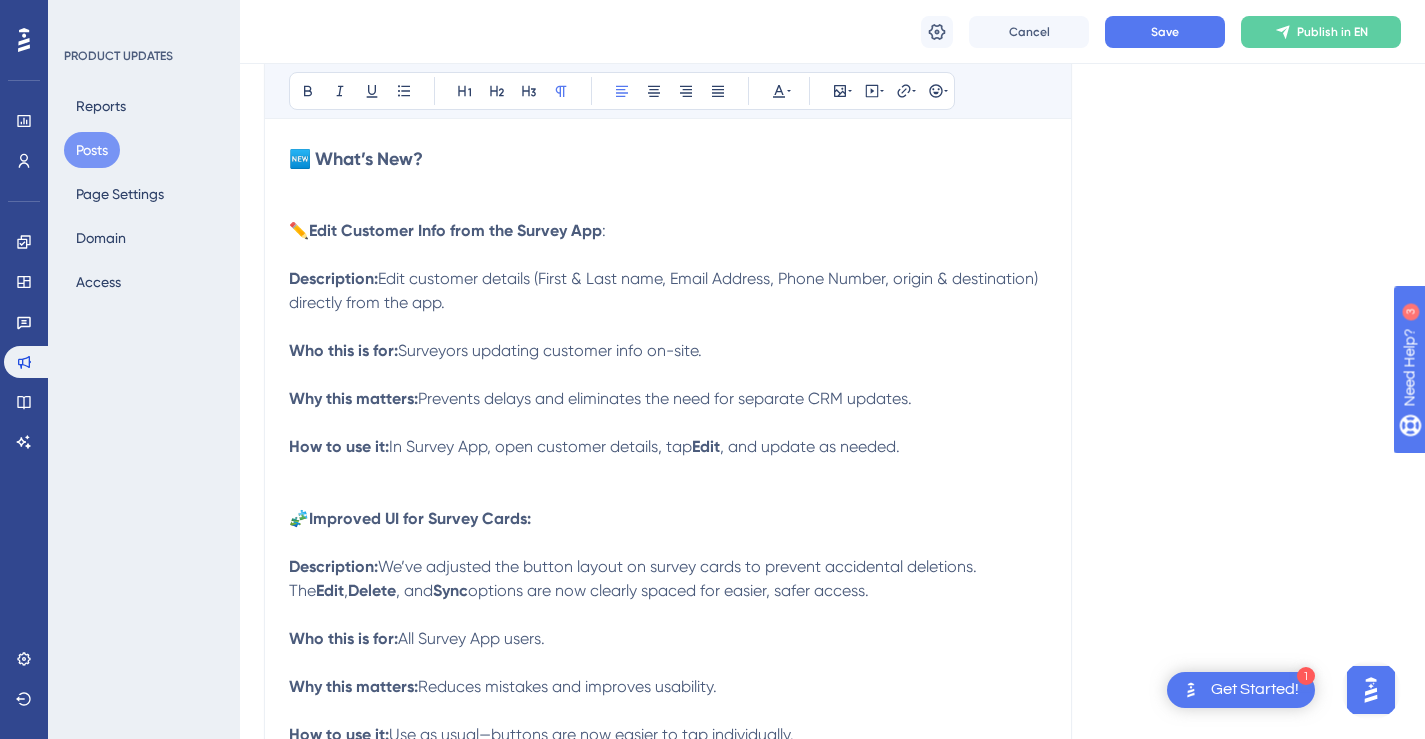 scroll, scrollTop: 502, scrollLeft: 0, axis: vertical 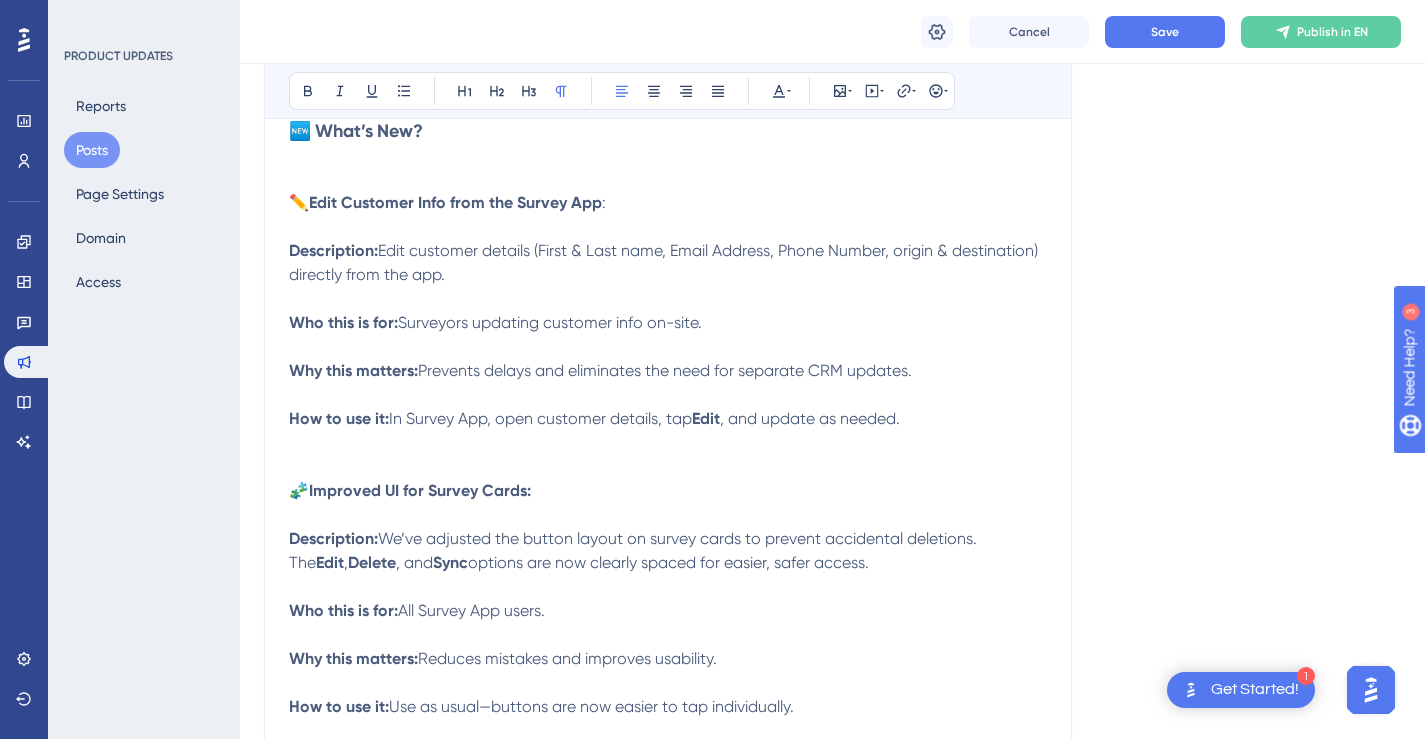 click on "Prevents delays and eliminates the need for separate CRM updates." at bounding box center [665, 370] 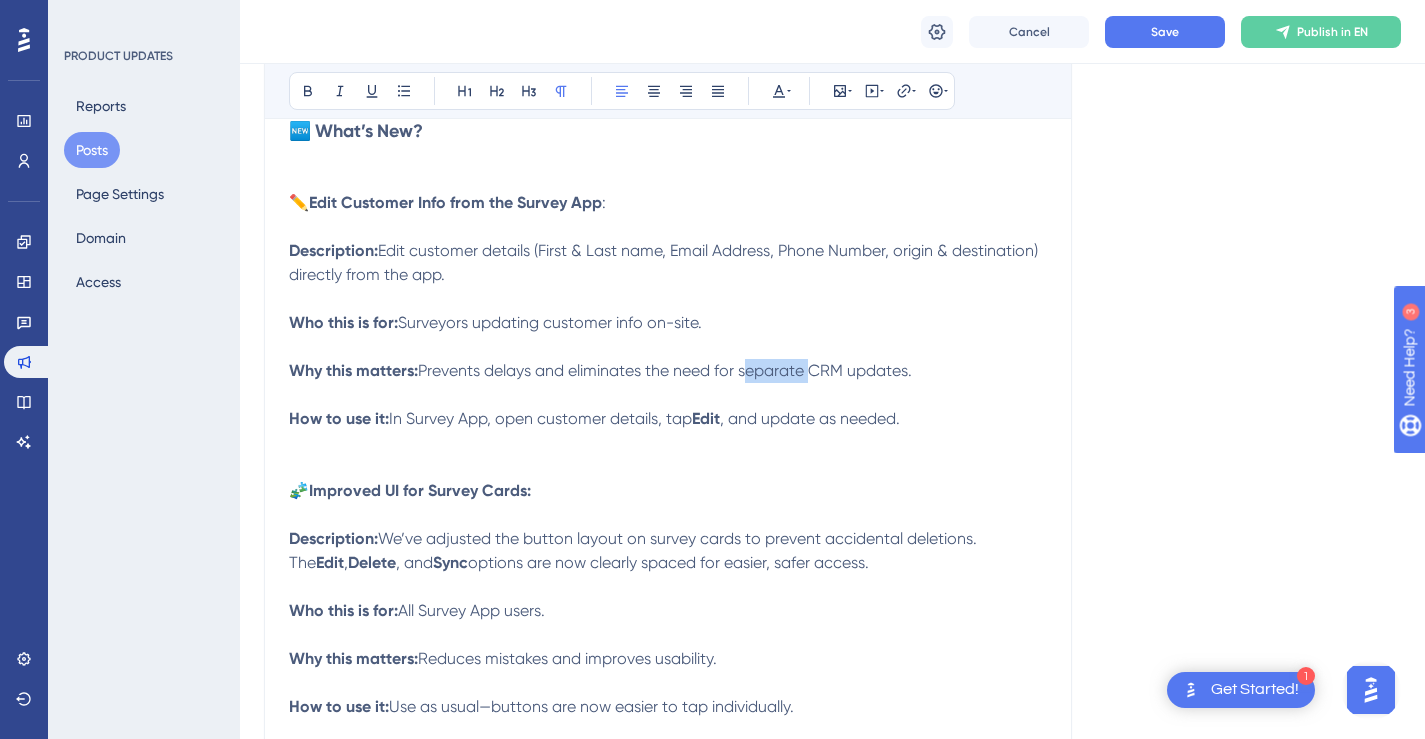 click on "Prevents delays and eliminates the need for separate CRM updates." at bounding box center (665, 370) 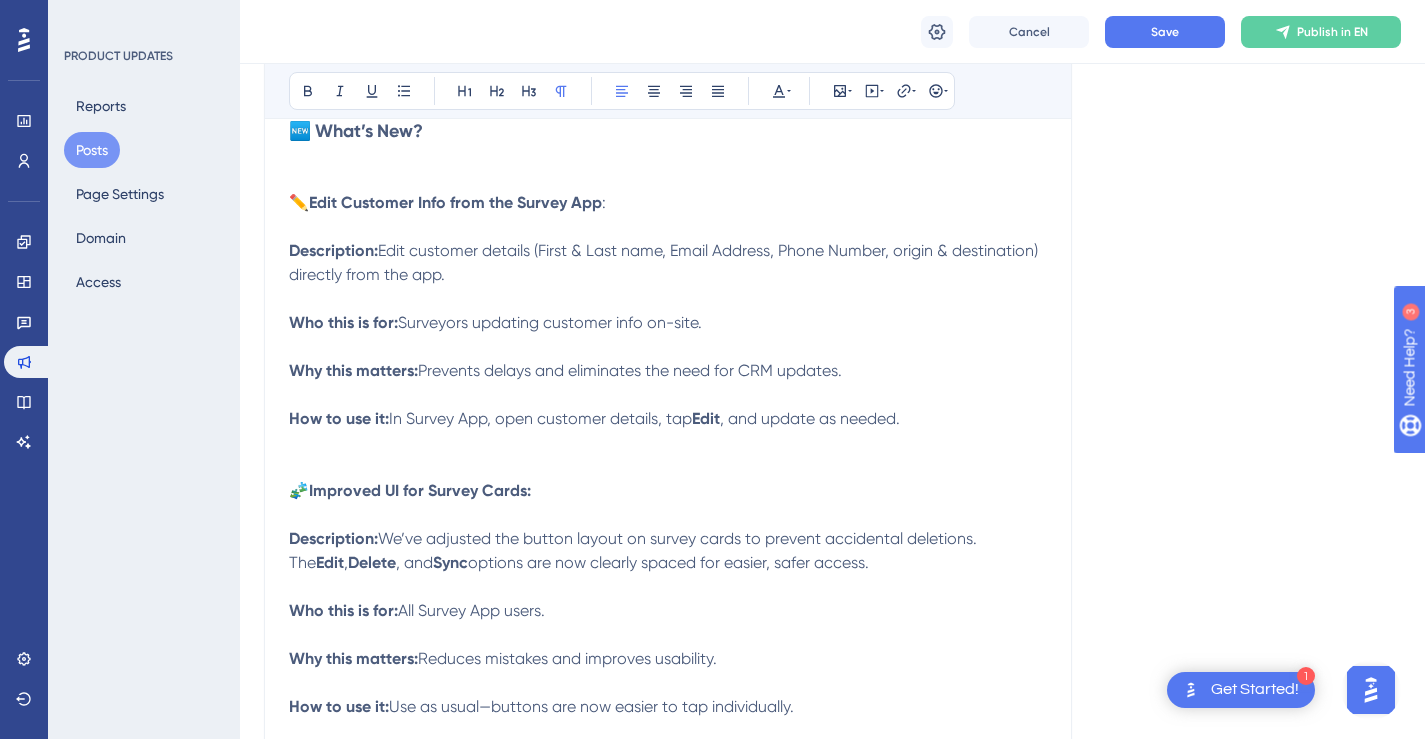 click on "Prevents delays and eliminates the need for CRM updates." at bounding box center [630, 370] 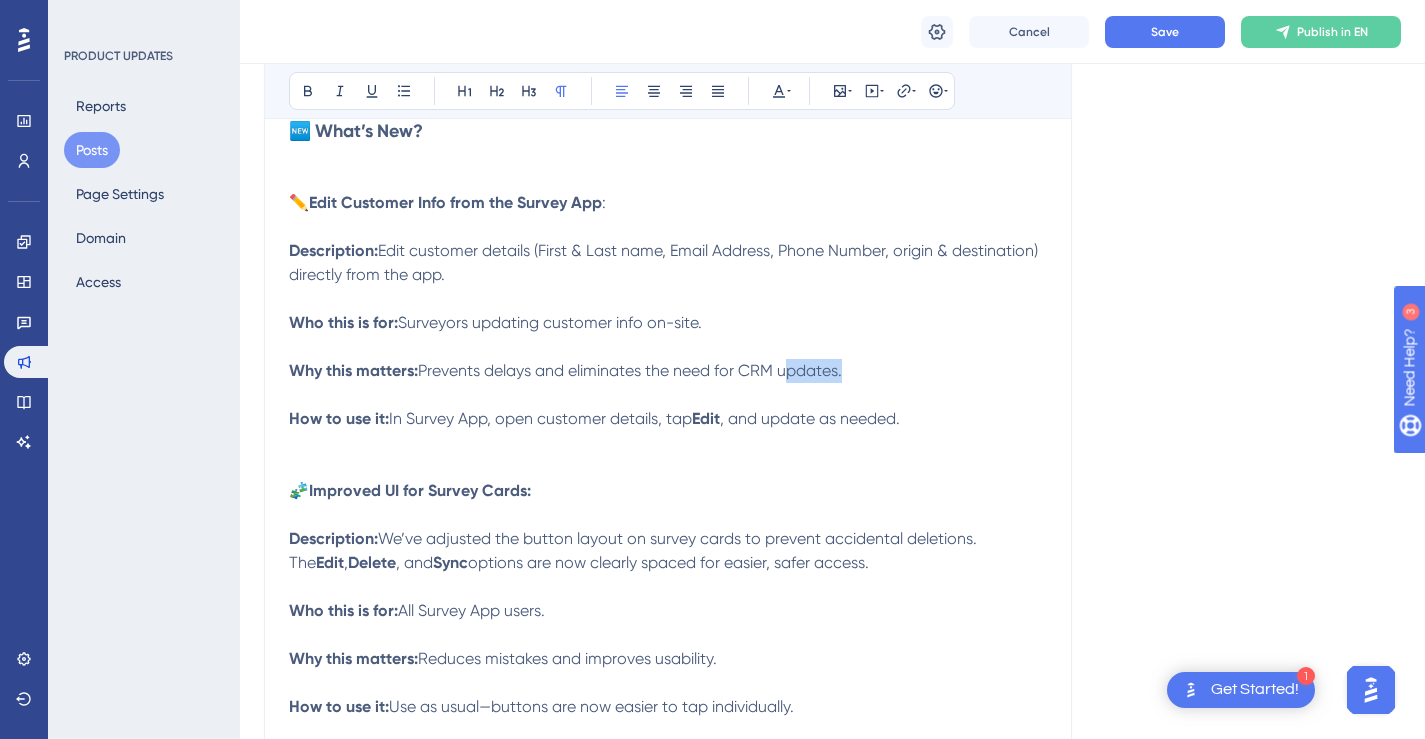 click on "Prevents delays and eliminates the need for CRM updates." at bounding box center [630, 370] 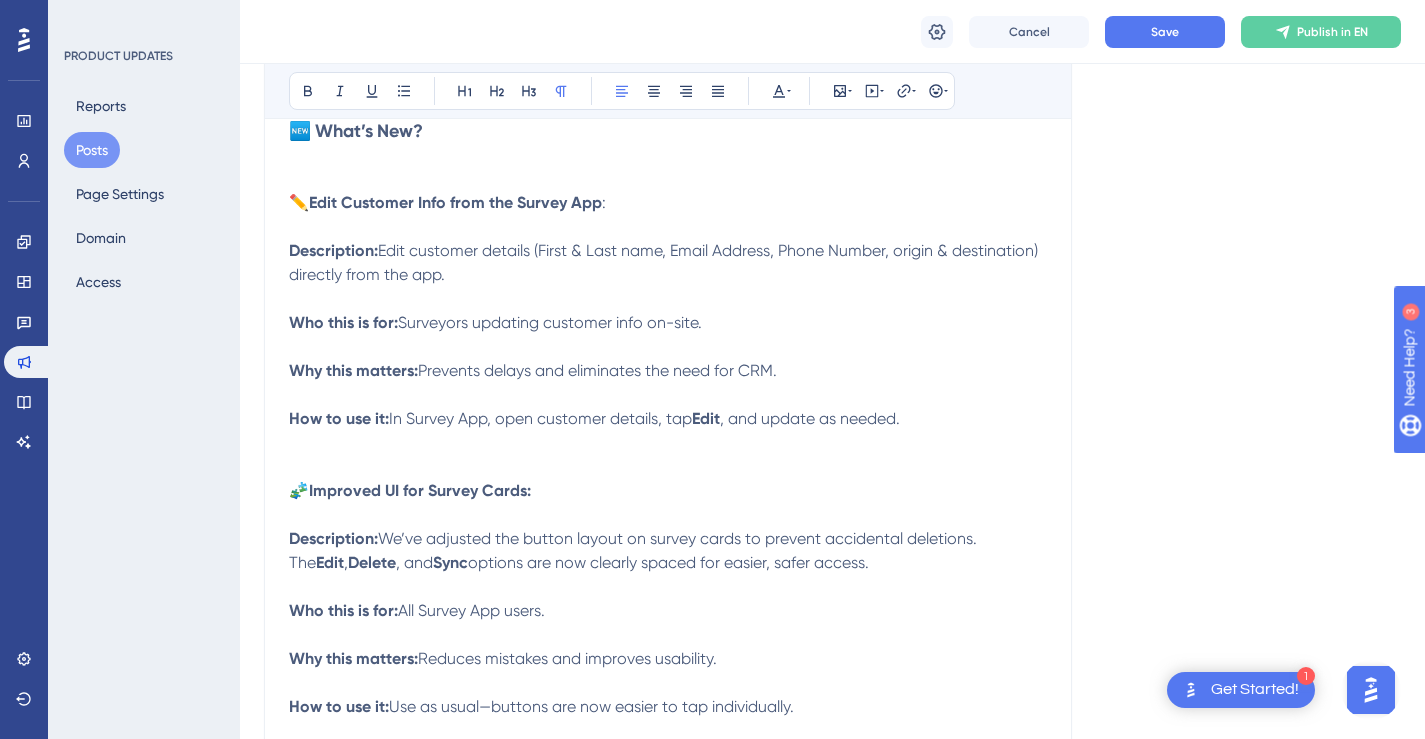 click on "Edit customer details (First & Last name, Email Address, Phone Number, origin & destination) directly from the app. Who this is for: Surveyors updating customer info on-site. Why this matters: Prevents delays and eliminates the need for CRM. How to use it: In Survey App, open customer details, tap Edit , and update as needed." at bounding box center [668, 335] 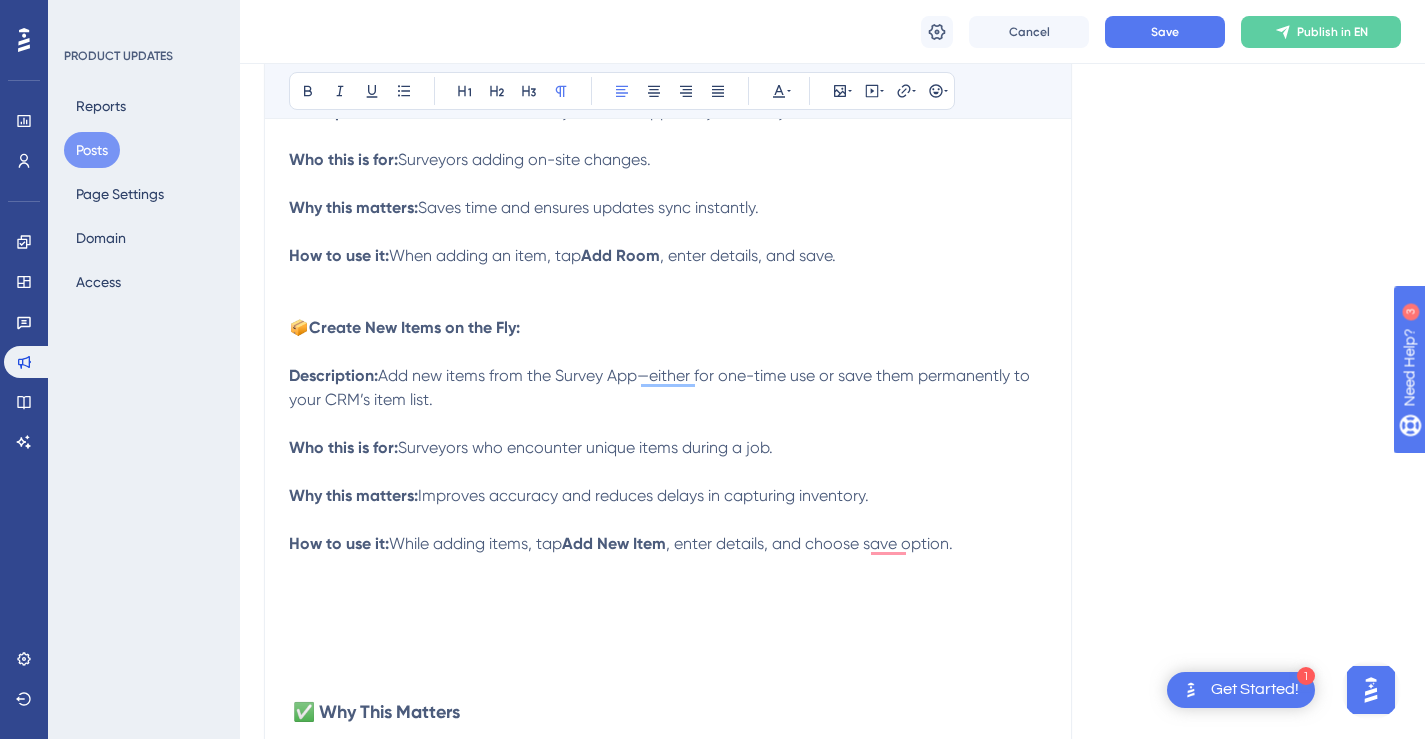 scroll, scrollTop: 1834, scrollLeft: 0, axis: vertical 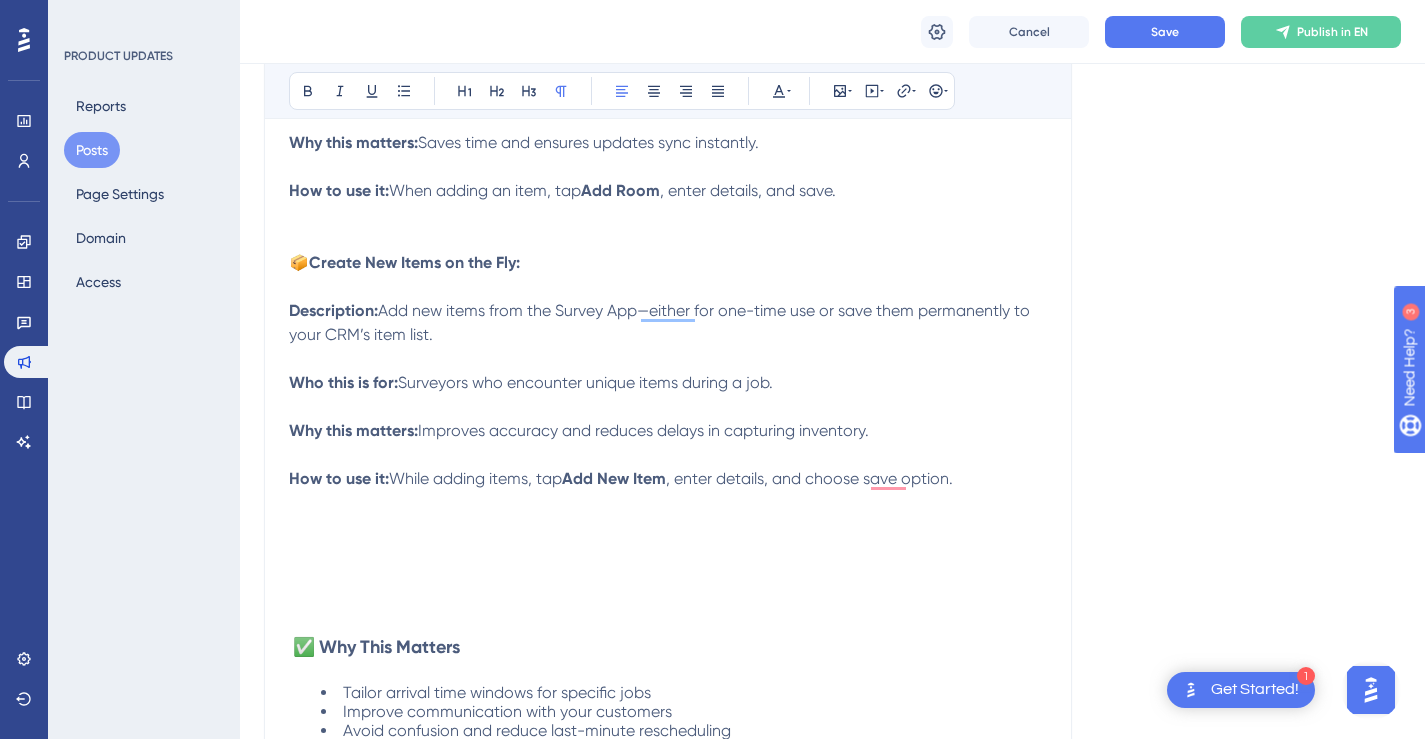 click on "📦  Create New Items on the Fly: Description:  Add new items from the Survey App—either for one-time use or save them permanently to your CRM’s item list. Who this is for:  Surveyors who encounter unique items during a job. Why this matters:  Improves accuracy and reduces delays in capturing inventory. How to use it:  While adding items, tap  Add New Item , enter details, and choose save option." at bounding box center [668, 371] 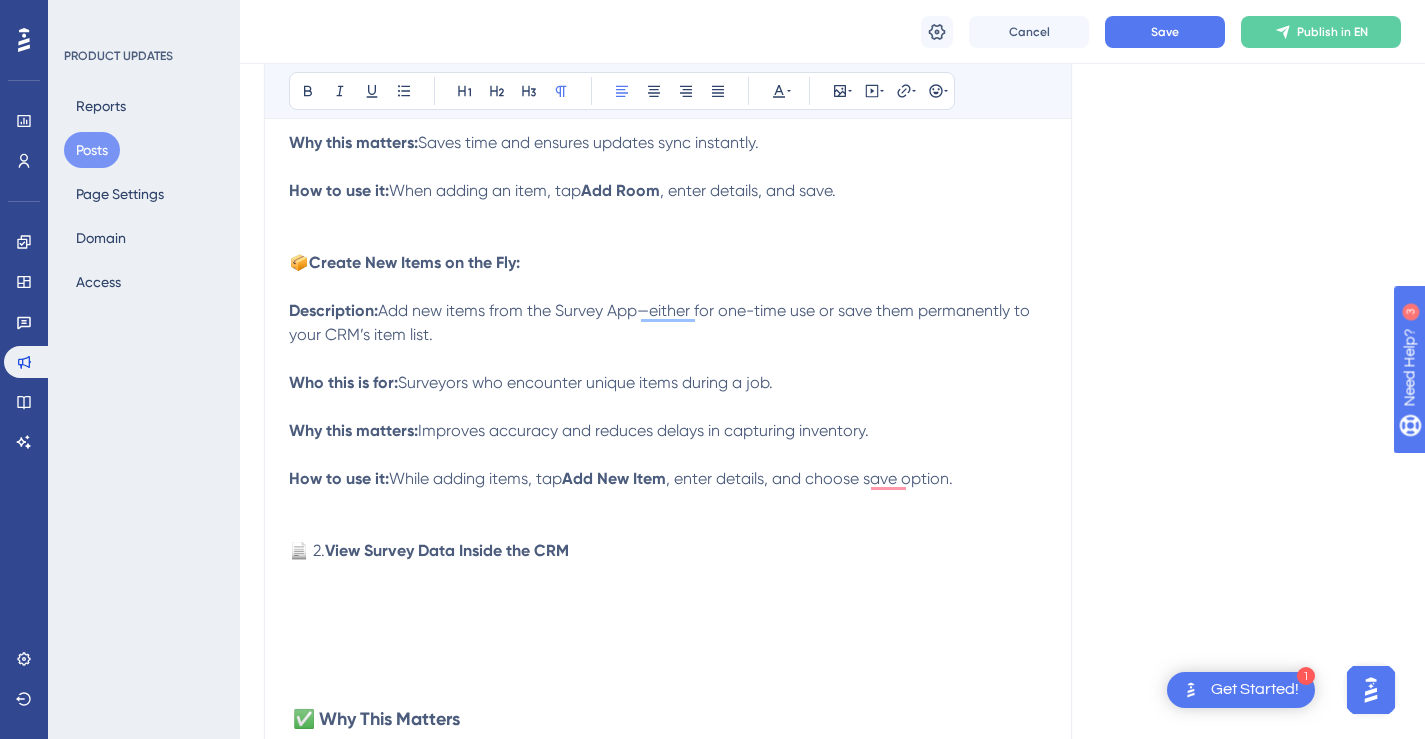 click on "View Survey Data Inside the CRM" at bounding box center [447, 550] 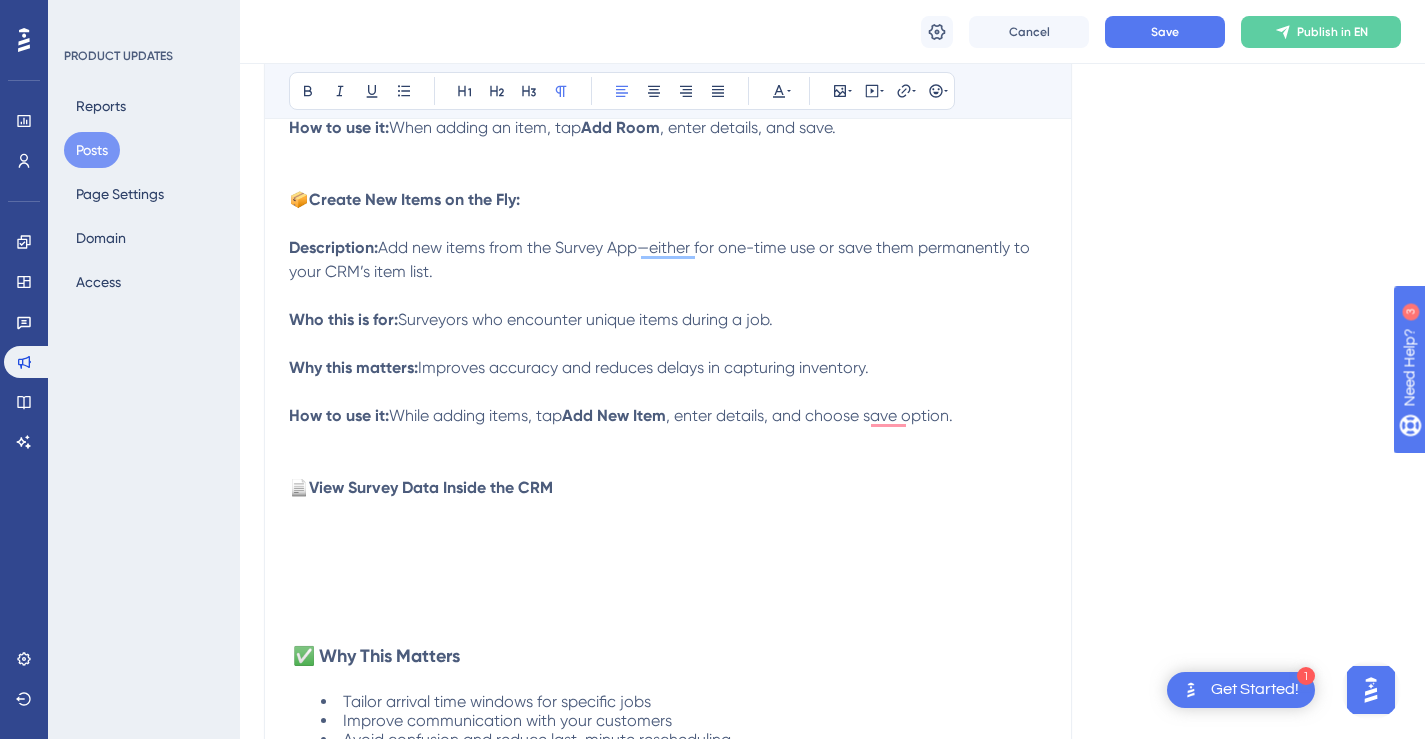 scroll, scrollTop: 1950, scrollLeft: 0, axis: vertical 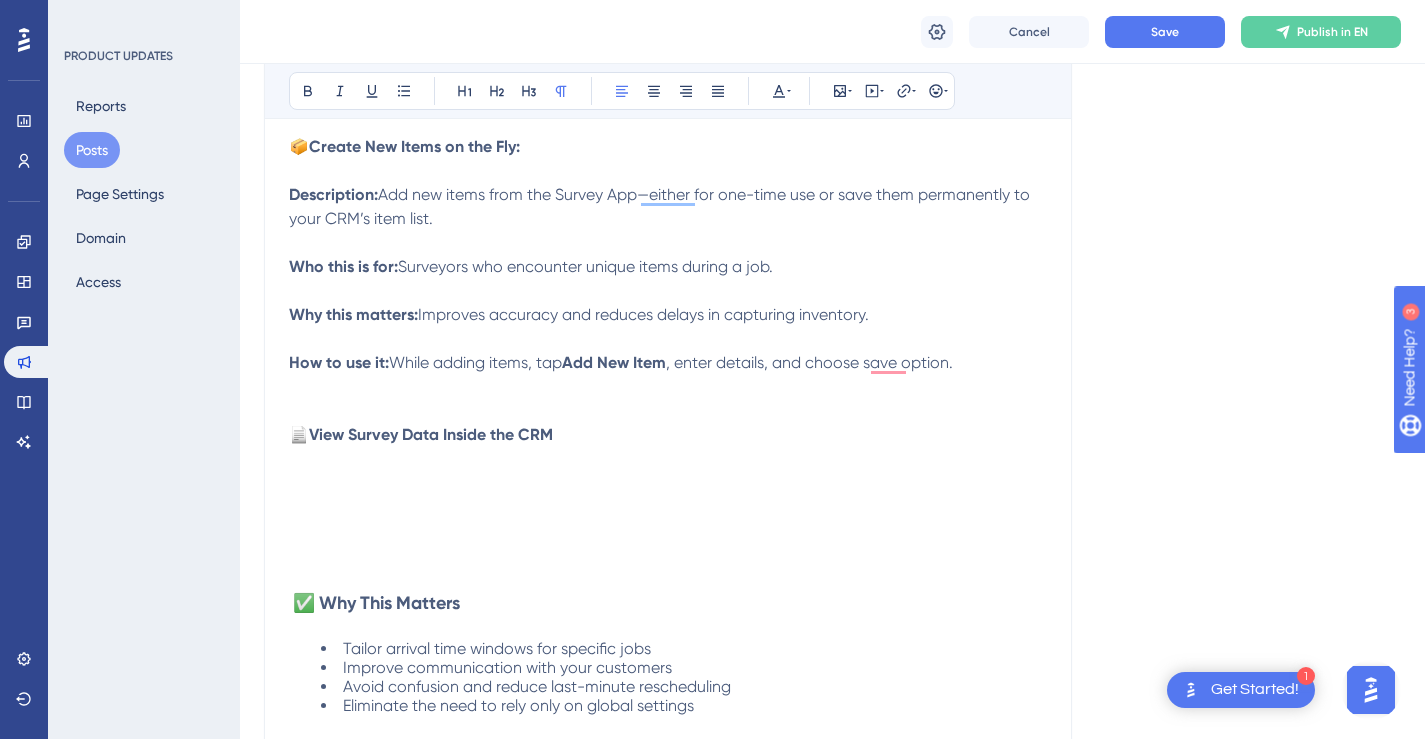 click on "📄  View Survey Data Inside the CRM" at bounding box center [668, 435] 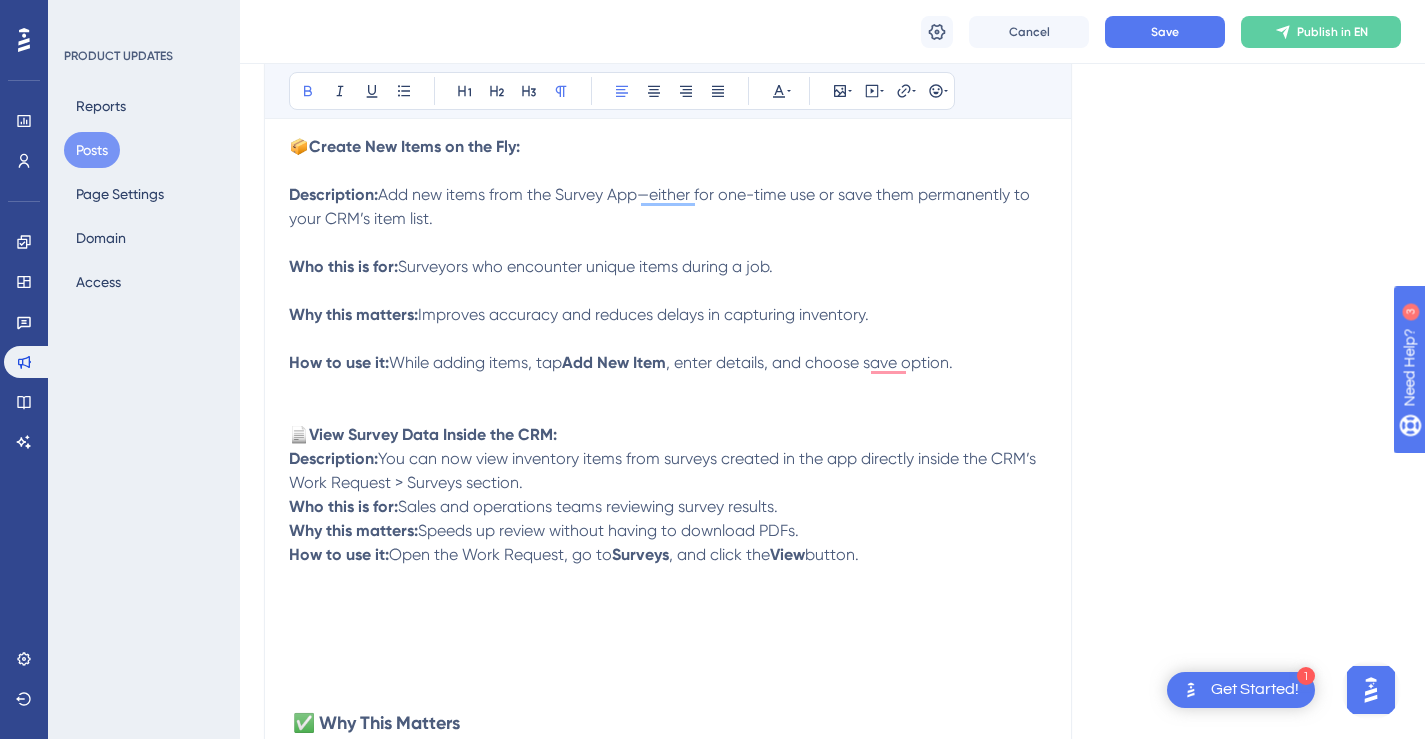 click on "📄  View Survey Data Inside the CRM:" at bounding box center (668, 435) 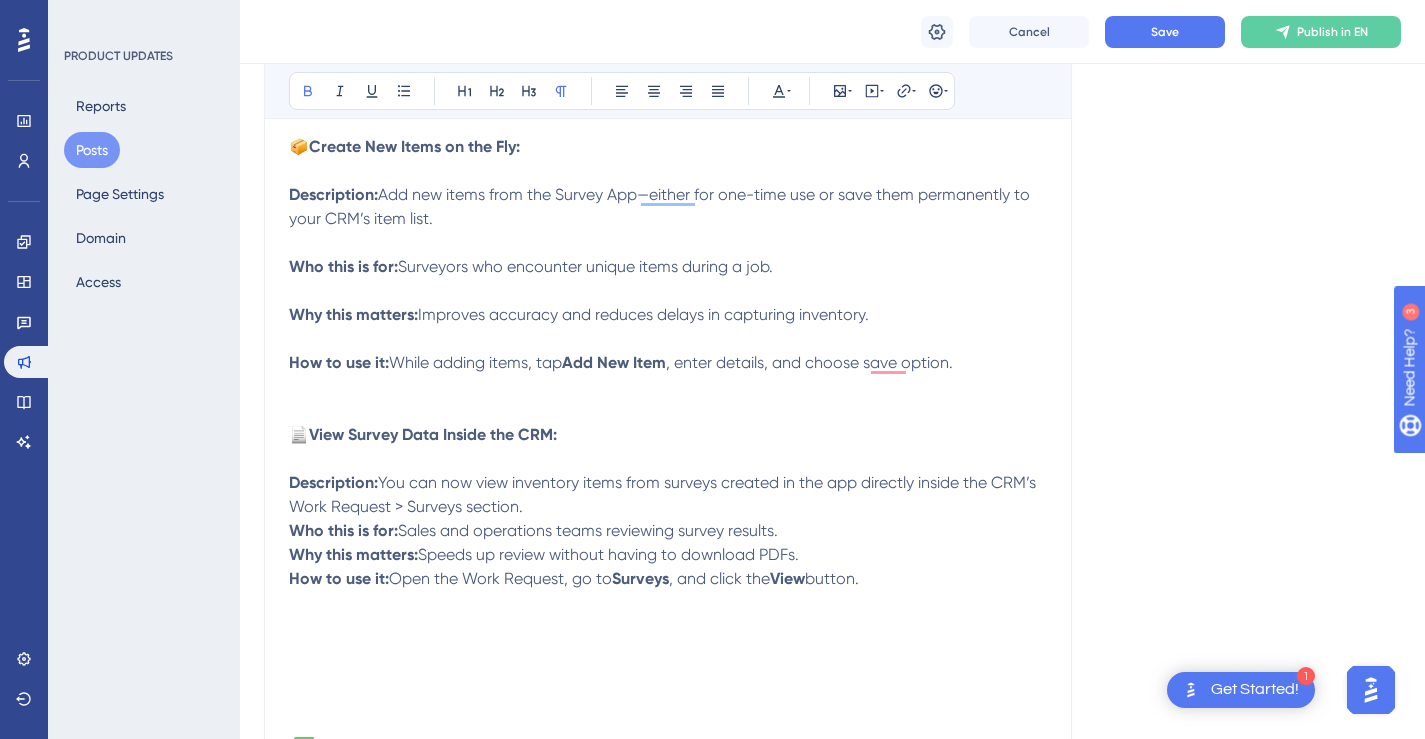 click on "Description:  You can now view inventory items from surveys created in the app directly inside the CRM’s Work Request > Surveys section. Who this is for:  Sales and operations teams reviewing survey results. Why this matters:  Speeds up review without having to download PDFs. How to use it:  Open the Work Request, go to  Surveys , and click the  View  button." at bounding box center [668, 531] 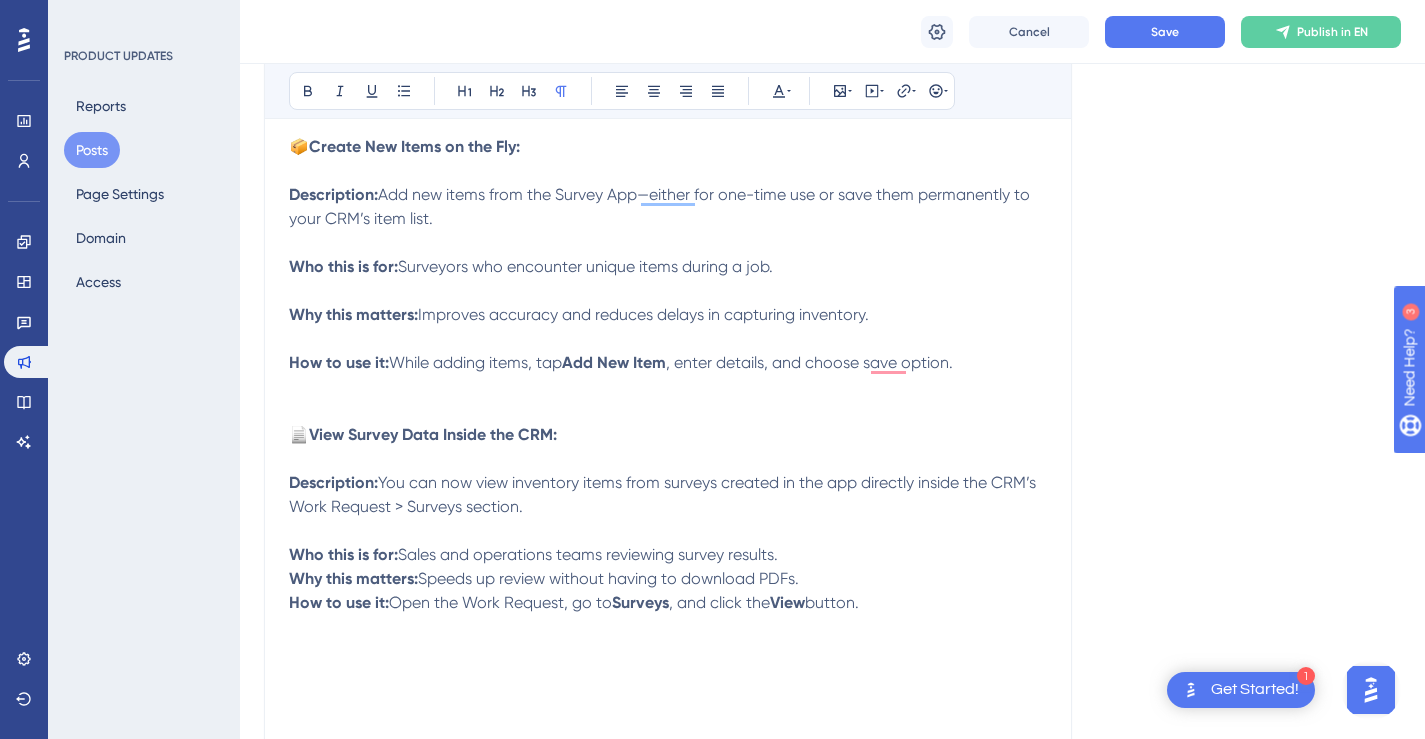 click on "Who this is for:  Sales and operations teams reviewing survey results. Why this matters:  Speeds up review without having to download PDFs. How to use it:  Open the Work Request, go to  Surveys , and click the  View  button." at bounding box center [668, 567] 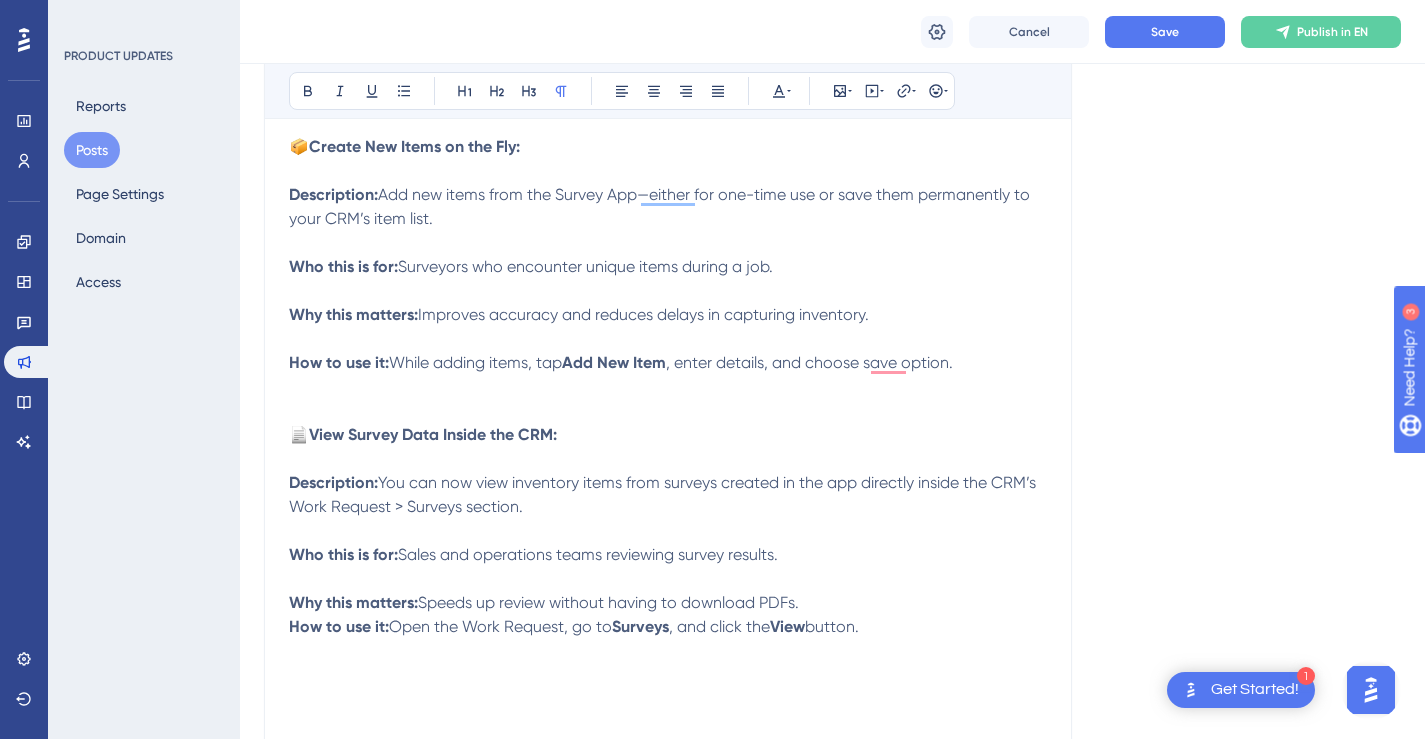 click on "Why this matters:  Speeds up review without having to download PDFs. How to use it:  Open the Work Request, go to  Surveys , and click the  View  button." at bounding box center (668, 603) 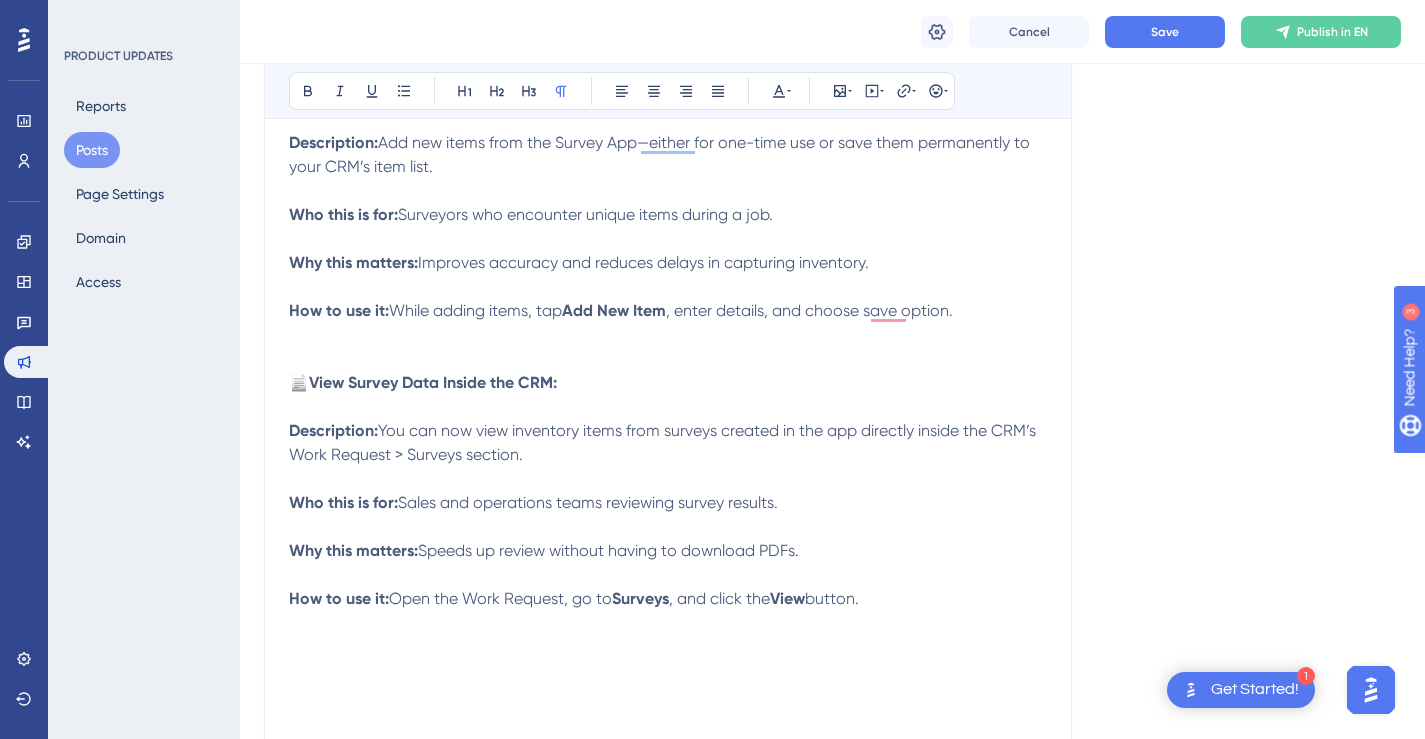 scroll, scrollTop: 2033, scrollLeft: 0, axis: vertical 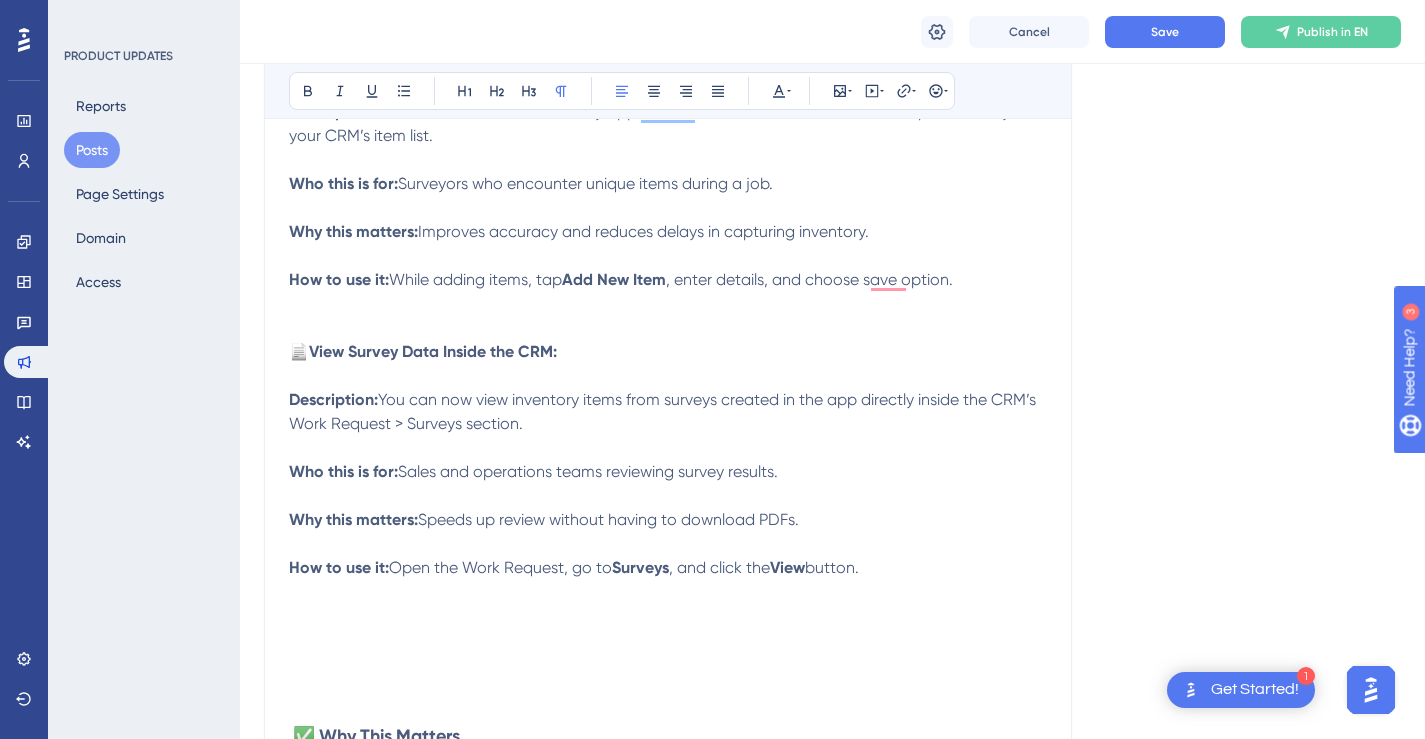 drag, startPoint x: 436, startPoint y: 407, endPoint x: 385, endPoint y: 400, distance: 51.47815 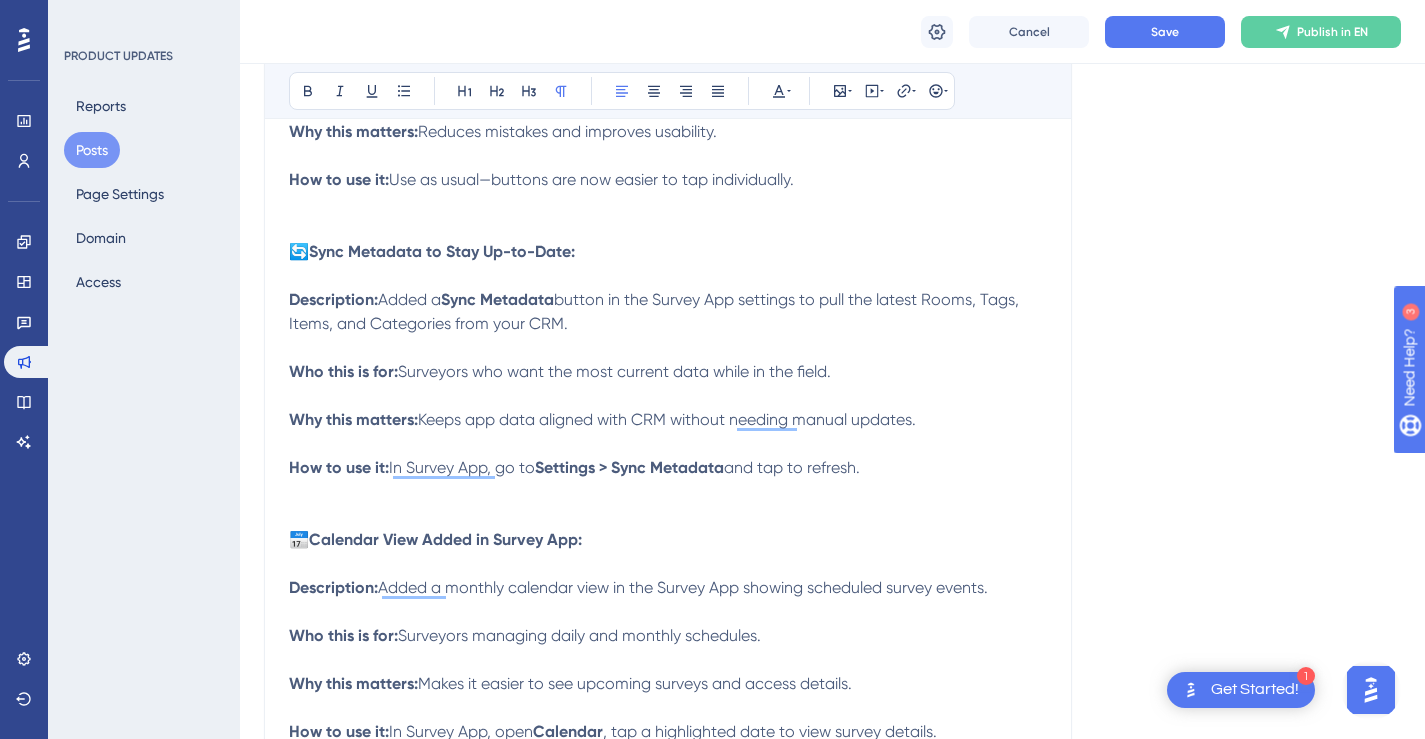 scroll, scrollTop: 1003, scrollLeft: 0, axis: vertical 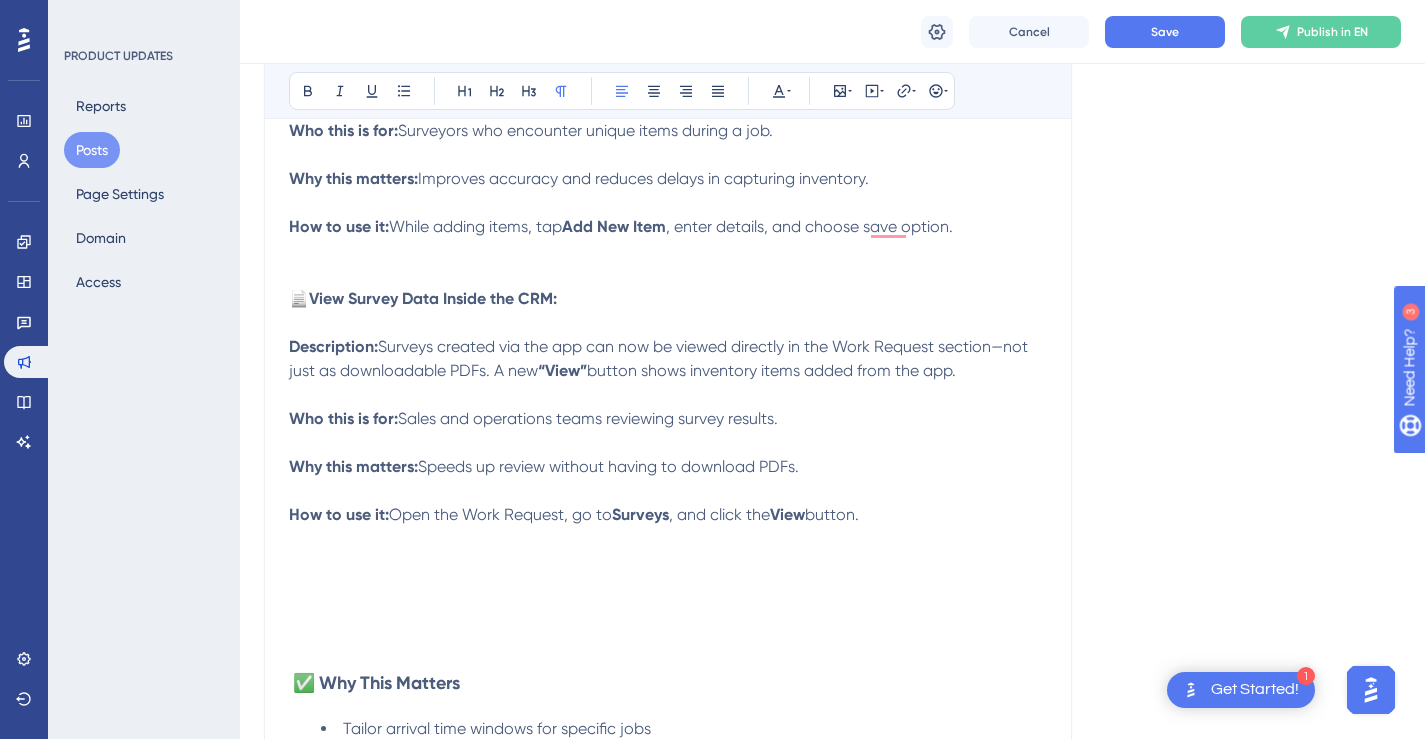 click on "How to use it:  Open the Work Request, go to  Surveys , and click the  View  button." at bounding box center (668, 503) 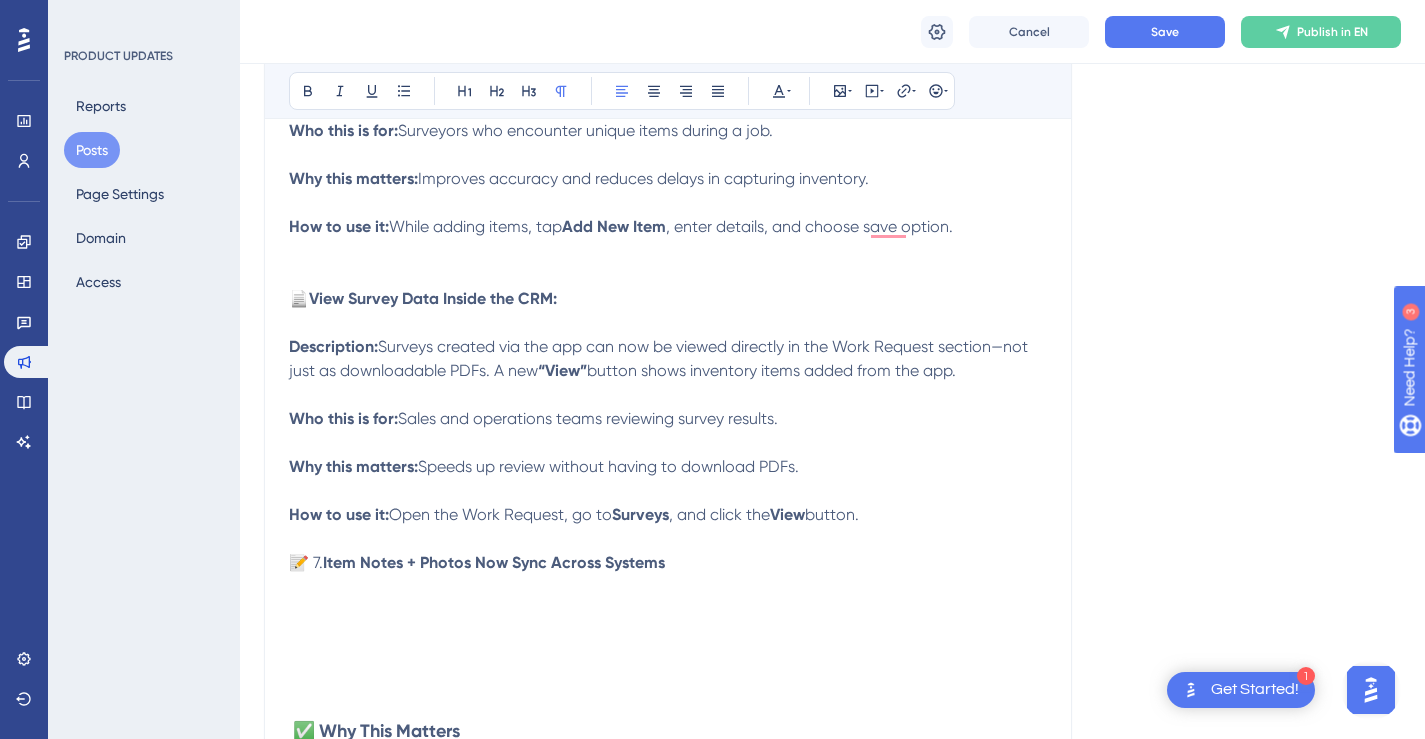 click on "Item Notes + Photos Now Sync Across Systems" at bounding box center [494, 562] 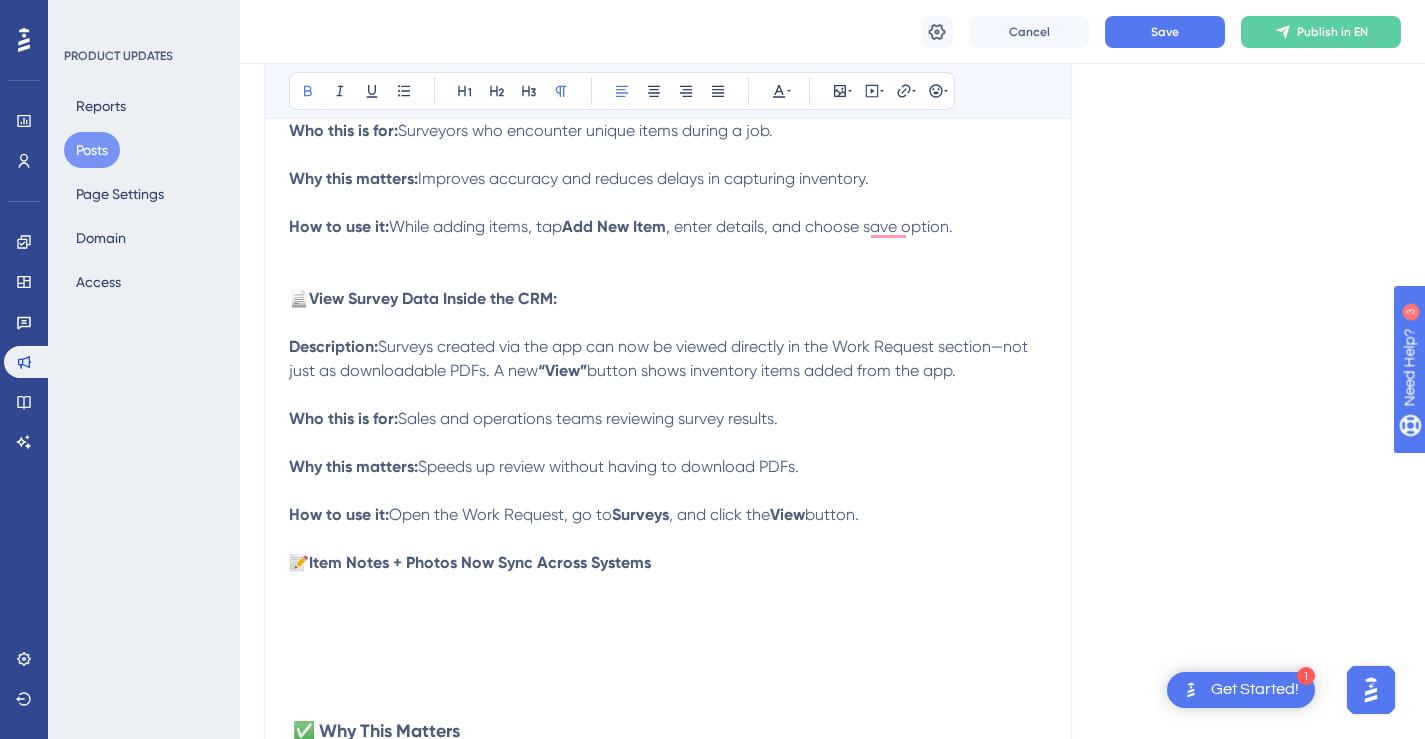 click on "📝  Item Notes + Photos Now Sync Across Systems" at bounding box center (668, 563) 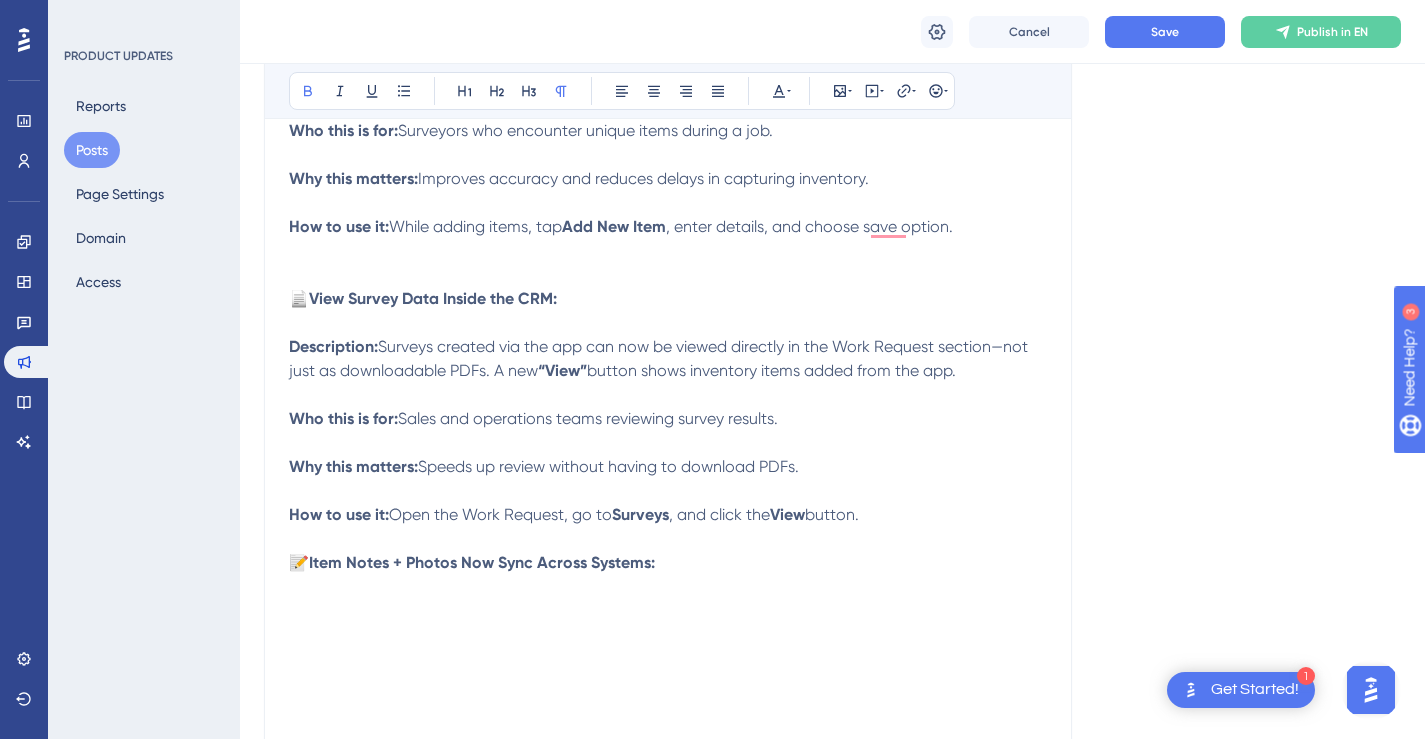 click on "How to use it:  Open the Work Request, go to  Surveys , and click the  View  button." at bounding box center [668, 515] 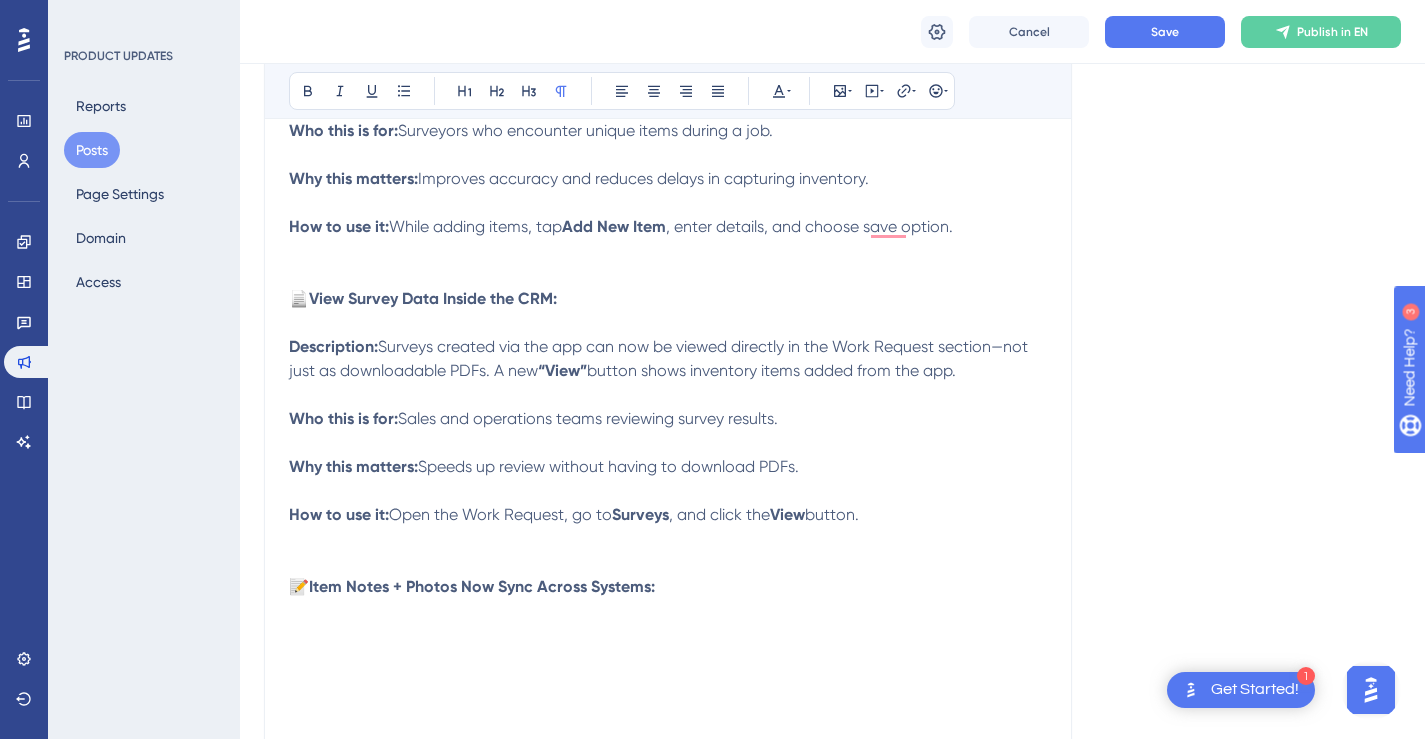 scroll, scrollTop: 2140, scrollLeft: 0, axis: vertical 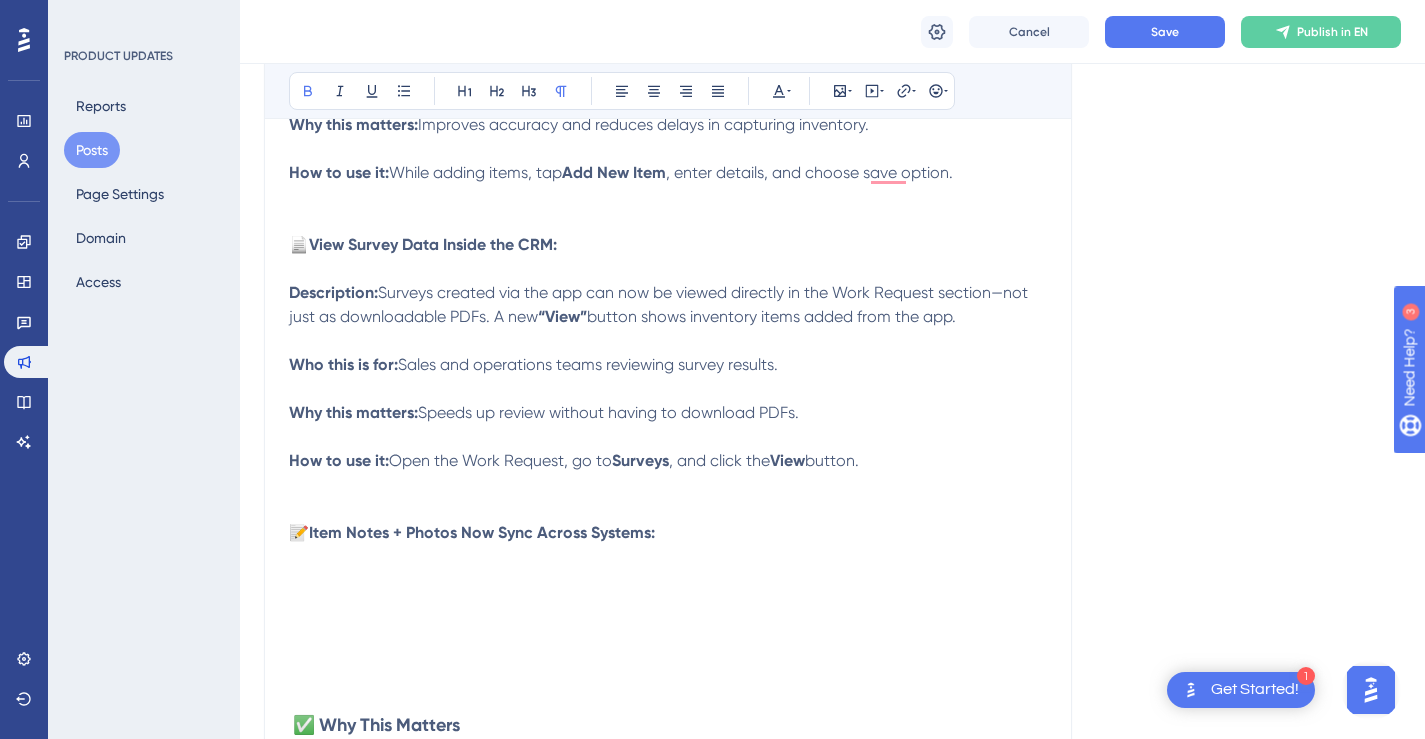 click at bounding box center [668, 557] 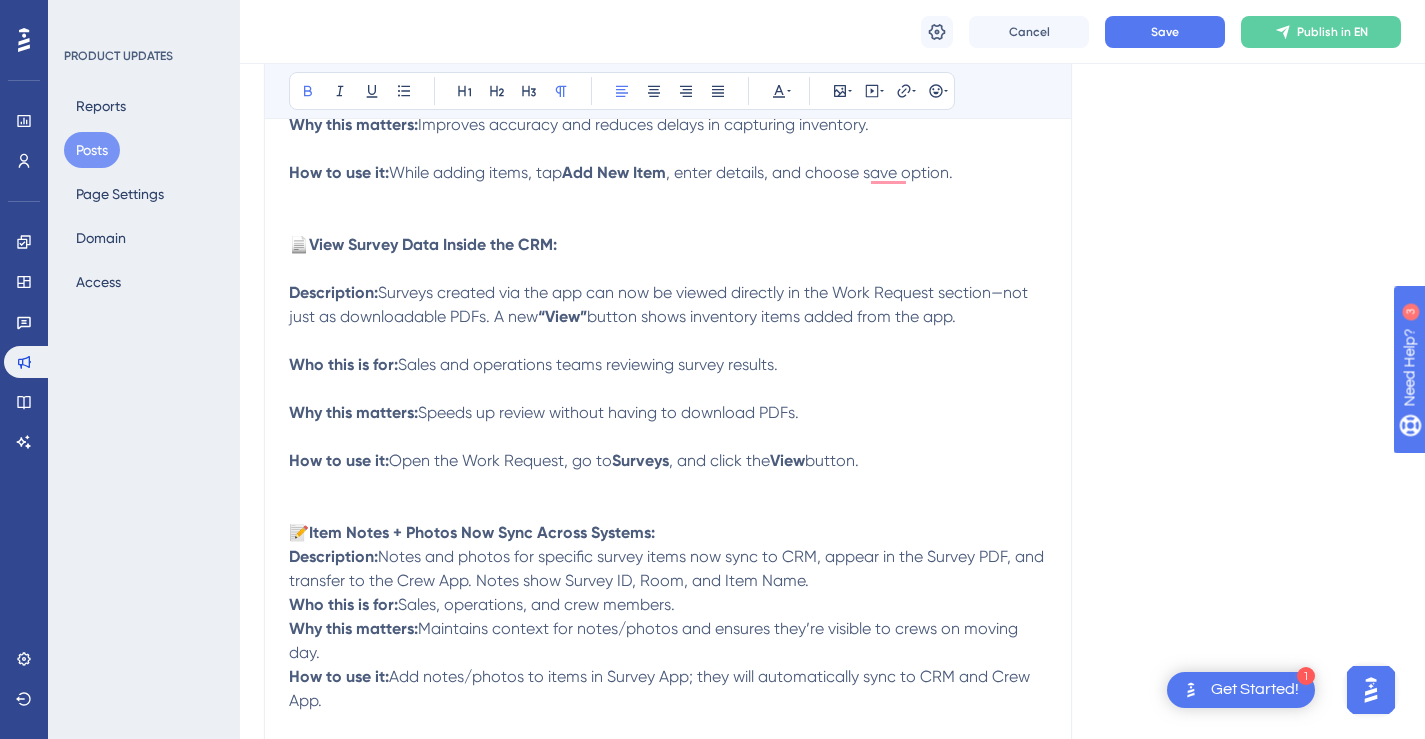 scroll, scrollTop: 2383, scrollLeft: 0, axis: vertical 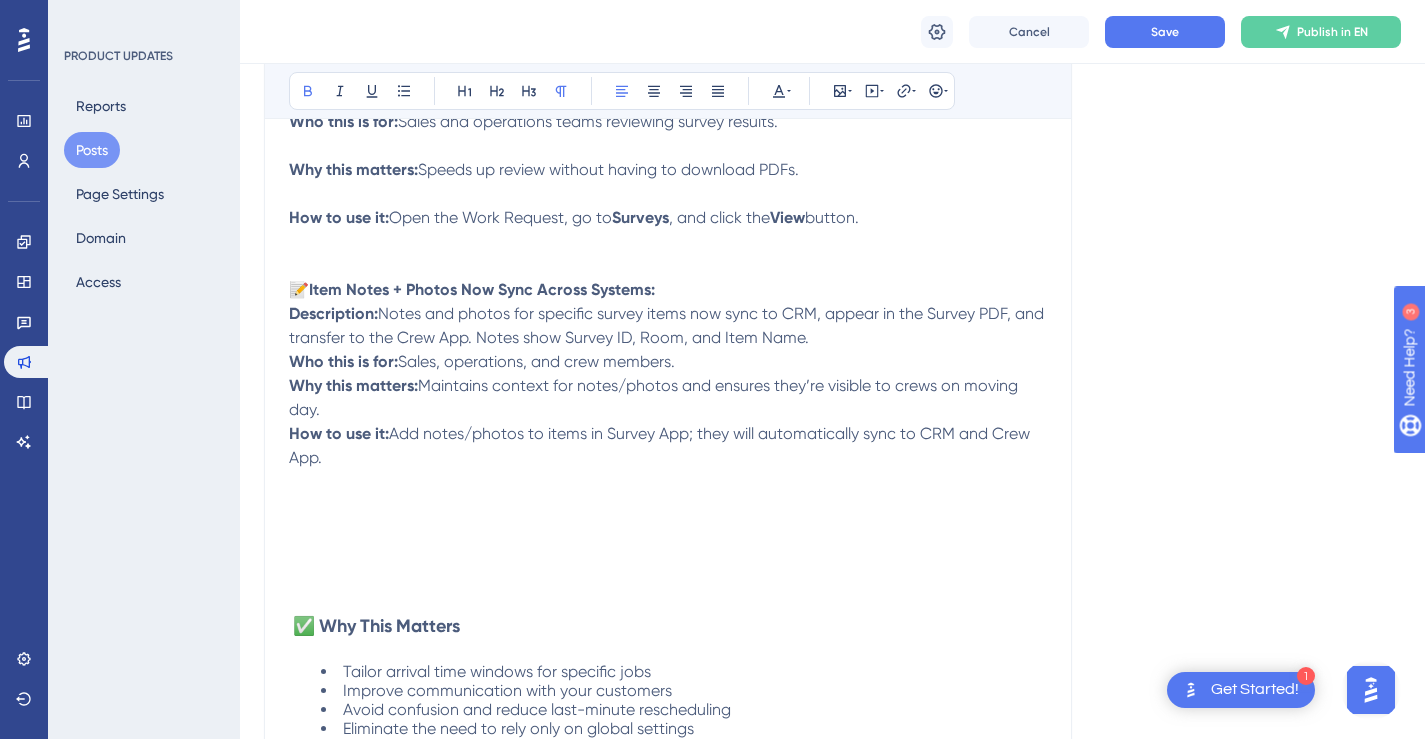click on "📝  Item Notes + Photos Now Sync Across Systems:" at bounding box center [668, 290] 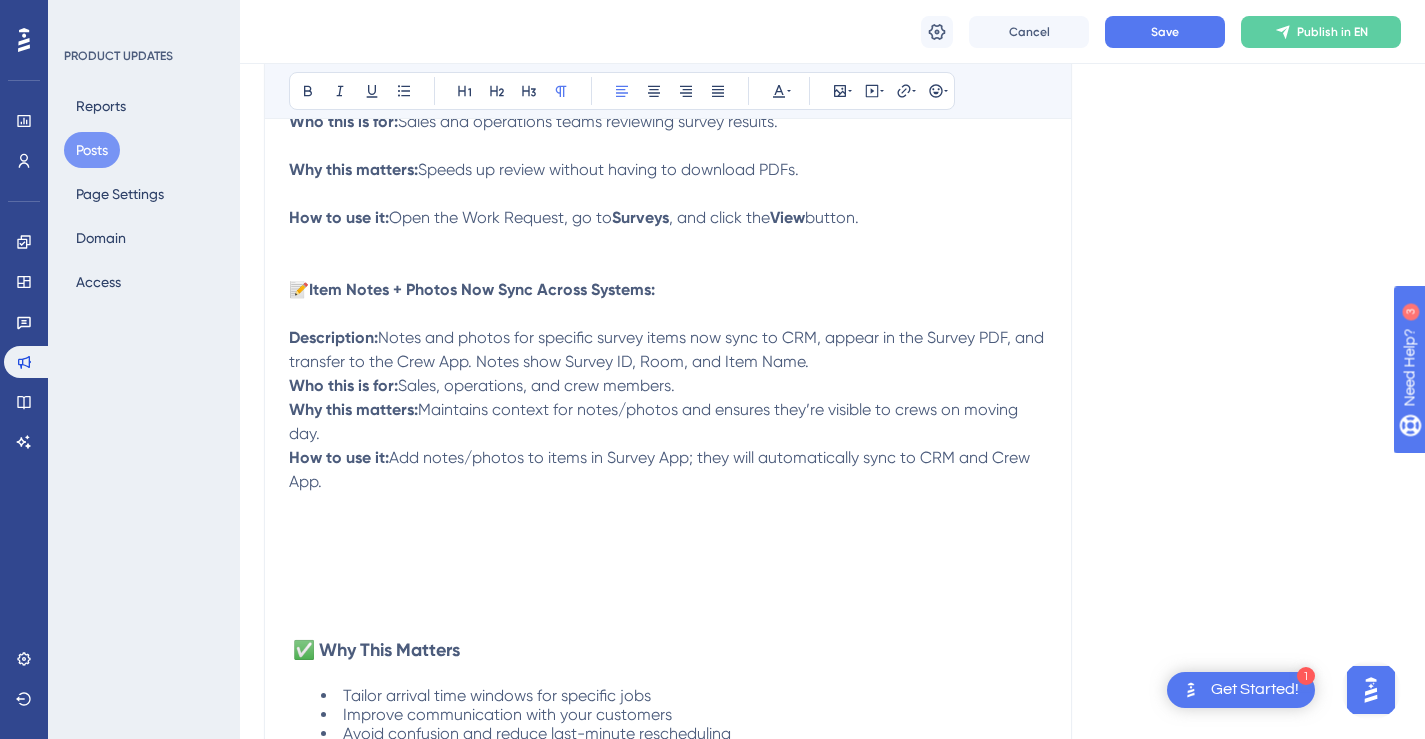 click on "Description:  Notes and photos for specific survey items now sync to CRM, appear in the Survey PDF, and transfer to the Crew App. Notes show Survey ID, Room, and Item Name. Who this is for:  Sales, operations, and crew members. Why this matters:  Maintains context for notes/photos and ensures they’re visible to crews on moving day. How to use it:  Add notes/photos to items in Survey App; they will automatically sync to CRM and Crew App." at bounding box center (668, 410) 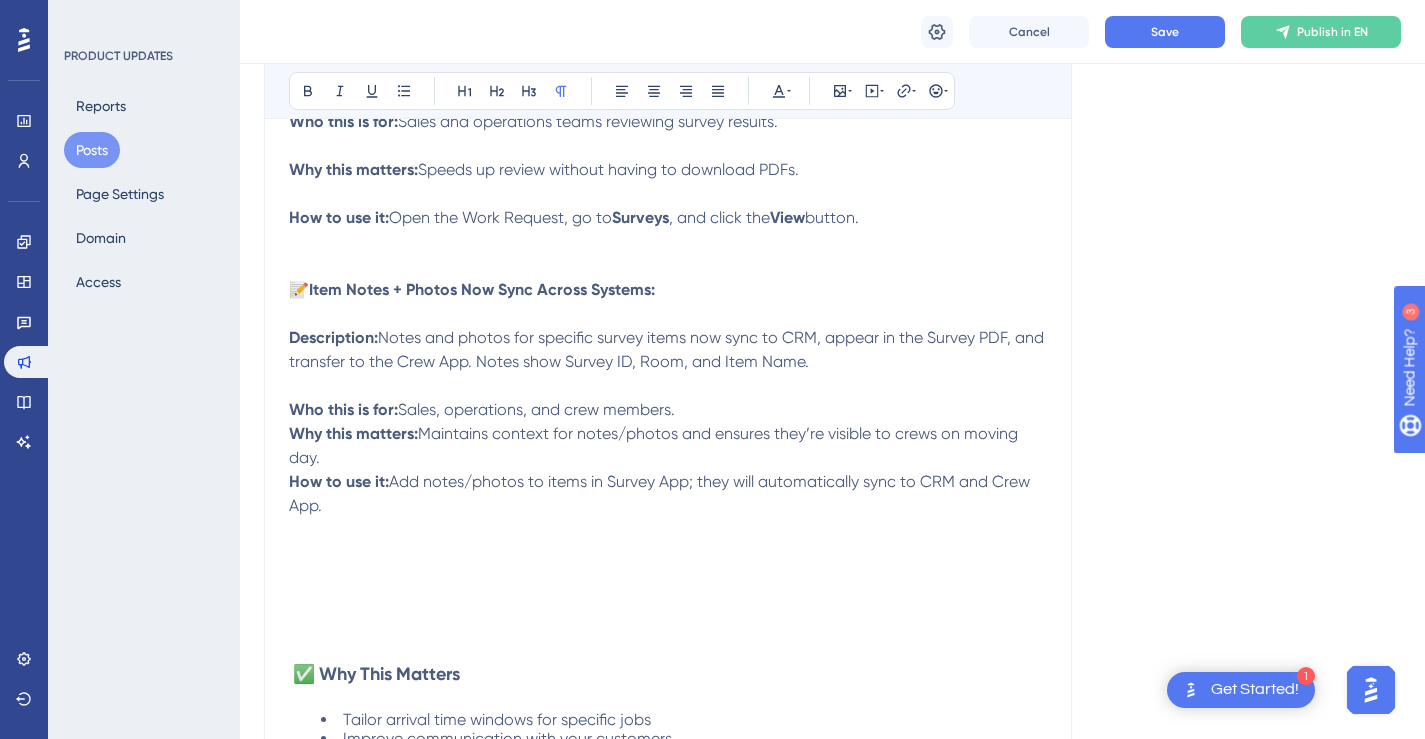 click on "Who this is for:  Sales, operations, and crew members. Why this matters:  Maintains context for notes/photos and ensures they’re visible to crews on moving day. How to use it:  Add notes/photos to items in Survey App; they will automatically sync to CRM and Crew App." at bounding box center [668, 446] 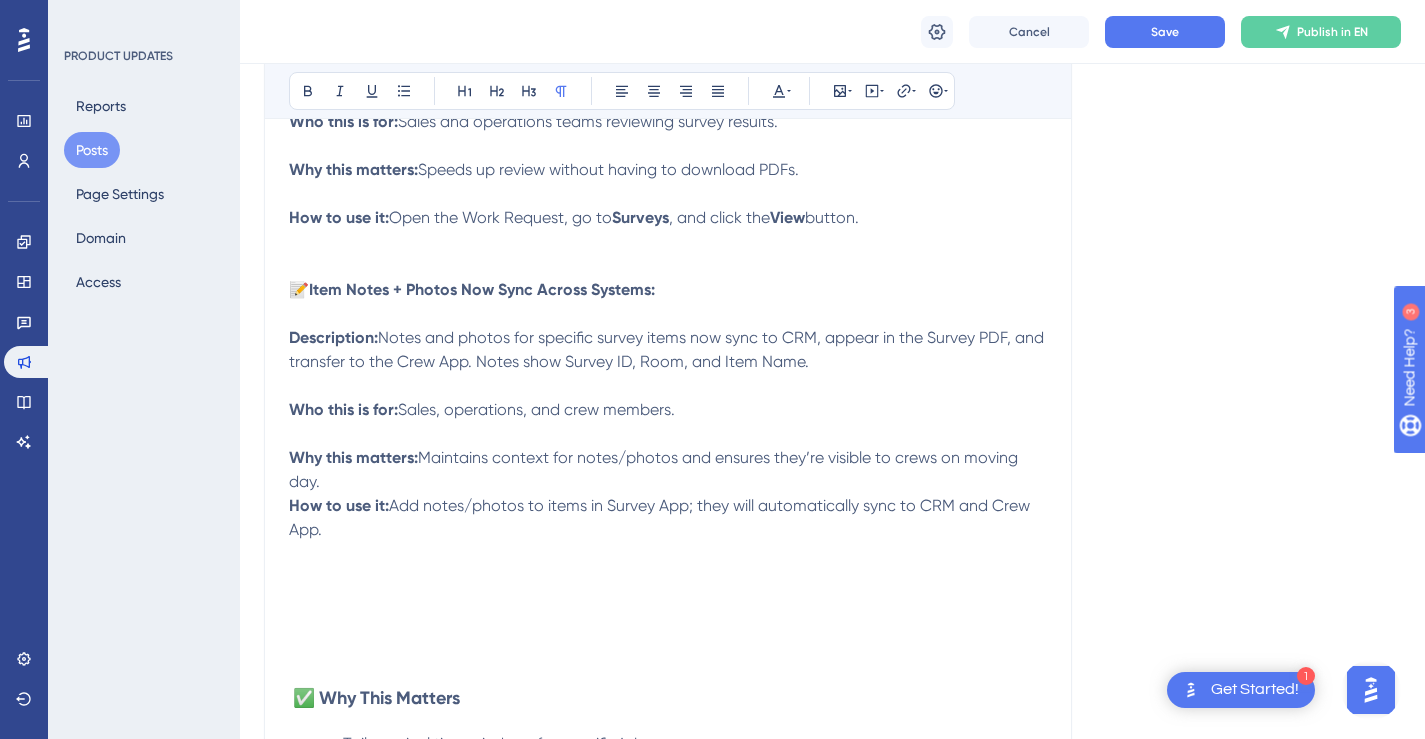 click on "Why this matters:  Maintains context for notes/photos and ensures they’re visible to crews on moving day. How to use it:  Add notes/photos to items in Survey App; they will automatically sync to CRM and Crew App." at bounding box center [668, 482] 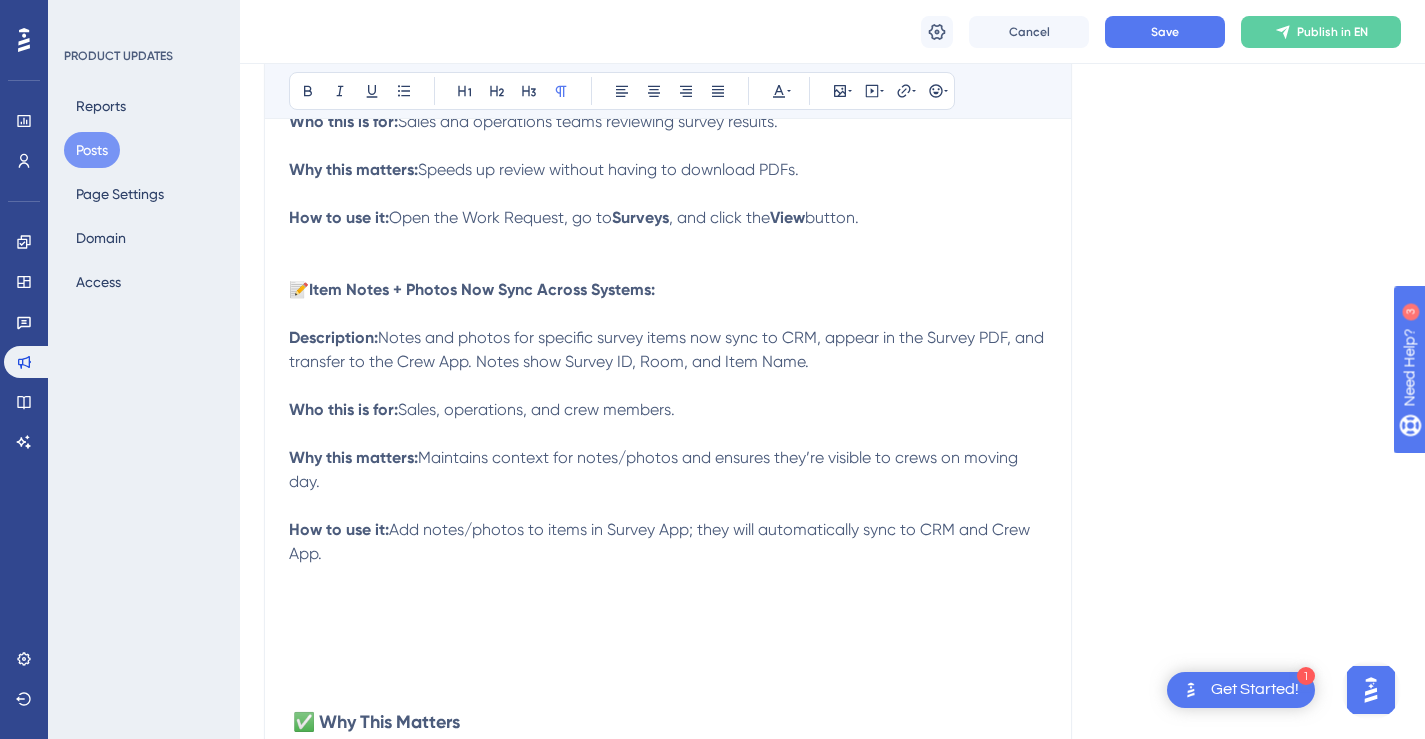 scroll, scrollTop: 2387, scrollLeft: 0, axis: vertical 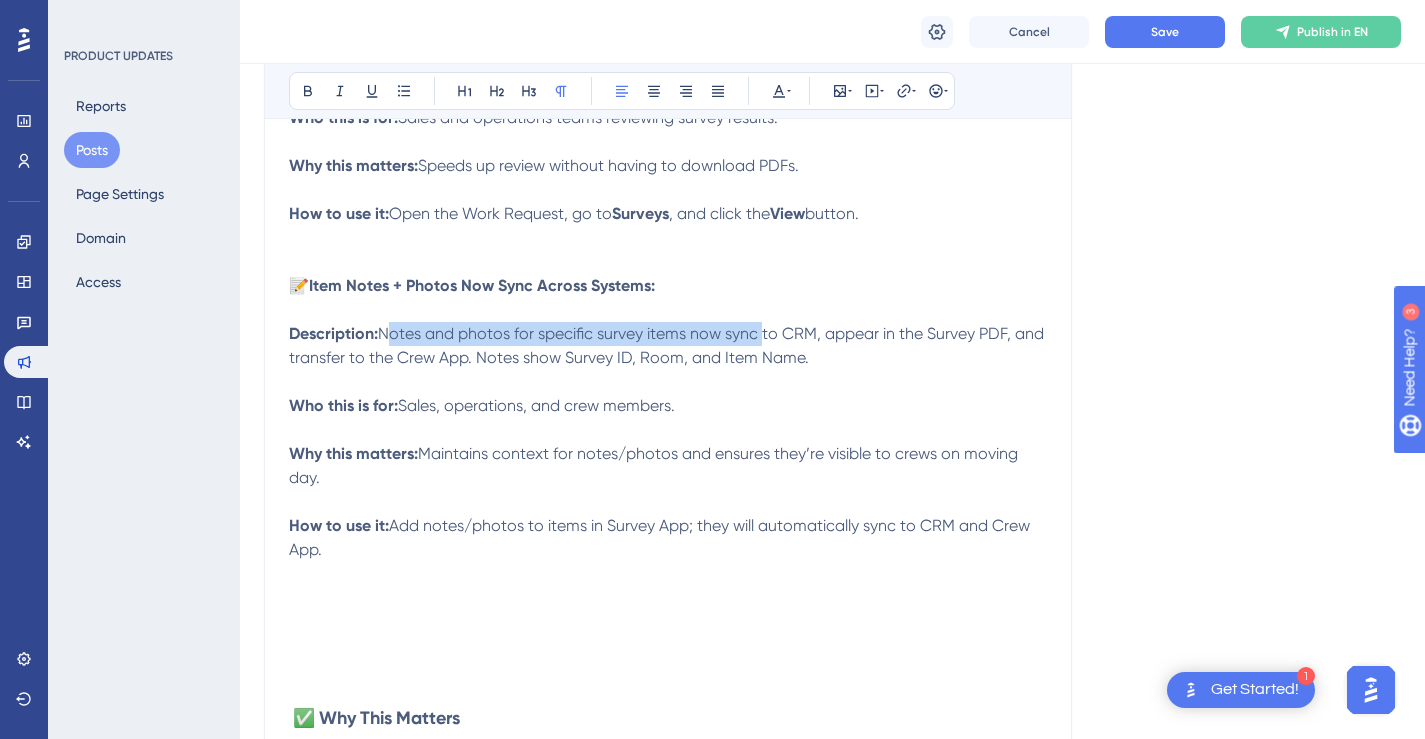 drag, startPoint x: 759, startPoint y: 334, endPoint x: 384, endPoint y: 336, distance: 375.00534 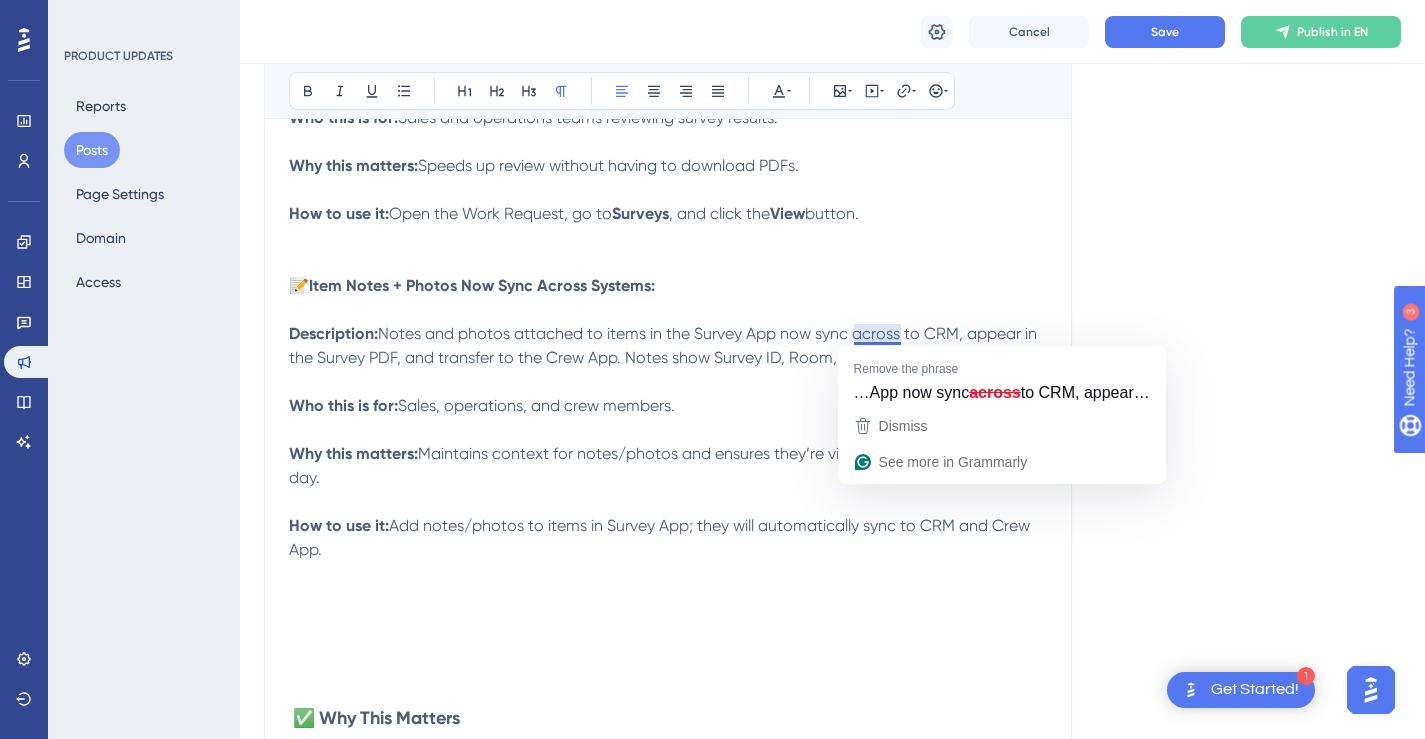 click on "Notes and photos attached to items in the Survey App now sync across to CRM, appear in the Survey PDF, and transfer to the Crew App. Notes show Survey ID, Room, and Item Name." at bounding box center [665, 345] 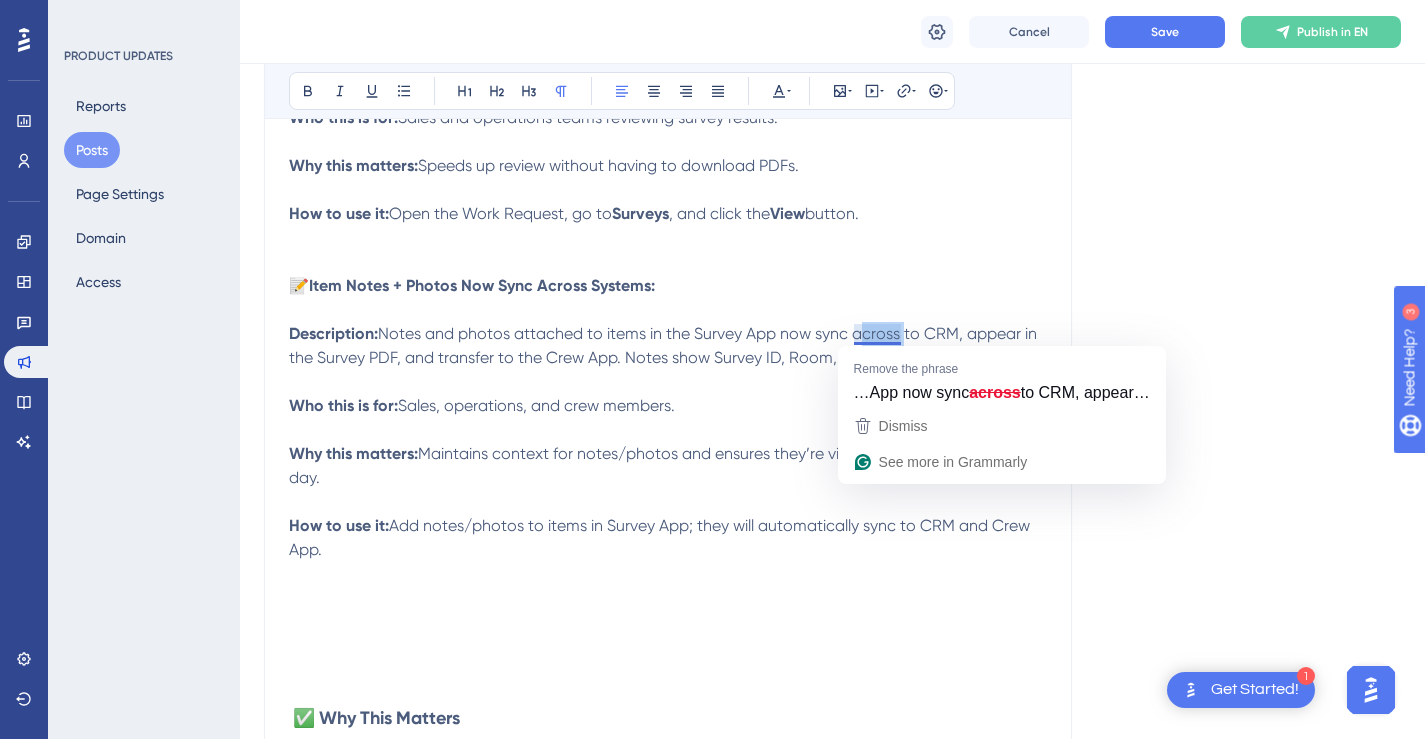 click on "Notes and photos attached to items in the Survey App now sync across to CRM, appear in the Survey PDF, and transfer to the Crew App. Notes show Survey ID, Room, and Item Name." at bounding box center (665, 345) 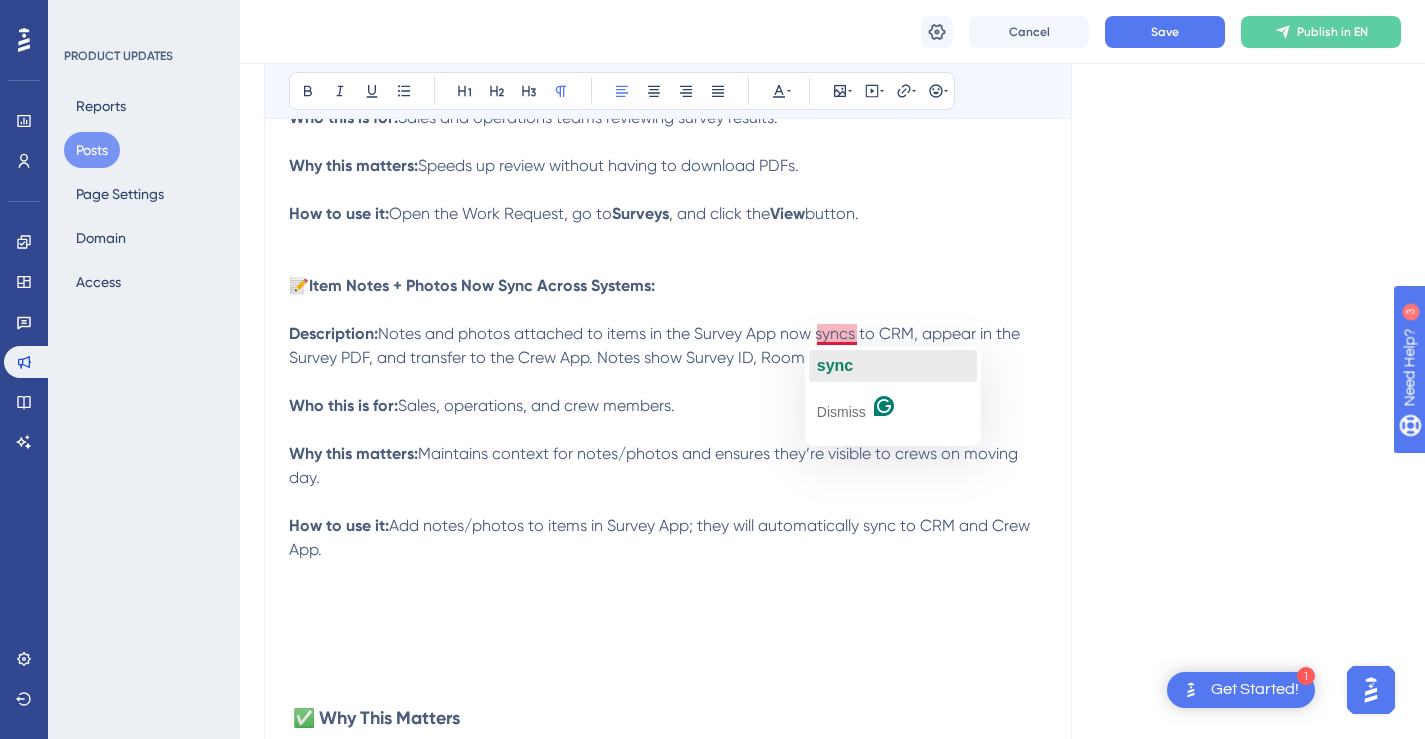 click on "sync" 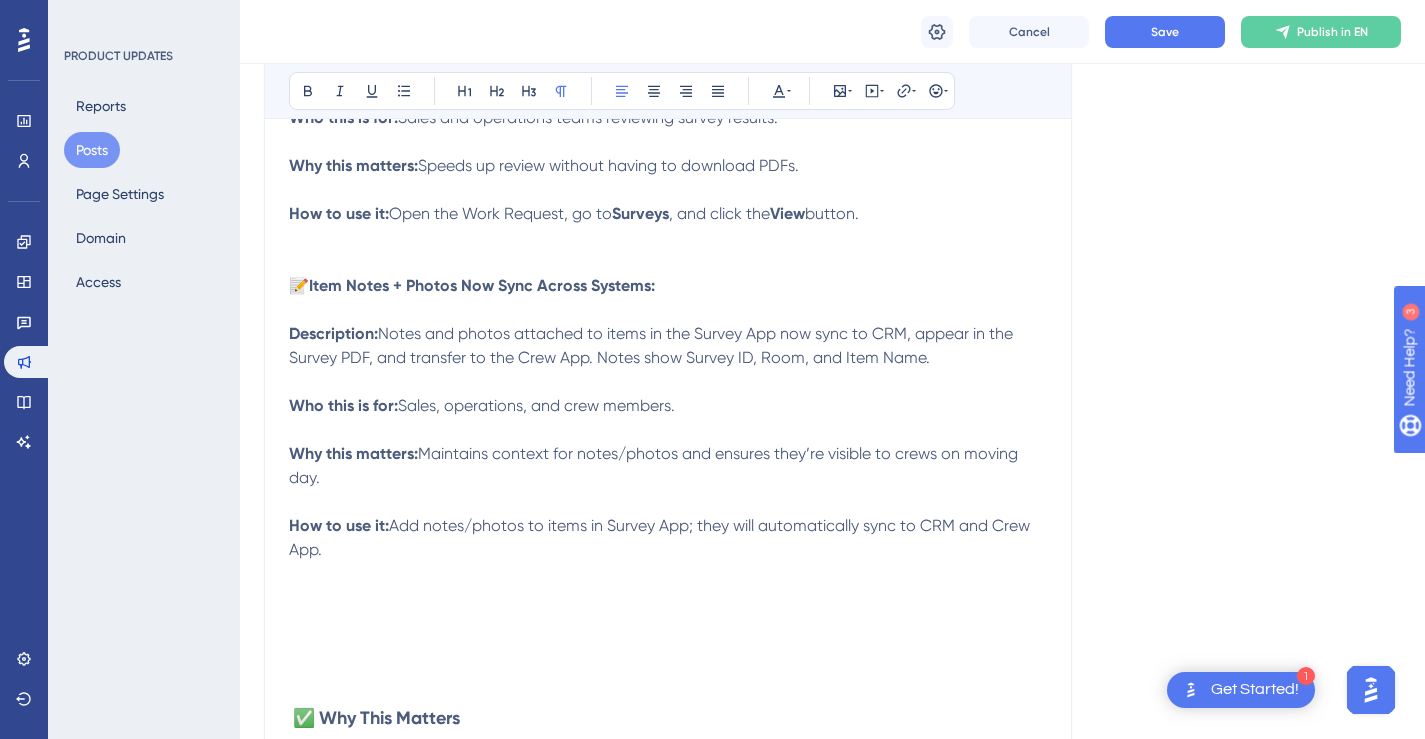 click on "Notes and photos attached to items in the Survey App now sync to CRM, appear in the Survey PDF, and transfer to the Crew App. Notes show Survey ID, Room, and Item Name." at bounding box center (653, 345) 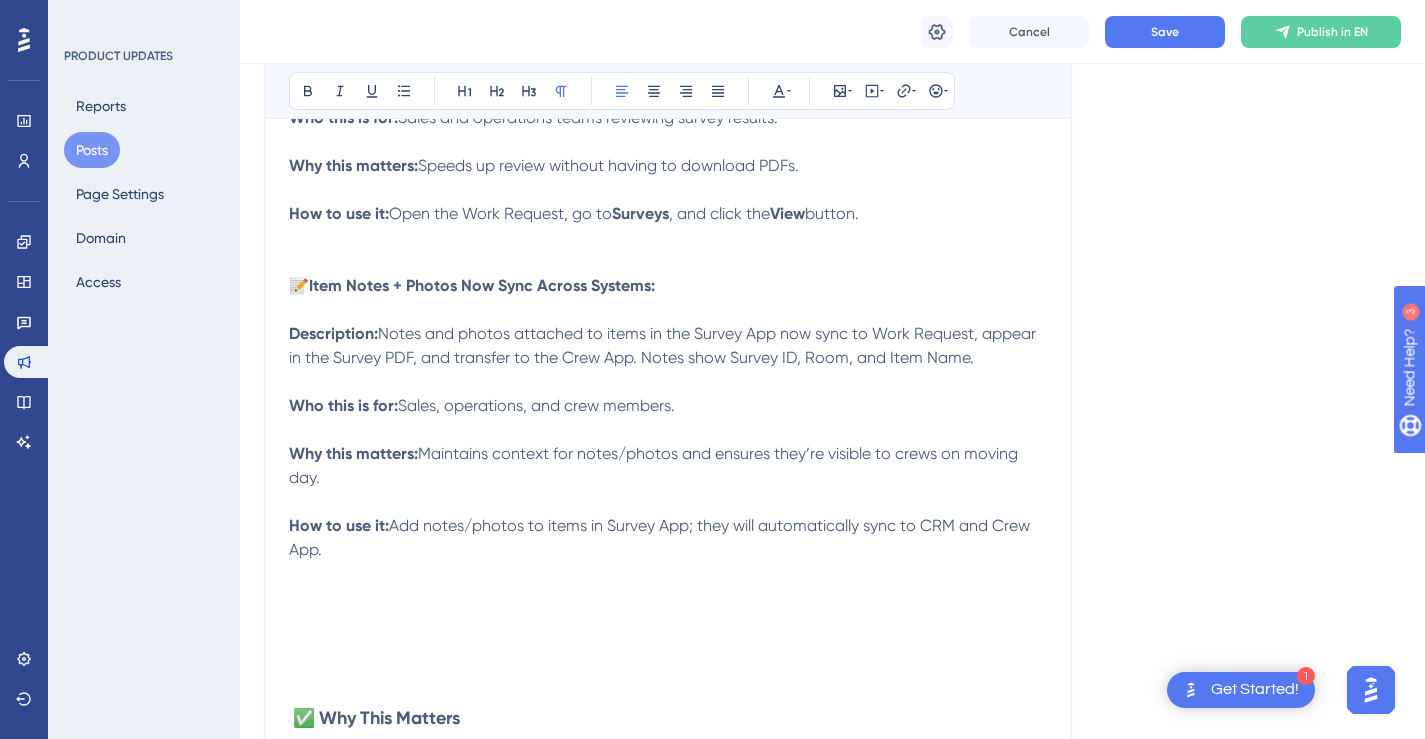 drag, startPoint x: 644, startPoint y: 362, endPoint x: 971, endPoint y: 361, distance: 327.00153 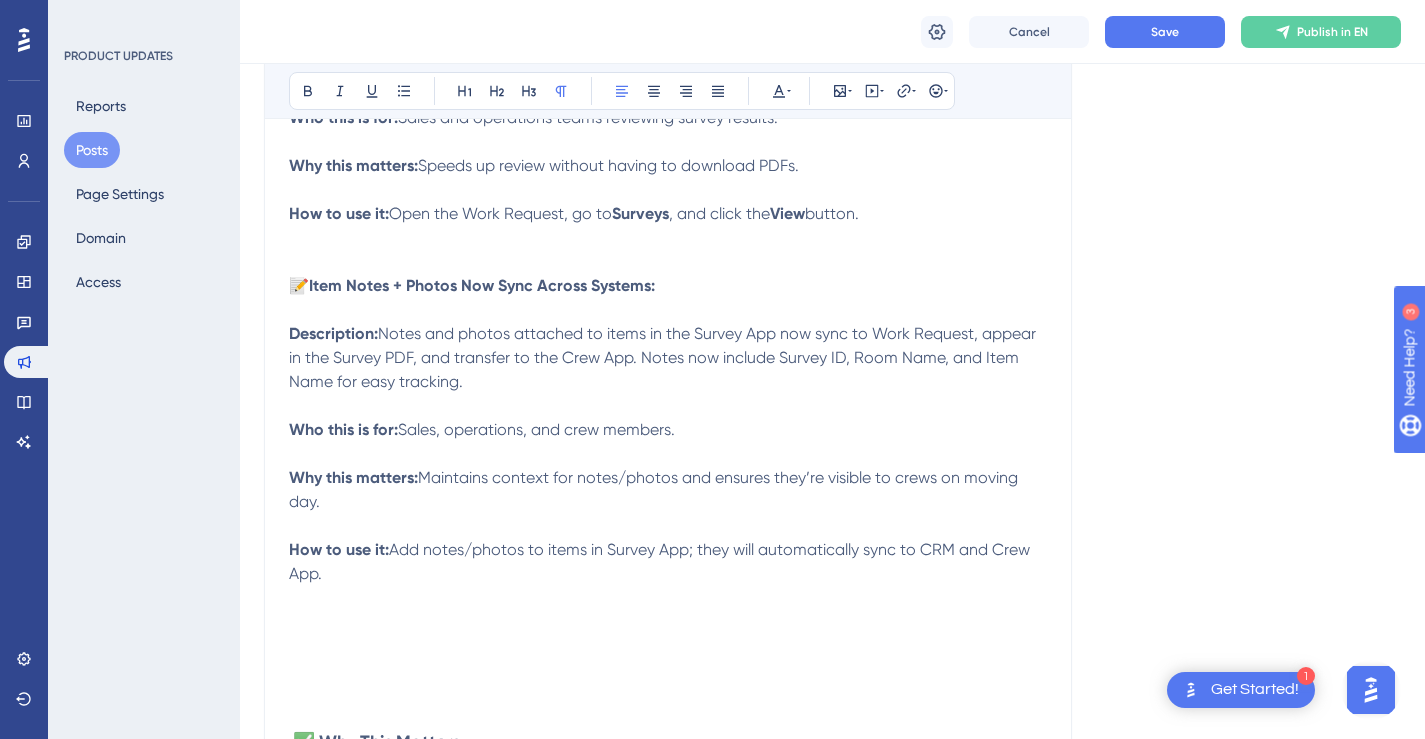 click on "Notes and photos attached to items in the Survey App now sync to Work Request, appear in the Survey PDF, and transfer to the Crew App. Notes now include Survey ID, Room Name, and Item Name for easy tracking." at bounding box center [664, 357] 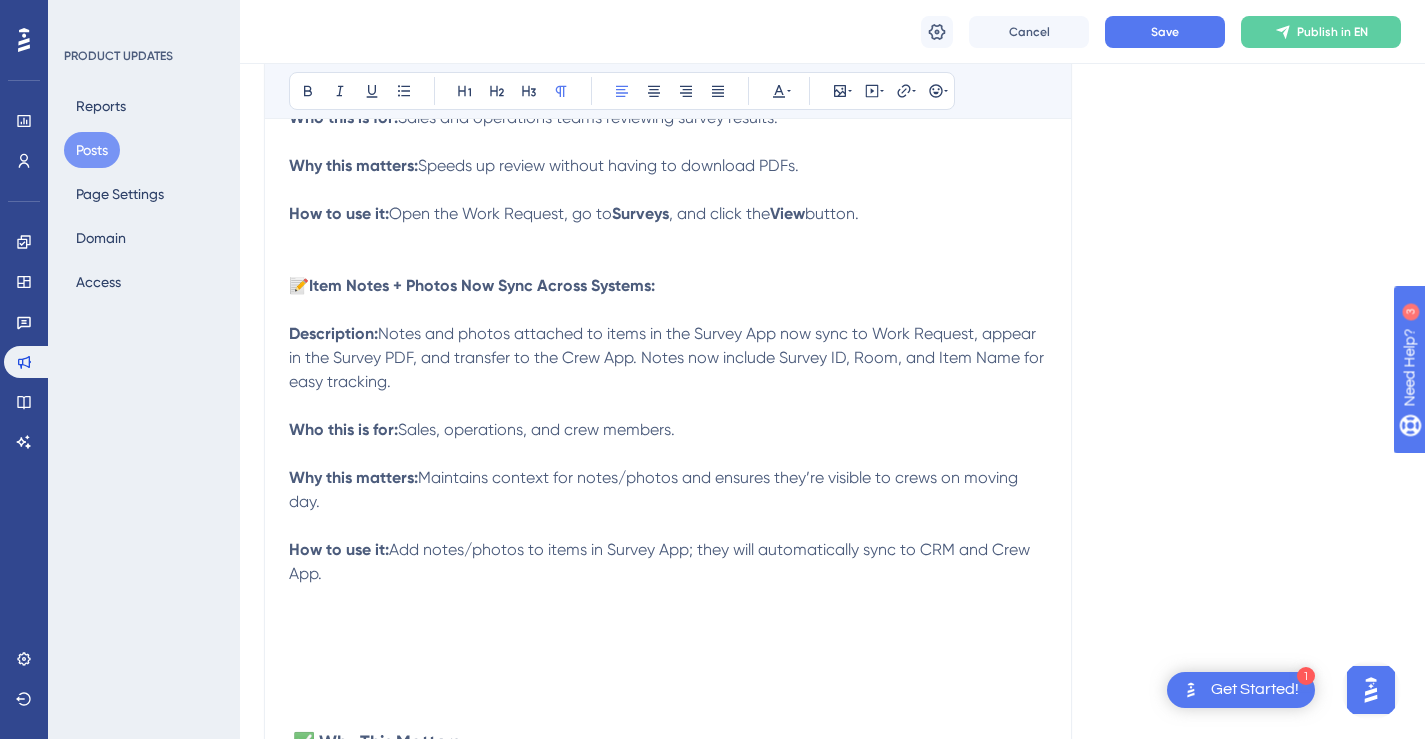 click on "Description:  Notes and photos attached to items in the Survey App now sync to Work Request, appear in the Survey PDF, and transfer to the Crew App. Notes now include Survey ID, Room, and Item Name for easy tracking." at bounding box center (668, 358) 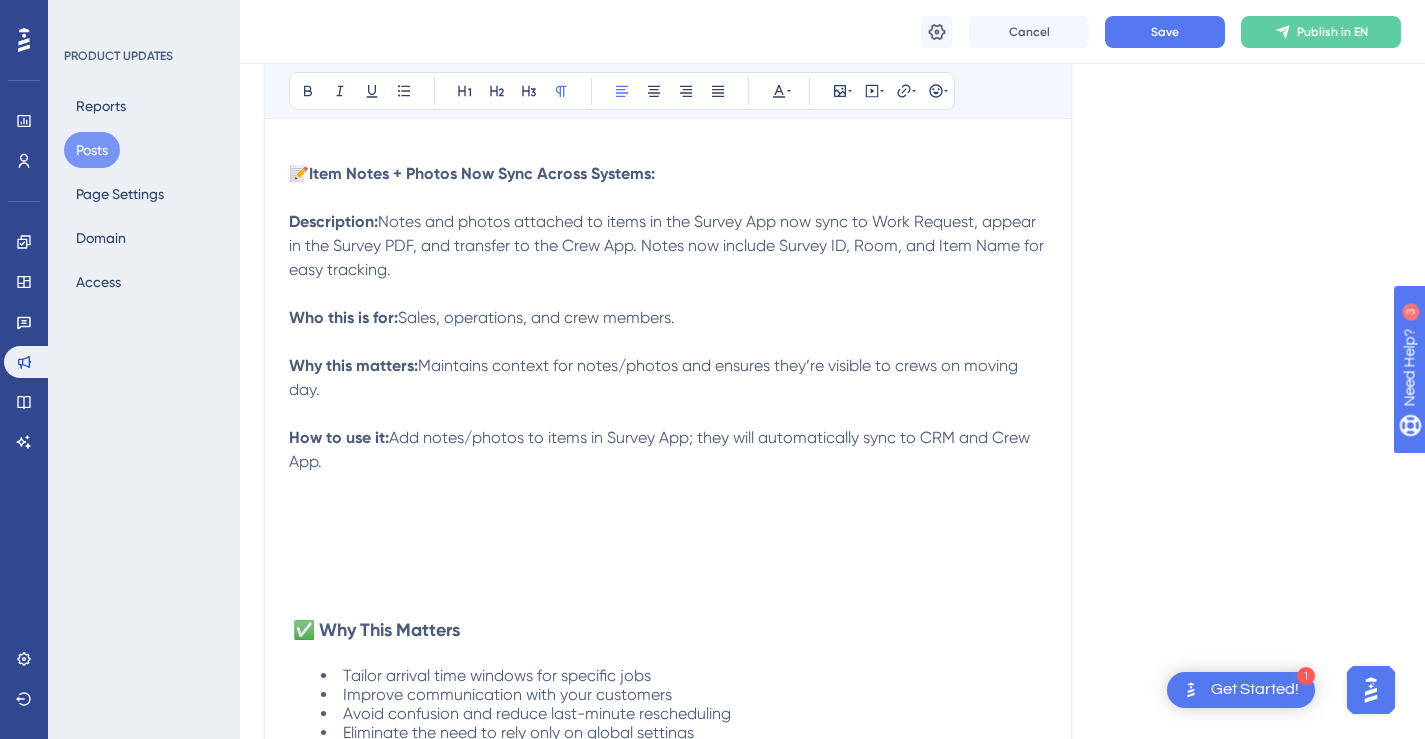 scroll, scrollTop: 2495, scrollLeft: 0, axis: vertical 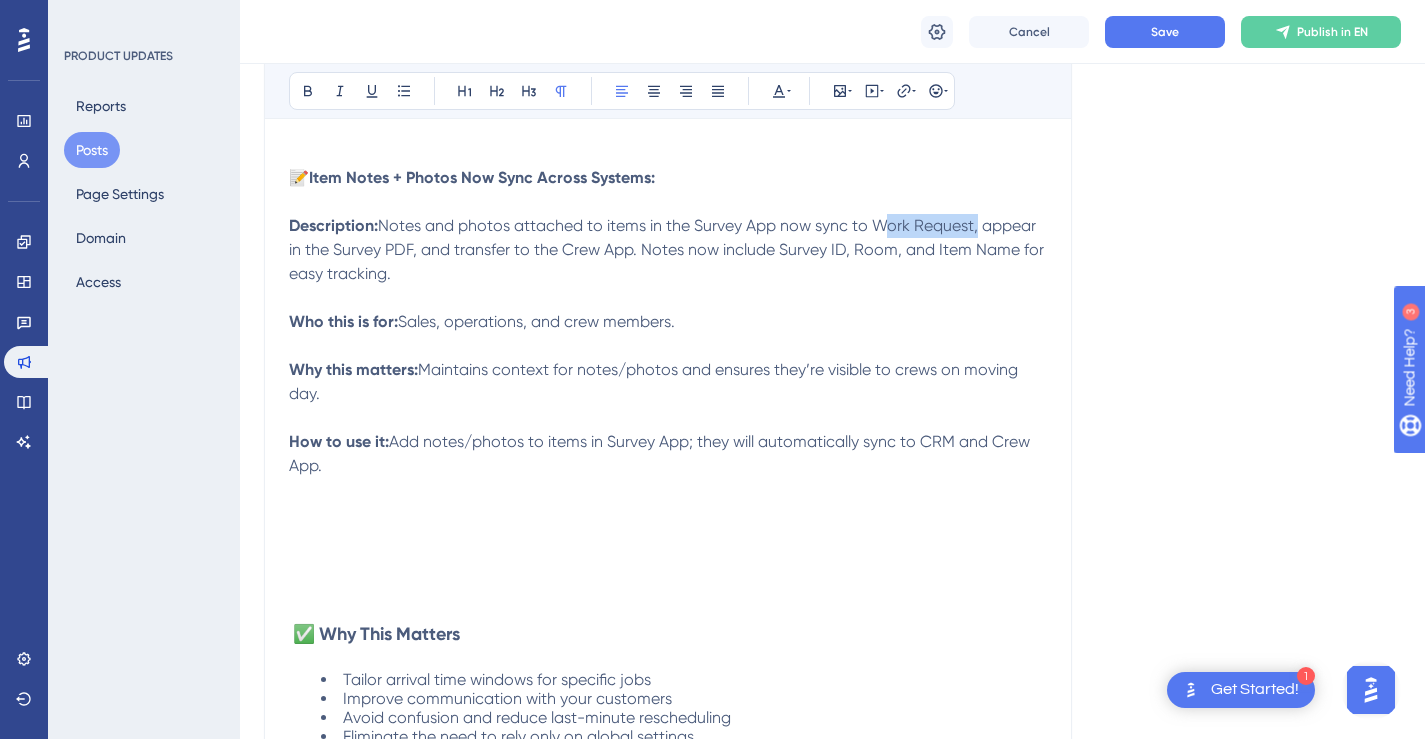 drag, startPoint x: 973, startPoint y: 224, endPoint x: 879, endPoint y: 226, distance: 94.02127 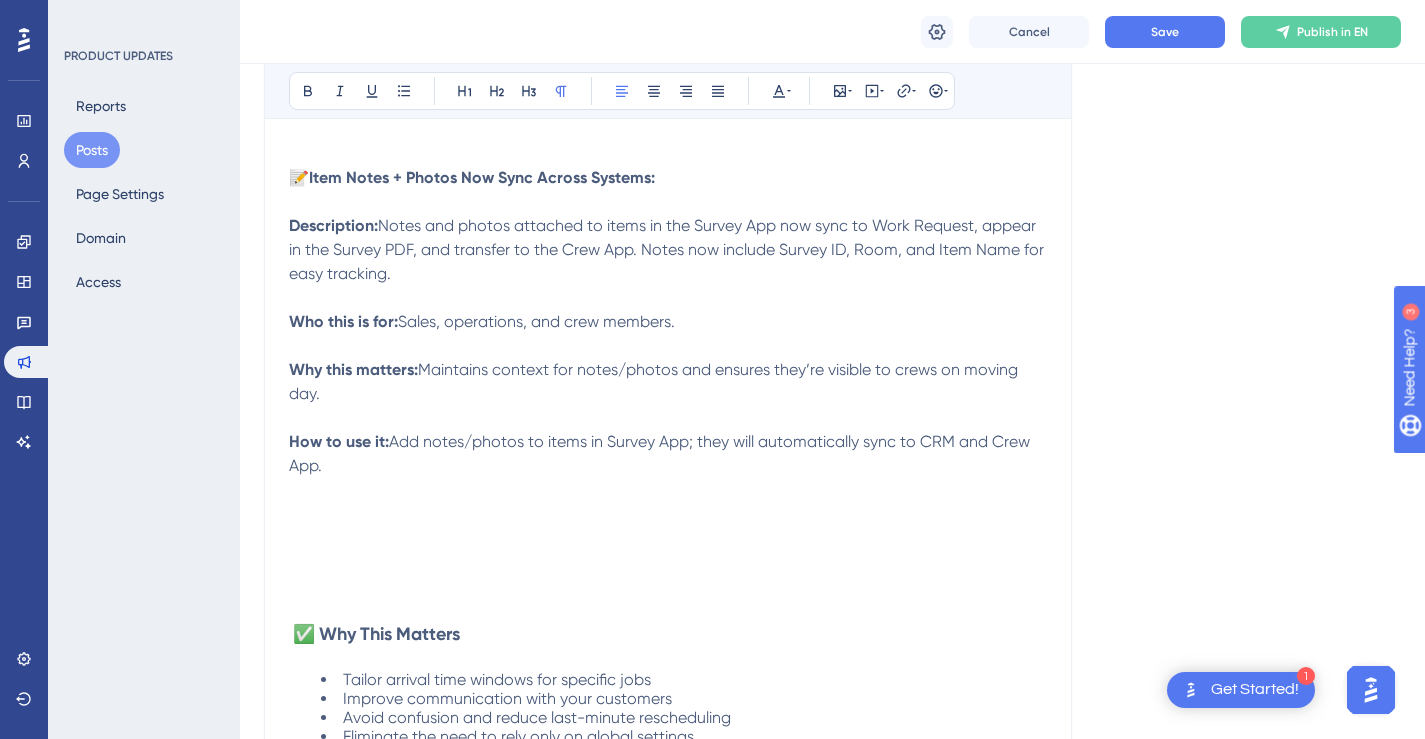 click on "Add notes/photos to items in Survey App; they will automatically sync to CRM and Crew App." at bounding box center [661, 453] 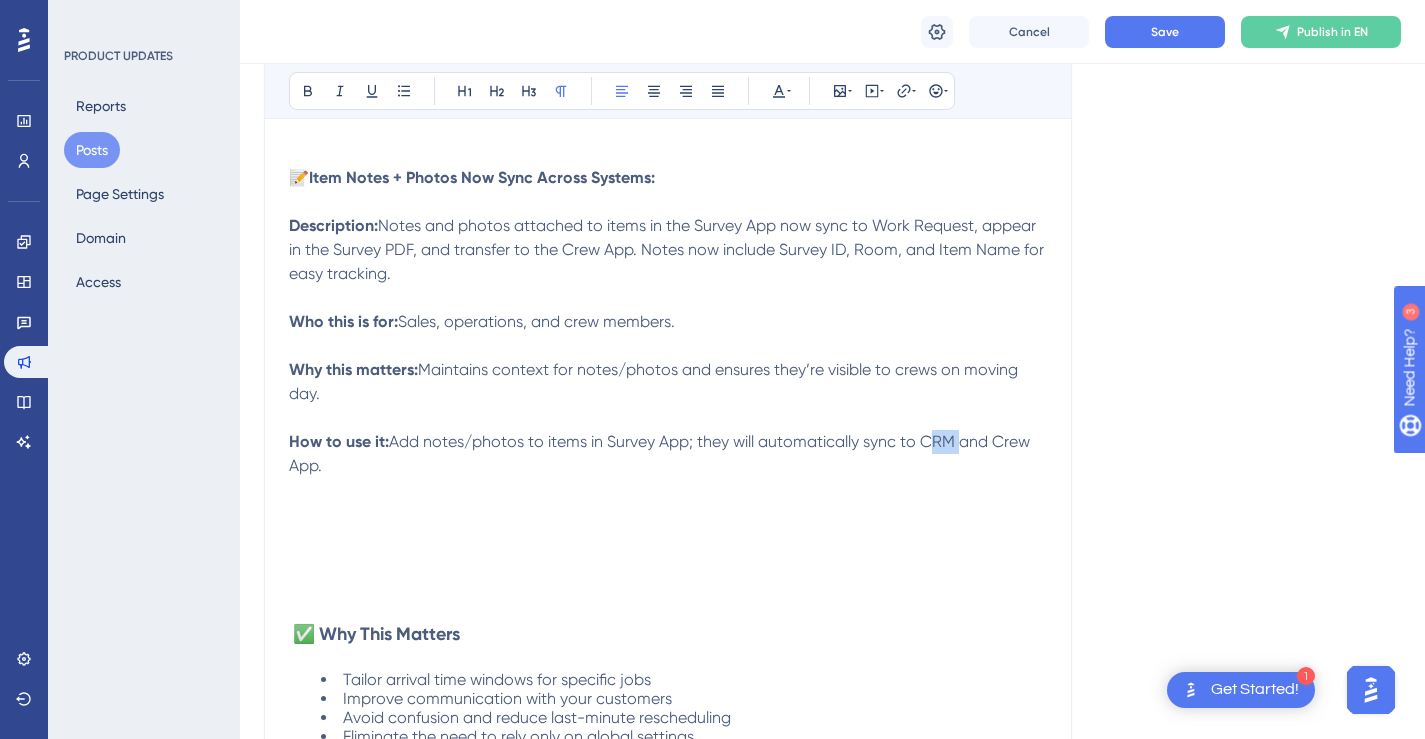 click on "Add notes/photos to items in Survey App; they will automatically sync to CRM and Crew App." at bounding box center [661, 453] 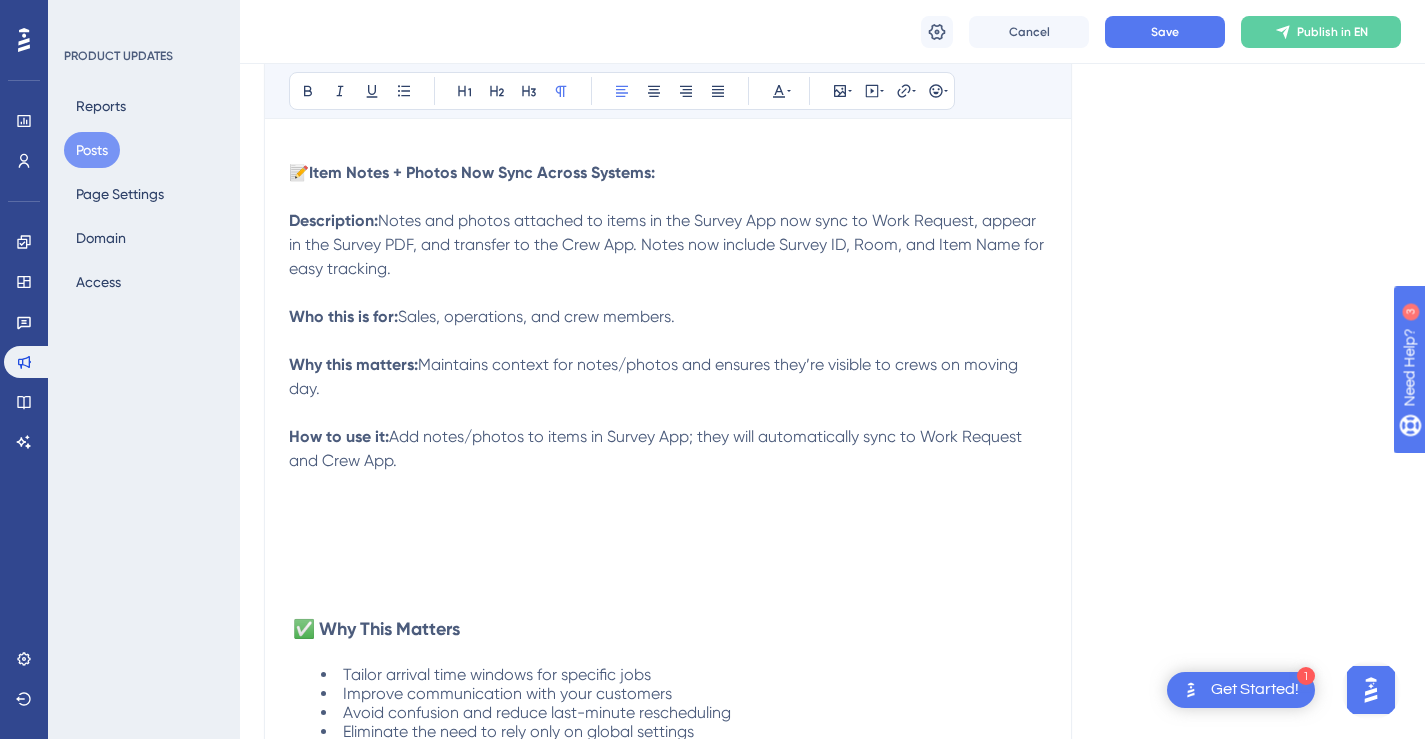 scroll, scrollTop: 2479, scrollLeft: 0, axis: vertical 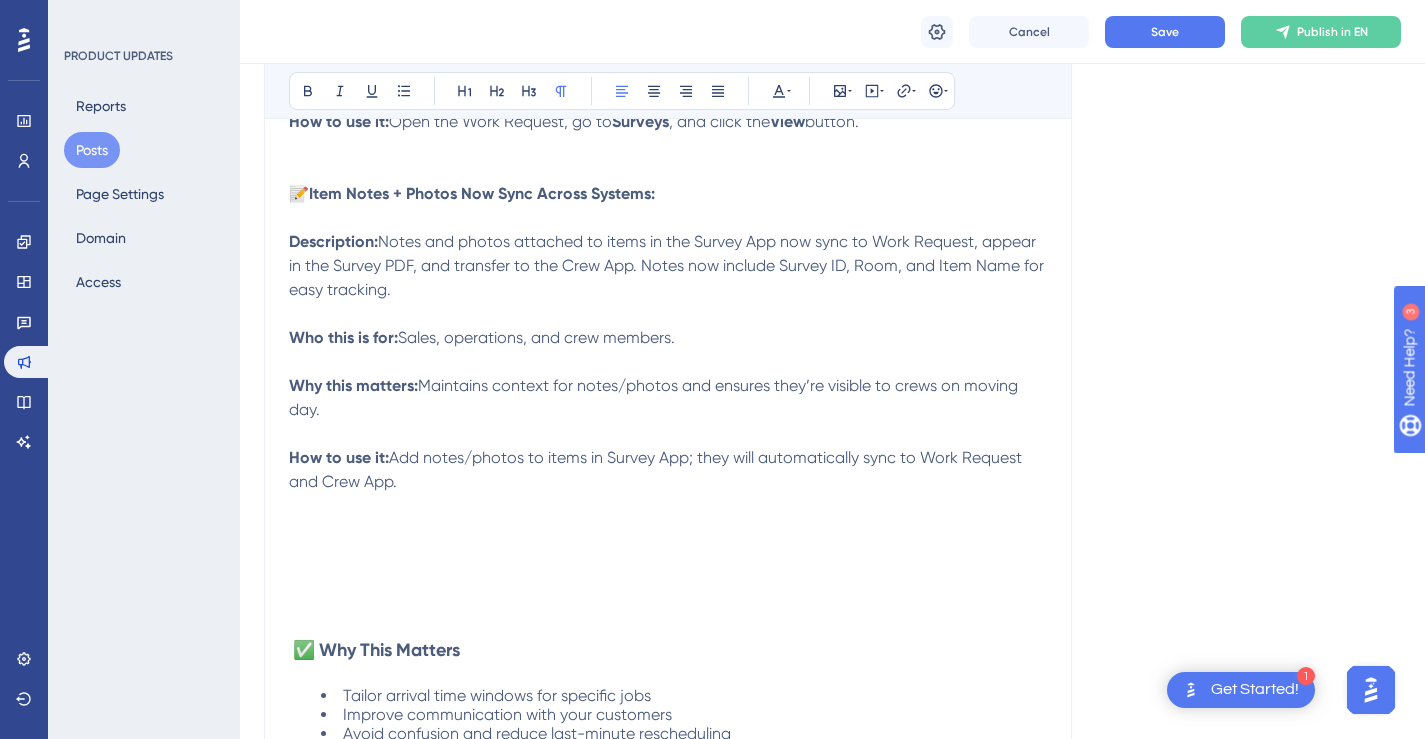 click on "Notes and photos attached to items in the Survey App now sync to Work Request, appear in the Survey PDF, and transfer to the Crew App. Notes now include Survey ID, Room, and Item Name for easy tracking." at bounding box center (668, 265) 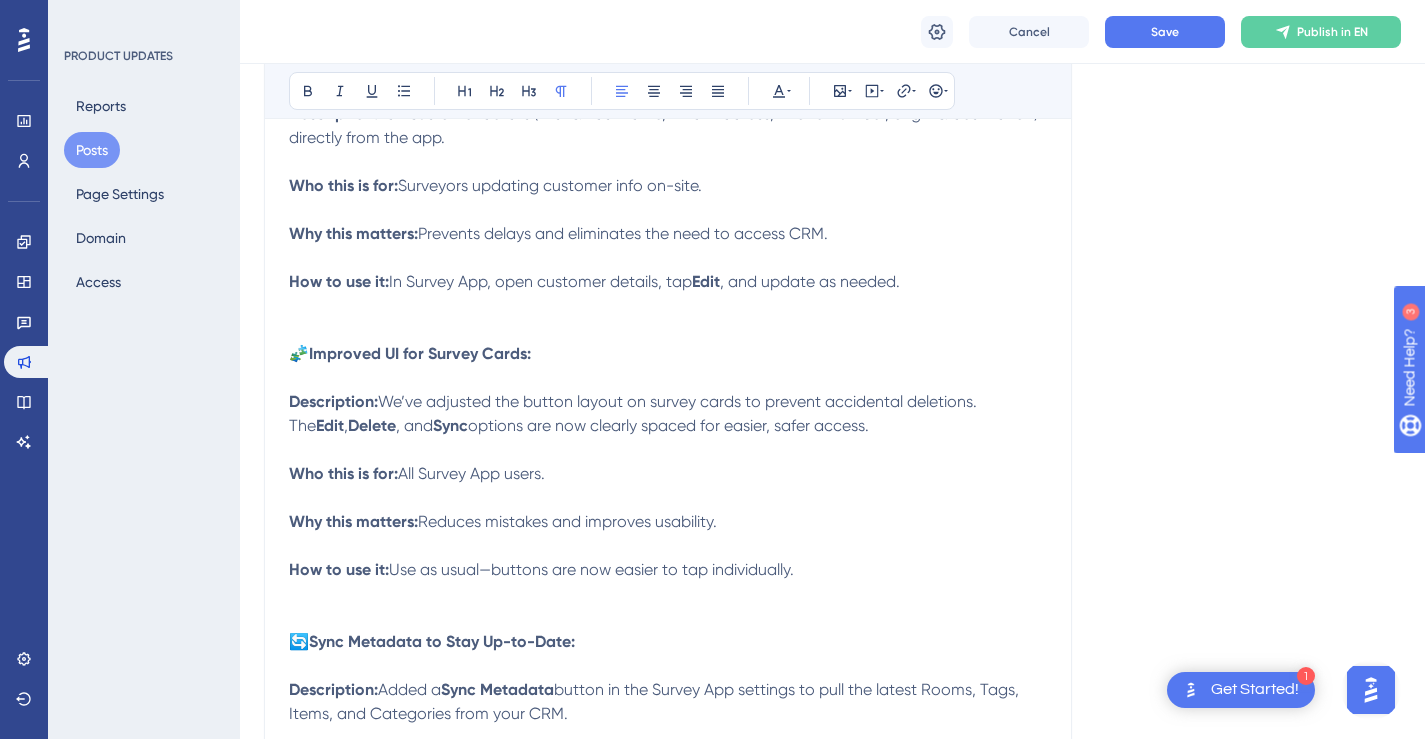scroll, scrollTop: 674, scrollLeft: 0, axis: vertical 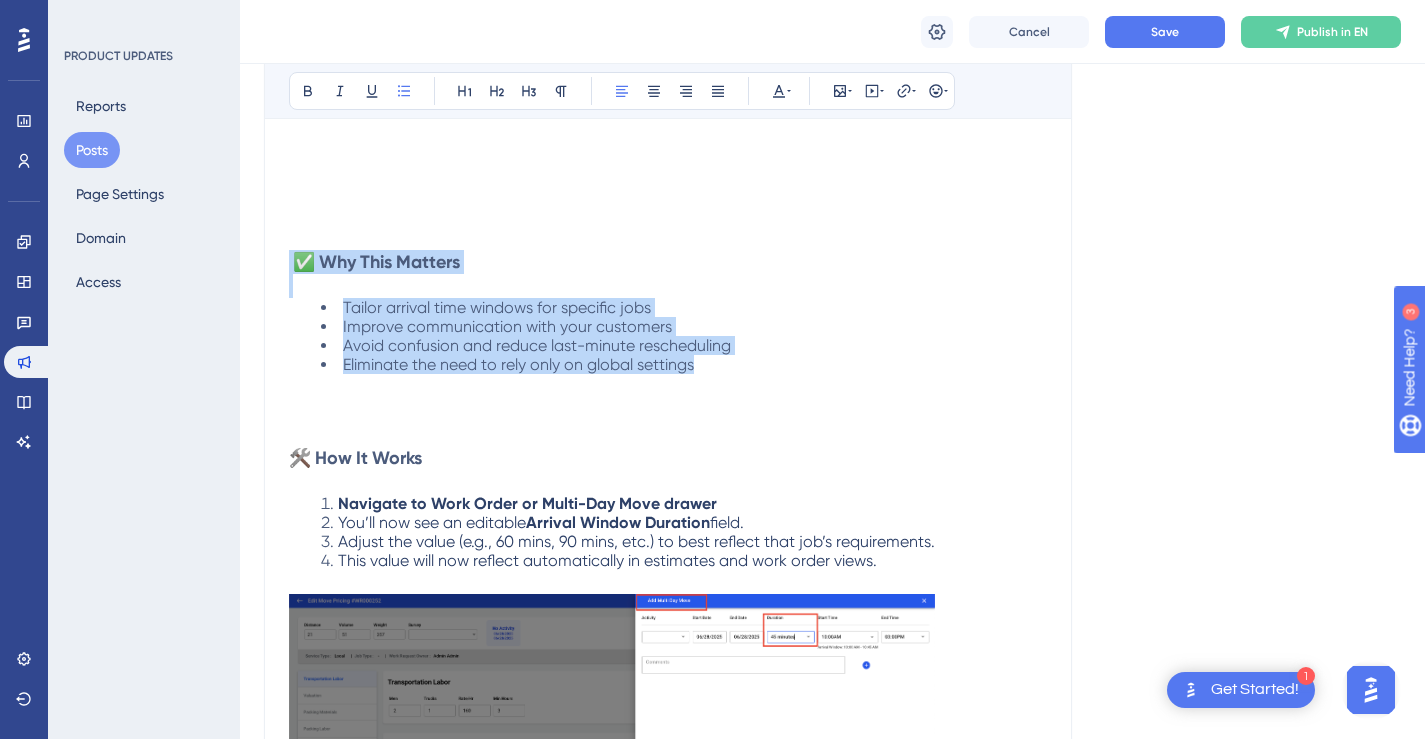 drag, startPoint x: 703, startPoint y: 365, endPoint x: 290, endPoint y: 258, distance: 426.63568 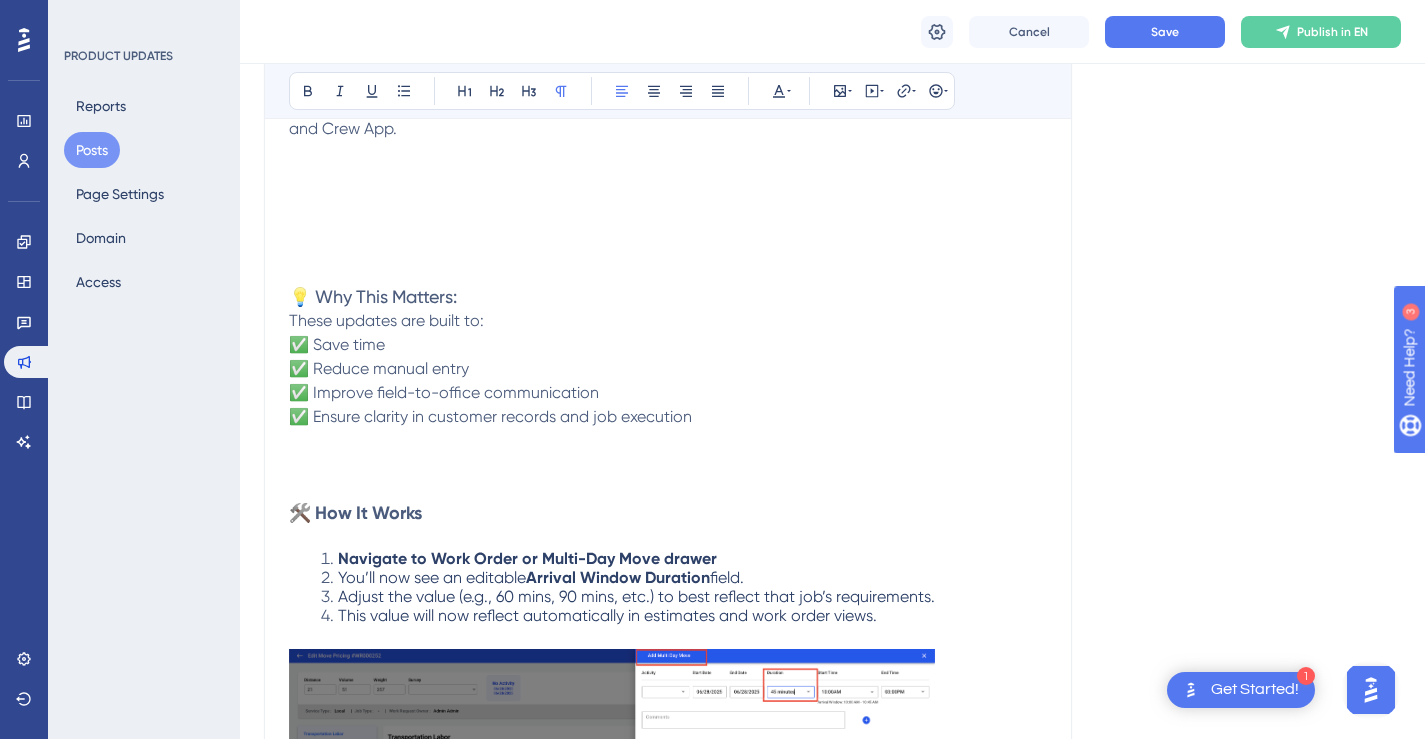 scroll, scrollTop: 2814, scrollLeft: 0, axis: vertical 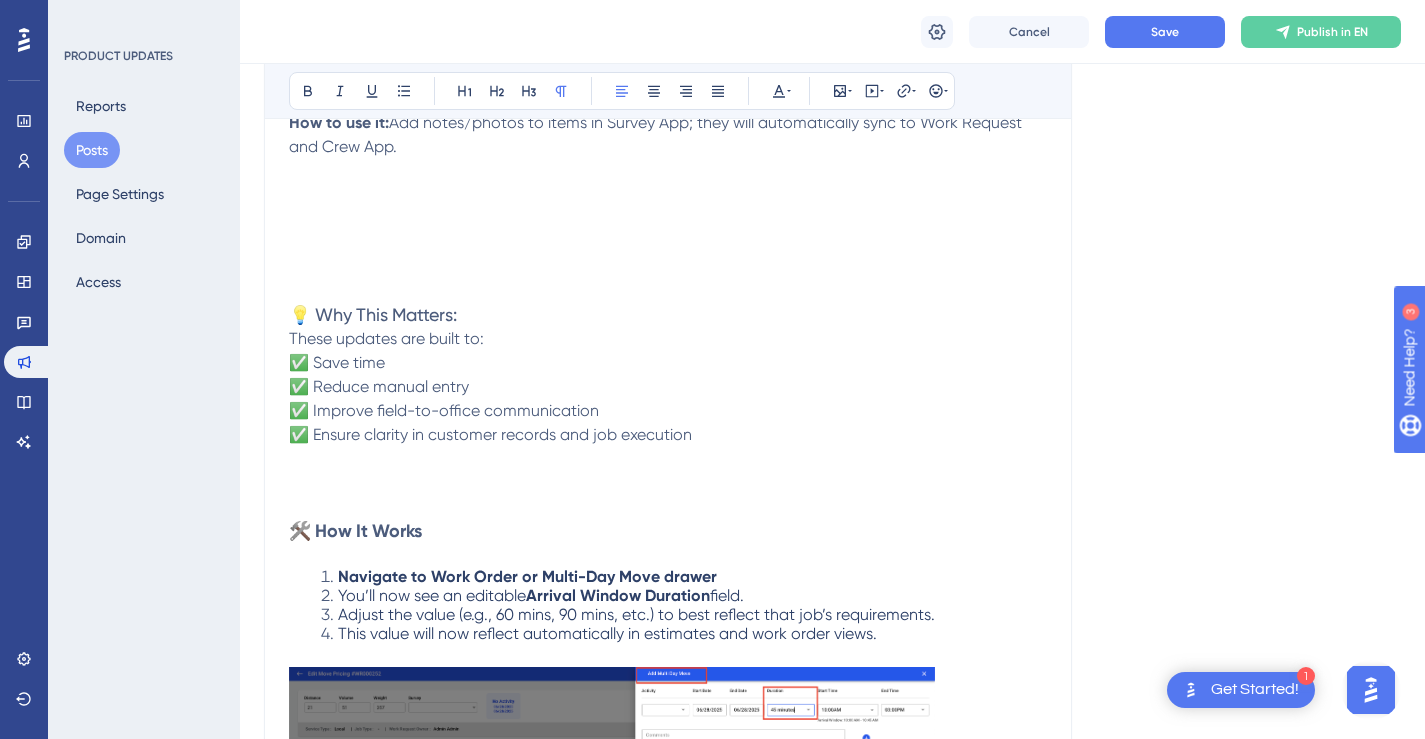 click at bounding box center [668, 255] 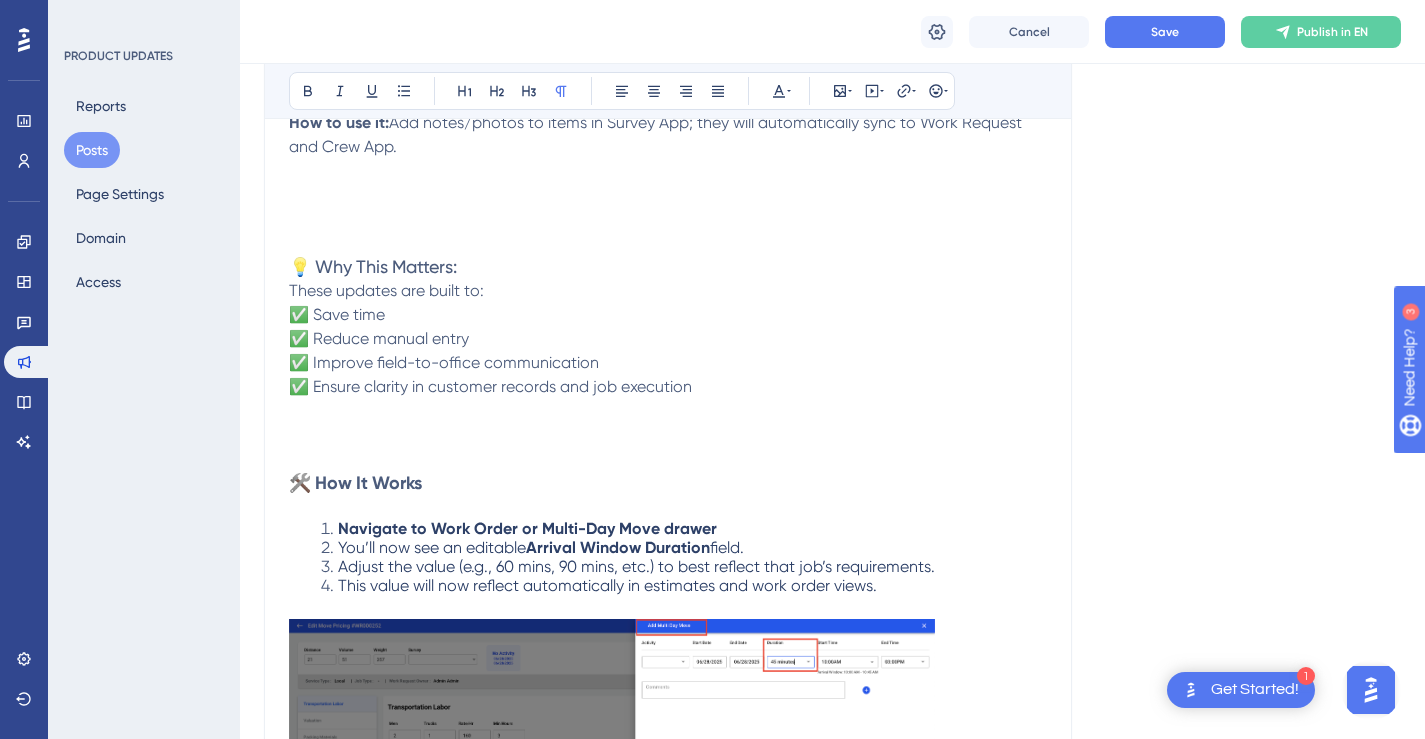 scroll, scrollTop: 2850, scrollLeft: 0, axis: vertical 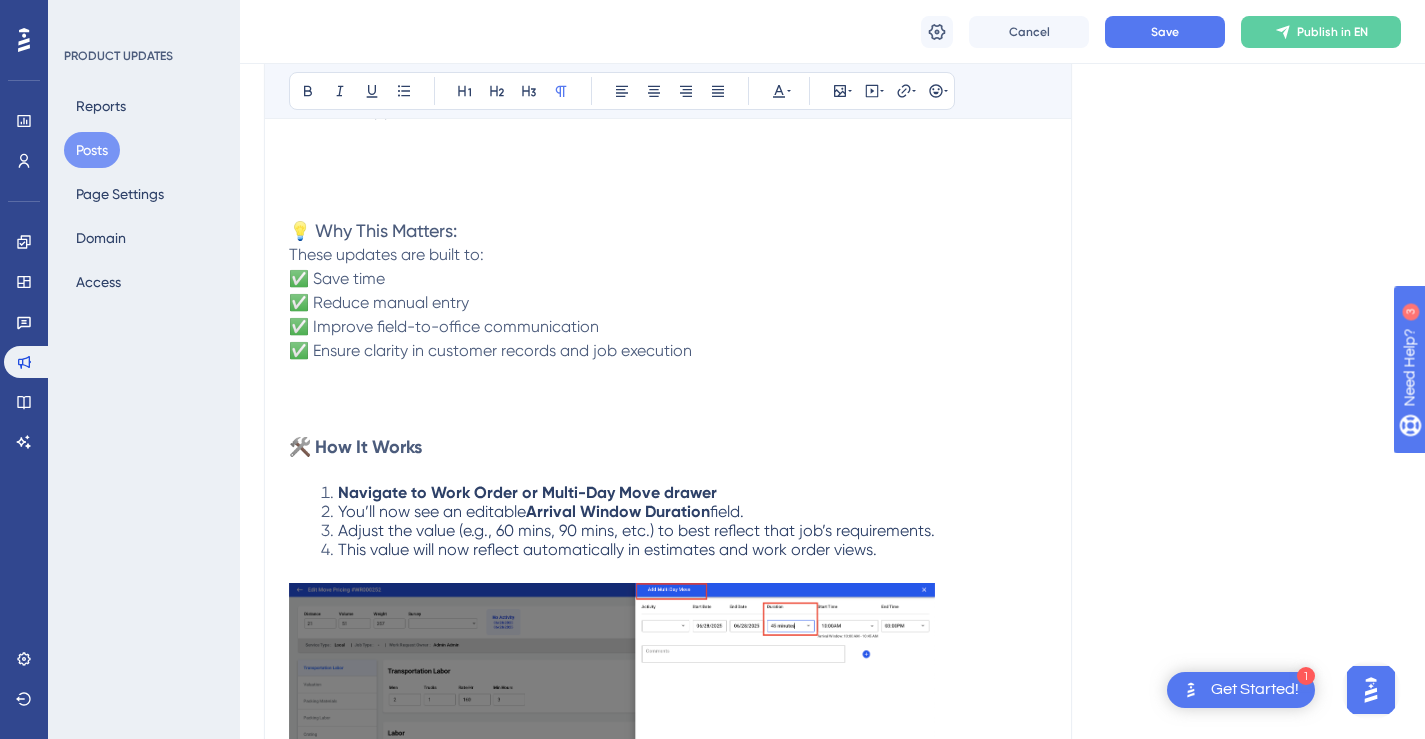 drag, startPoint x: 301, startPoint y: 409, endPoint x: 562, endPoint y: 630, distance: 341.99707 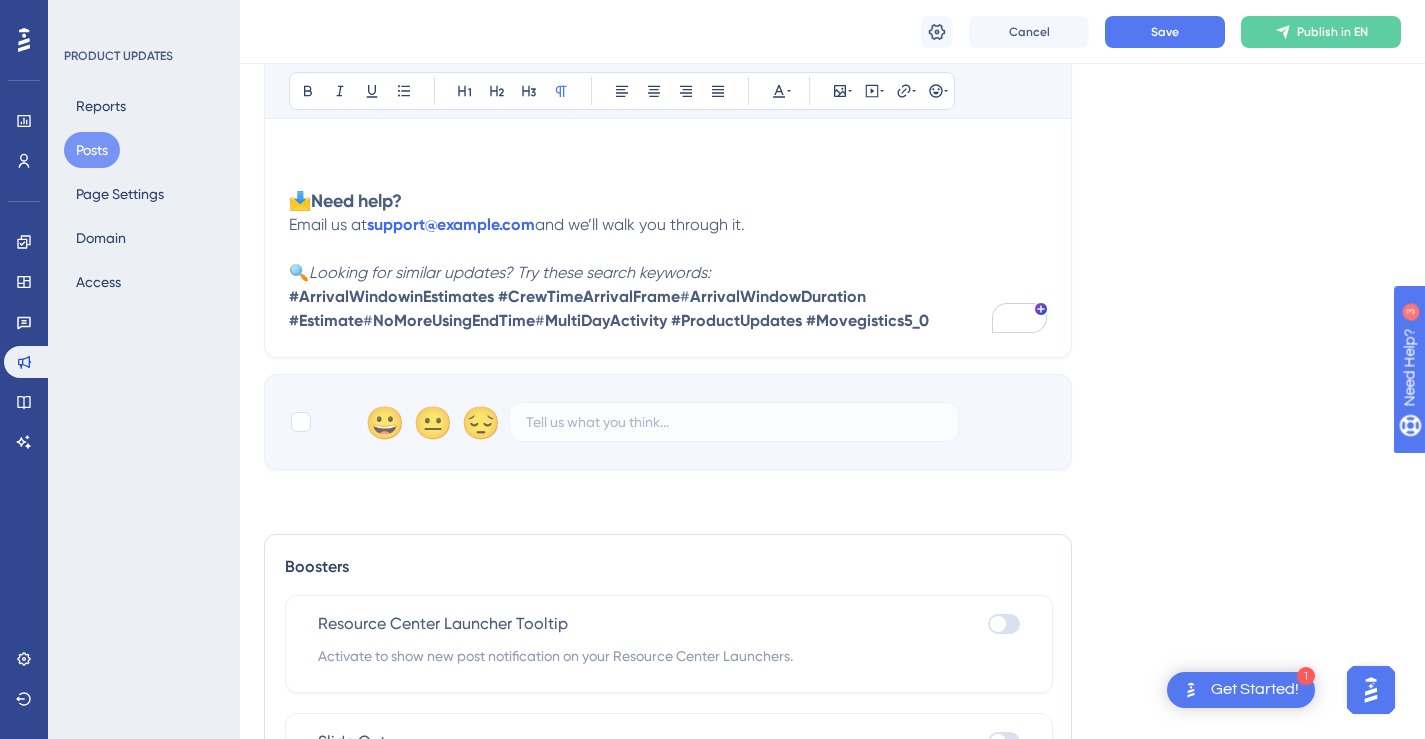 scroll, scrollTop: 4279, scrollLeft: 0, axis: vertical 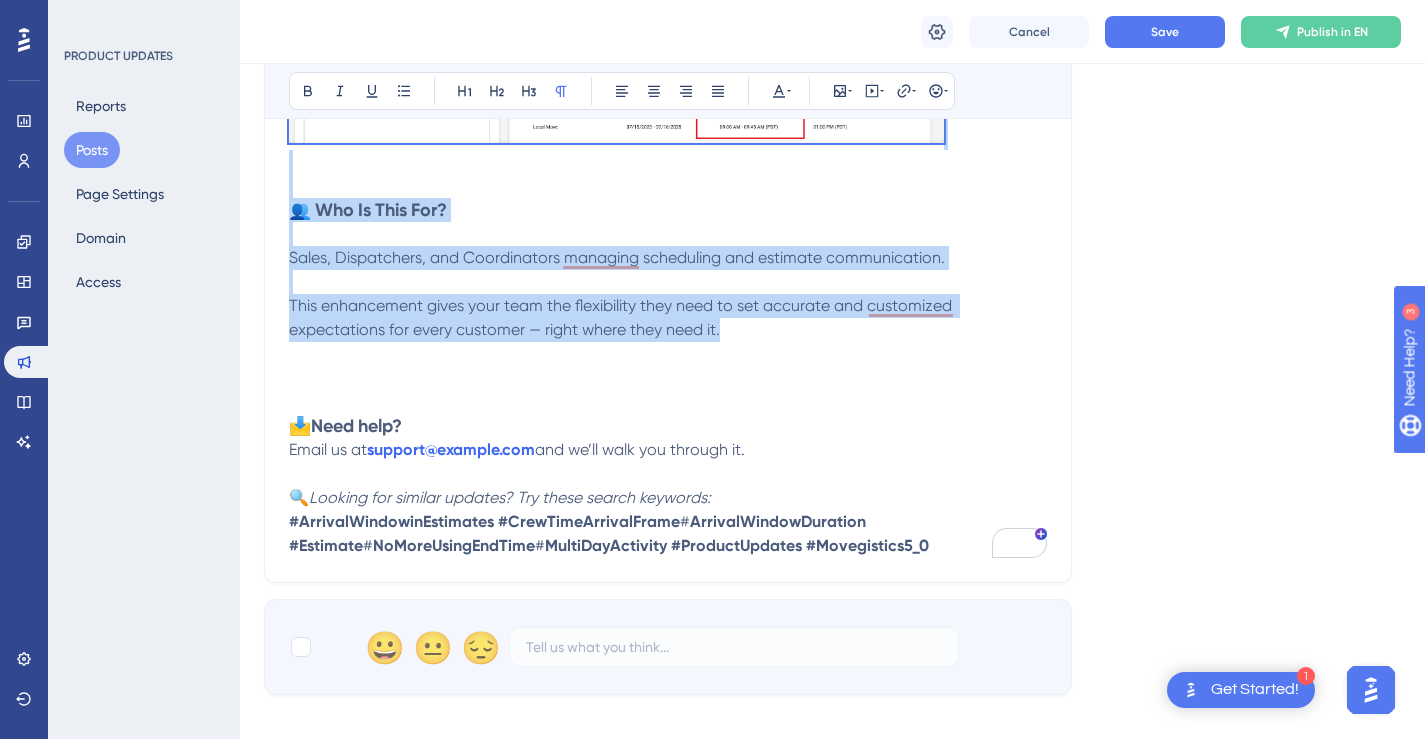 drag, startPoint x: 295, startPoint y: 424, endPoint x: 957, endPoint y: 335, distance: 667.9558 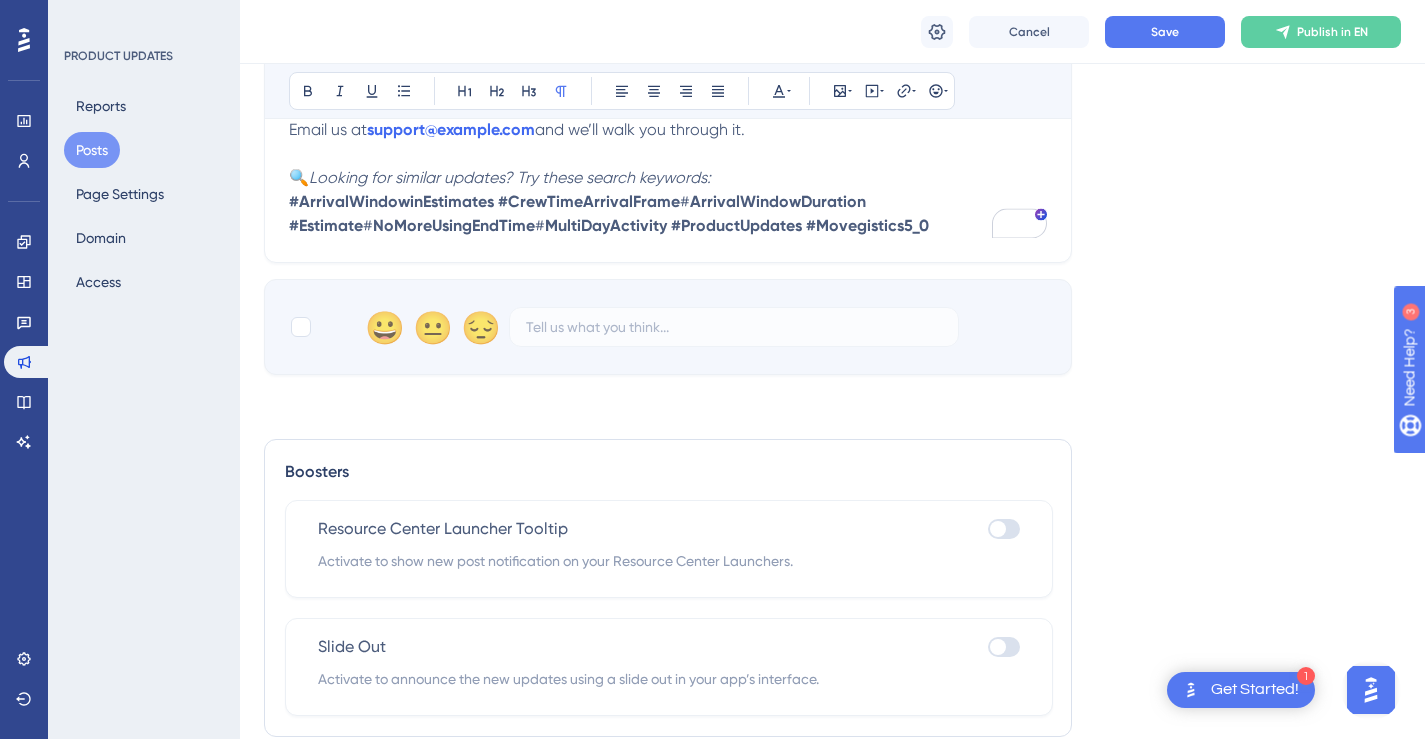 scroll, scrollTop: 2924, scrollLeft: 0, axis: vertical 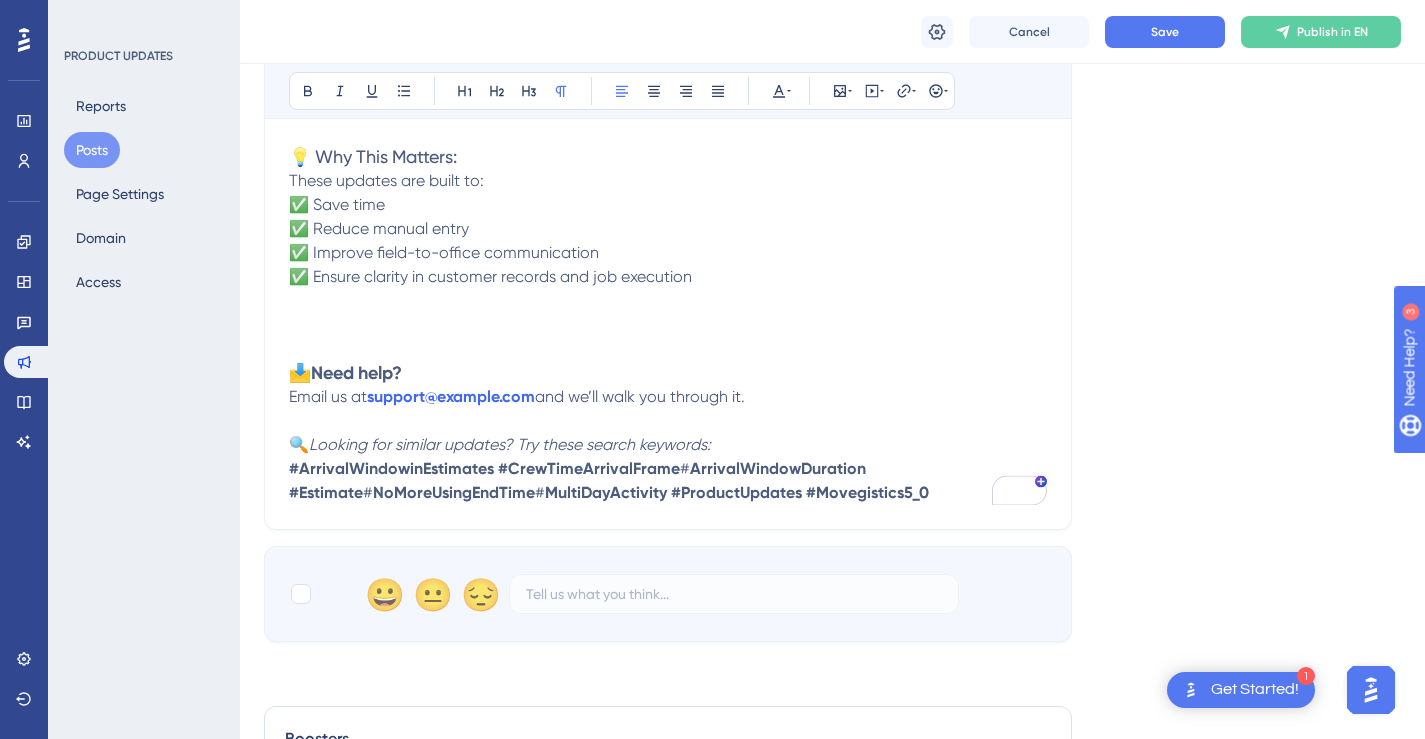 click on "These updates are built to: ✅ Save time ✅ Reduce manual entry ✅ Improve field-to-office communication ✅ Ensure clarity in customer records and job execution" at bounding box center [668, 253] 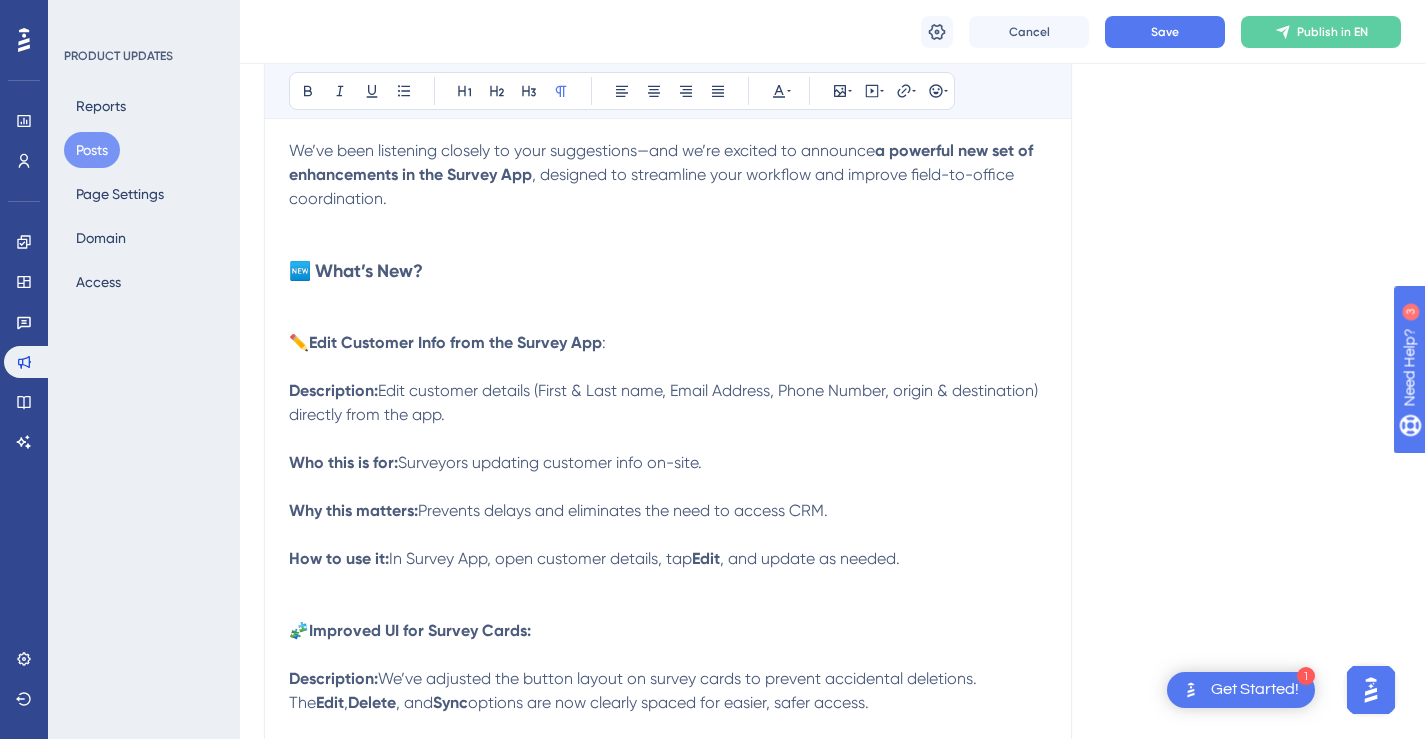 scroll, scrollTop: 290, scrollLeft: 0, axis: vertical 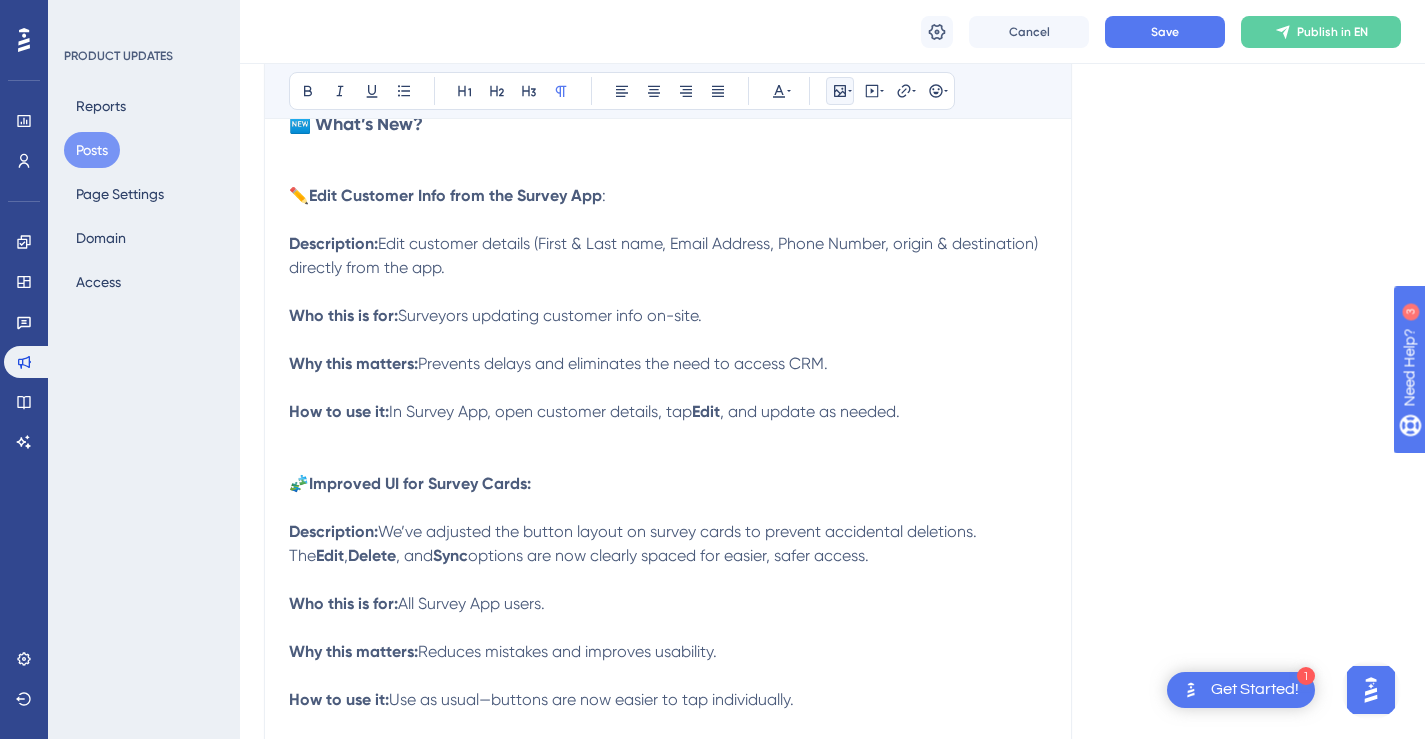click 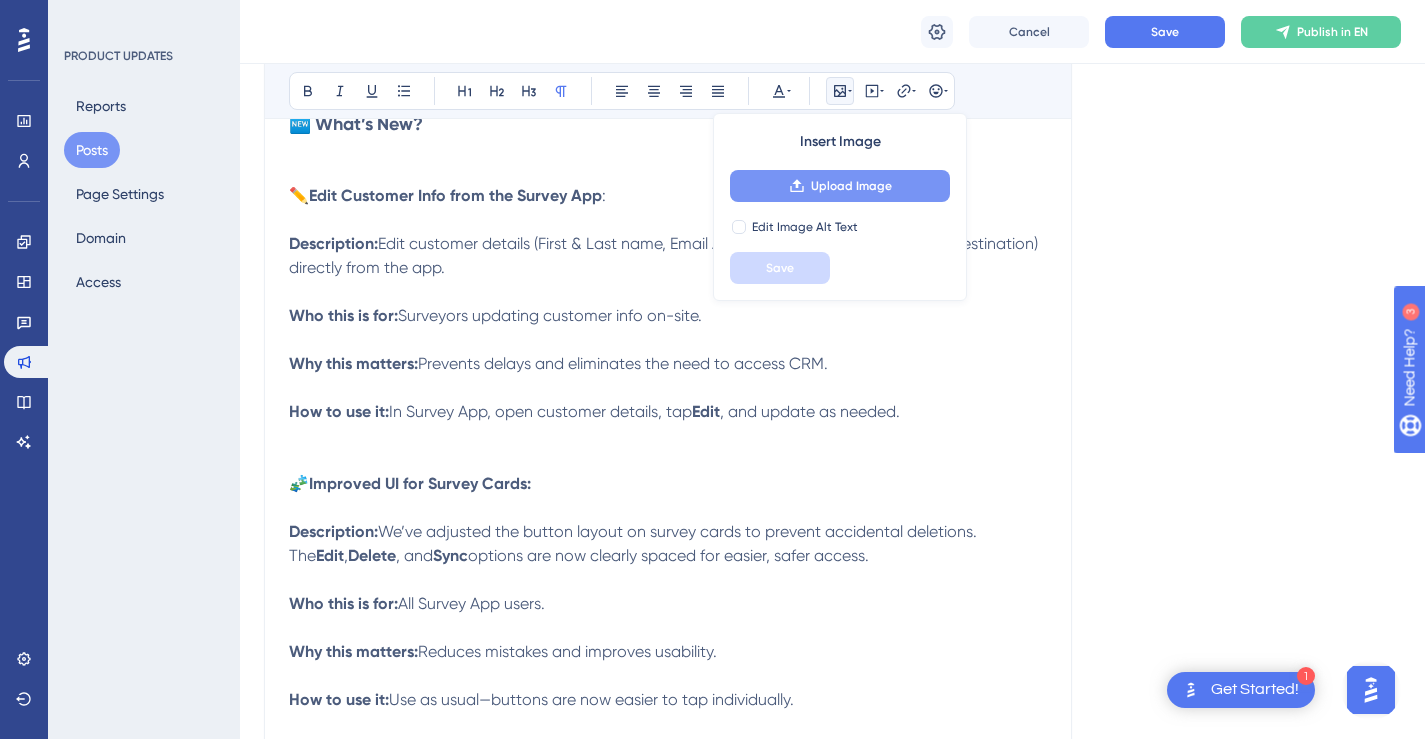 click on "Upload Image" at bounding box center (851, 186) 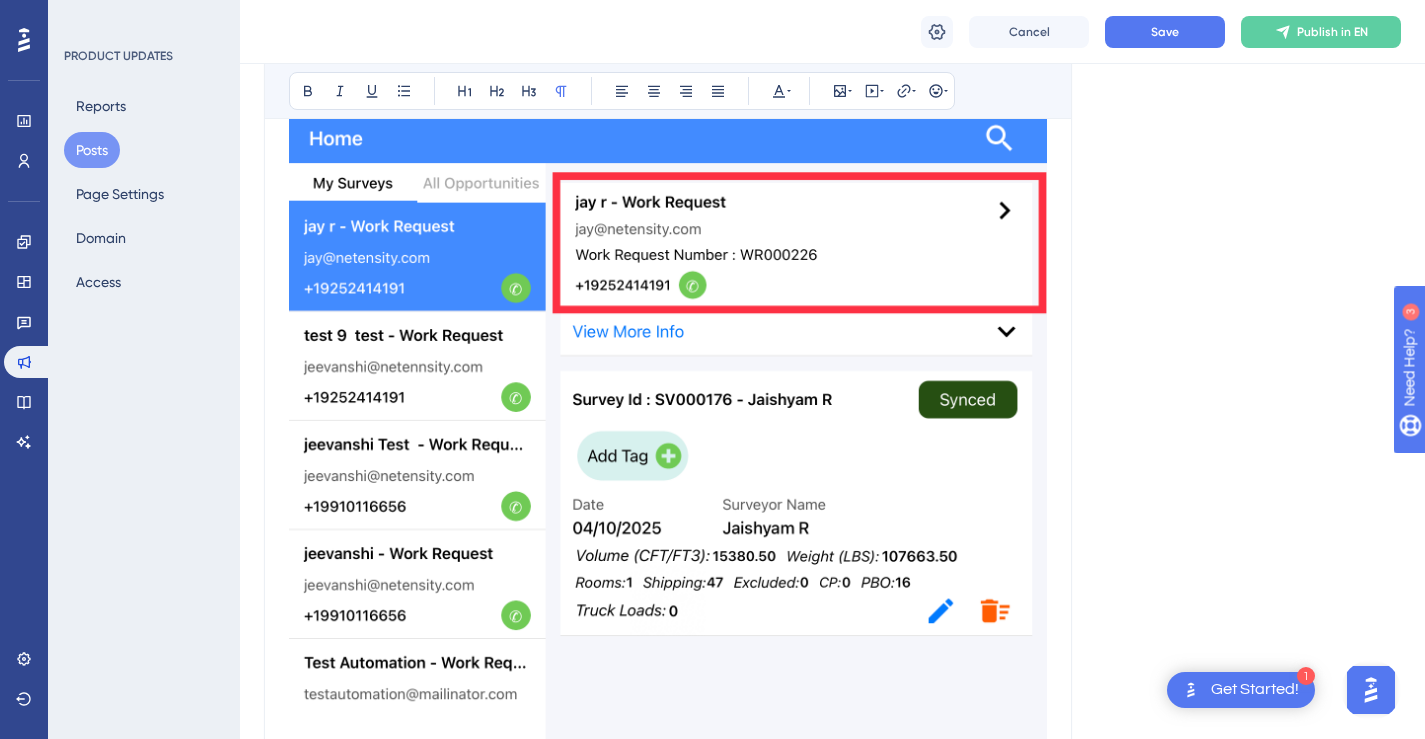 scroll, scrollTop: 2936, scrollLeft: 0, axis: vertical 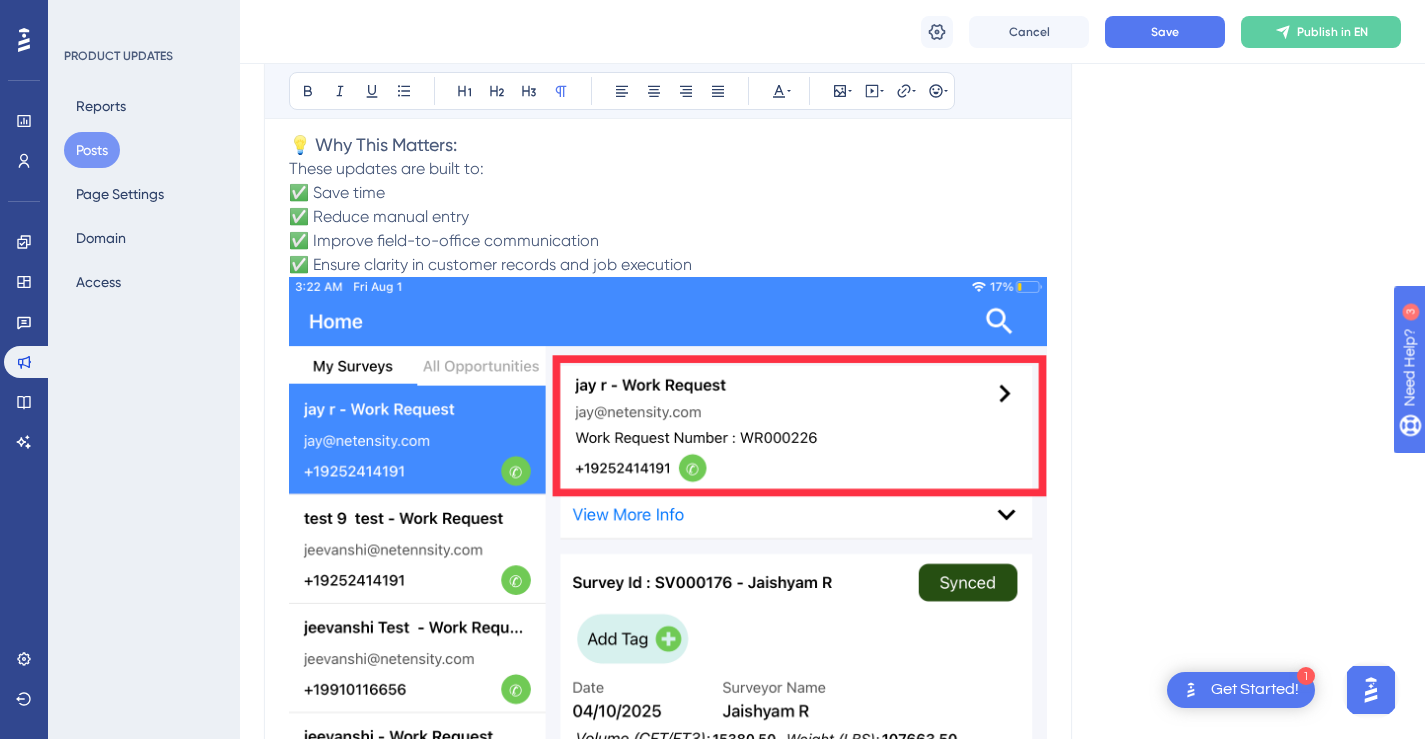 click at bounding box center (668, 782) 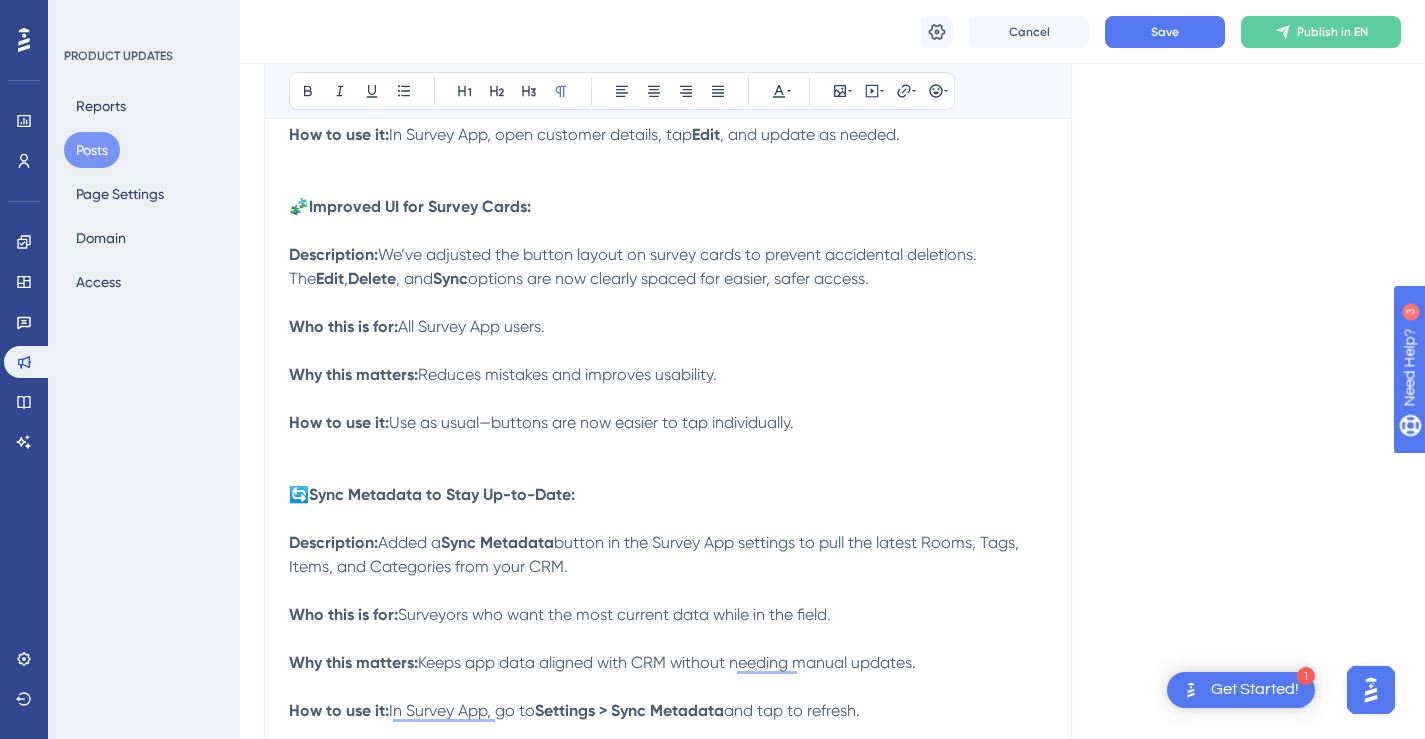 scroll, scrollTop: 473, scrollLeft: 0, axis: vertical 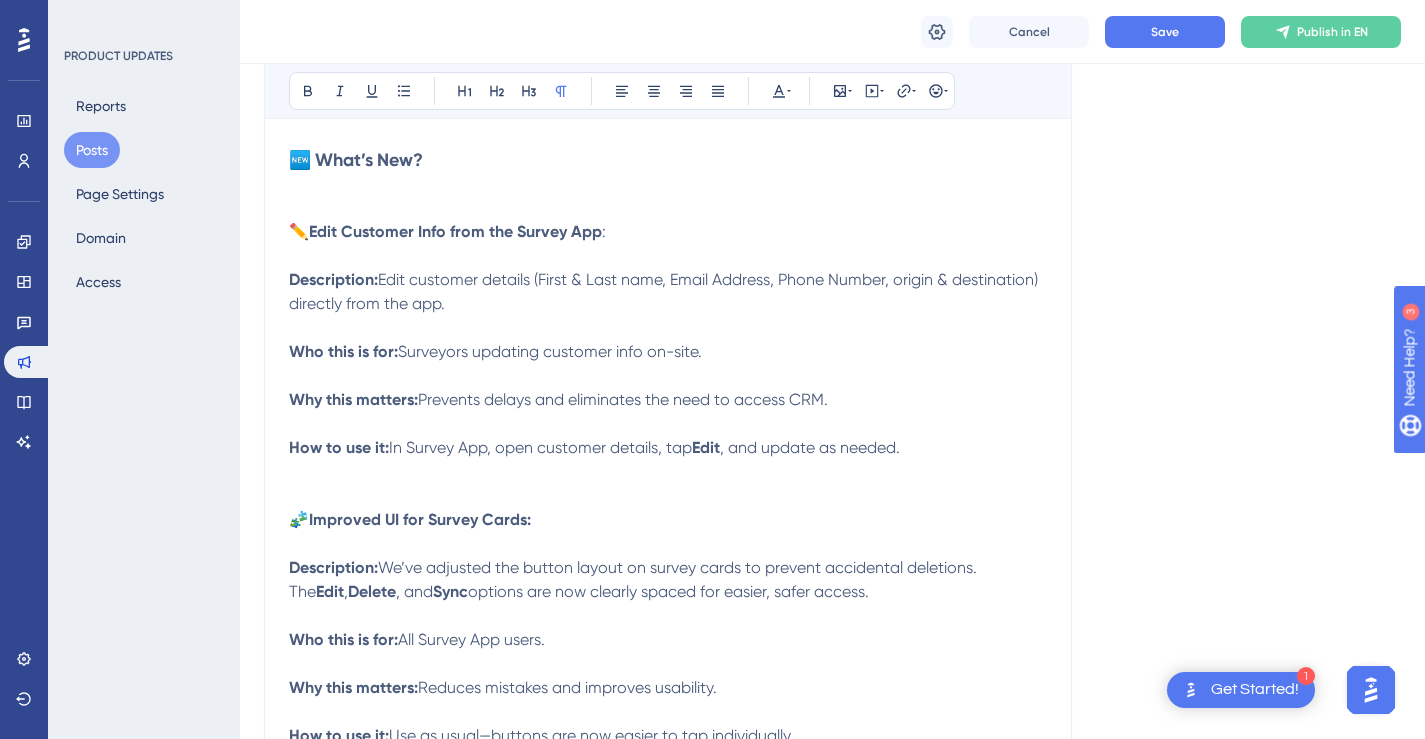 click at bounding box center [668, 472] 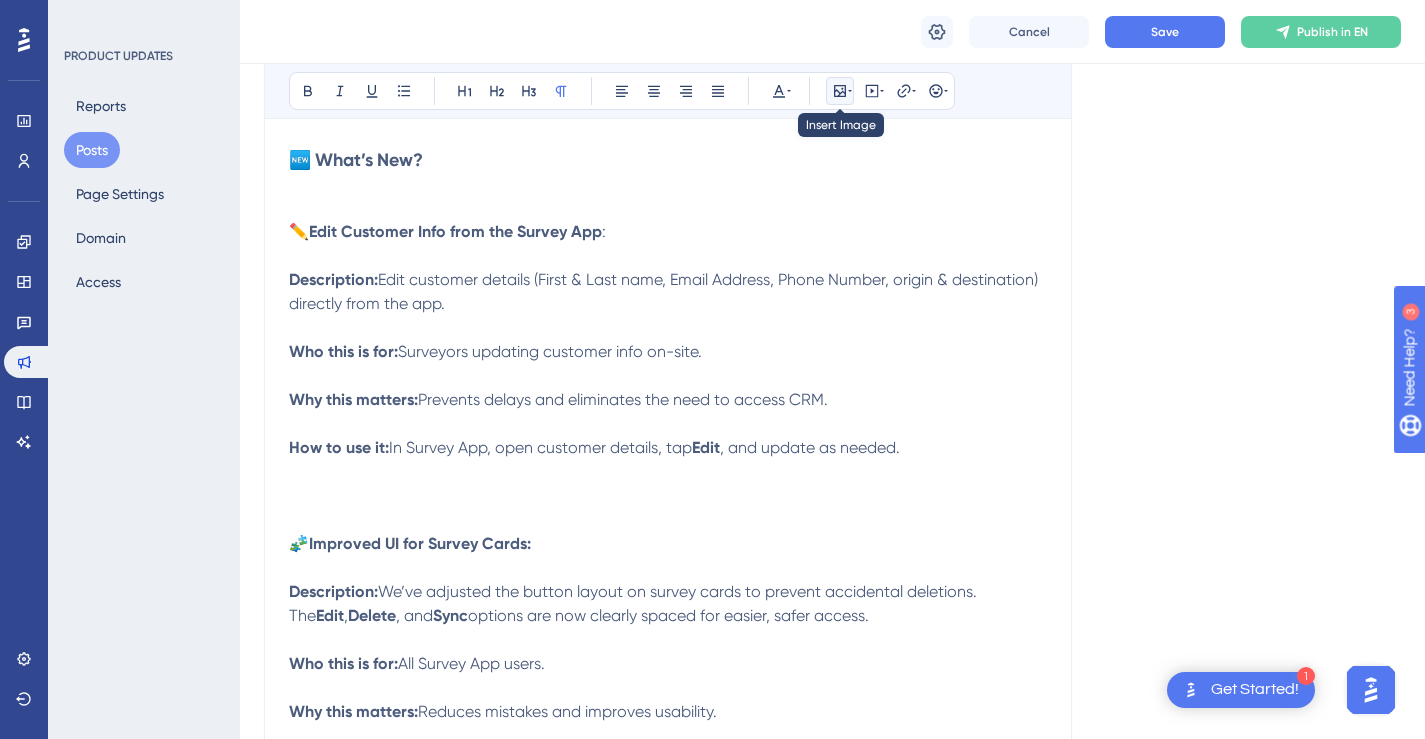 click at bounding box center [840, 91] 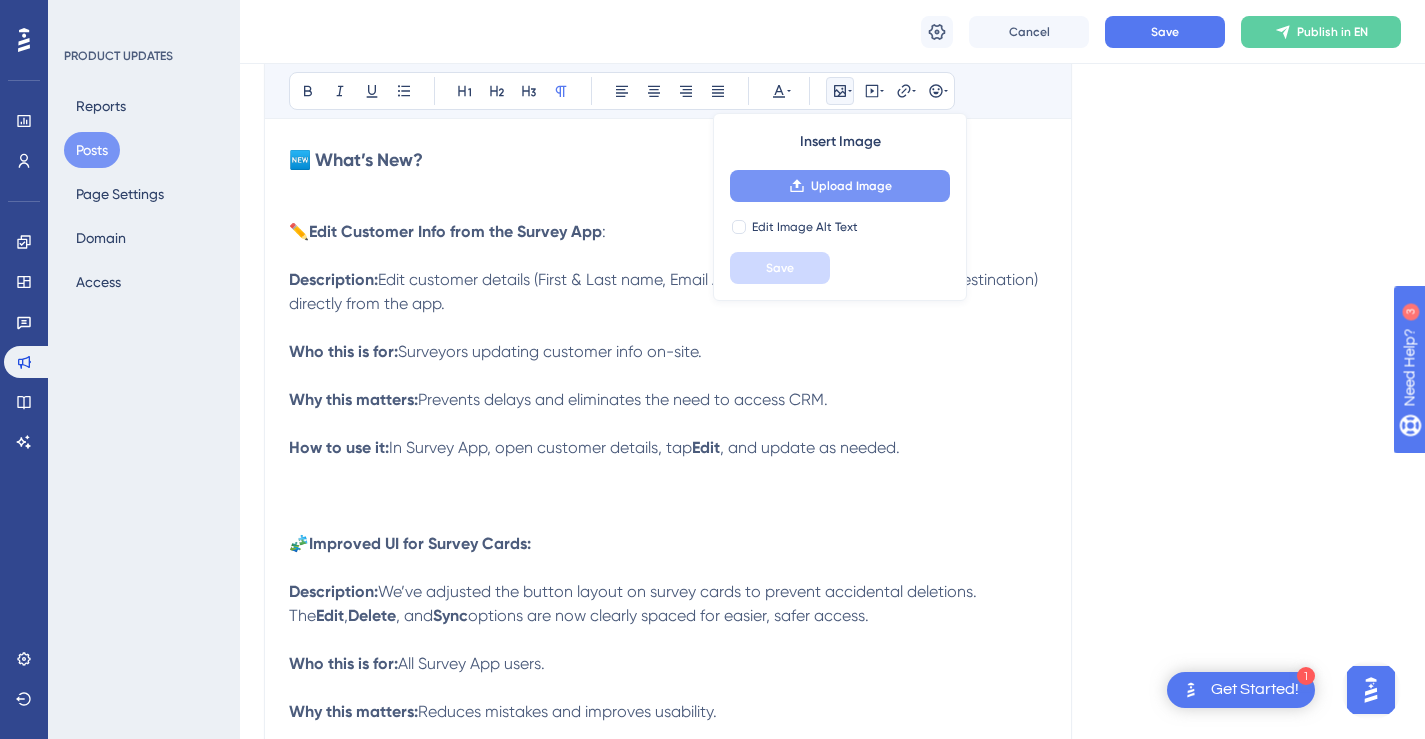 click on "Upload Image" at bounding box center (851, 186) 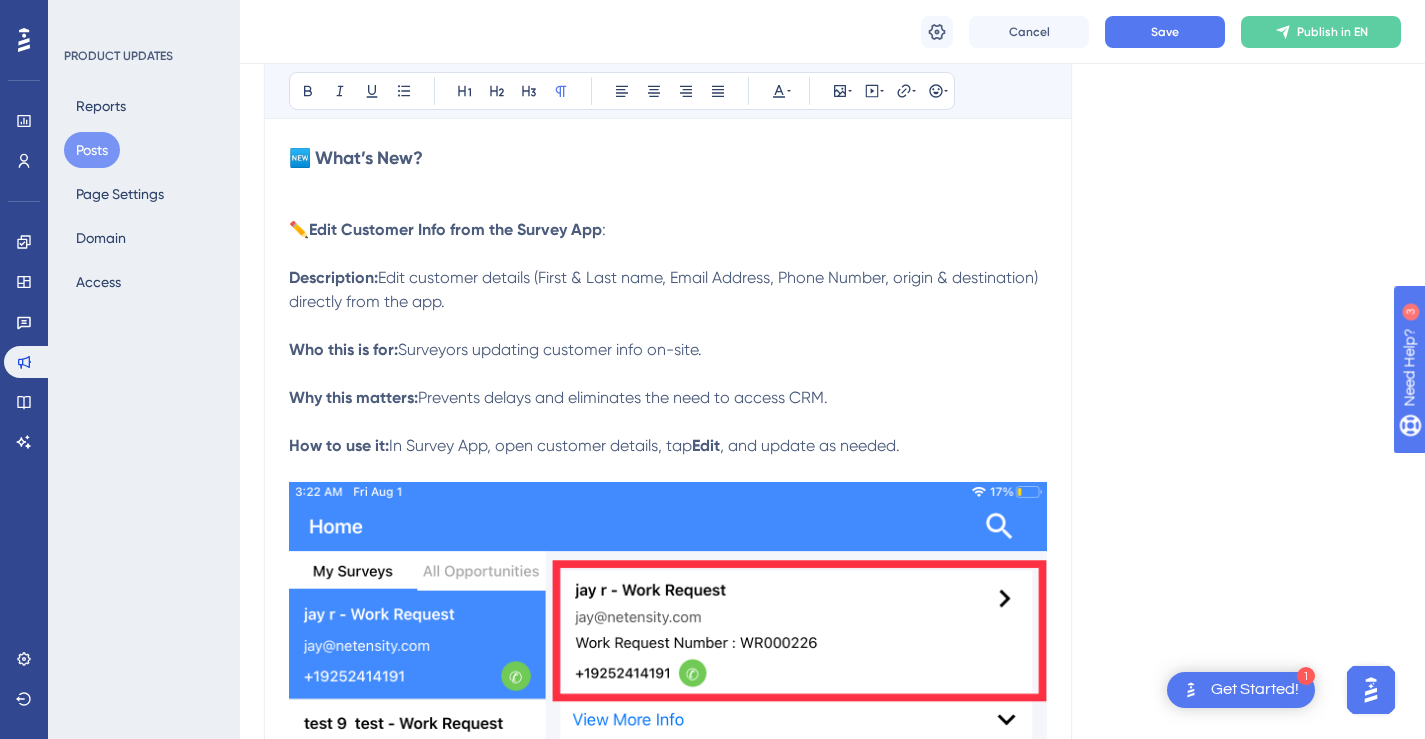 scroll, scrollTop: 622, scrollLeft: 0, axis: vertical 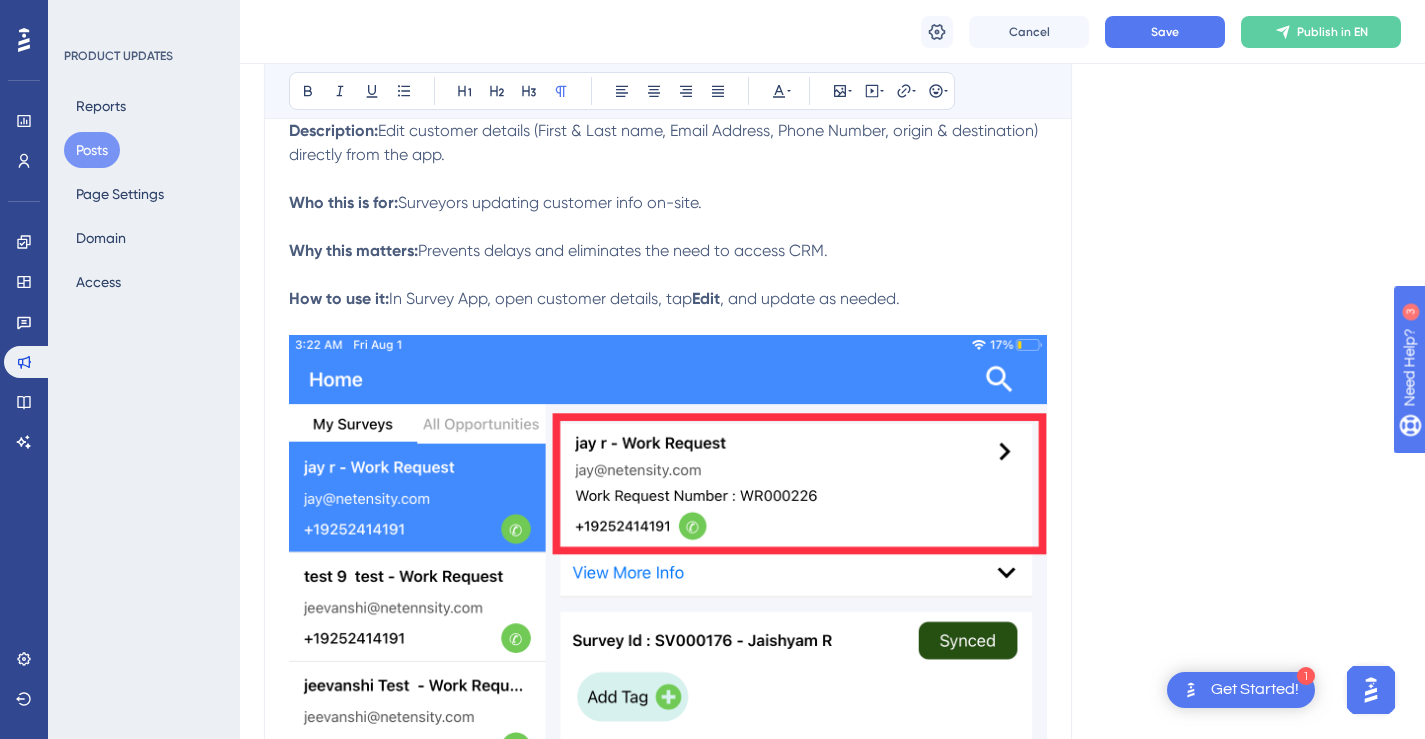click at bounding box center (668, 840) 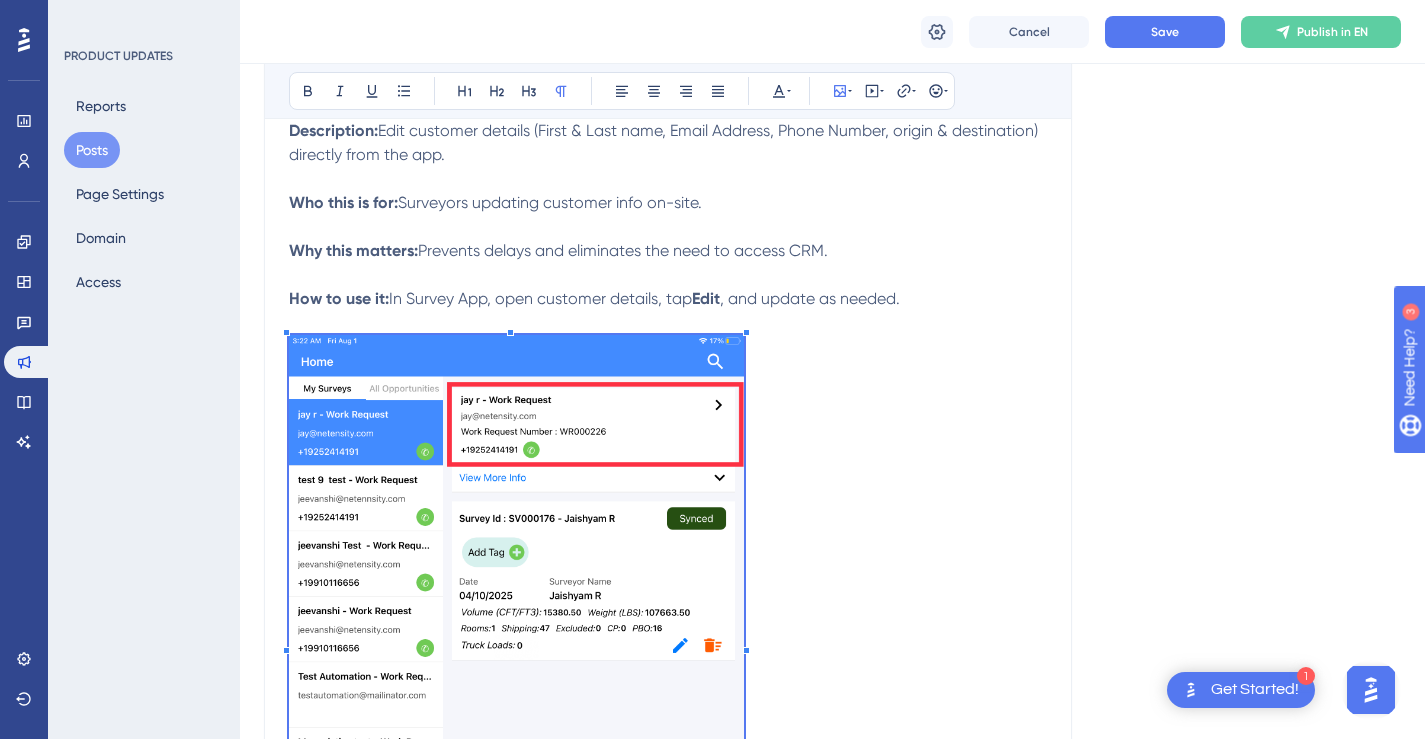 click at bounding box center [516, 642] 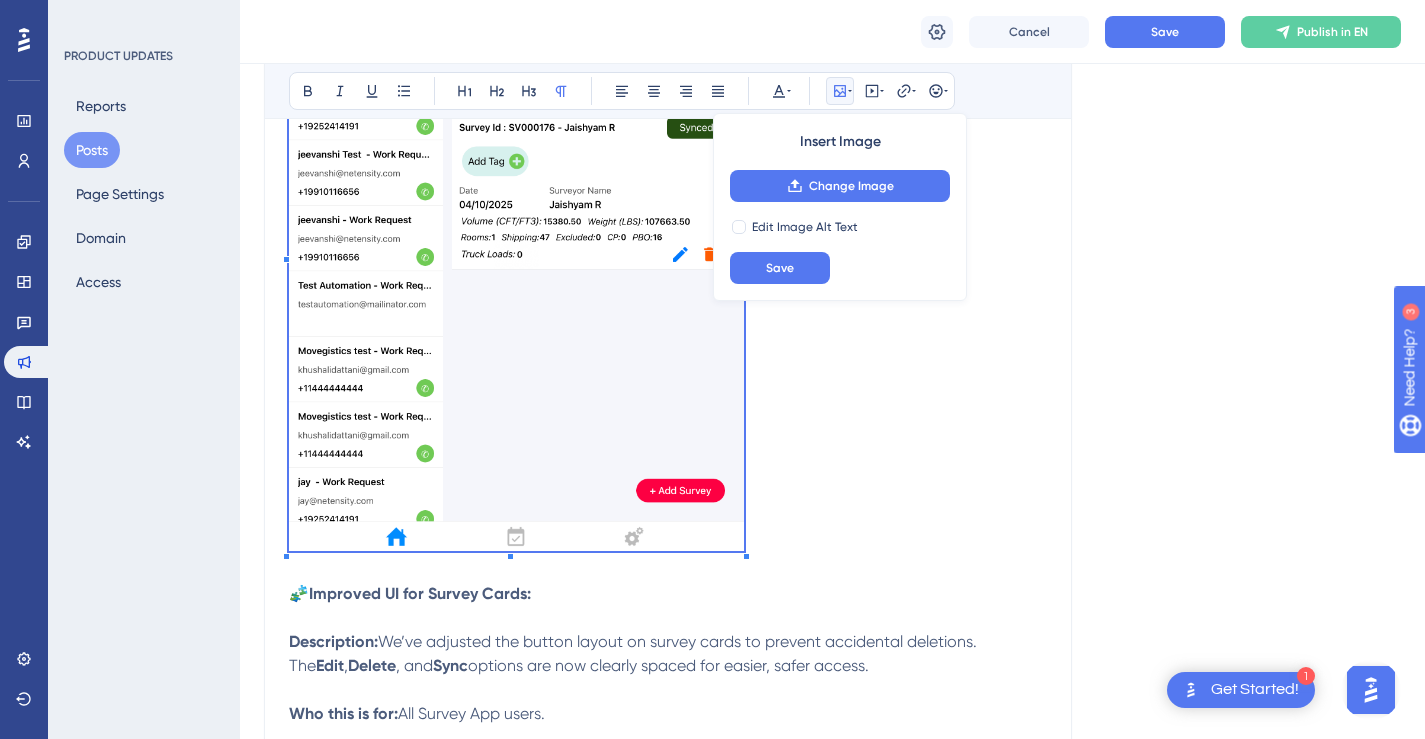 scroll, scrollTop: 1026, scrollLeft: 0, axis: vertical 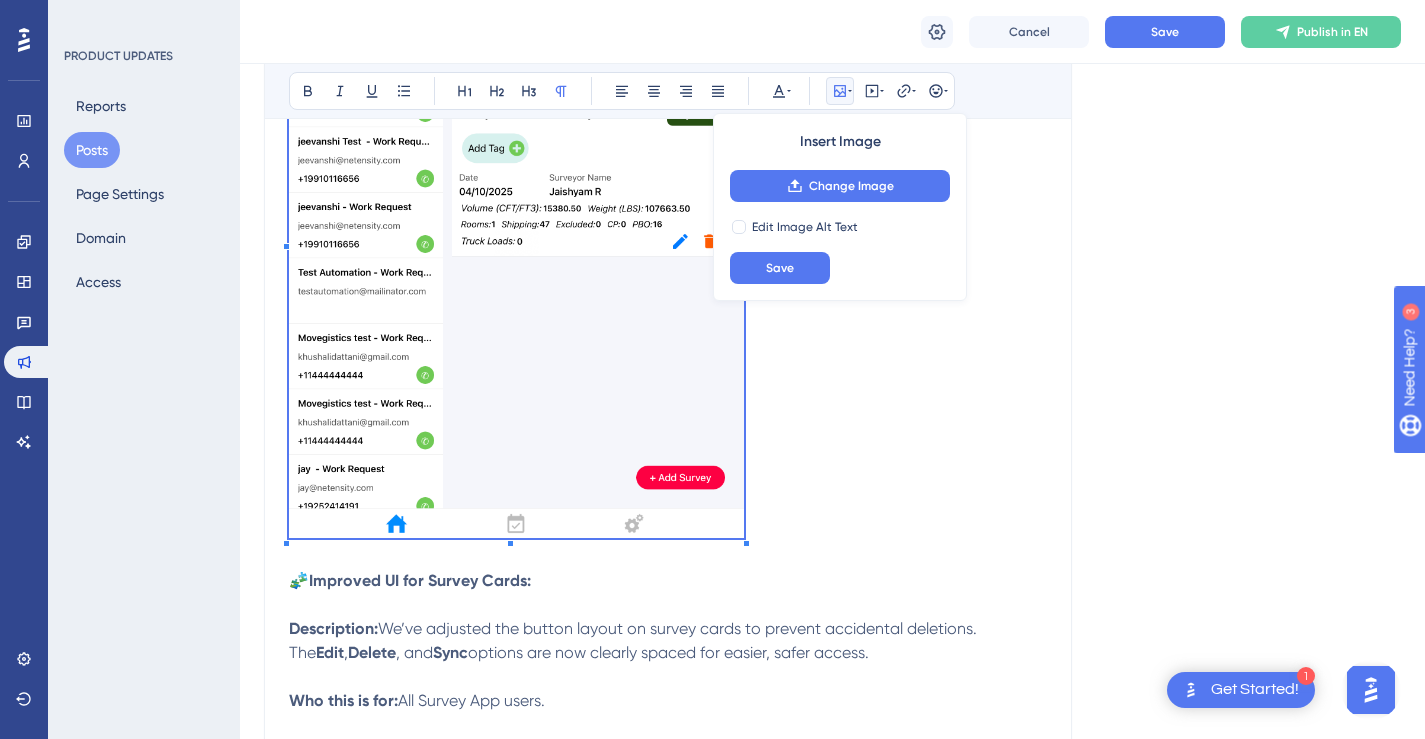 click at bounding box center [668, 238] 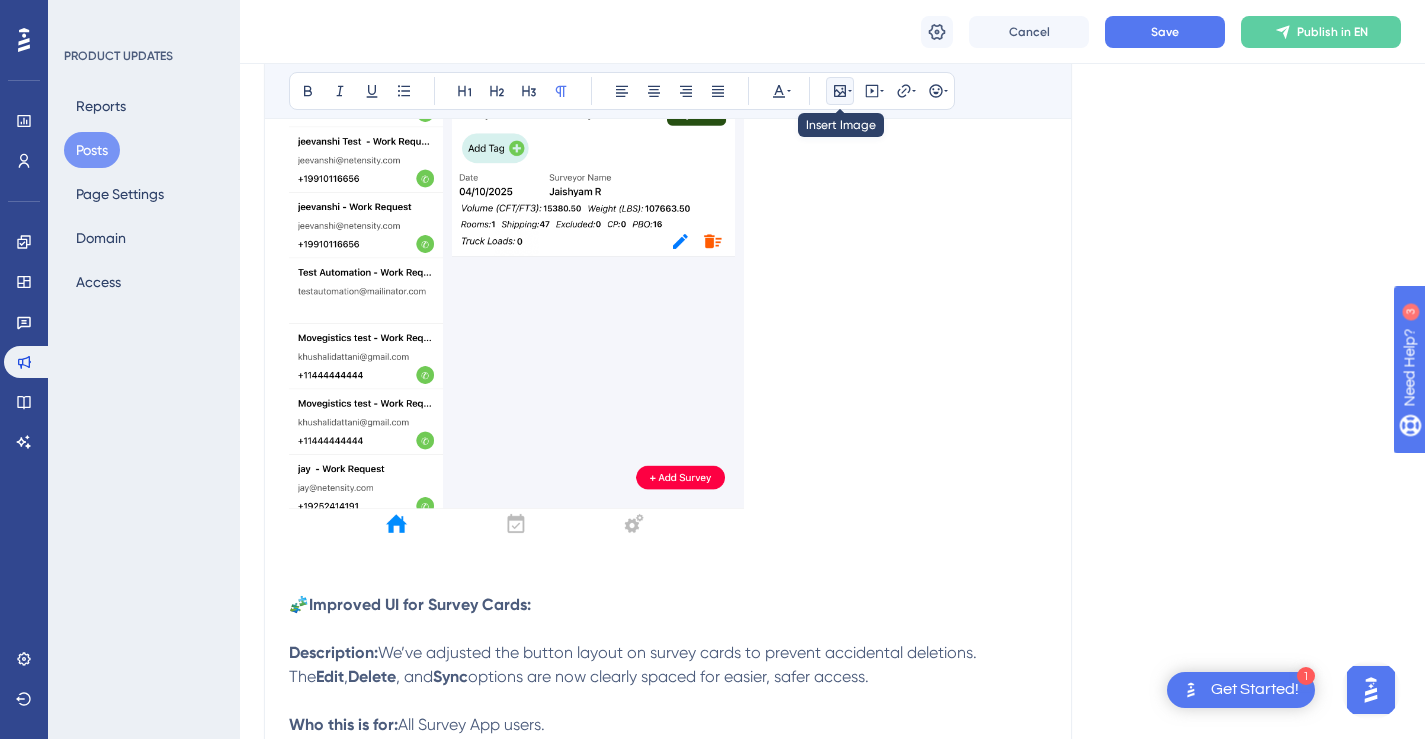 click at bounding box center [840, 91] 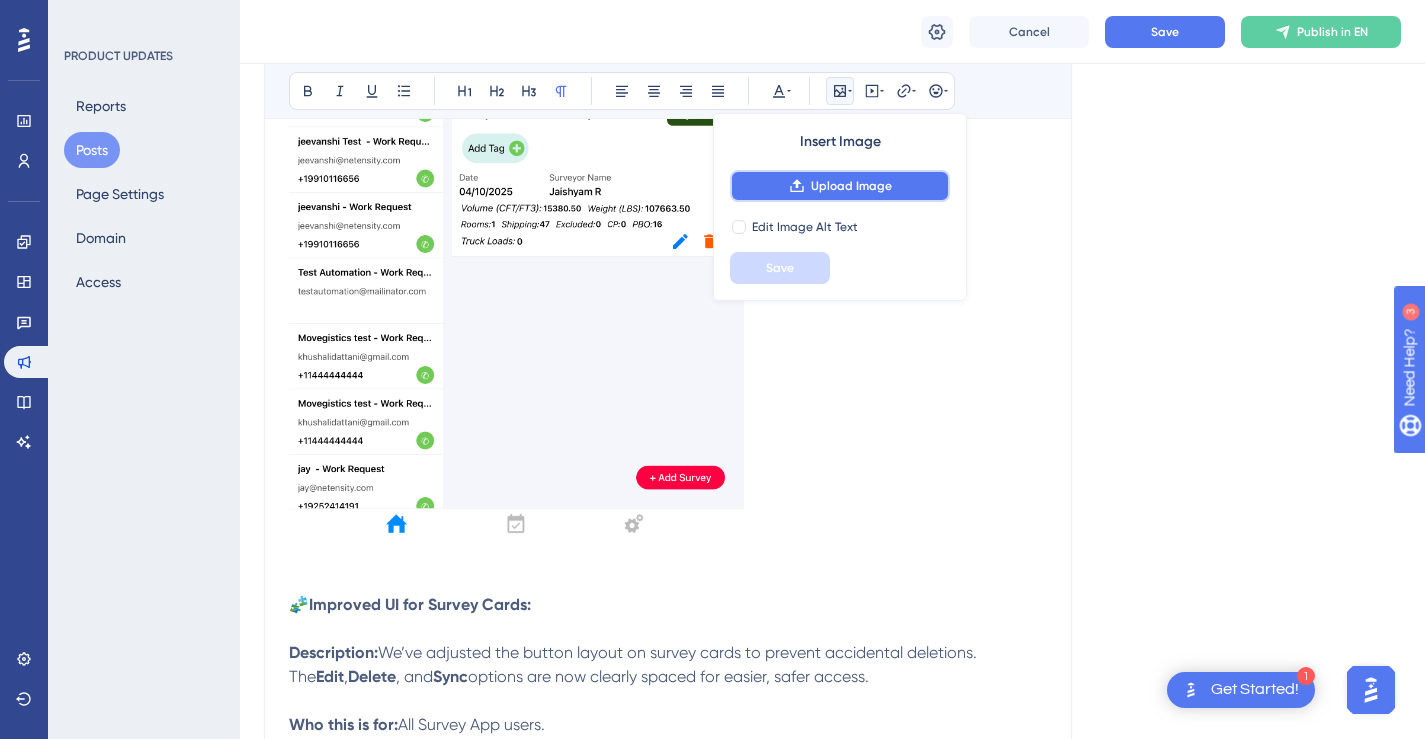 click on "Upload Image" at bounding box center (851, 186) 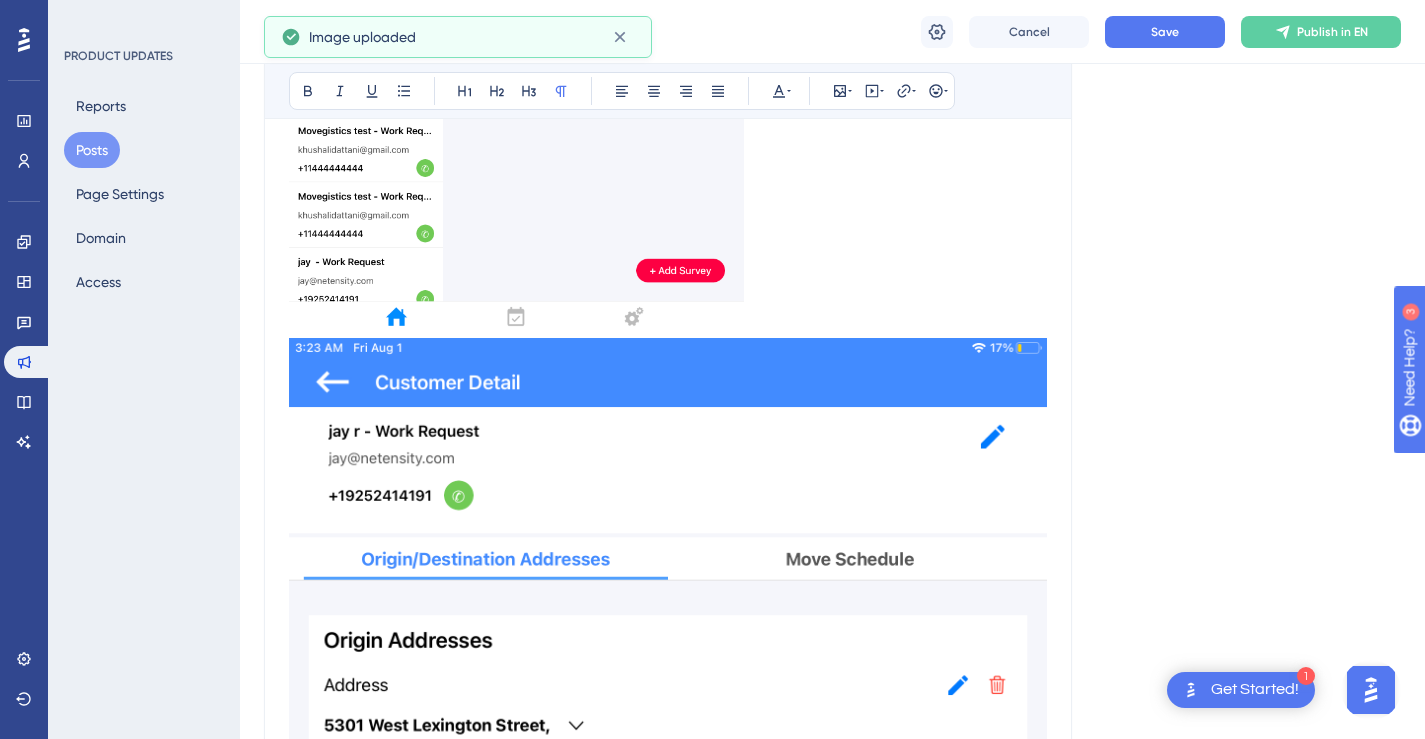 scroll, scrollTop: 1332, scrollLeft: 0, axis: vertical 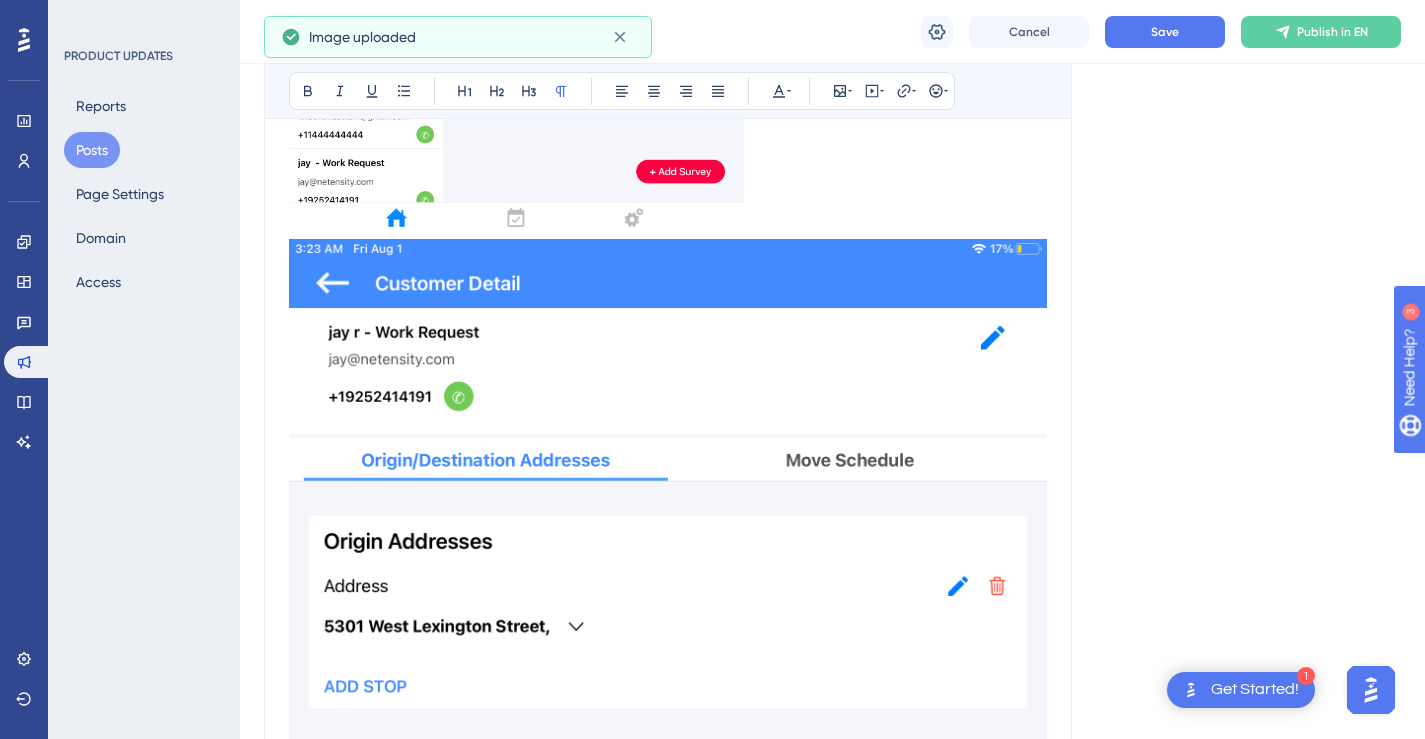 click at bounding box center [668, 744] 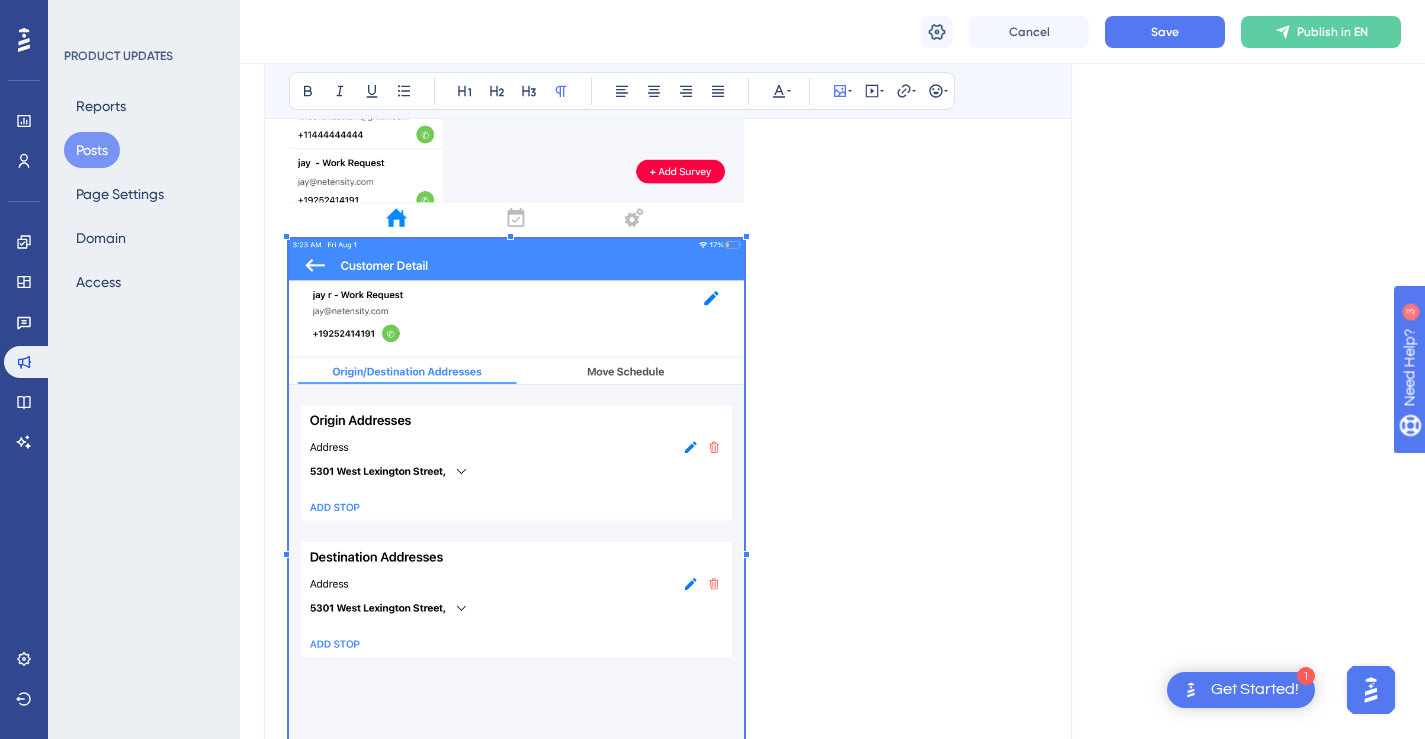 click at bounding box center (668, 546) 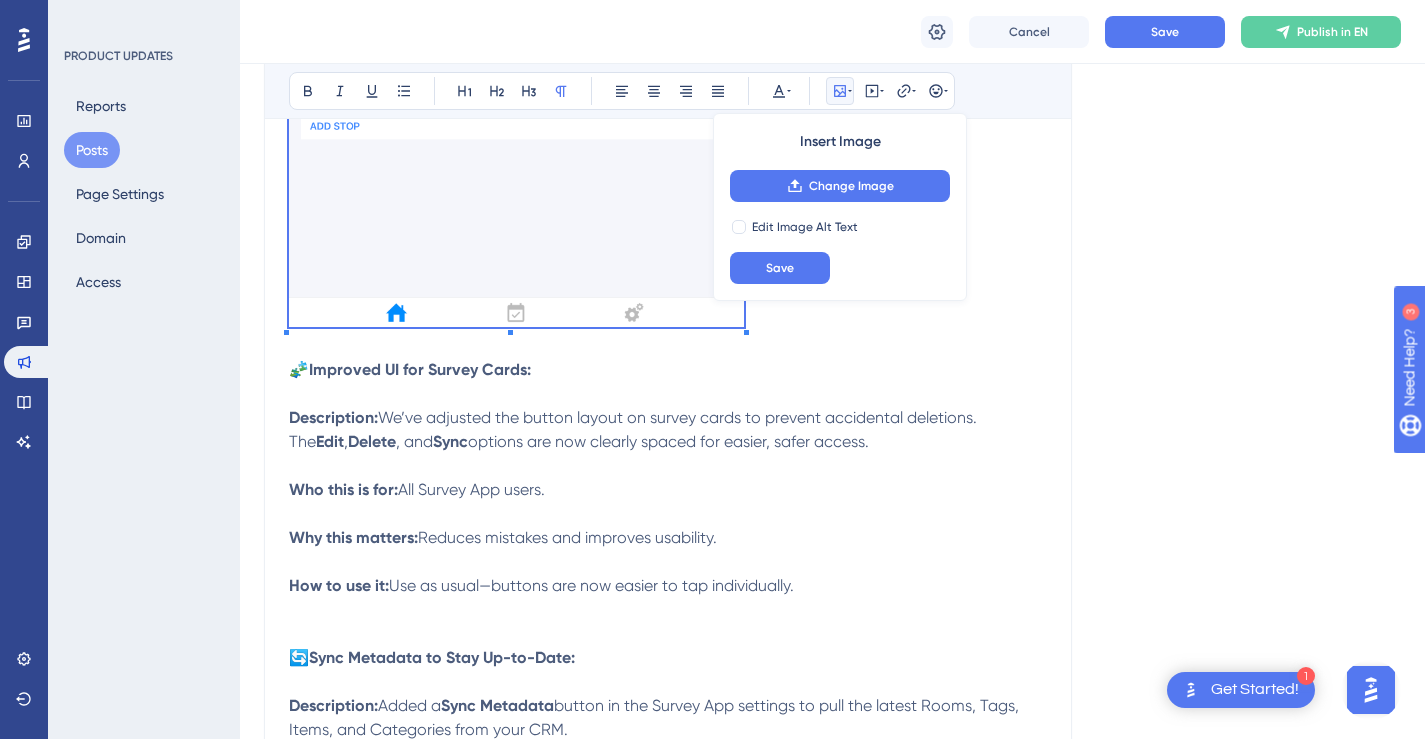 scroll, scrollTop: 2021, scrollLeft: 0, axis: vertical 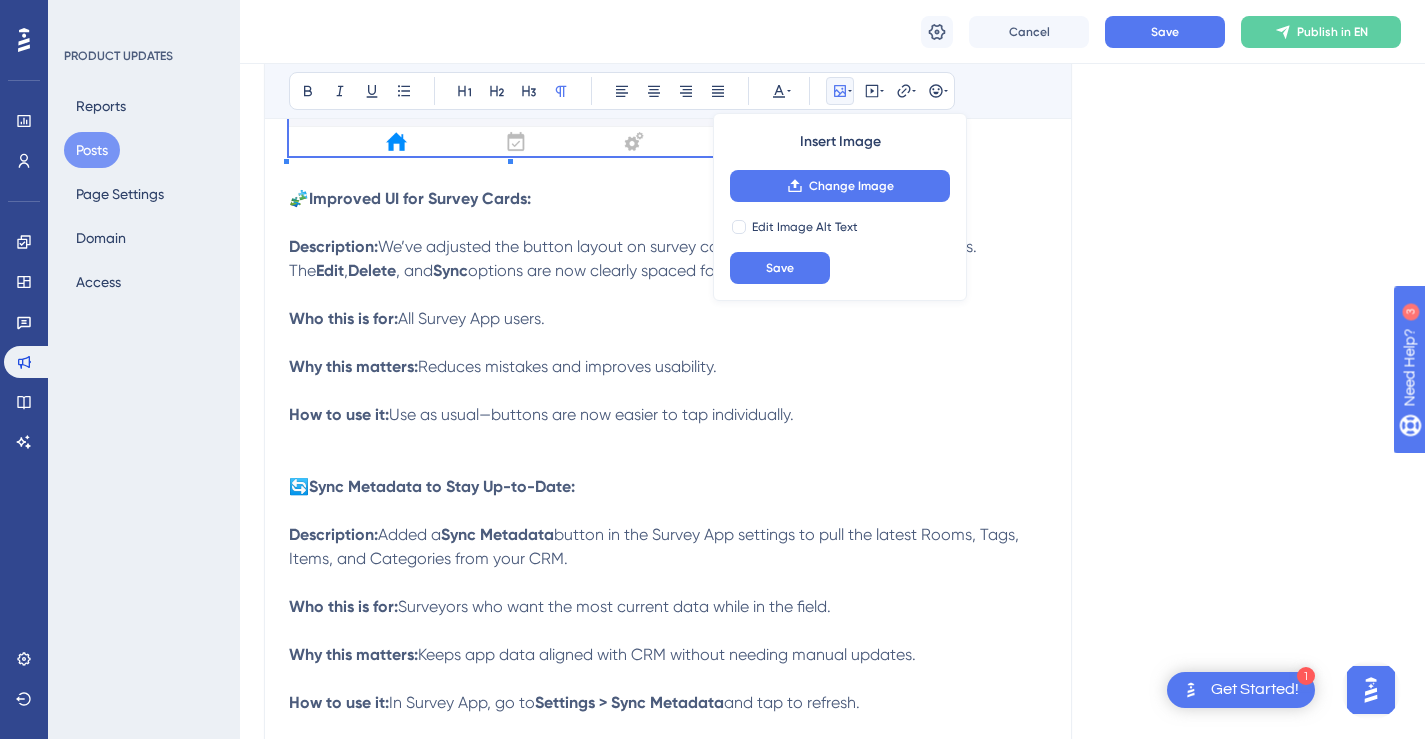 click on "How to use it:  Use as usual—buttons are now easier to tap individually." at bounding box center [668, 427] 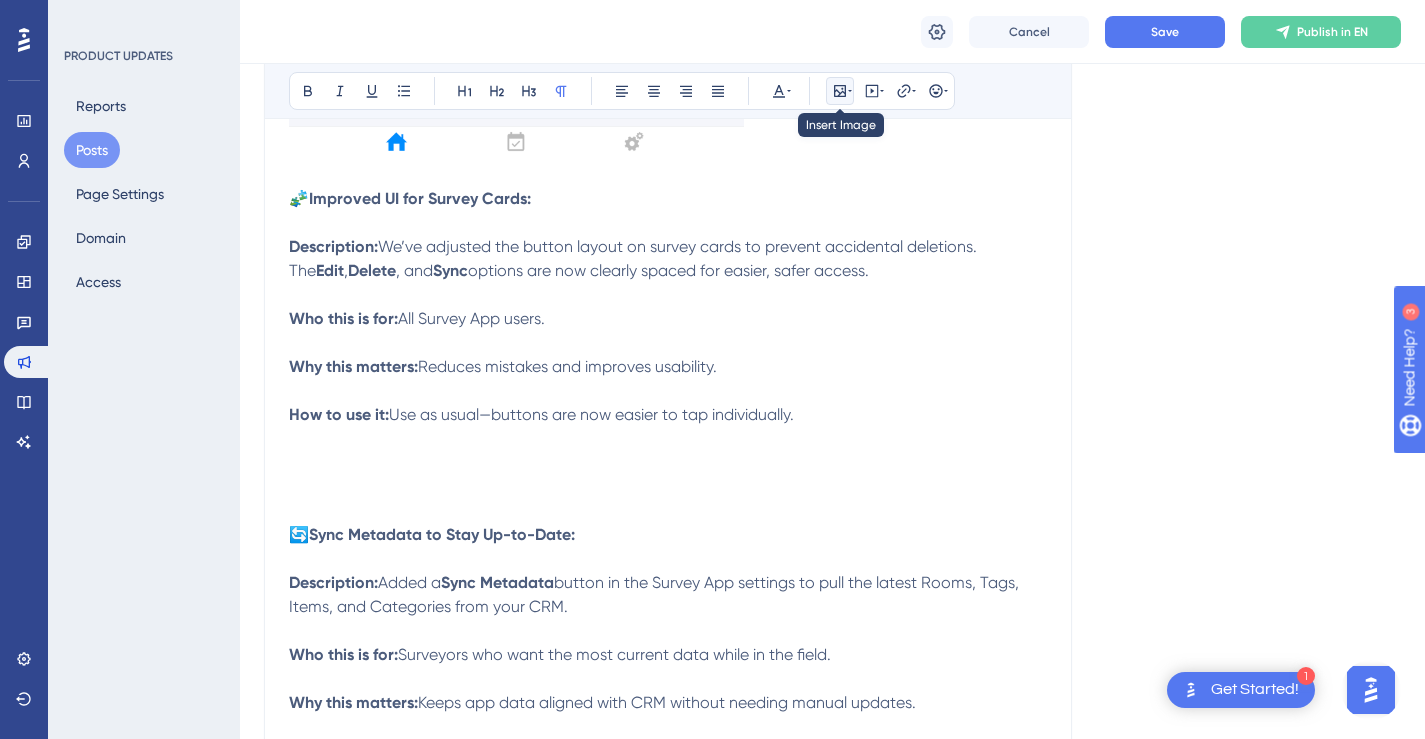 click at bounding box center (840, 91) 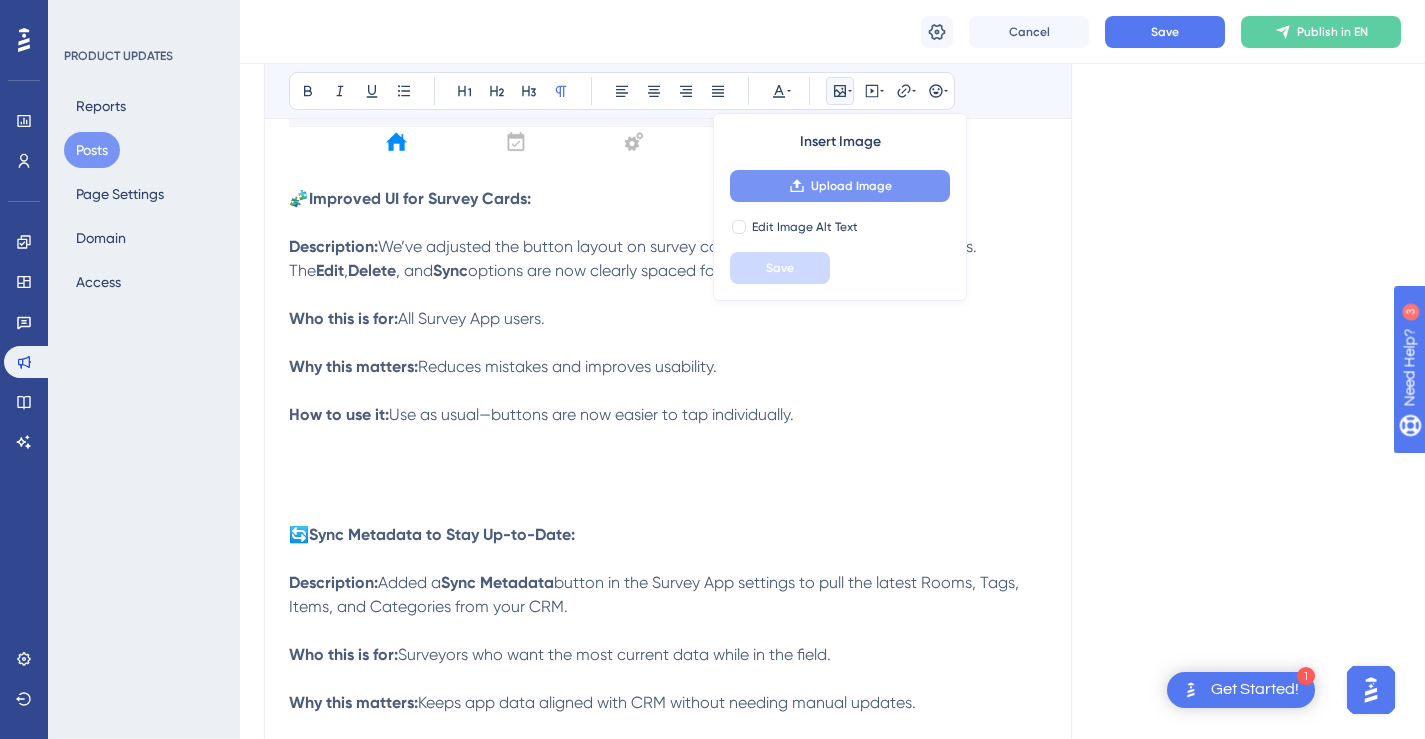 click on "Upload Image" at bounding box center (840, 186) 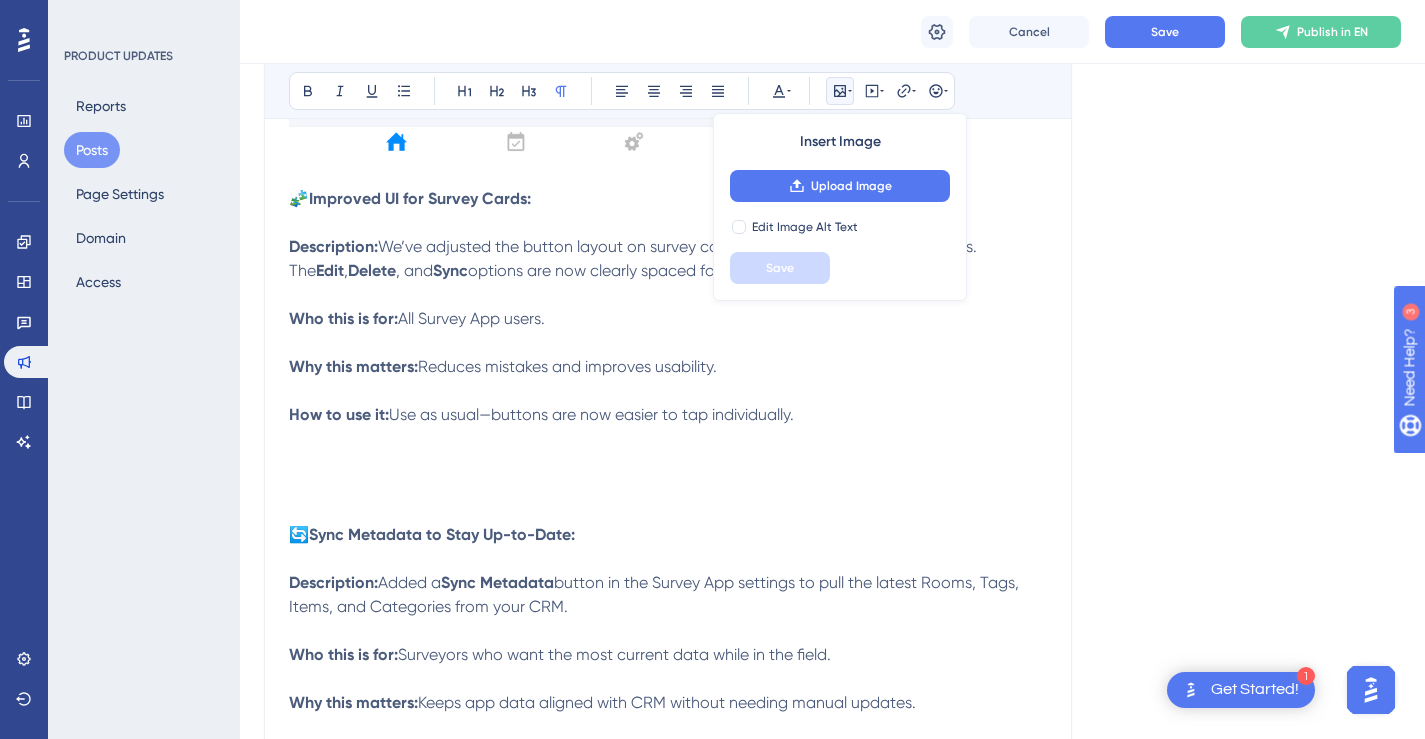 click on "How to use it:  Use as usual—buttons are now easier to tap individually." at bounding box center (668, 403) 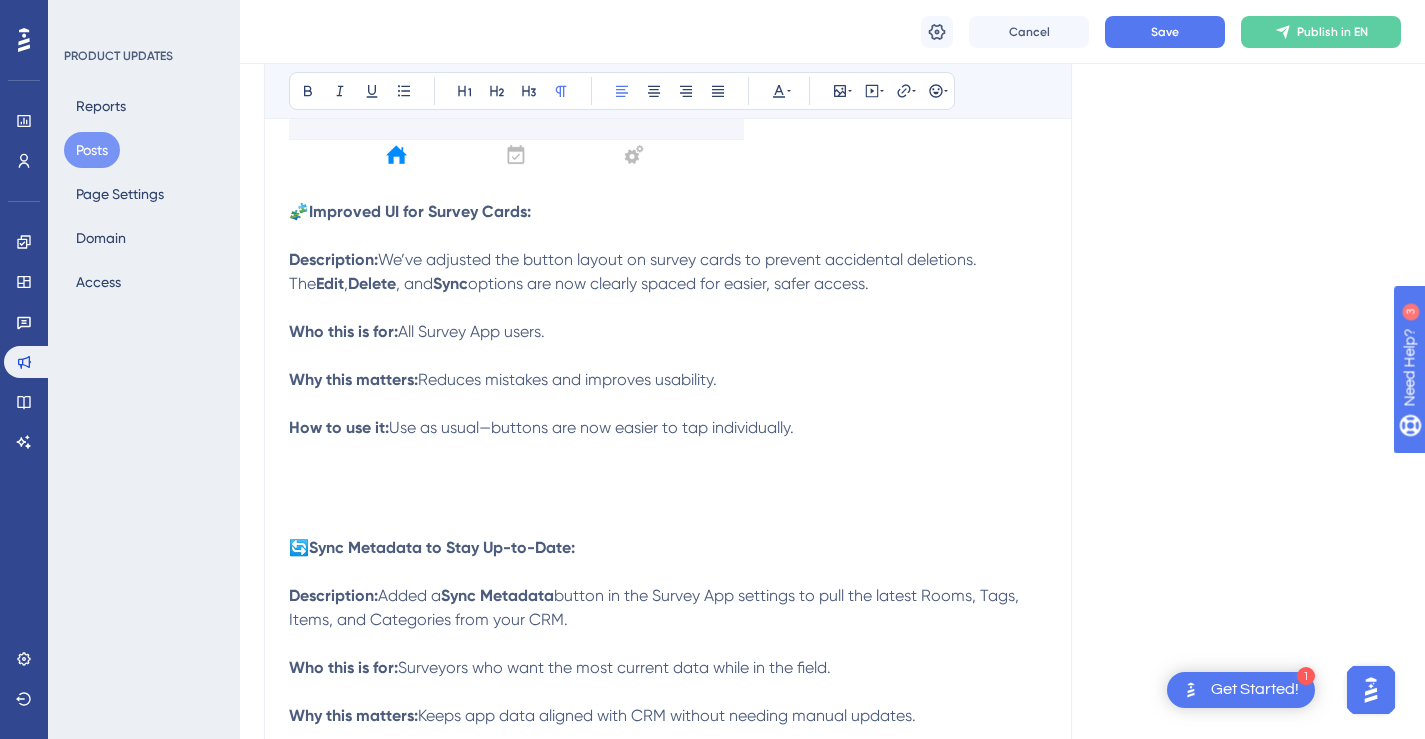 scroll, scrollTop: 2027, scrollLeft: 0, axis: vertical 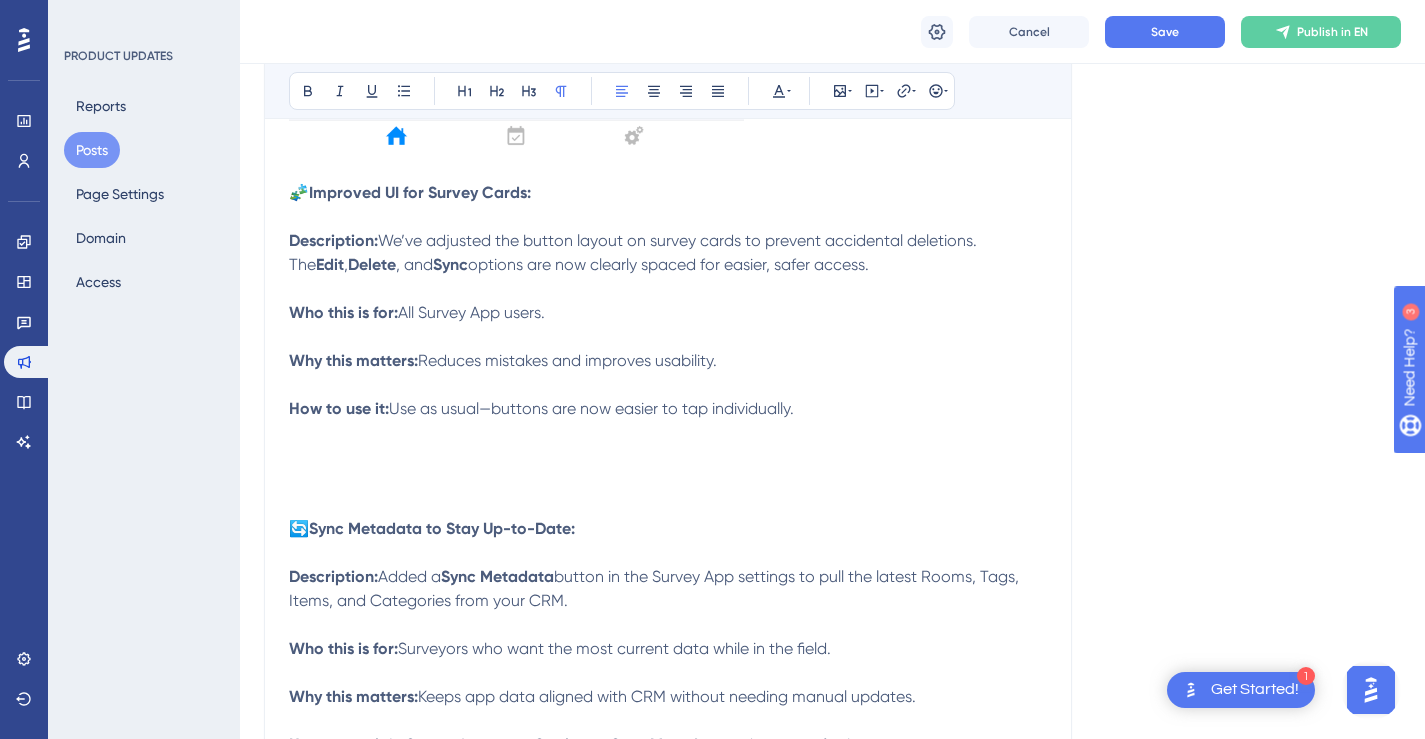 click on "We’ve adjusted the button layout on survey cards to prevent accidental deletions. The" at bounding box center (635, 252) 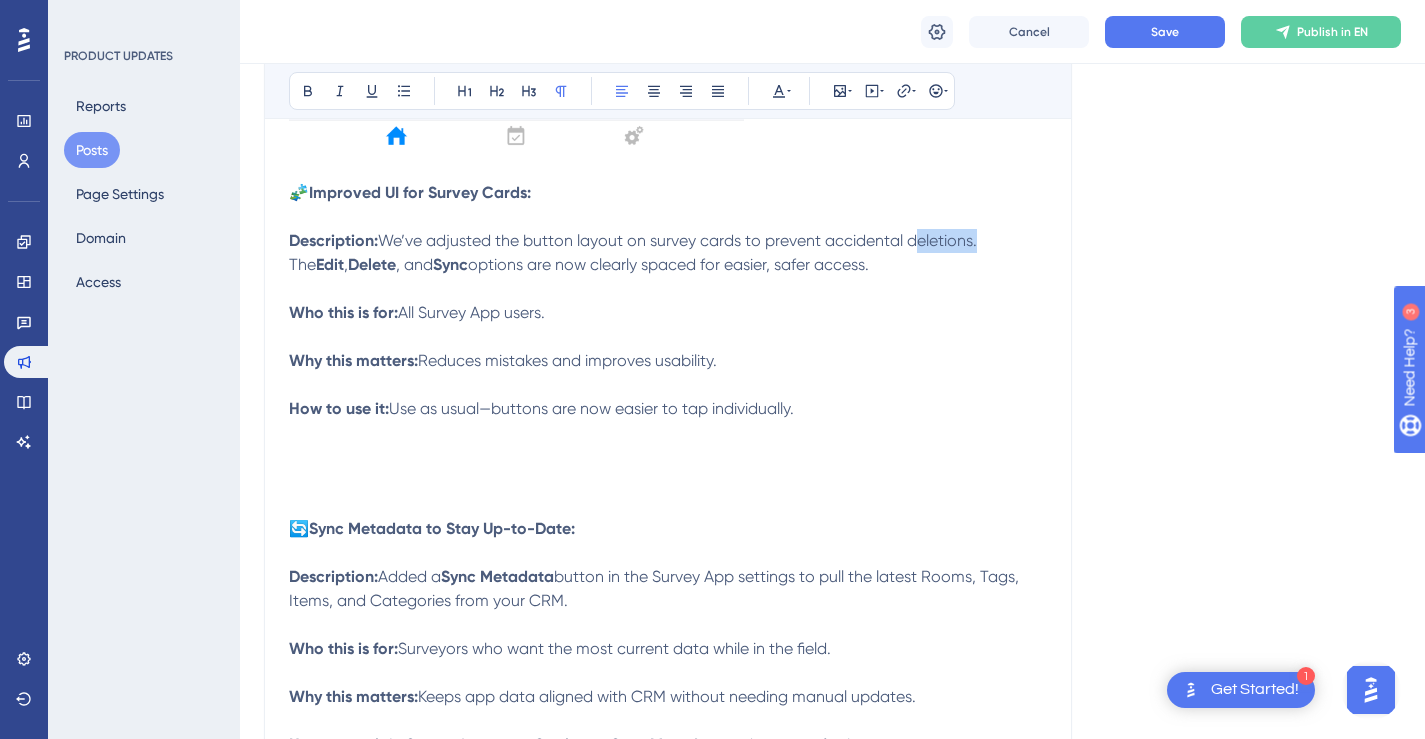 click on "We’ve adjusted the button layout on survey cards to prevent accidental deletions. The" at bounding box center (635, 252) 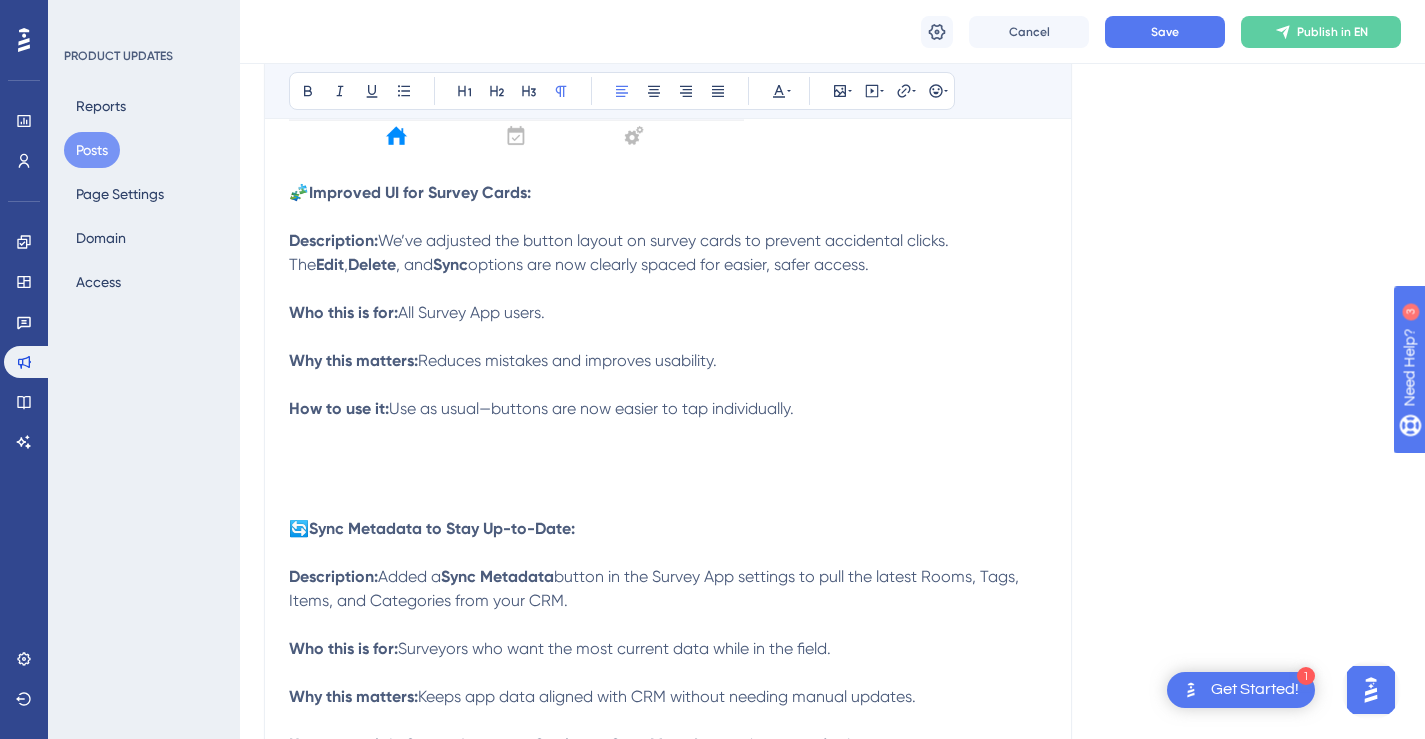 click on "options are now clearly spaced for easier, safer access." at bounding box center (668, 264) 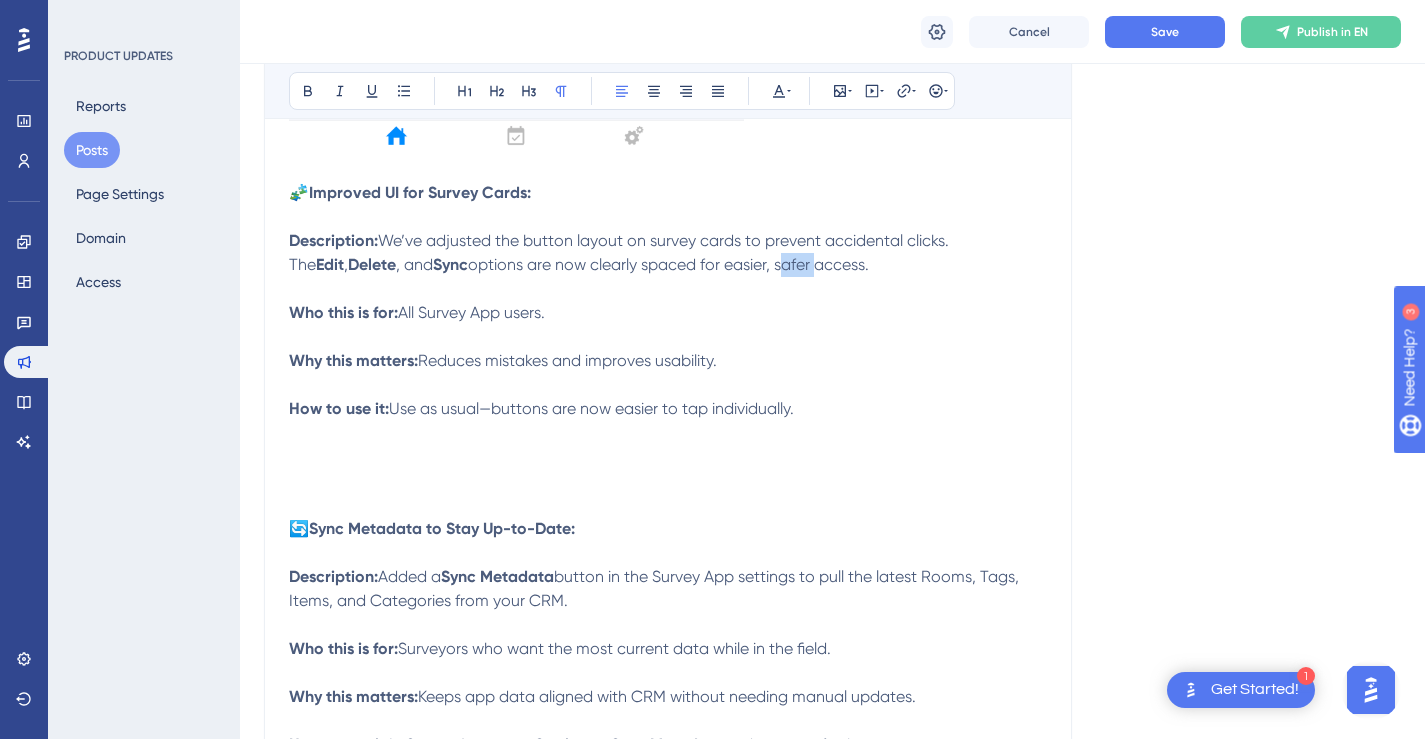click on "options are now clearly spaced for easier, safer access." at bounding box center [668, 264] 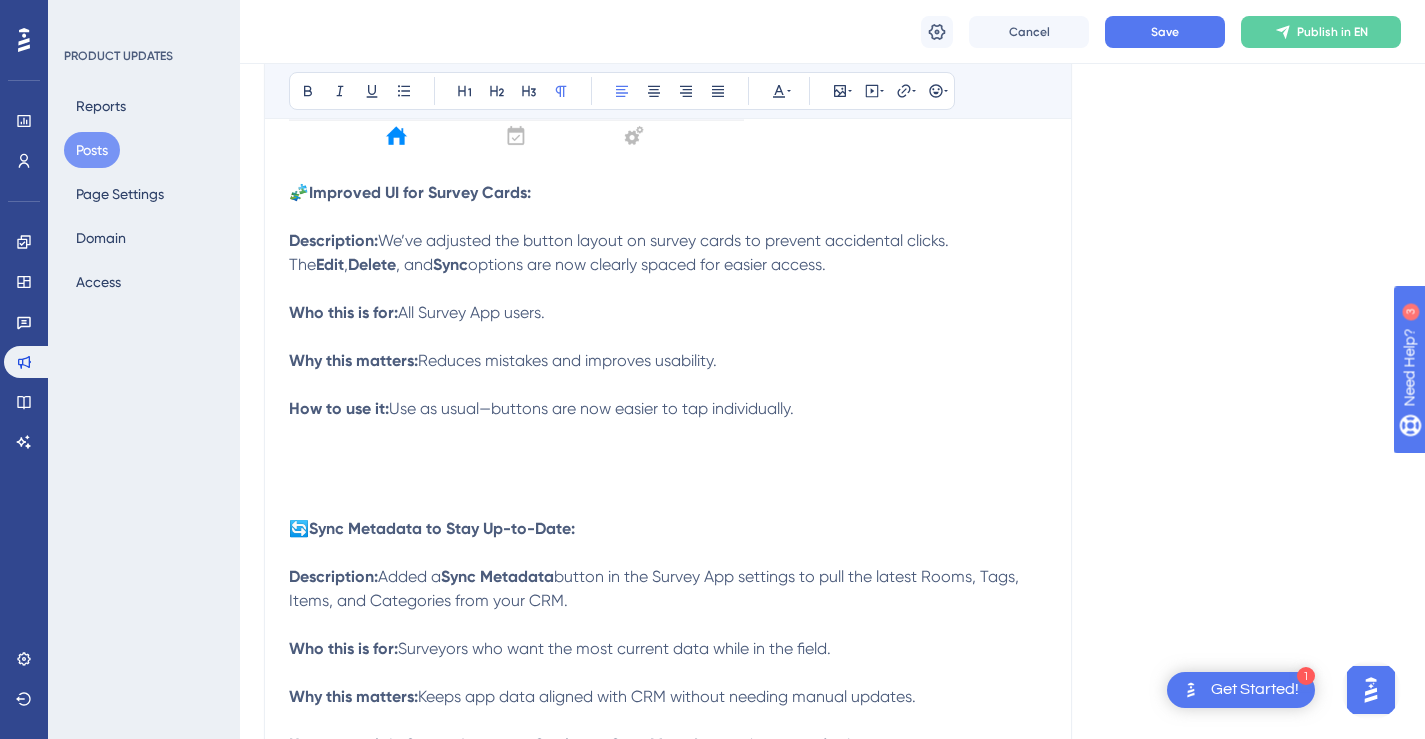 click on "Description:  We’ve adjusted the button layout on survey cards to prevent accidental clicks. The  Edit ,  Delete , and  Sync  options are now clearly spaced for easier access." at bounding box center (668, 241) 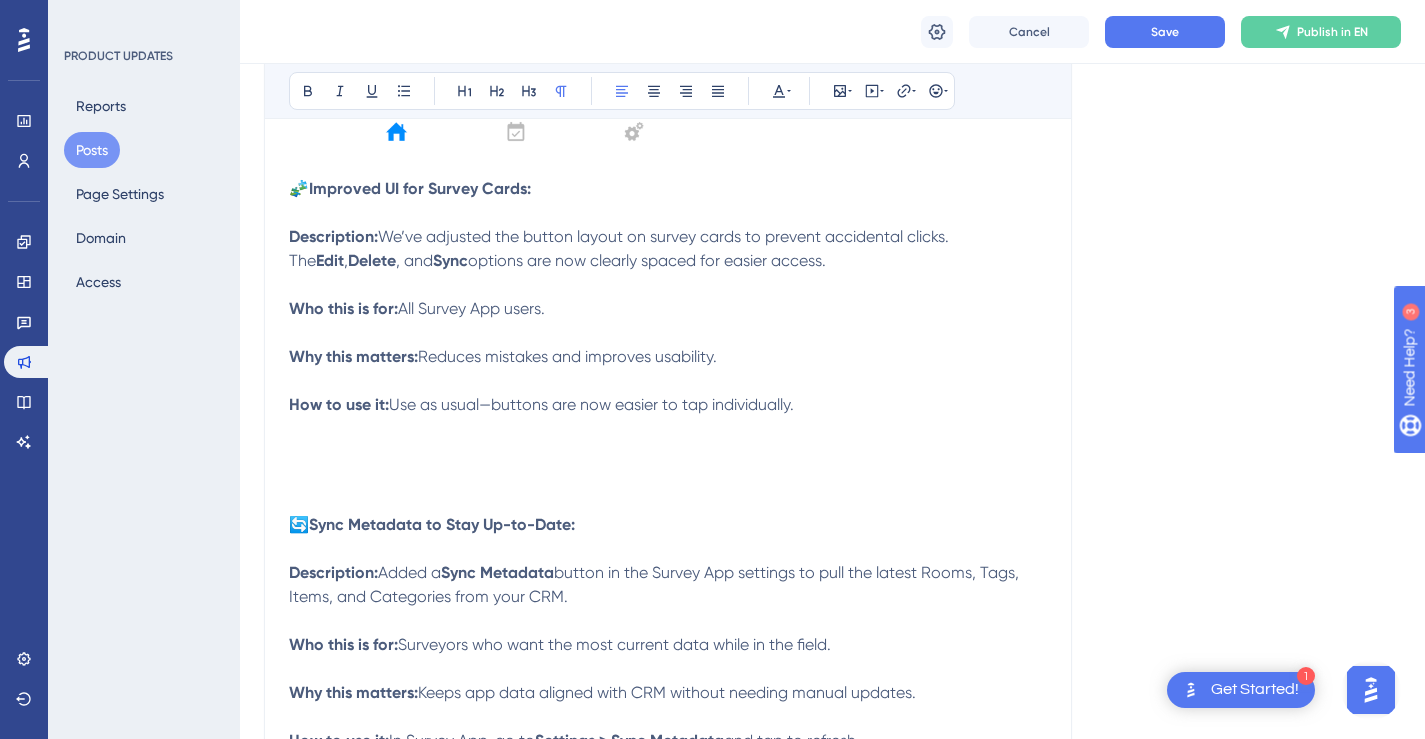 click at bounding box center (668, 429) 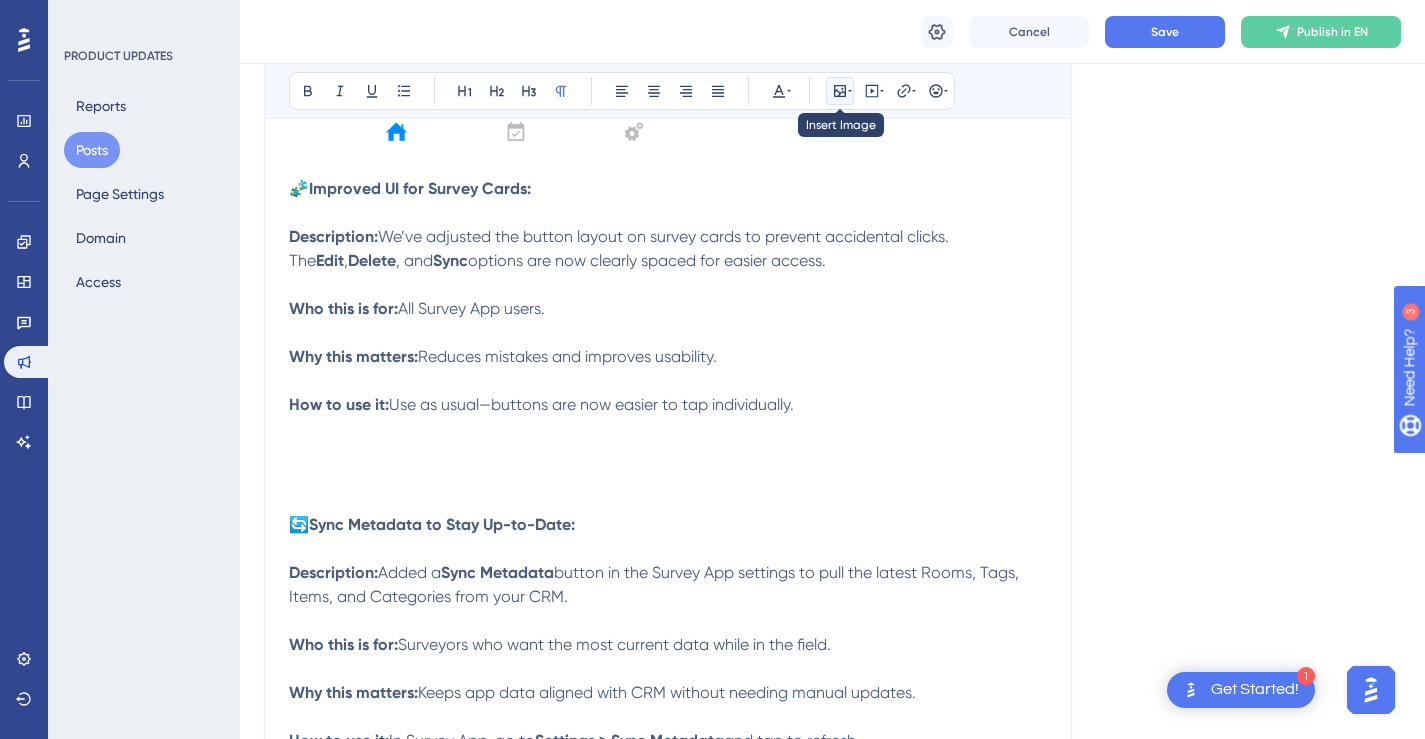 click at bounding box center (840, 91) 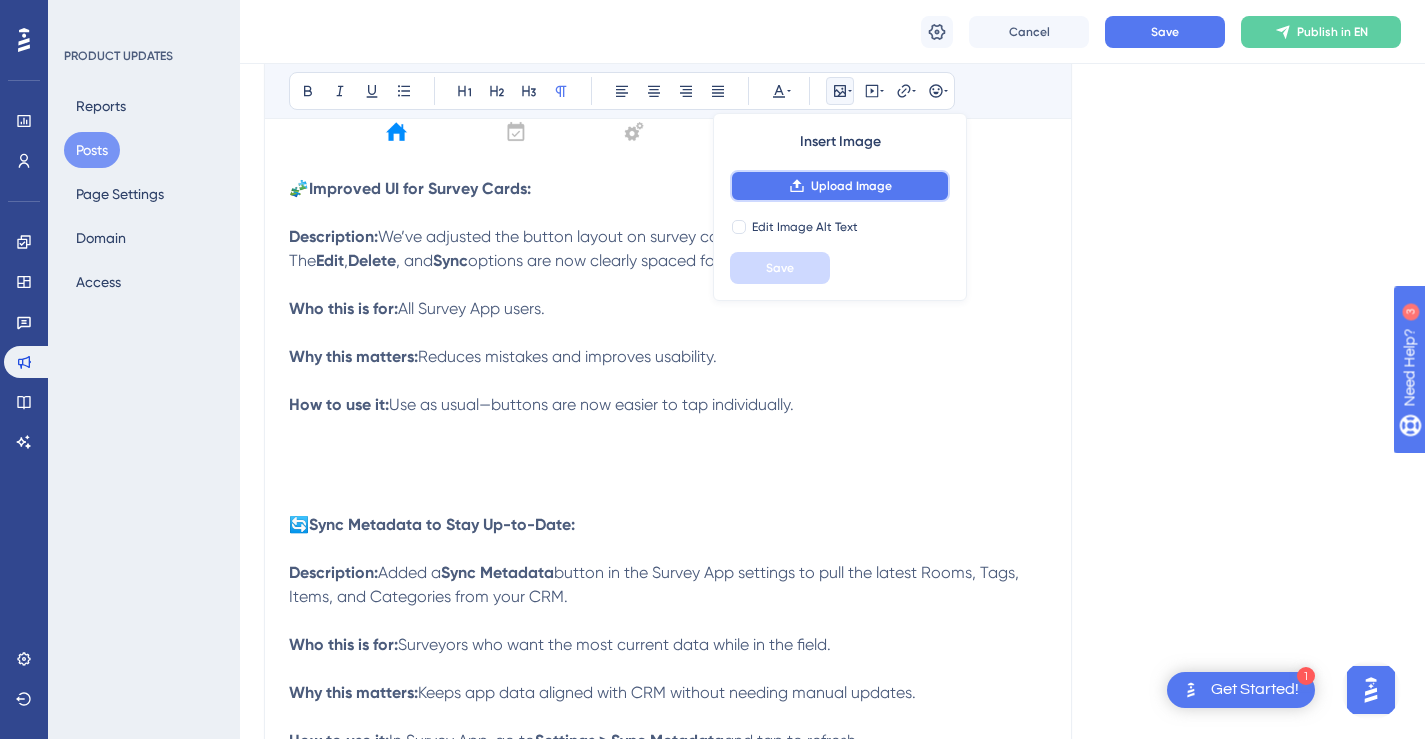 click on "Upload Image" at bounding box center (851, 186) 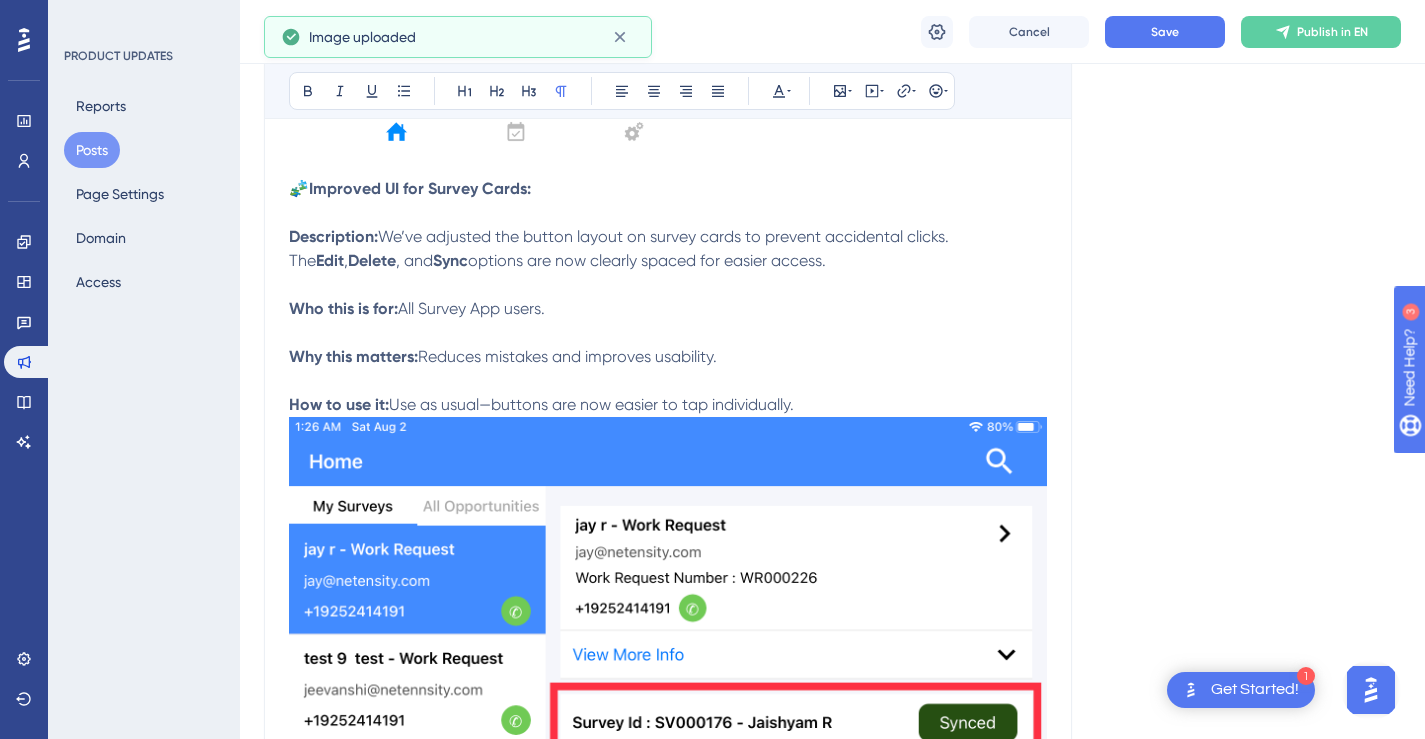 click on "How to use it:  Use as usual—buttons are now easier to tap individually." at bounding box center [668, 393] 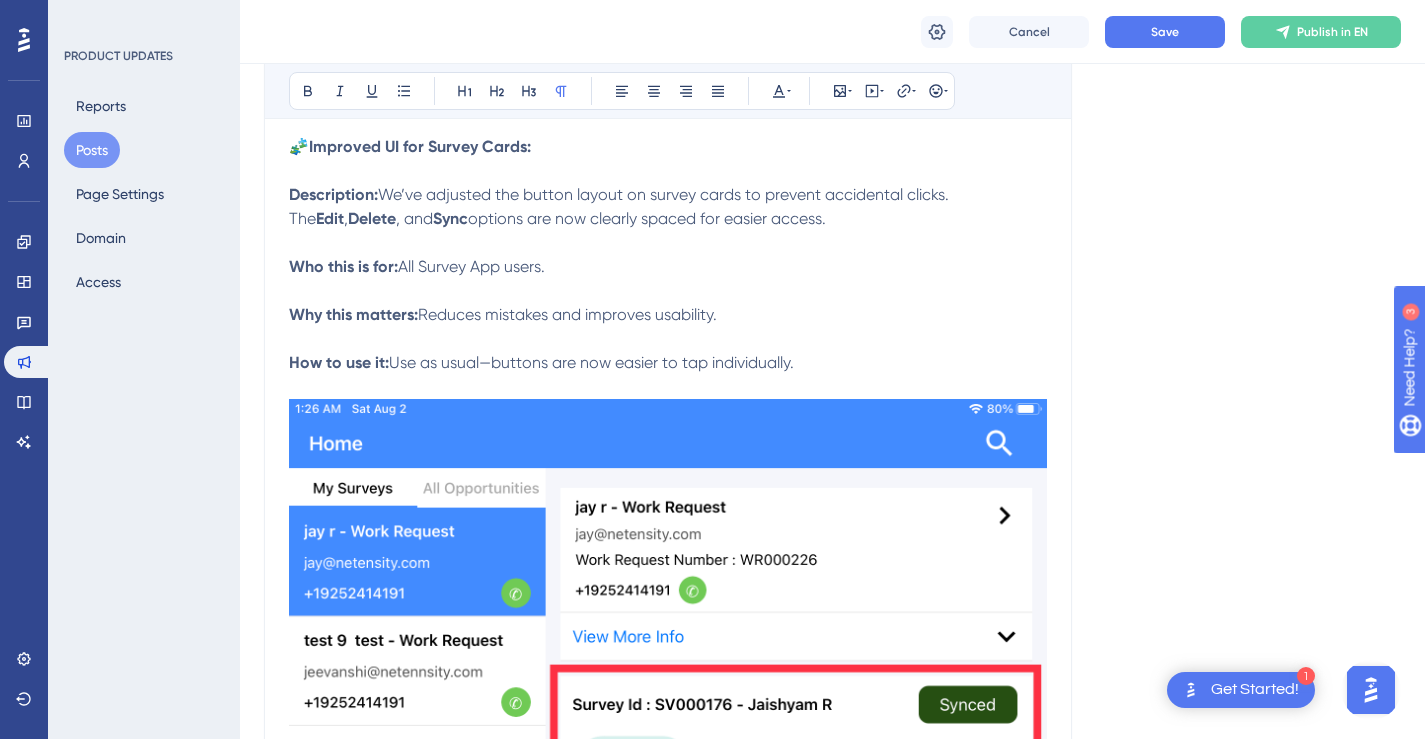 scroll, scrollTop: 2078, scrollLeft: 0, axis: vertical 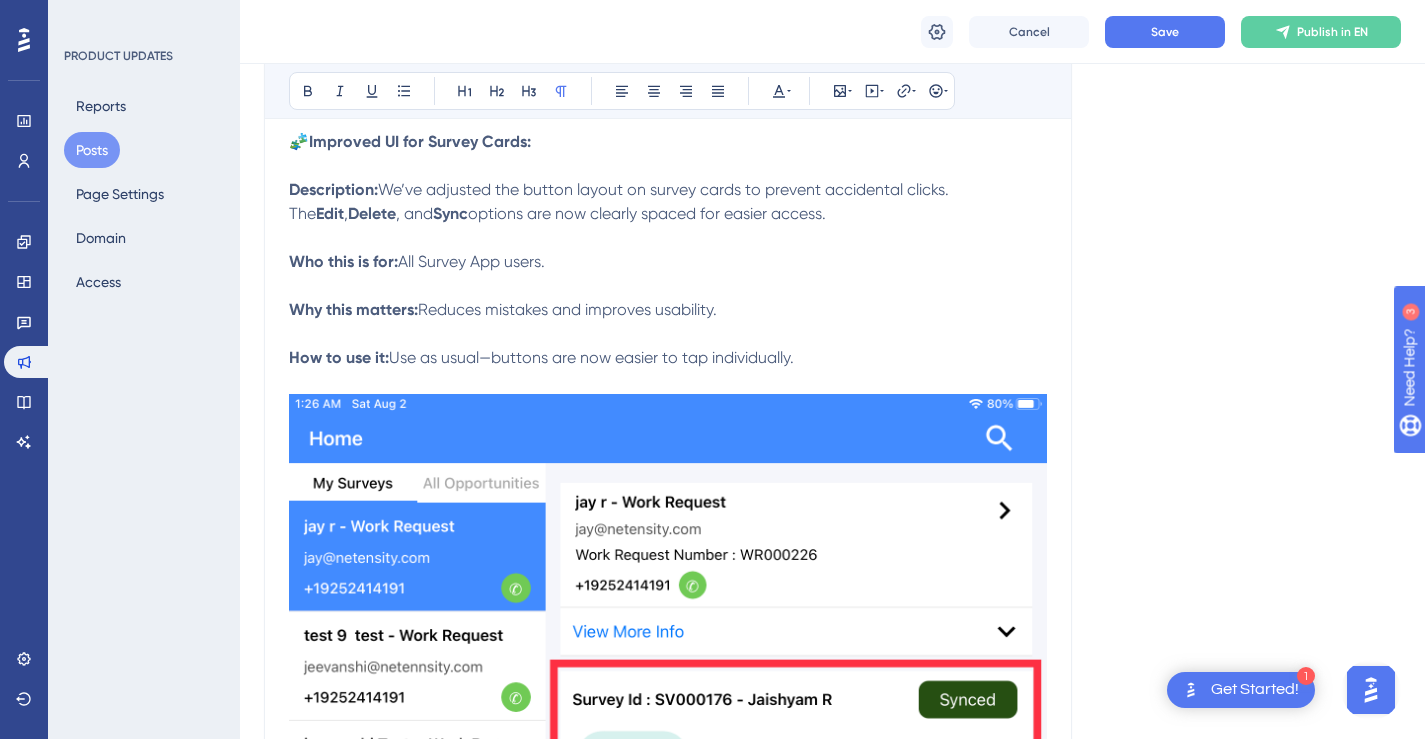 click at bounding box center (668, 899) 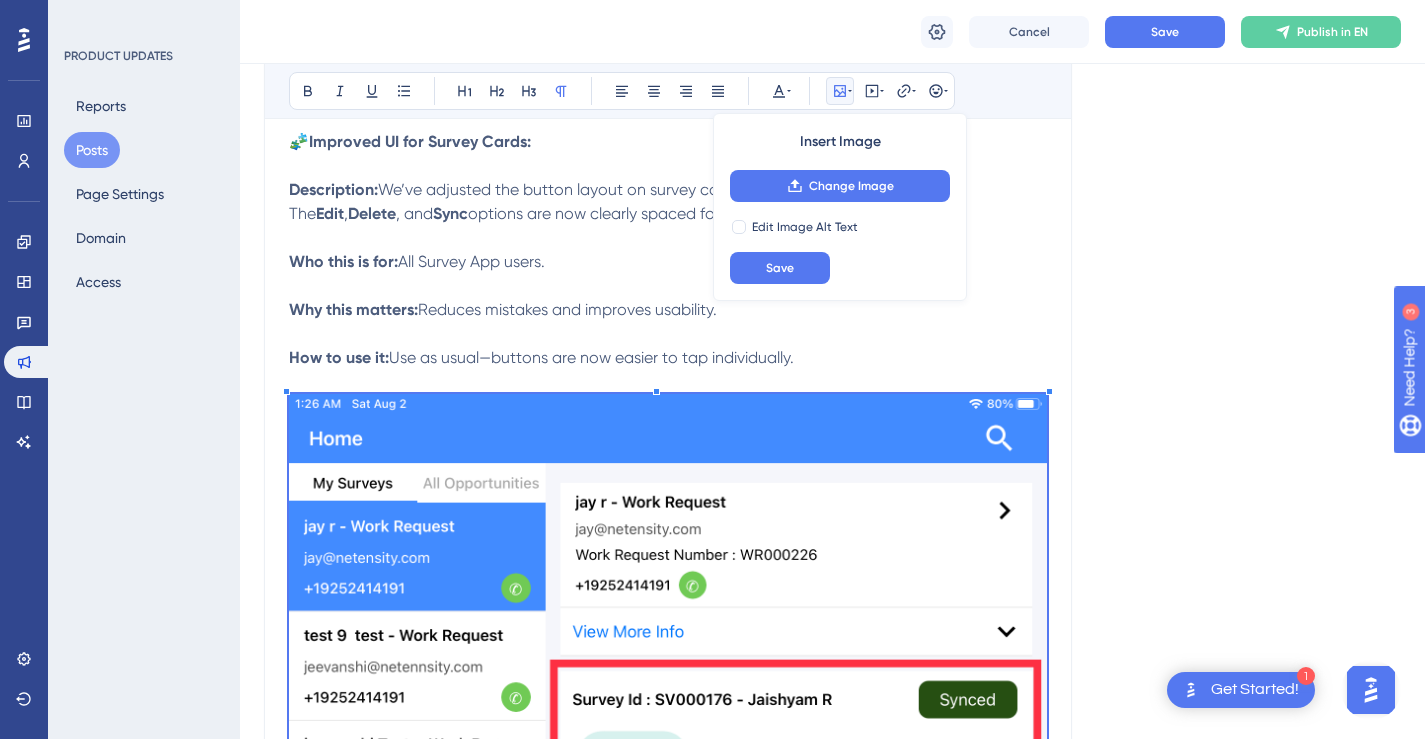 click at bounding box center [668, 899] 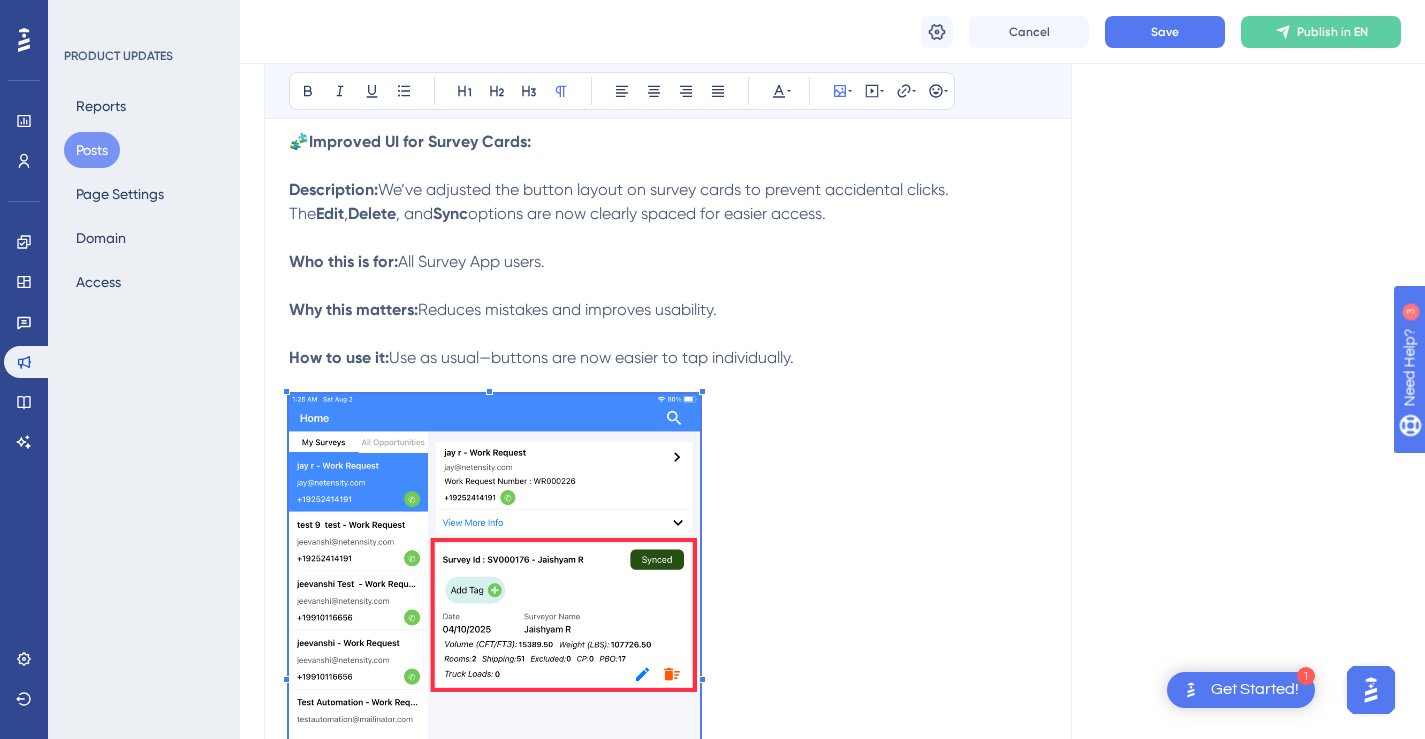 click at bounding box center [494, 671] 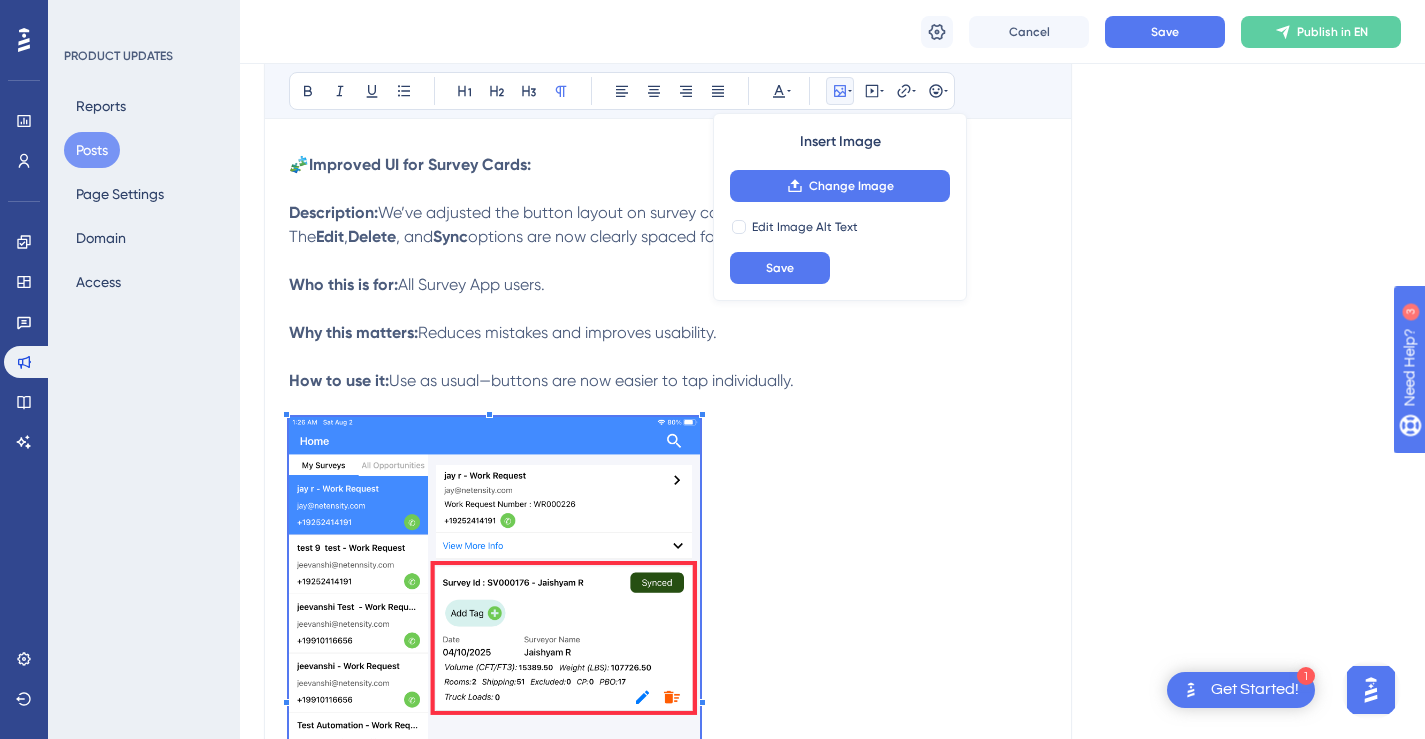 scroll, scrollTop: 1918, scrollLeft: 0, axis: vertical 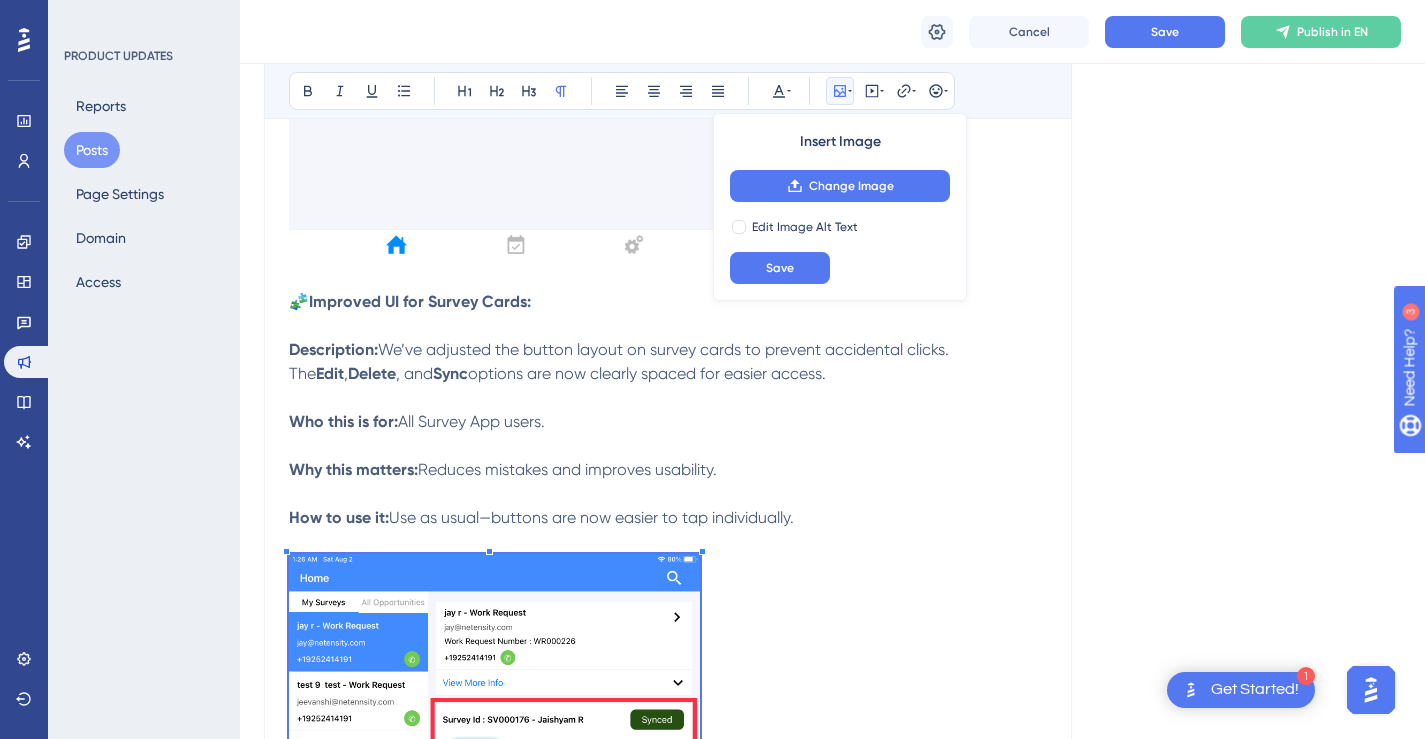 click on "Why this matters:  Reduces mistakes and improves usability." at bounding box center [668, 458] 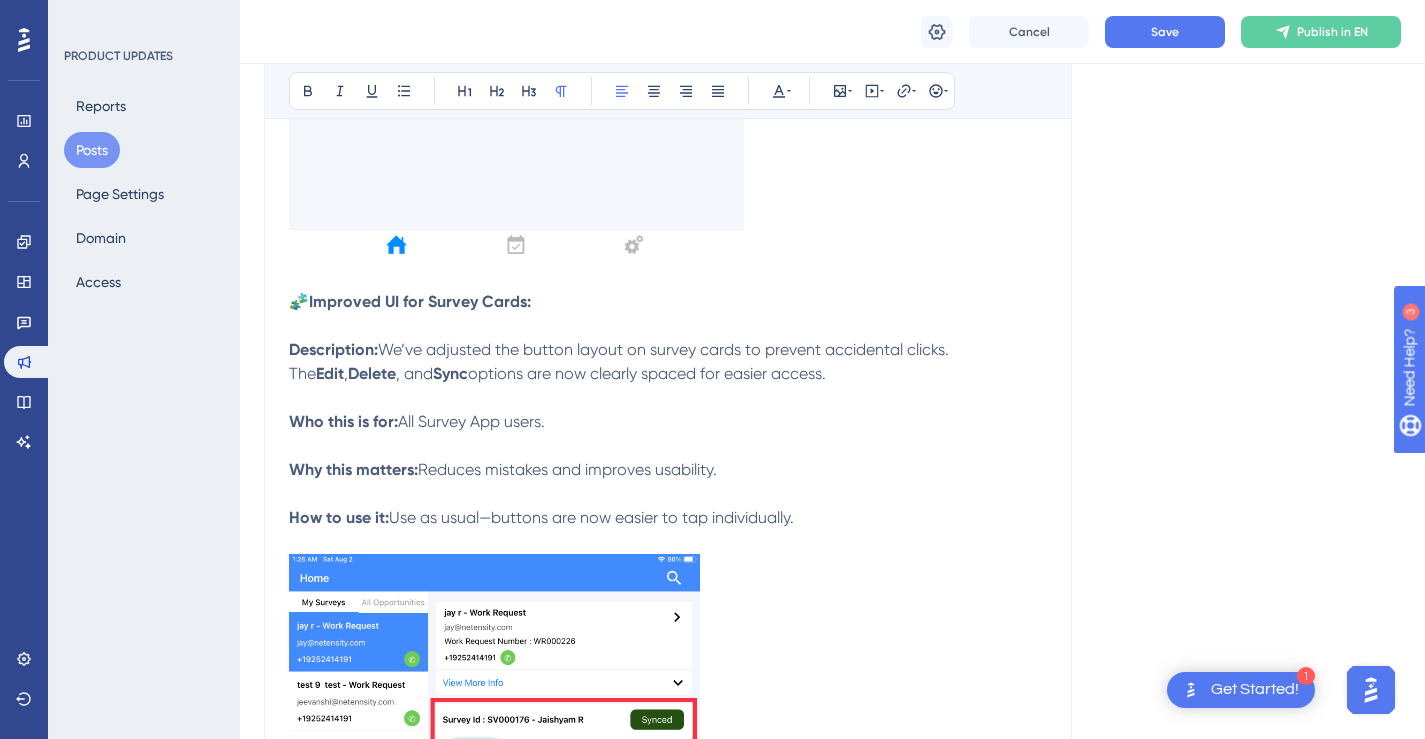 click at bounding box center (494, 828) 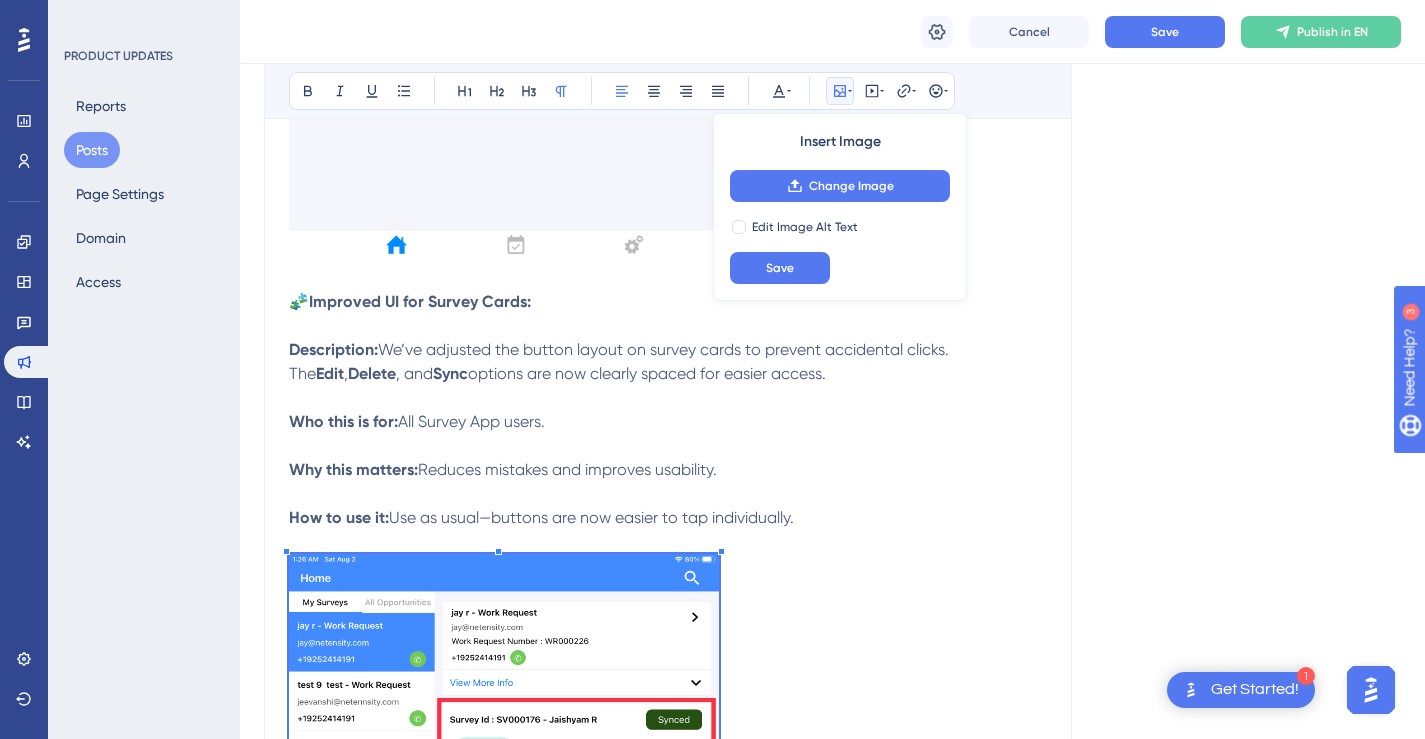click at bounding box center (721, 551) 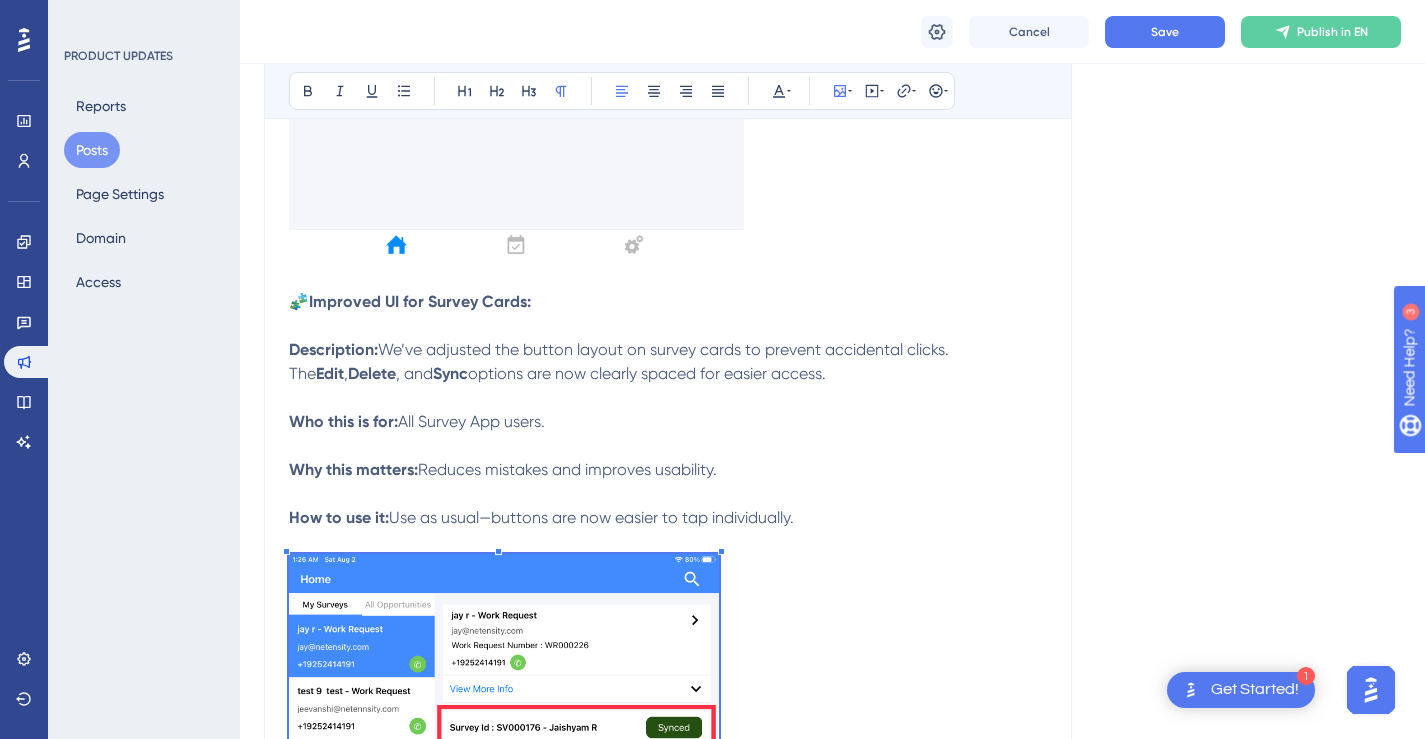 click at bounding box center [668, 844] 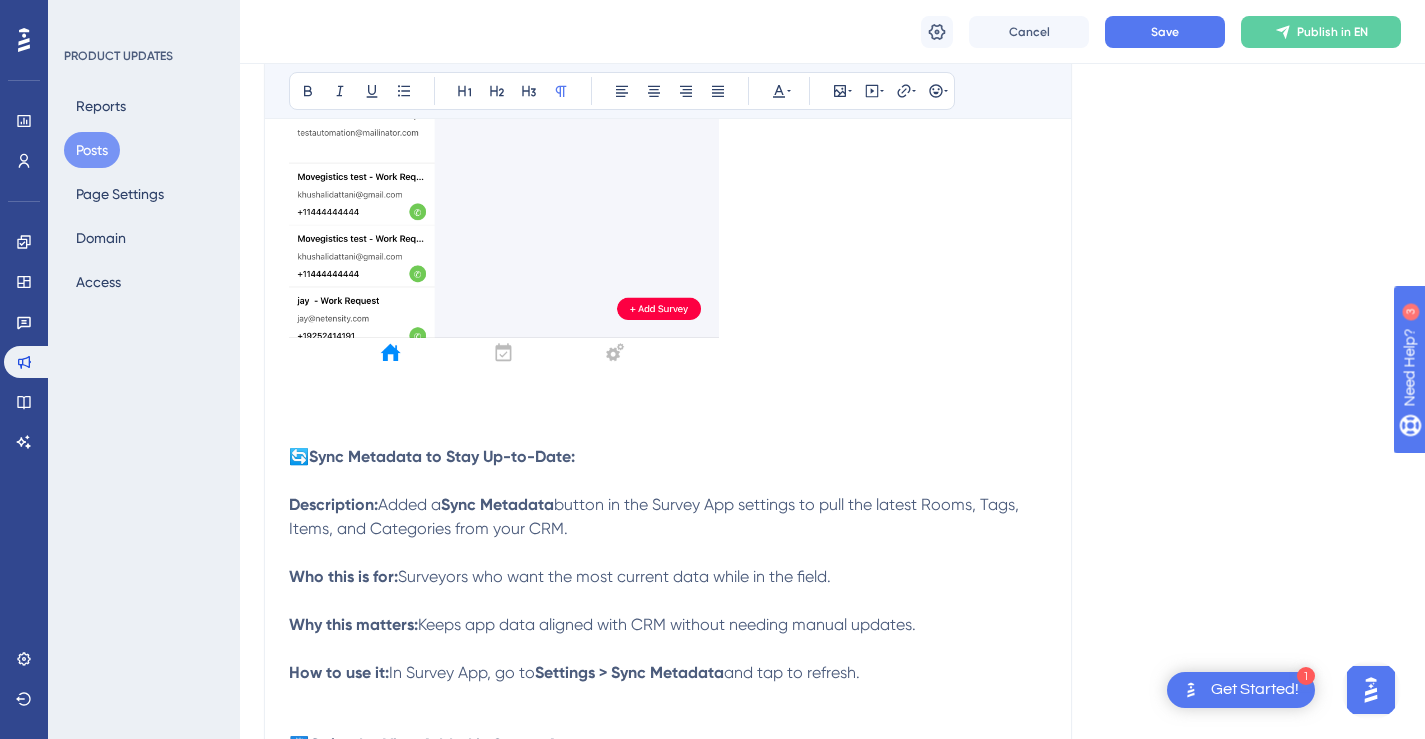 scroll, scrollTop: 2684, scrollLeft: 0, axis: vertical 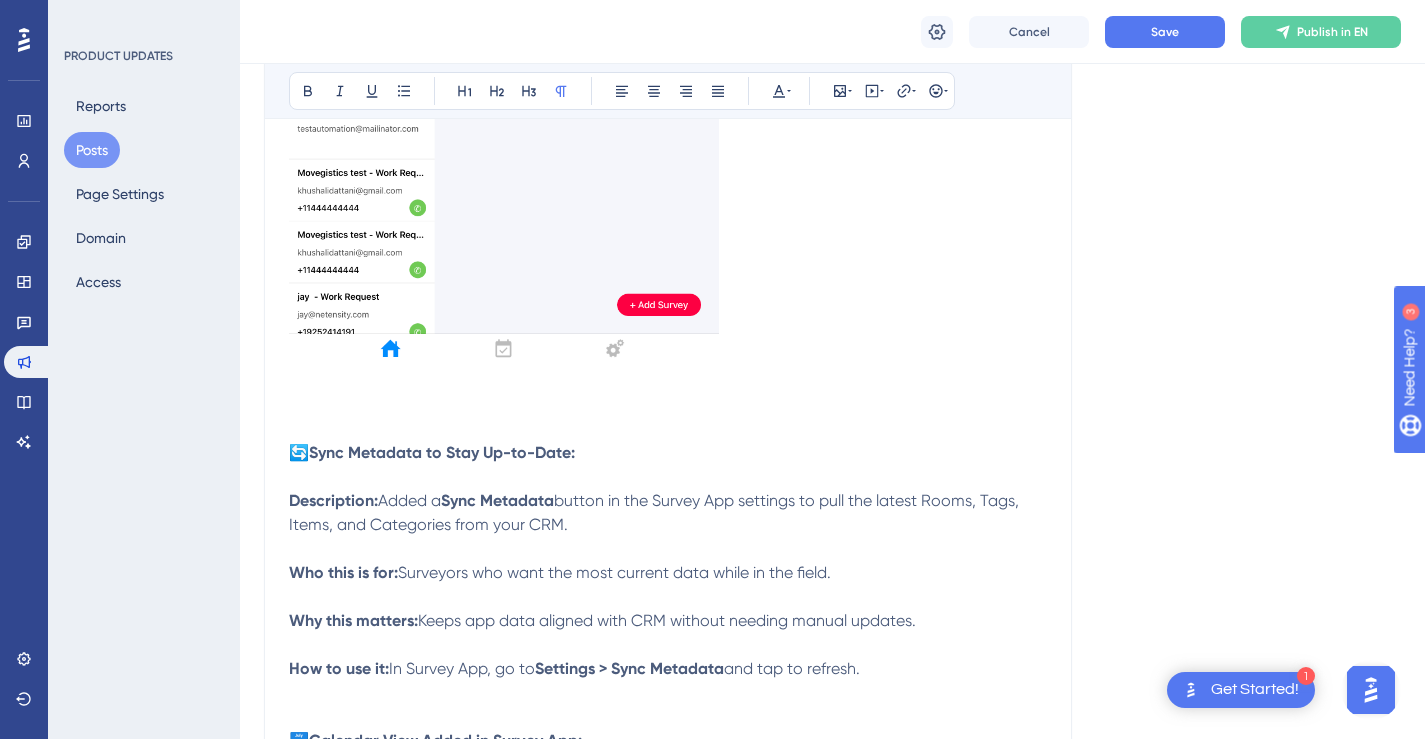 click at bounding box center (668, 405) 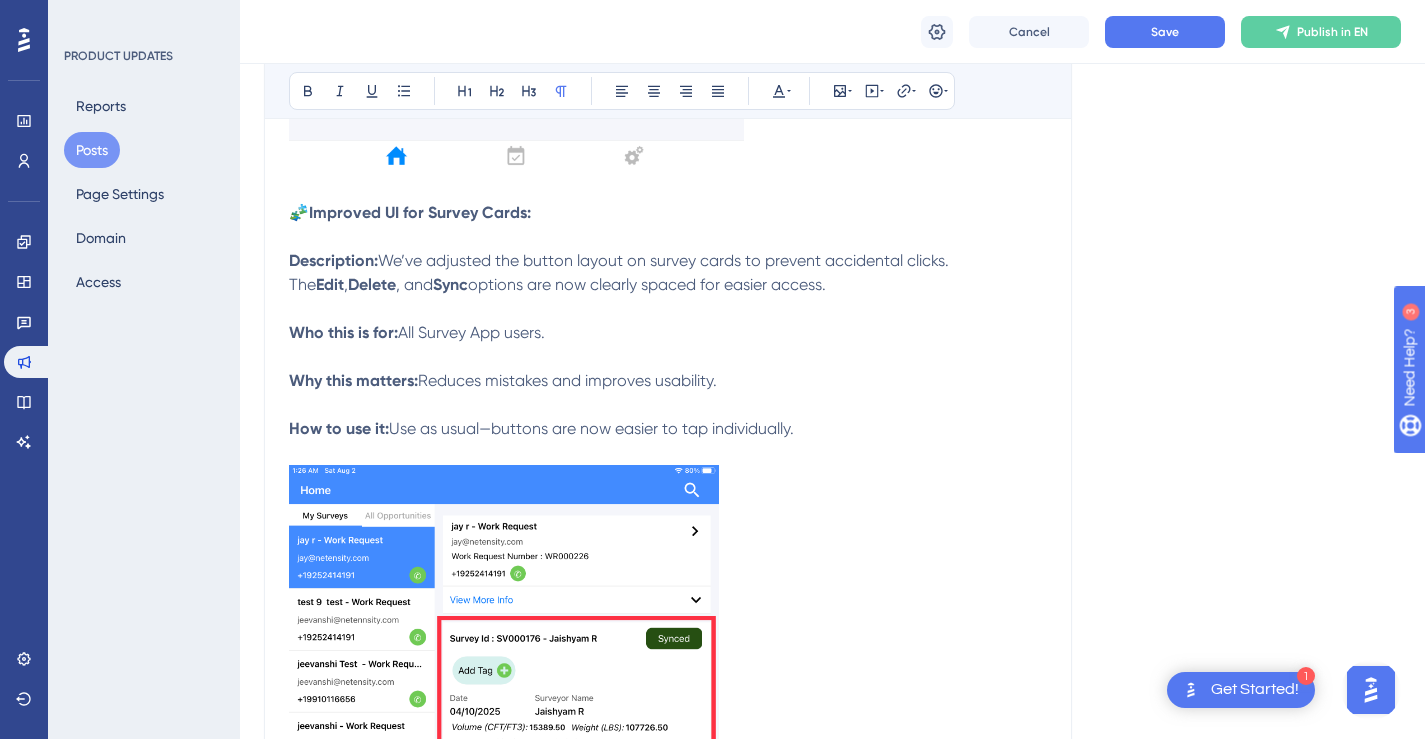 scroll, scrollTop: 1720, scrollLeft: 0, axis: vertical 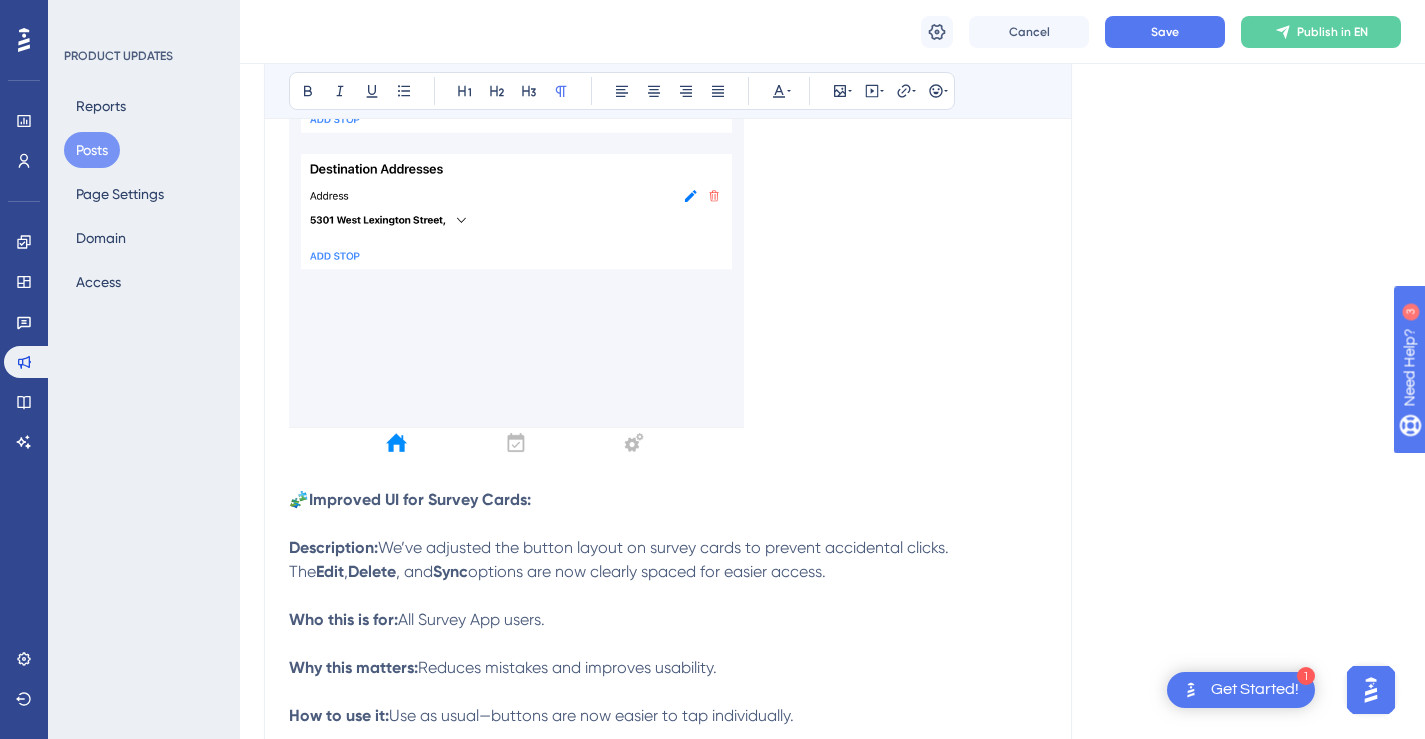 click at bounding box center [668, 476] 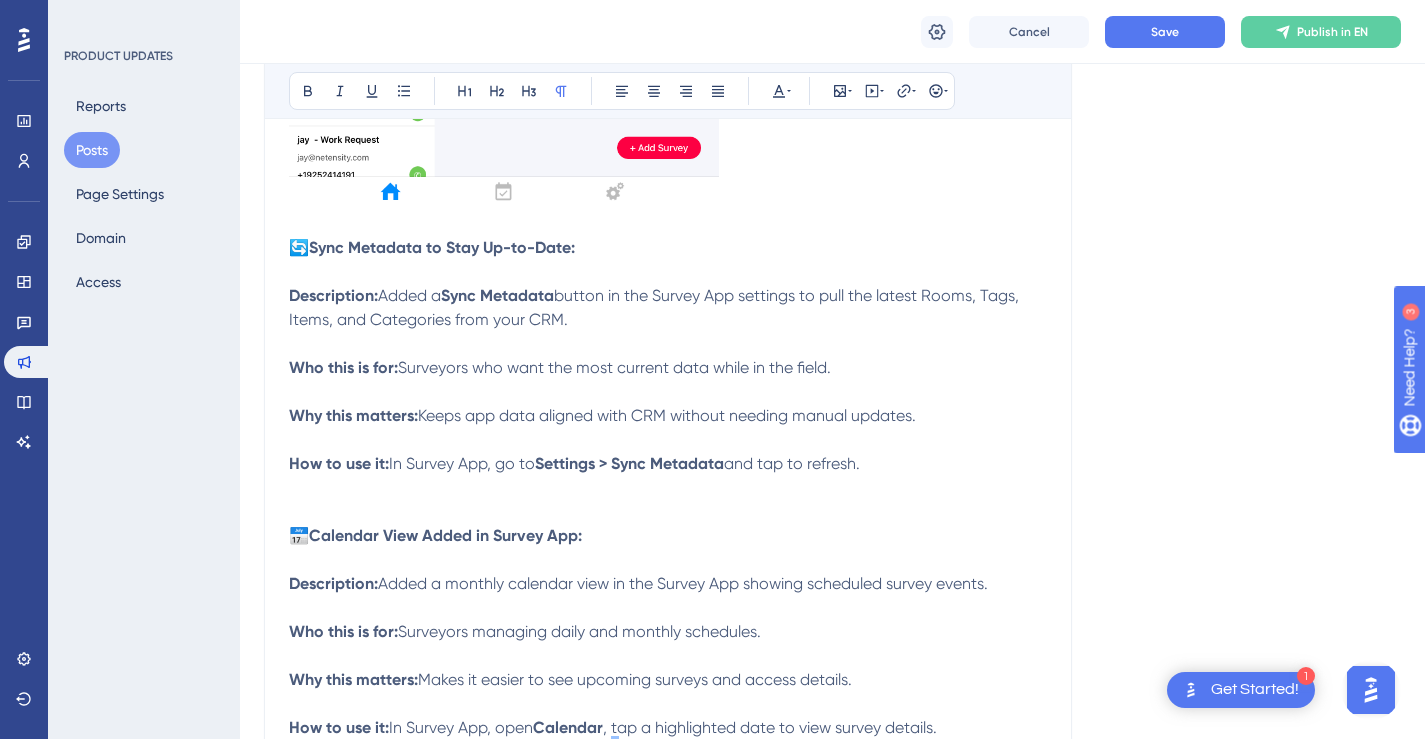 scroll, scrollTop: 2842, scrollLeft: 0, axis: vertical 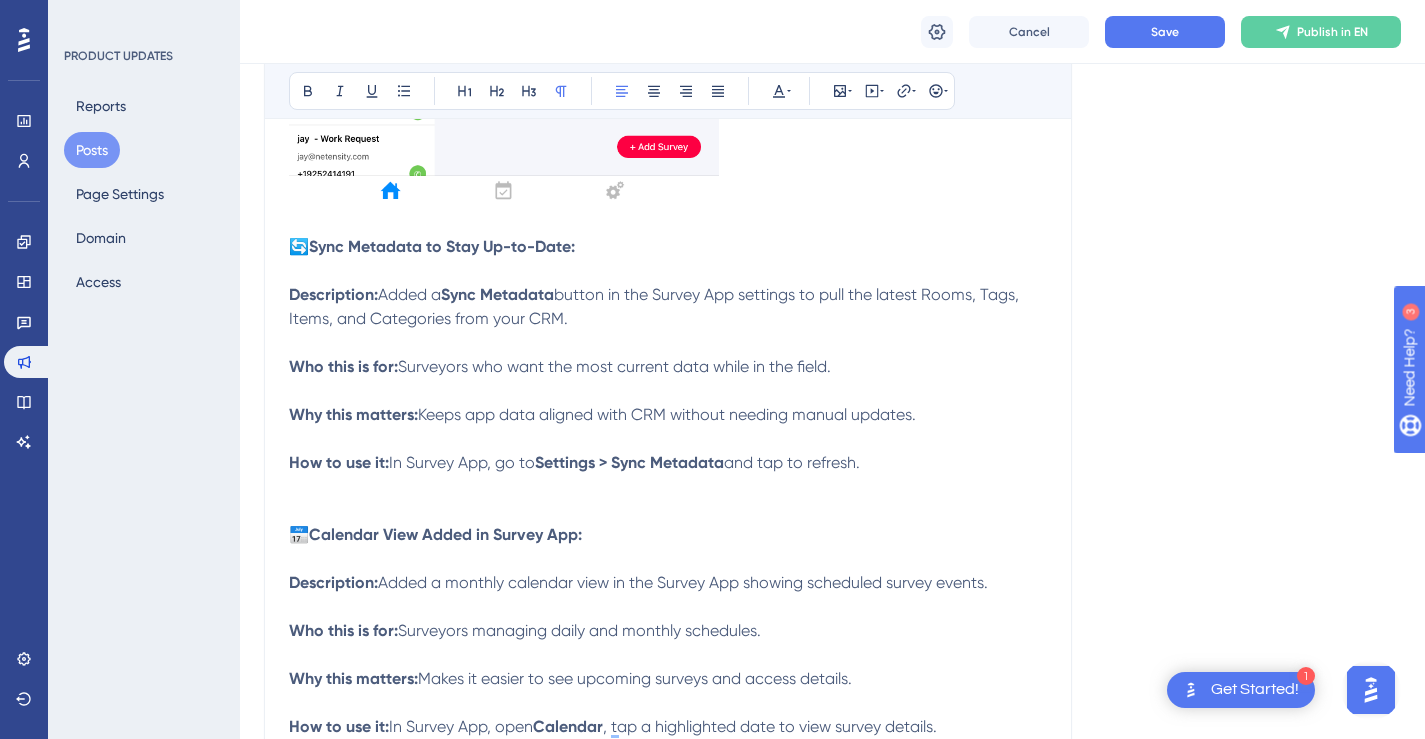 click on "🔄  Sync Metadata to Stay Up-to-Date: Description:  Added a  Sync Metadata  button in the Survey App settings to pull the latest Rooms, Tags, Items, and Categories from your CRM. Who this is for:  Surveyors who want the most current data while in the field. Why this matters:  Keeps app data aligned with CRM without needing manual updates. How to use it:  In Survey App, go to  Settings > Sync Metadata  and tap to refresh. 📅  Calendar View Added in Survey App: Description:  Added a monthly calendar view in the Survey App showing scheduled survey events. Who this is for:  Surveyors managing daily and monthly schedules. Why this matters:  Makes it easier to see upcoming surveys and access details. How to use it:  In Survey App, open  Calendar , tap a highlighted date to view survey details." at bounding box center [668, 499] 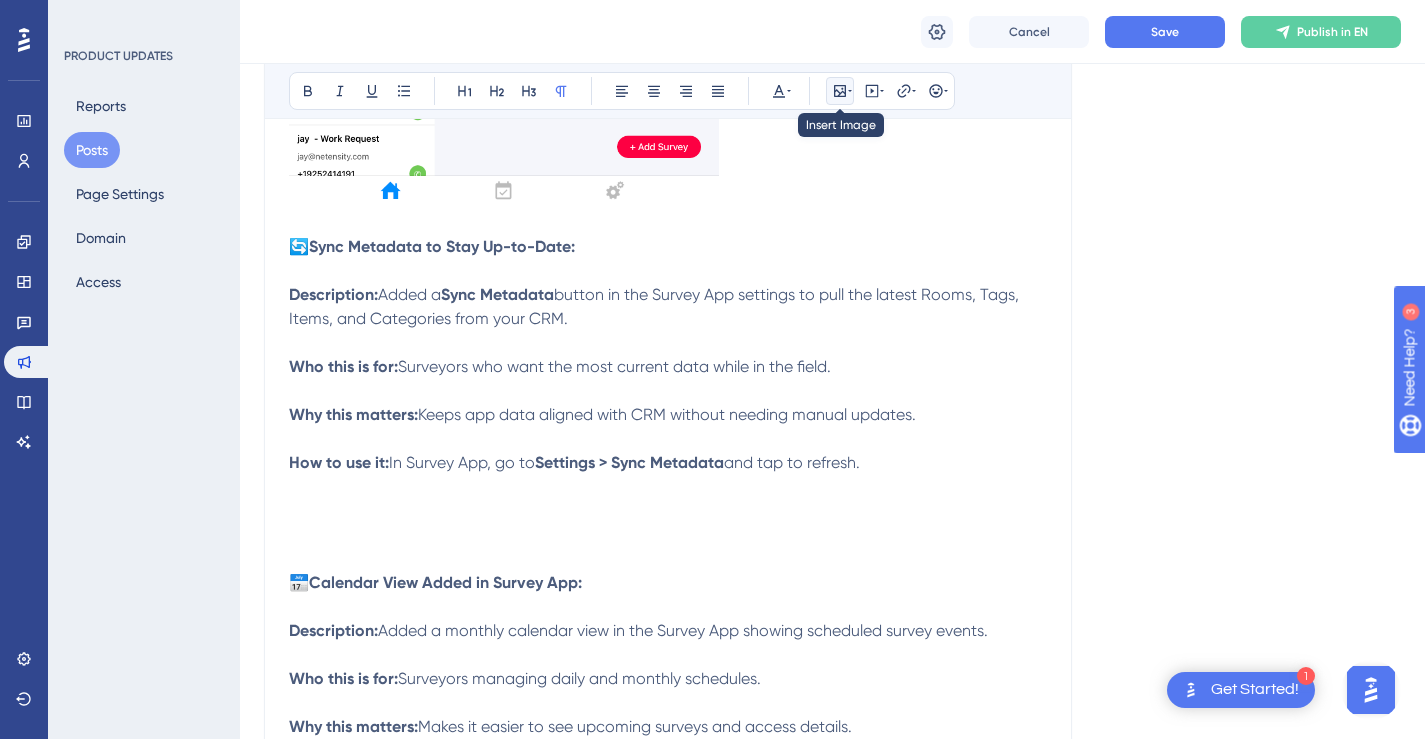 click 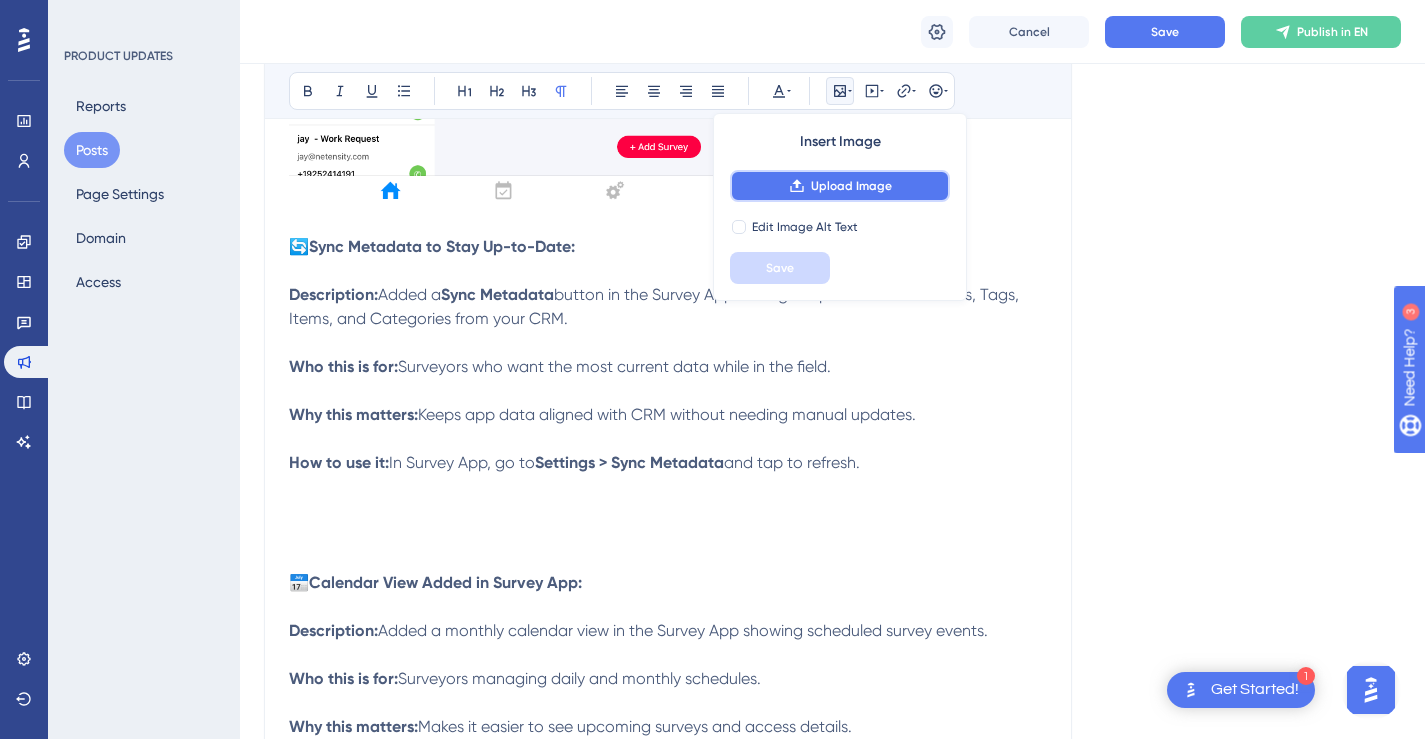 click on "Upload Image" at bounding box center (840, 186) 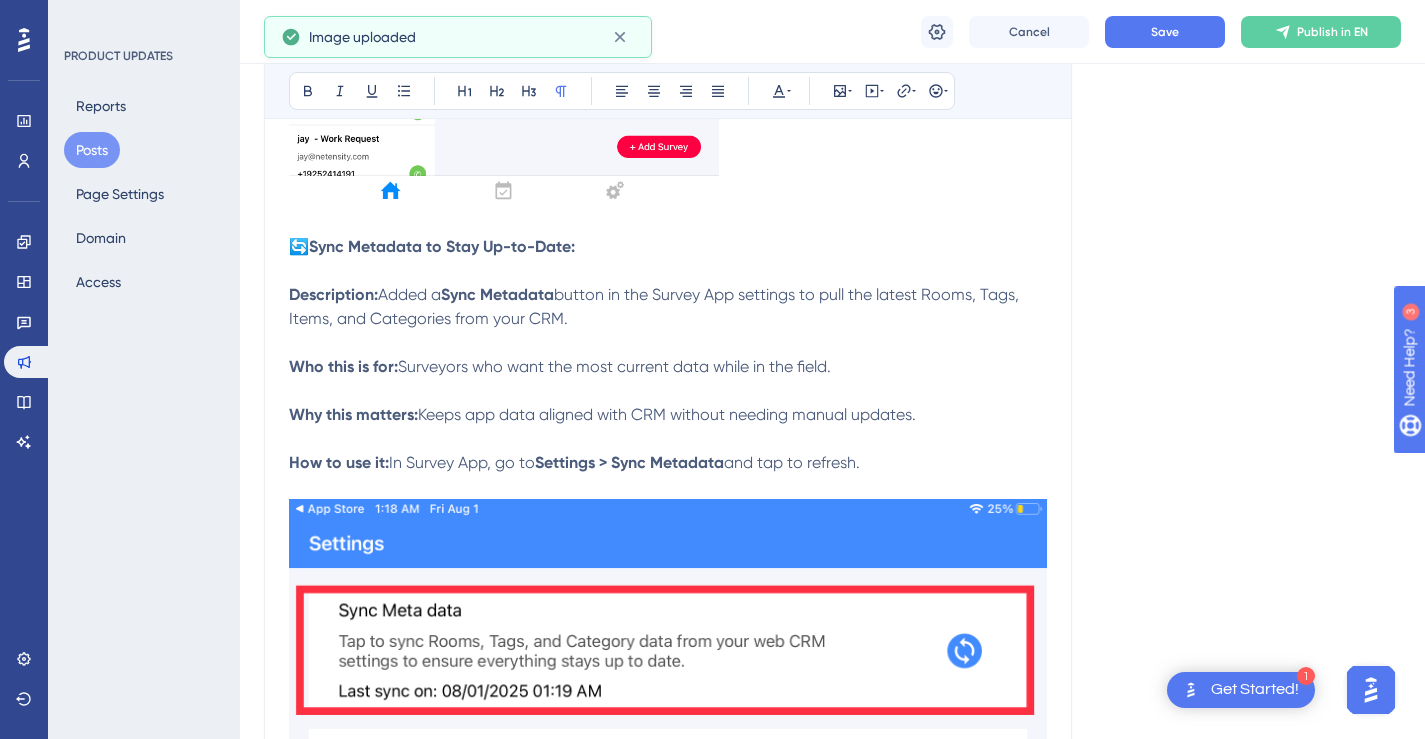 click at bounding box center (668, 1004) 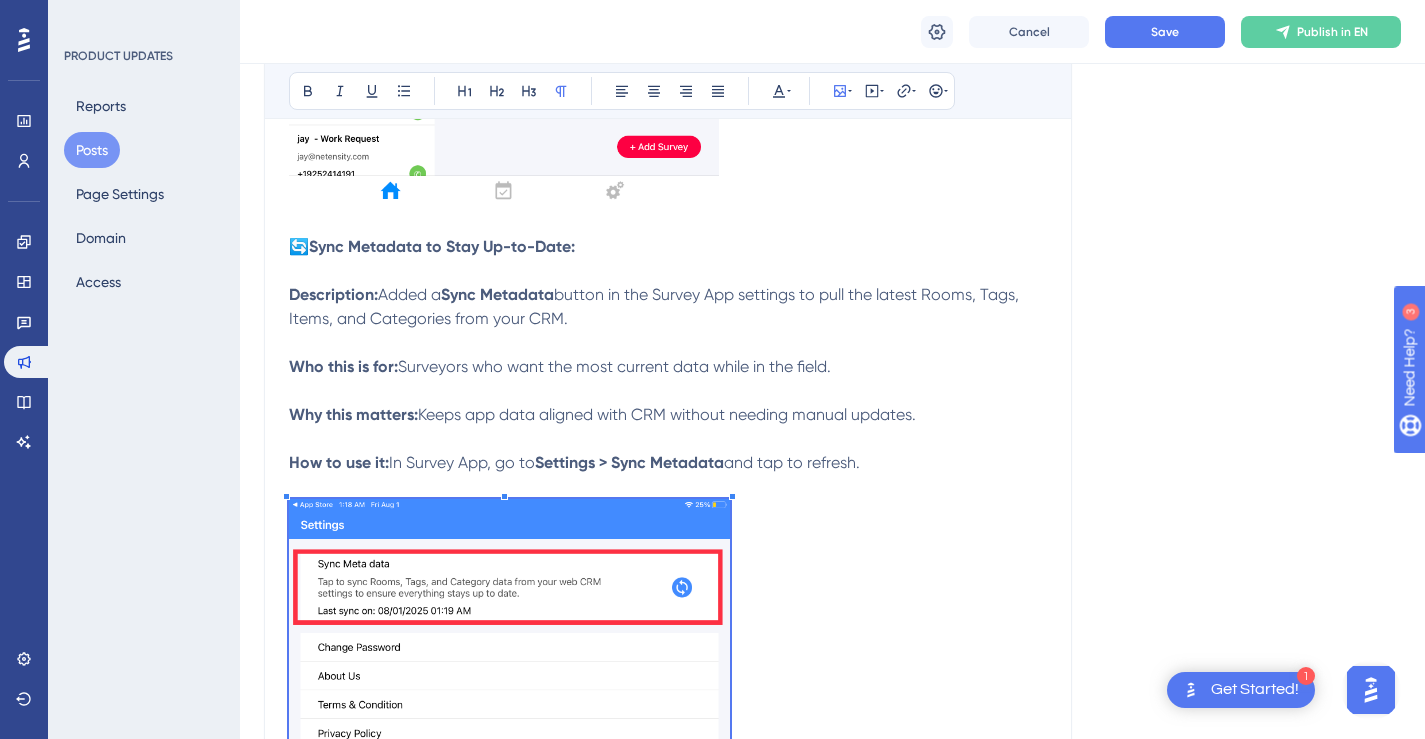 click at bounding box center (509, 796) 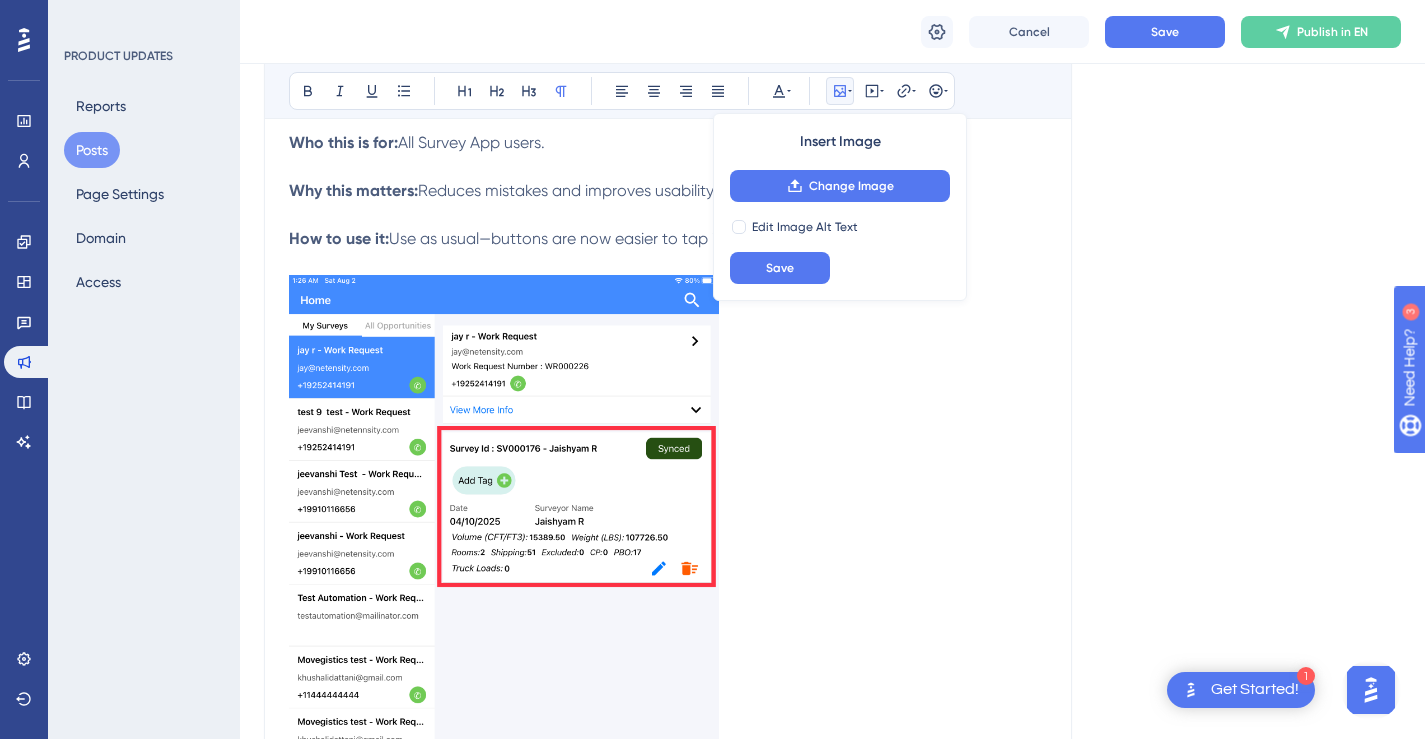 scroll, scrollTop: 2109, scrollLeft: 0, axis: vertical 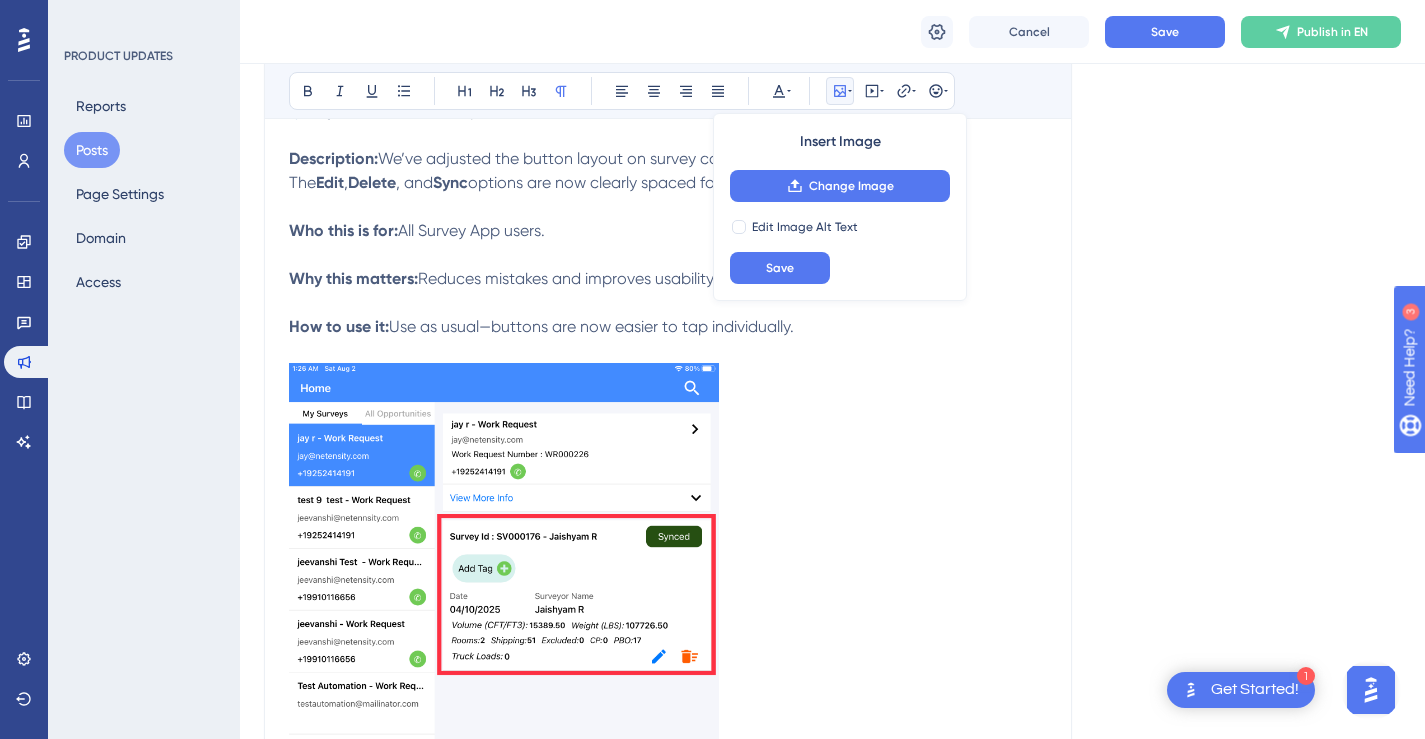 click at bounding box center (504, 649) 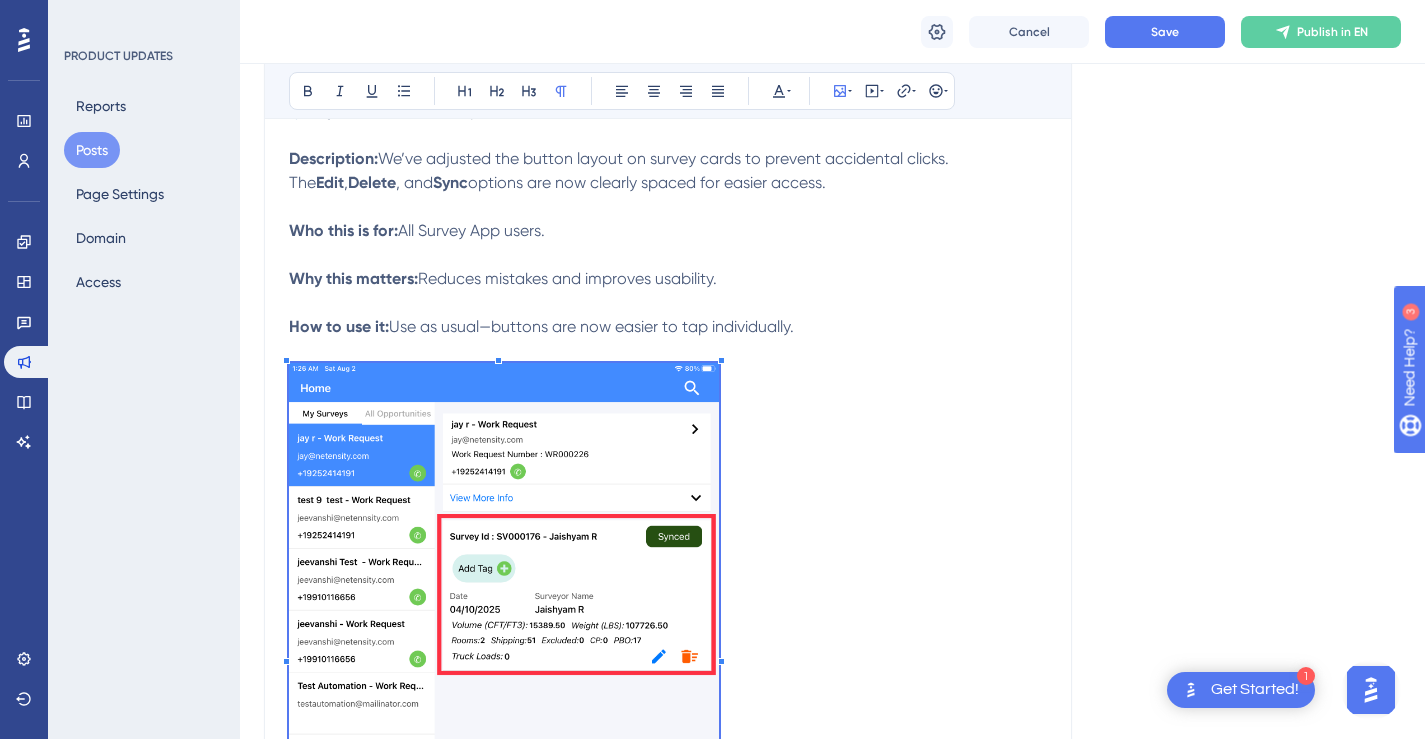 click at bounding box center (721, 360) 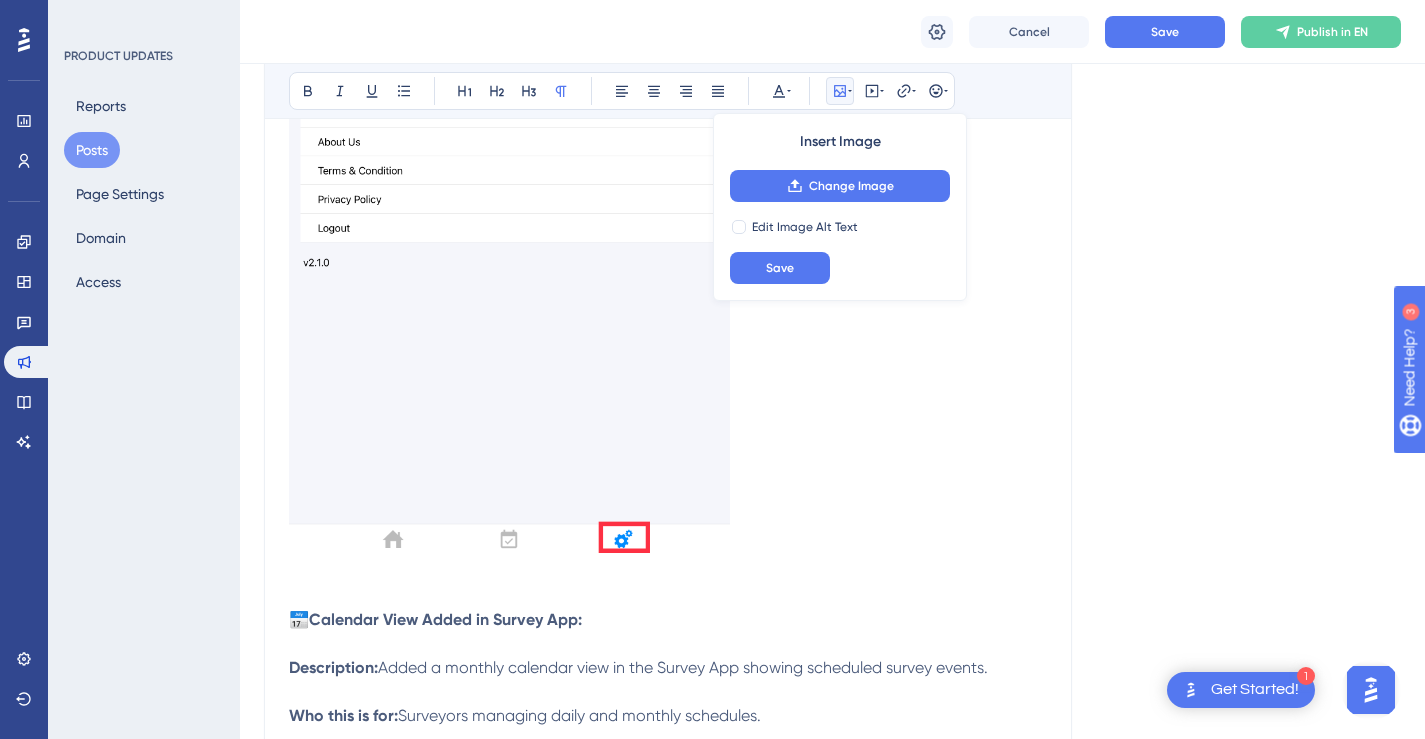scroll, scrollTop: 3776, scrollLeft: 0, axis: vertical 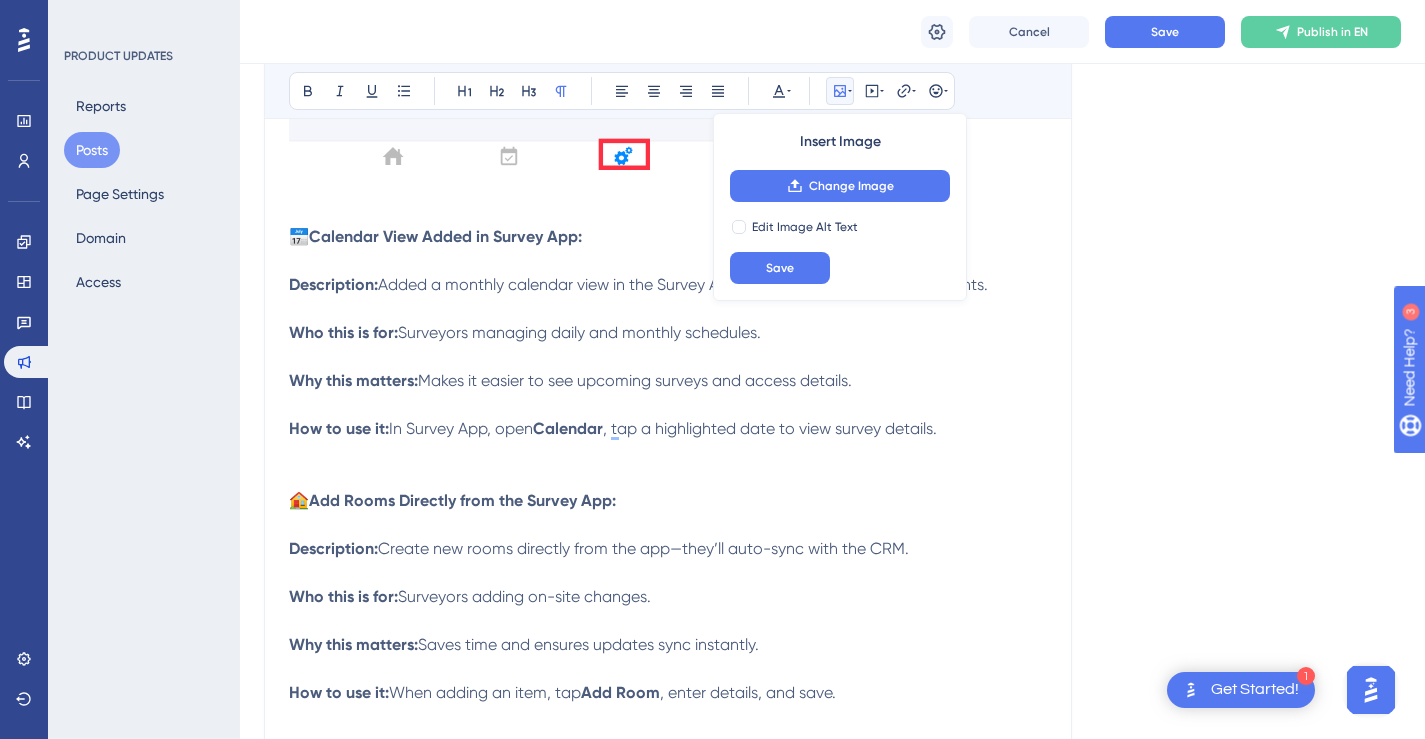 click on "📅  Calendar View Added in Survey App: Description:  Added a monthly calendar view in the Survey App showing scheduled survey events. Who this is for:  Surveyors managing daily and monthly schedules. Why this matters:  Makes it easier to see upcoming surveys and access details. How to use it:  In Survey App, open  Calendar , tap a highlighted date to view survey details." at bounding box center (668, 23) 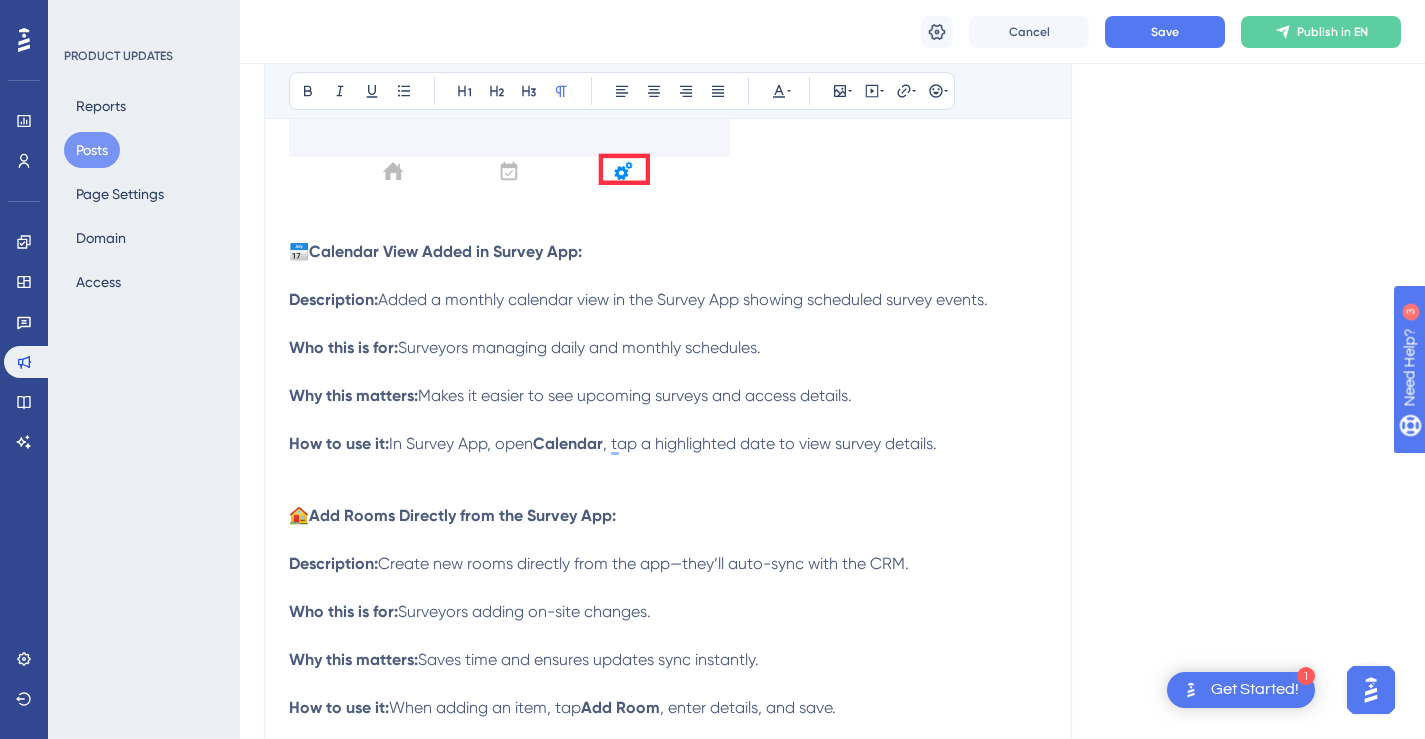 scroll, scrollTop: 3783, scrollLeft: 0, axis: vertical 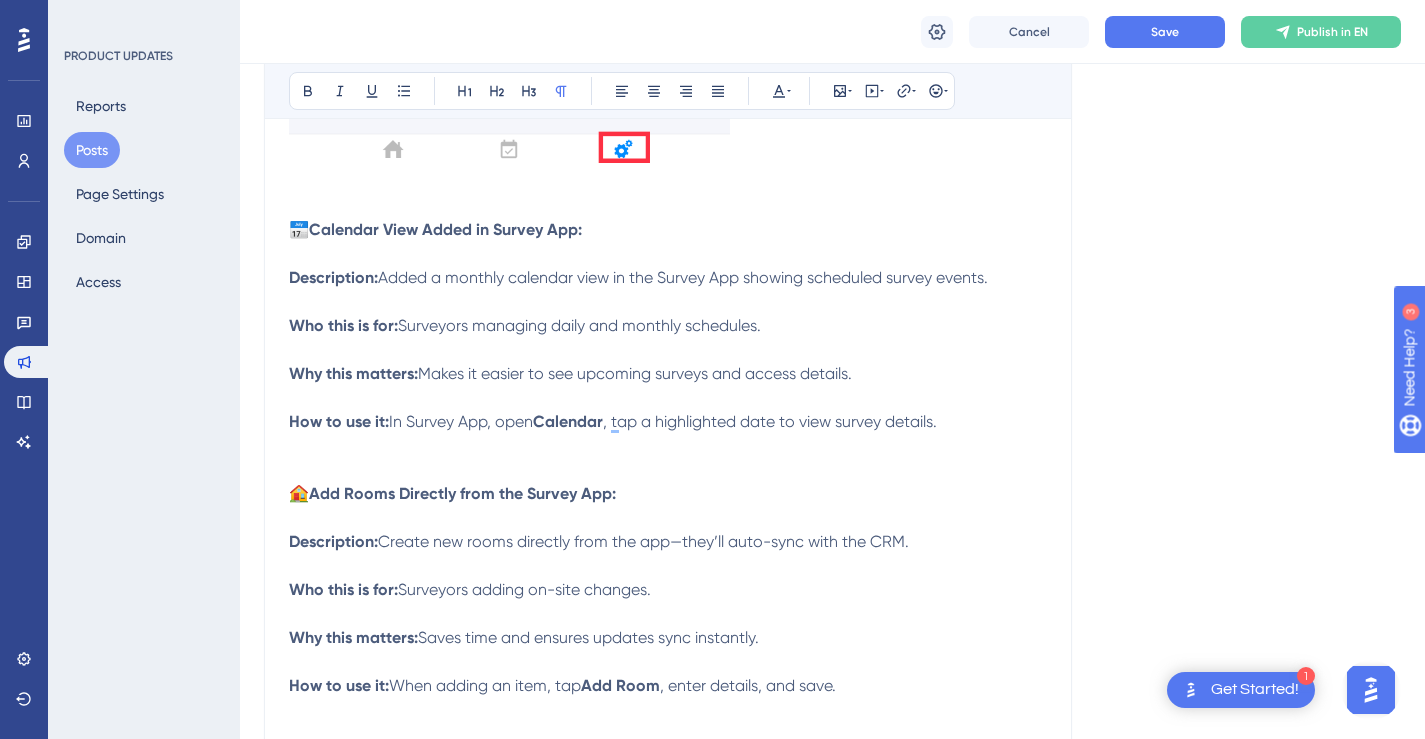 click on "📅  Calendar View Added in Survey App: Description:  Added a monthly calendar view in the Survey App showing scheduled survey events. Who this is for:  Surveyors managing daily and monthly schedules. Why this matters:  Makes it easier to see upcoming surveys and access details. How to use it:  In Survey App, open  Calendar , tap a highlighted date to view survey details." at bounding box center [668, 16] 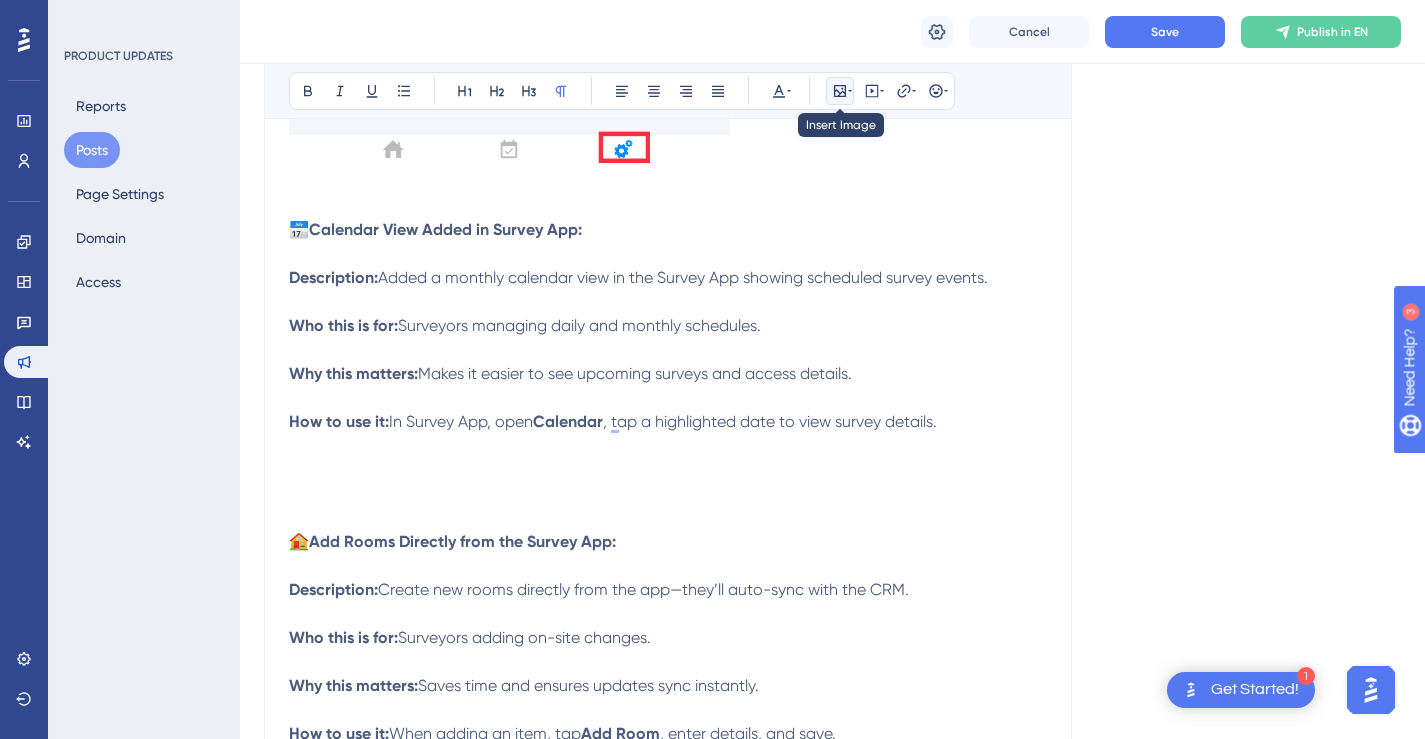 click at bounding box center [840, 91] 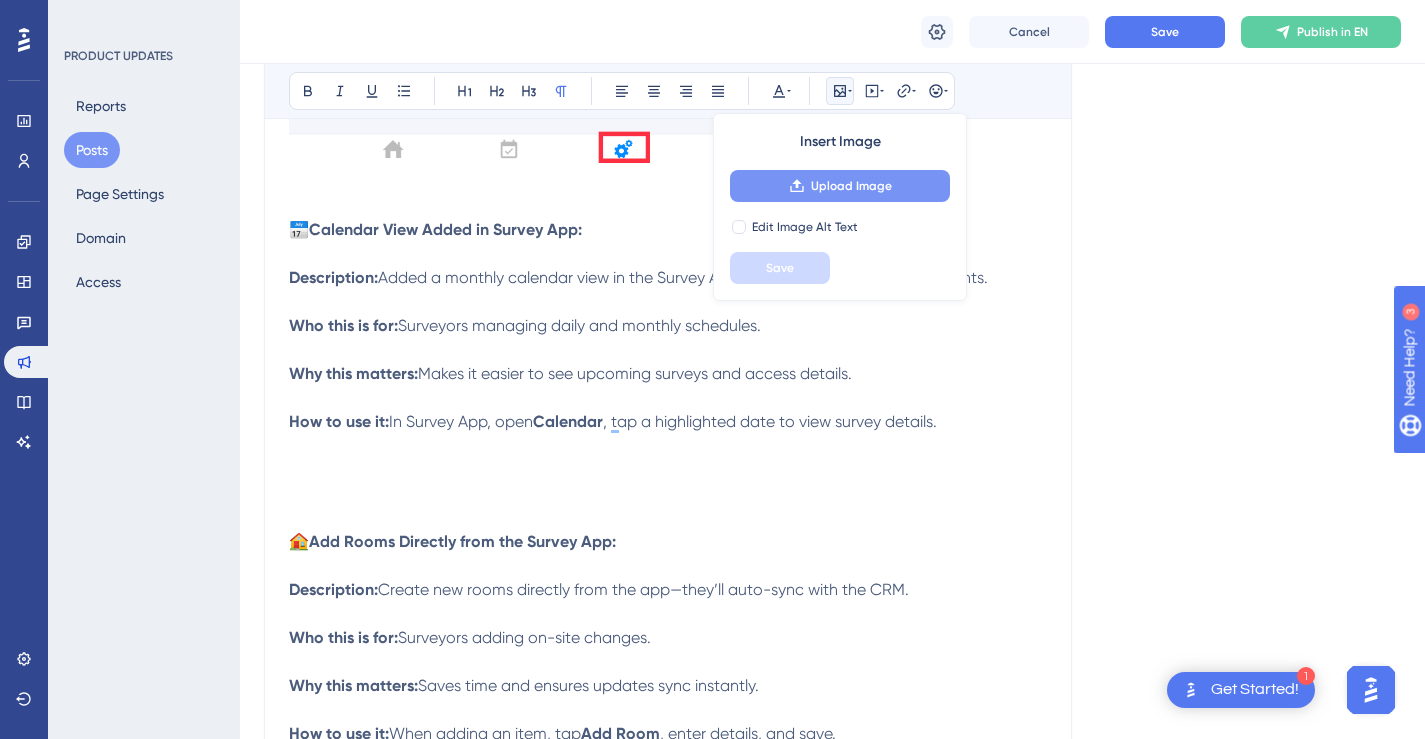 click on "Upload Image" at bounding box center (851, 186) 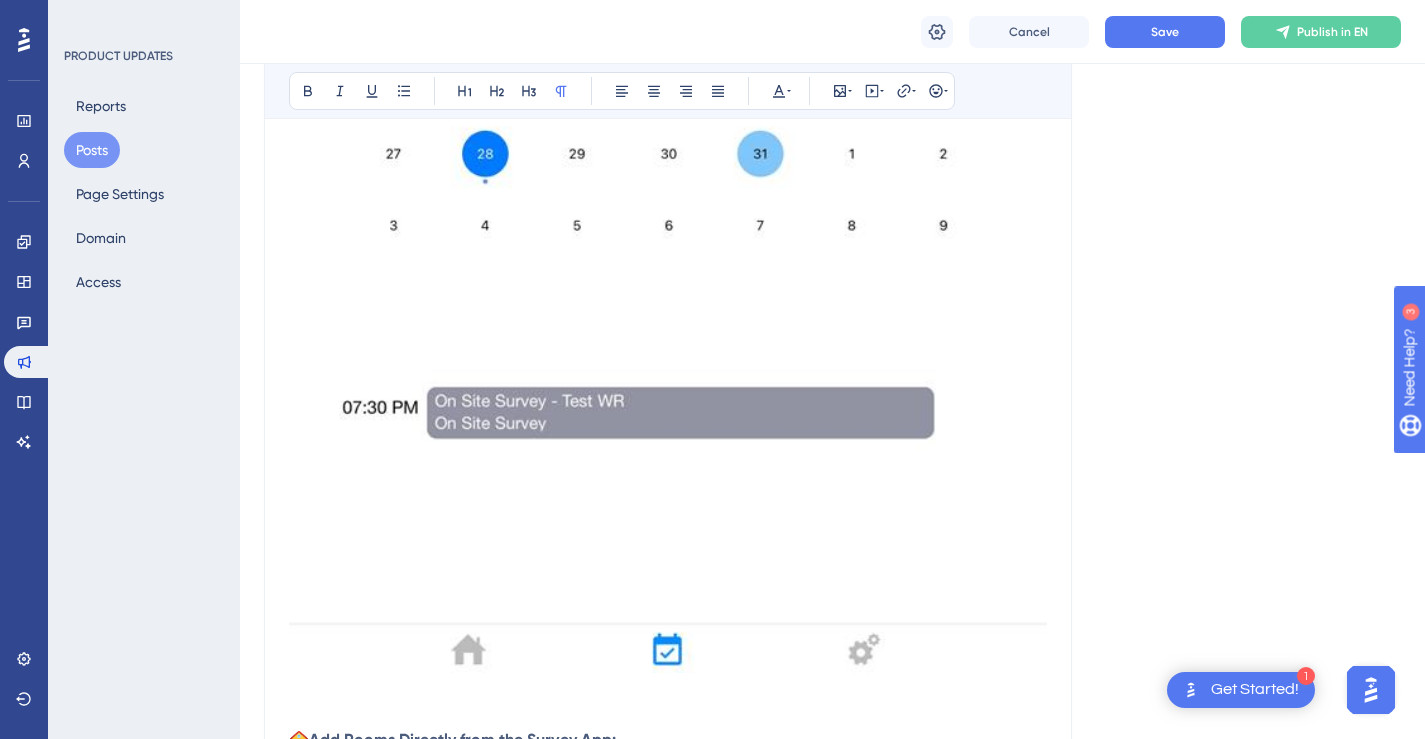 scroll, scrollTop: 3971, scrollLeft: 0, axis: vertical 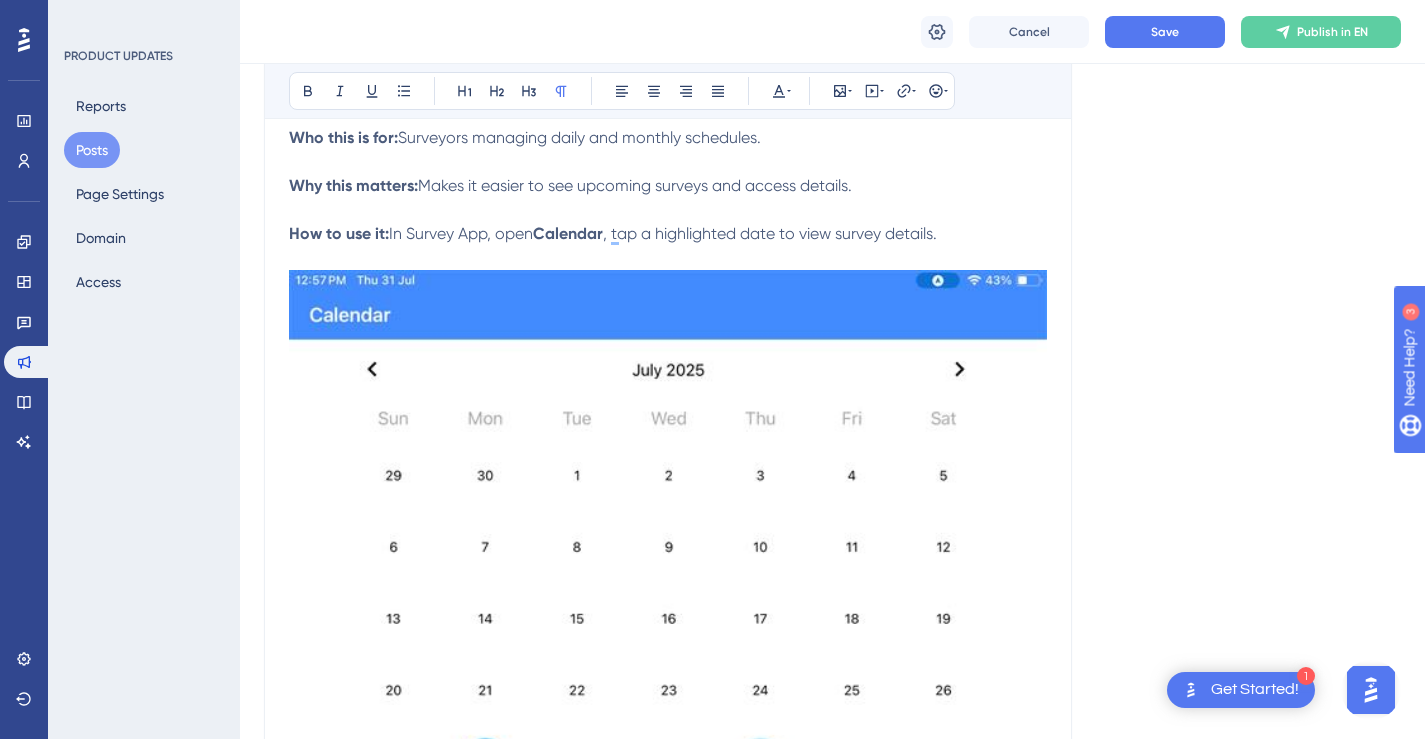 click at bounding box center [668, 775] 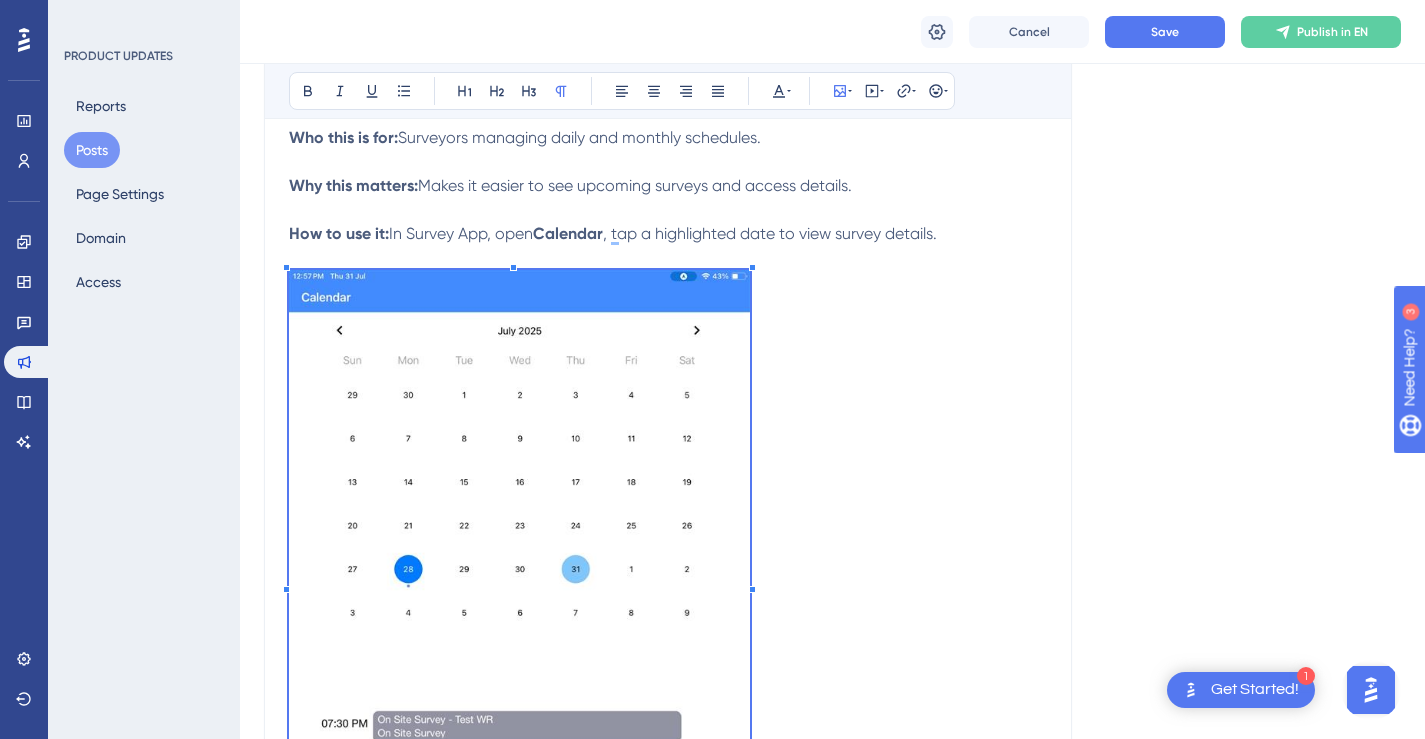 click at bounding box center (519, 581) 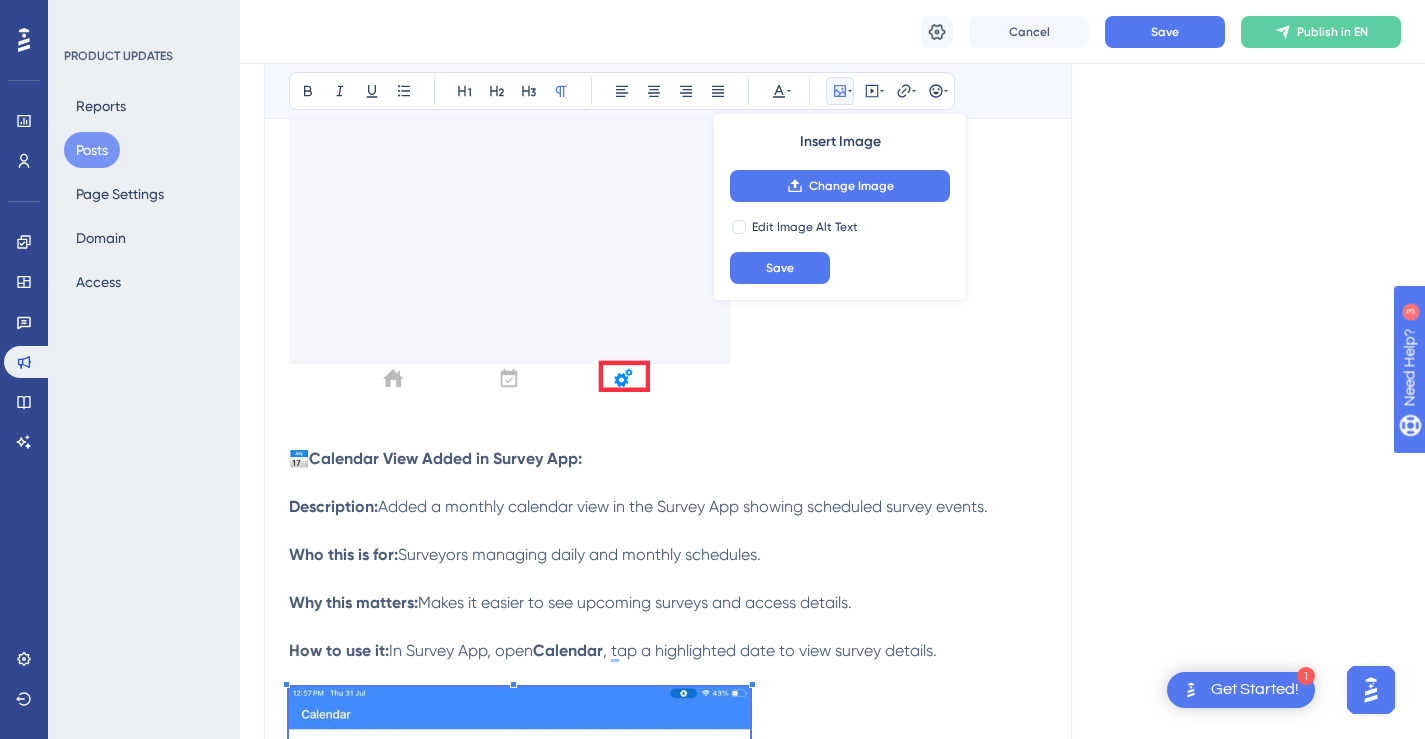 scroll, scrollTop: 4013, scrollLeft: 0, axis: vertical 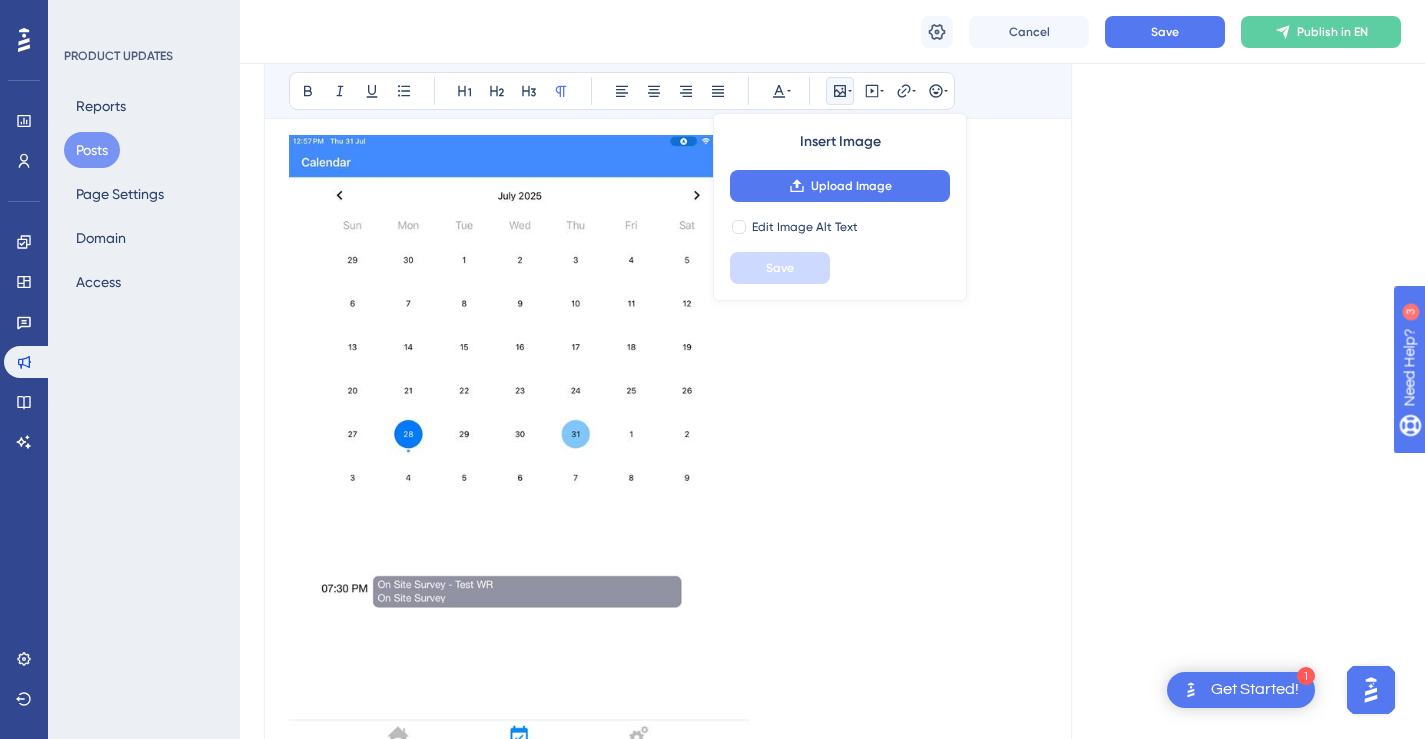 click at bounding box center (668, 458) 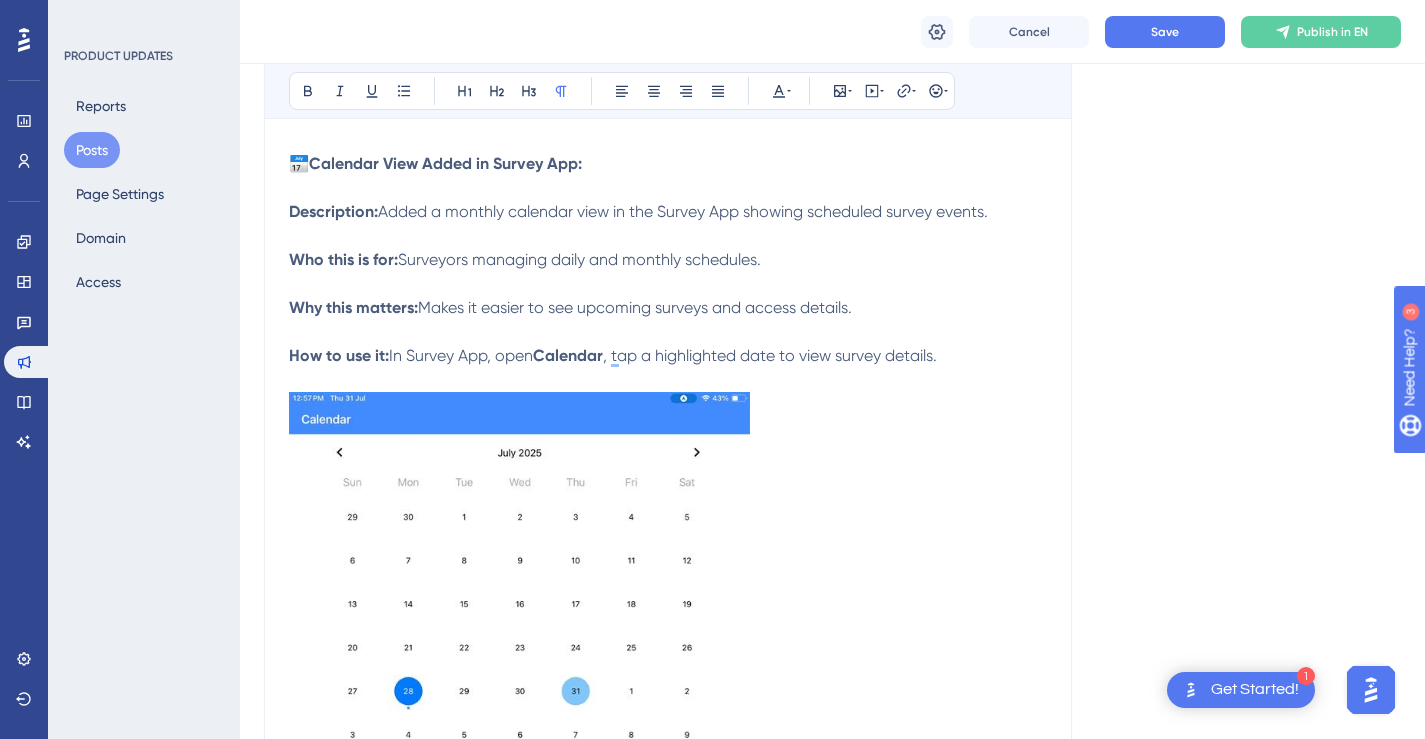 scroll, scrollTop: 3975, scrollLeft: 0, axis: vertical 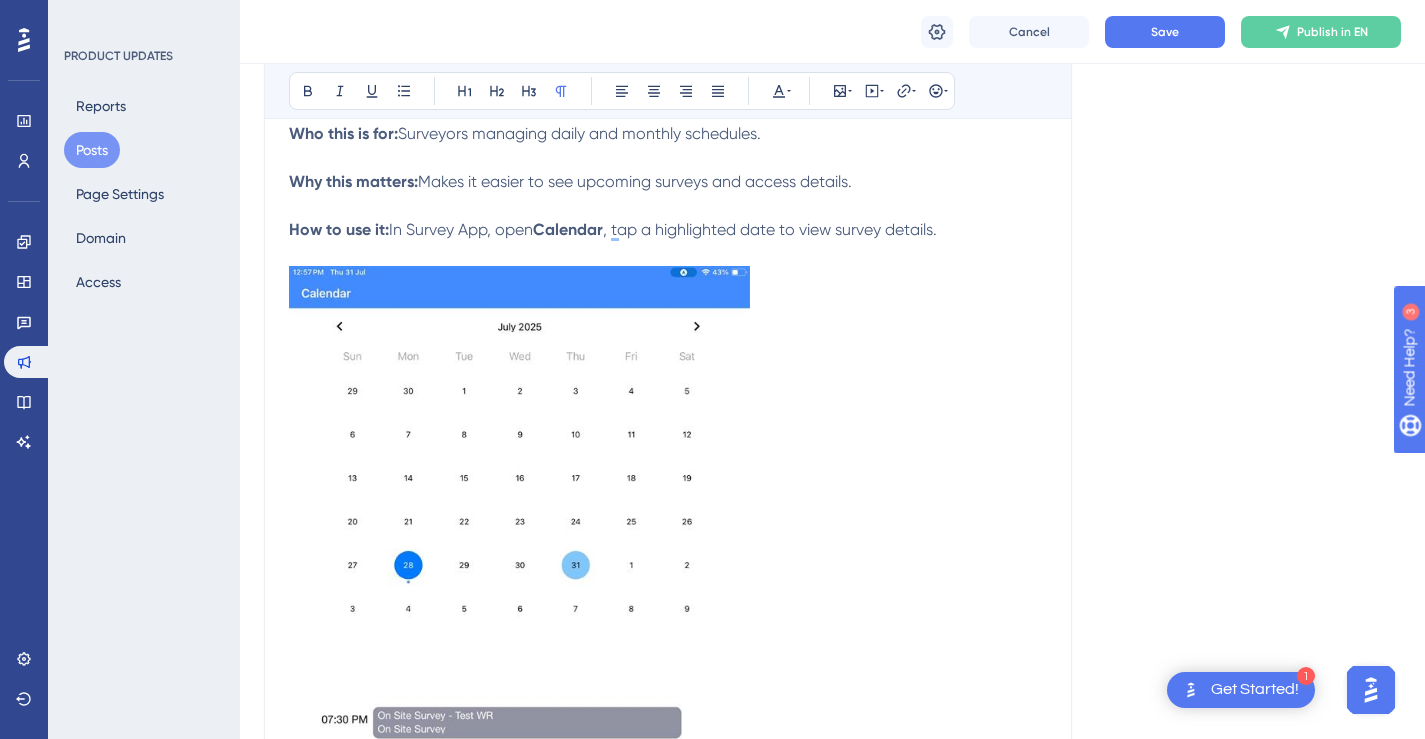 click at bounding box center [519, 573] 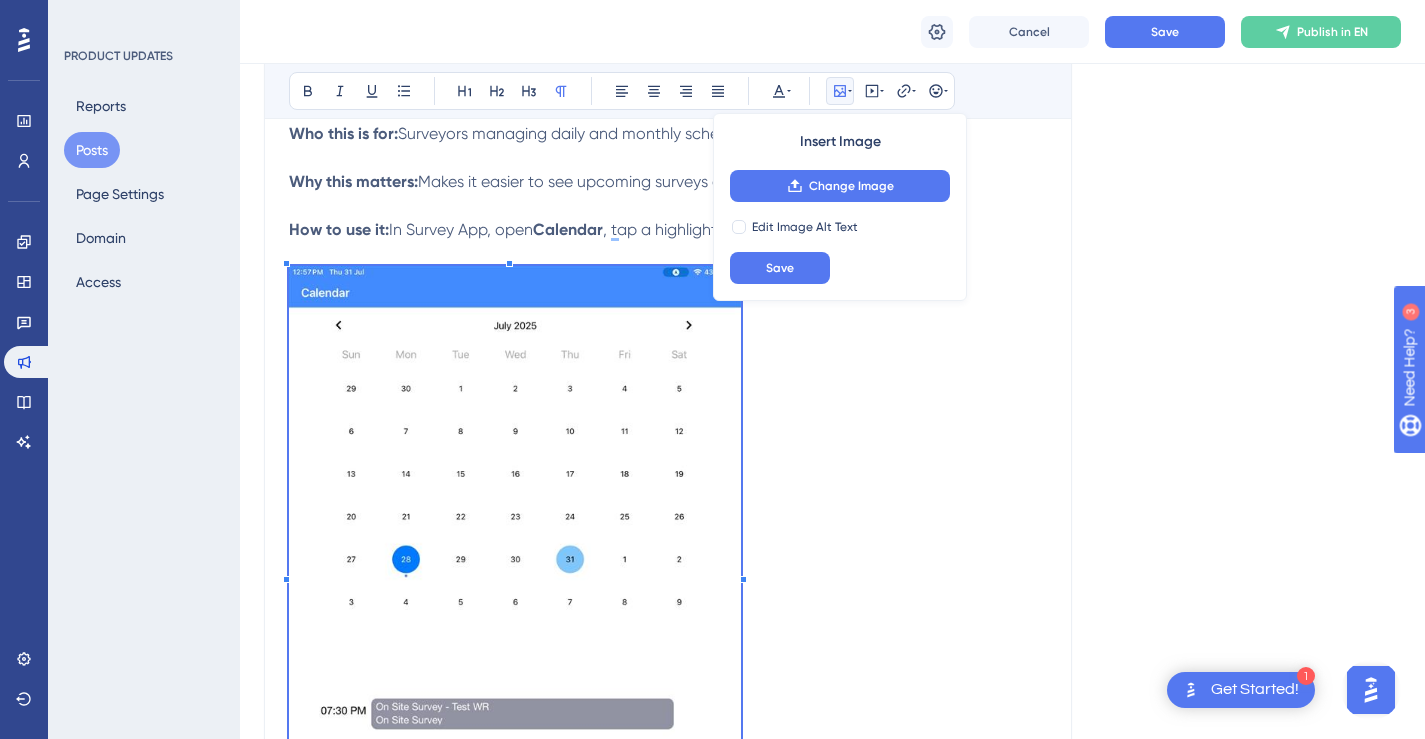 click at bounding box center [515, 571] 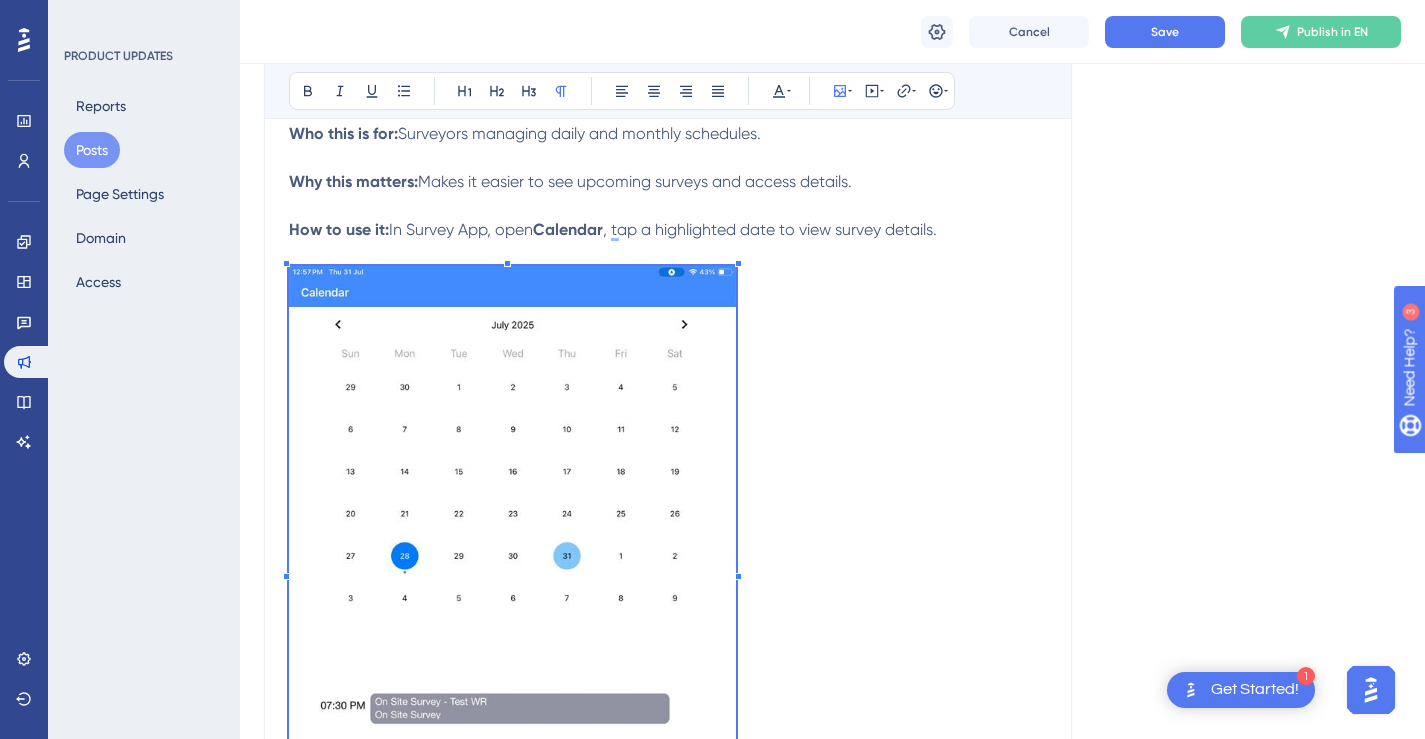 click at bounding box center [512, 567] 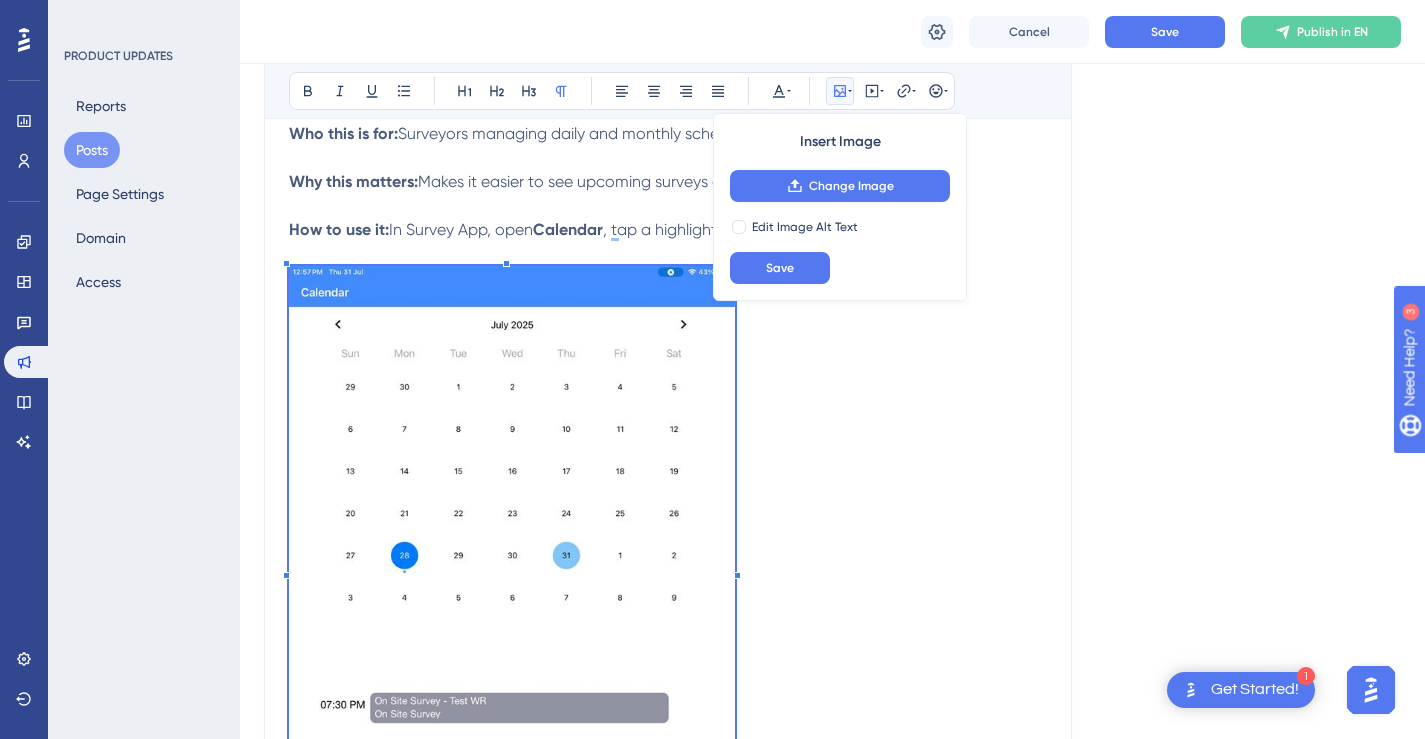 click at bounding box center [668, 579] 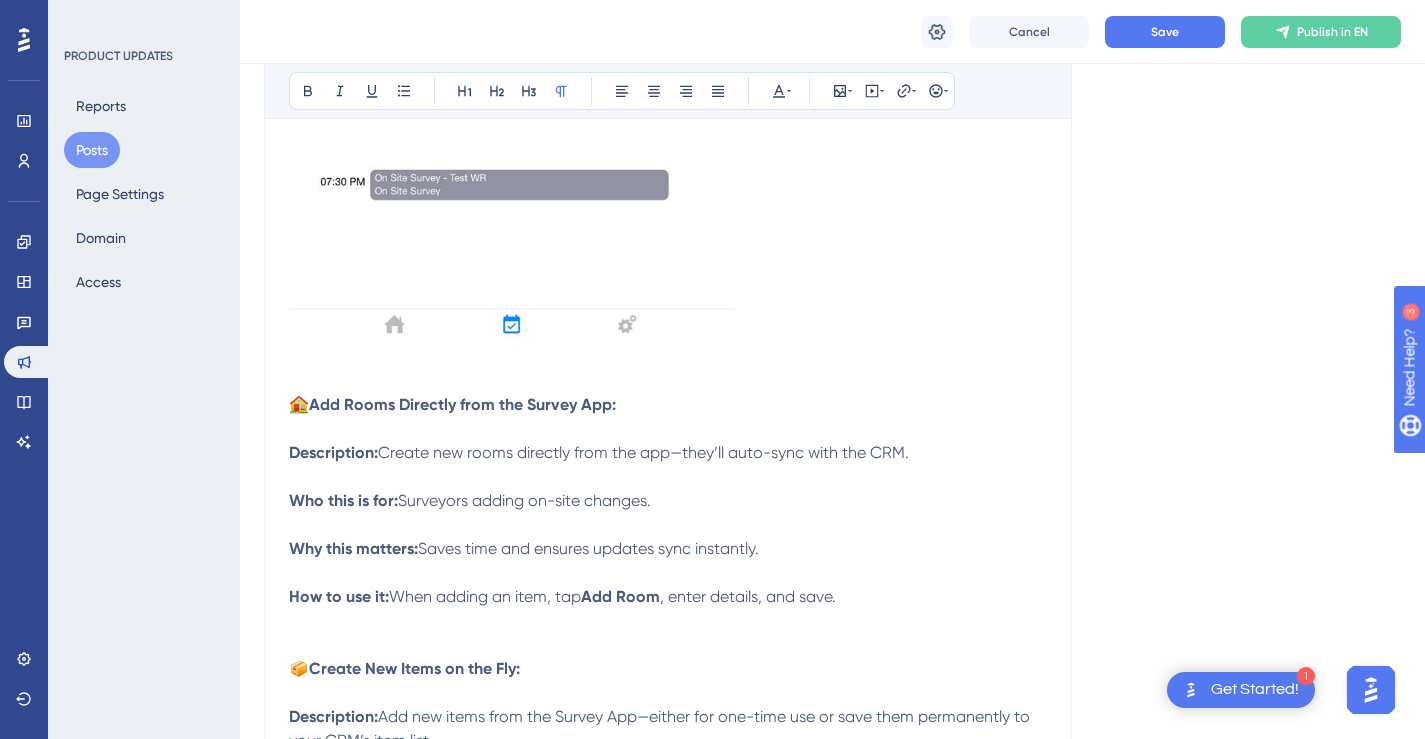 scroll, scrollTop: 4557, scrollLeft: 0, axis: vertical 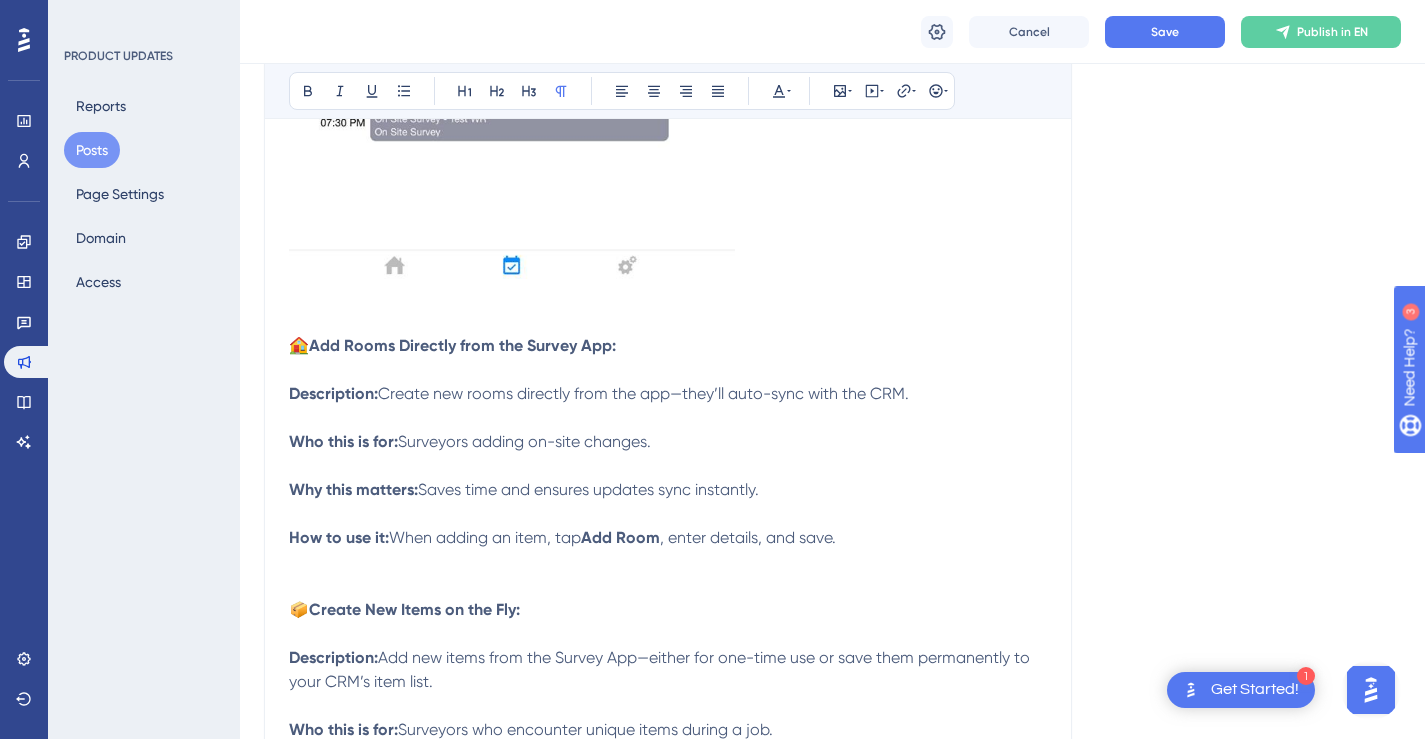click on "🏠  Add Rooms Directly from the Survey App: Description:  Create new rooms directly from the app—they’ll auto-sync with the CRM. Who this is for:  Surveyors adding on-site changes. Why this matters:  Saves time and ensures updates sync instantly. How to use it:  When adding an item, tap  Add Room , enter details, and save." at bounding box center (668, 442) 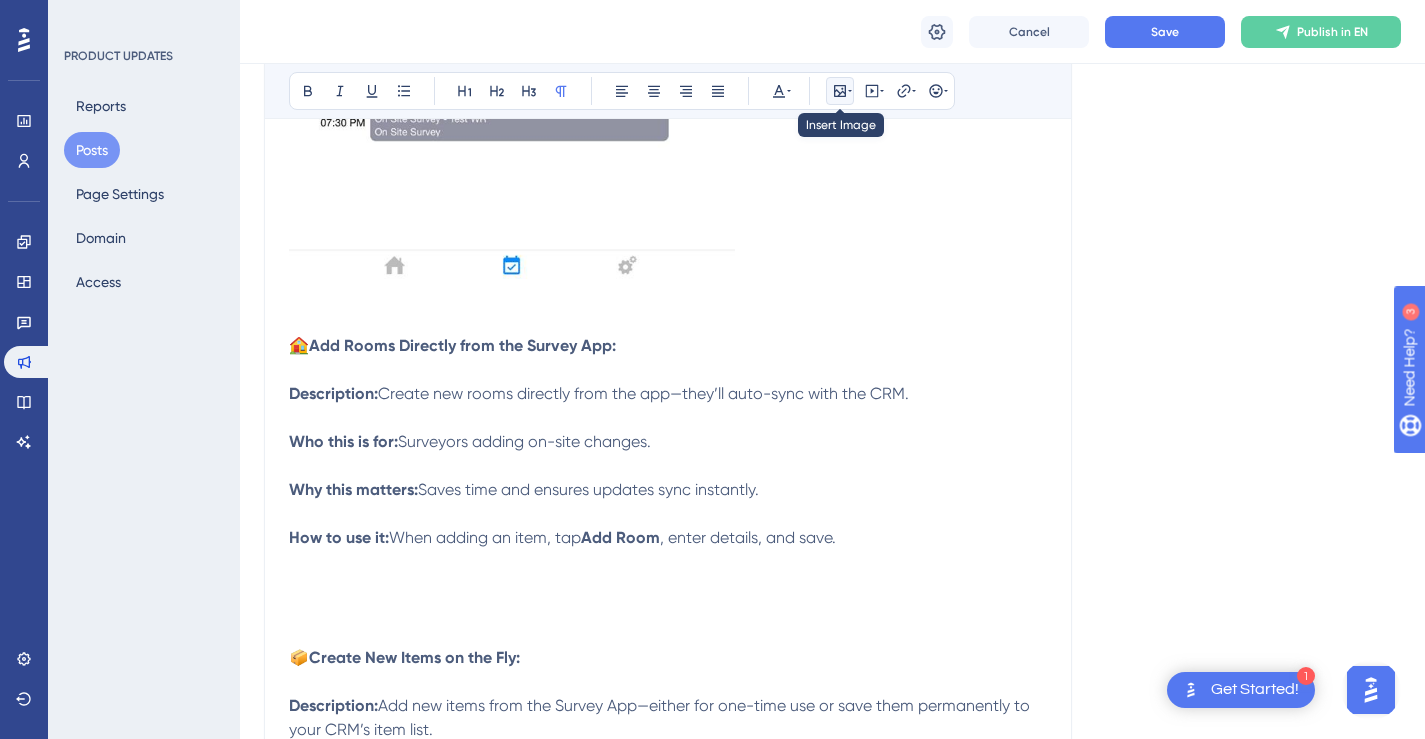 click 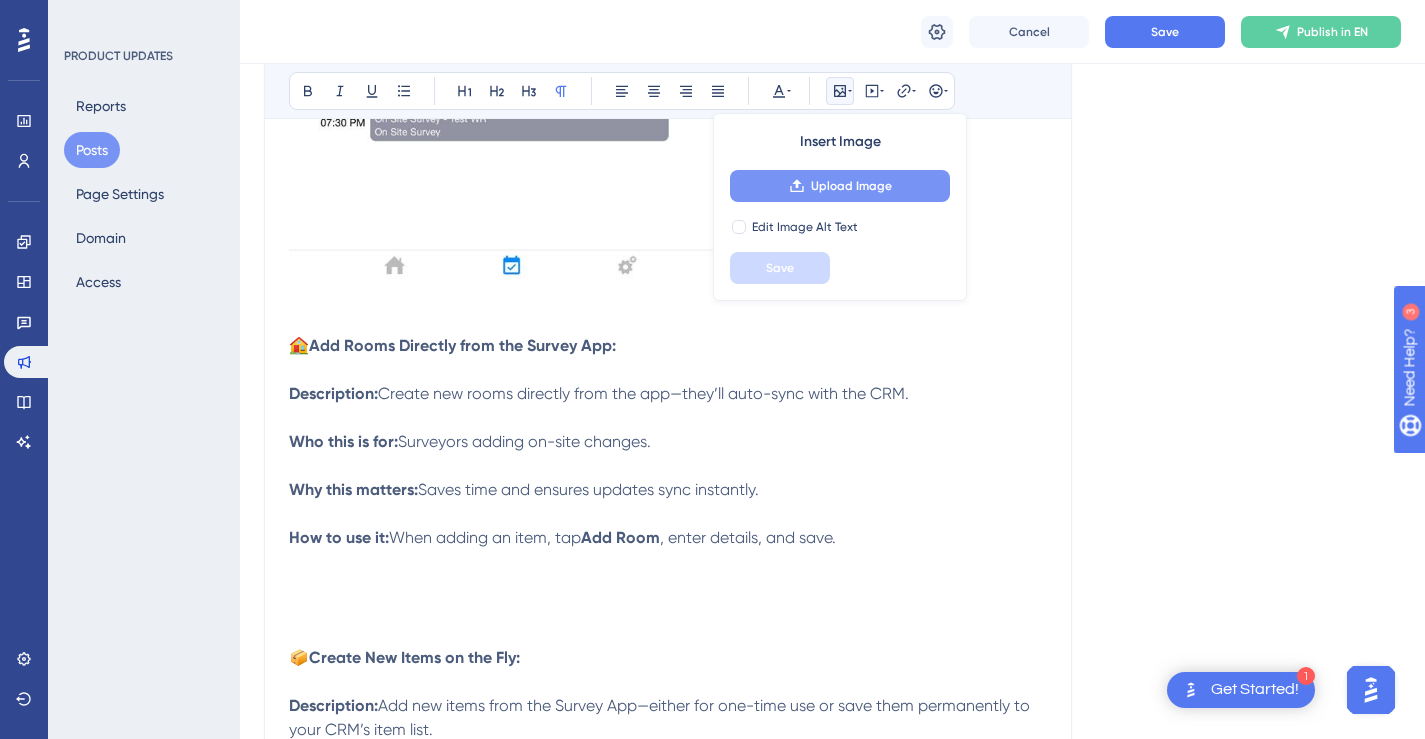 click on "Upload Image" at bounding box center (851, 186) 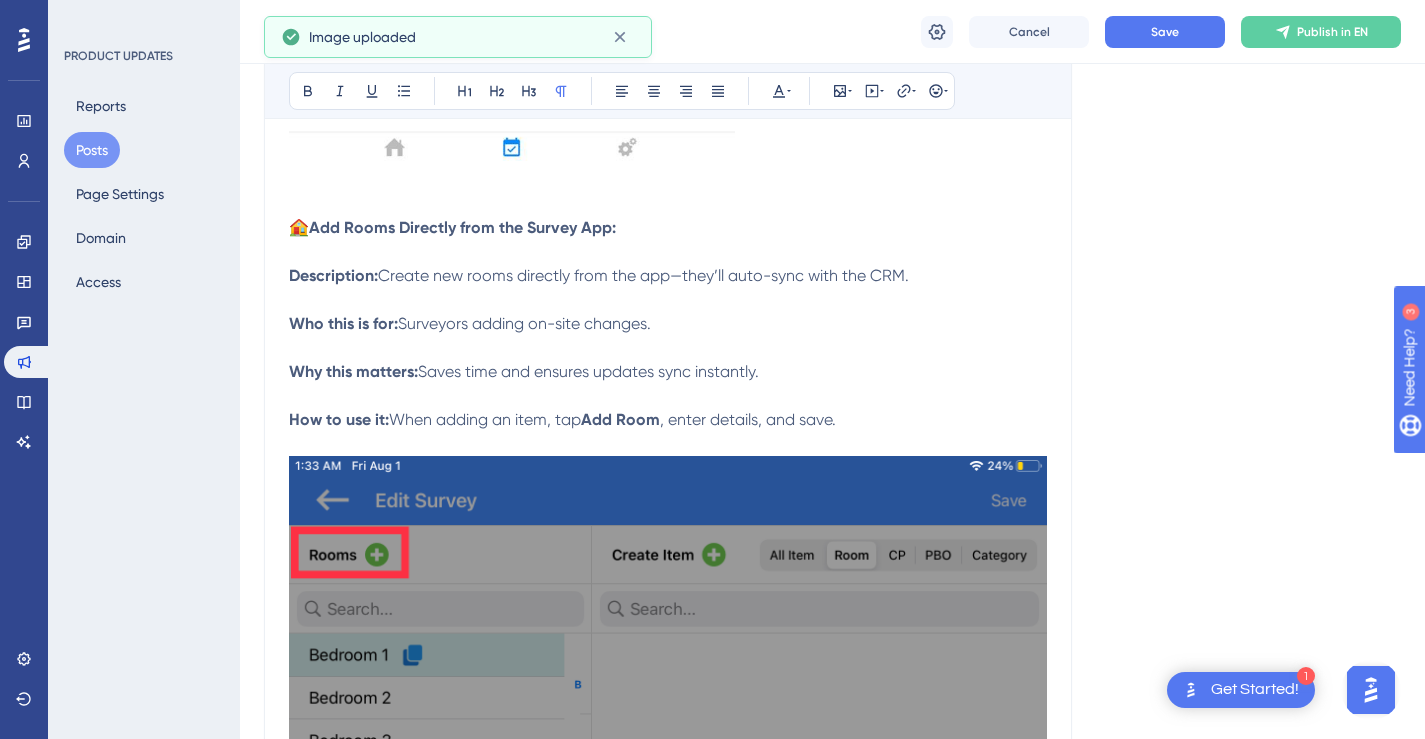 scroll, scrollTop: 4676, scrollLeft: 0, axis: vertical 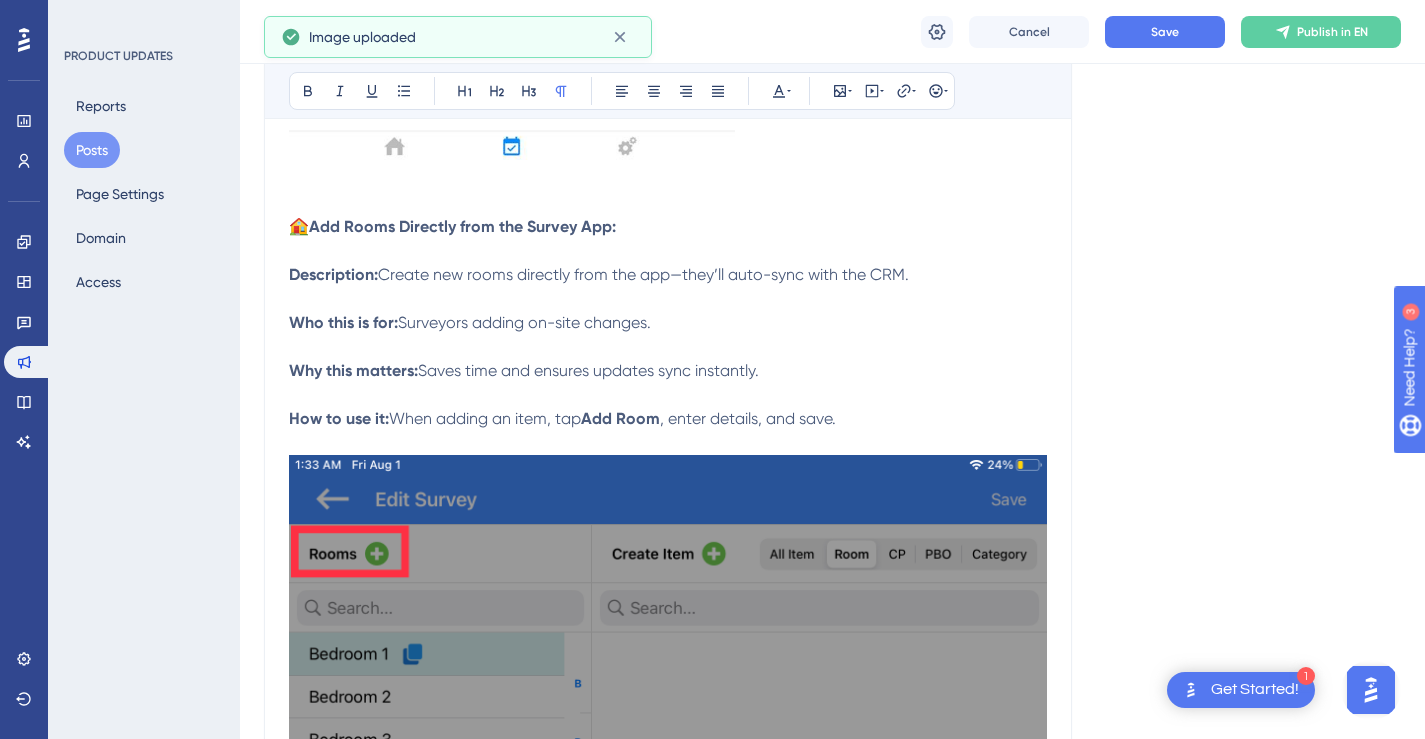 click at bounding box center [668, 960] 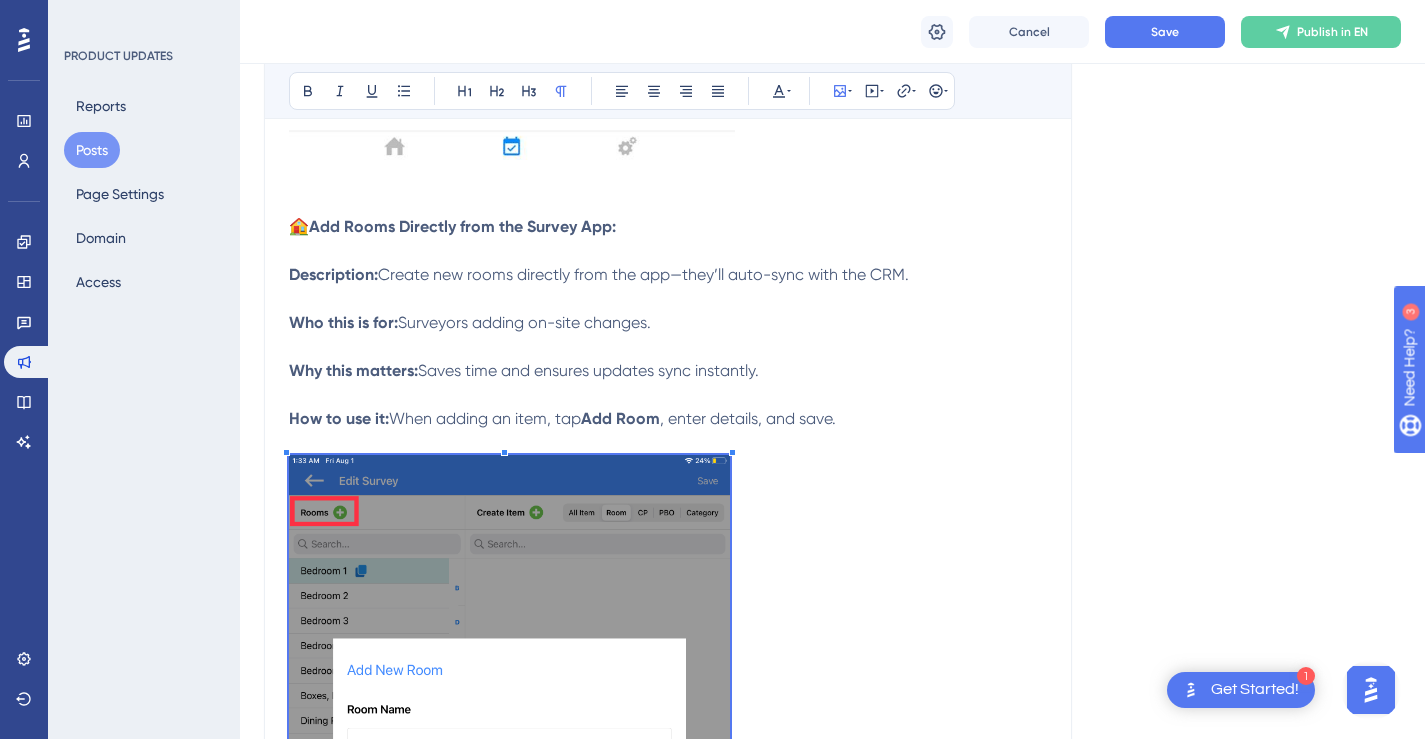 click at bounding box center (509, 752) 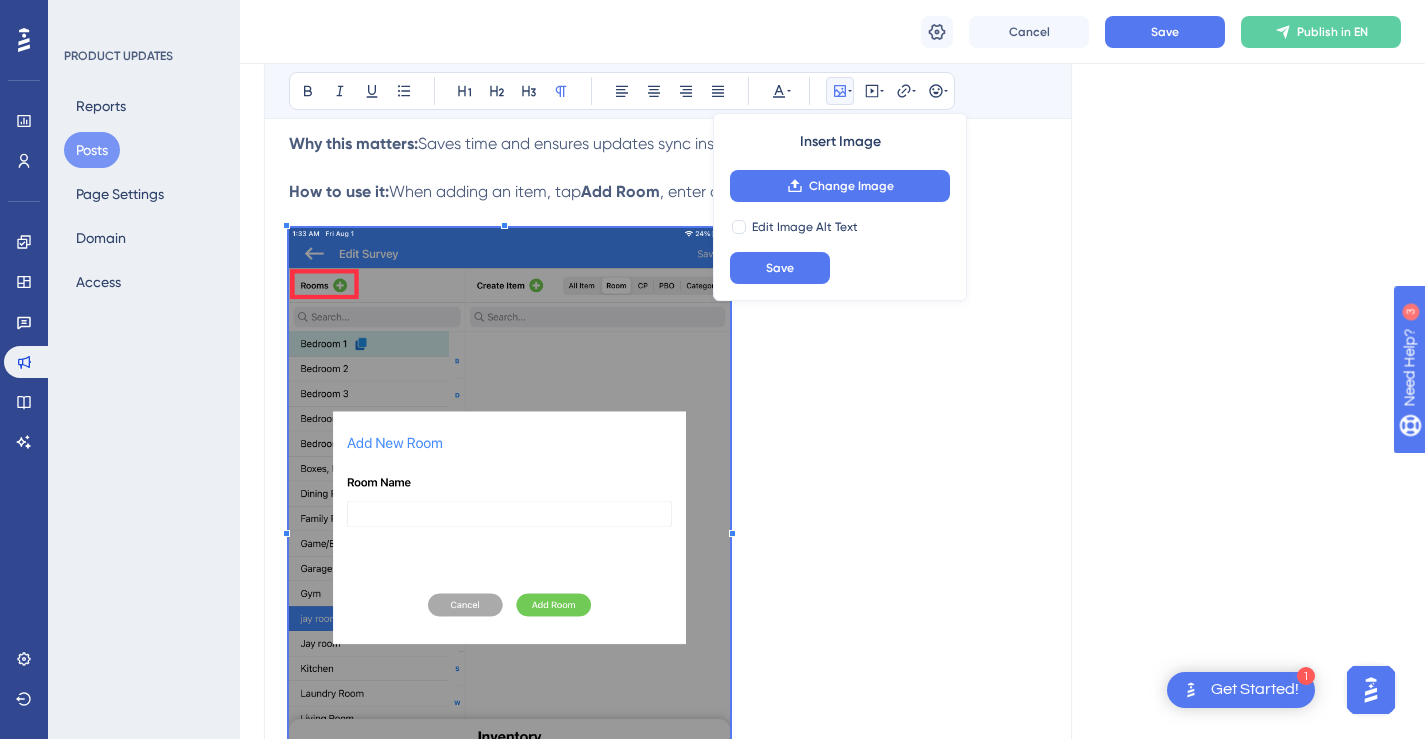 scroll, scrollTop: 4907, scrollLeft: 0, axis: vertical 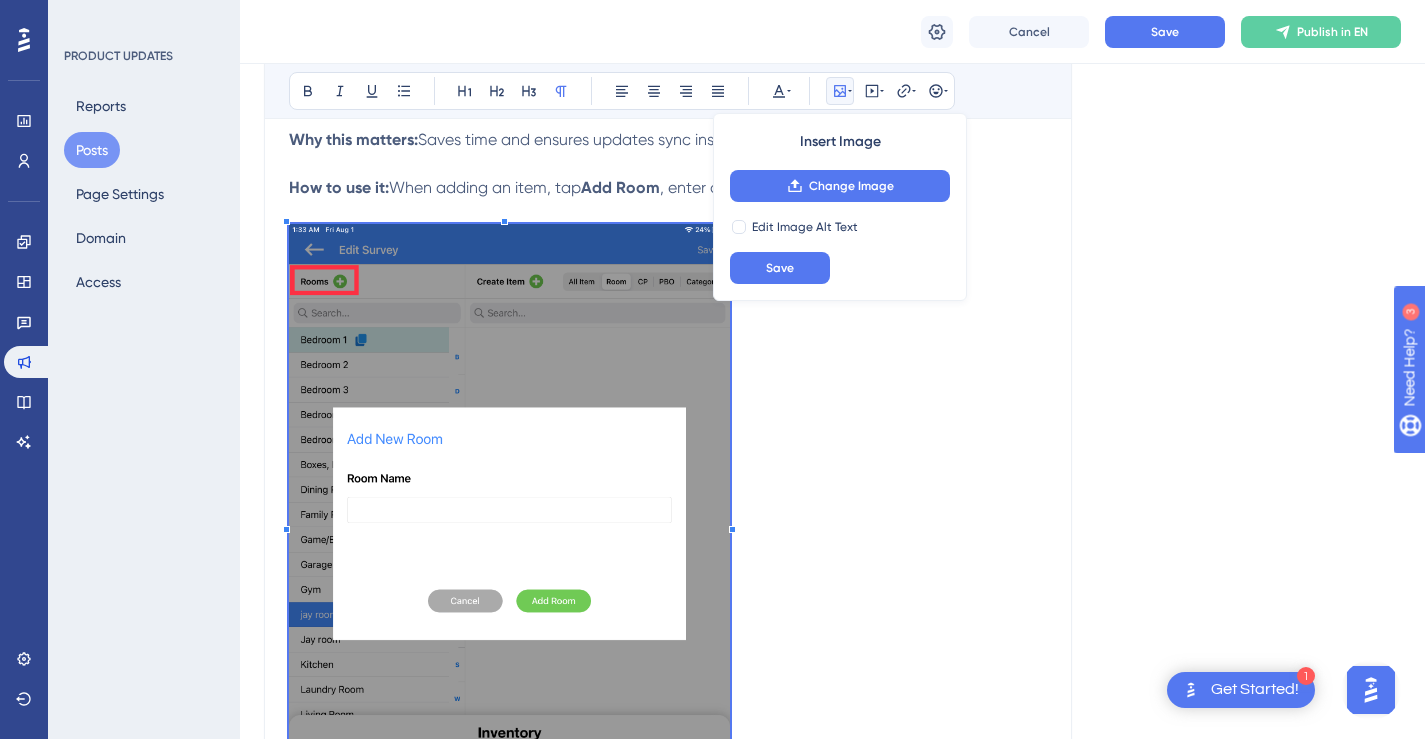 click at bounding box center (668, 521) 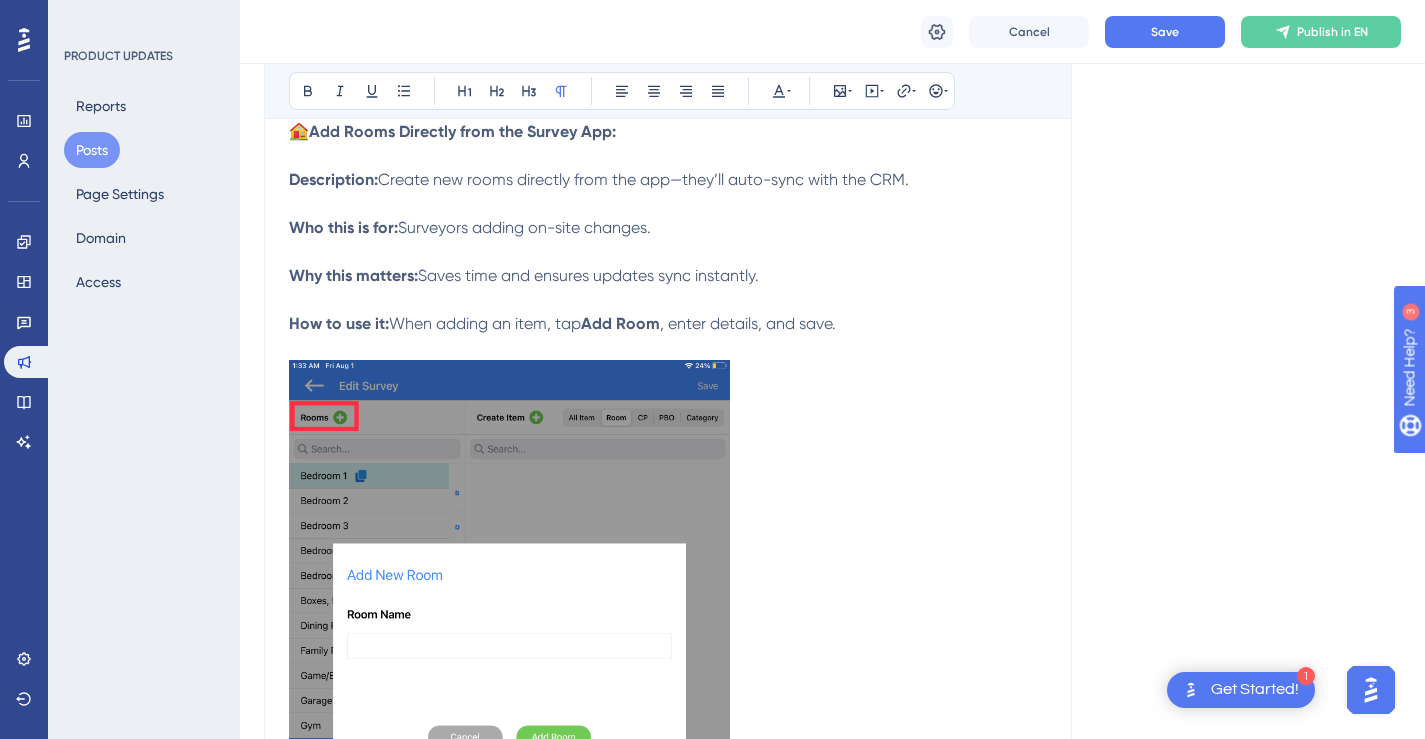 scroll, scrollTop: 4744, scrollLeft: 0, axis: vertical 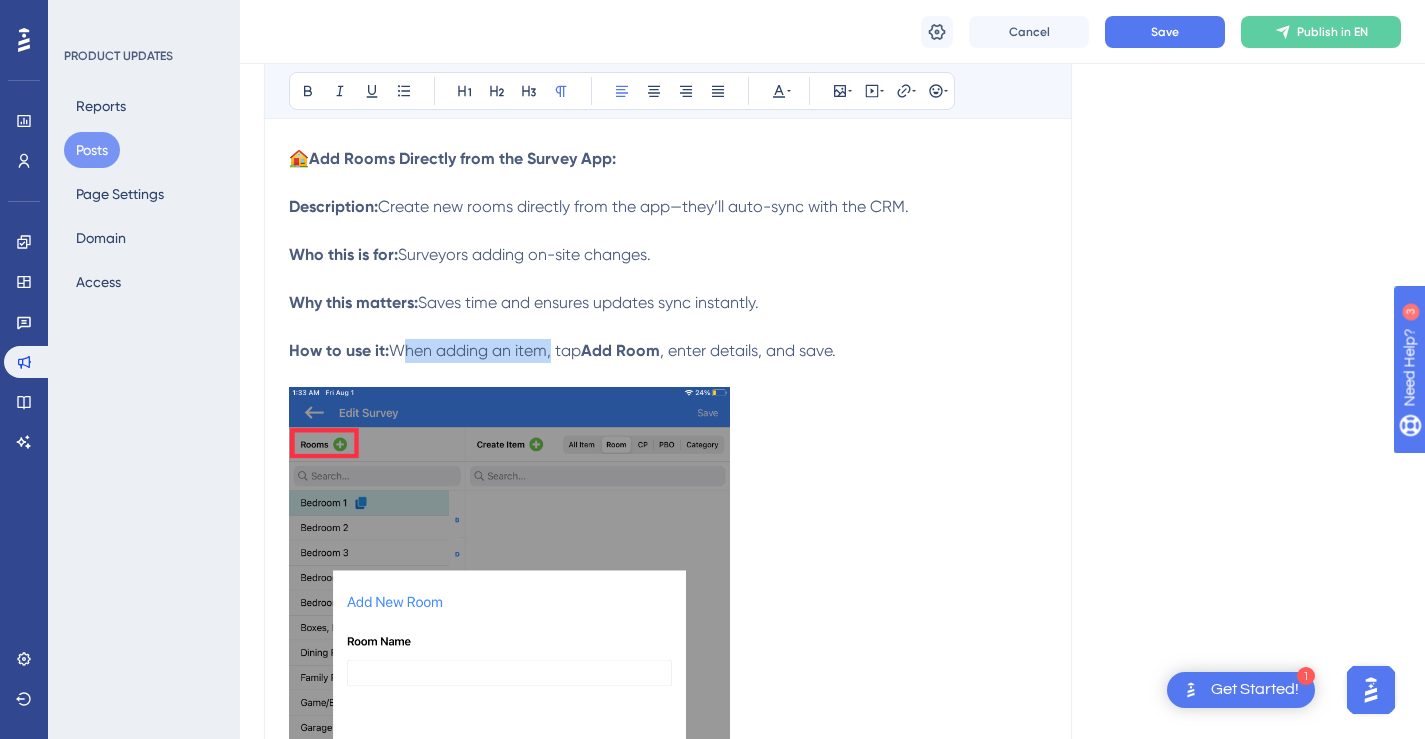 drag, startPoint x: 551, startPoint y: 354, endPoint x: 398, endPoint y: 348, distance: 153.1176 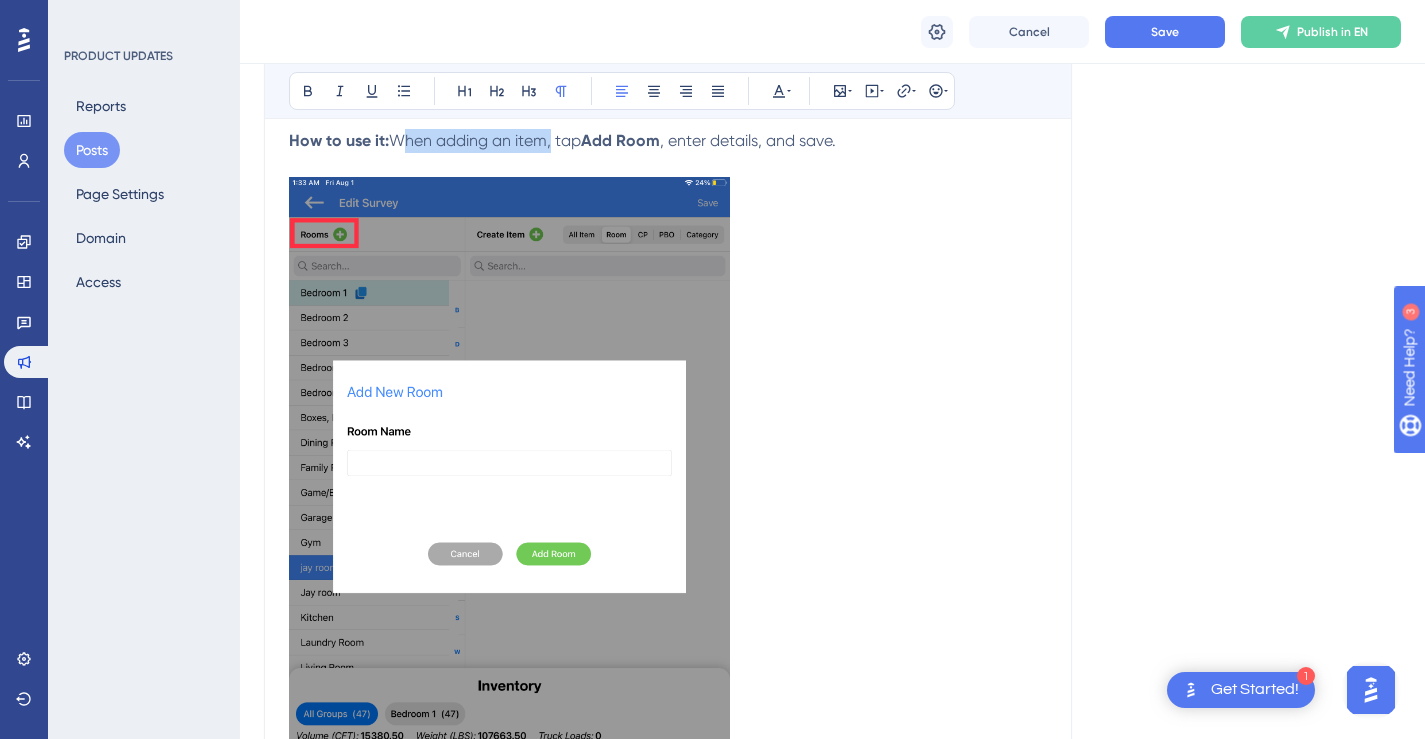 scroll, scrollTop: 4834, scrollLeft: 0, axis: vertical 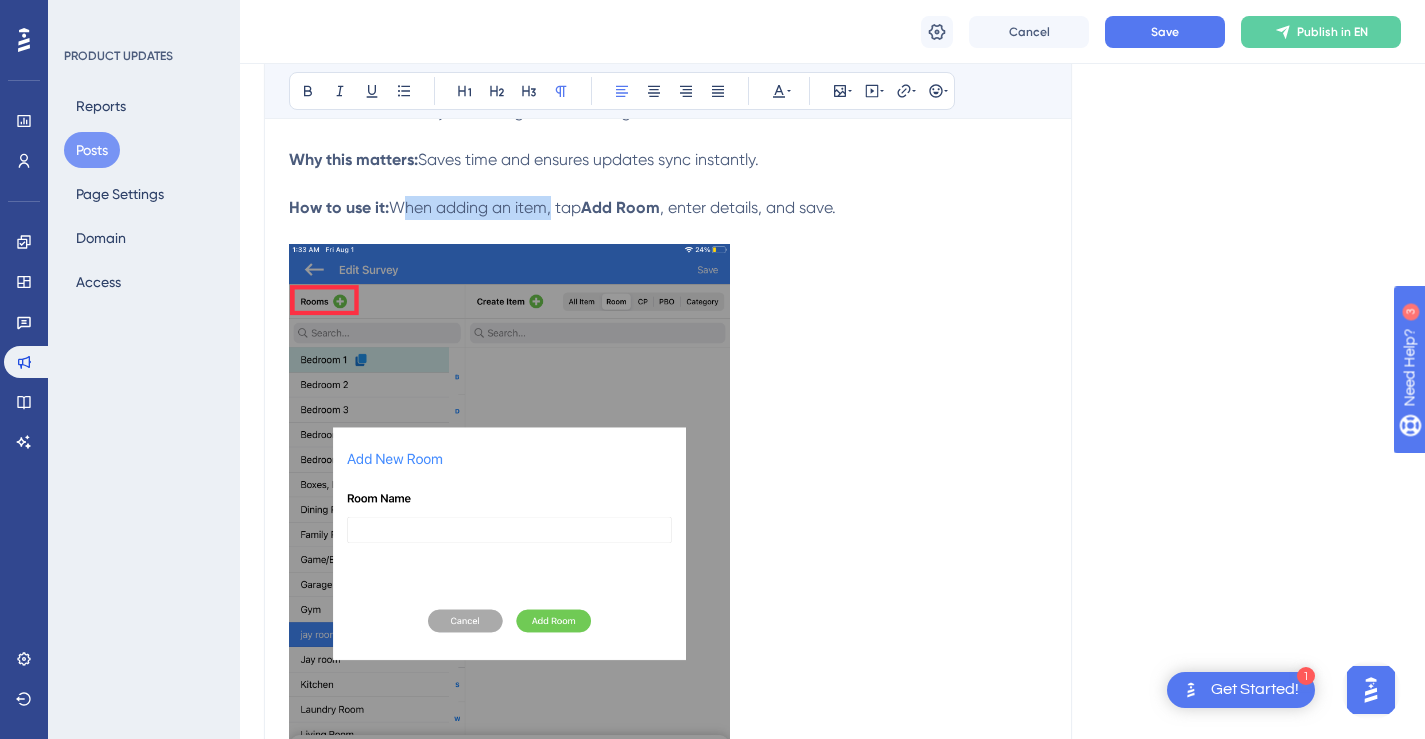 click at bounding box center [668, 541] 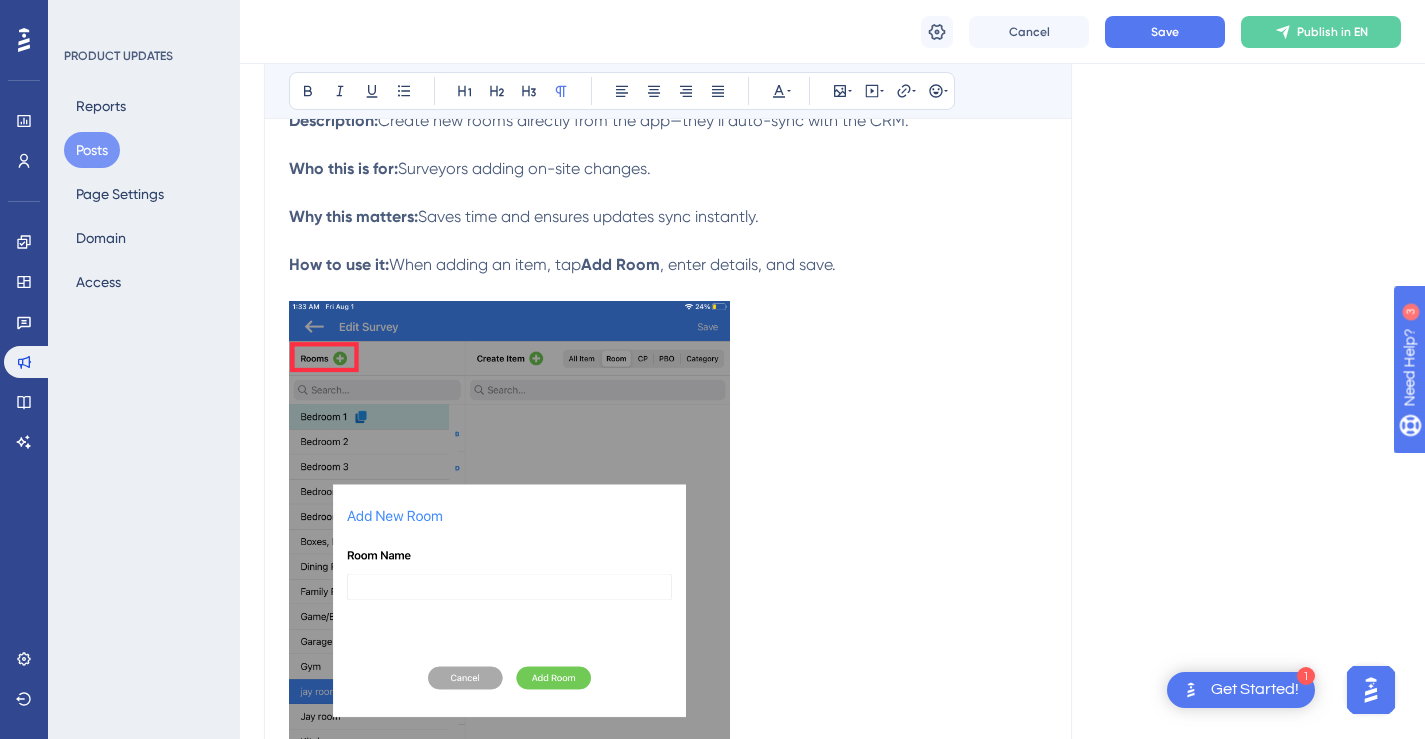 scroll, scrollTop: 4820, scrollLeft: 0, axis: vertical 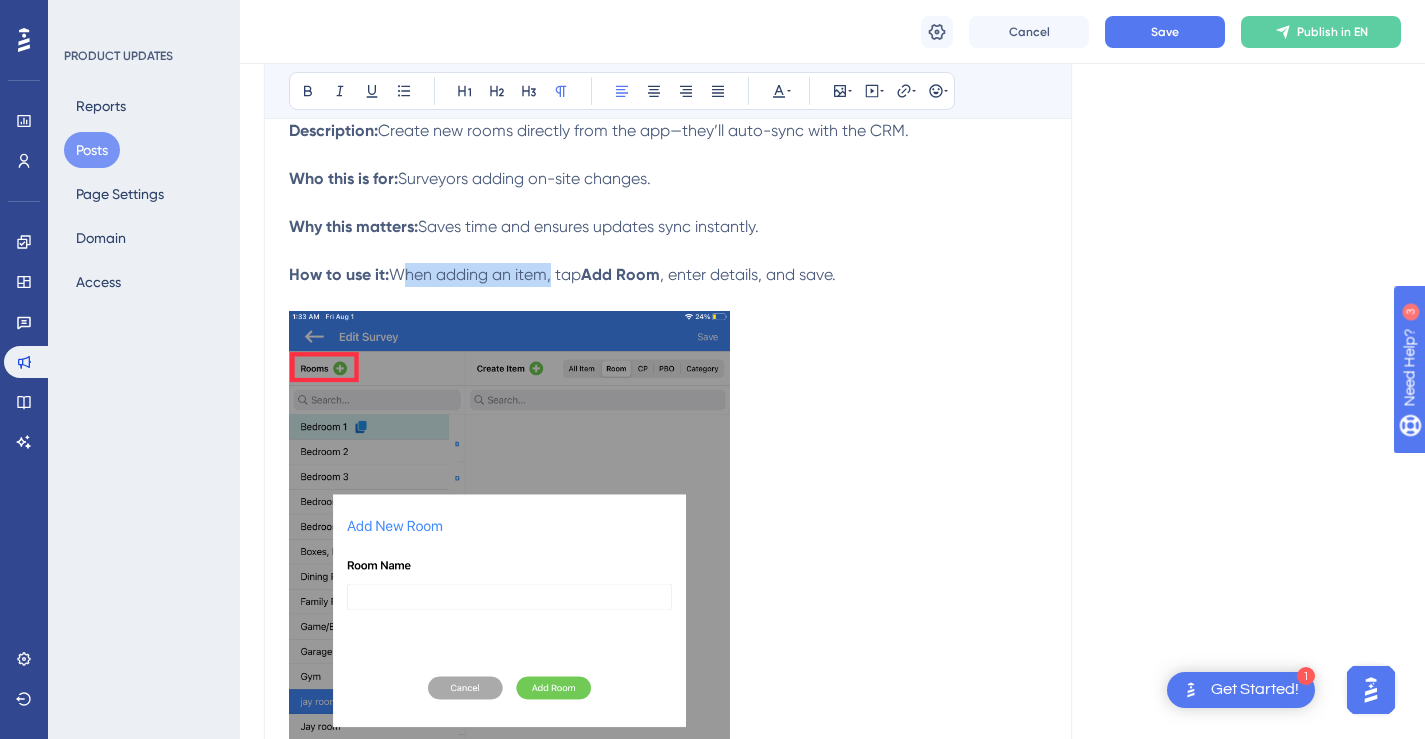 drag, startPoint x: 550, startPoint y: 279, endPoint x: 621, endPoint y: 334, distance: 89.81091 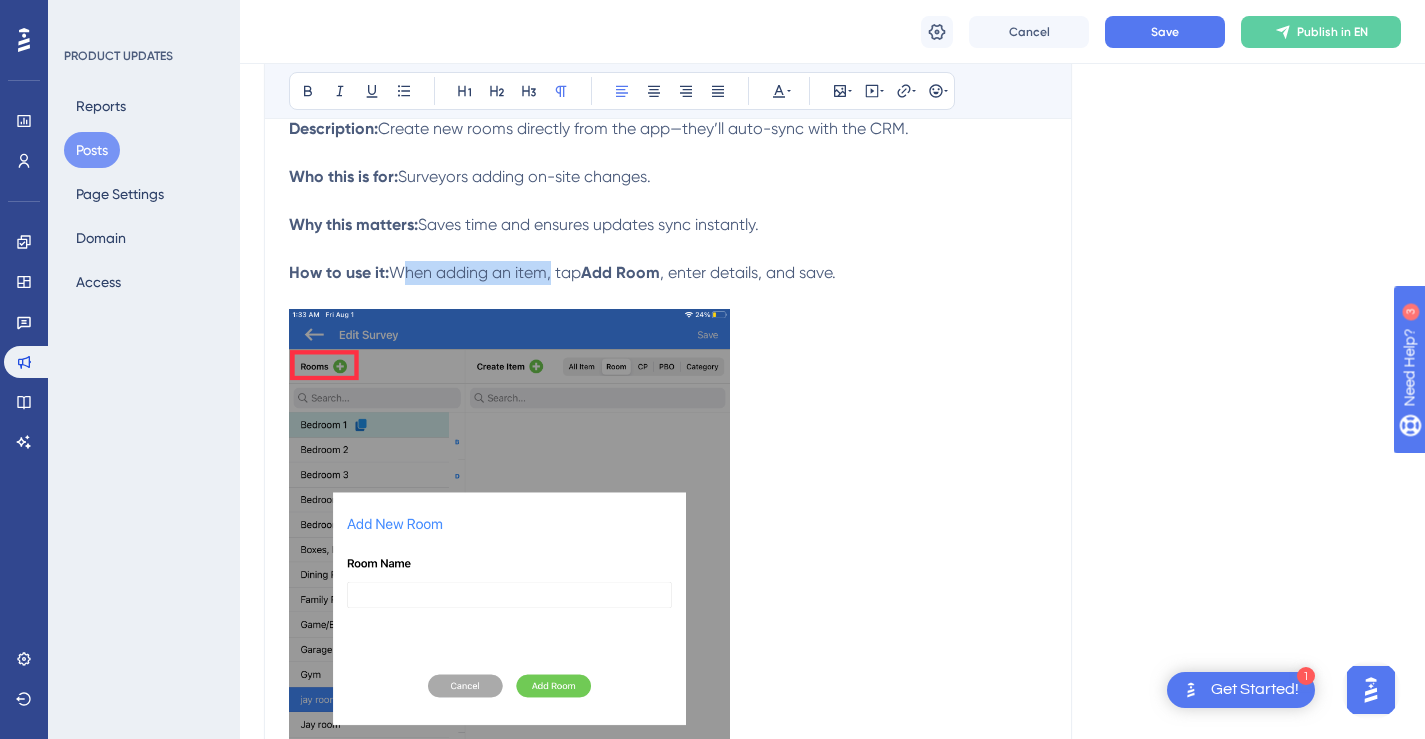 scroll, scrollTop: 4869, scrollLeft: 0, axis: vertical 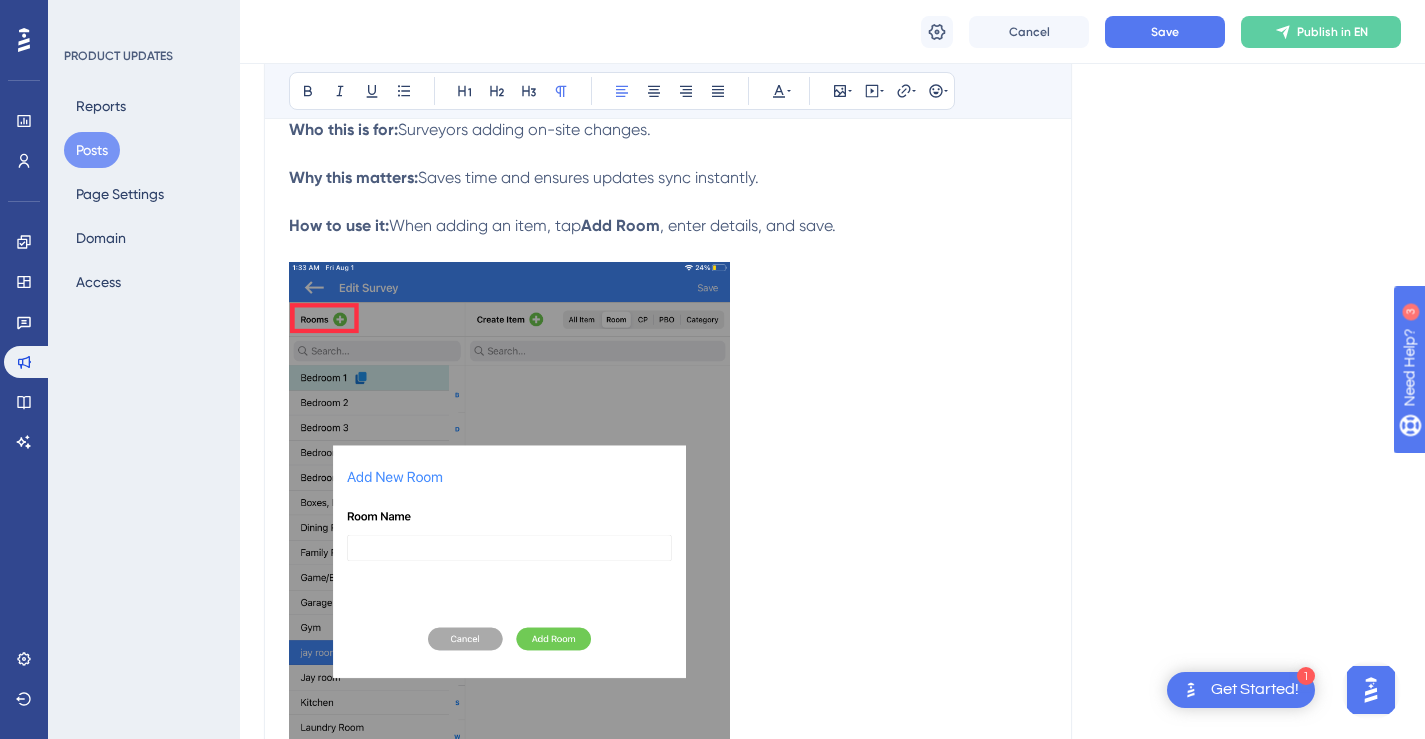 click at bounding box center [668, 559] 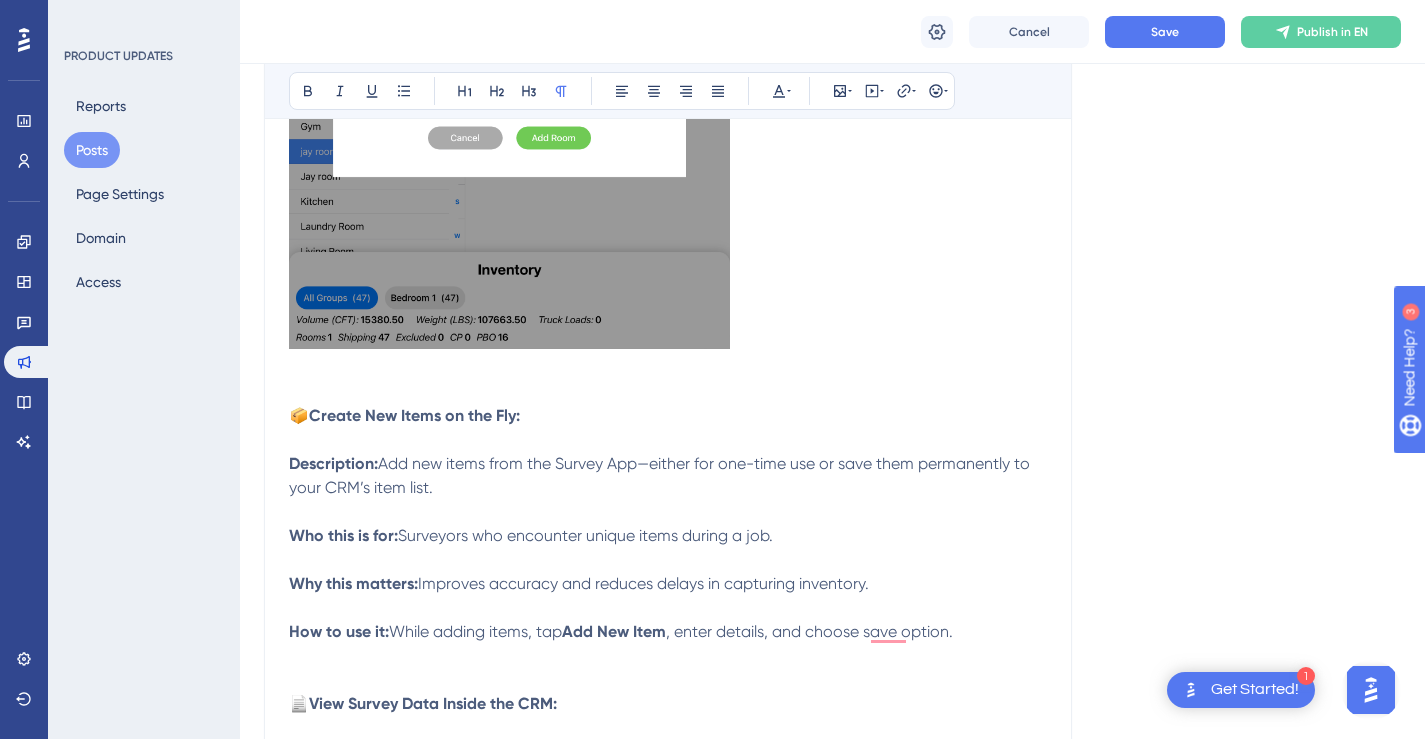 scroll, scrollTop: 5442, scrollLeft: 0, axis: vertical 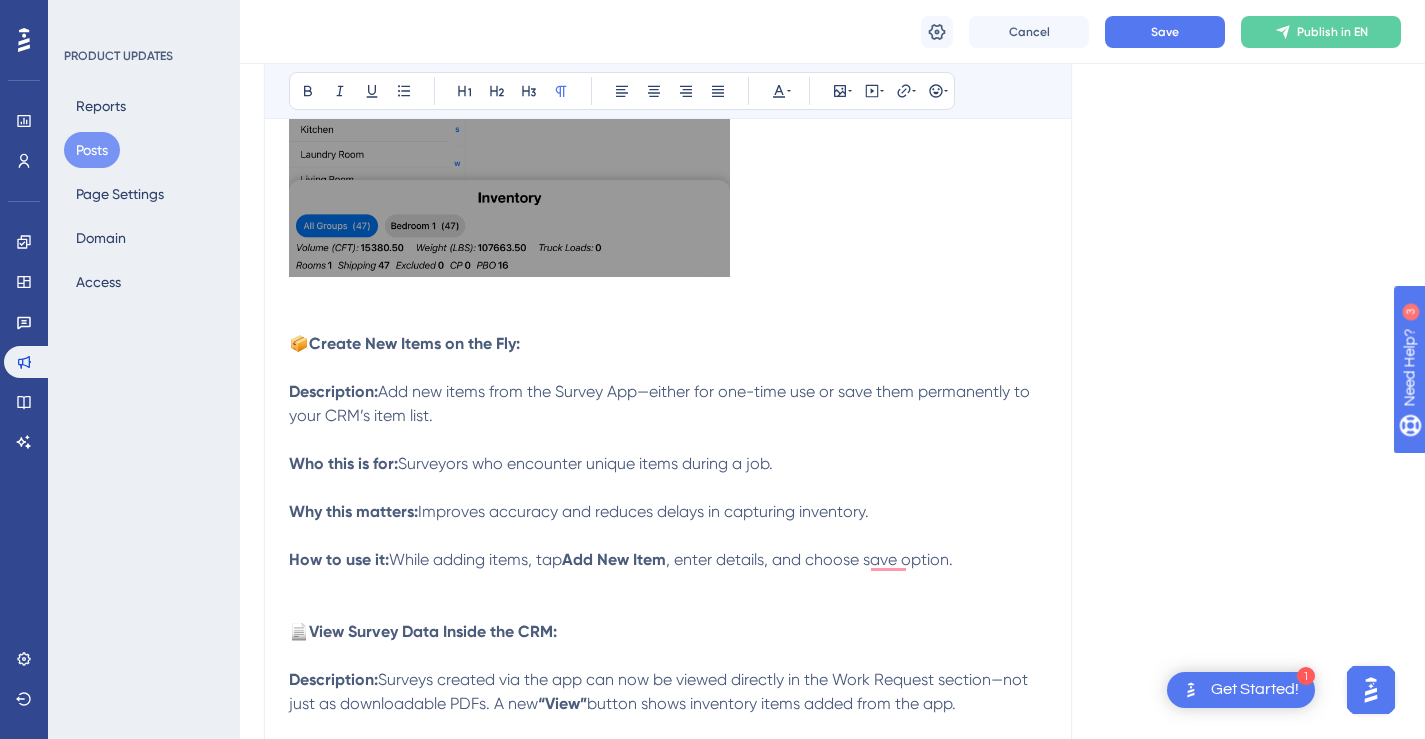 click on "📦  Create New Items on the Fly: Description:  Add new items from the Survey App—either for one-time use or save them permanently to your CRM’s item list. Who this is for:  Surveyors who encounter unique items during a job. Why this matters:  Improves accuracy and reduces delays in capturing inventory. How to use it:  While adding items, tap  Add New Item , enter details, and choose save option." at bounding box center (668, 464) 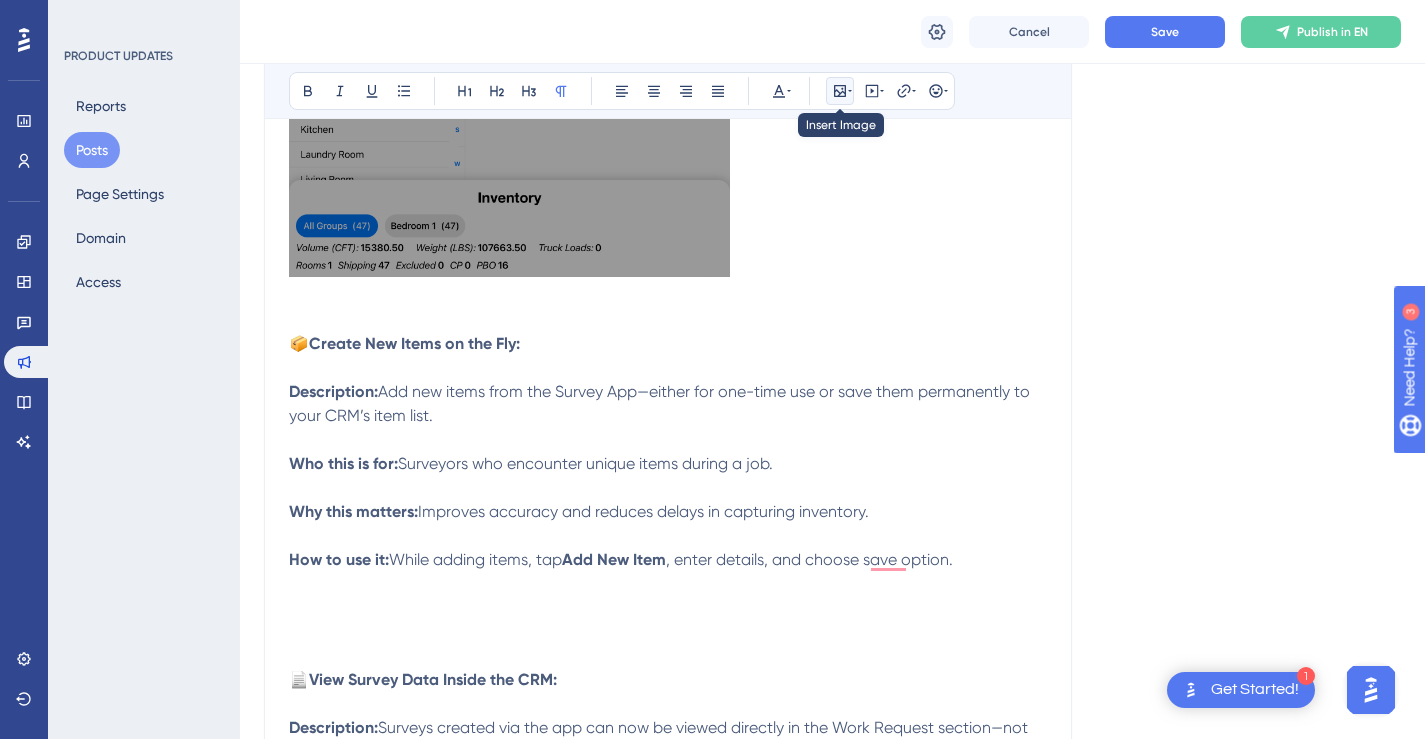 click 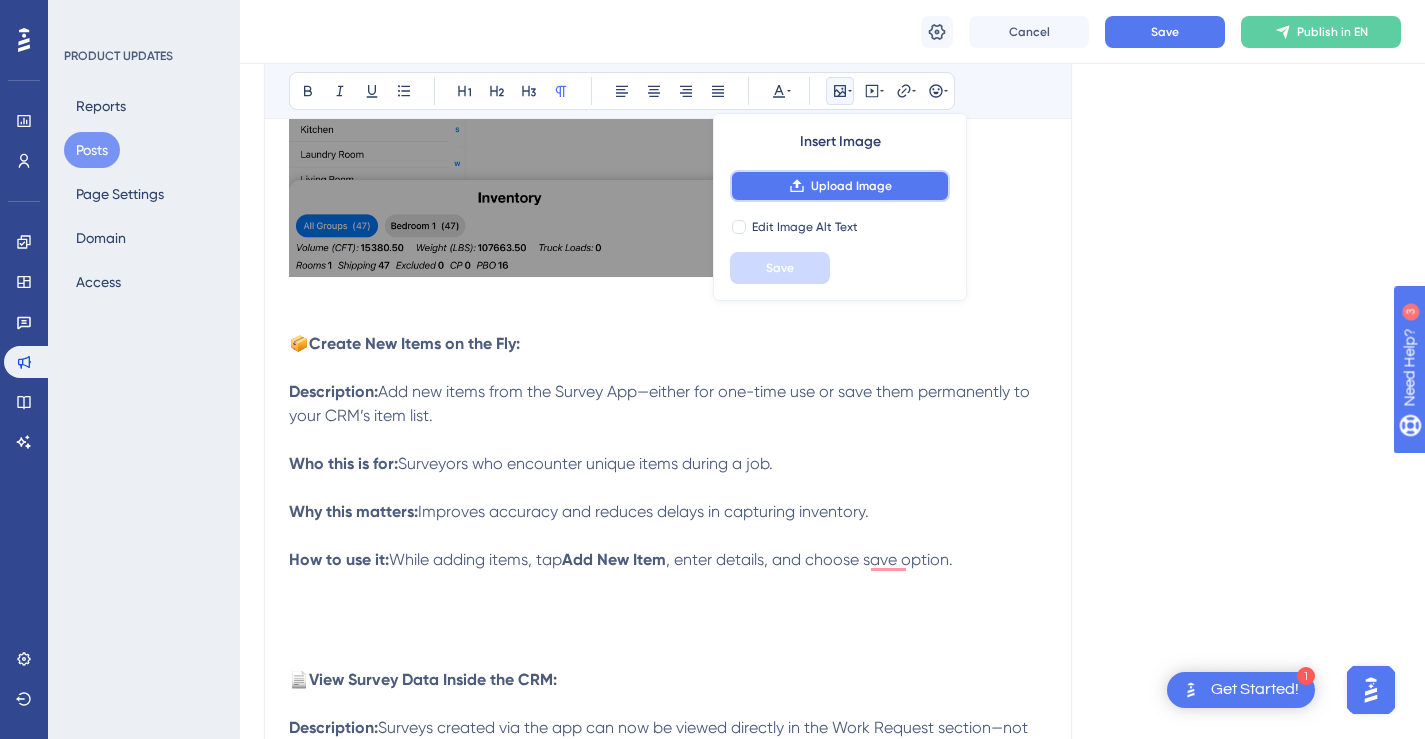 click on "Upload Image" at bounding box center [851, 186] 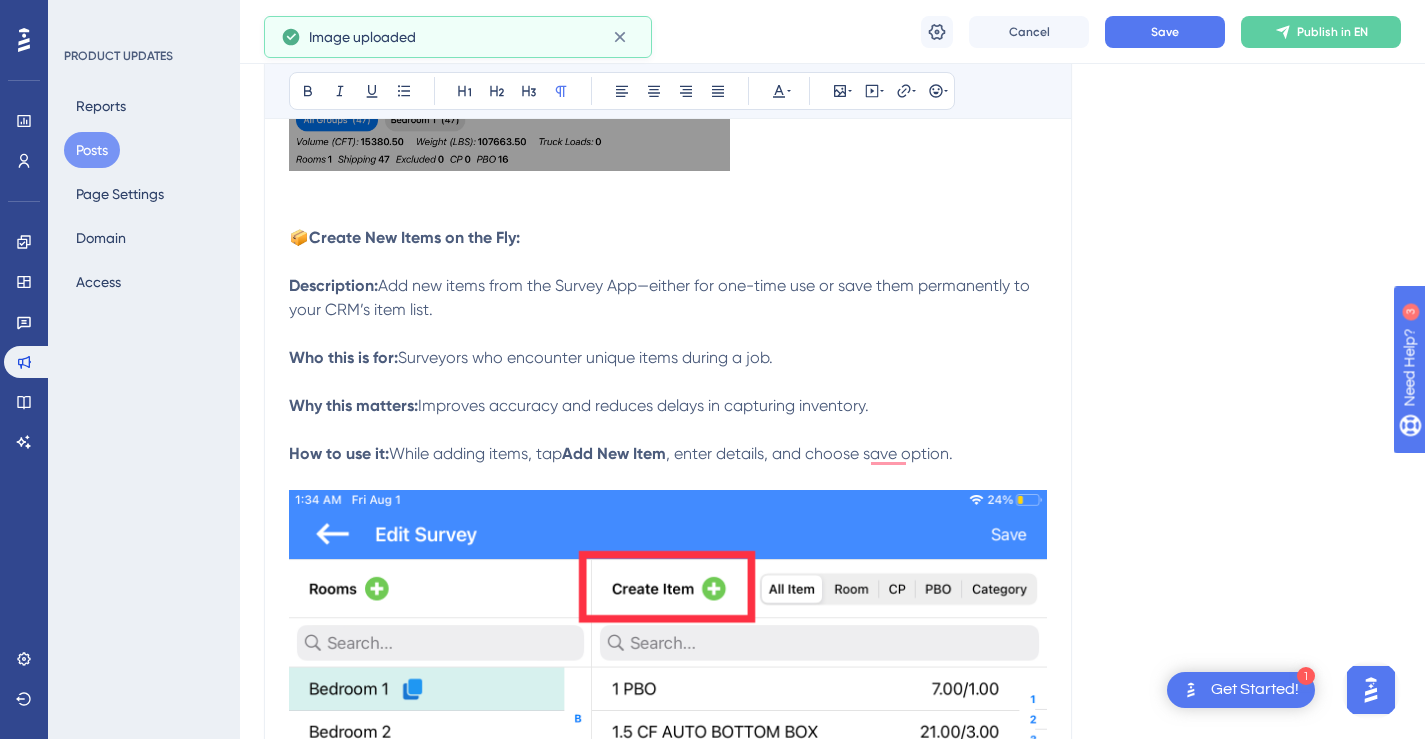 scroll, scrollTop: 5549, scrollLeft: 0, axis: vertical 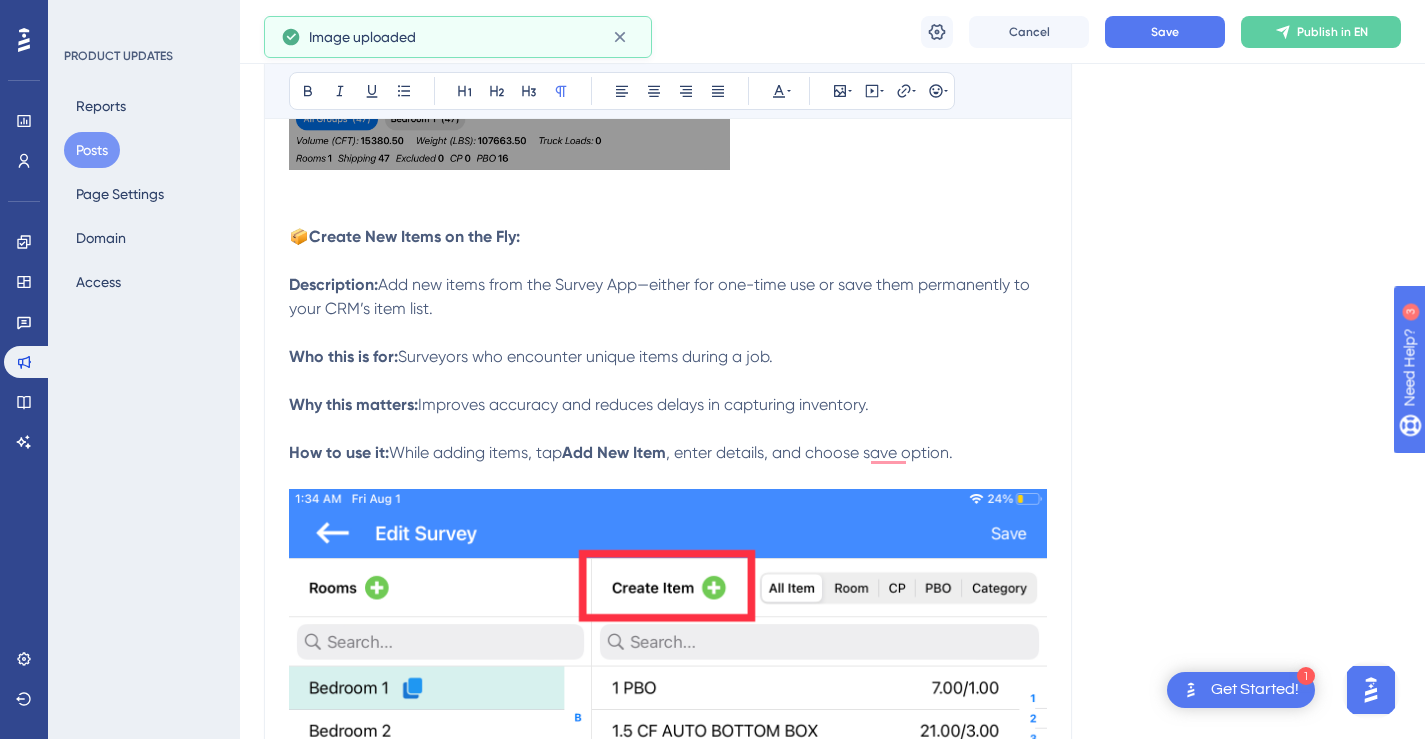 click at bounding box center [668, 994] 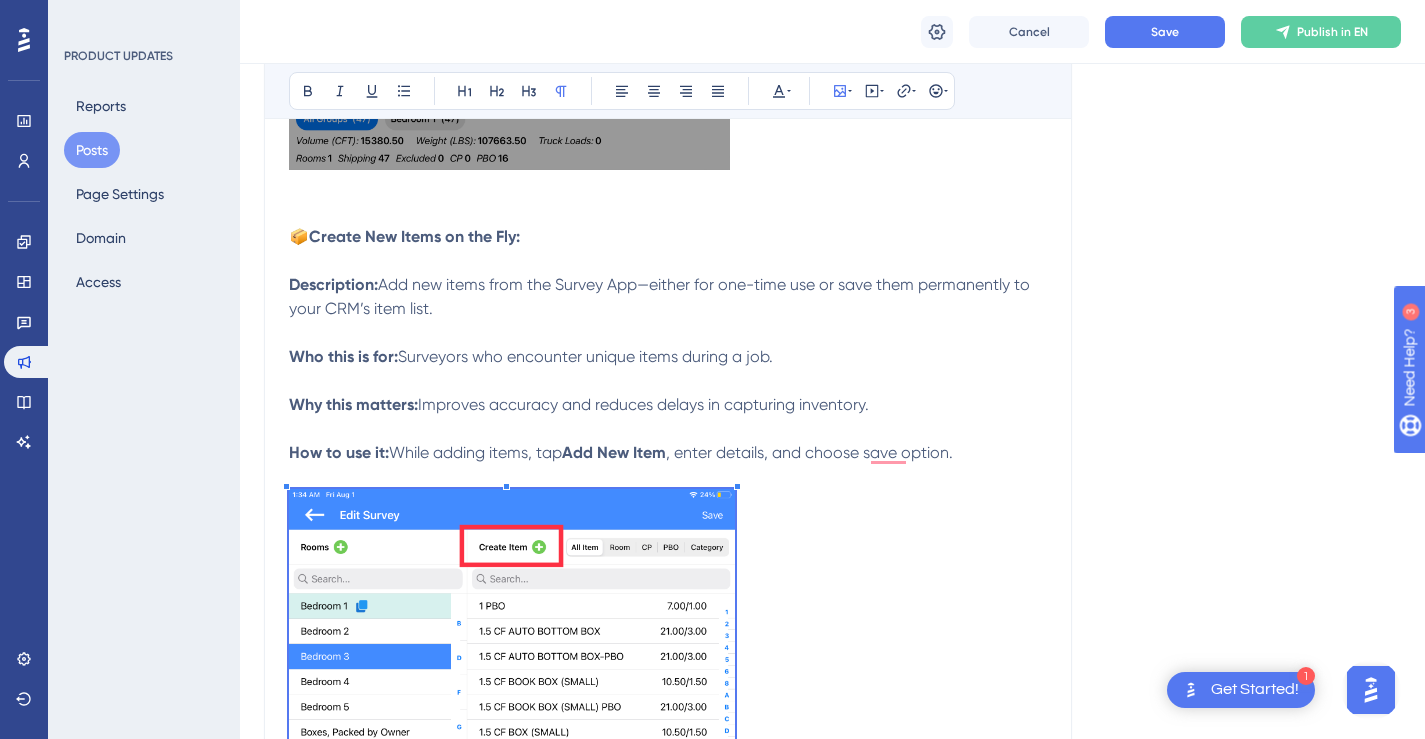 click at bounding box center [668, 802] 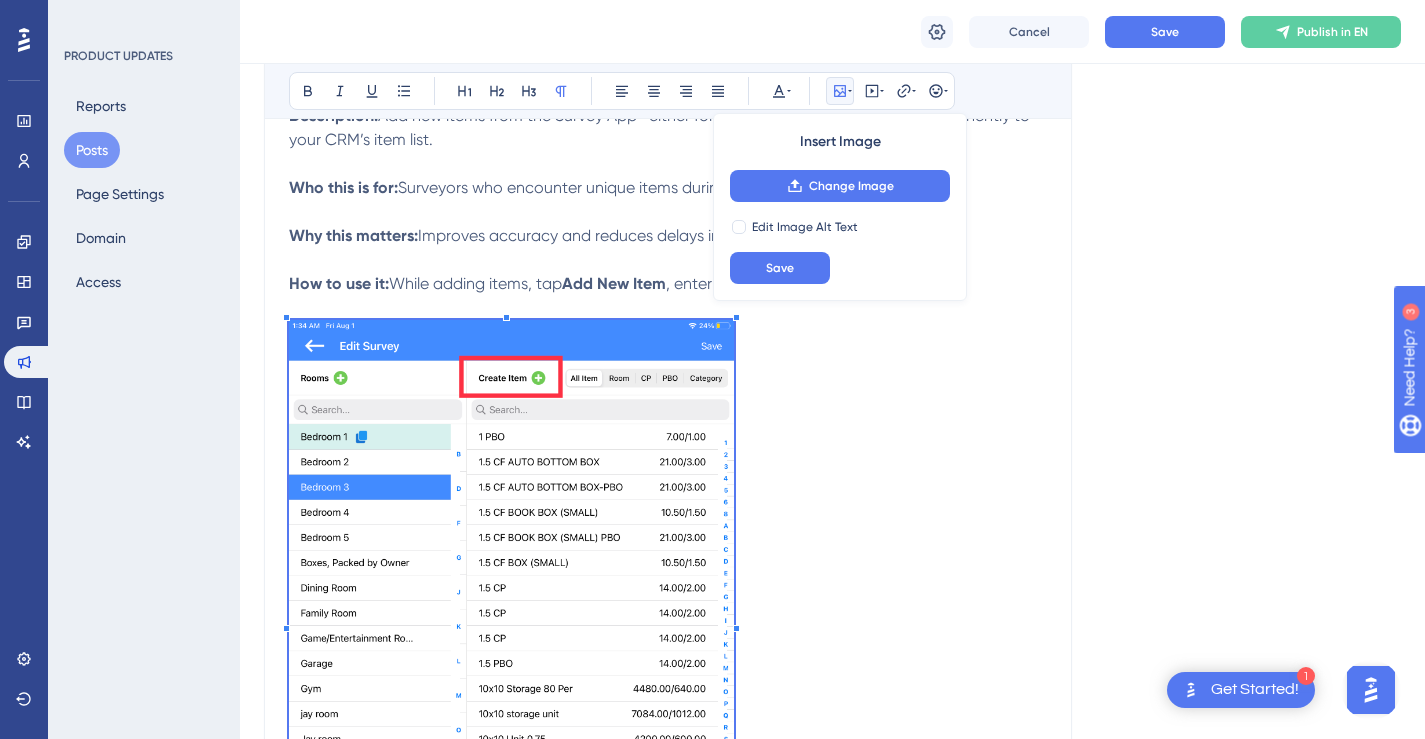 scroll, scrollTop: 5777, scrollLeft: 0, axis: vertical 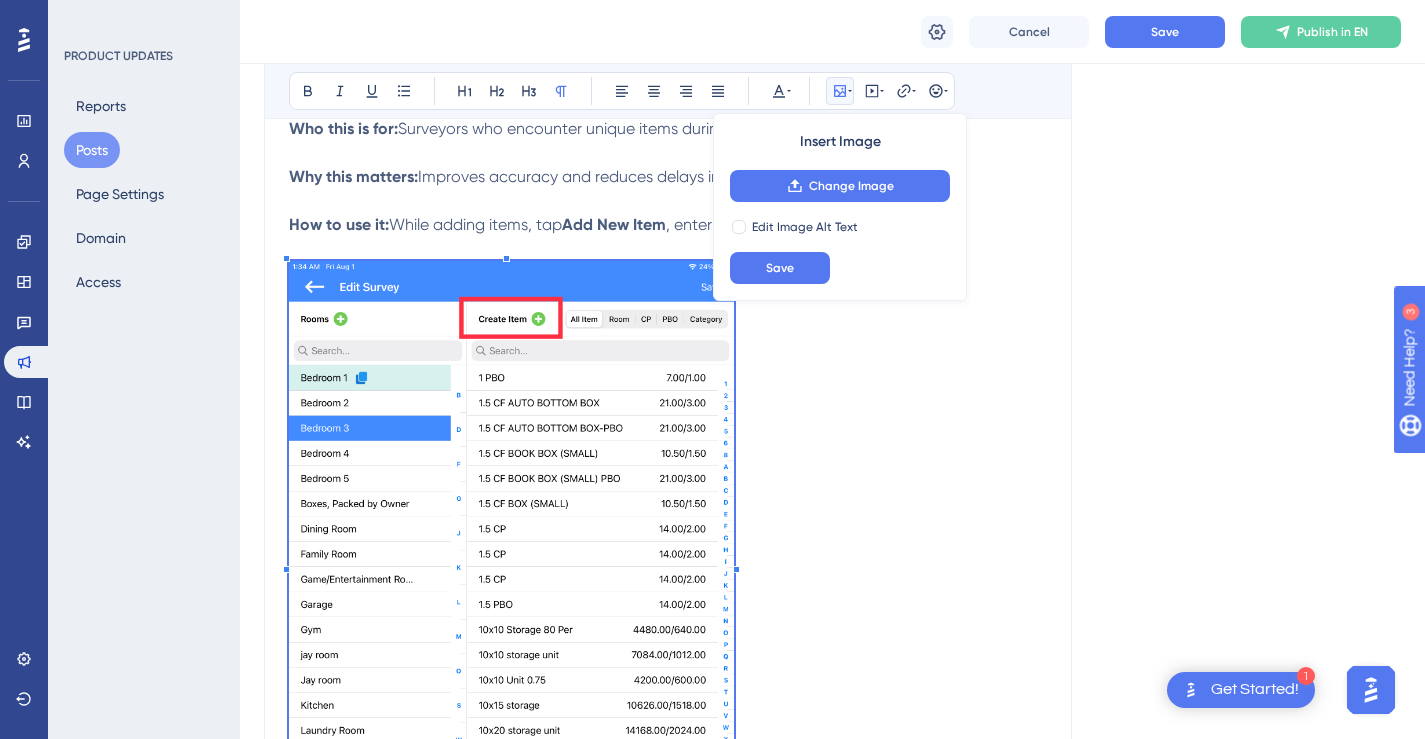 click at bounding box center (668, 573) 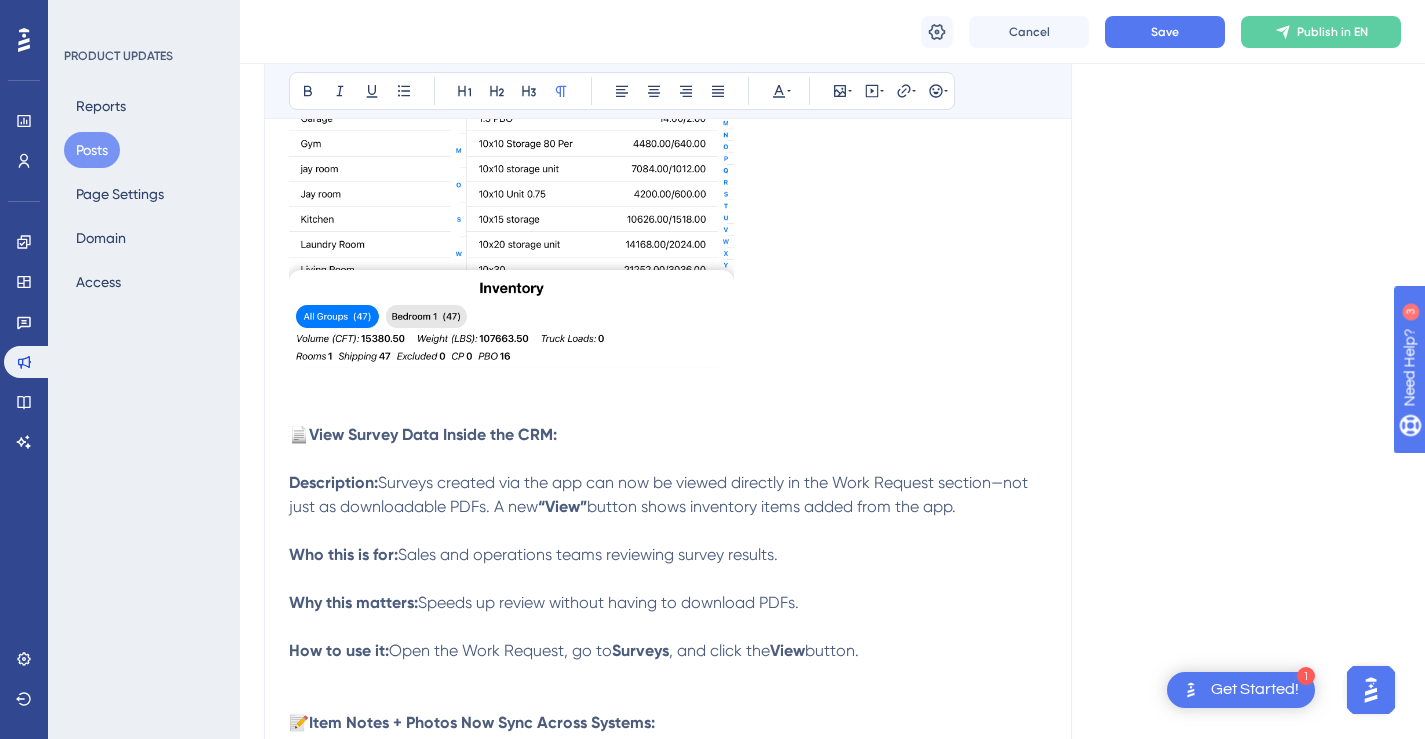 scroll, scrollTop: 6334, scrollLeft: 0, axis: vertical 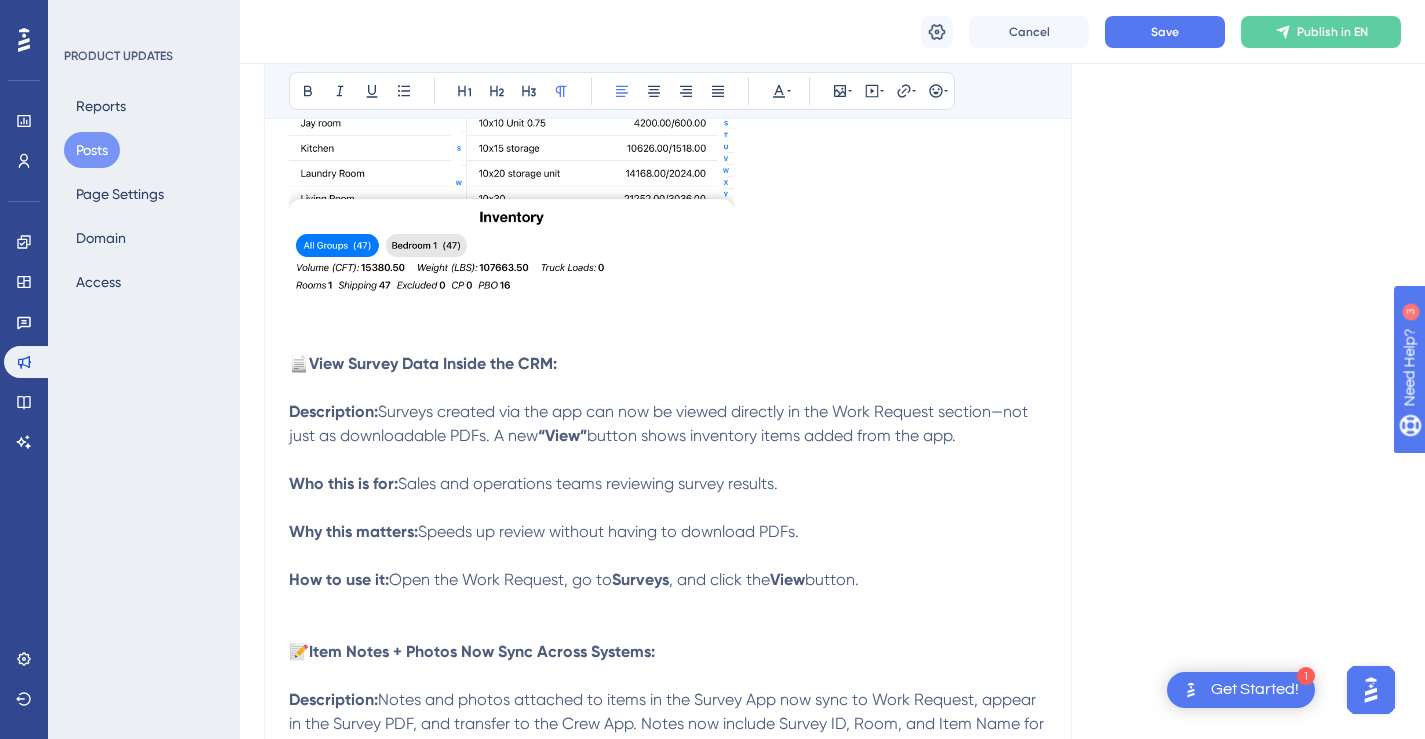 click on "How to use it:  Open the Work Request, go to  Surveys , and click the  View  button." at bounding box center (668, 592) 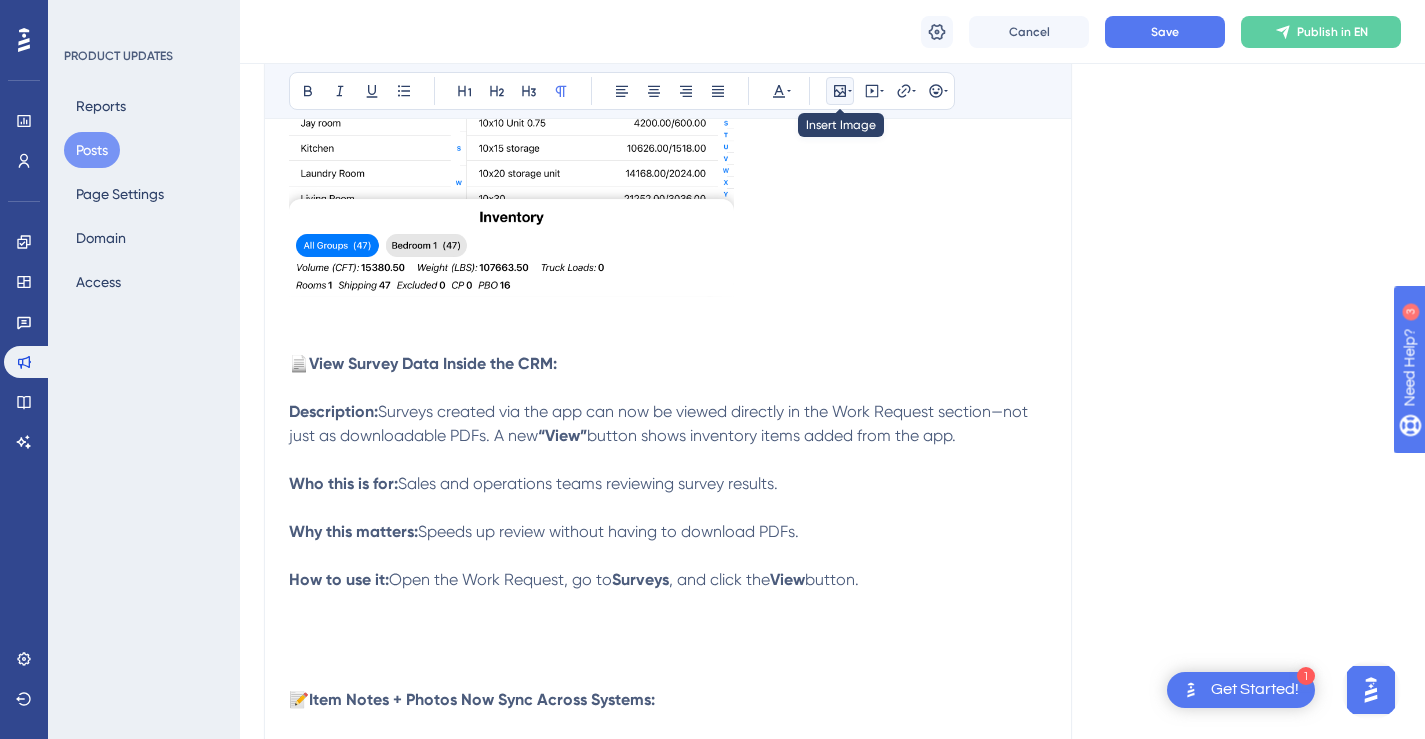 click 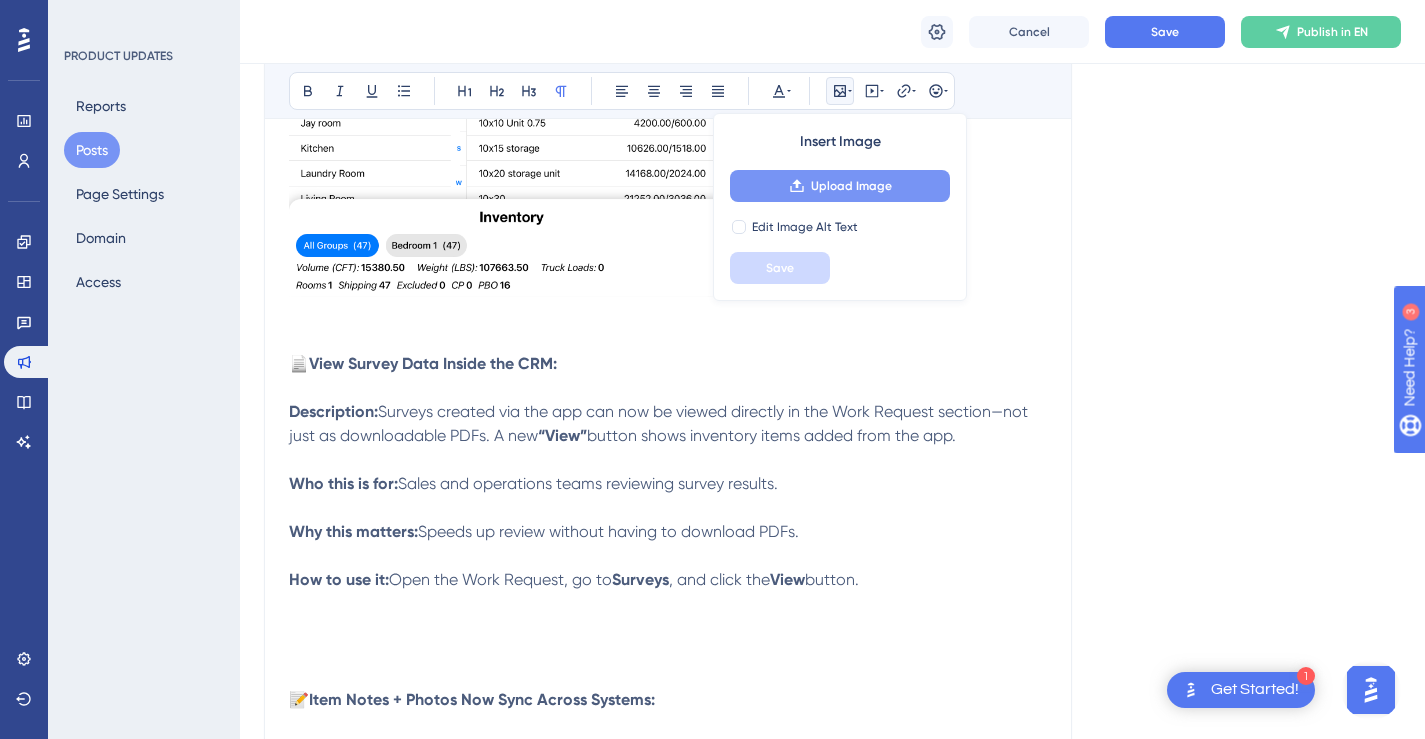 click on "Upload Image" at bounding box center (840, 186) 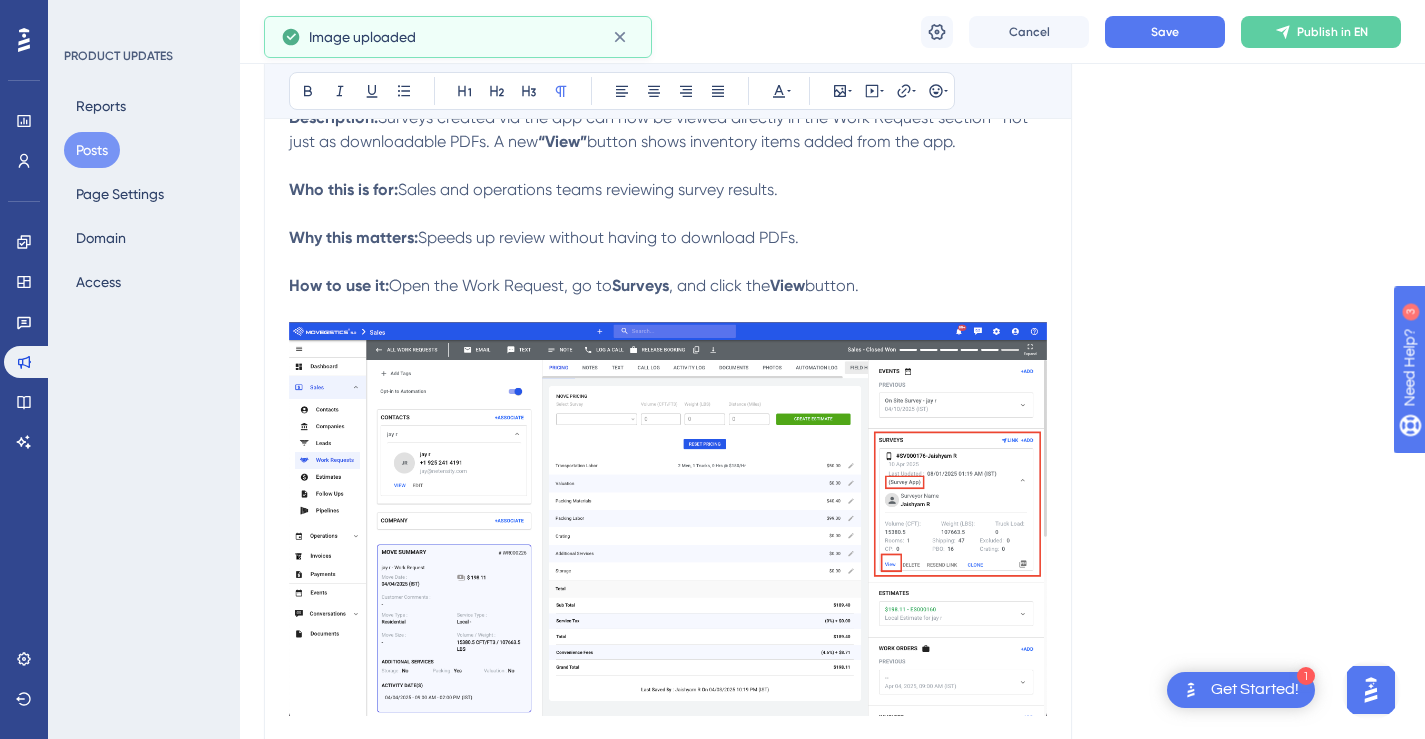 scroll, scrollTop: 6687, scrollLeft: 0, axis: vertical 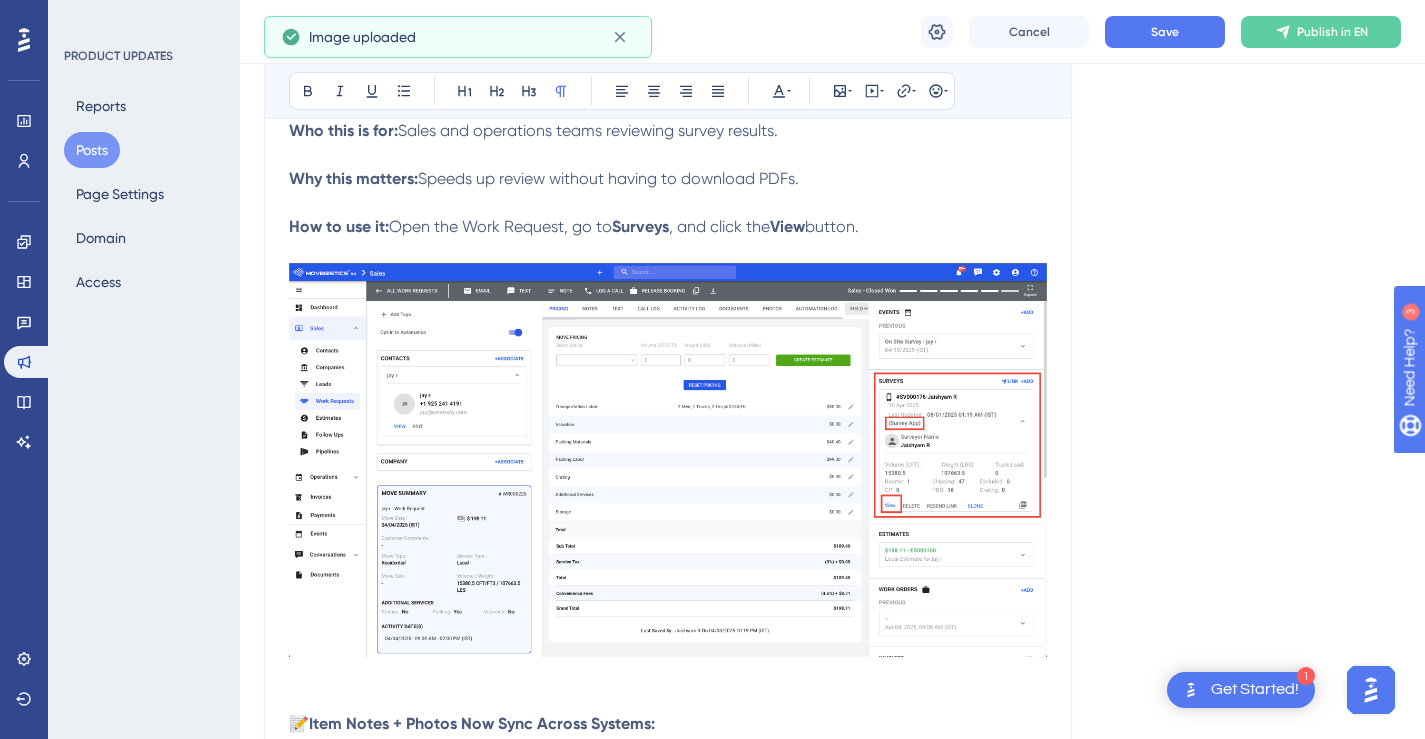 click at bounding box center [668, 460] 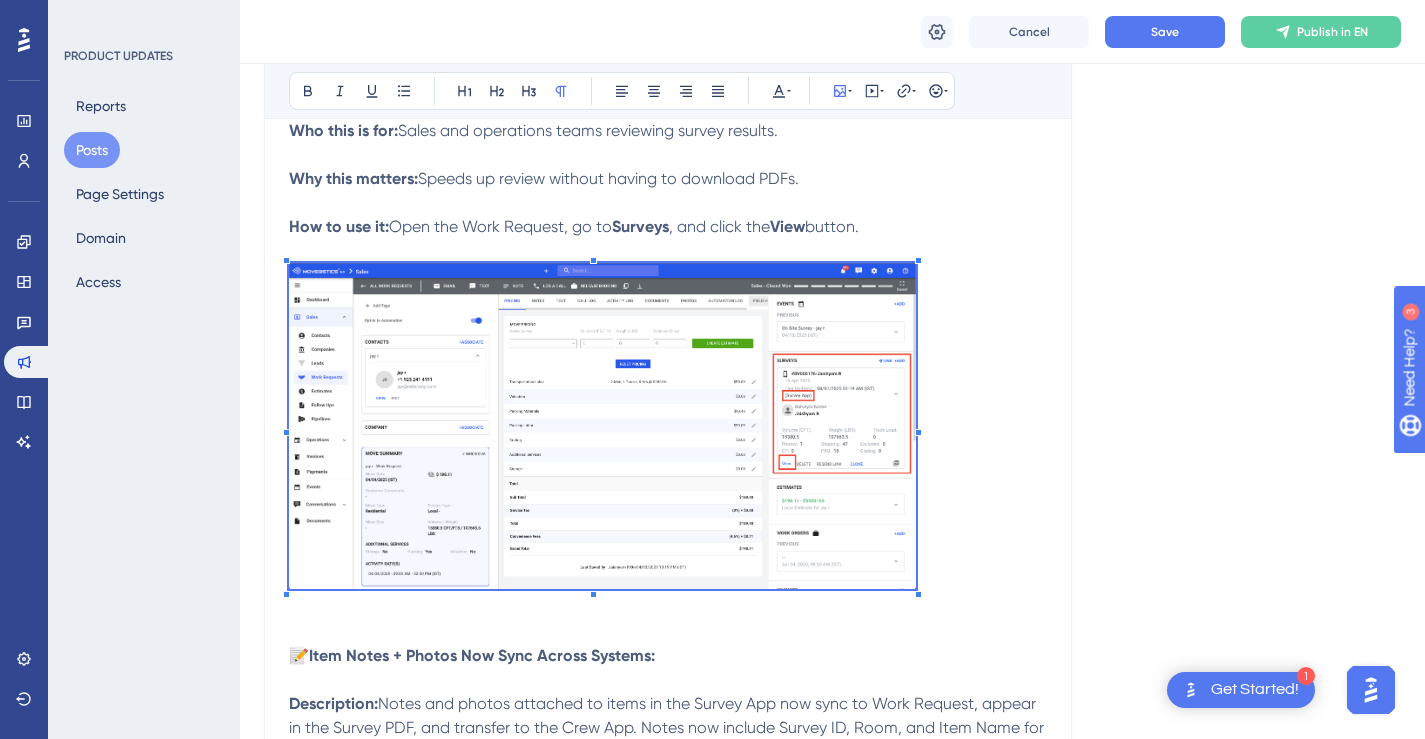 click at bounding box center (668, 453) 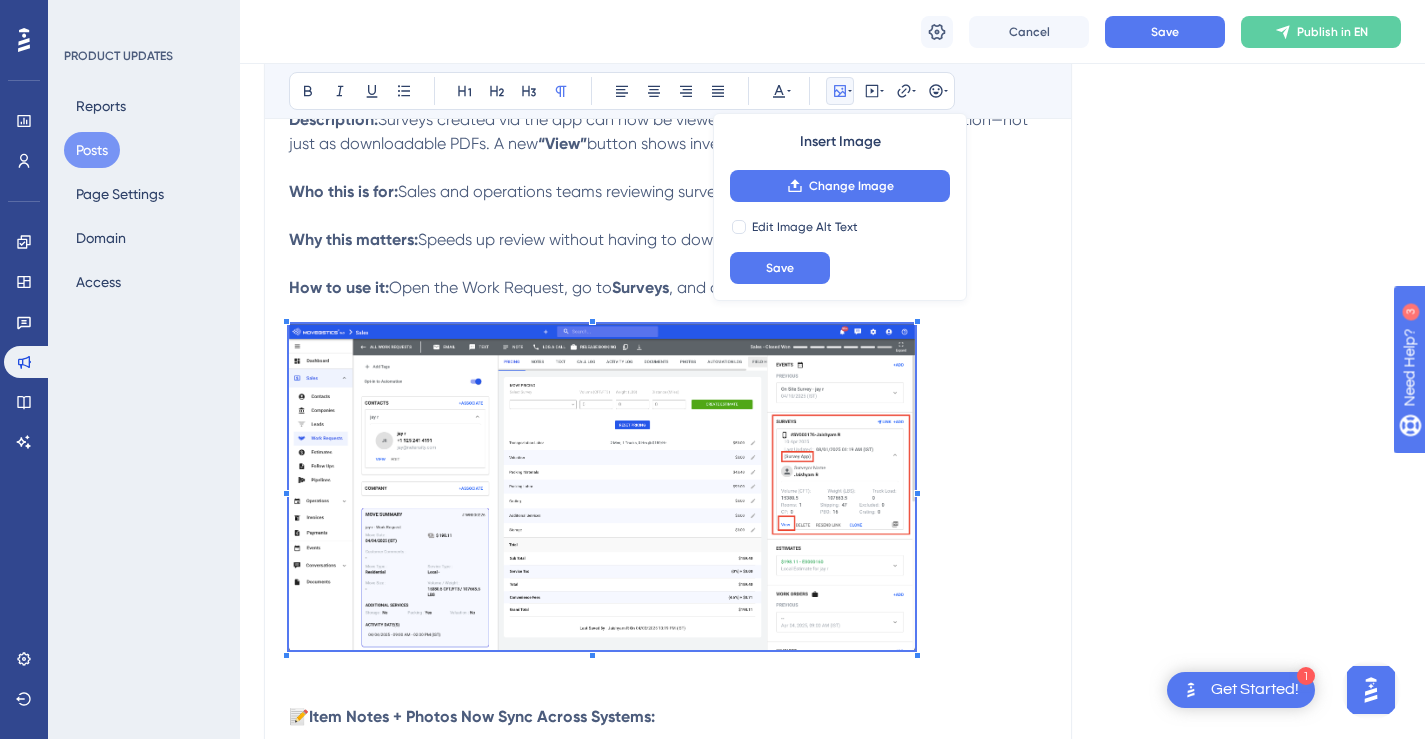 scroll, scrollTop: 6464, scrollLeft: 0, axis: vertical 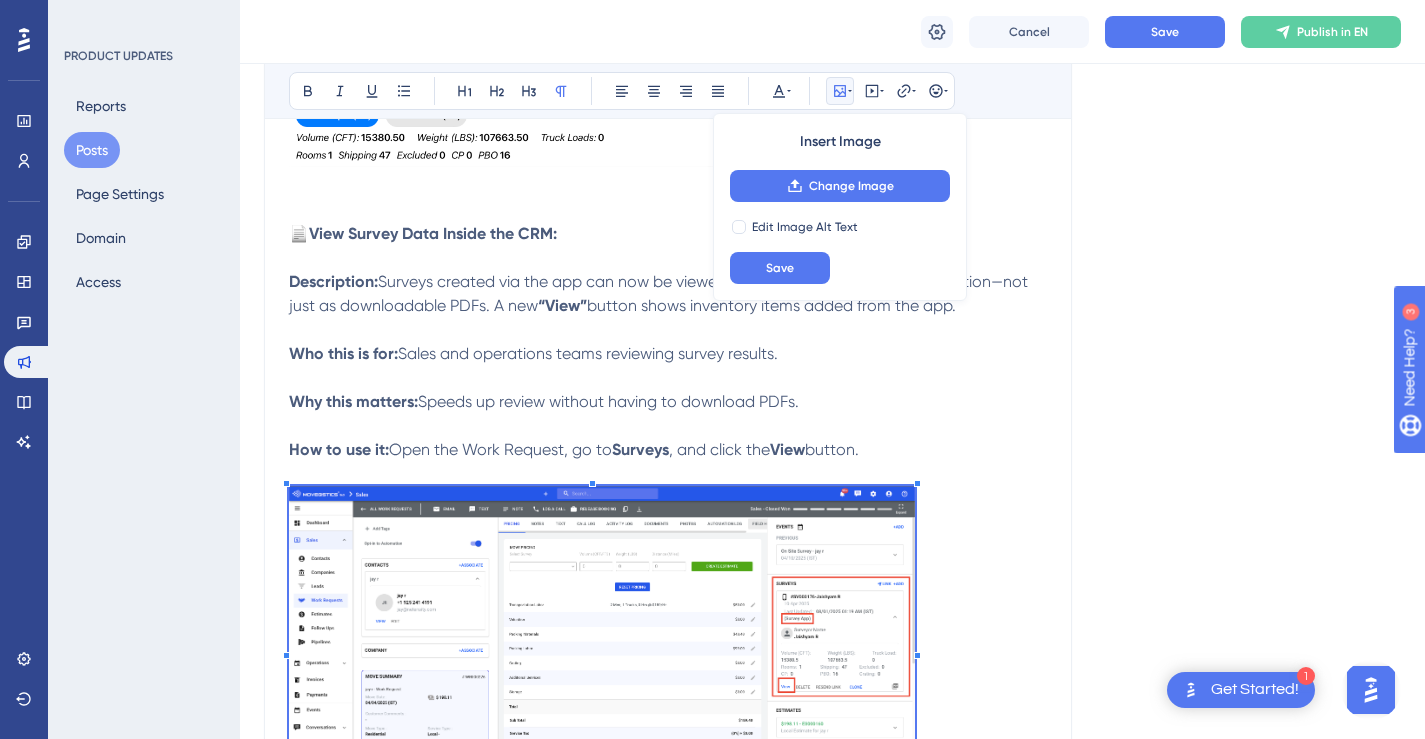 click on "Why this matters:  Speeds up review without having to download PDFs." at bounding box center [668, 390] 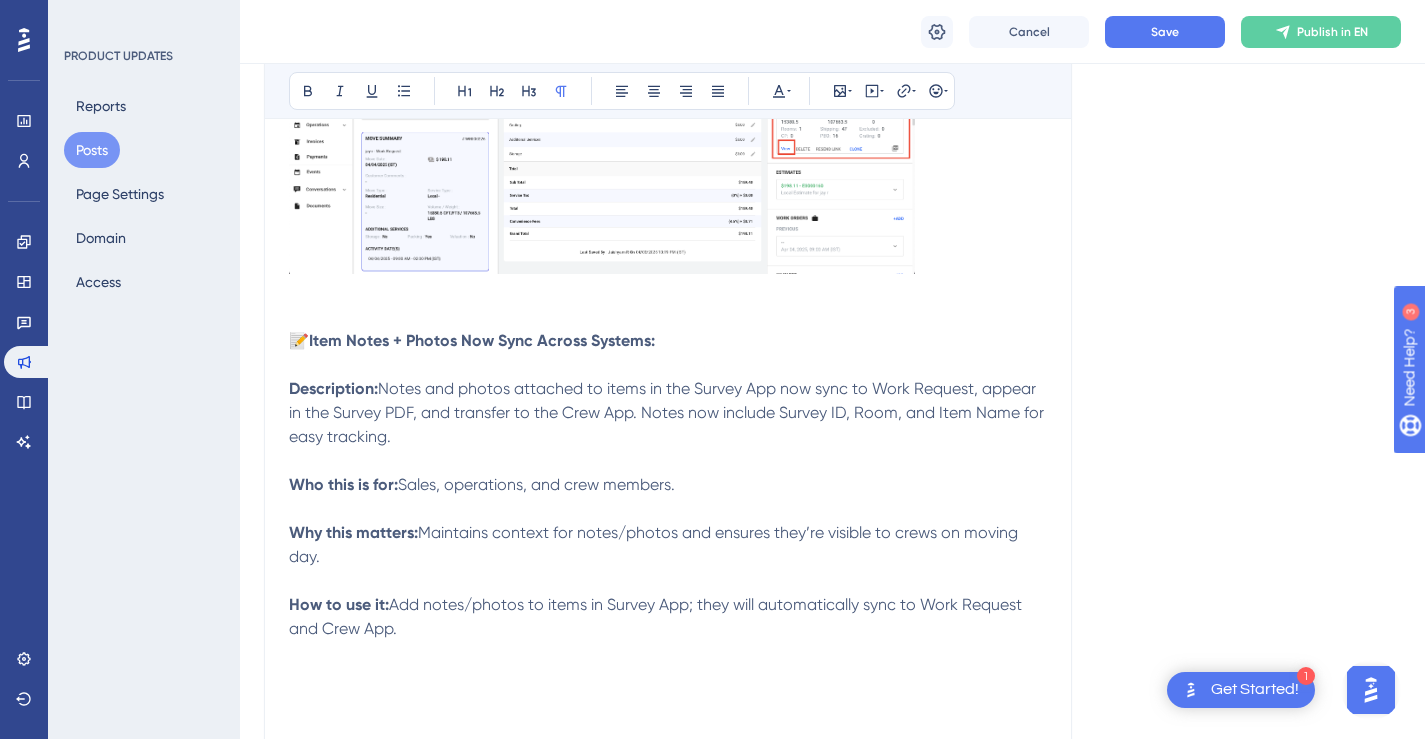 scroll, scrollTop: 7067, scrollLeft: 0, axis: vertical 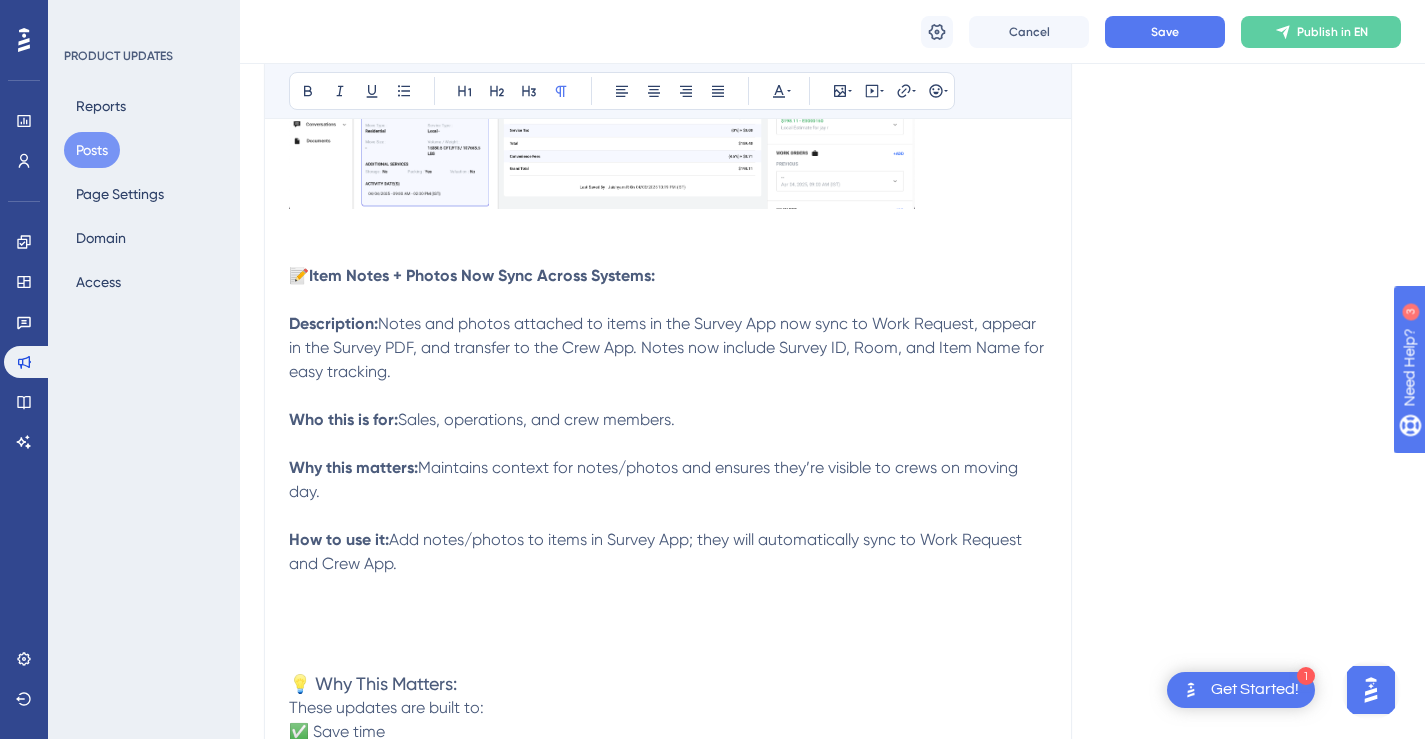 click on "How to use it:  Add notes/photos to items in Survey App; they will automatically sync to Work Request and Crew App." at bounding box center [668, 540] 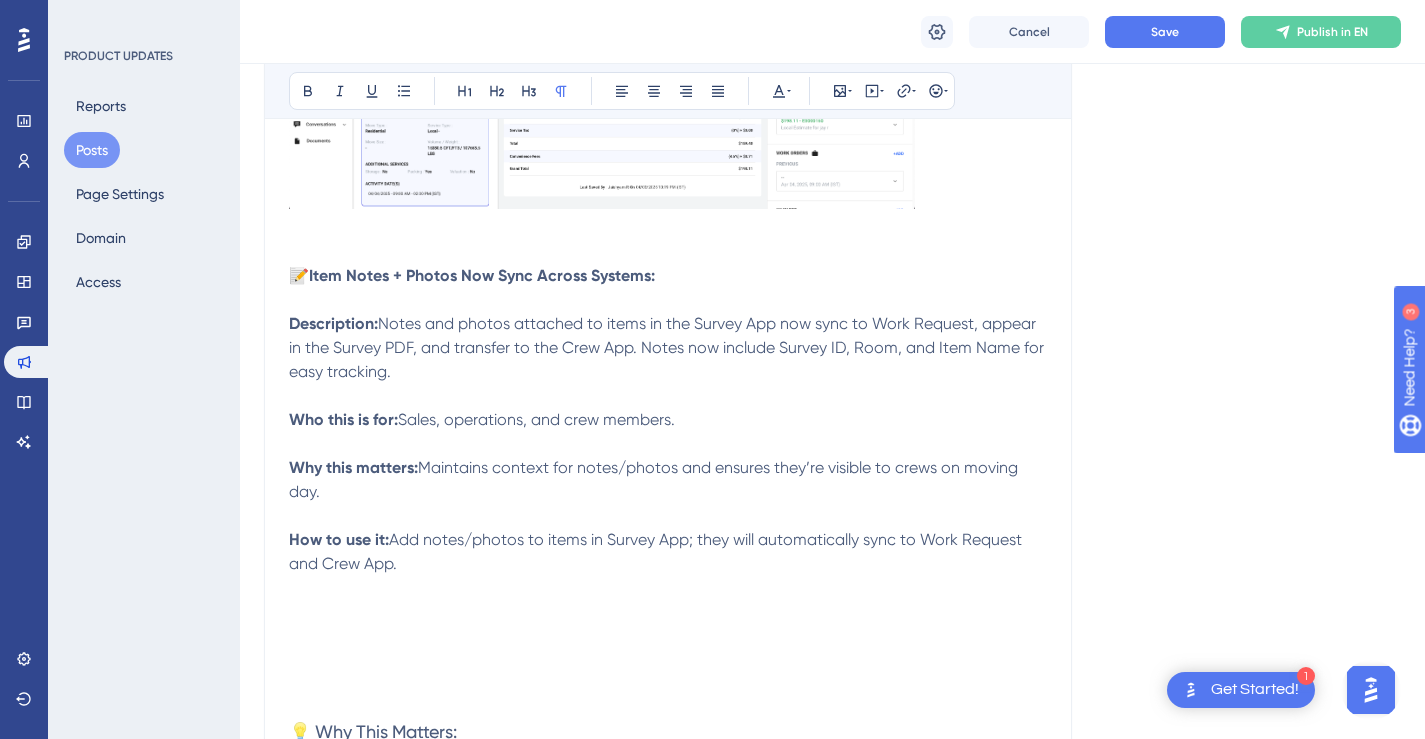scroll, scrollTop: 7063, scrollLeft: 0, axis: vertical 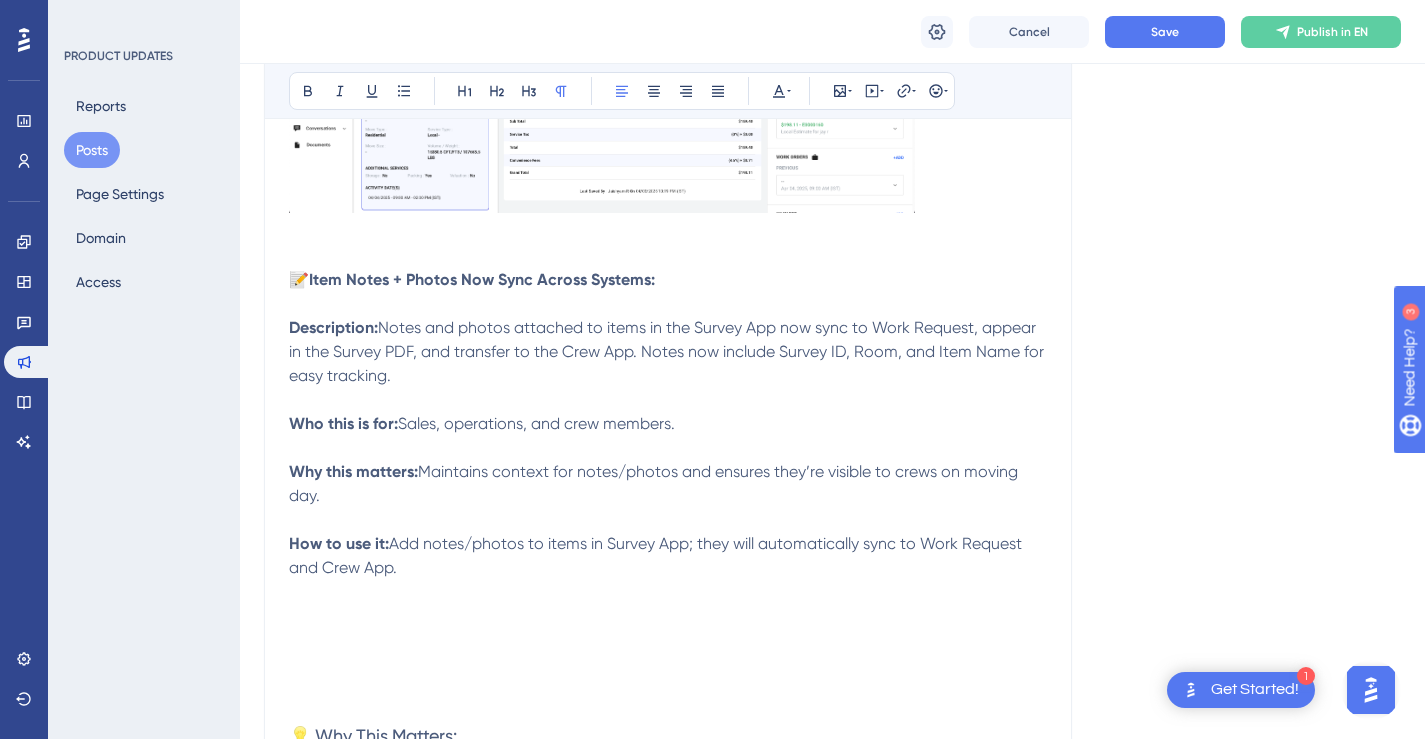 drag, startPoint x: 383, startPoint y: 326, endPoint x: 422, endPoint y: 367, distance: 56.586216 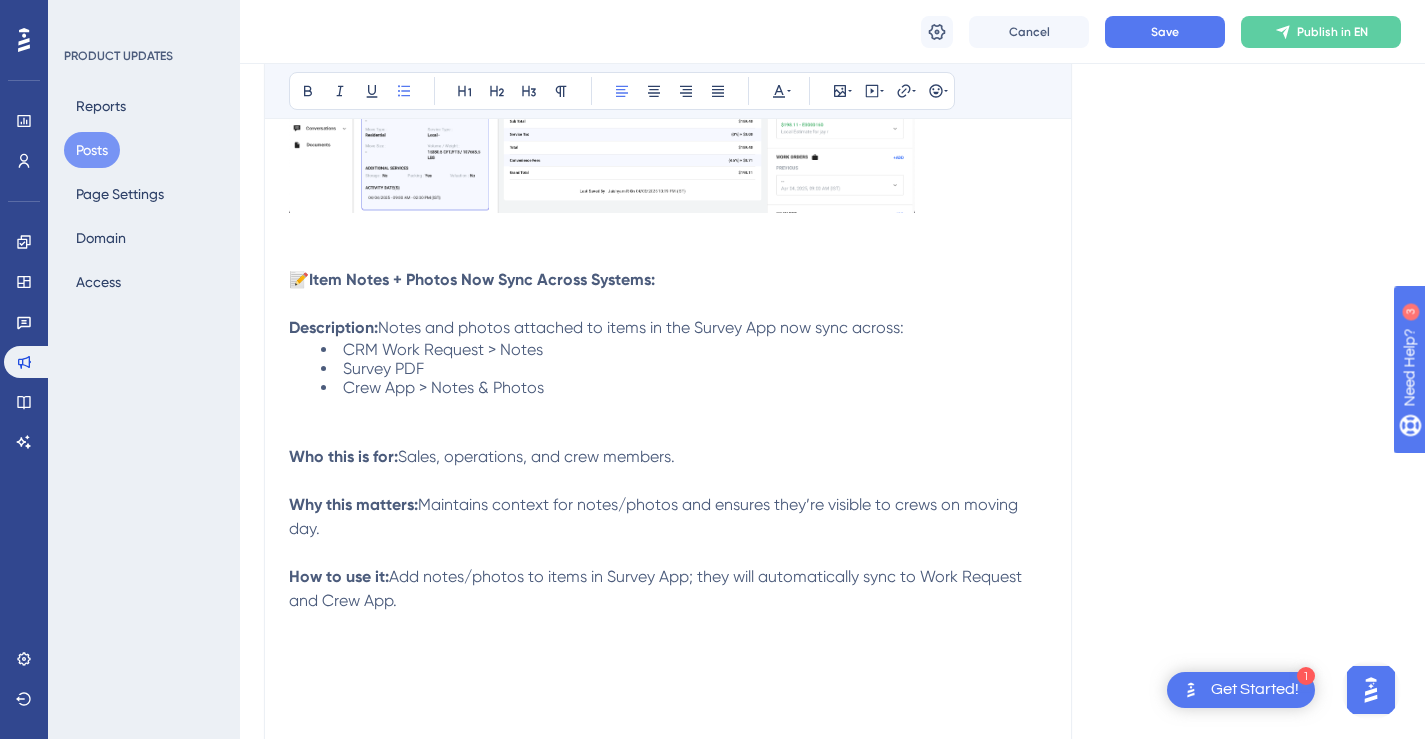 click on "Who this is for:  Sales, operations, and crew members." at bounding box center [668, 445] 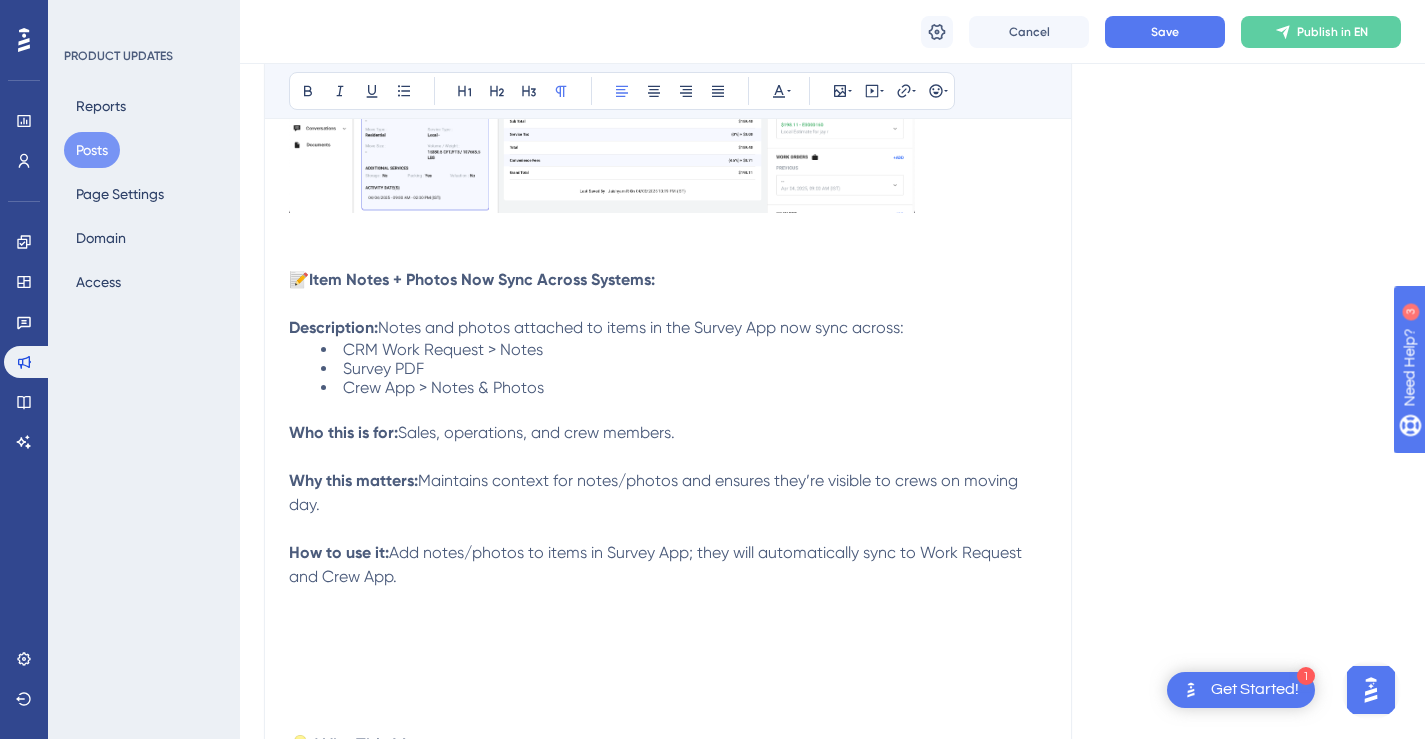 click on "Description:  Notes and photos attached to items in the Survey App now sync across:" at bounding box center (668, 328) 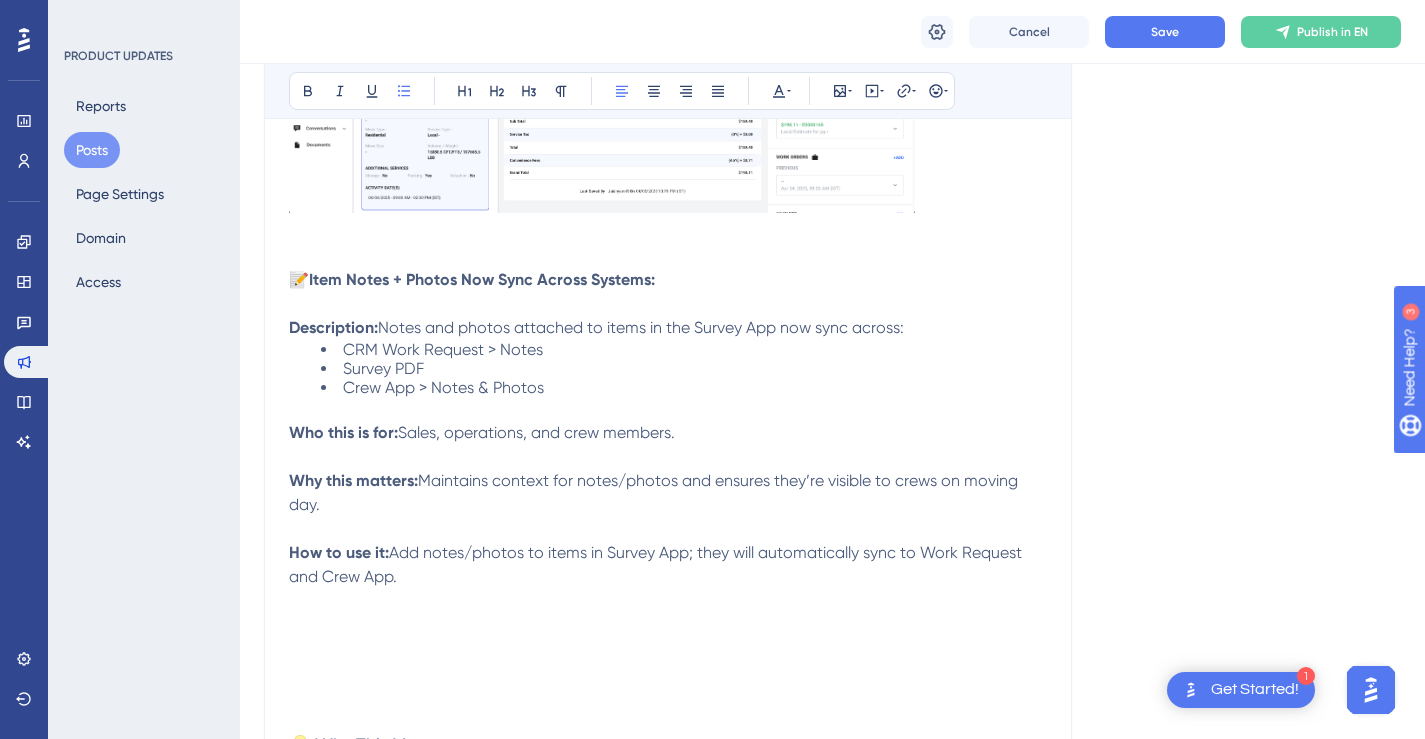 click on "CRM Work Request > Notes" at bounding box center (684, 349) 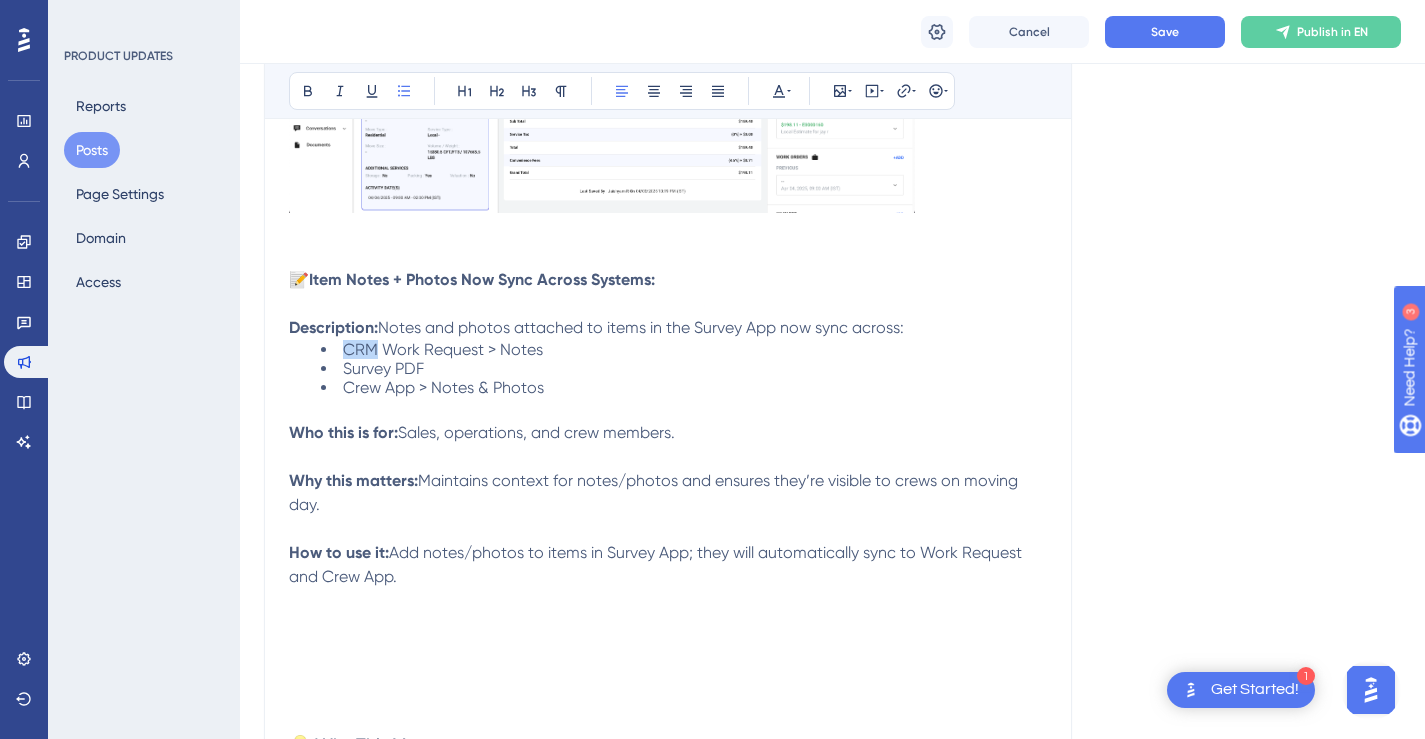 click on "CRM Work Request > Notes" at bounding box center [443, 349] 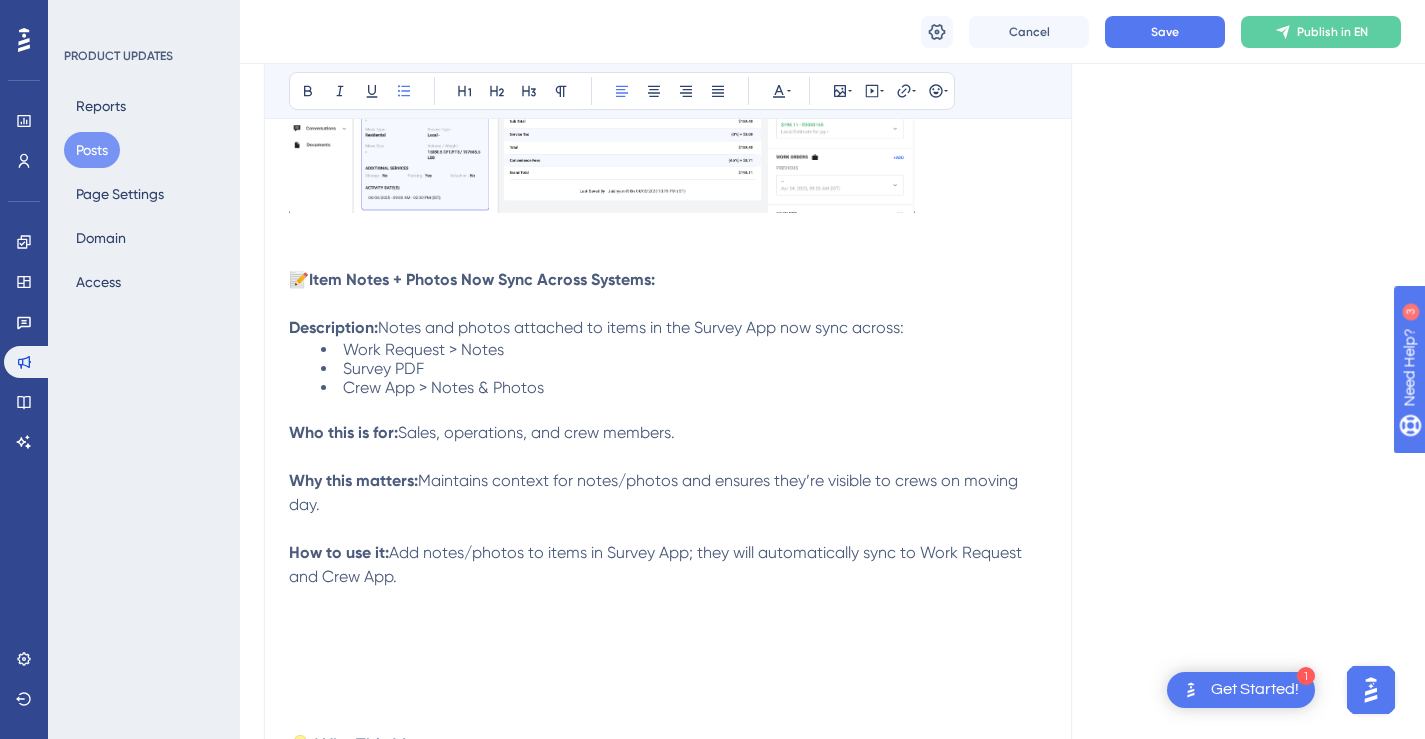 click on "Work Request > Notes" at bounding box center [684, 349] 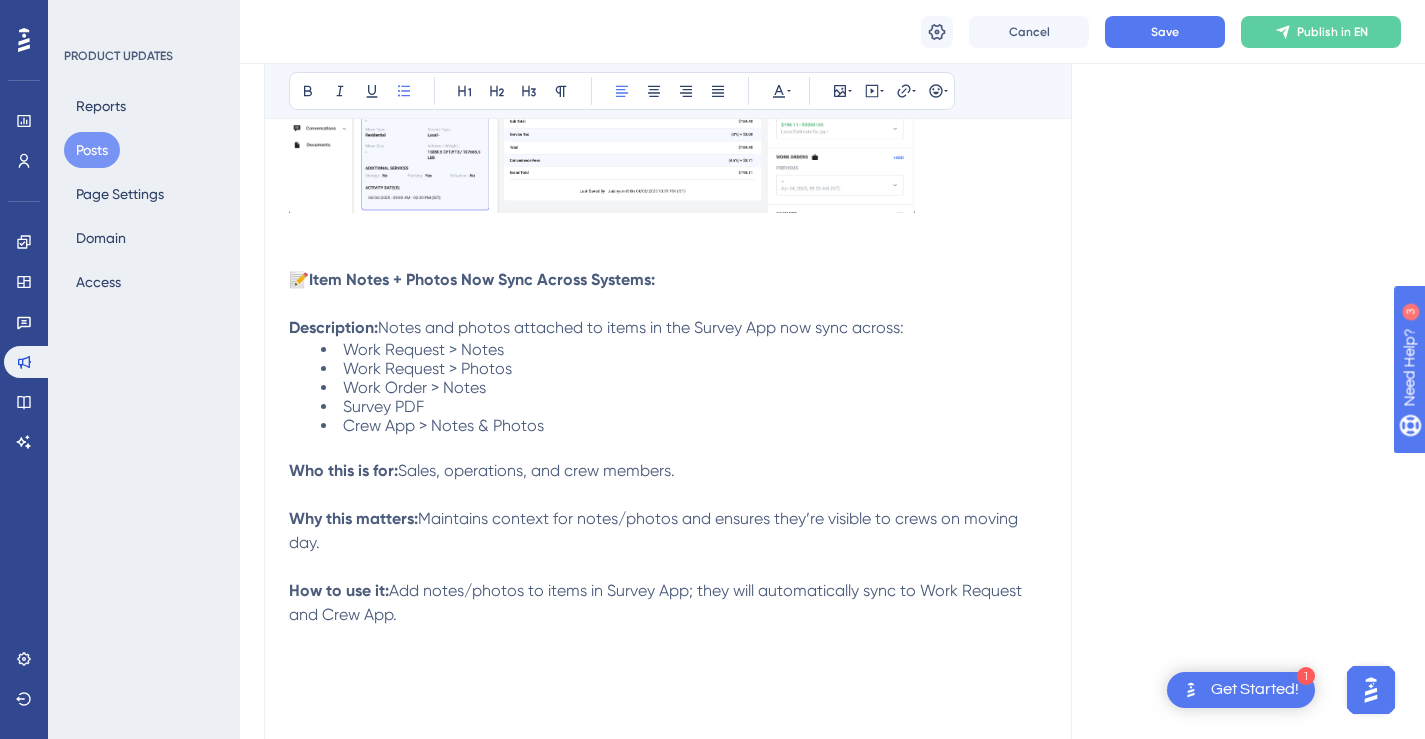 click on "Survey PDF" at bounding box center (383, 406) 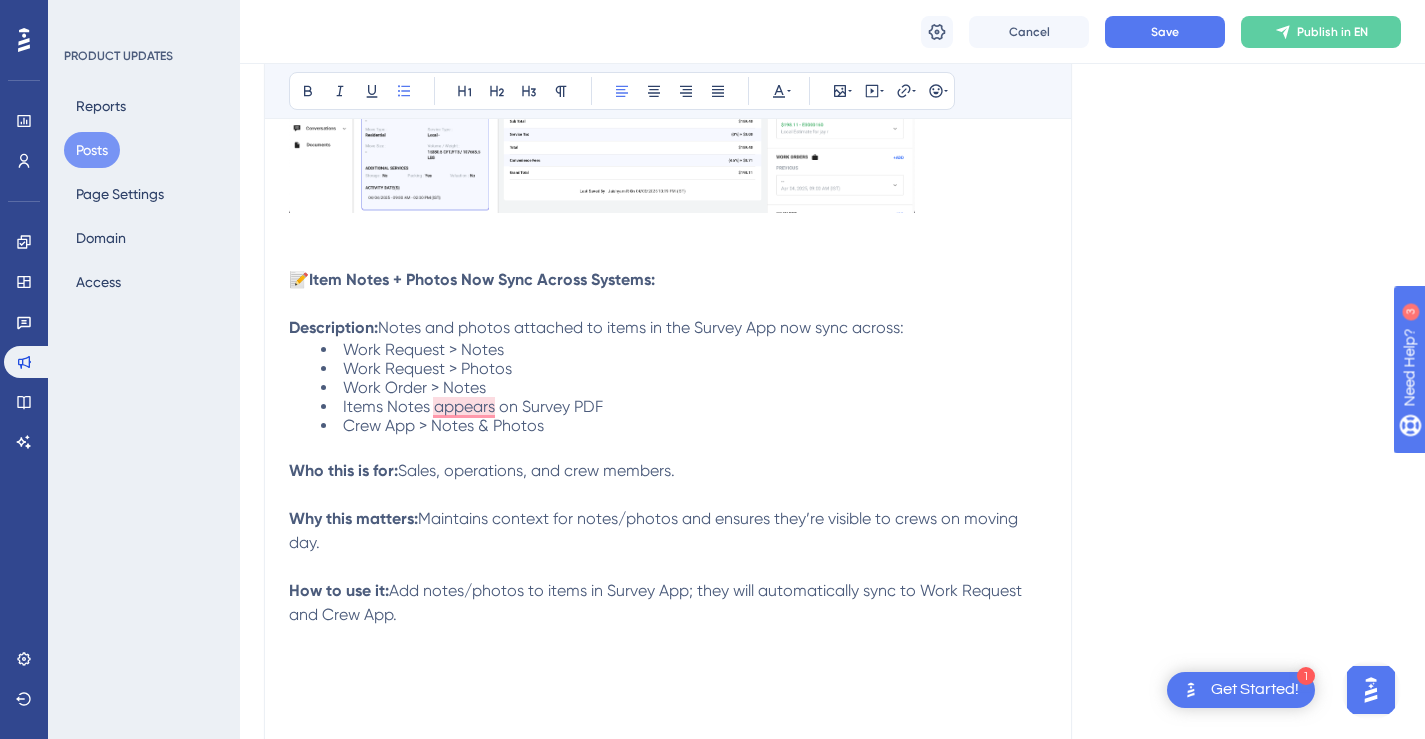 click on "Work Request > Notes" at bounding box center [684, 349] 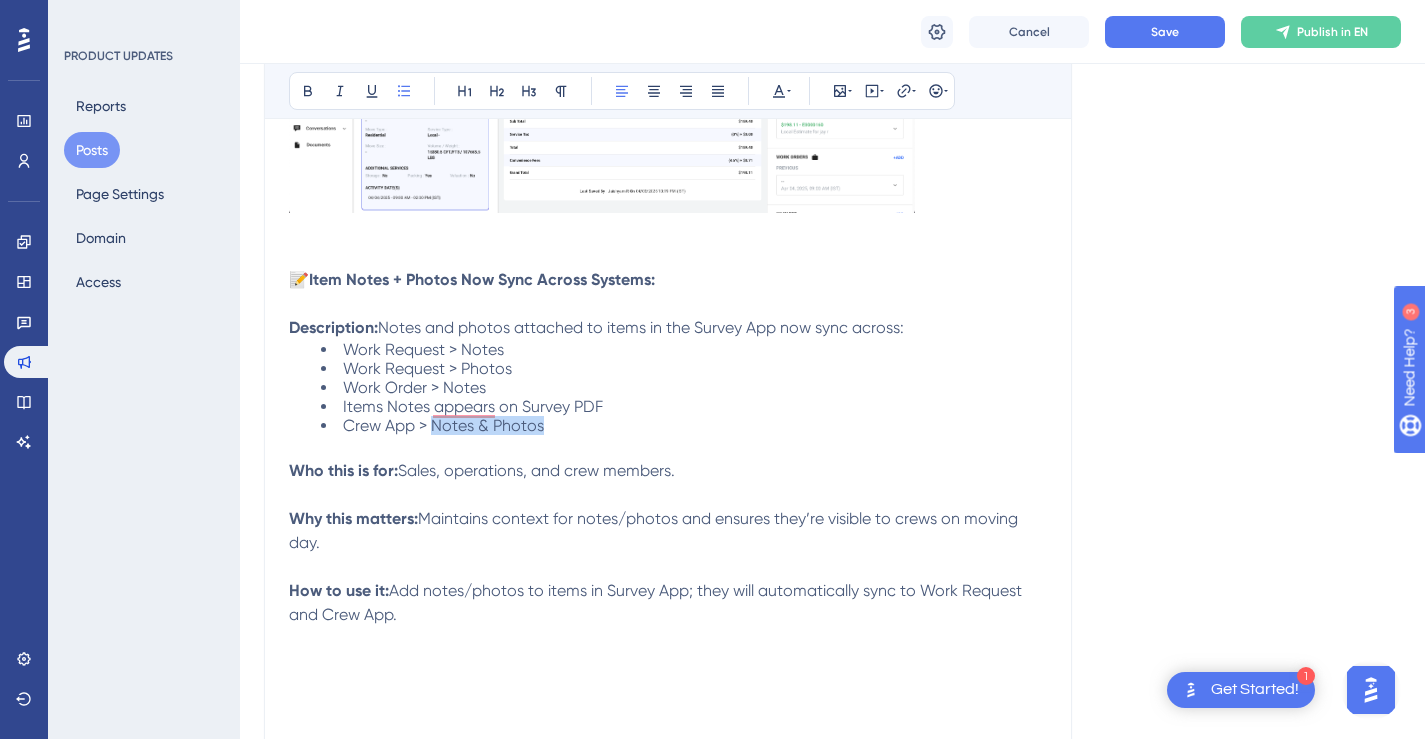 drag, startPoint x: 546, startPoint y: 429, endPoint x: 436, endPoint y: 426, distance: 110.0409 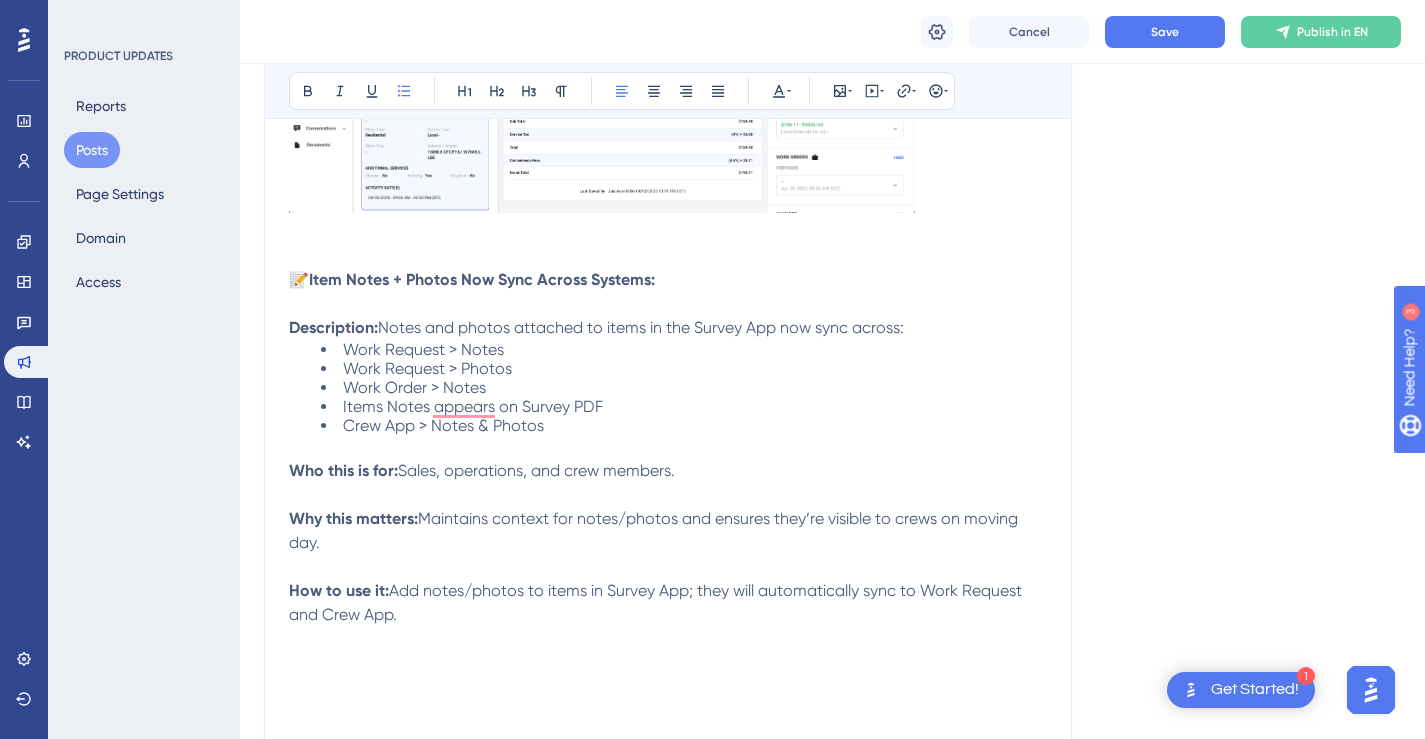 click on "Work Request > Notes" at bounding box center [423, 349] 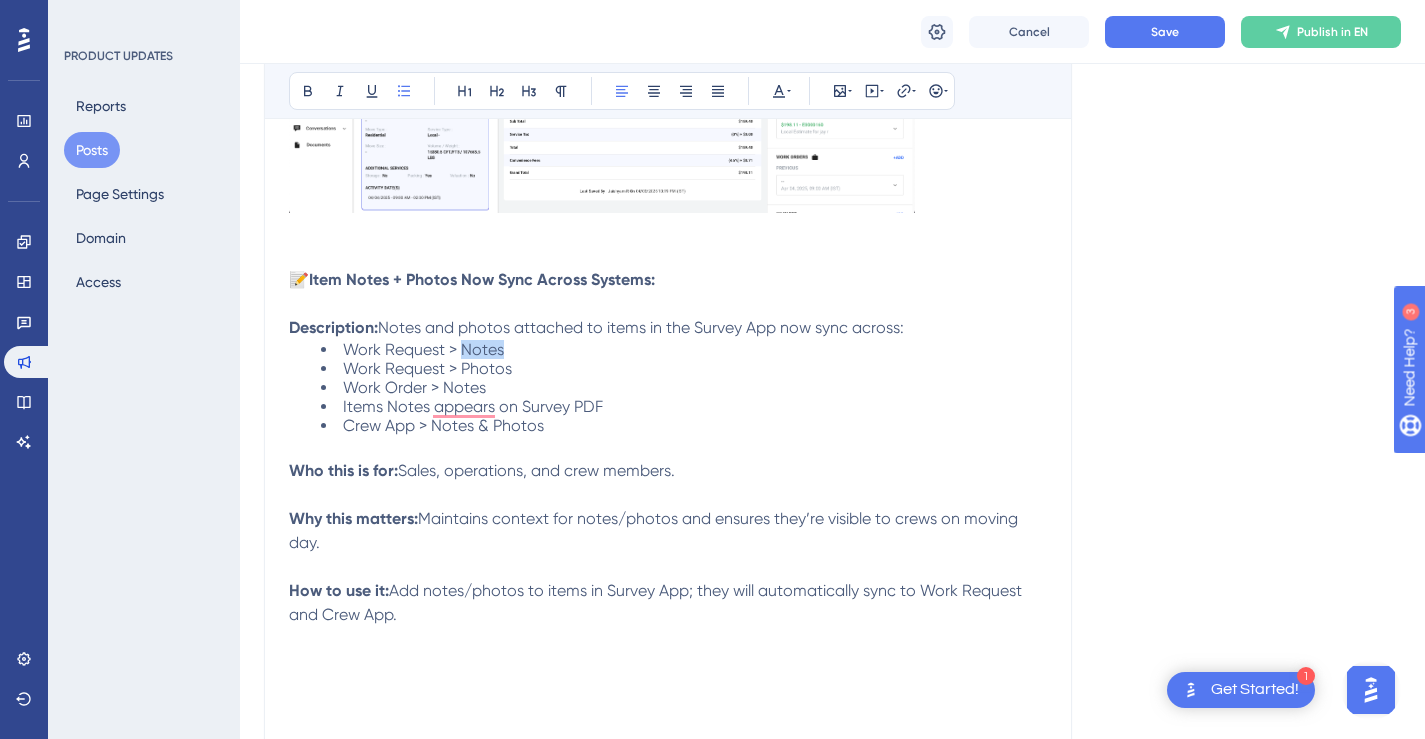 click on "Work Request > Notes" at bounding box center (423, 349) 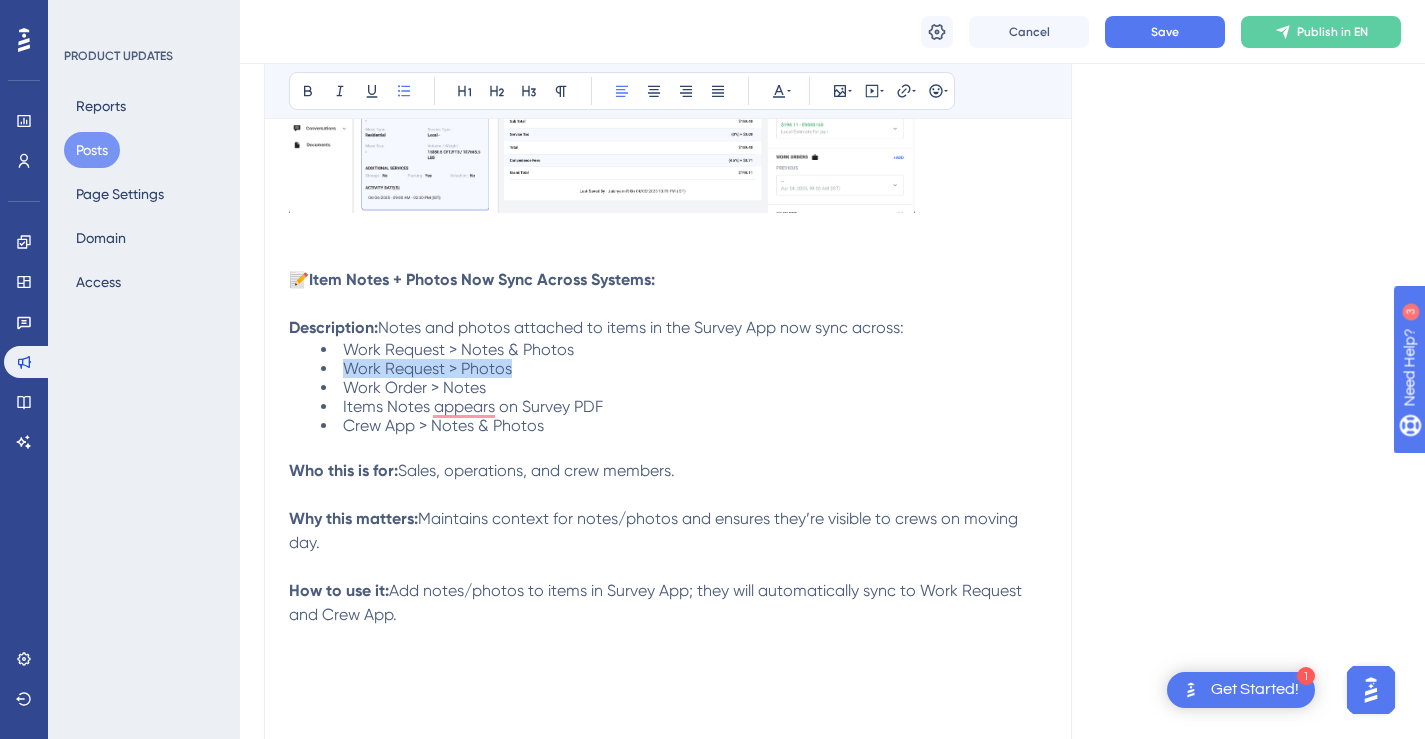 drag, startPoint x: 497, startPoint y: 370, endPoint x: 349, endPoint y: 371, distance: 148.00337 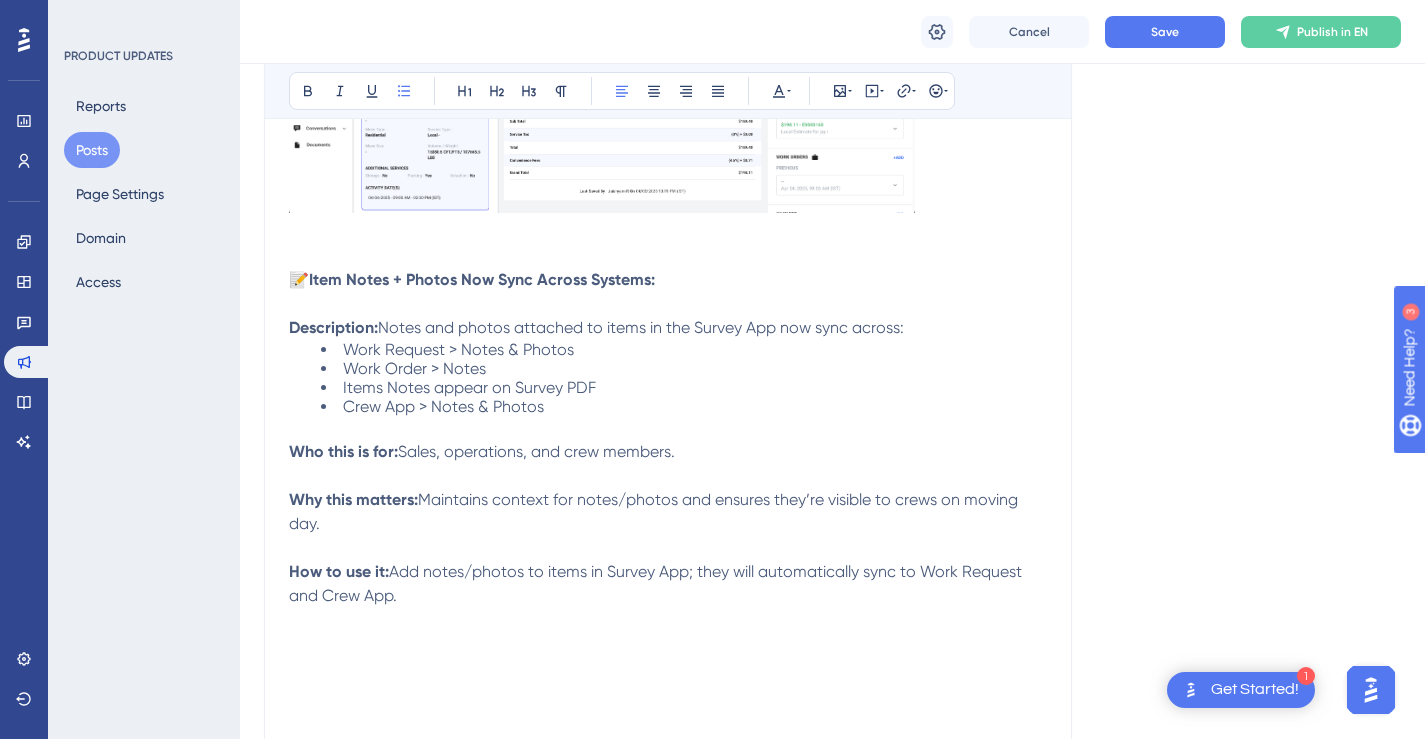 click on "Items Notes appear on Survey PDF" at bounding box center (684, 387) 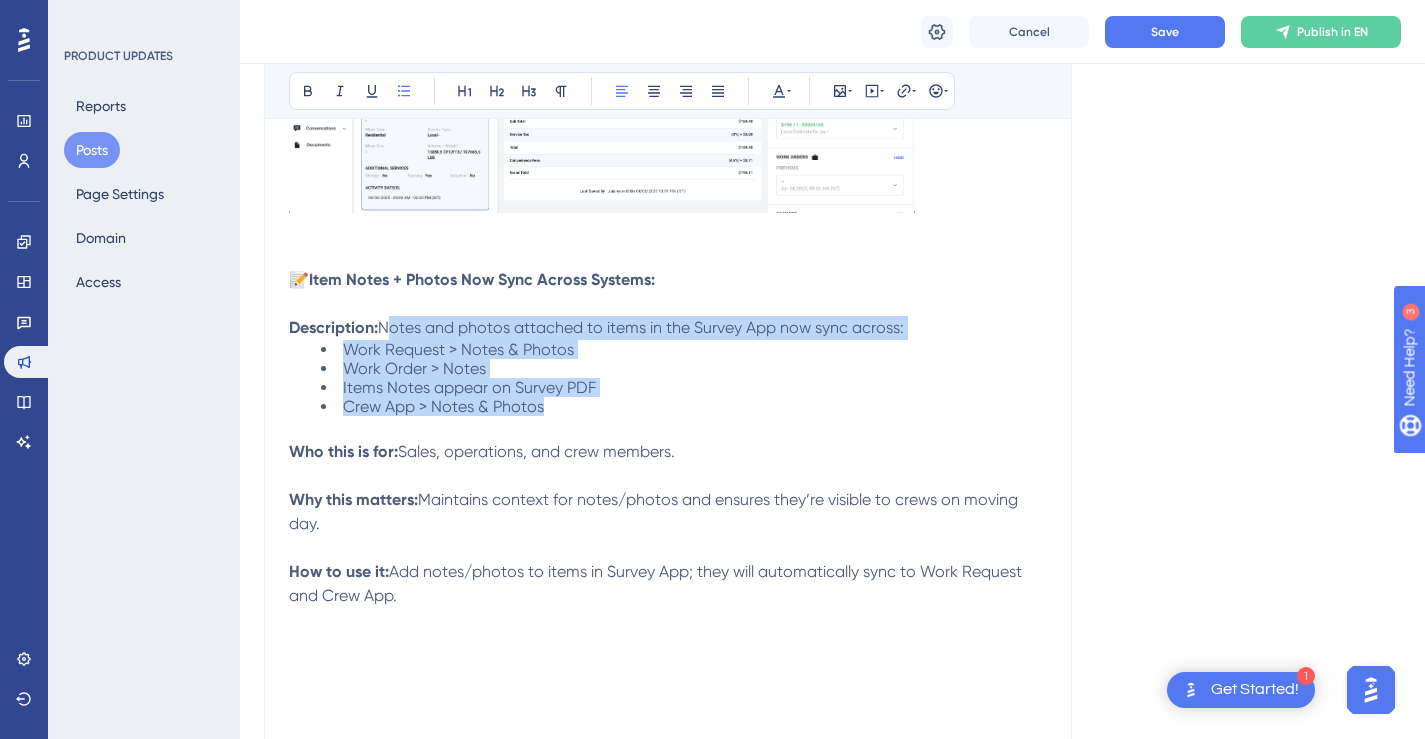 drag, startPoint x: 558, startPoint y: 407, endPoint x: 385, endPoint y: 329, distance: 189.77092 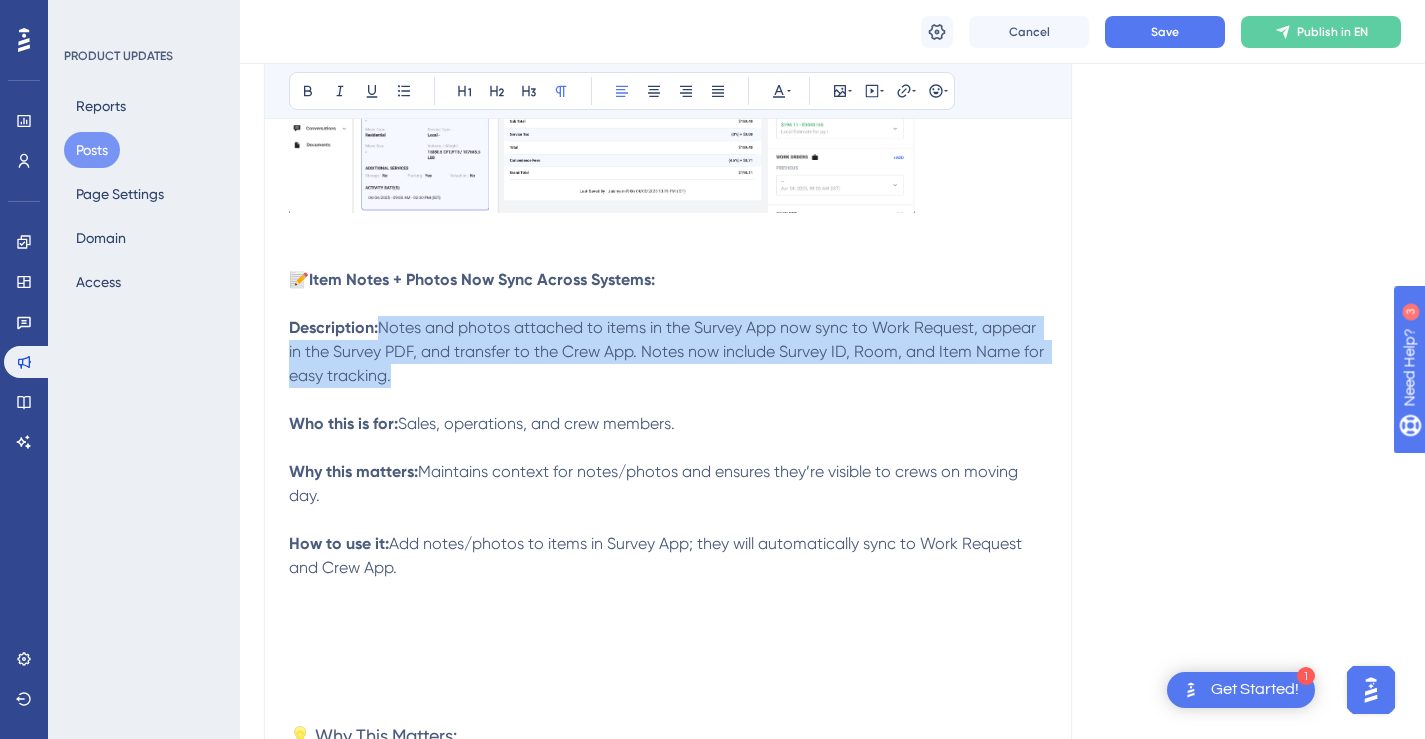 click on "Description:  Notes and photos attached to items in the Survey App now sync to Work Request, appear in the Survey PDF, and transfer to the Crew App. Notes now include Survey ID, Room, and Item Name for easy tracking." at bounding box center [668, 352] 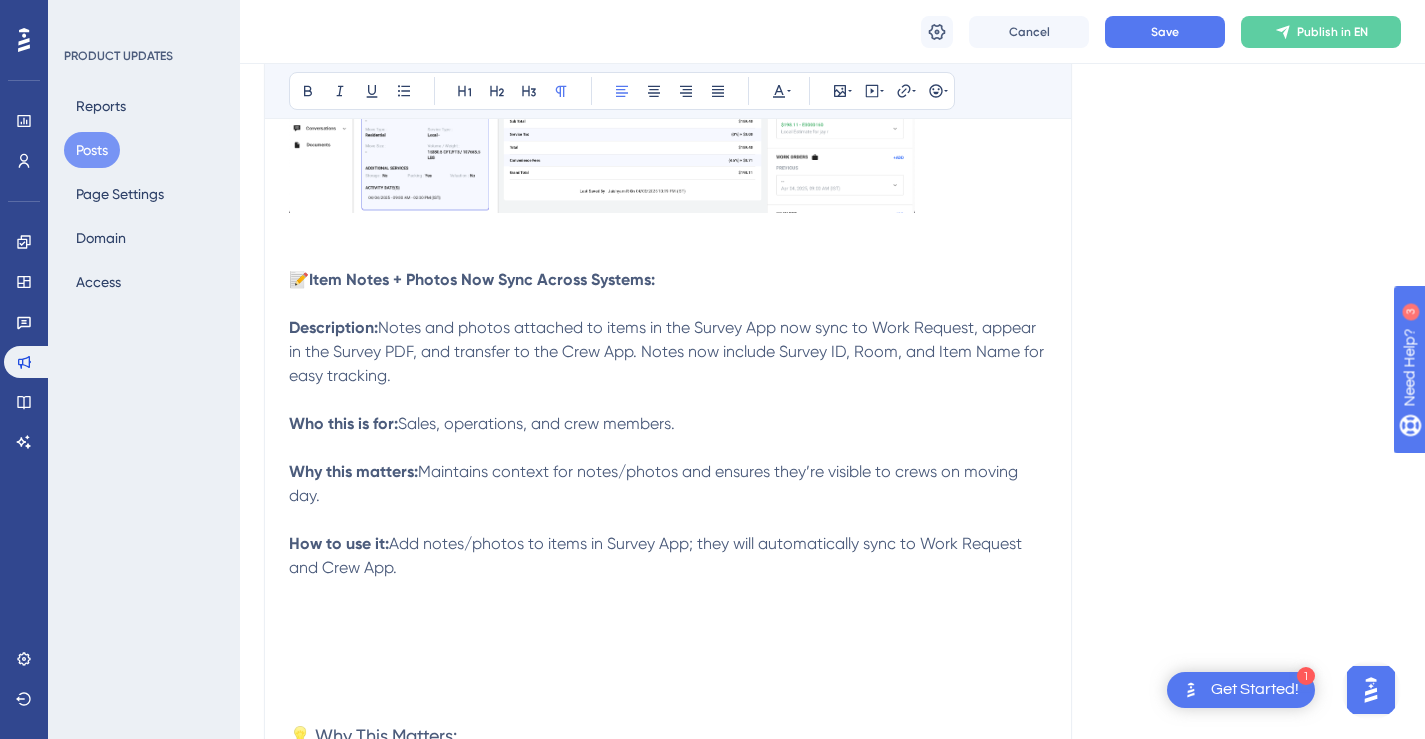 click on "Notes and photos attached to items in the Survey App now sync to Work Request, appear in the Survey PDF, and transfer to the Crew App. Notes now include Survey ID, Room, and Item Name for easy tracking." at bounding box center (668, 351) 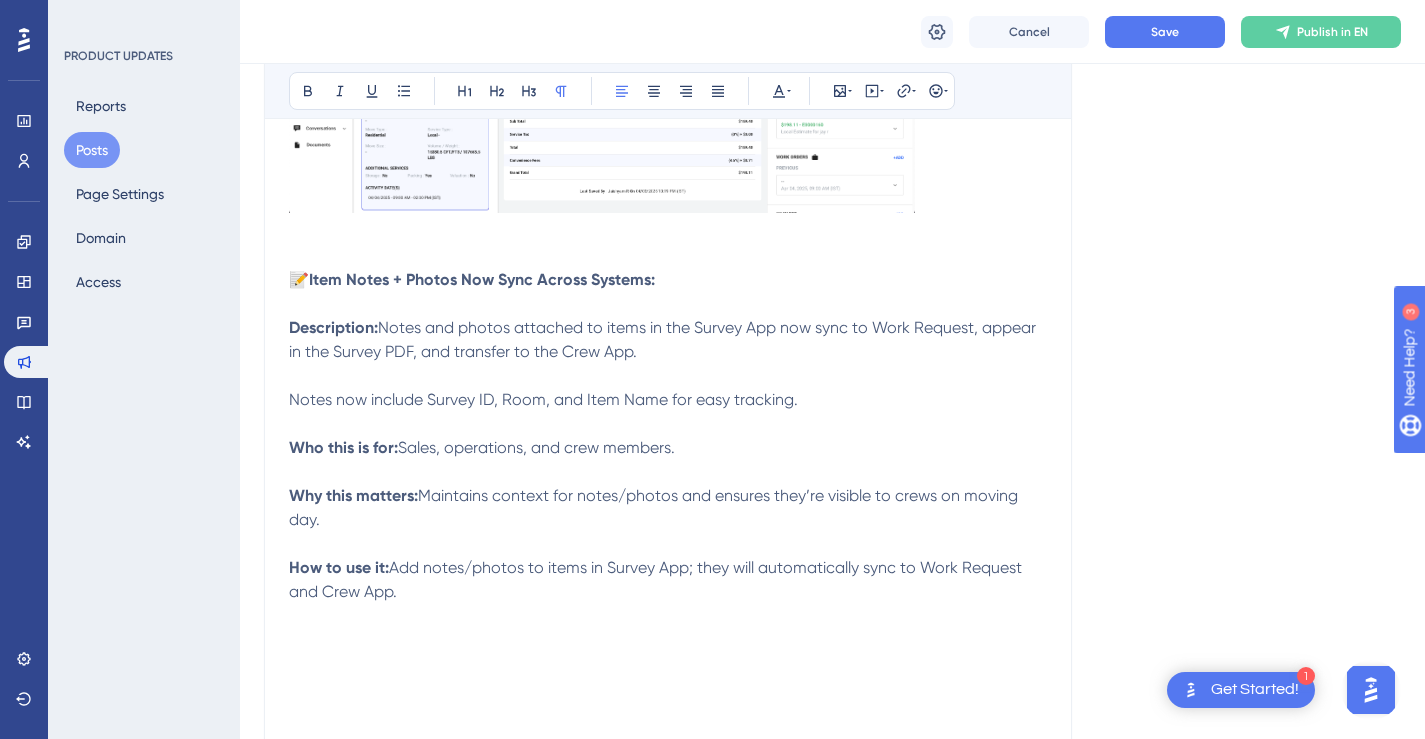 drag, startPoint x: 658, startPoint y: 352, endPoint x: 384, endPoint y: 330, distance: 274.8818 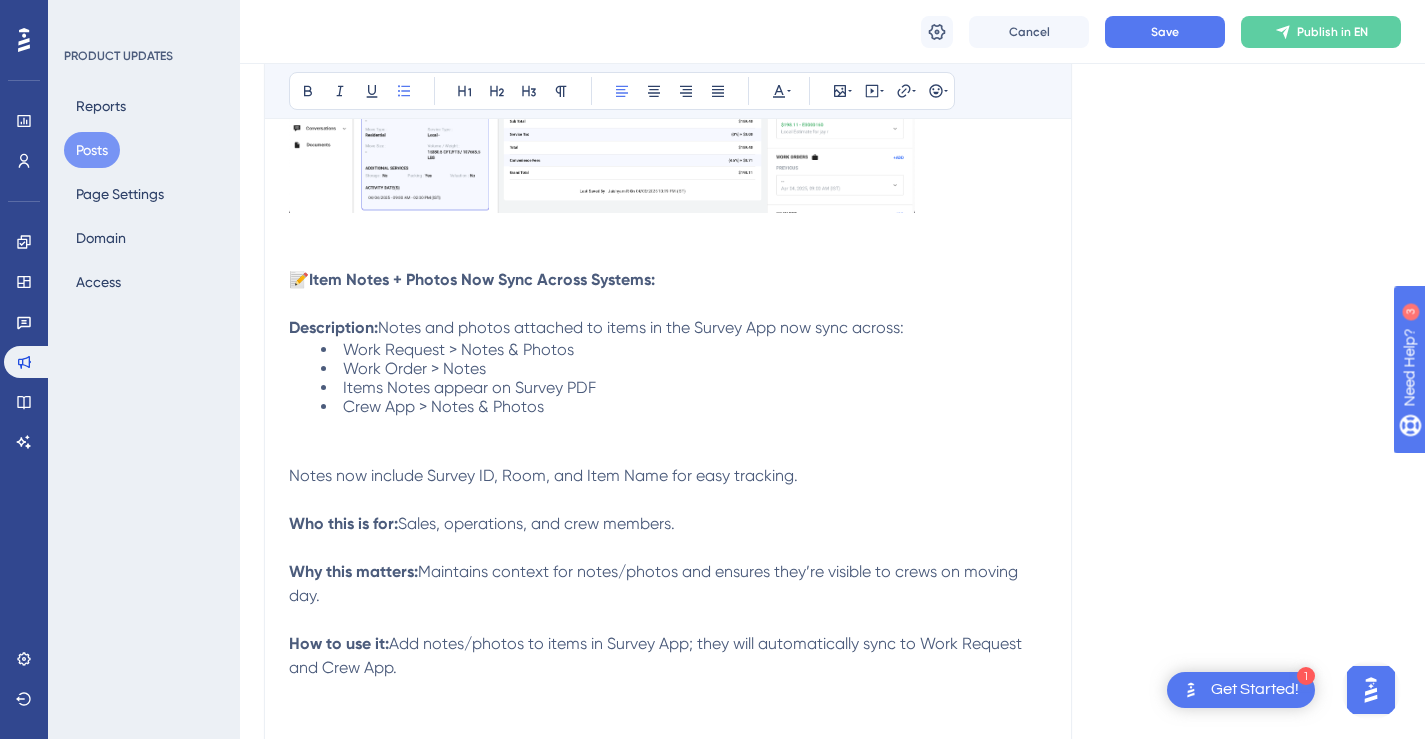 click at bounding box center [668, 452] 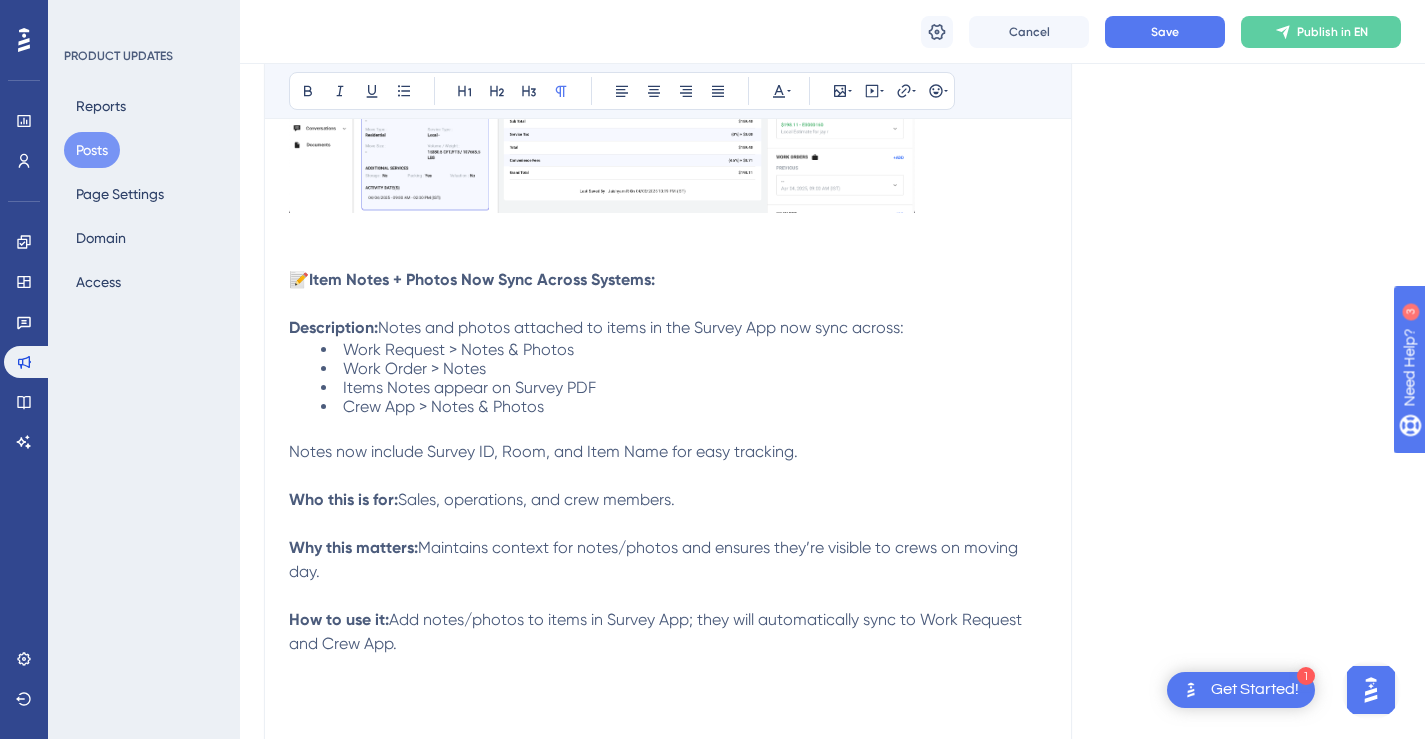 click on "Notes now include Survey ID, Room, and Item Name for easy tracking." at bounding box center (543, 451) 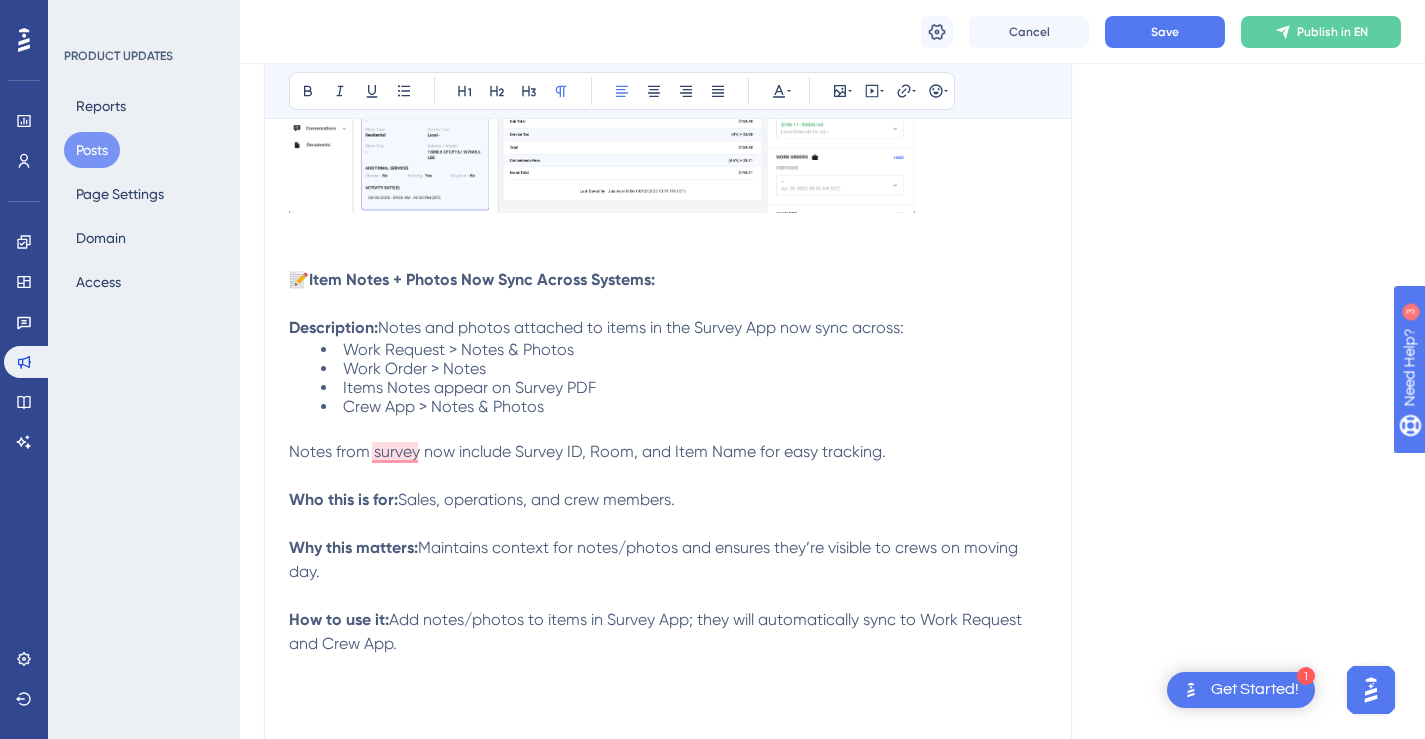 click on "Notes from survey now include Survey ID, Room, and Item Name for easy tracking." at bounding box center [587, 451] 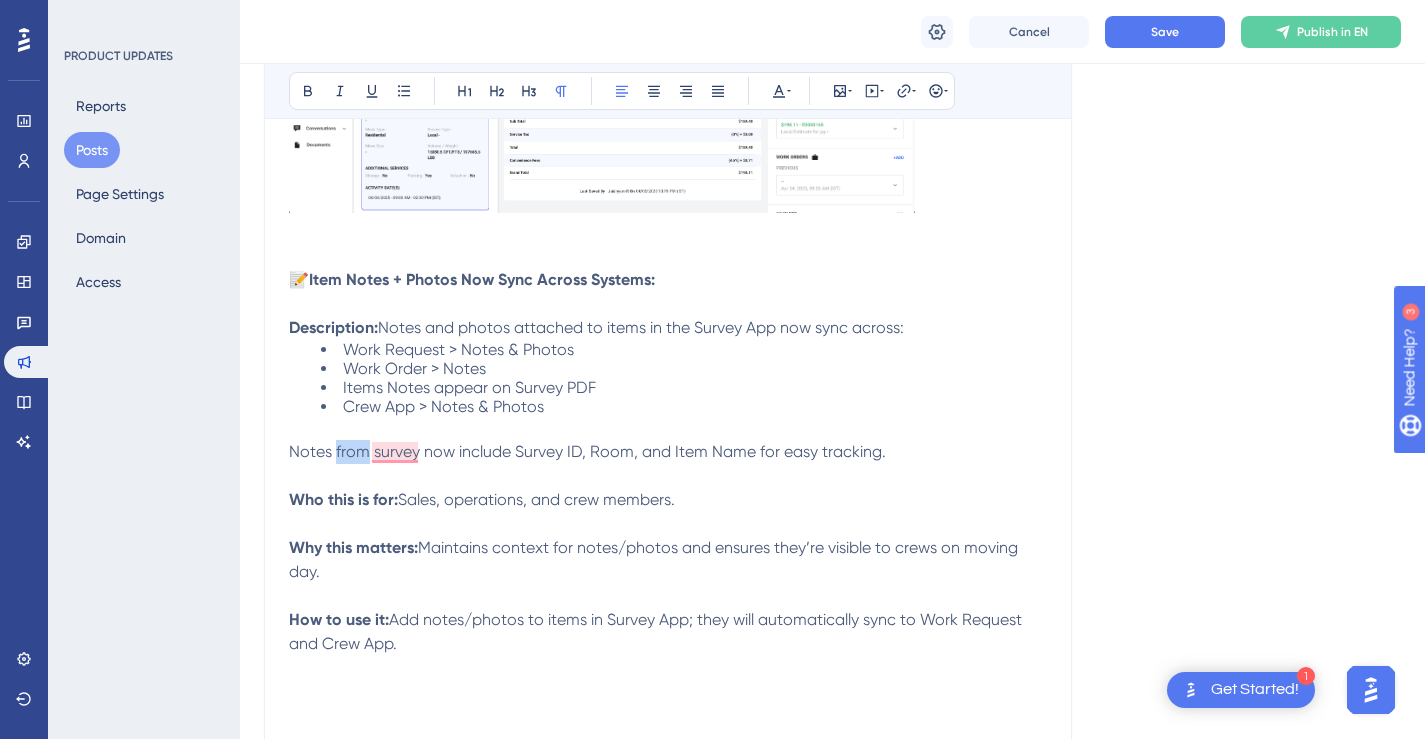click on "Notes from survey now include Survey ID, Room, and Item Name for easy tracking." at bounding box center (587, 451) 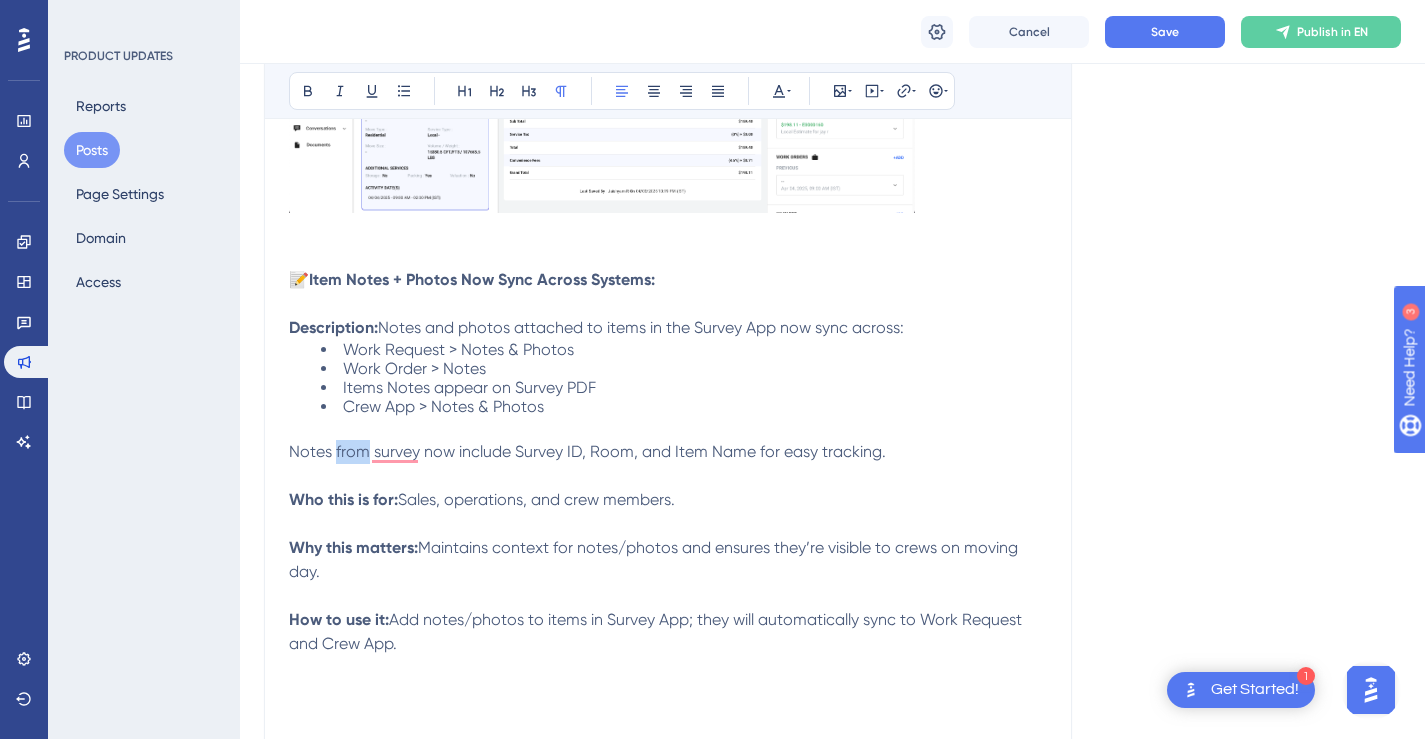 click on "Notes from survey now include Survey ID, Room, and Item Name for easy tracking." at bounding box center [587, 451] 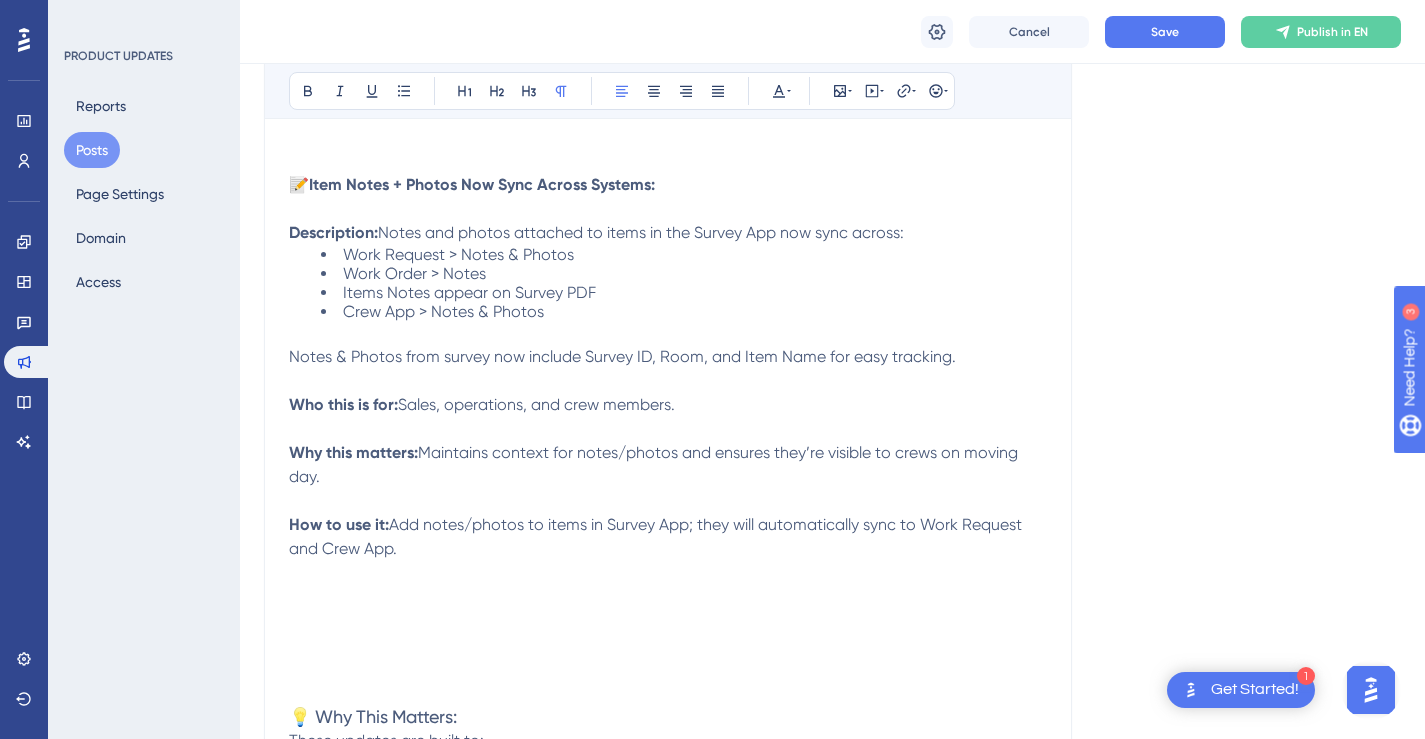 scroll, scrollTop: 7217, scrollLeft: 0, axis: vertical 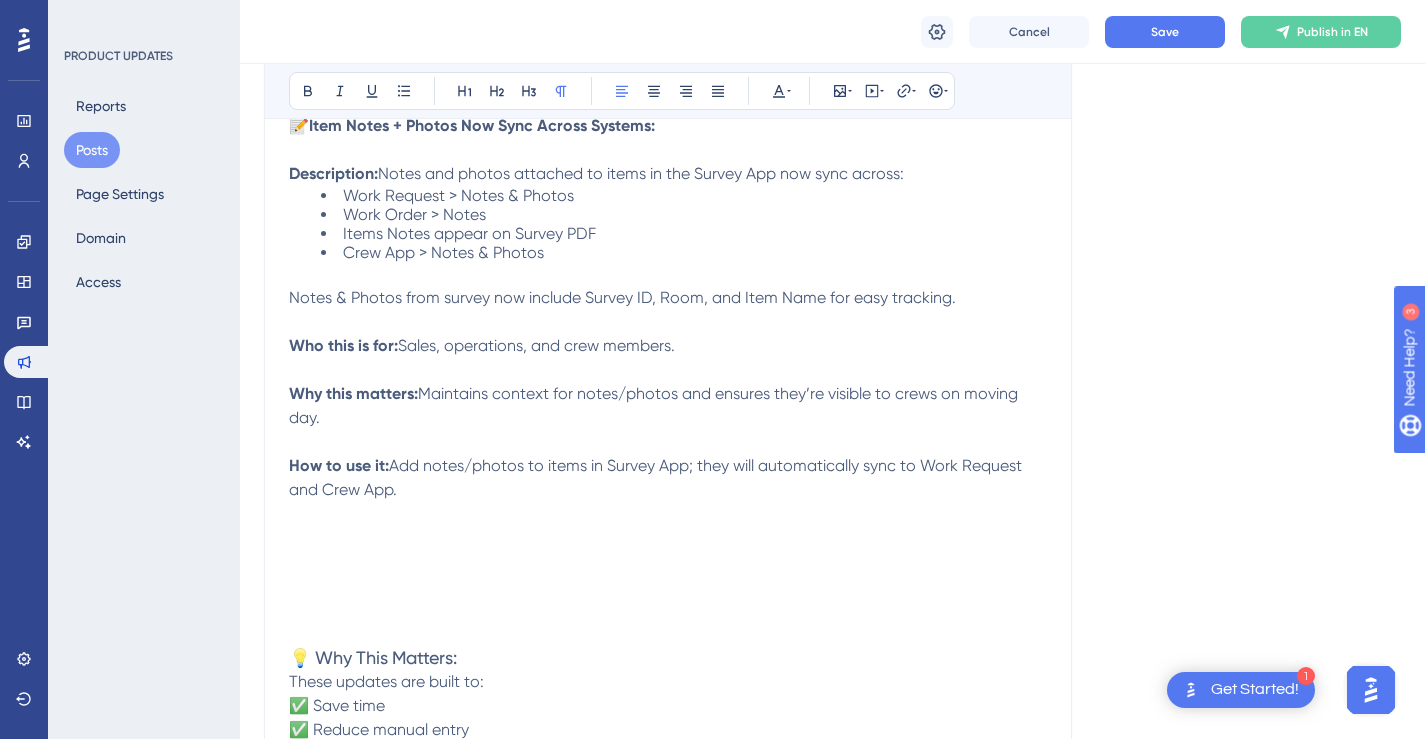 click at bounding box center [668, 538] 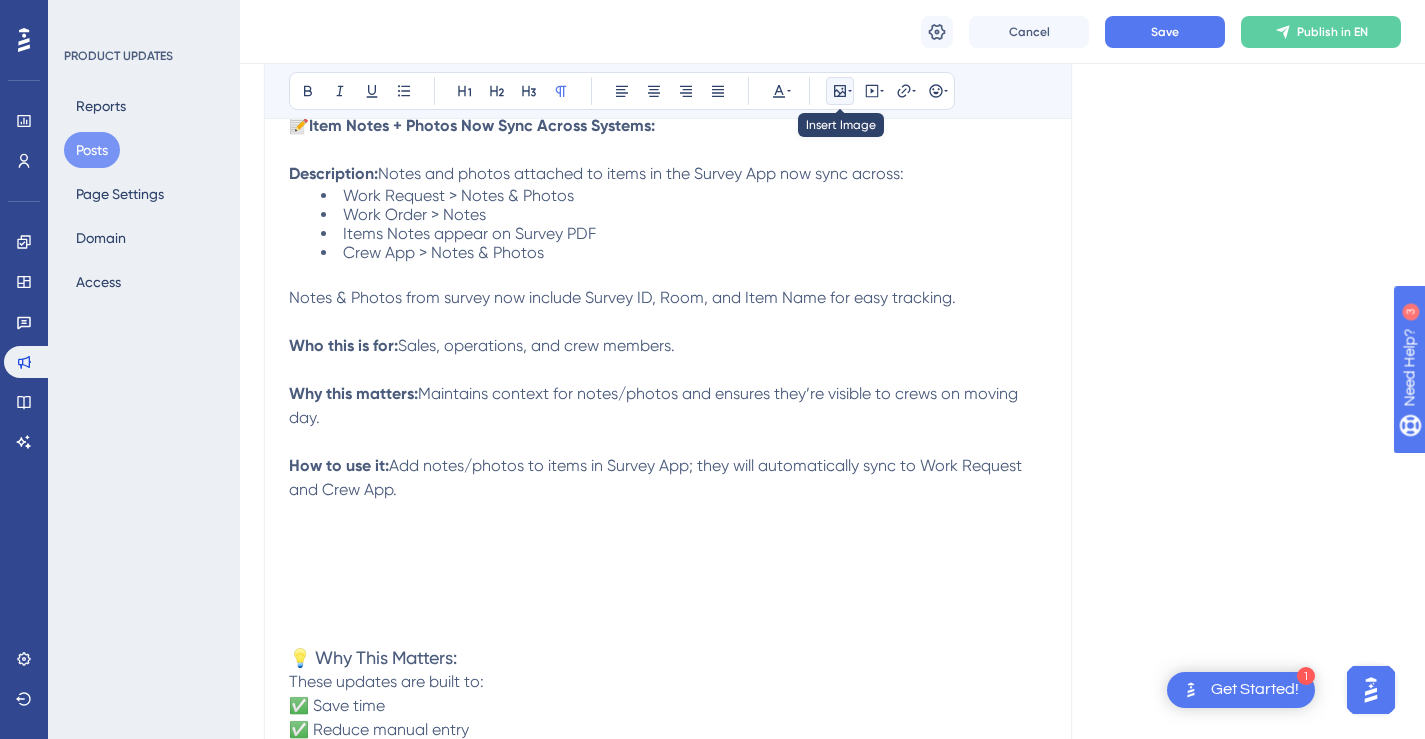 click 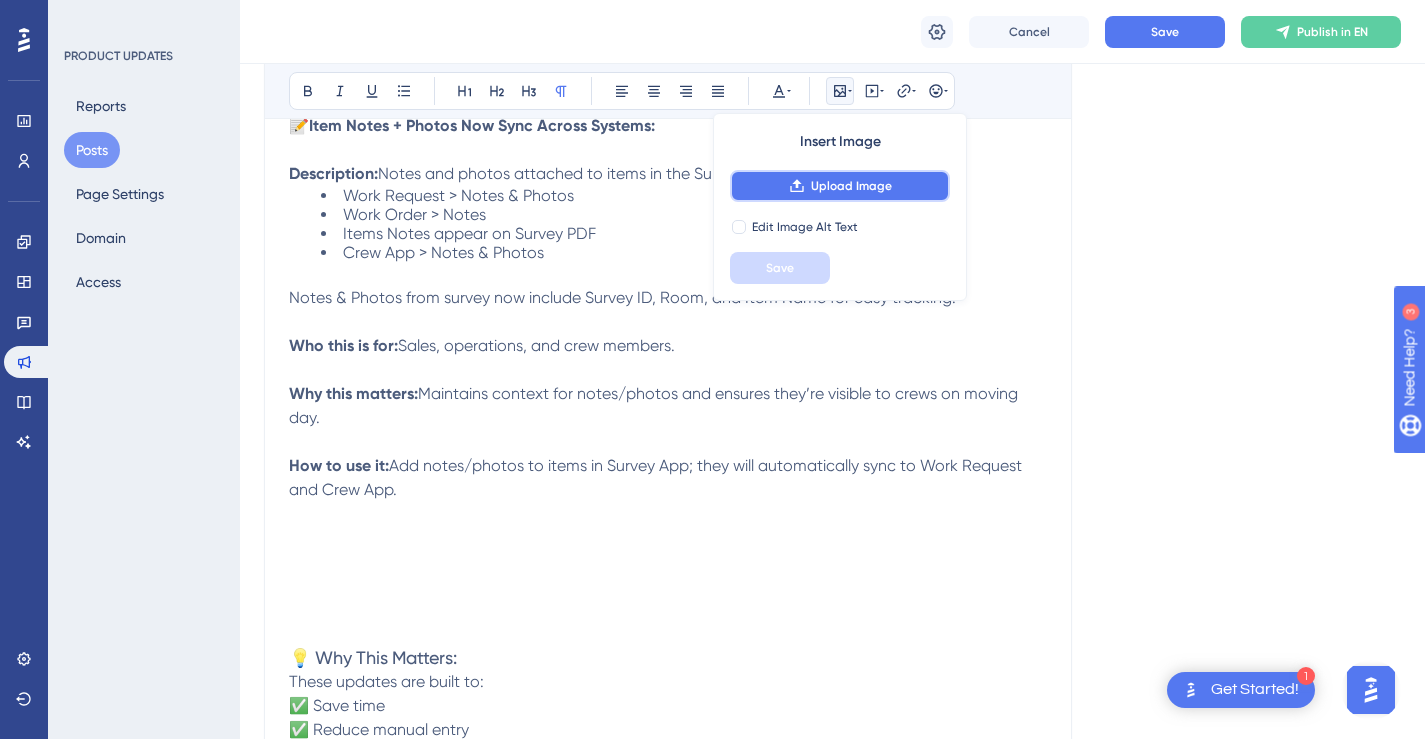 click on "Upload Image" at bounding box center [851, 186] 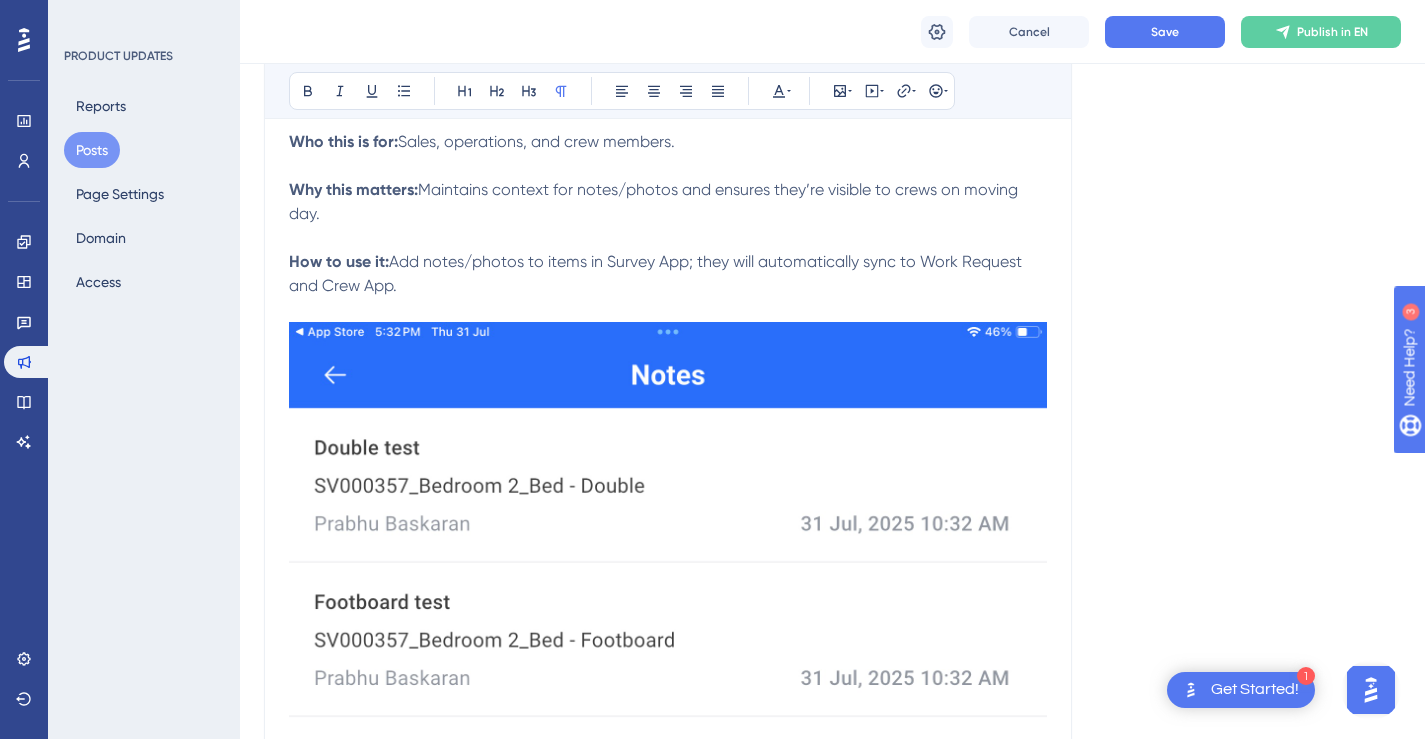 scroll, scrollTop: 7438, scrollLeft: 0, axis: vertical 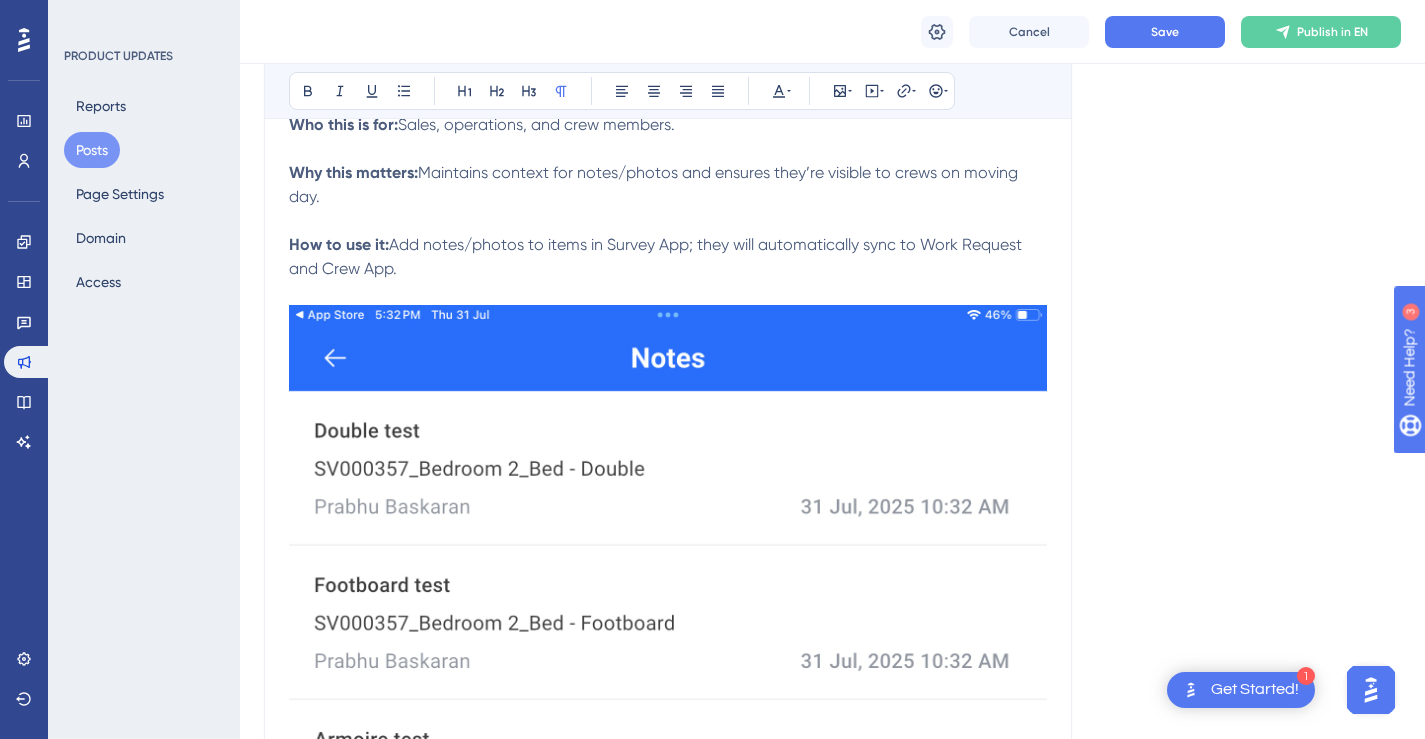 click at bounding box center [668, 810] 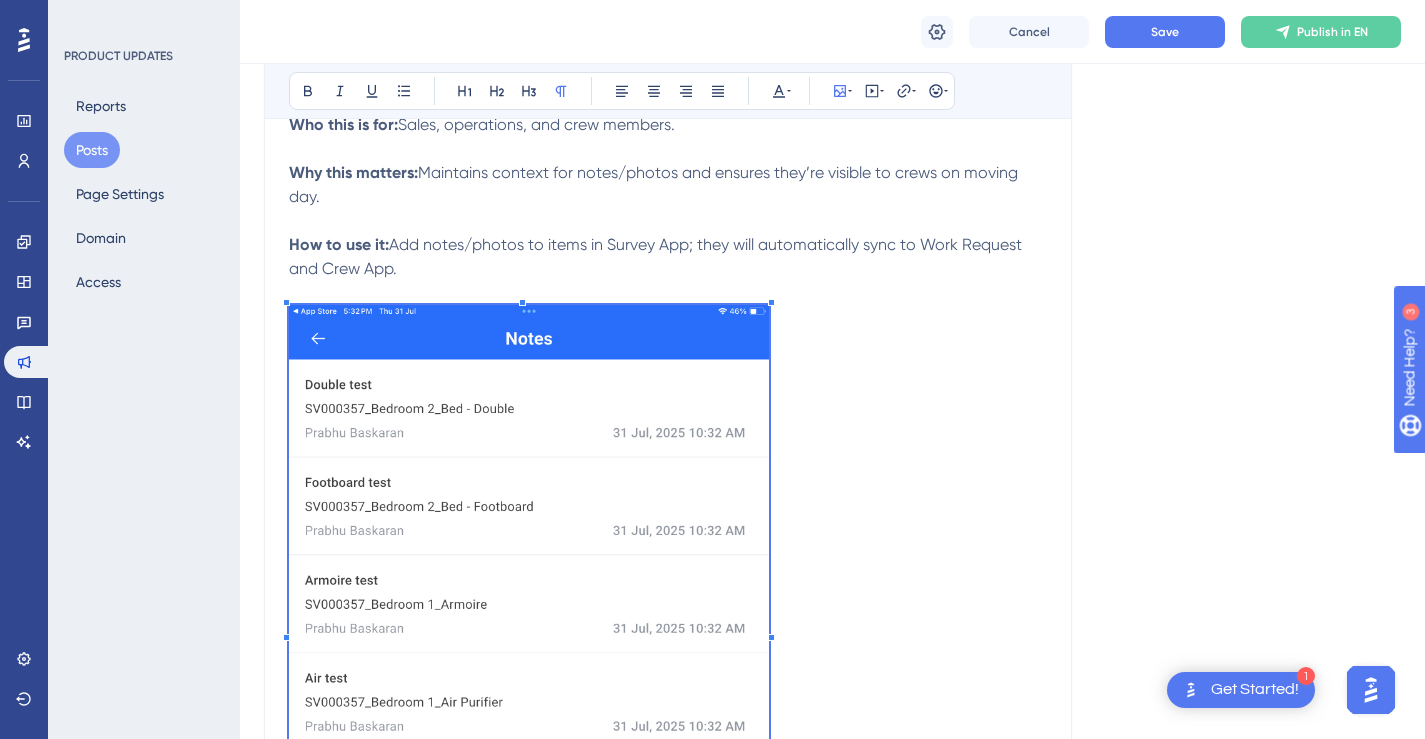 click at bounding box center [668, 628] 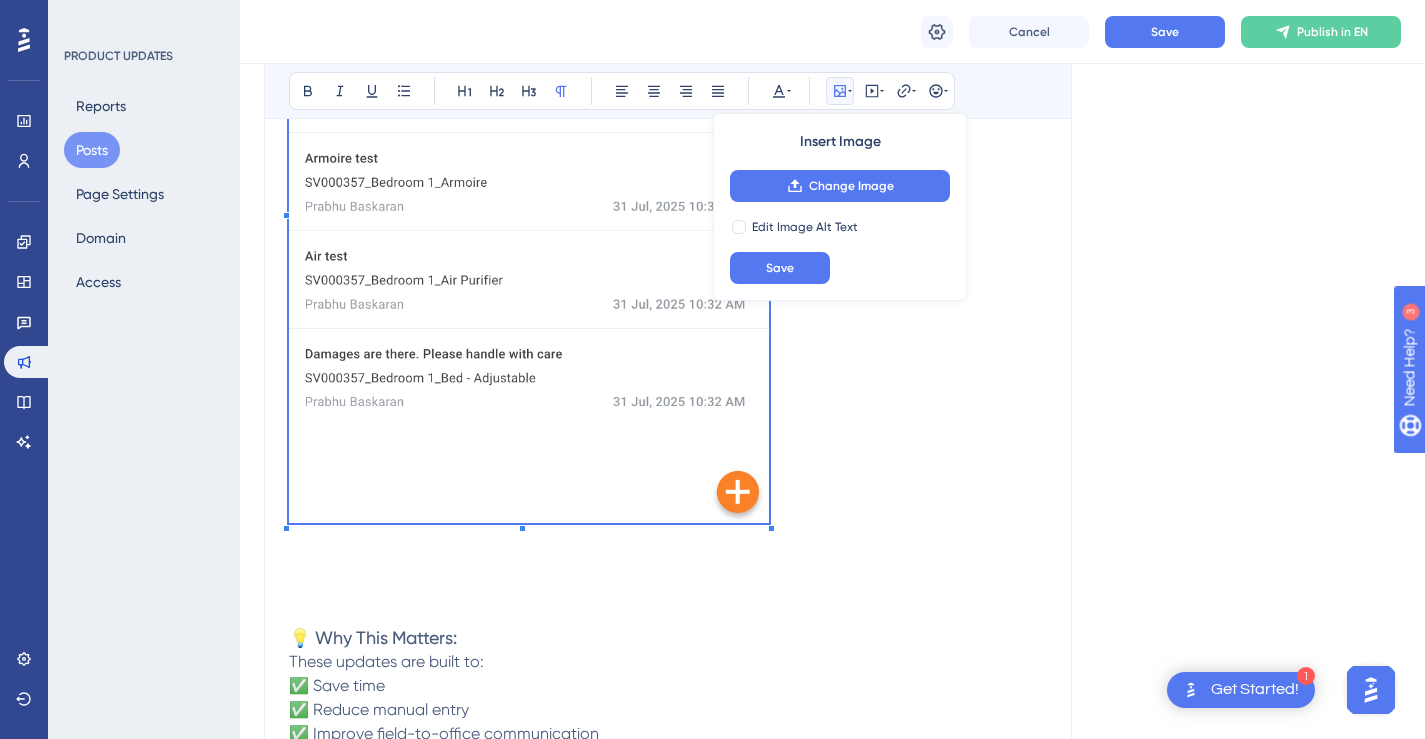 scroll, scrollTop: 7879, scrollLeft: 0, axis: vertical 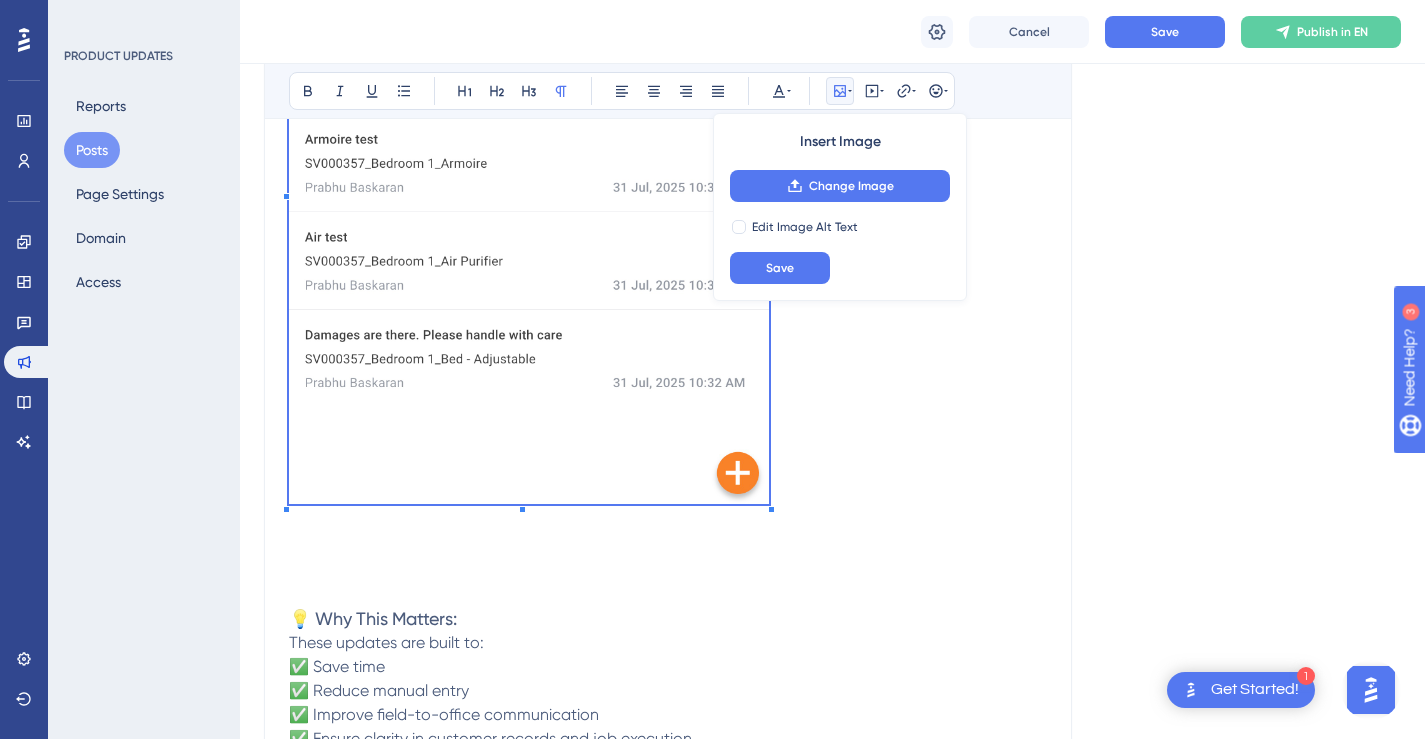 click at bounding box center (668, 187) 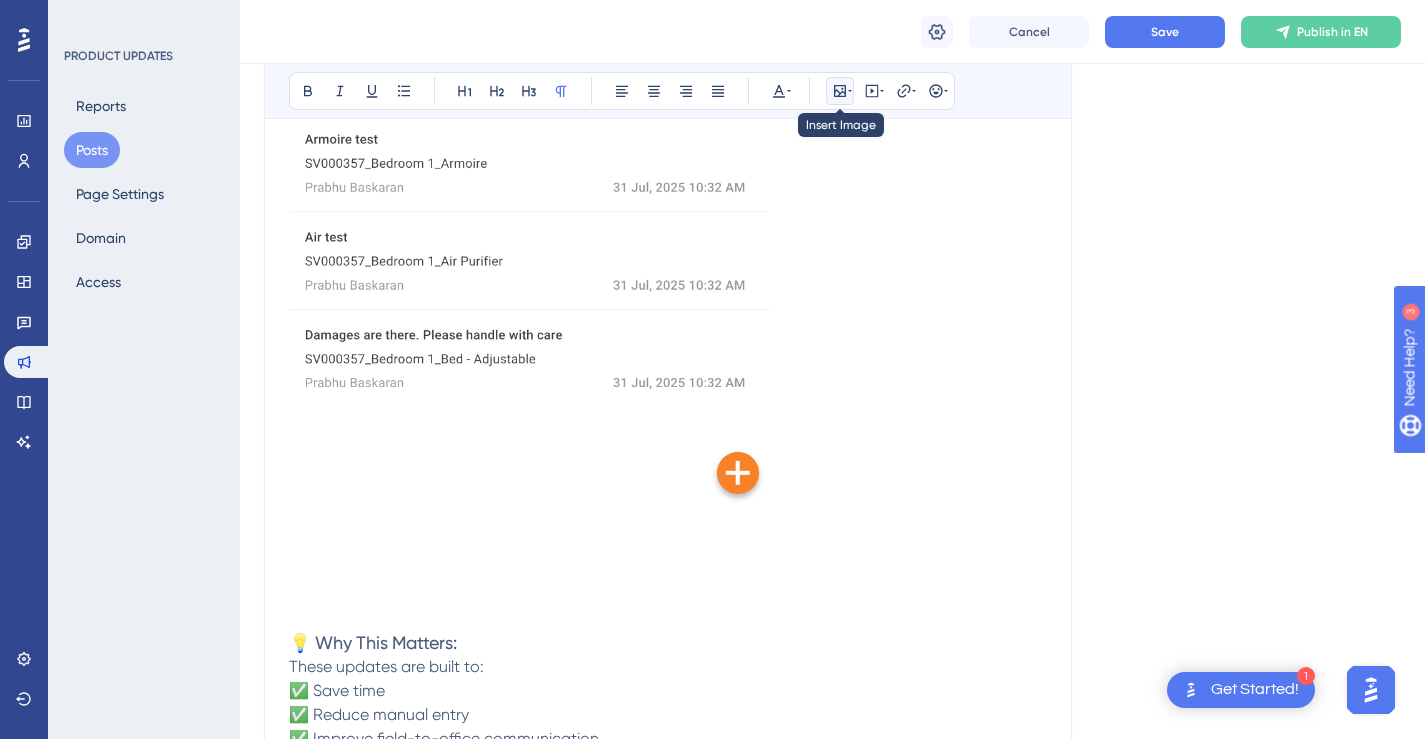 click 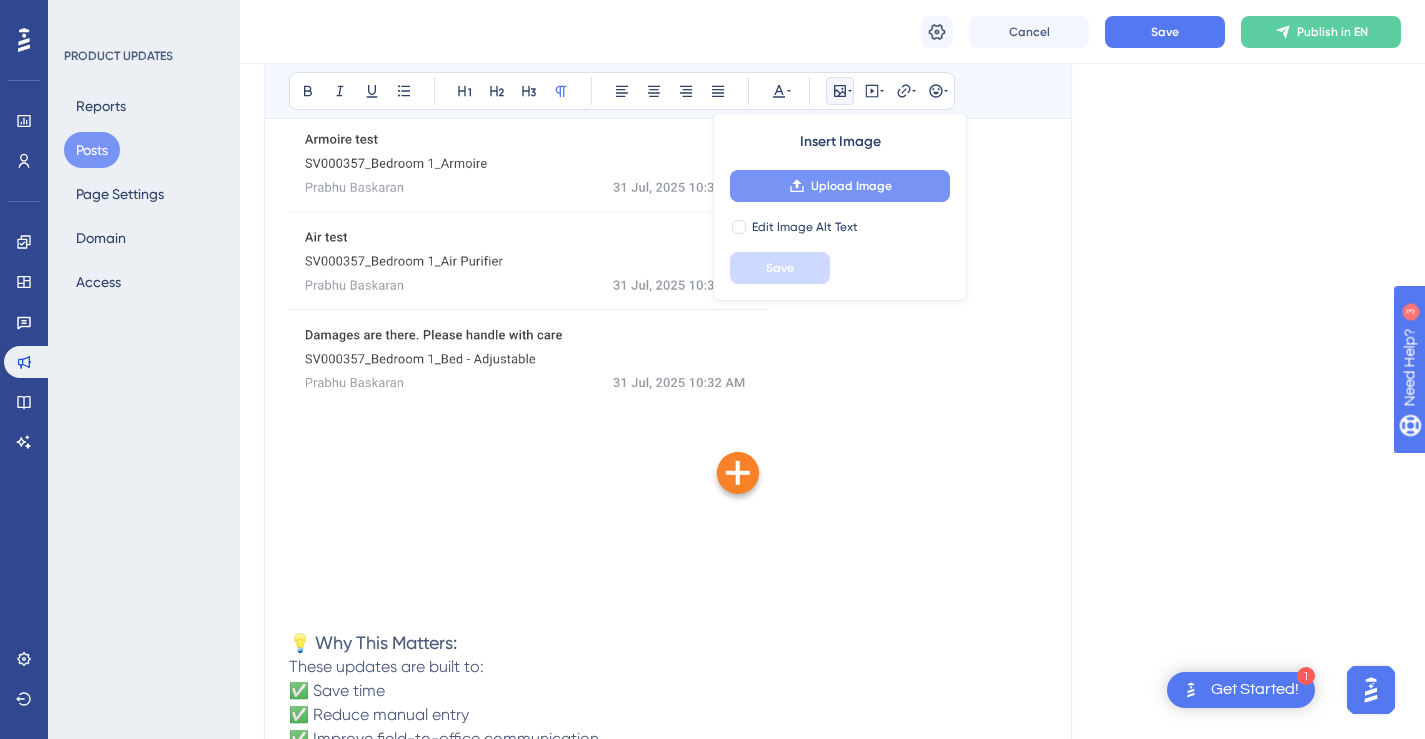 click on "Upload Image" at bounding box center [851, 186] 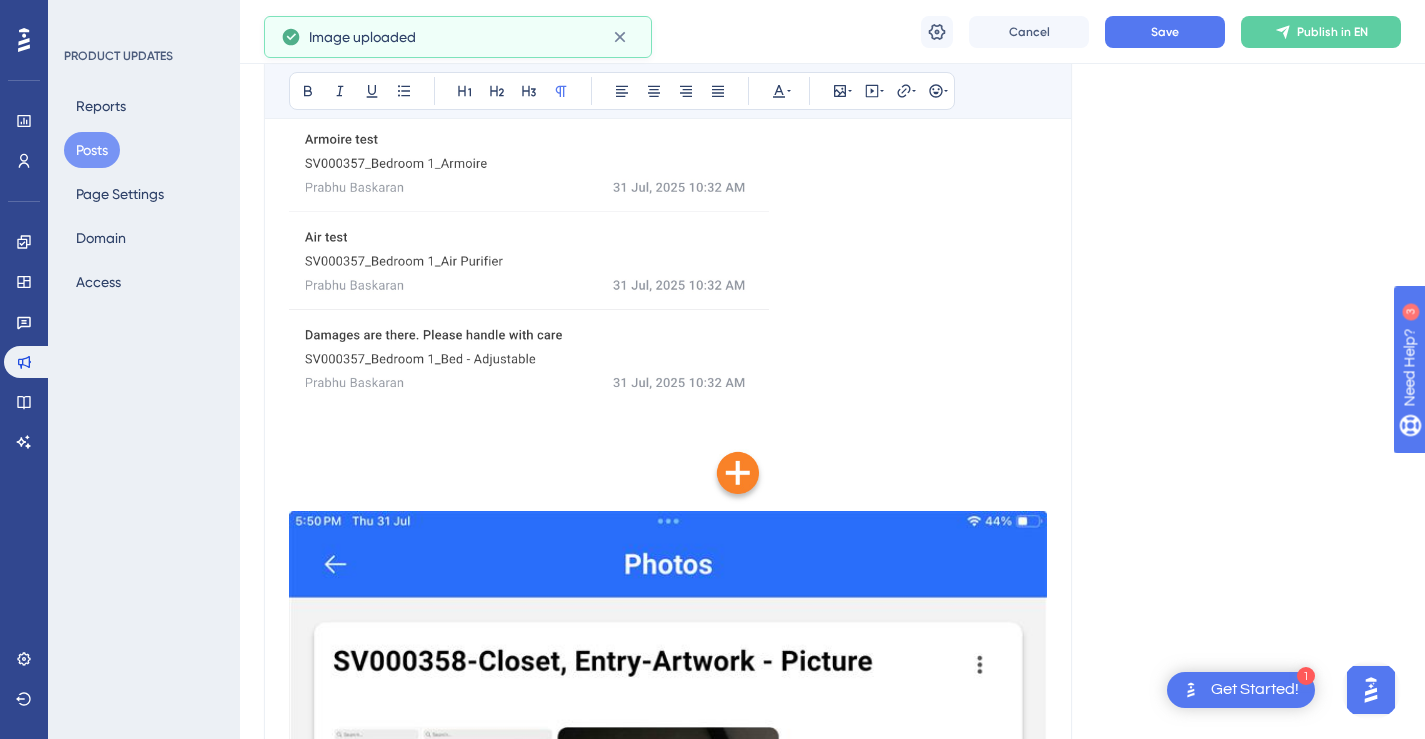 click at bounding box center (668, 928) 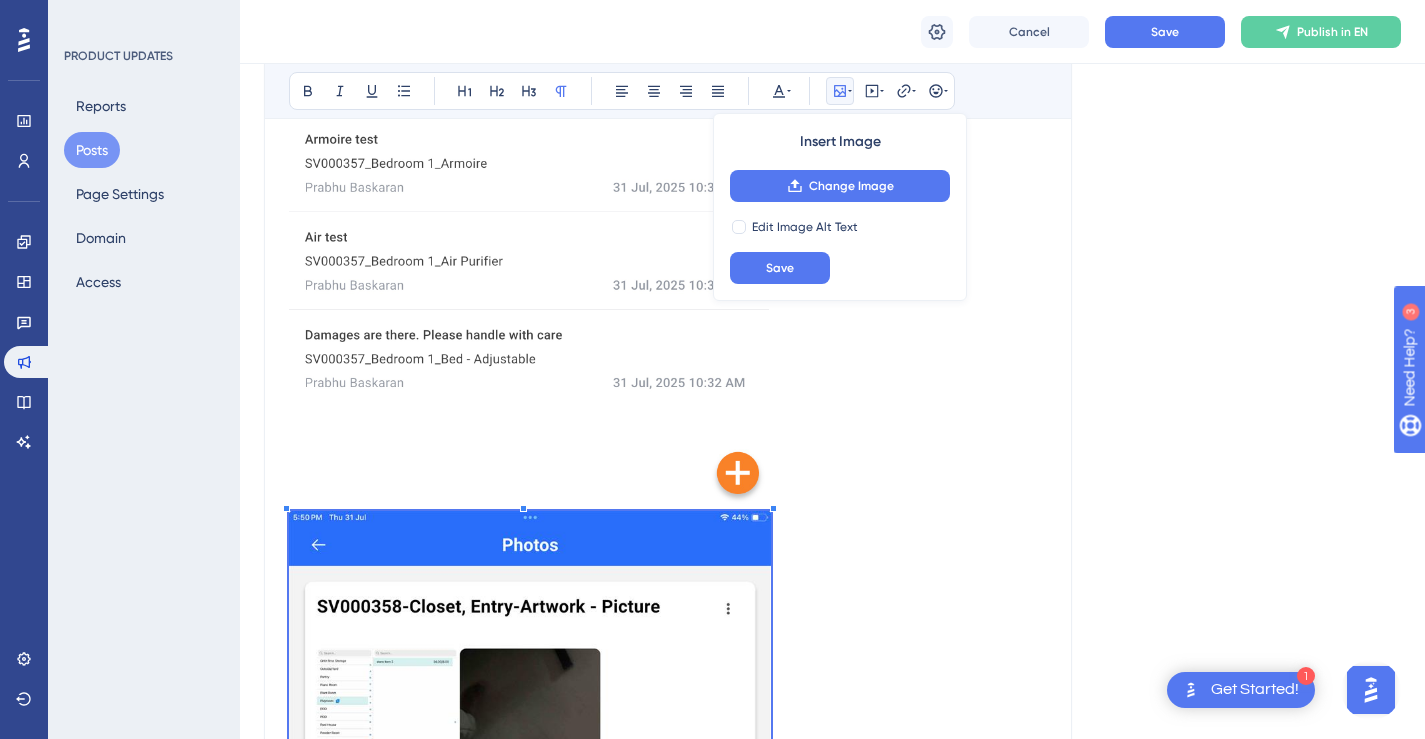 click at bounding box center [668, 780] 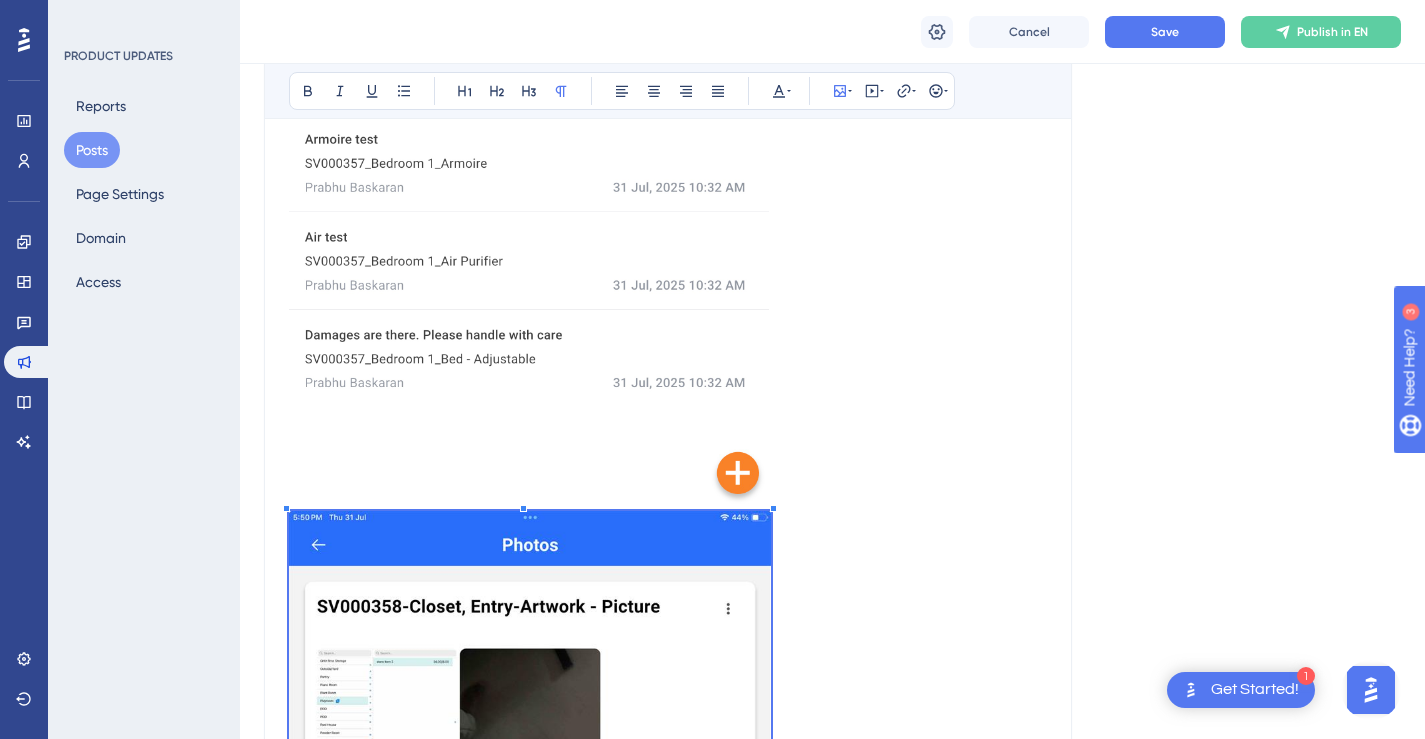 scroll, scrollTop: 8534, scrollLeft: 0, axis: vertical 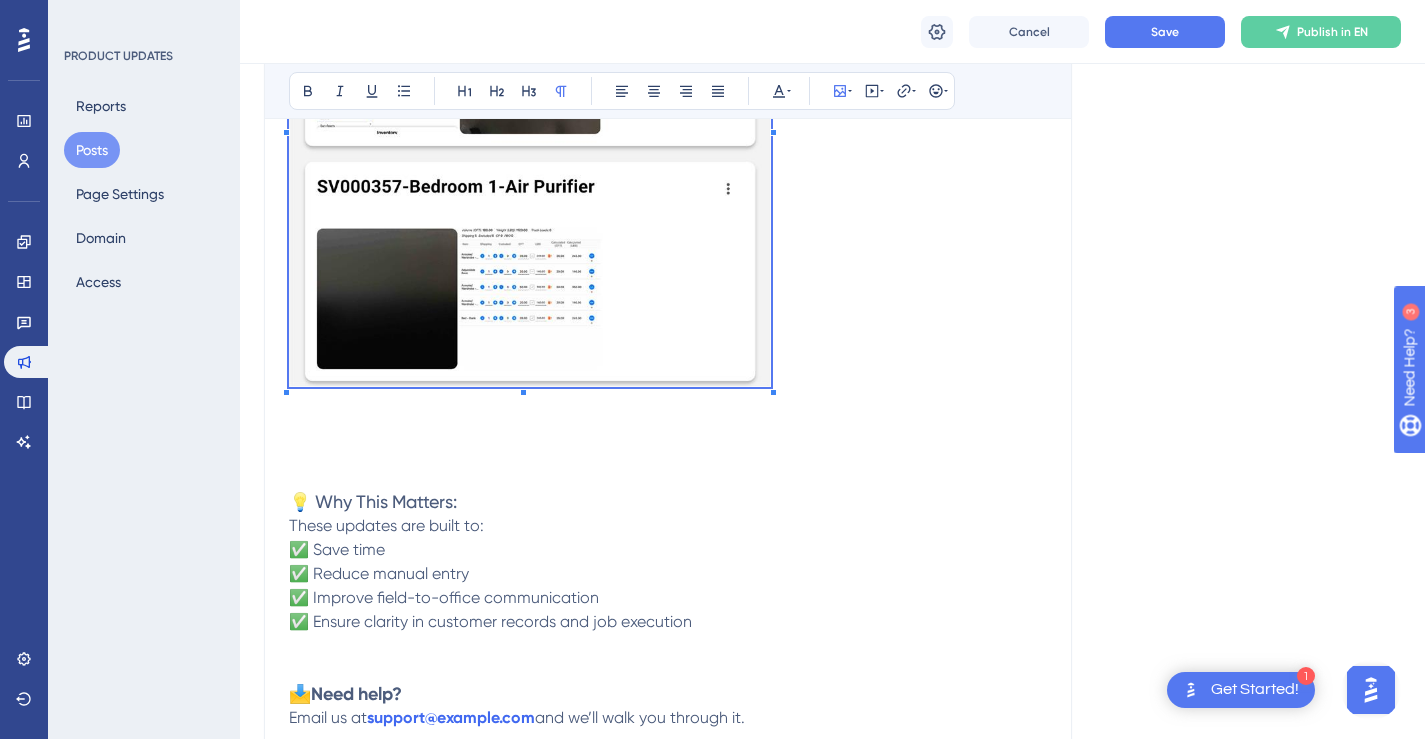 click at bounding box center (668, 125) 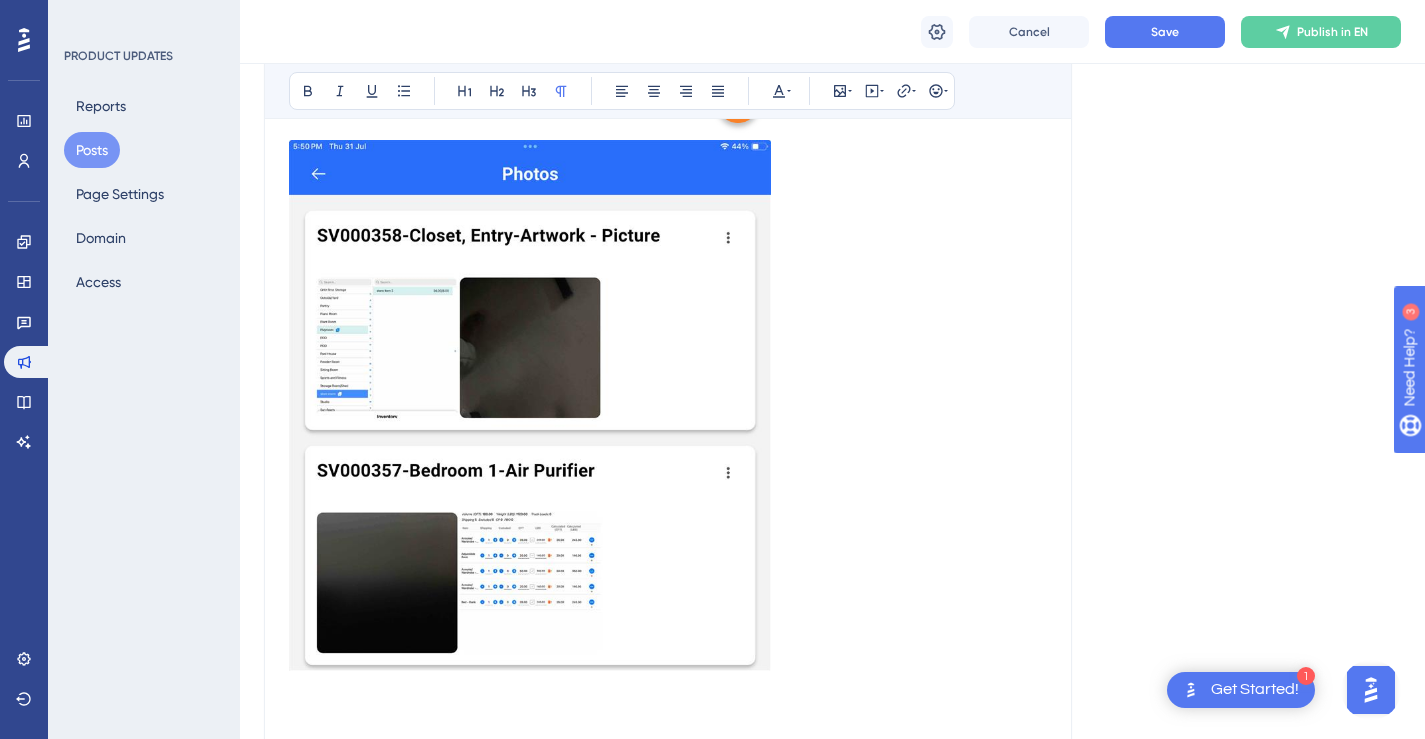 scroll, scrollTop: 8284, scrollLeft: 0, axis: vertical 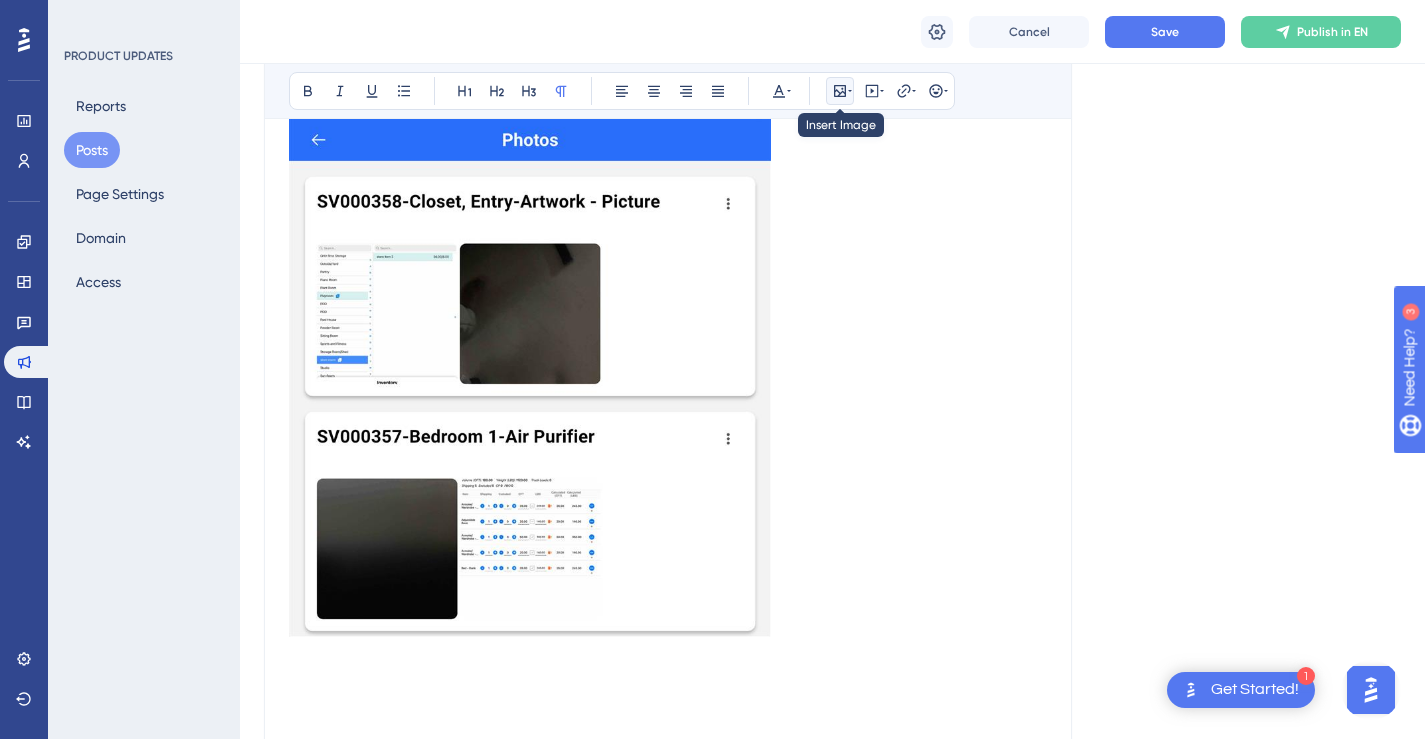 click 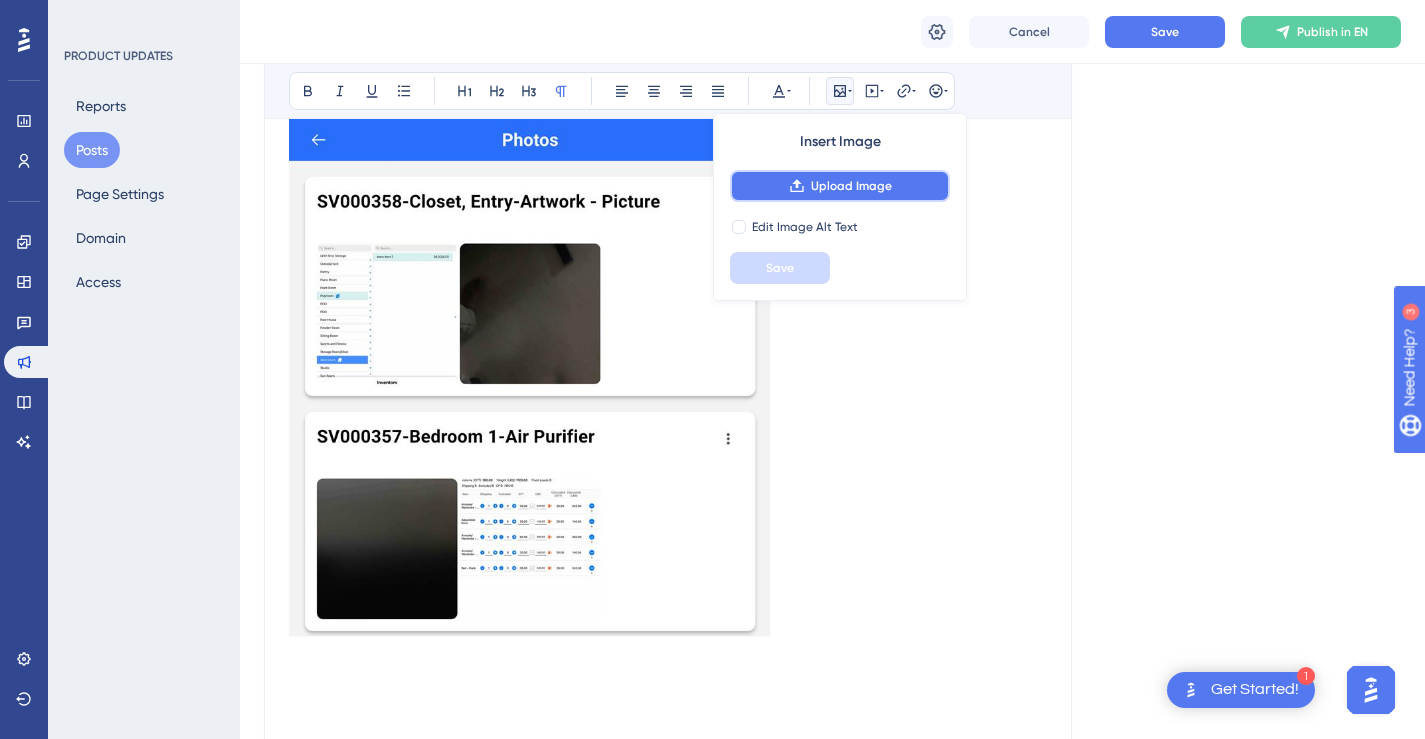 click on "Upload Image" at bounding box center (851, 186) 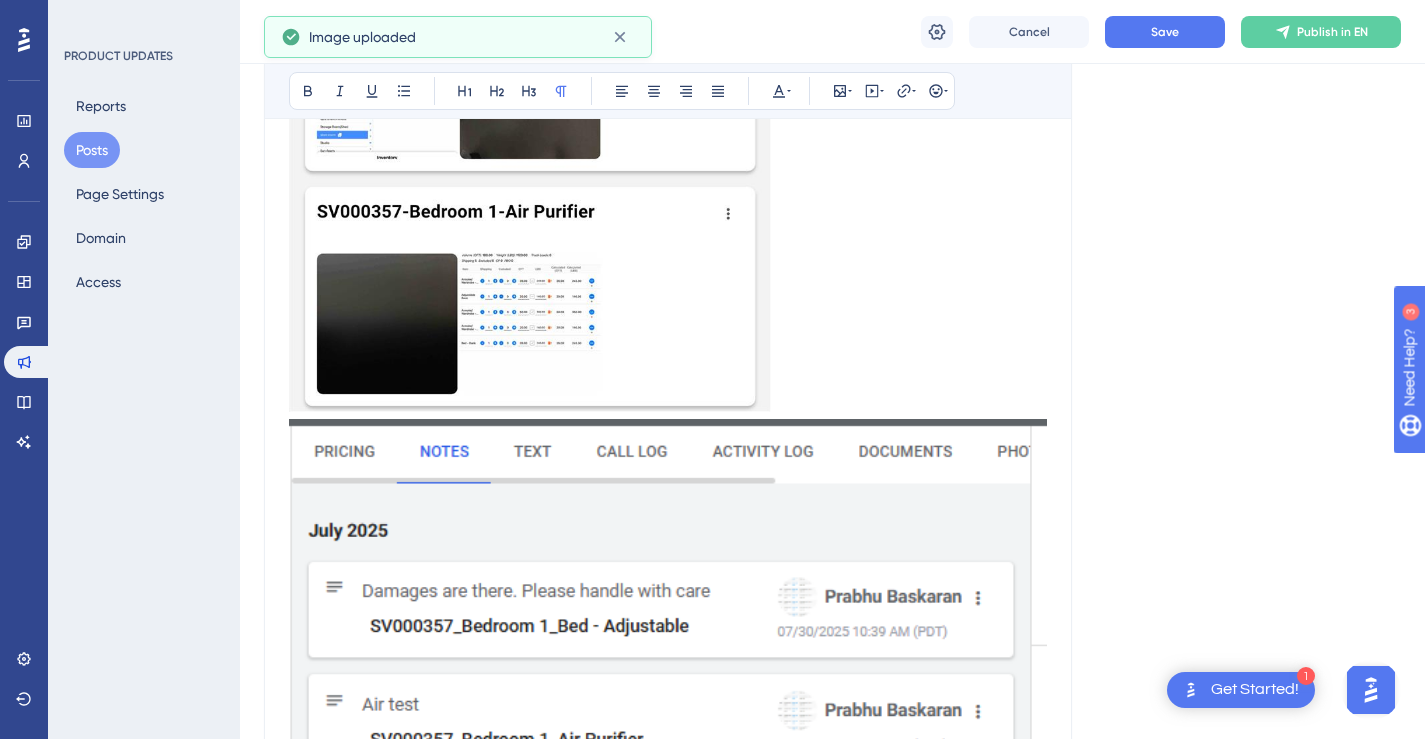 scroll, scrollTop: 8562, scrollLeft: 0, axis: vertical 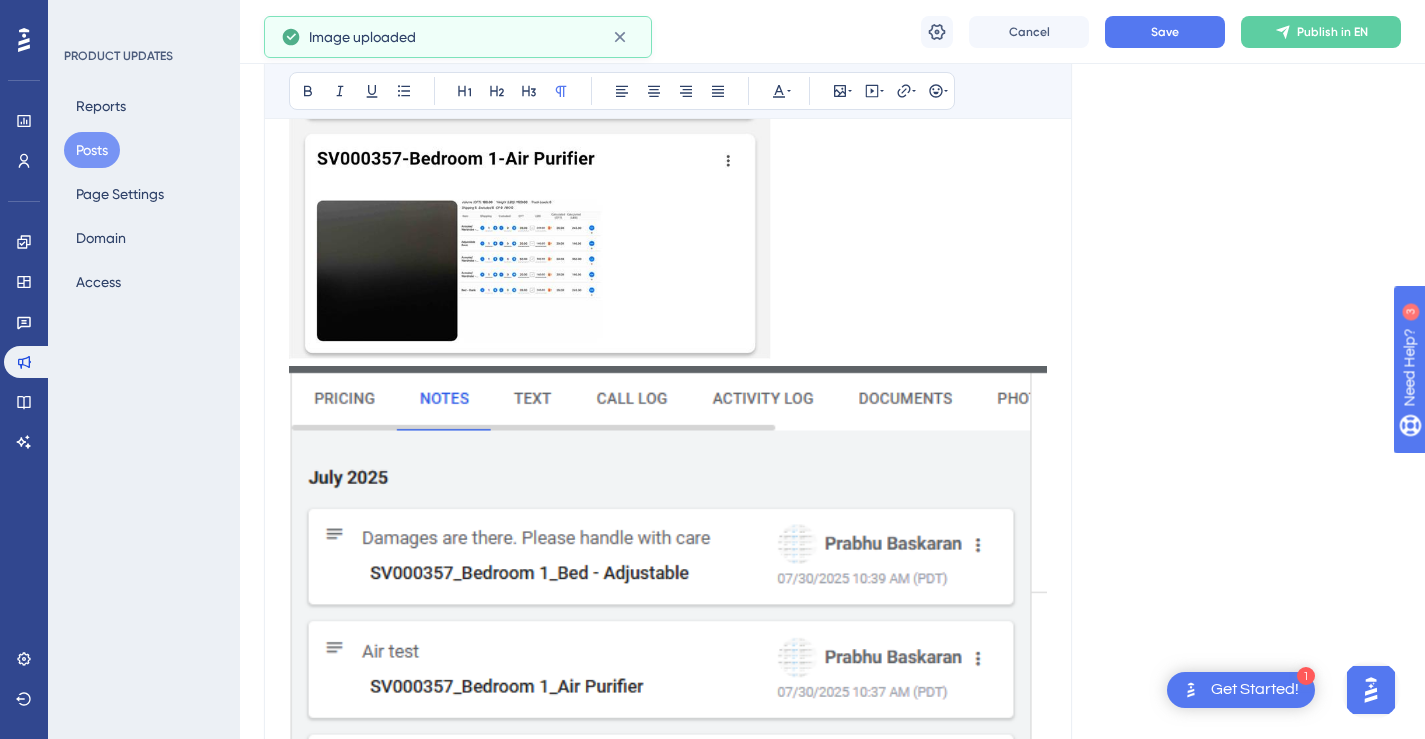 click at bounding box center (668, 722) 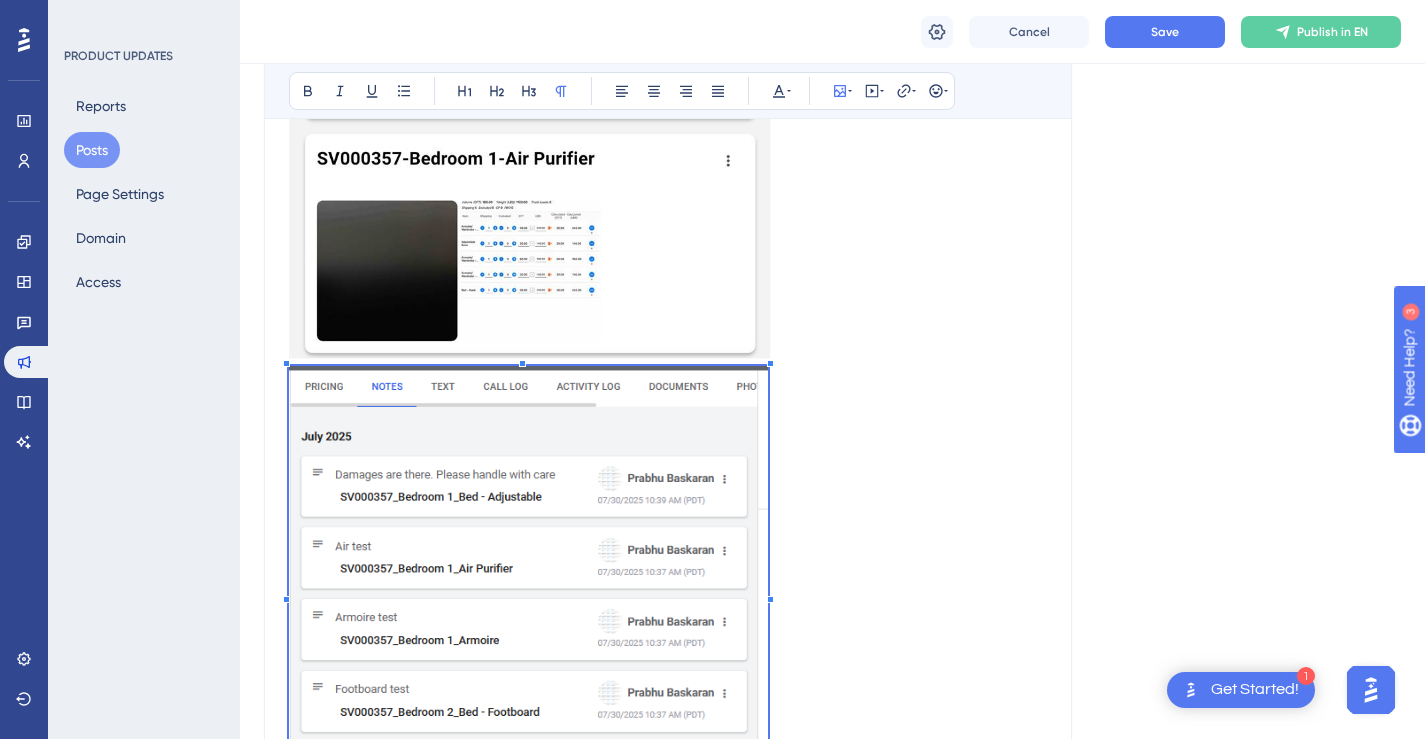 click at bounding box center [668, 594] 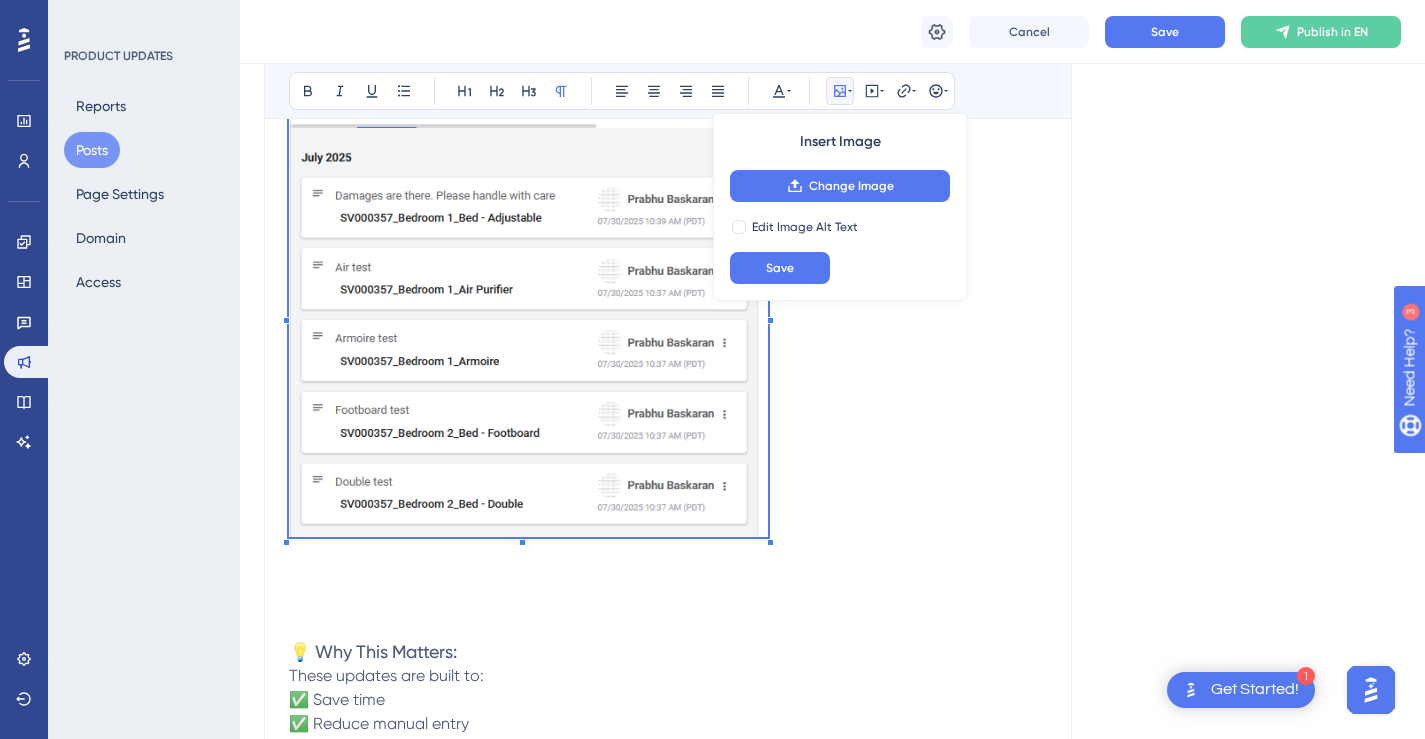 scroll, scrollTop: 8865, scrollLeft: 0, axis: vertical 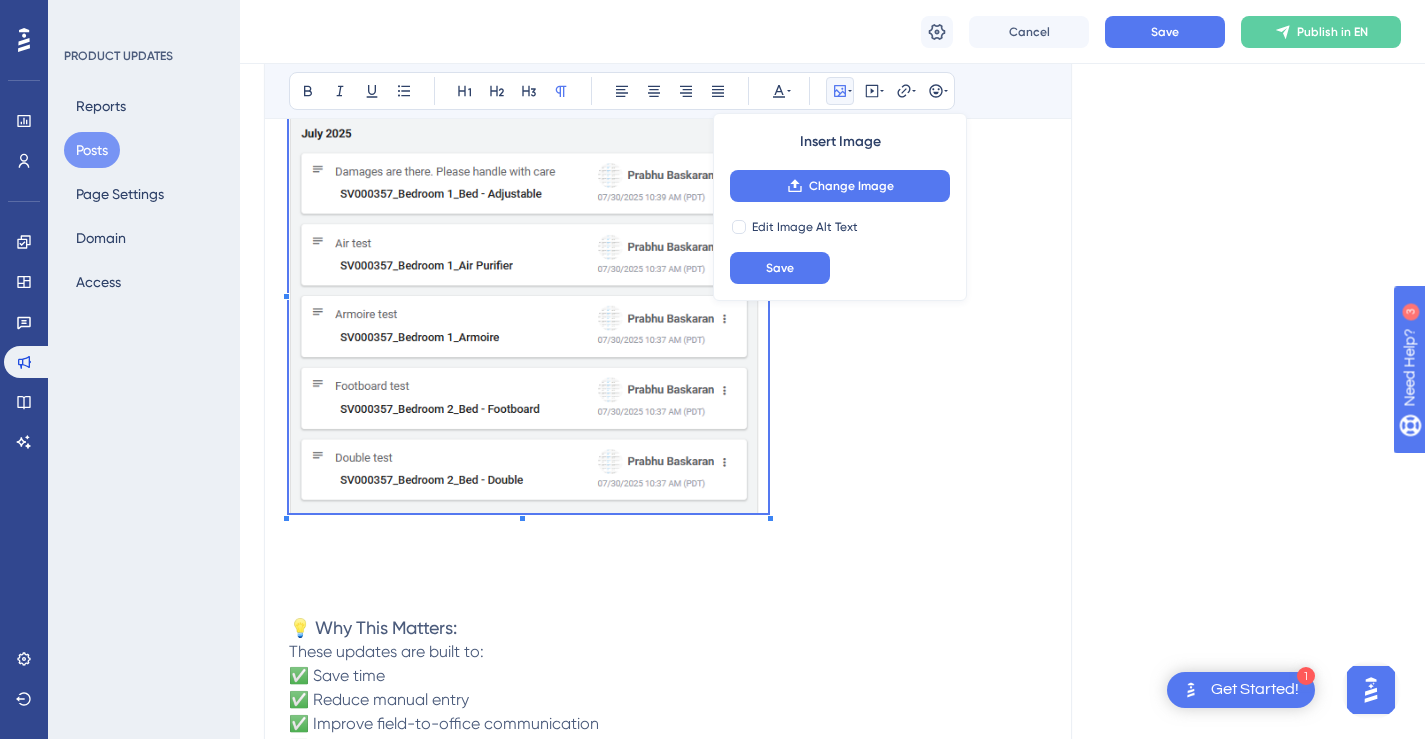 click at bounding box center [668, 291] 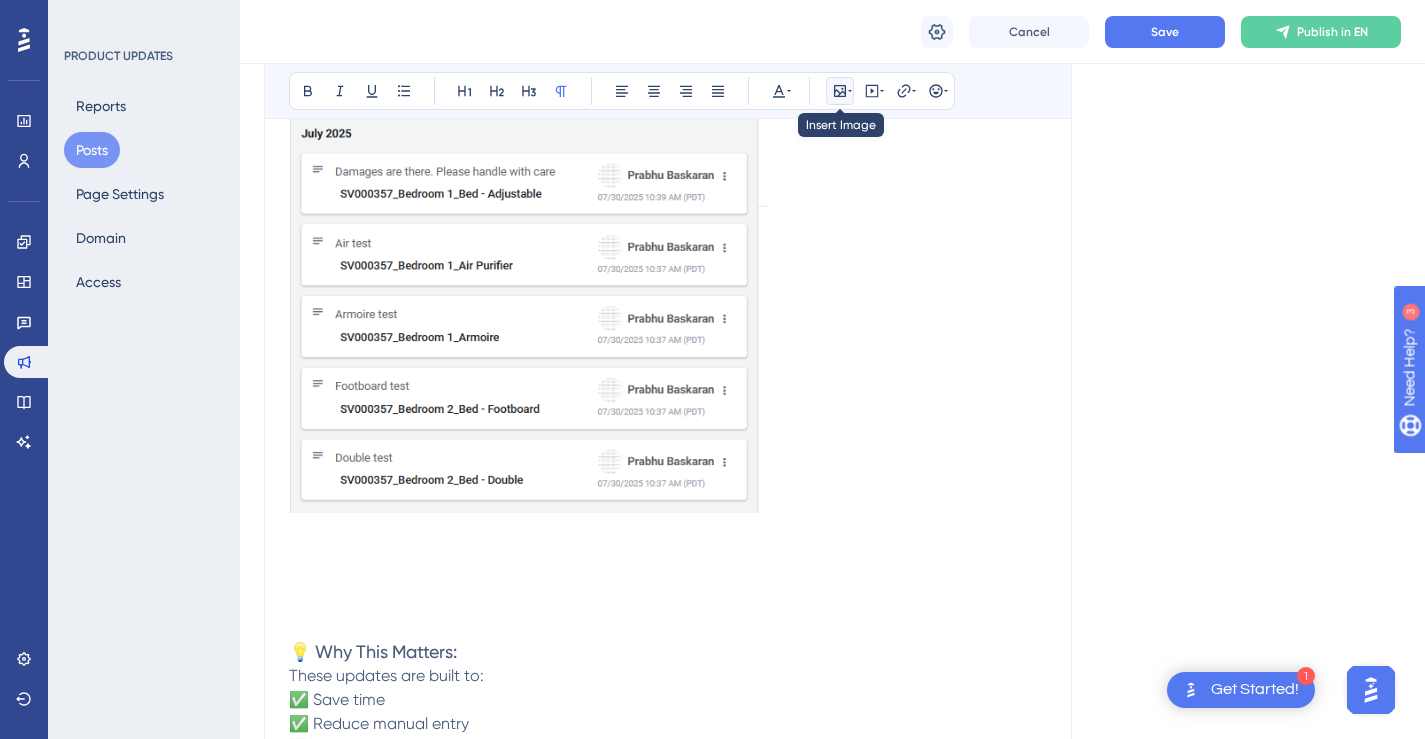 click at bounding box center [840, 91] 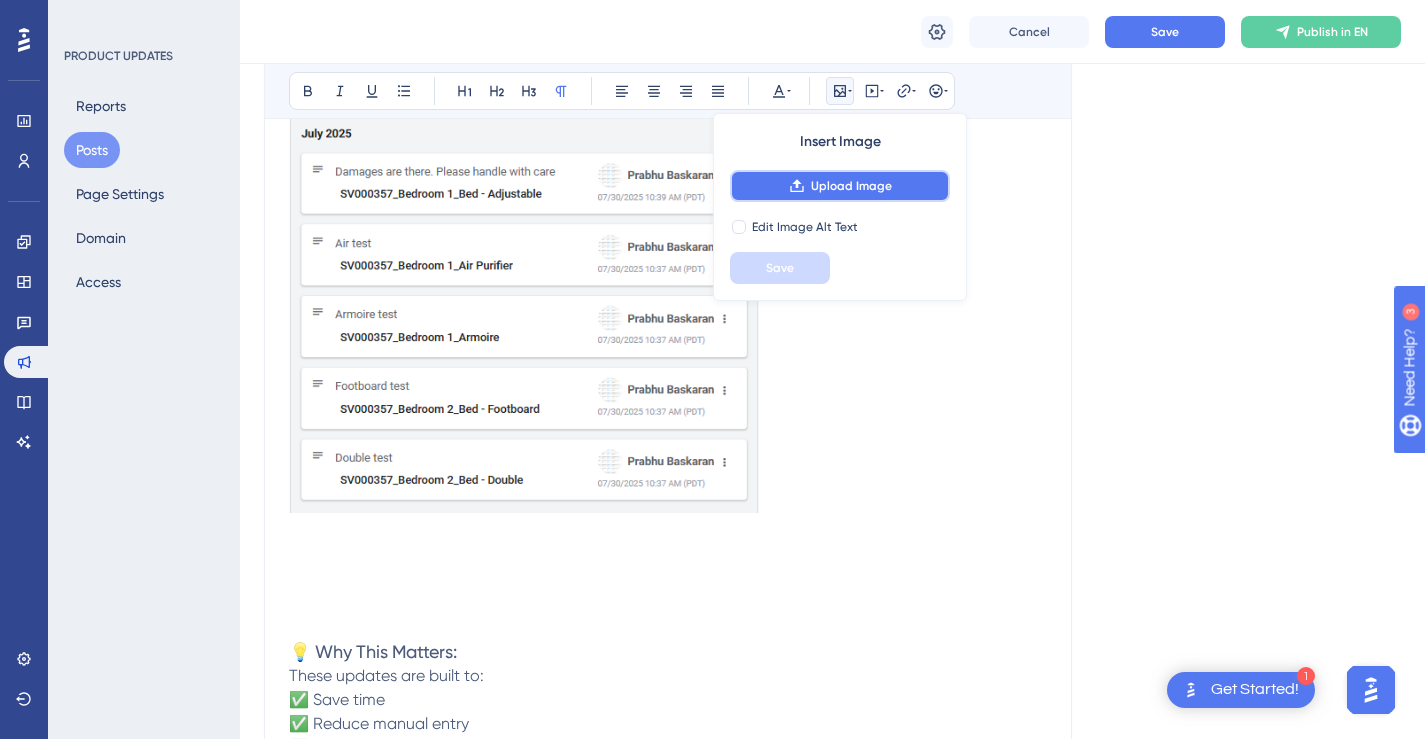 click on "Upload Image" at bounding box center [851, 186] 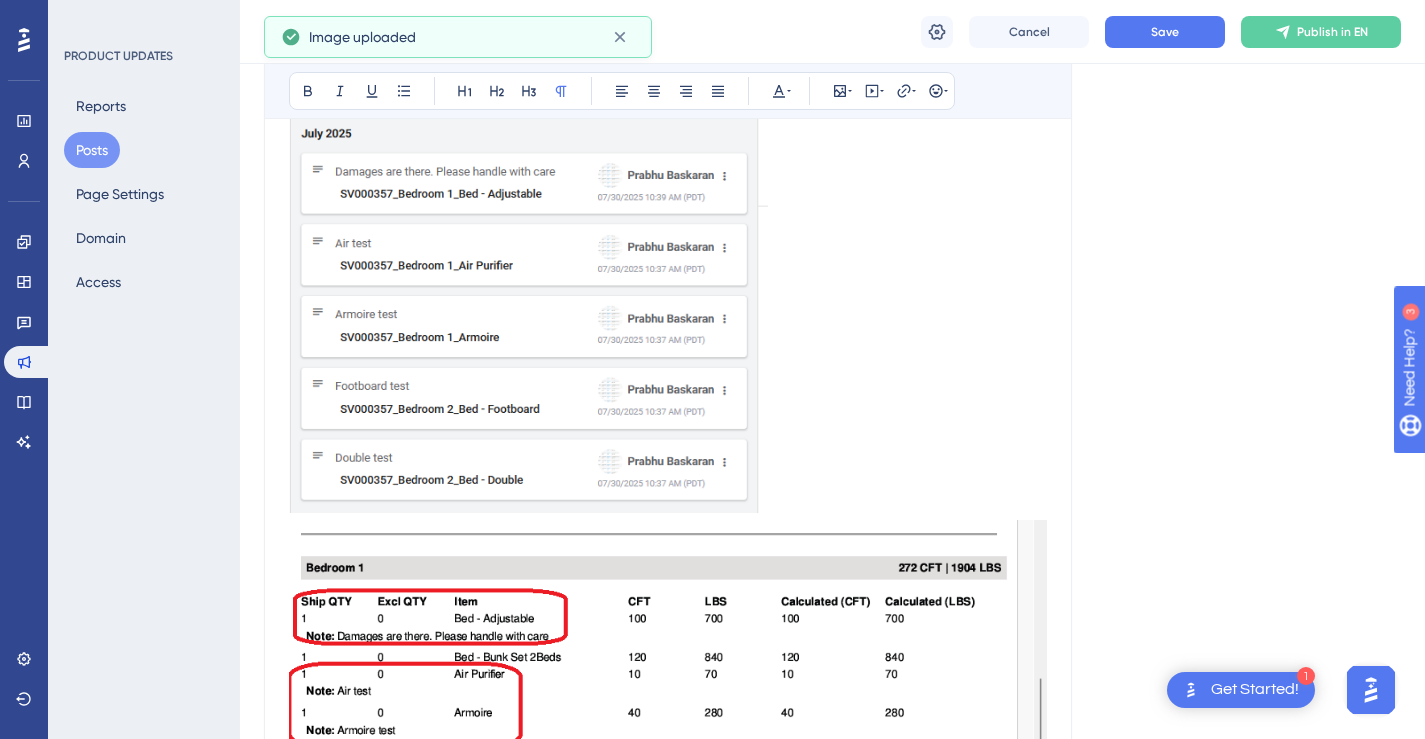 click at bounding box center [668, 740] 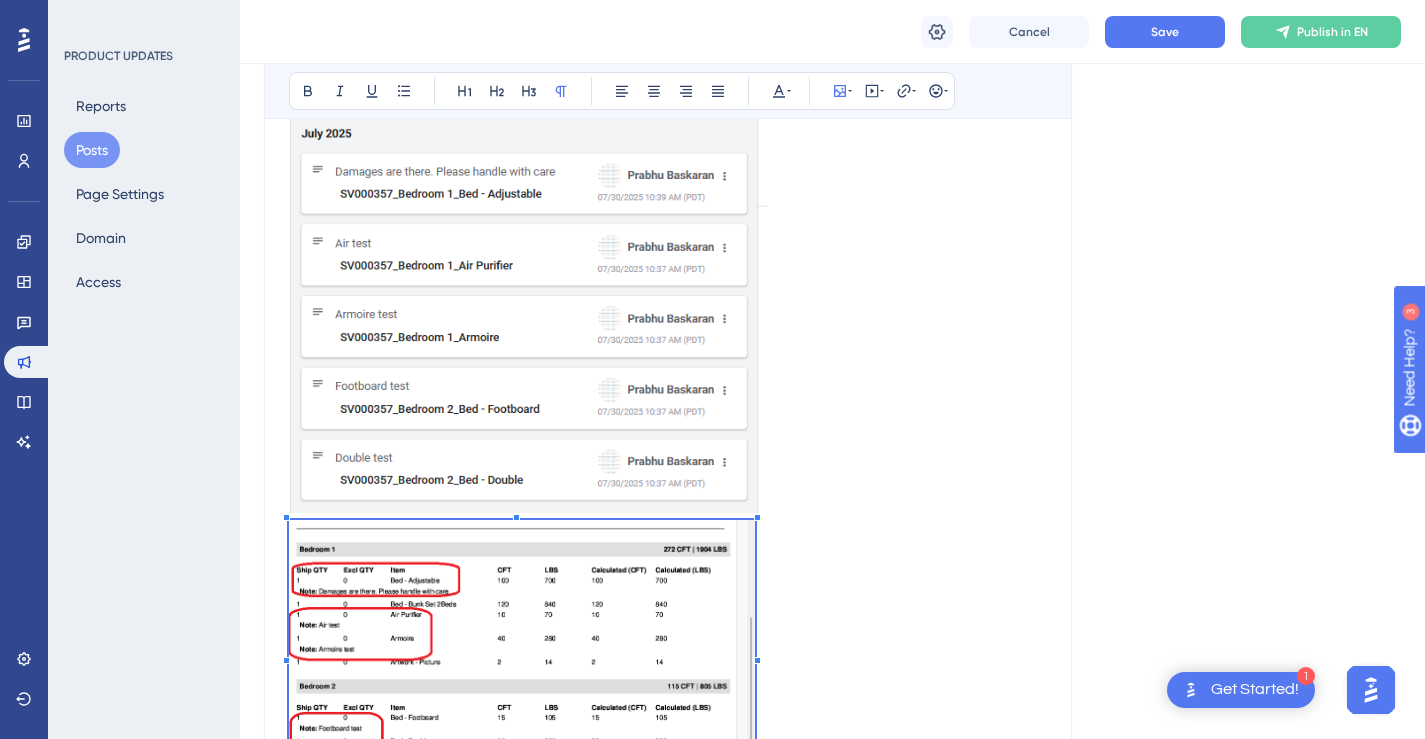 click at bounding box center (668, 659) 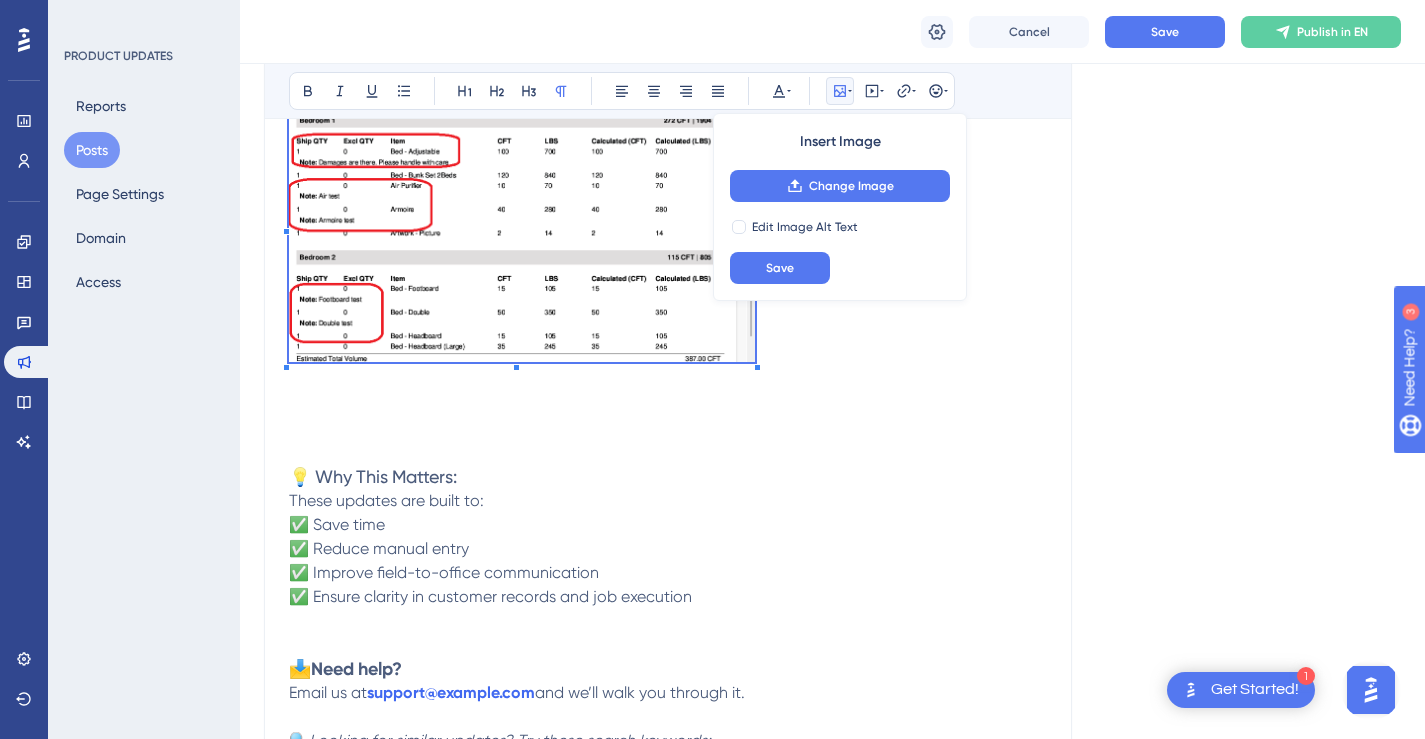 scroll, scrollTop: 9269, scrollLeft: 0, axis: vertical 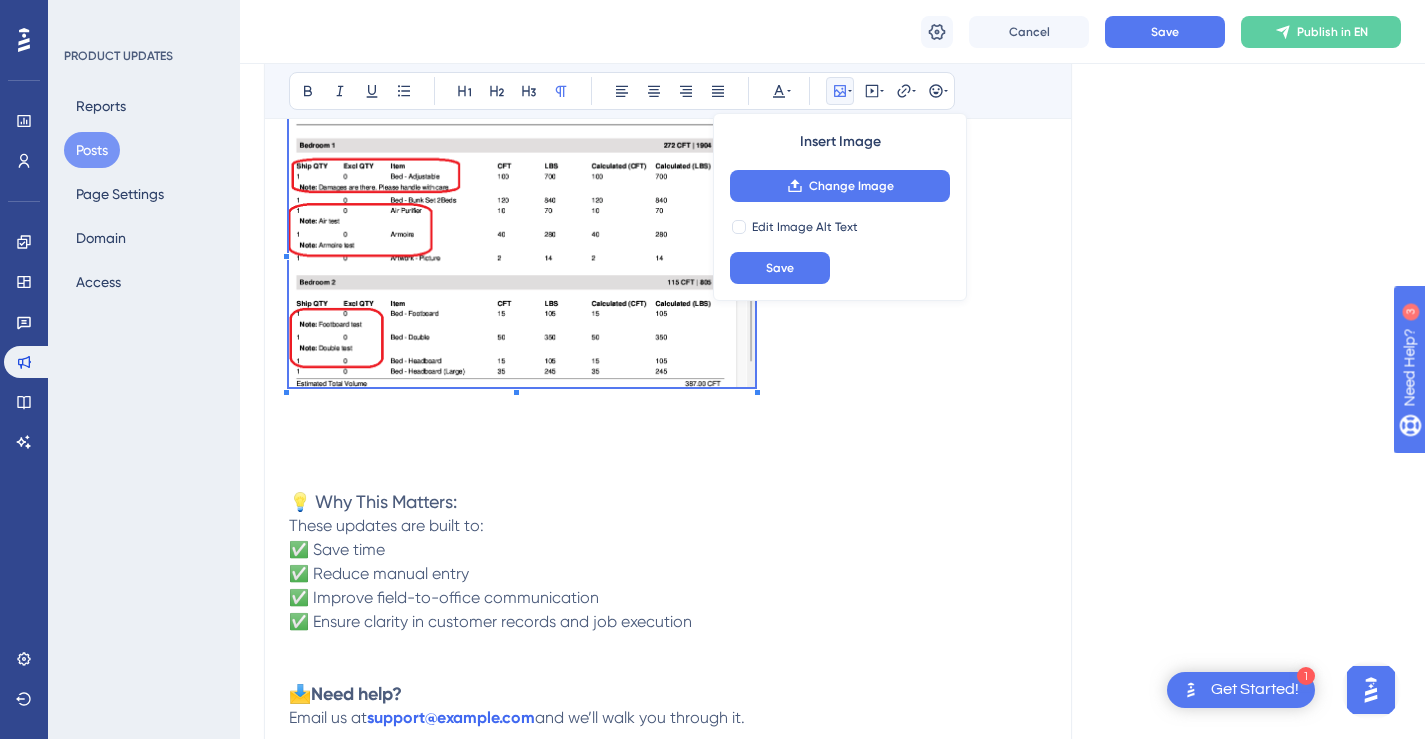 click at bounding box center [668, 255] 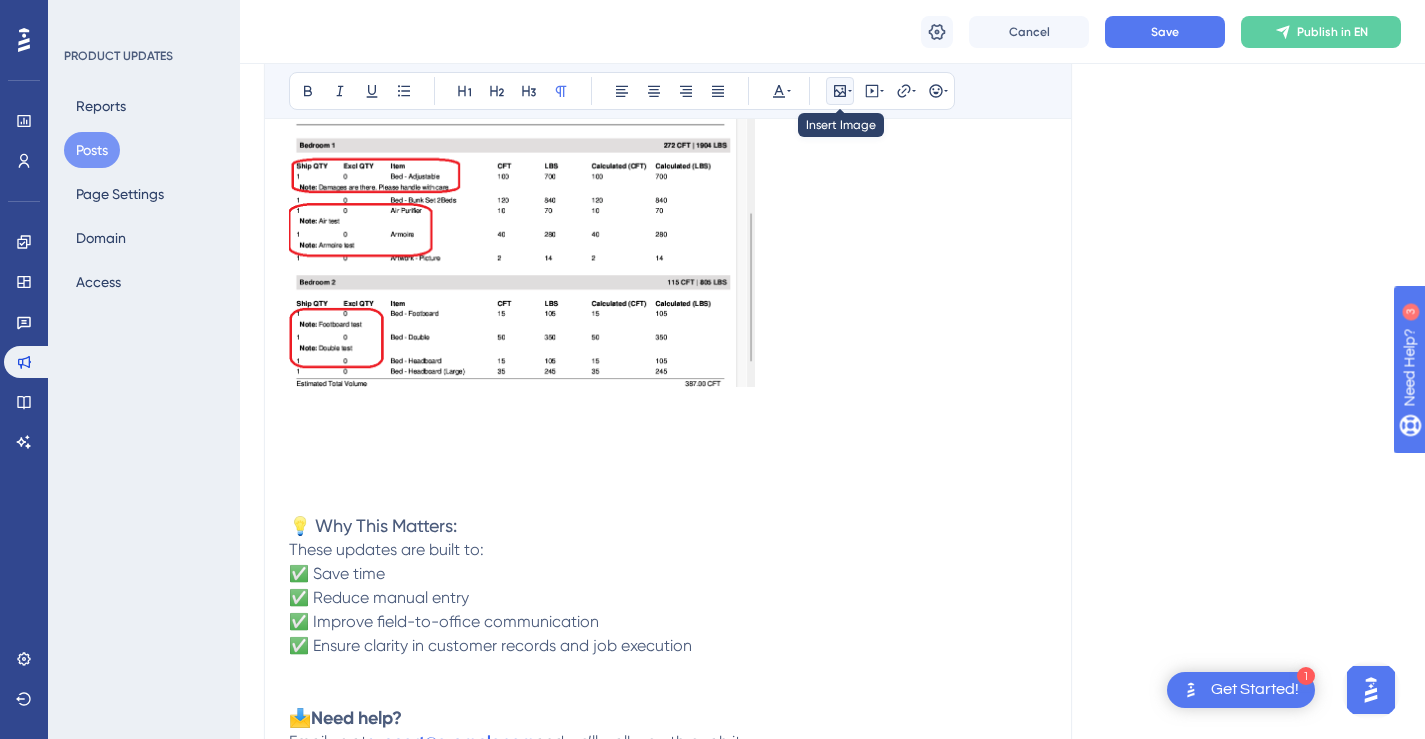 click 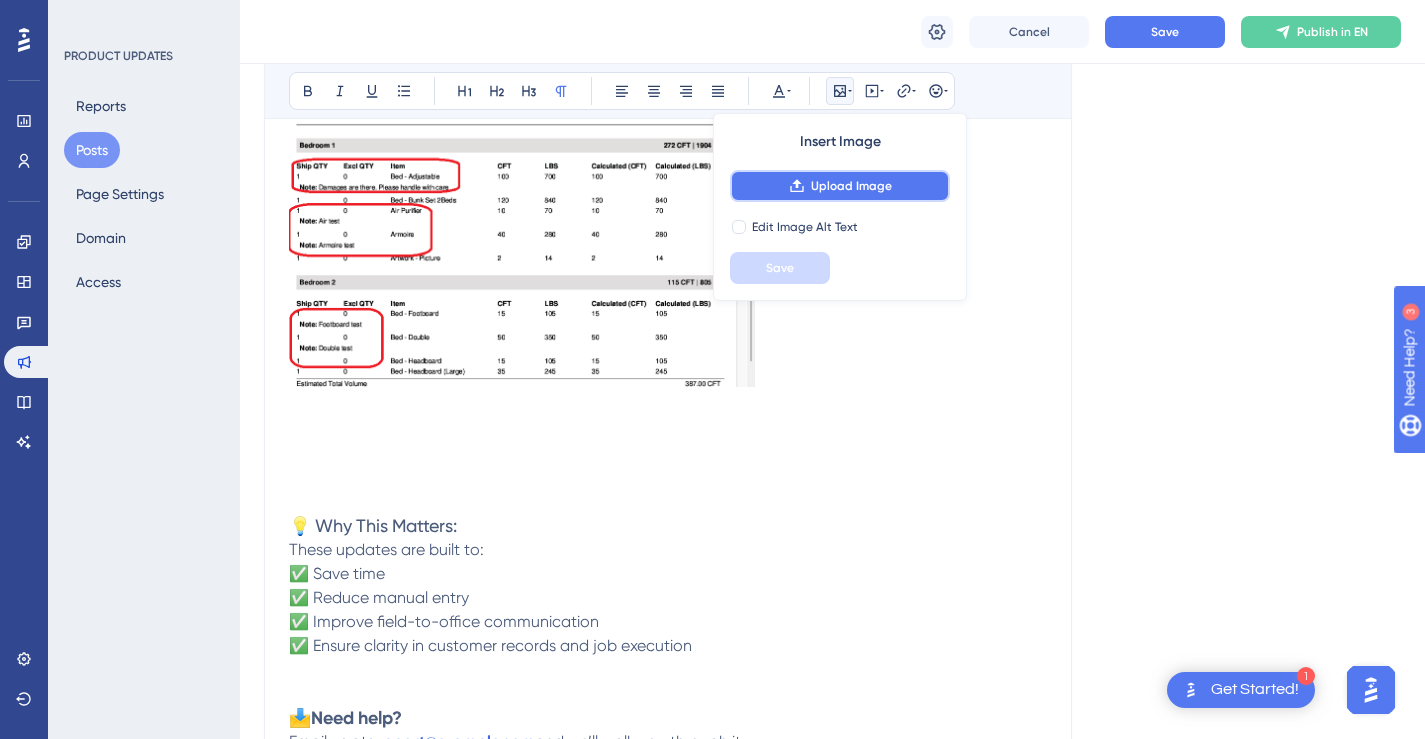 click on "Upload Image" at bounding box center [851, 186] 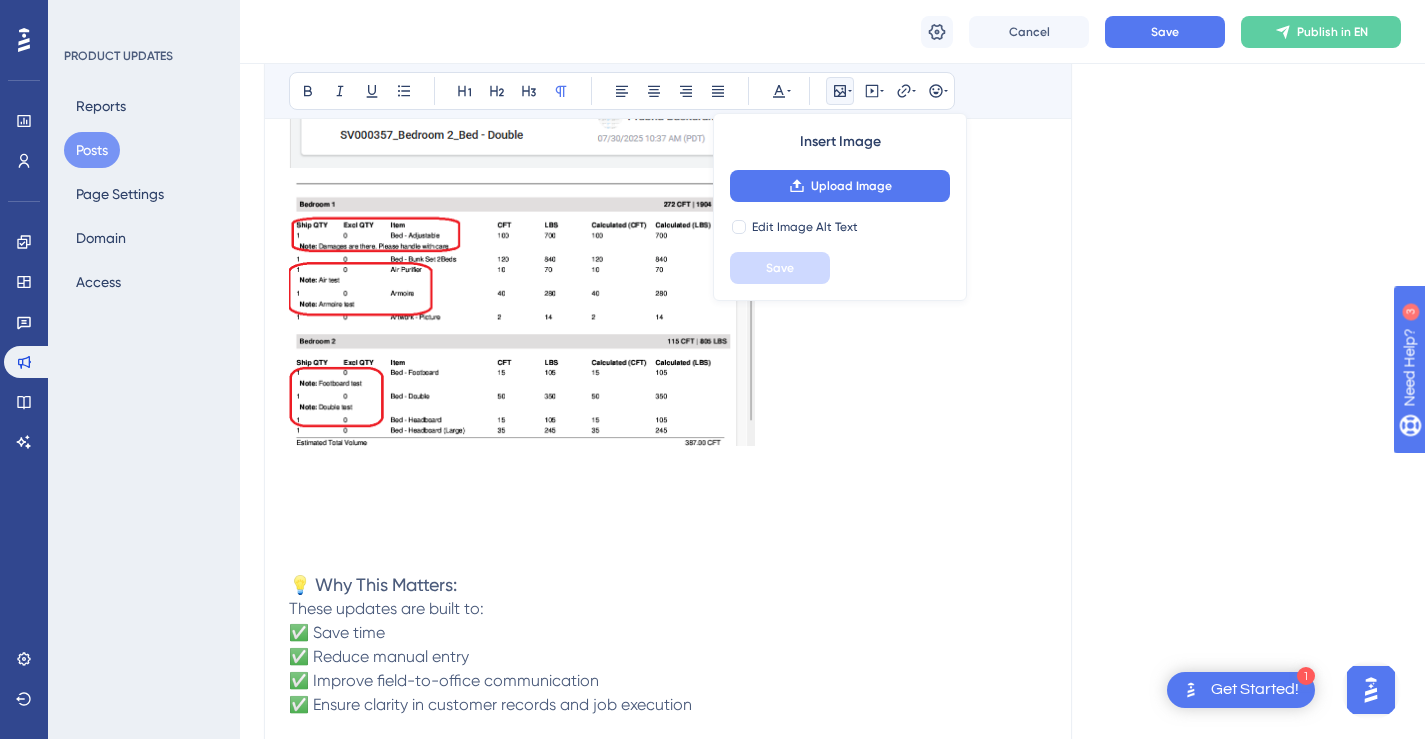 click at bounding box center [668, 314] 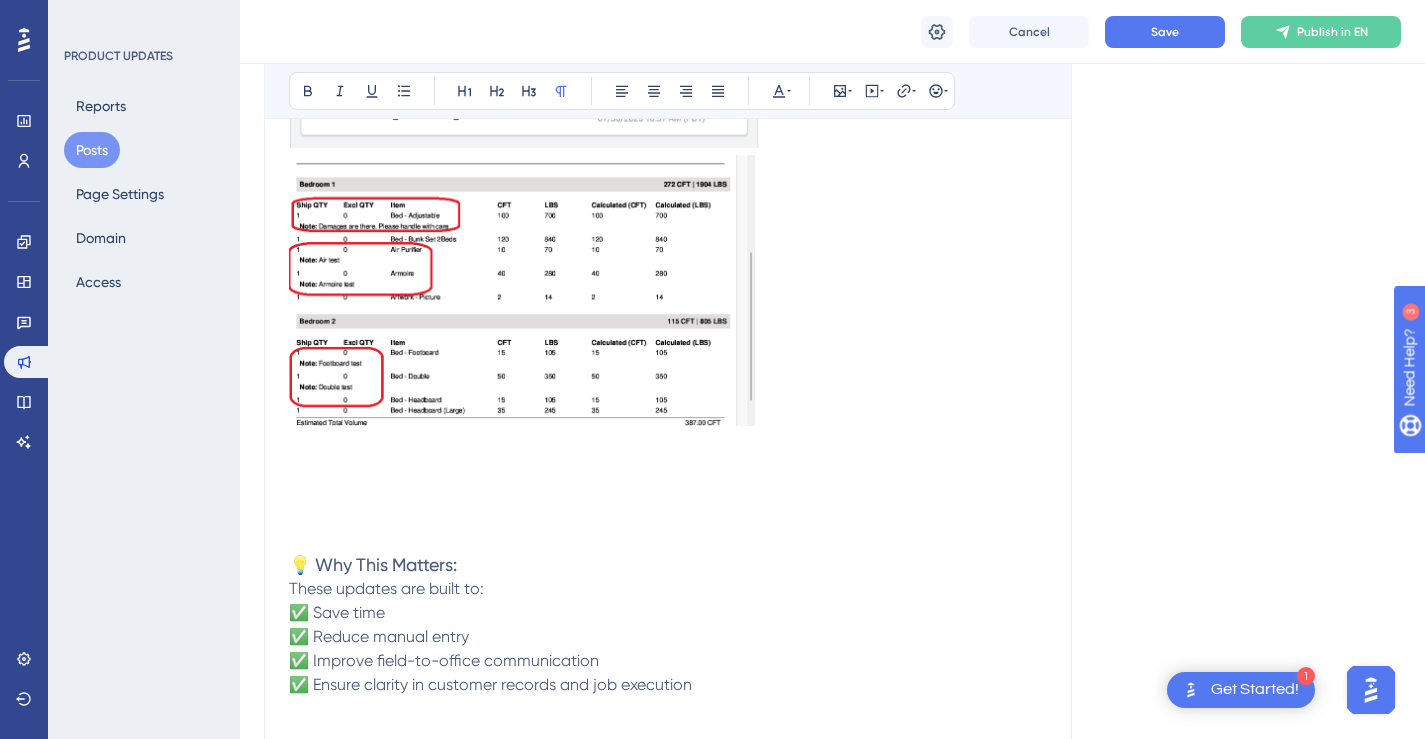 scroll, scrollTop: 9227, scrollLeft: 0, axis: vertical 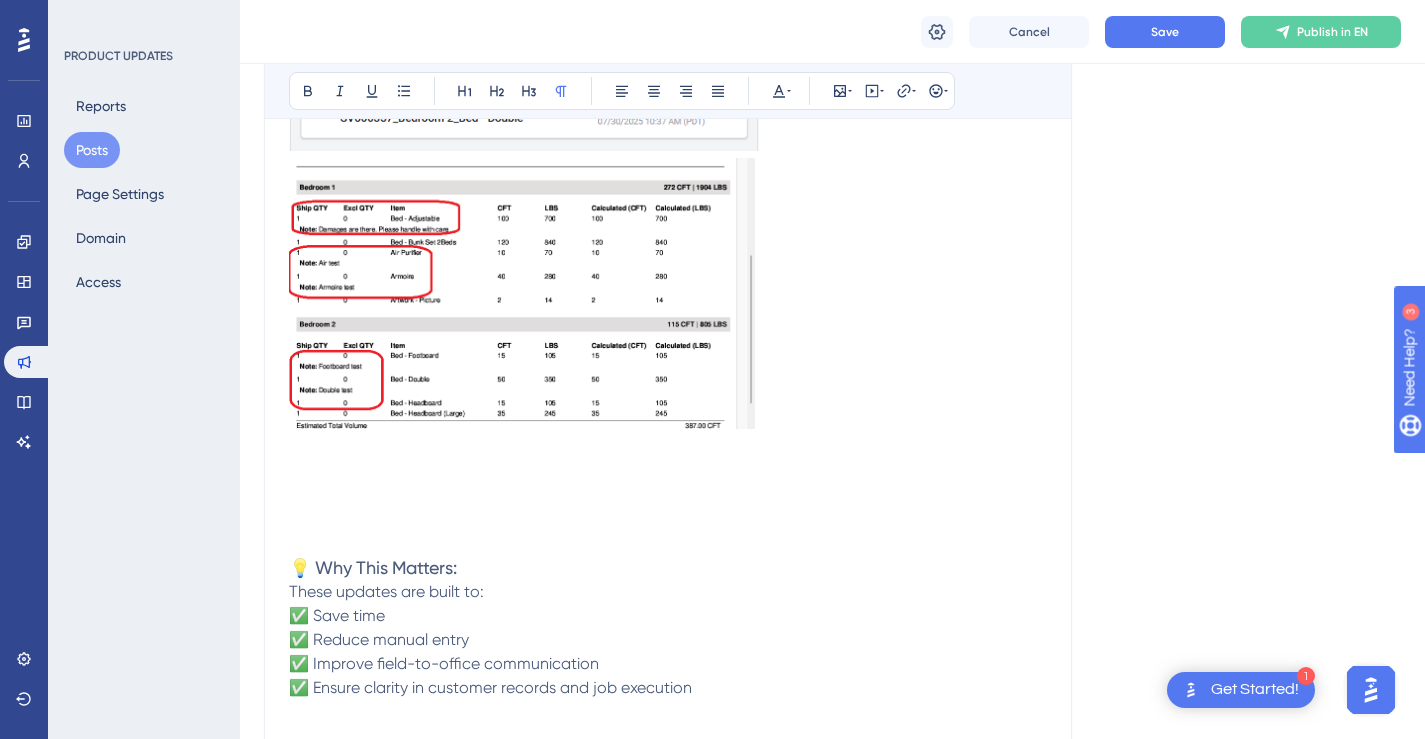 click at bounding box center [668, 520] 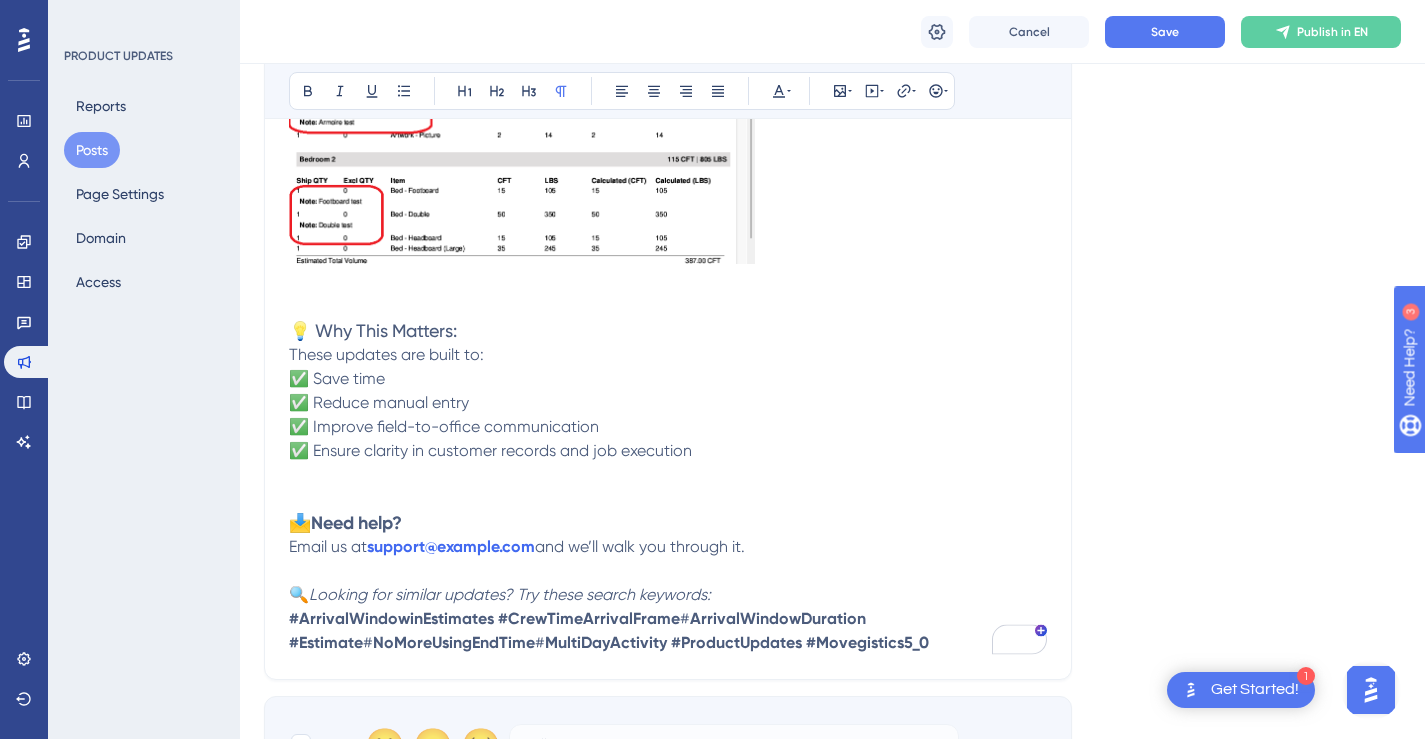 scroll, scrollTop: 9495, scrollLeft: 0, axis: vertical 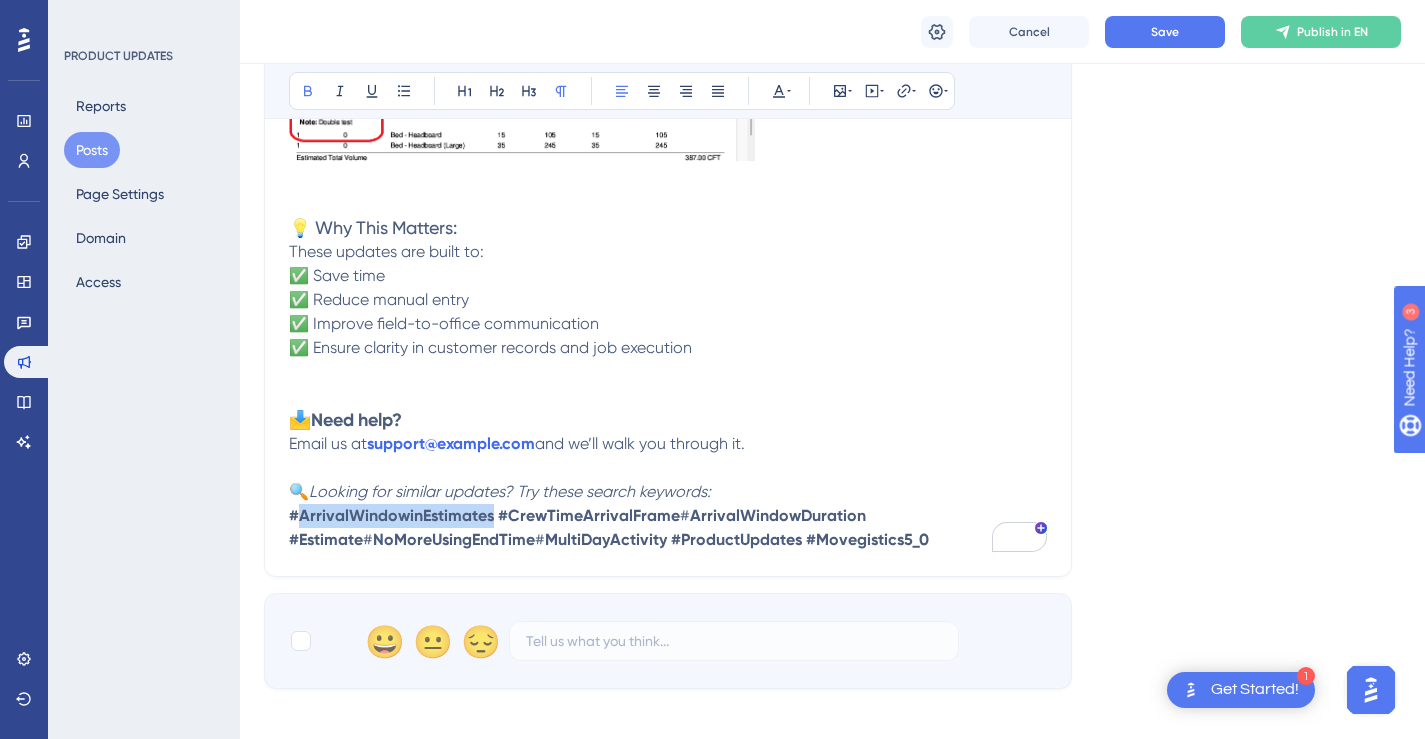 drag, startPoint x: 491, startPoint y: 514, endPoint x: 303, endPoint y: 513, distance: 188.00266 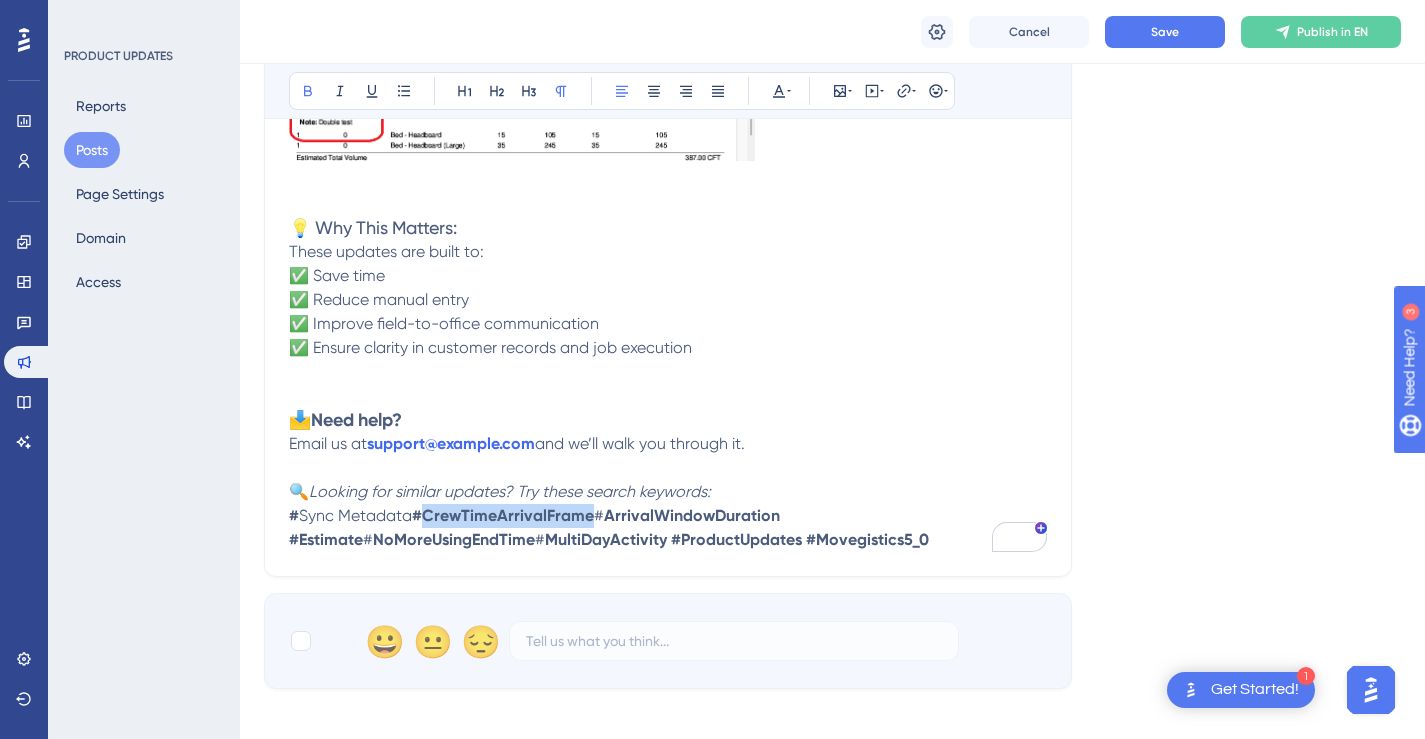 drag, startPoint x: 593, startPoint y: 518, endPoint x: 430, endPoint y: 523, distance: 163.07668 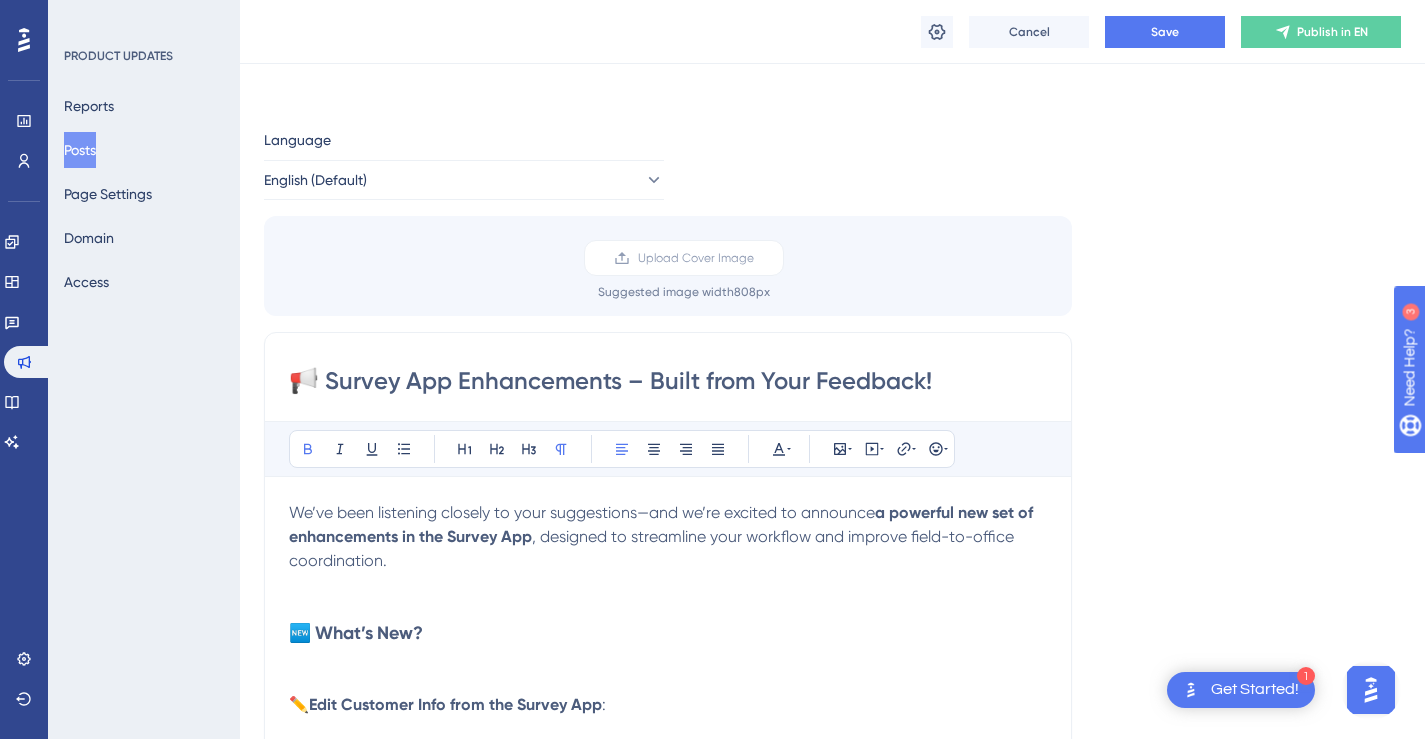 scroll, scrollTop: 9495, scrollLeft: 0, axis: vertical 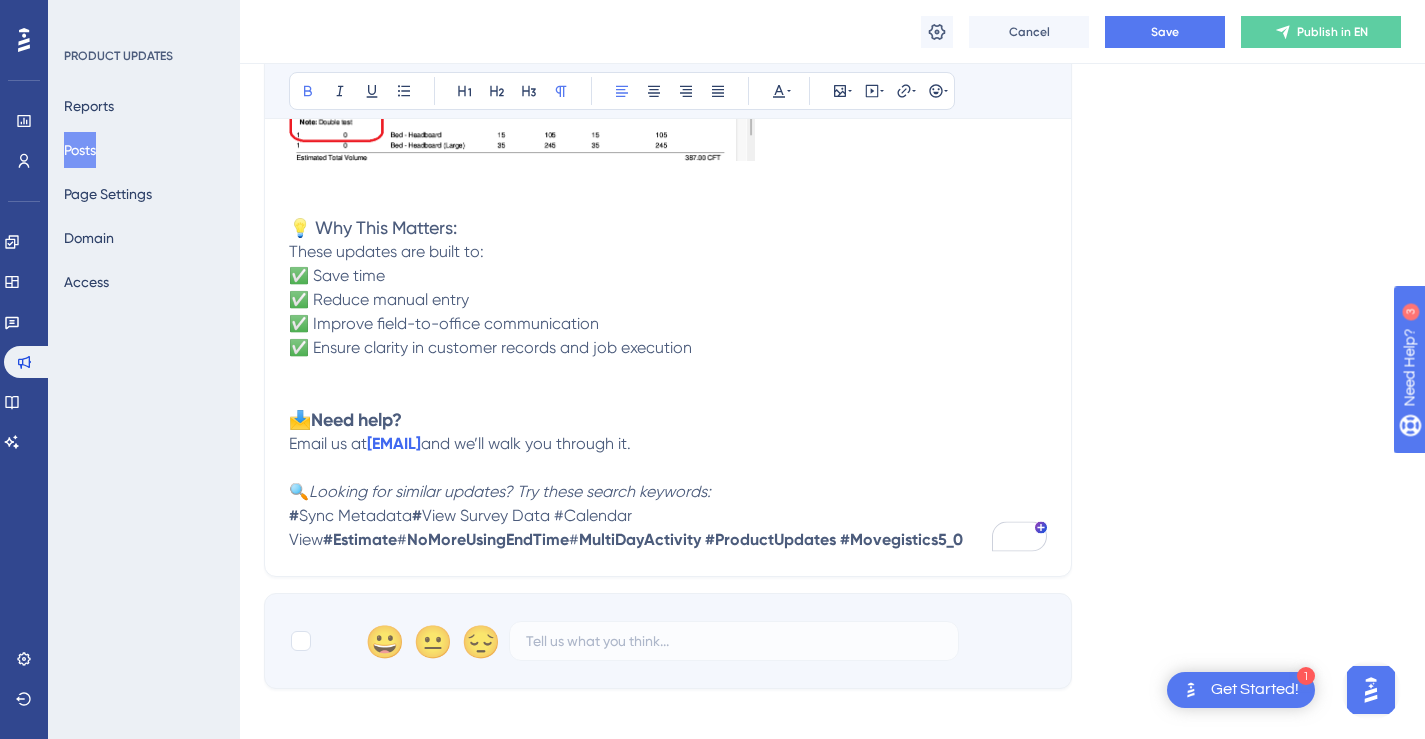 click on "#Estimate" at bounding box center (360, 539) 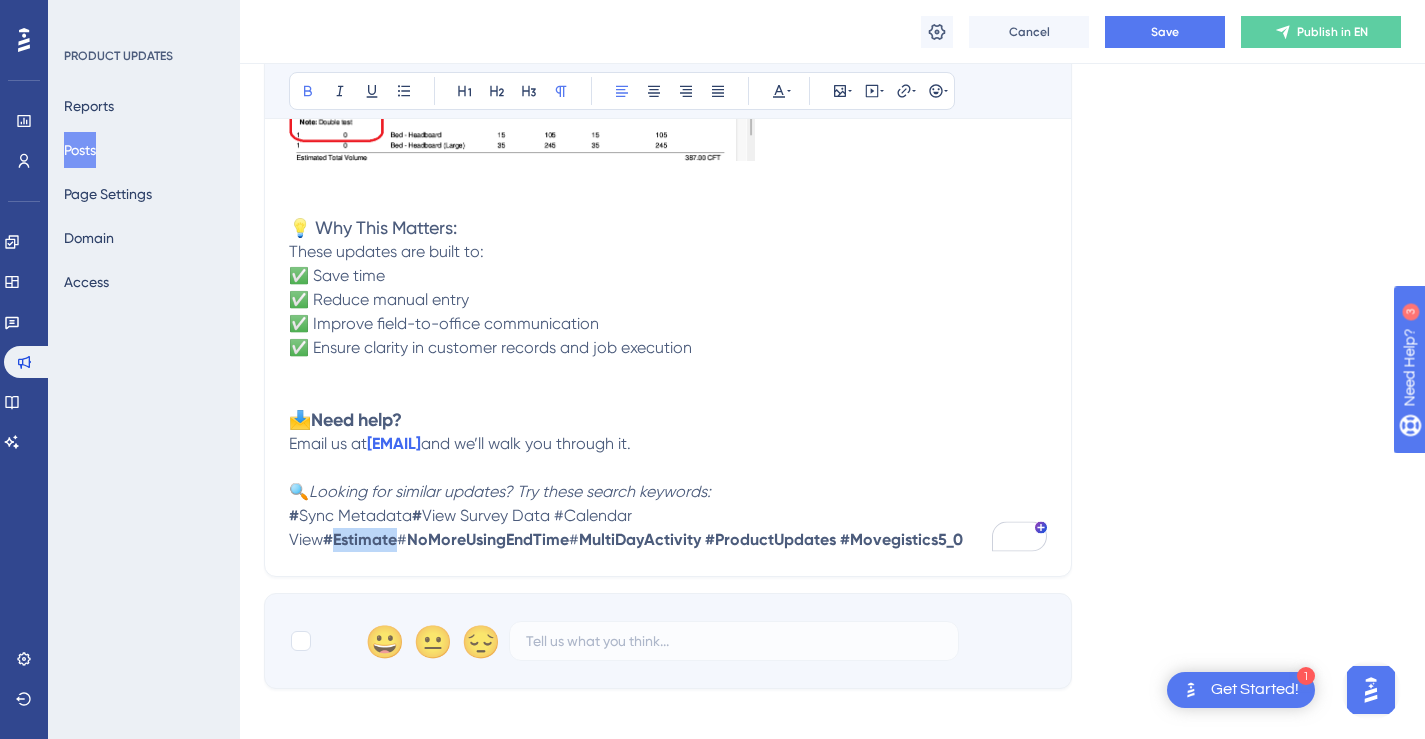 click on "#Estimate" at bounding box center [360, 539] 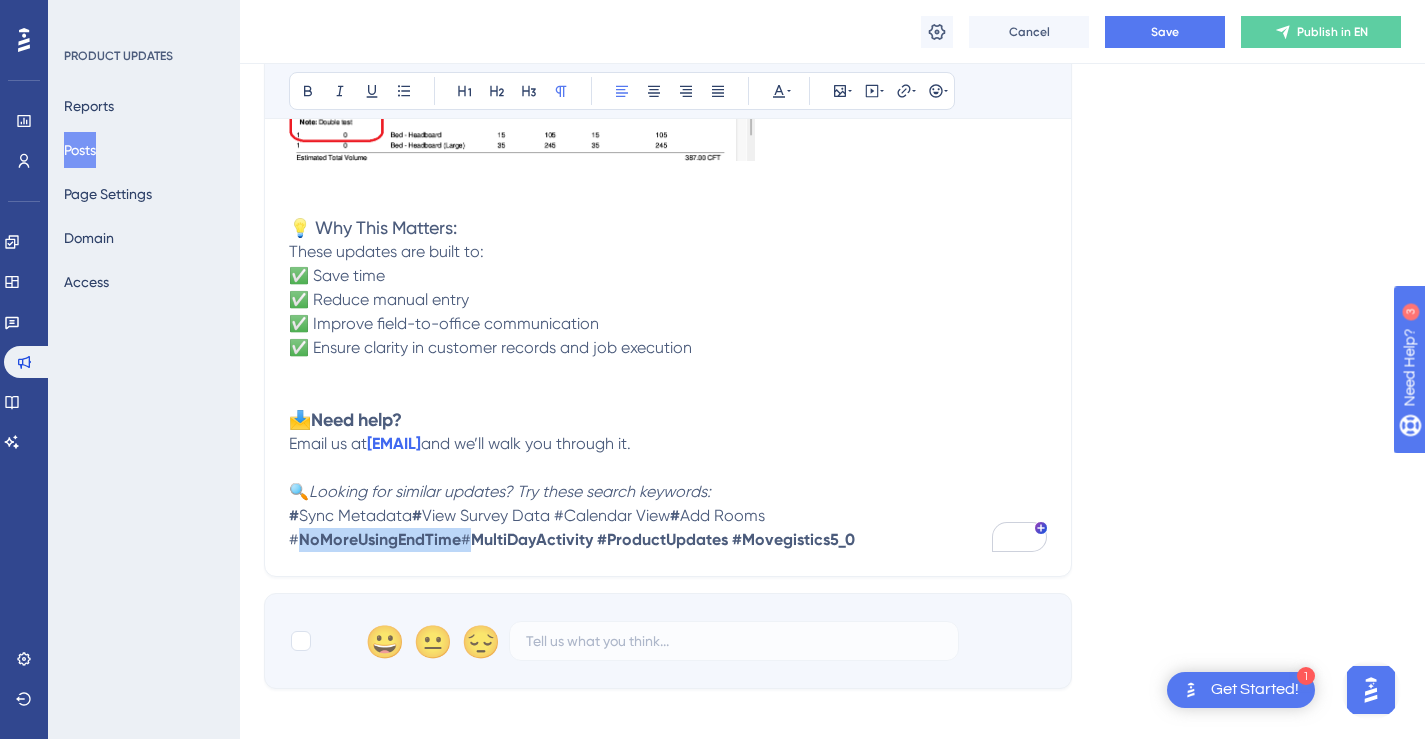 drag, startPoint x: 951, startPoint y: 516, endPoint x: 841, endPoint y: 454, distance: 126.269554 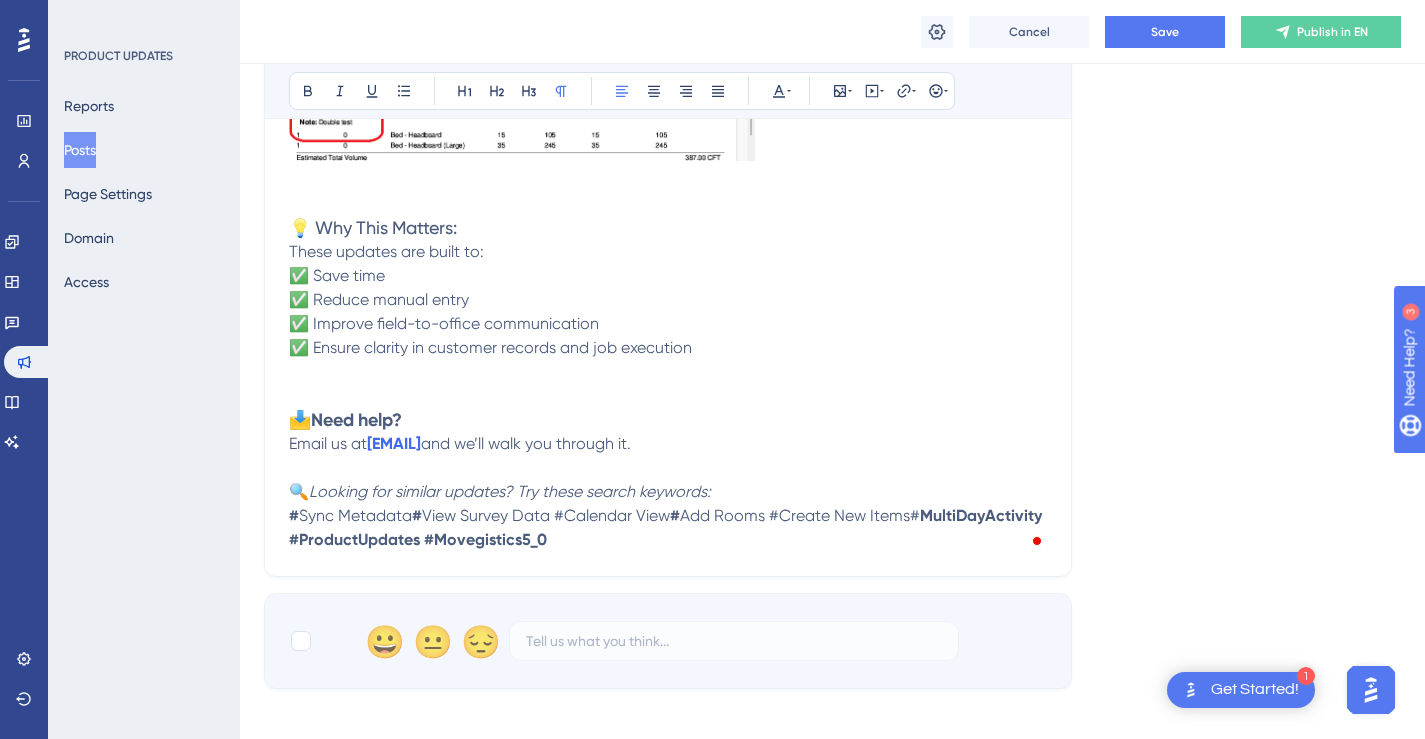 type 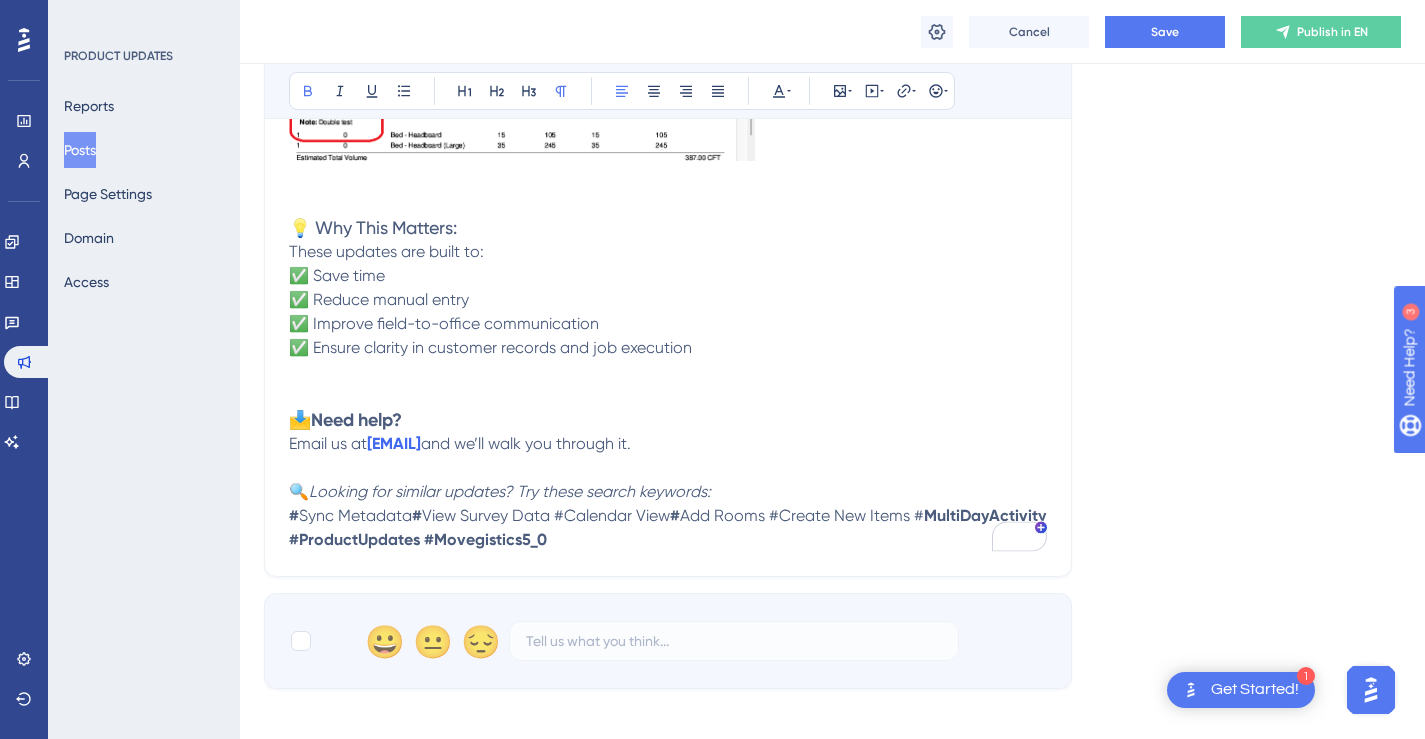 drag, startPoint x: 422, startPoint y: 542, endPoint x: 309, endPoint y: 541, distance: 113.004425 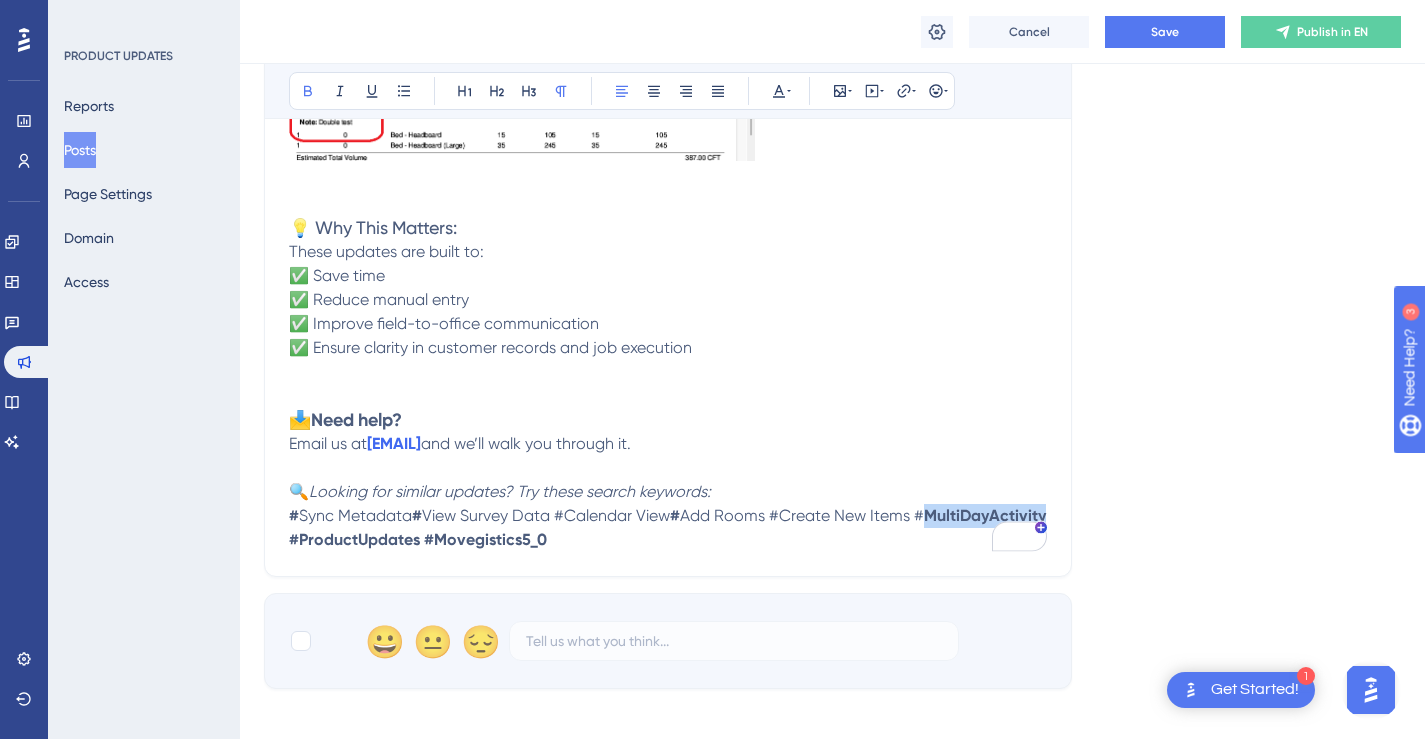 drag, startPoint x: 420, startPoint y: 539, endPoint x: 303, endPoint y: 540, distance: 117.00427 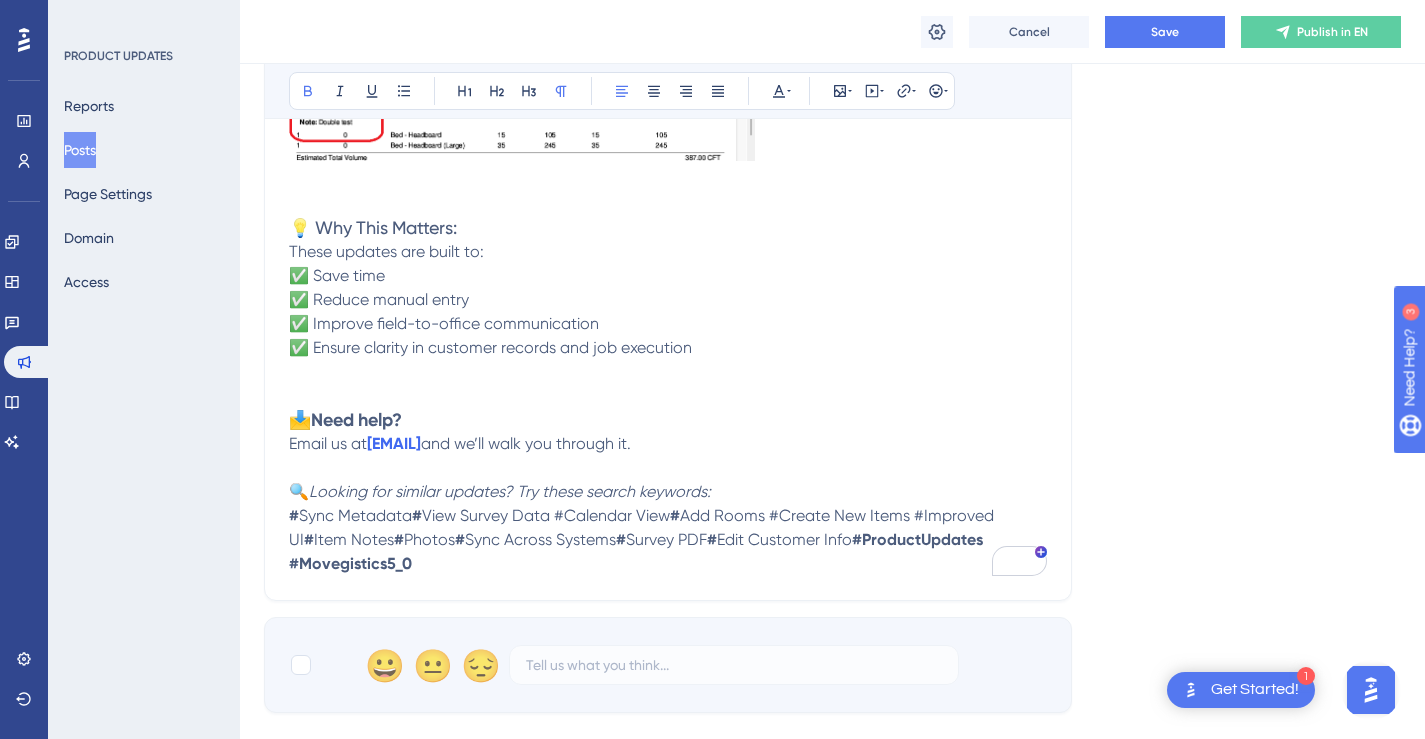 click on "#" at bounding box center [294, 515] 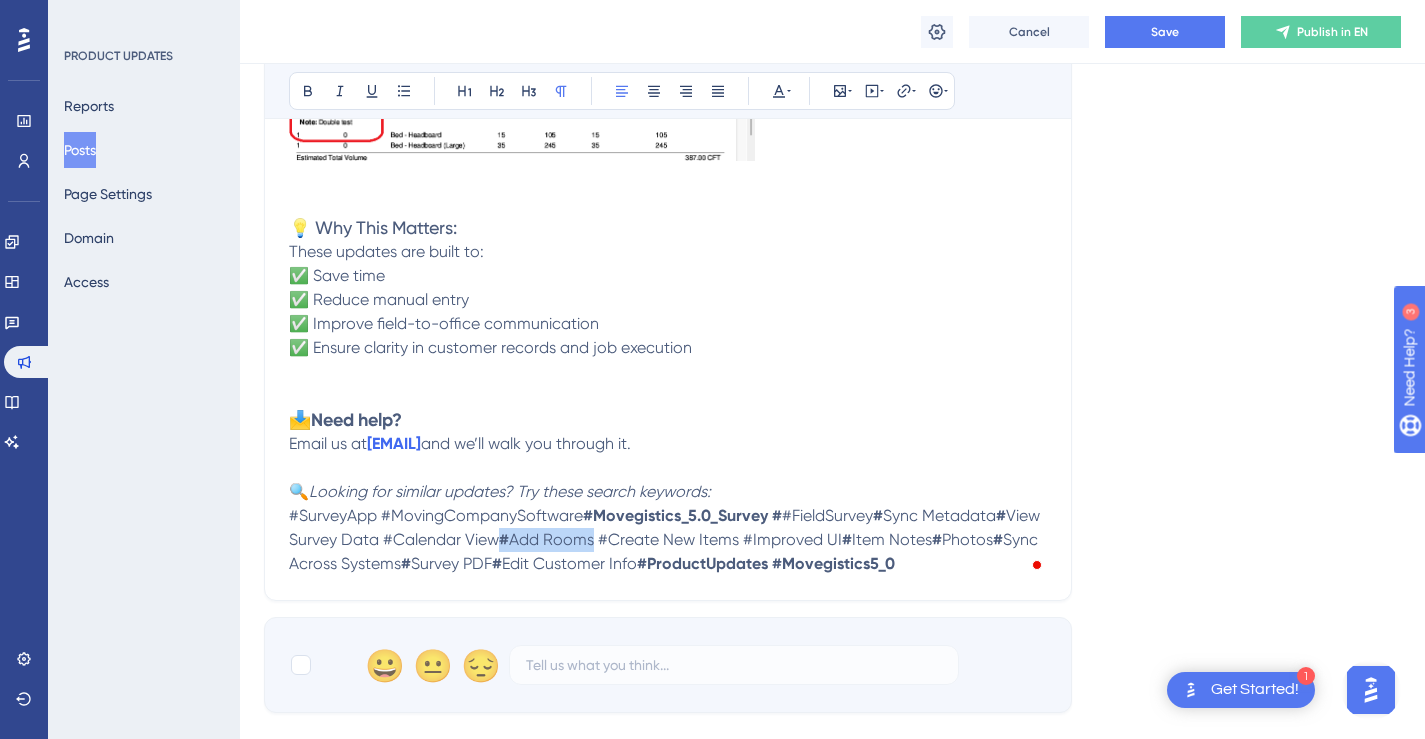 drag, startPoint x: 646, startPoint y: 543, endPoint x: 555, endPoint y: 545, distance: 91.02197 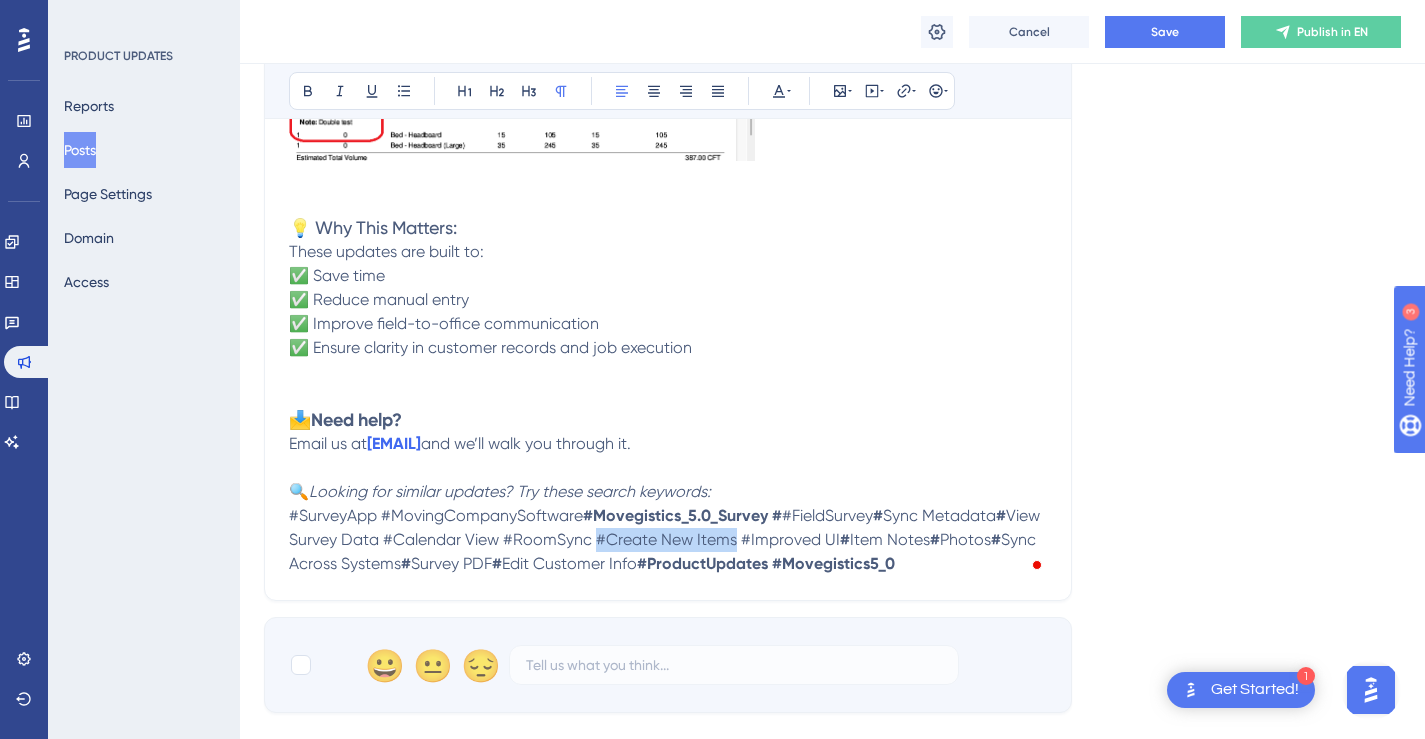 drag, startPoint x: 780, startPoint y: 536, endPoint x: 644, endPoint y: 541, distance: 136.09187 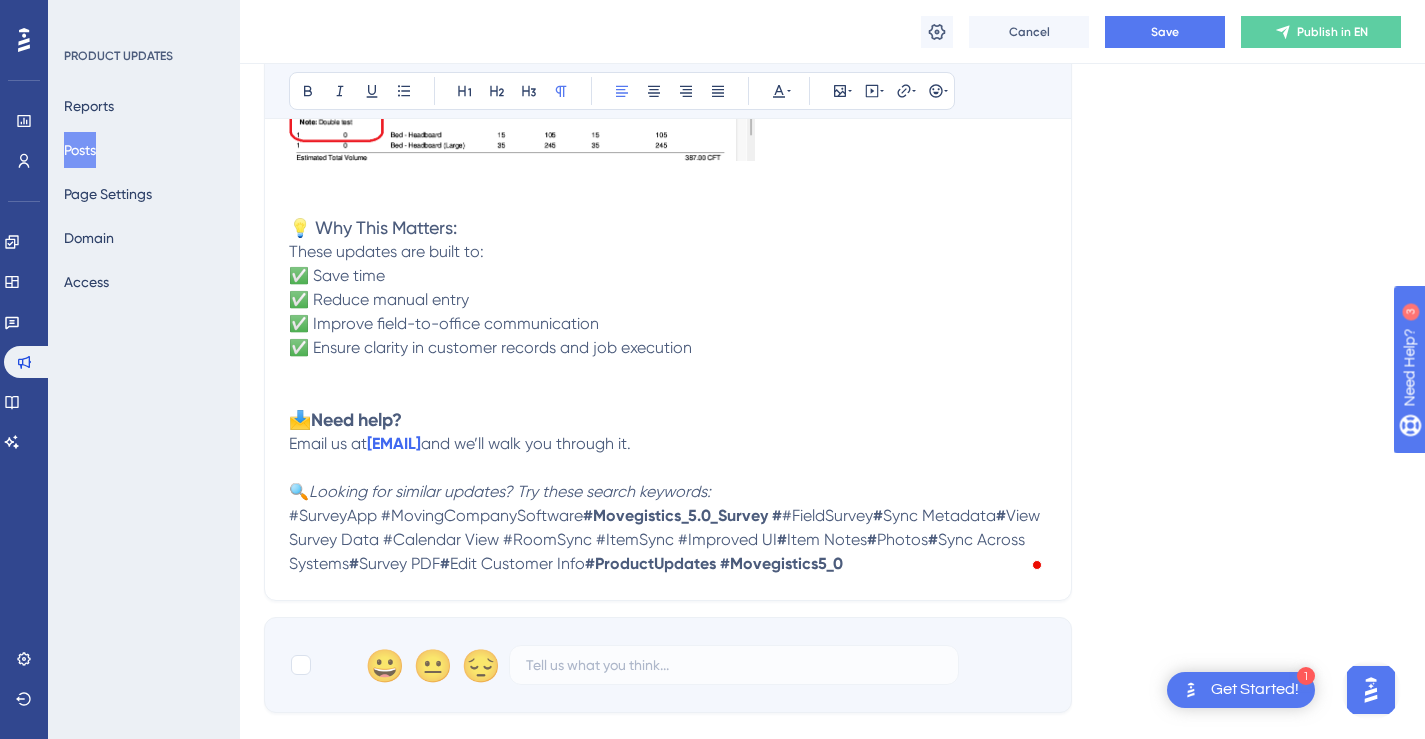 click on "Sync Metadata" at bounding box center [939, 515] 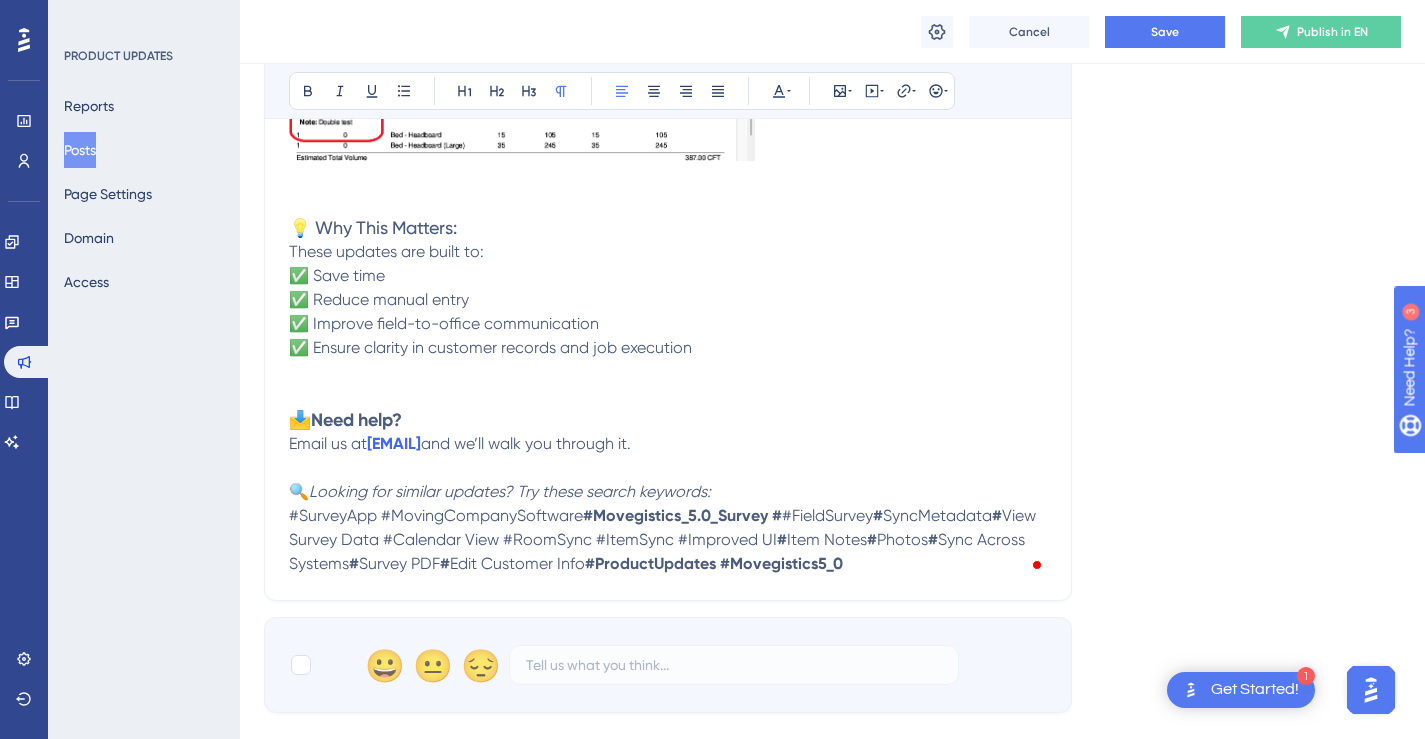 click on "View Survey Data #Calendar View #RoomSync #ItemSync #Improved UI" at bounding box center [664, 527] 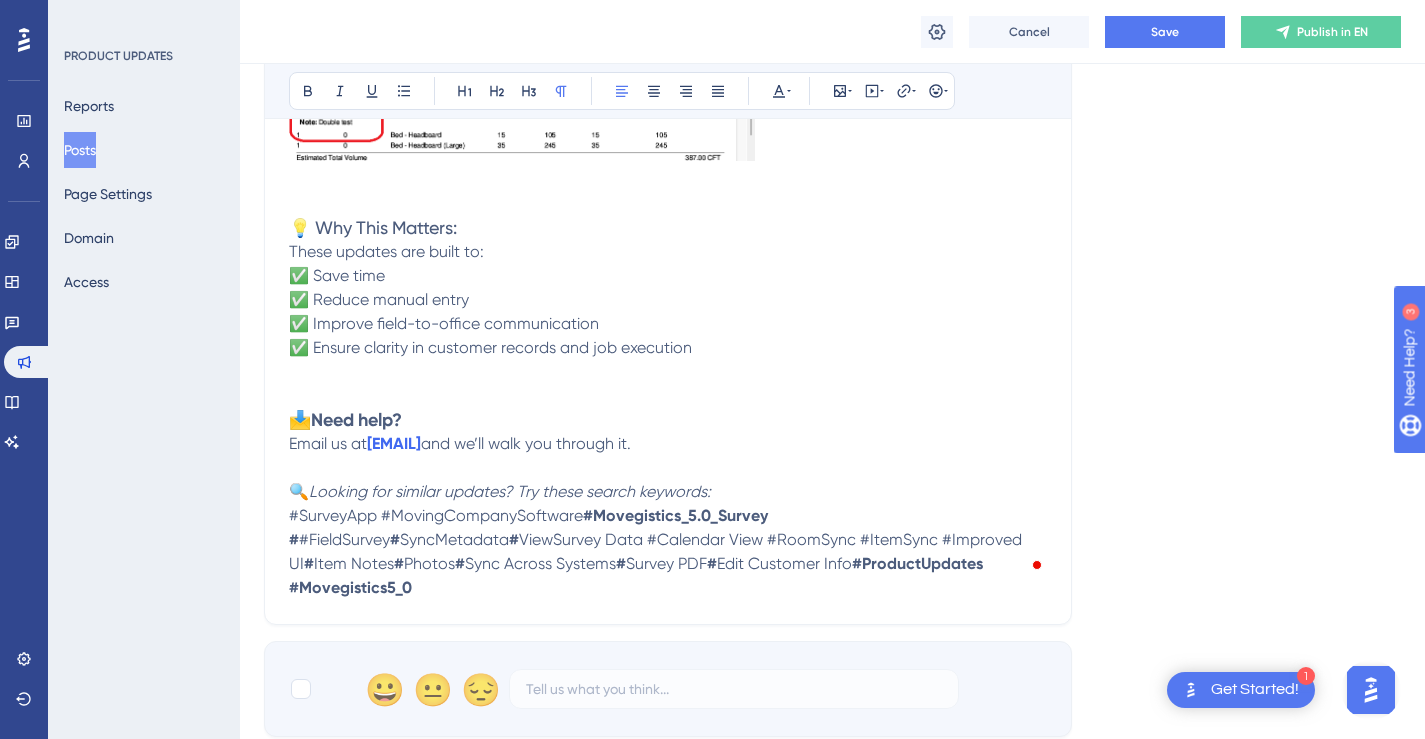 click on "ViewSurvey Data #Calendar View #RoomSync #ItemSync #Improved UI" at bounding box center (657, 551) 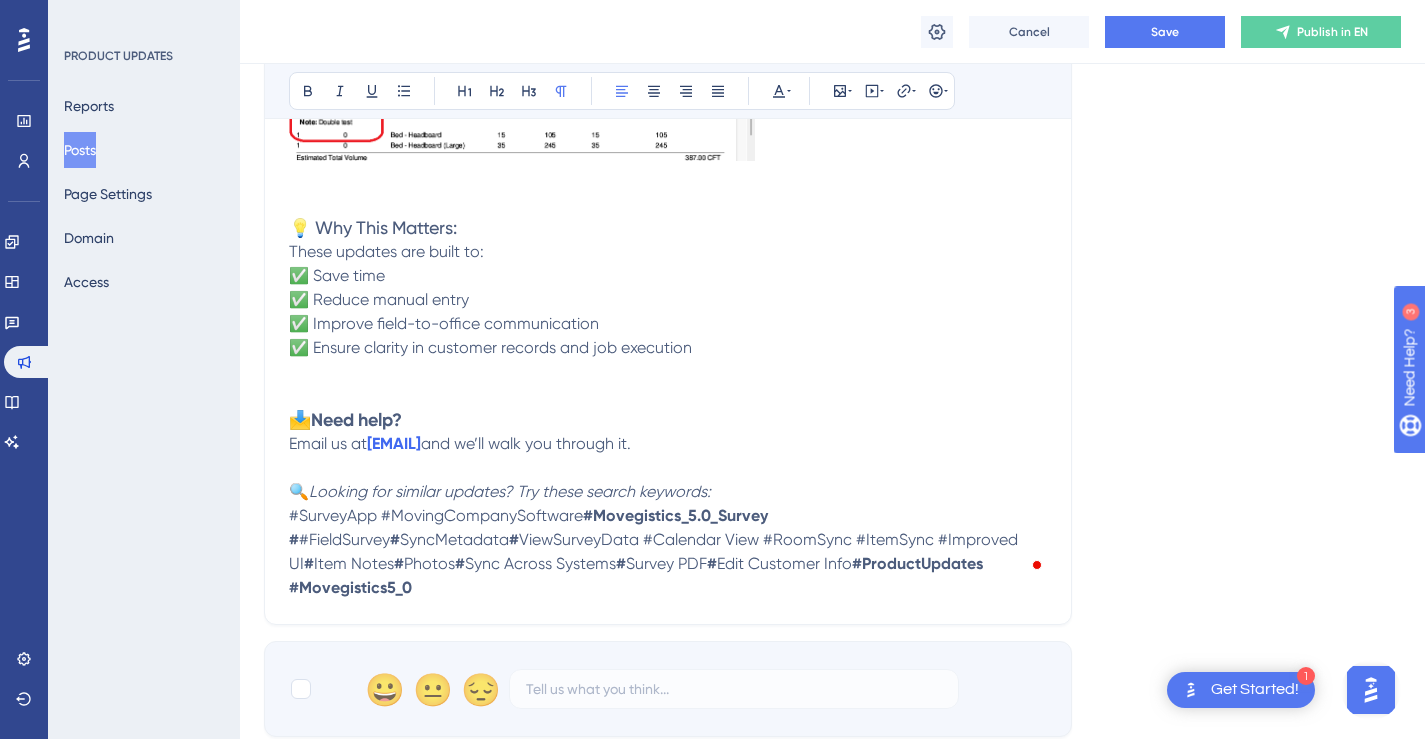 click on "ViewSurveyData #Calendar View #RoomSync #ItemSync #Improved UI" at bounding box center [655, 551] 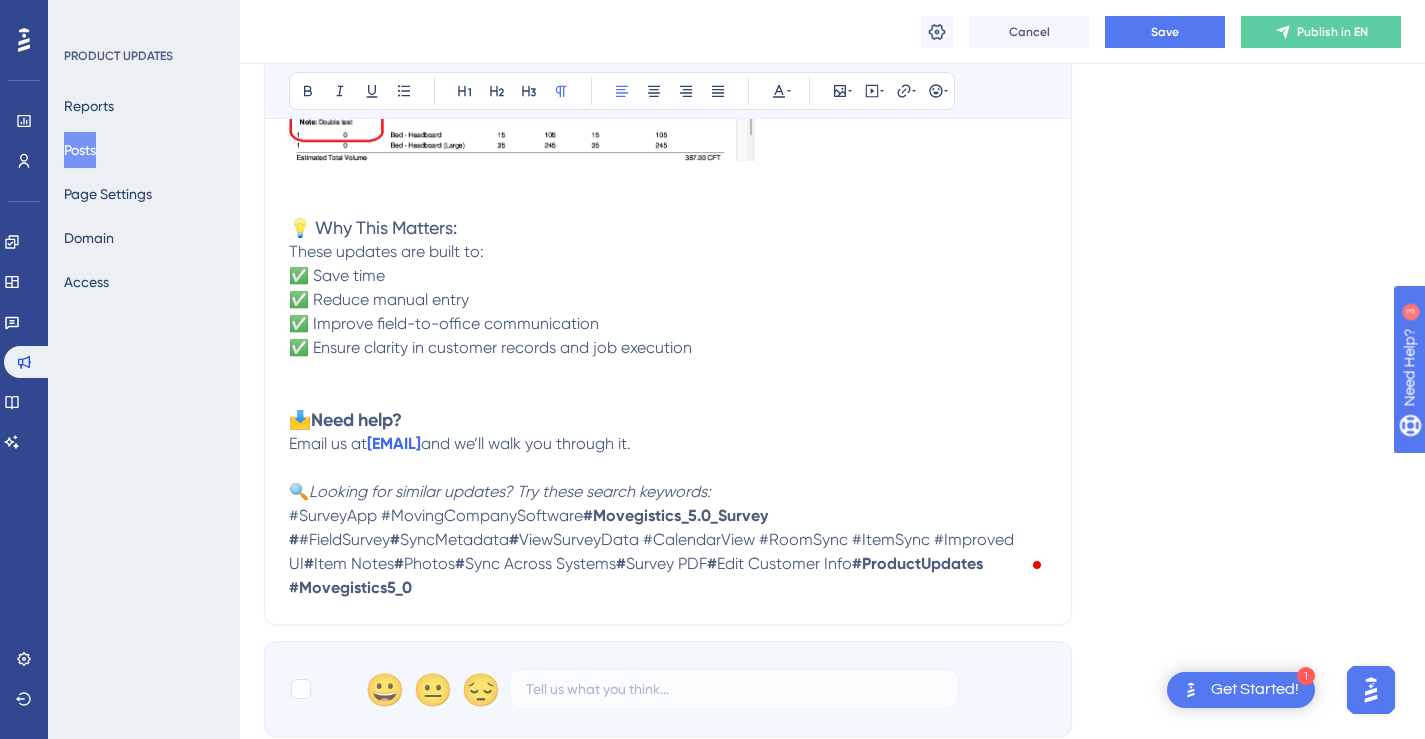 click on "ViewSurveyData #CalendarView #RoomSync #ItemSync #Improved UI" at bounding box center (653, 551) 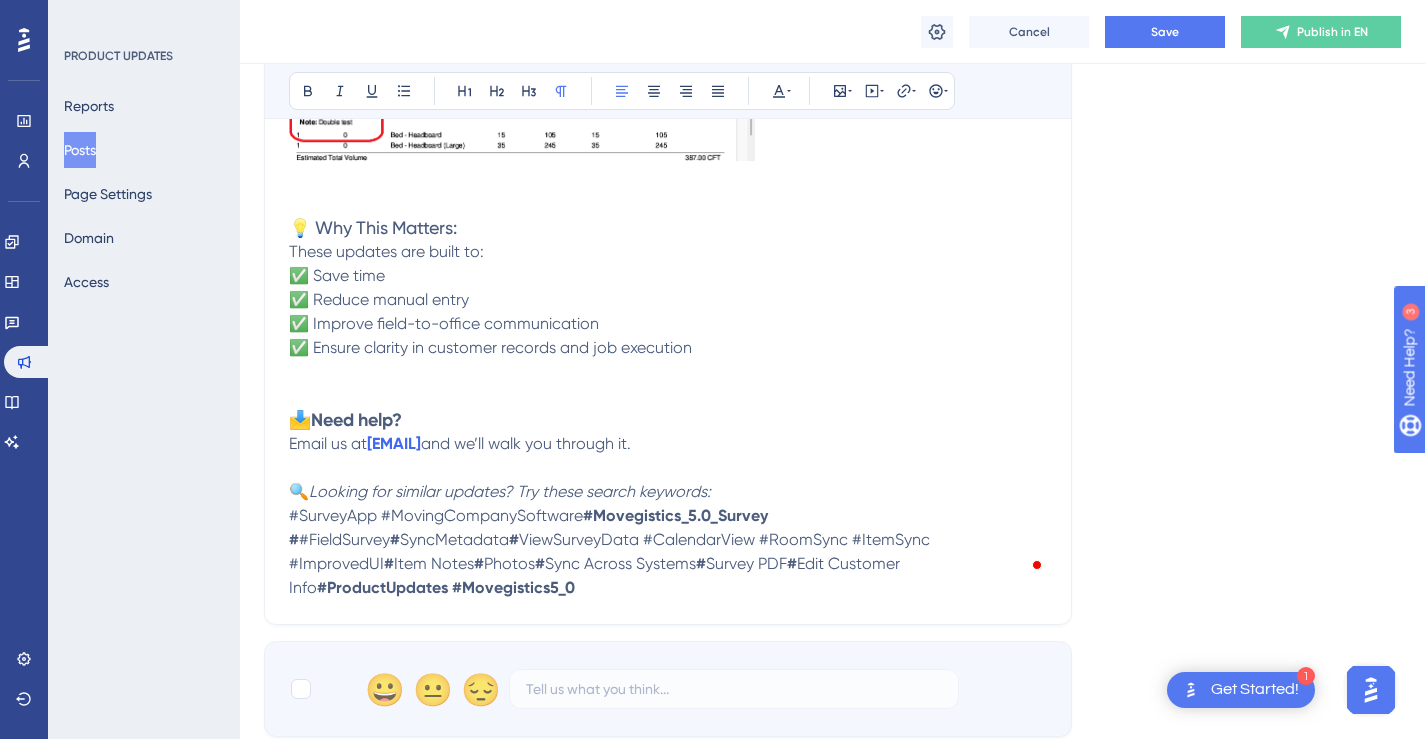 click on "Item Notes" at bounding box center (434, 563) 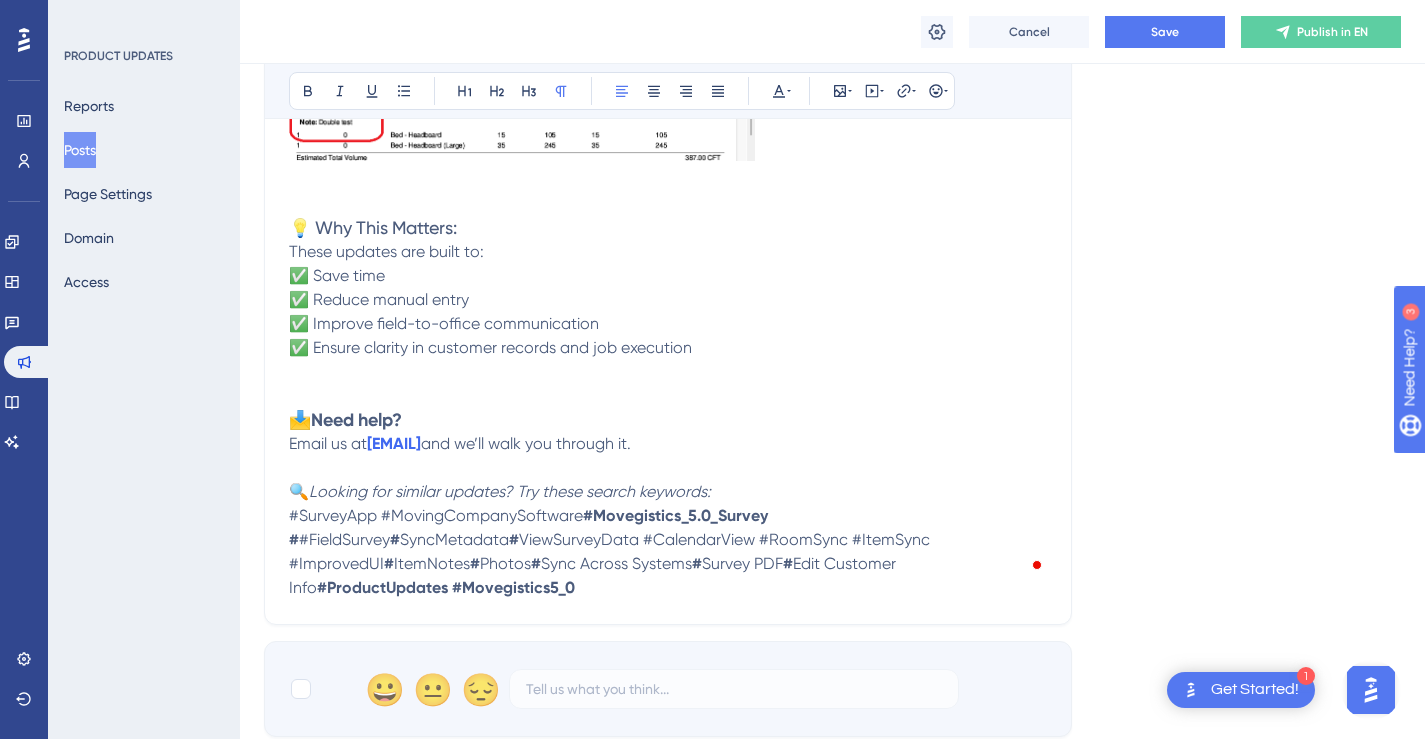 click on "Sync Across Systems" at bounding box center [616, 563] 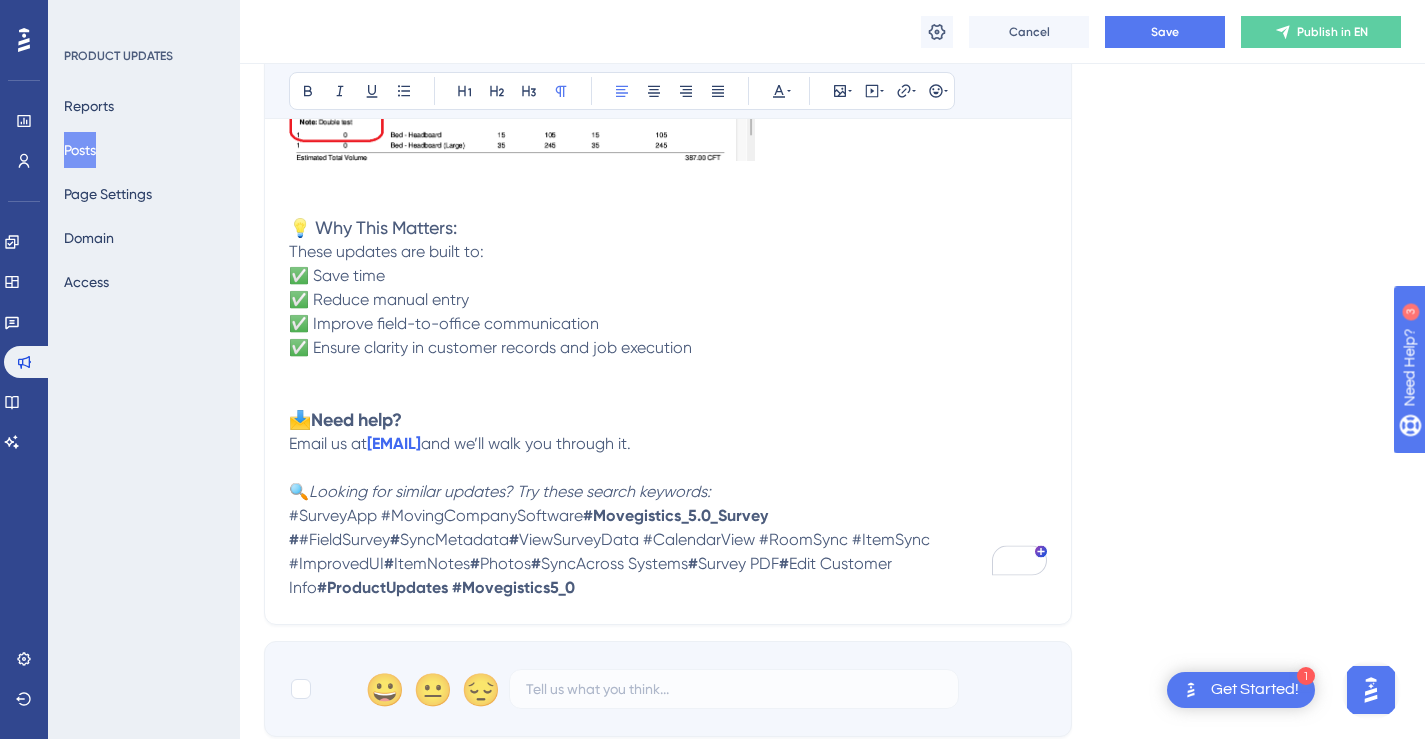 click on "Survey PDF" at bounding box center [738, 563] 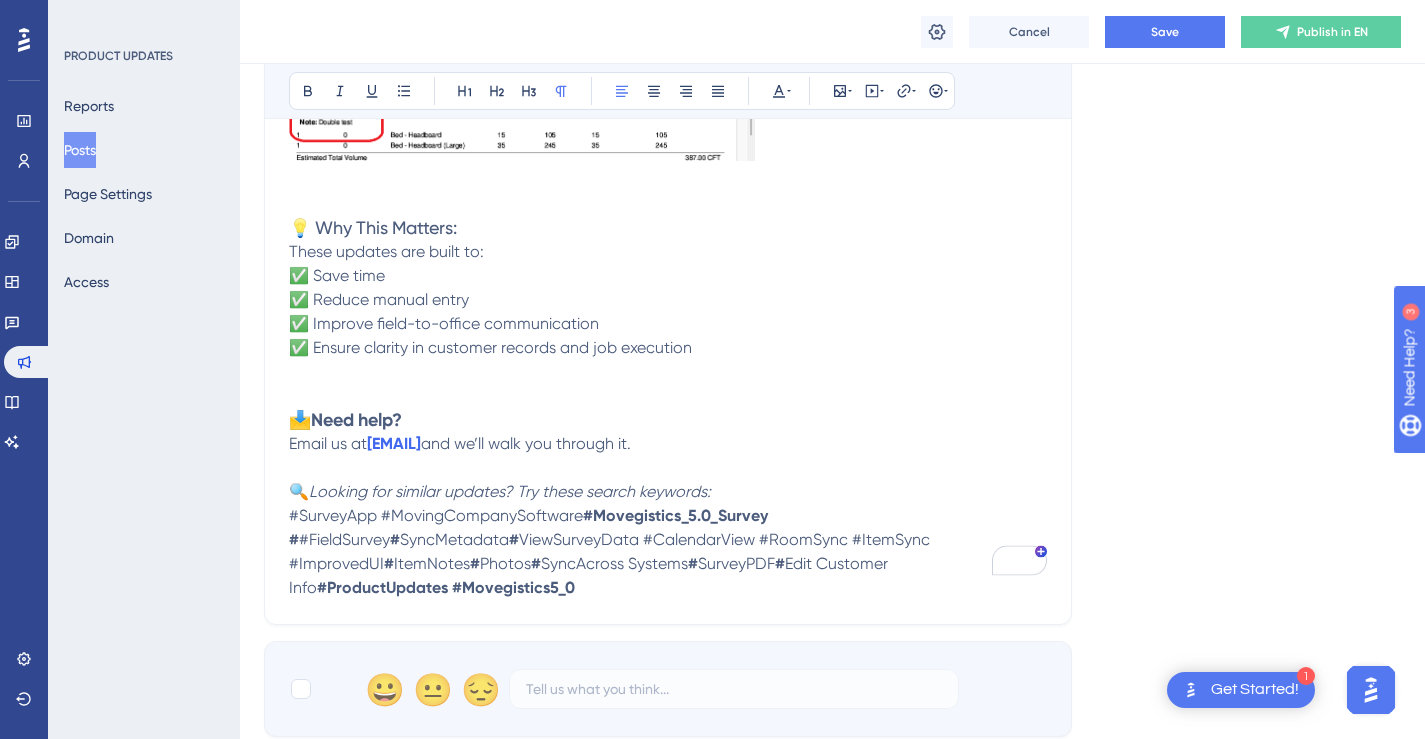 click on "Edit Customer Info" at bounding box center (590, 575) 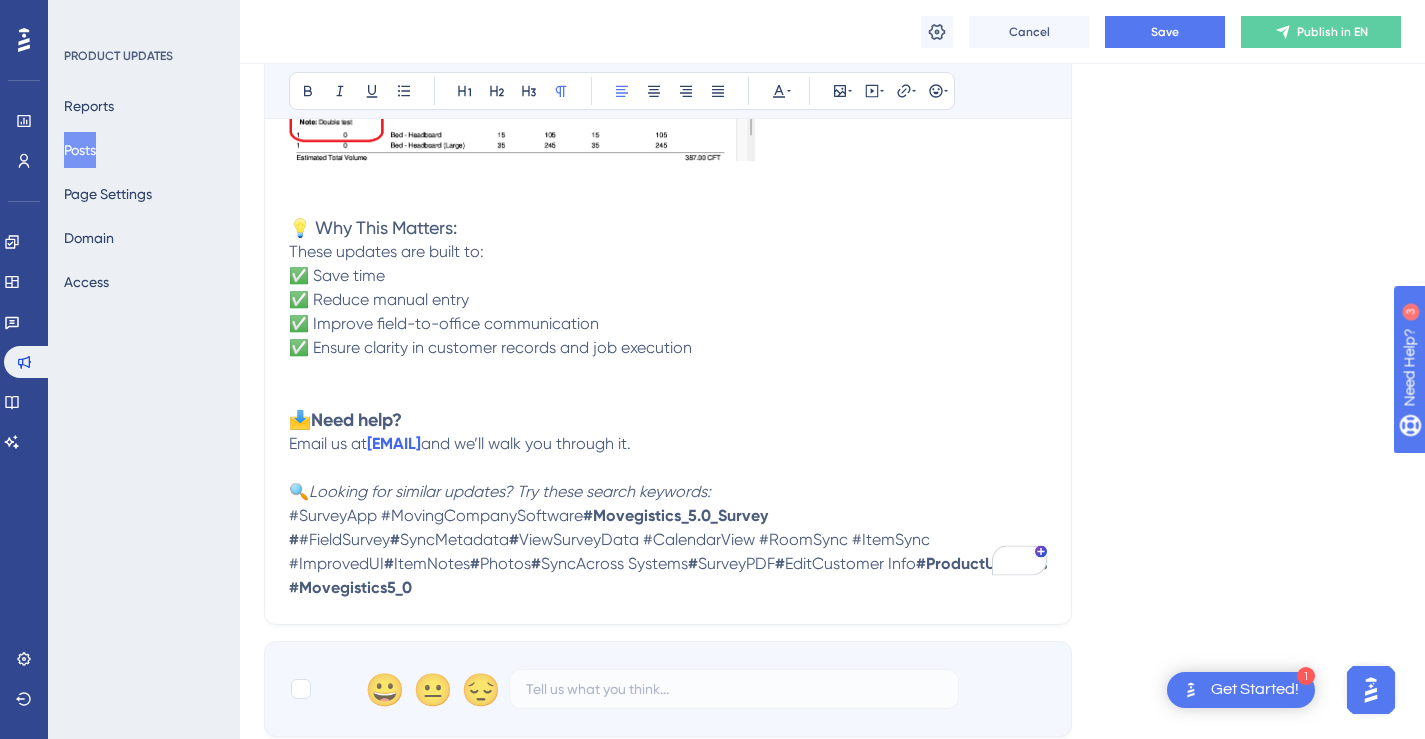 click on "EditCustomer Info" at bounding box center [850, 563] 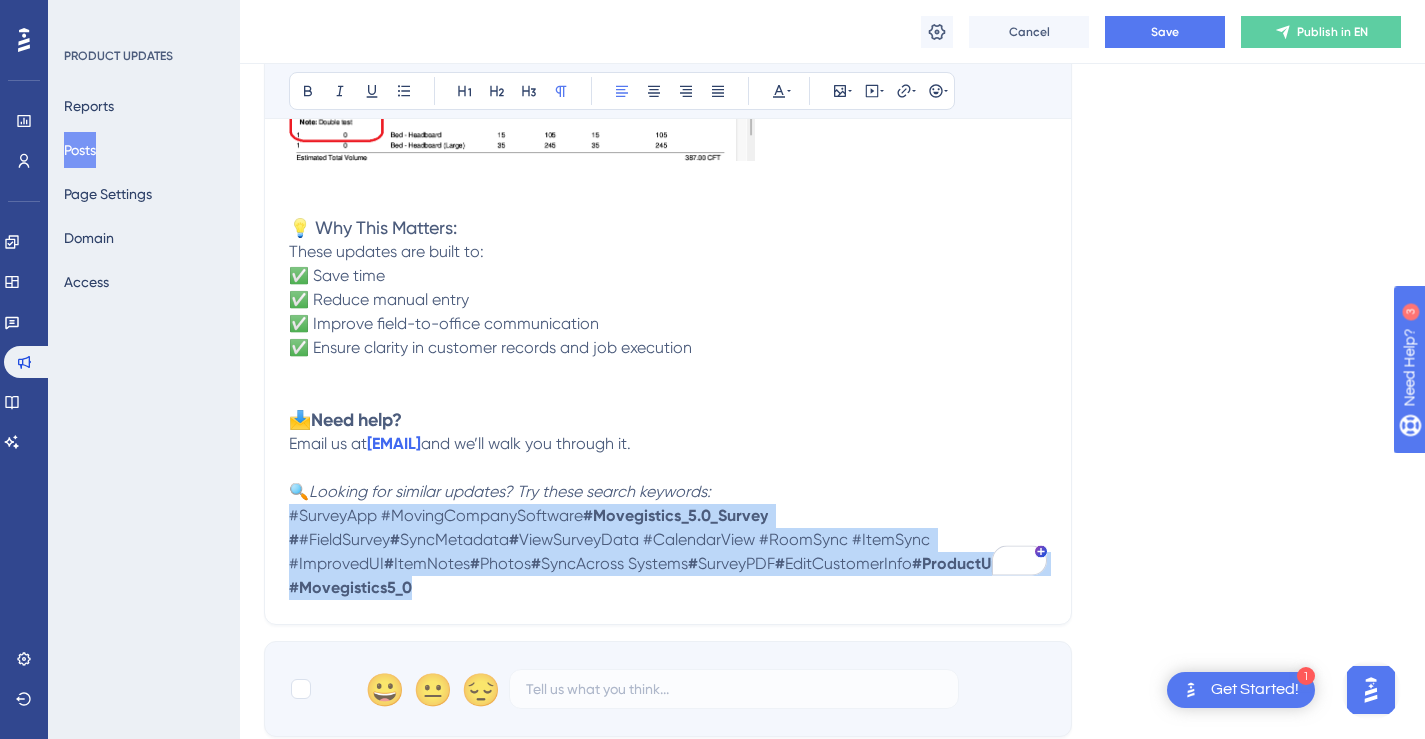 drag, startPoint x: 940, startPoint y: 565, endPoint x: 291, endPoint y: 520, distance: 650.5582 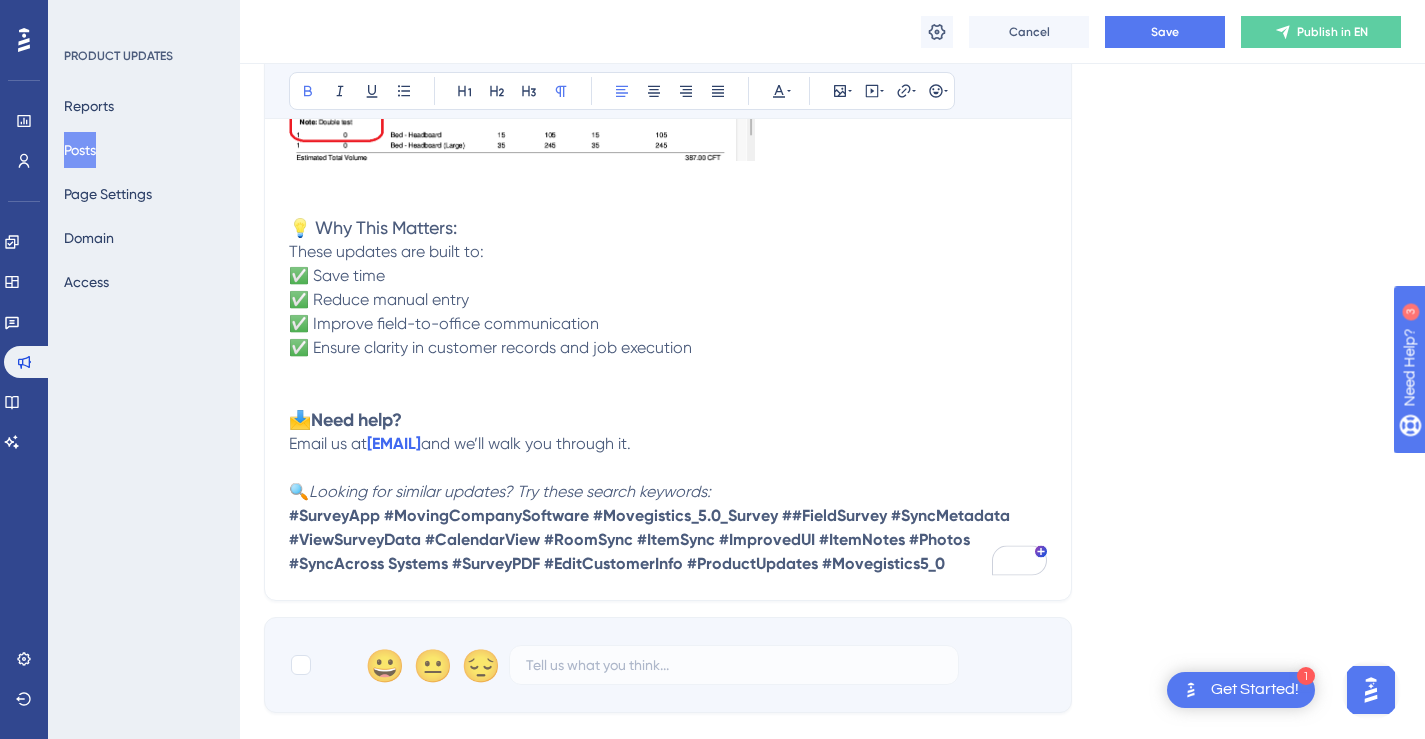 click on "These updates are built to: ✅ Save time ✅ Reduce manual entry ✅ Improve field-to-office communication ✅ Ensure clarity in customer records and job execution" at bounding box center (668, 312) 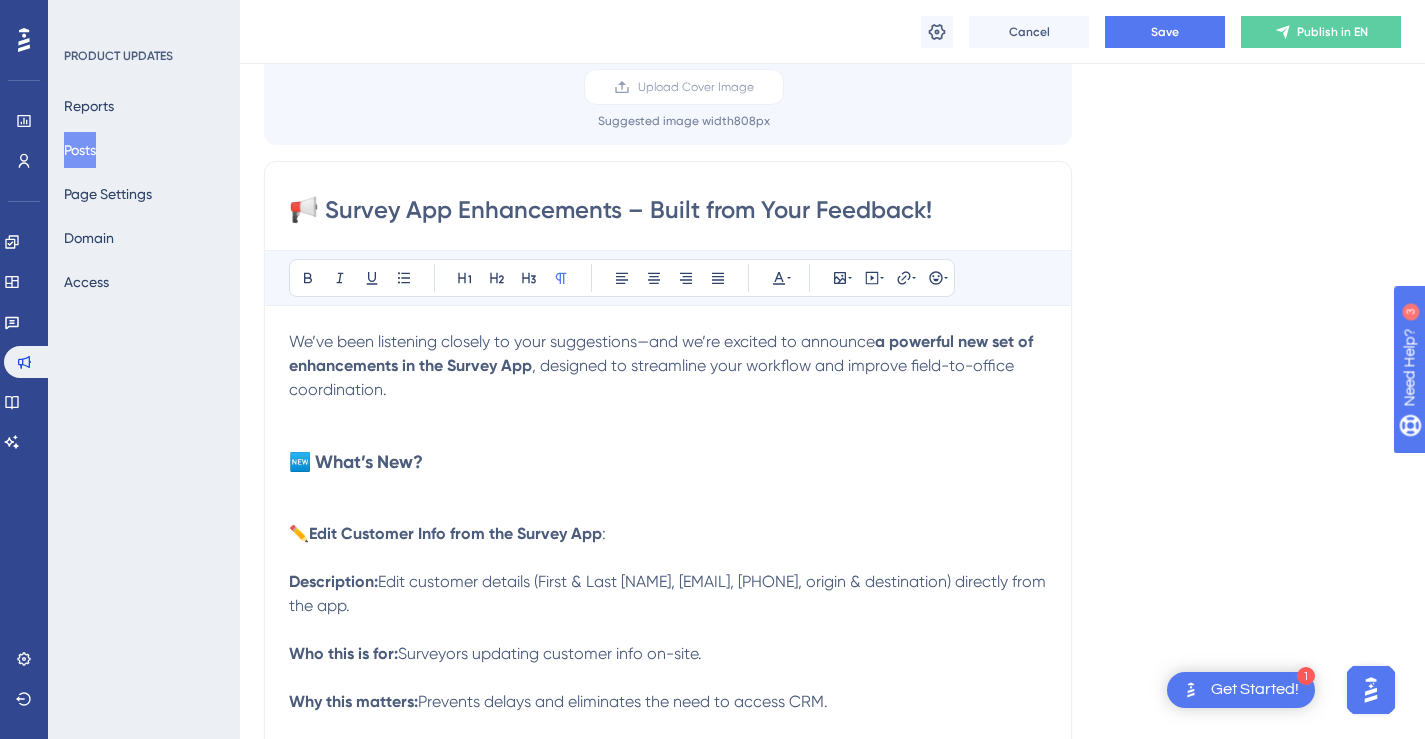 scroll, scrollTop: 146, scrollLeft: 0, axis: vertical 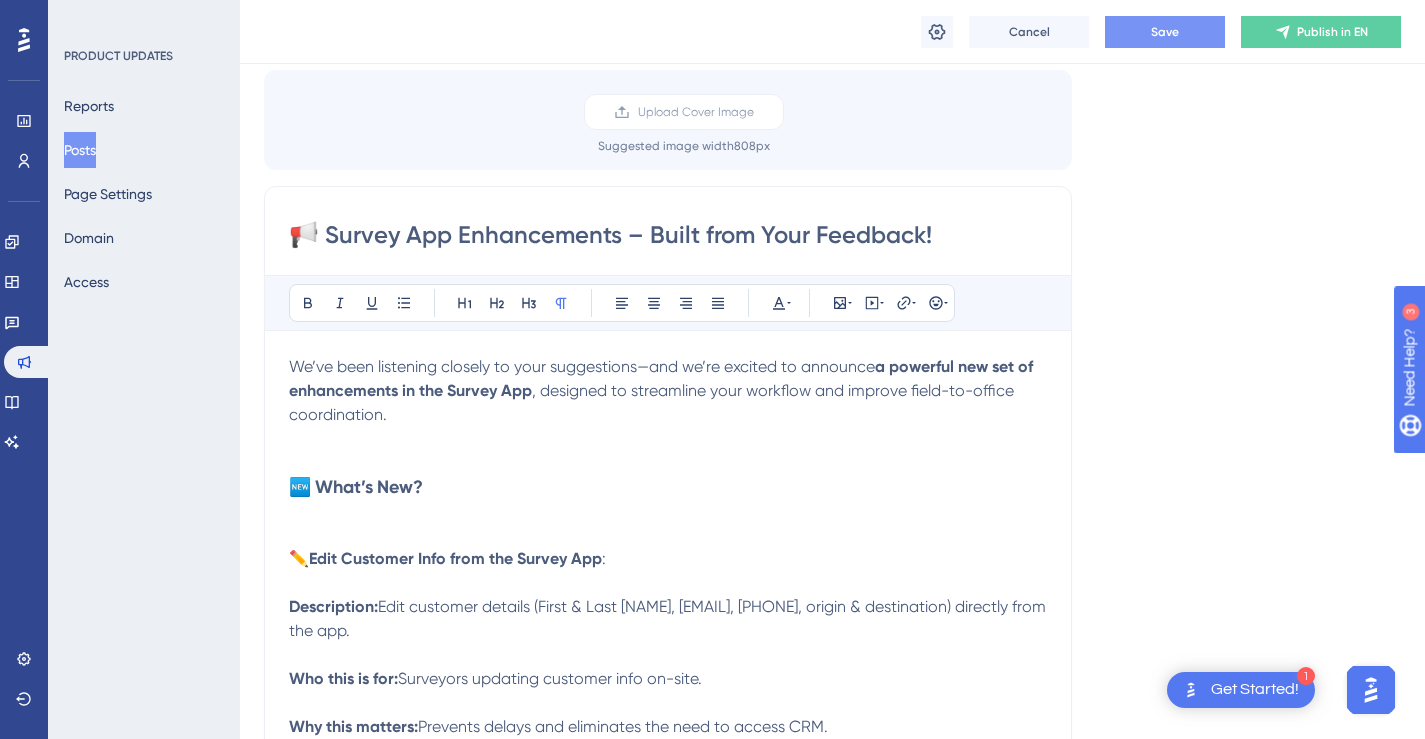 click on "Save" at bounding box center [1165, 32] 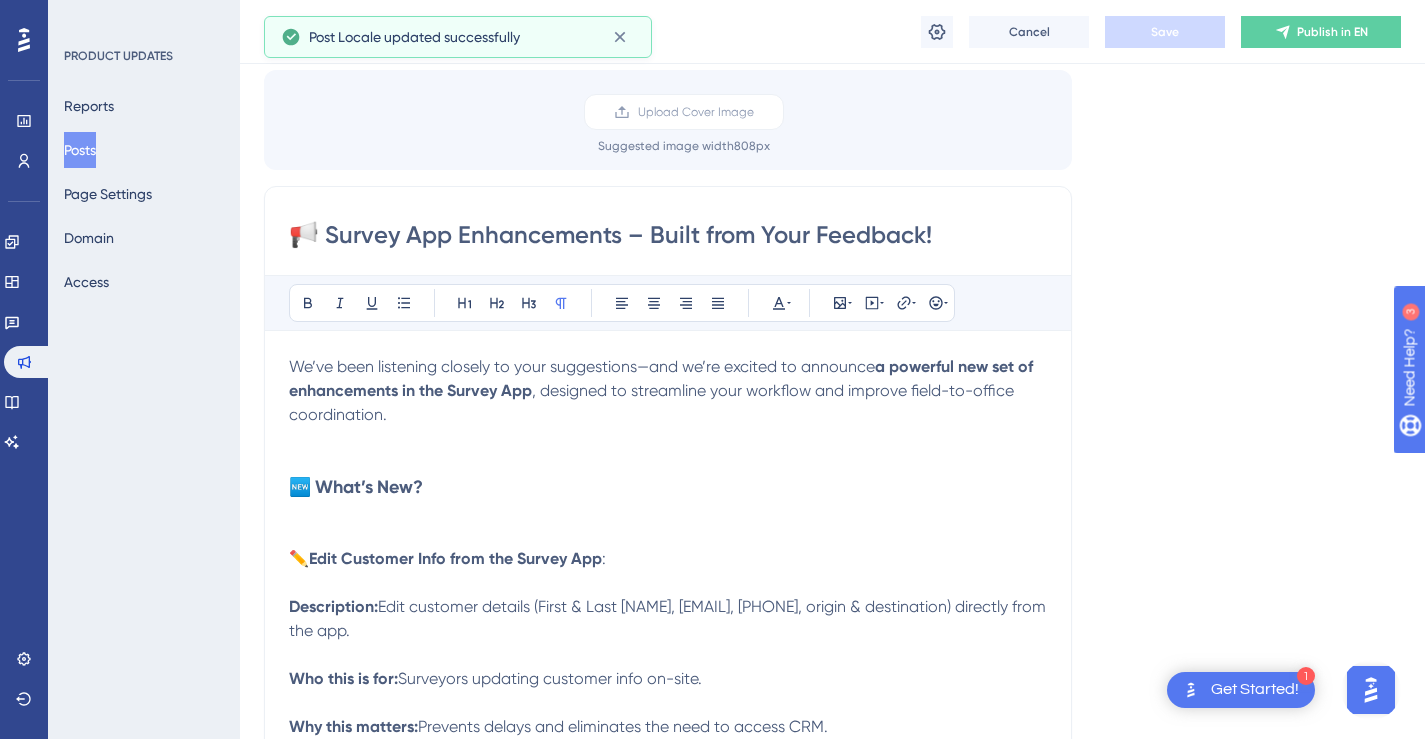 click on "Publish in EN" at bounding box center (1321, 32) 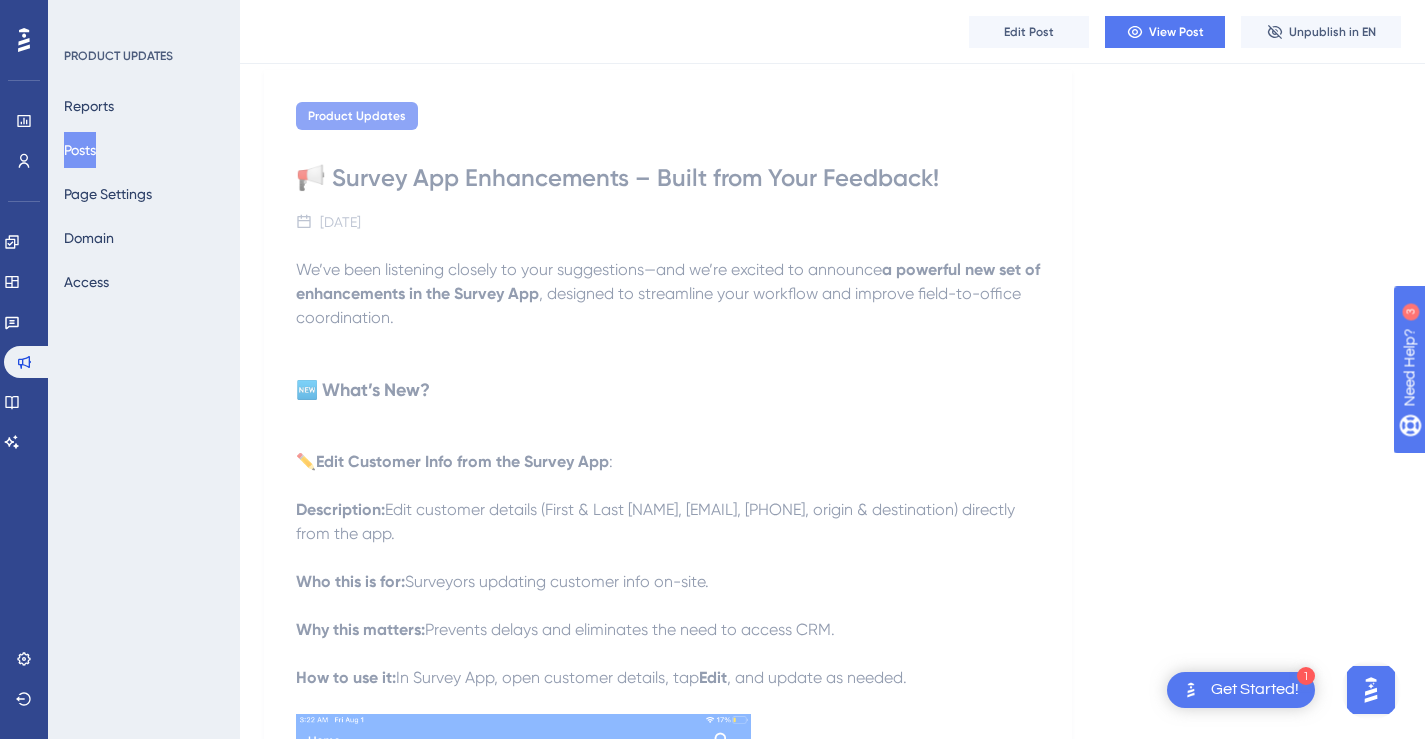 click on "Posts" at bounding box center (80, 150) 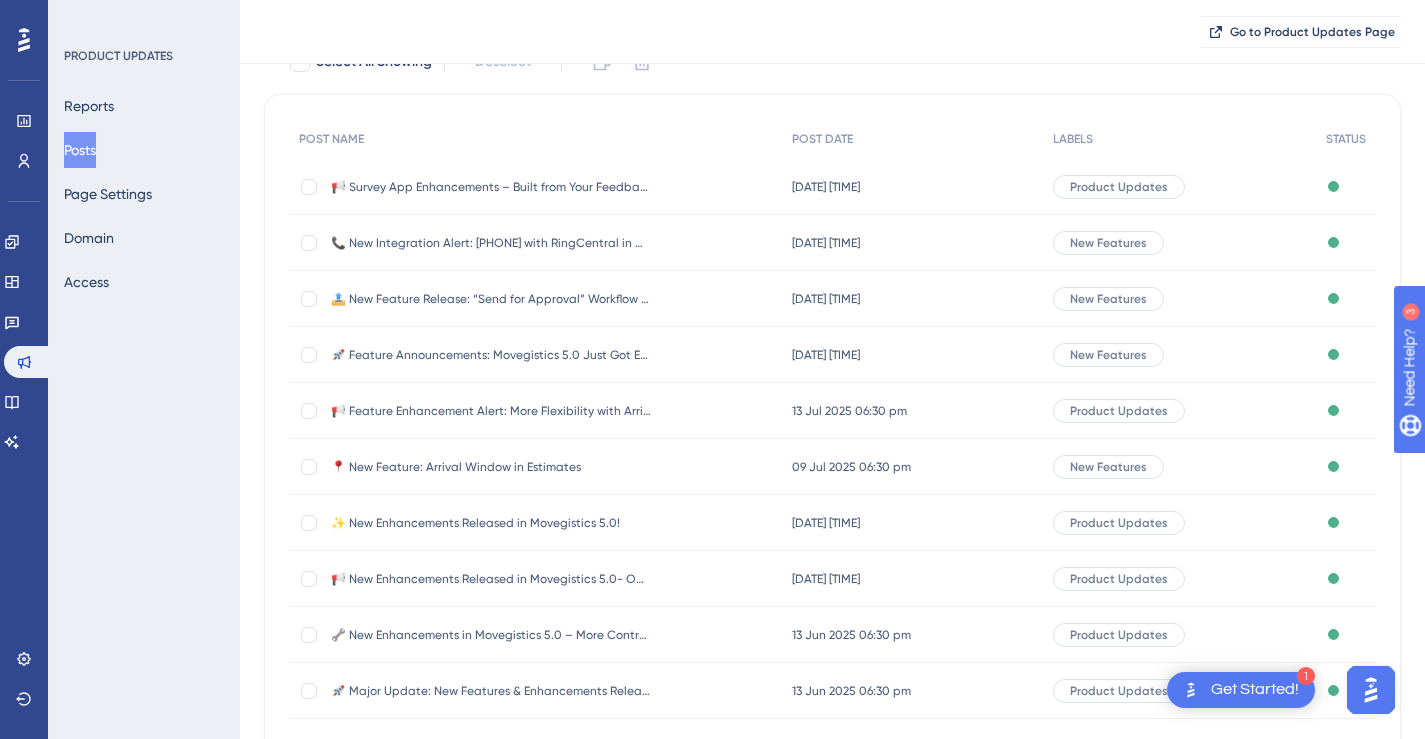 scroll, scrollTop: 0, scrollLeft: 0, axis: both 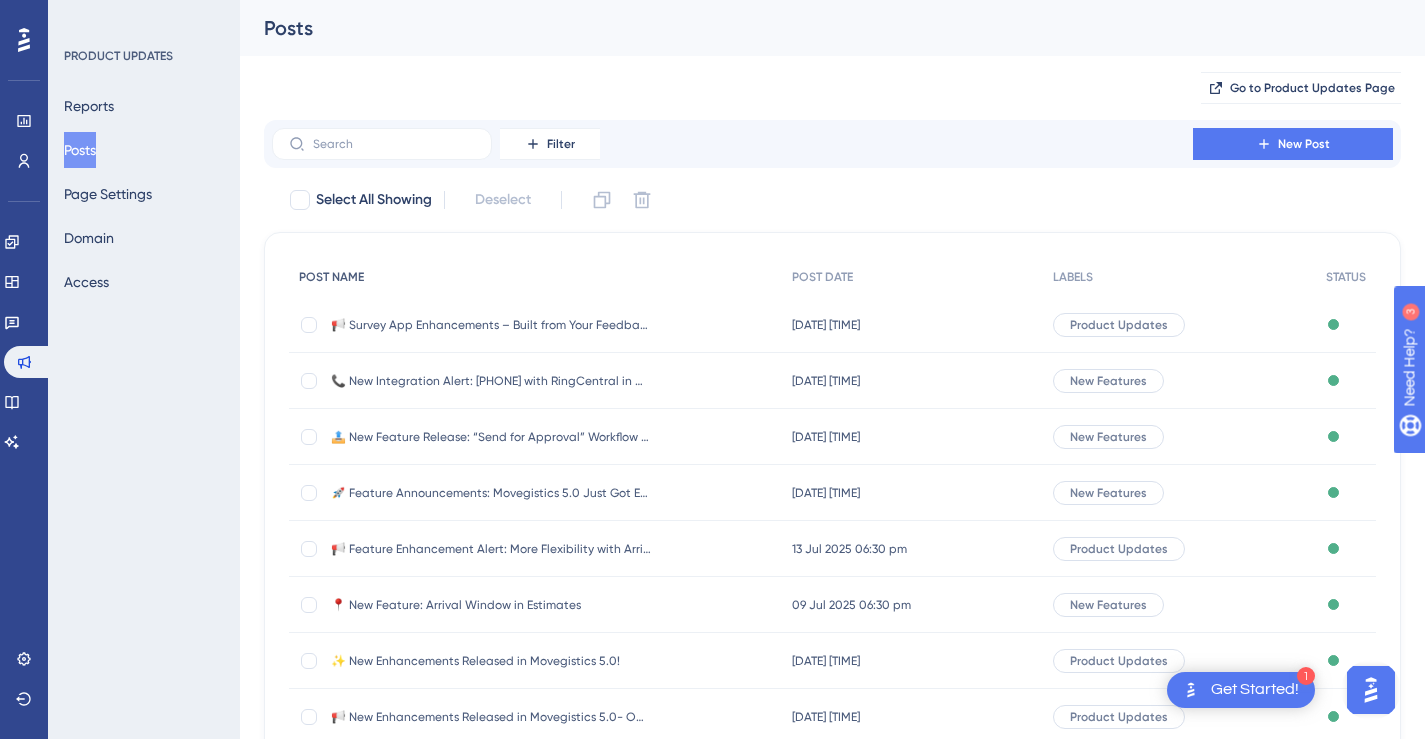click at bounding box center (309, 325) 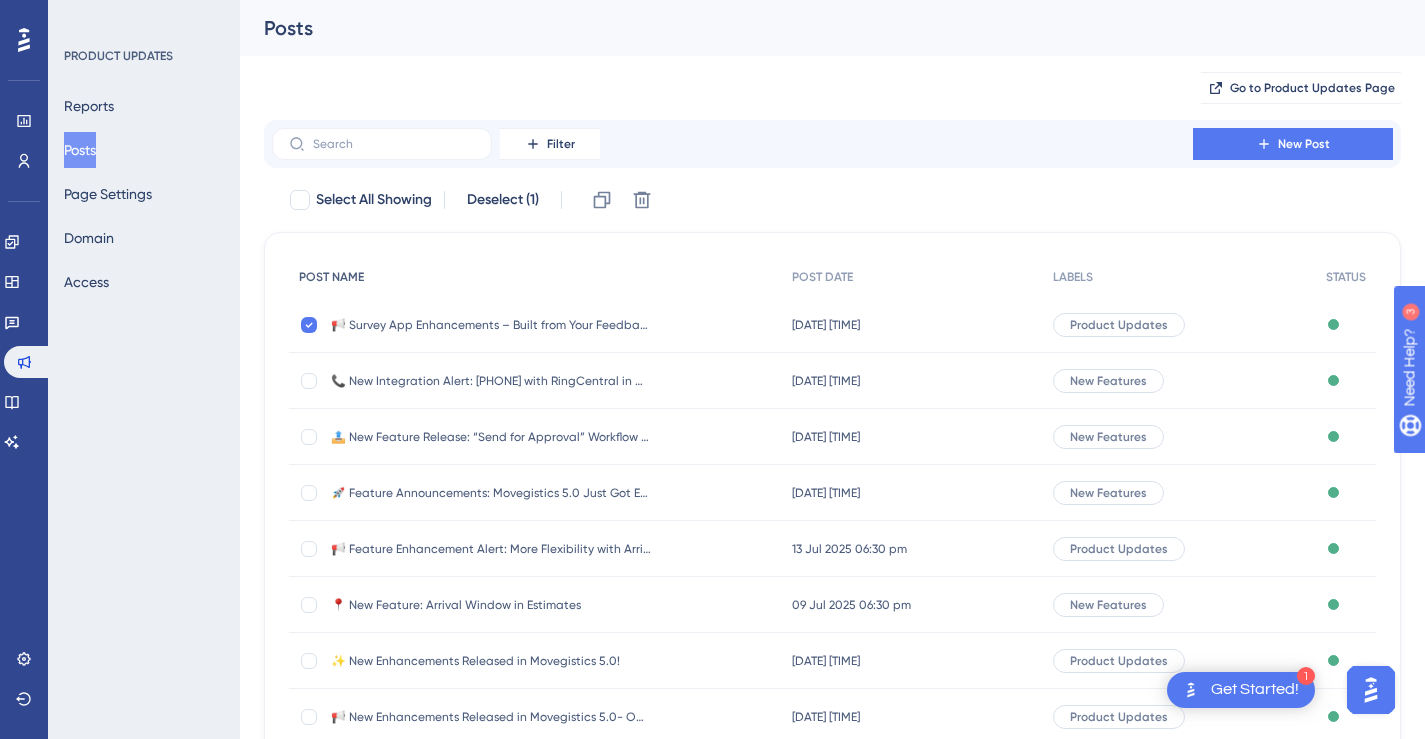 checkbox on "true" 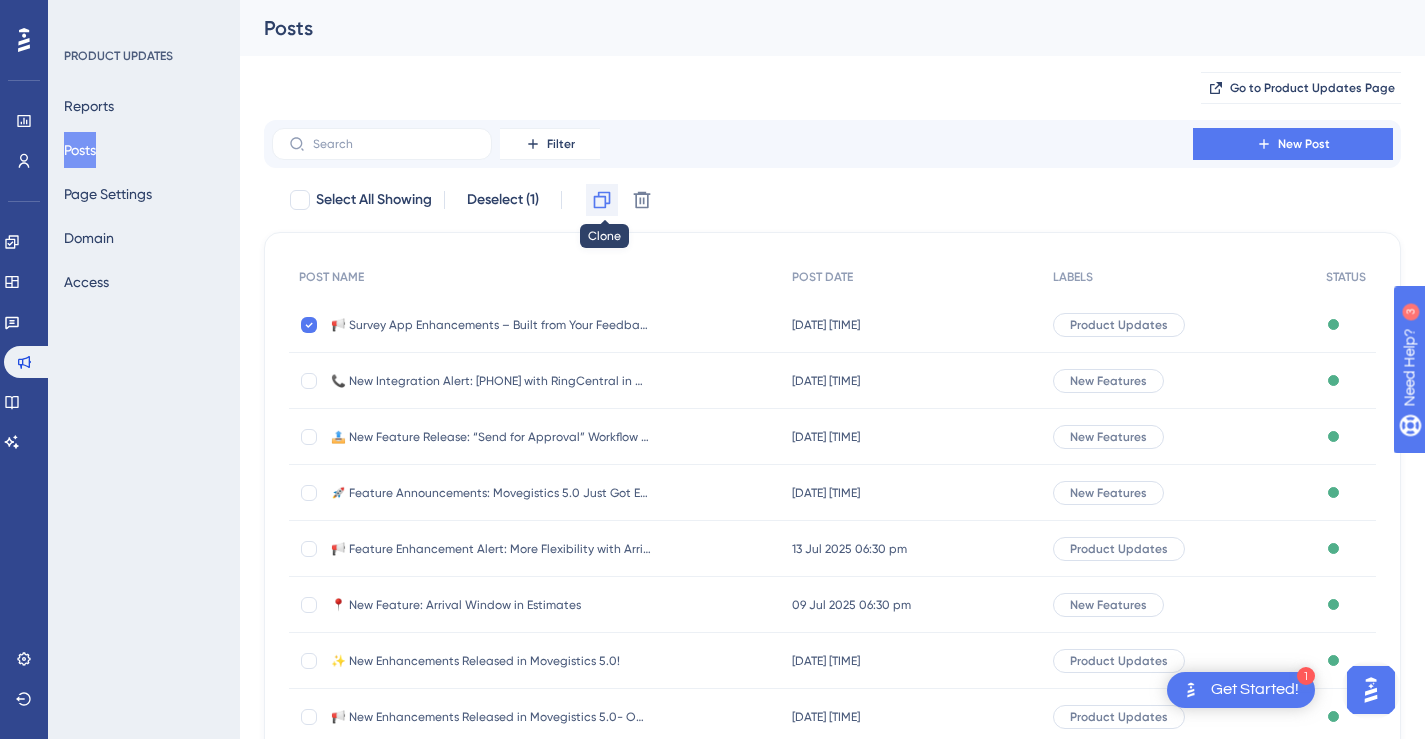 click 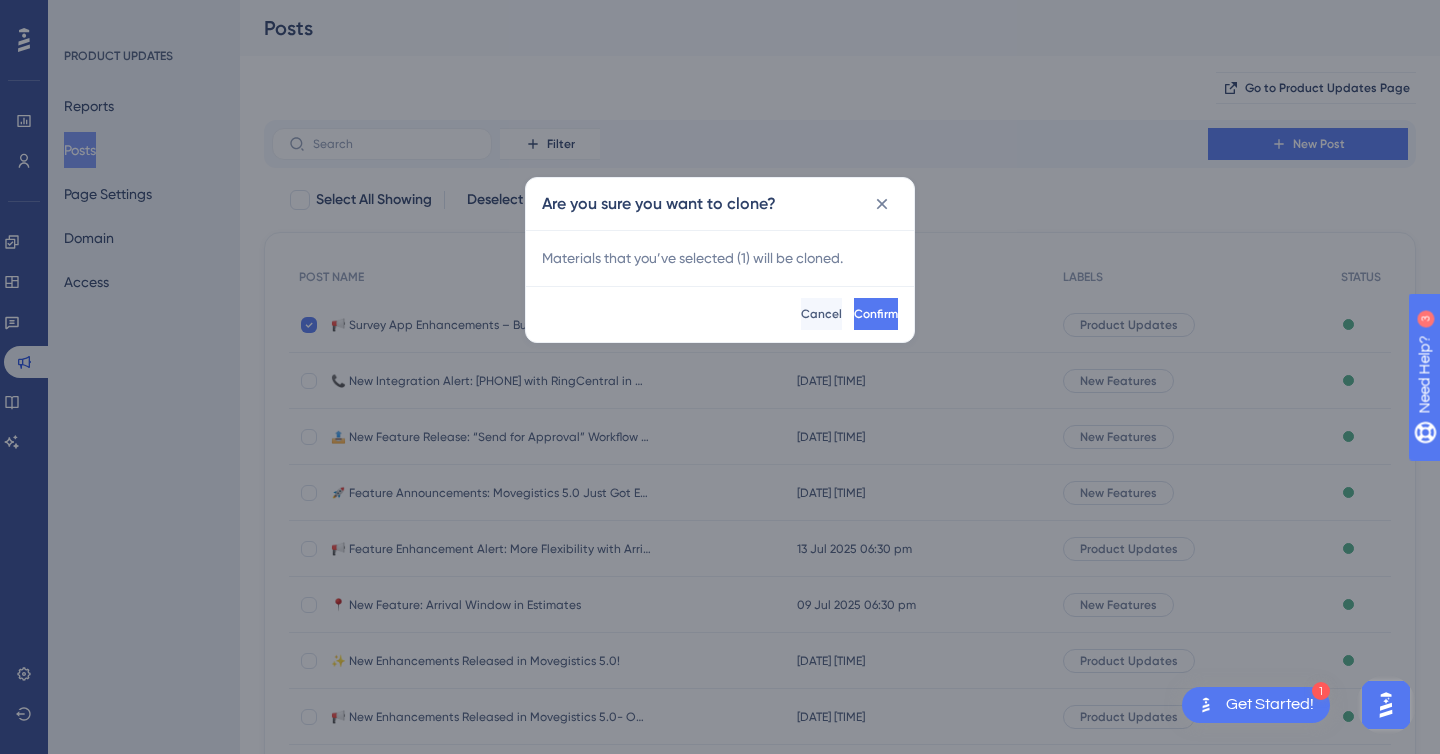 click on "Confirm" at bounding box center (876, 314) 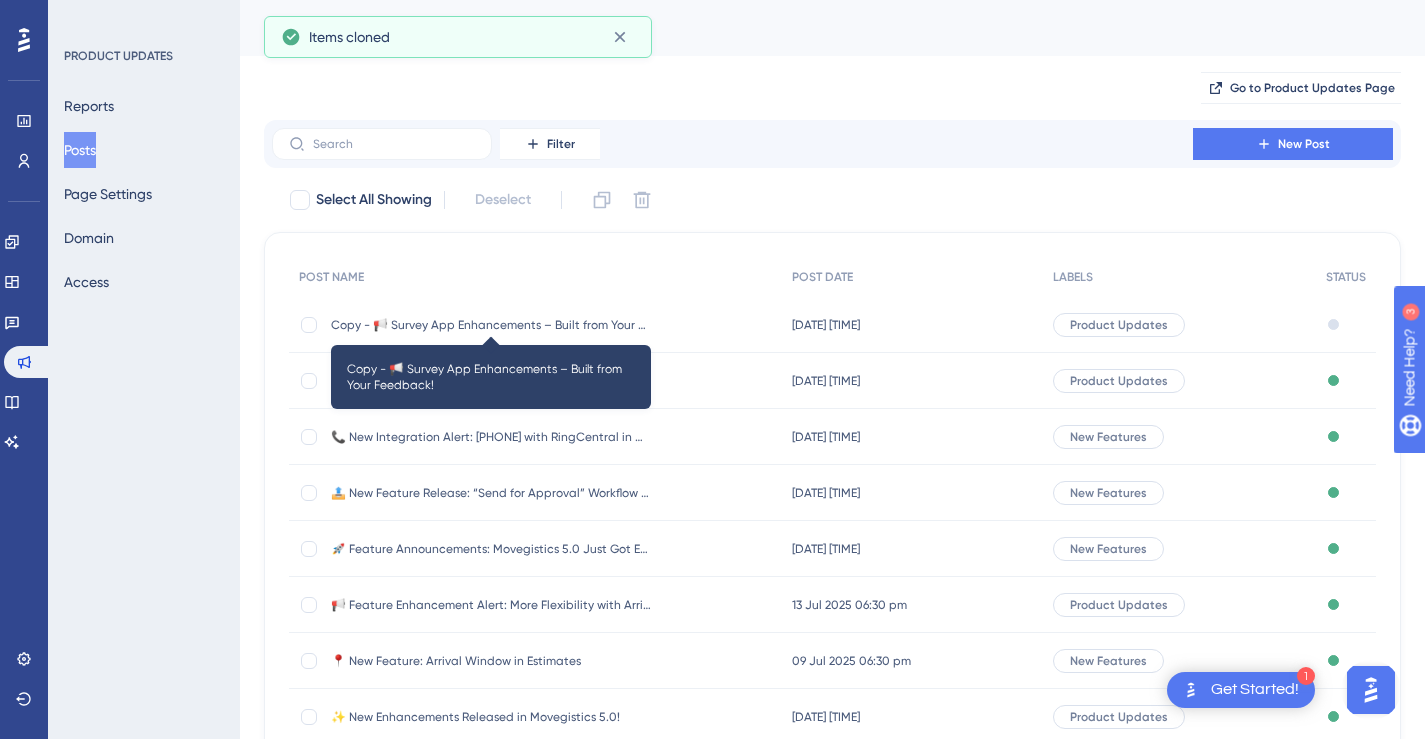 click on "Copy - 📢 Survey App Enhancements – Built from Your Feedback!" at bounding box center [491, 325] 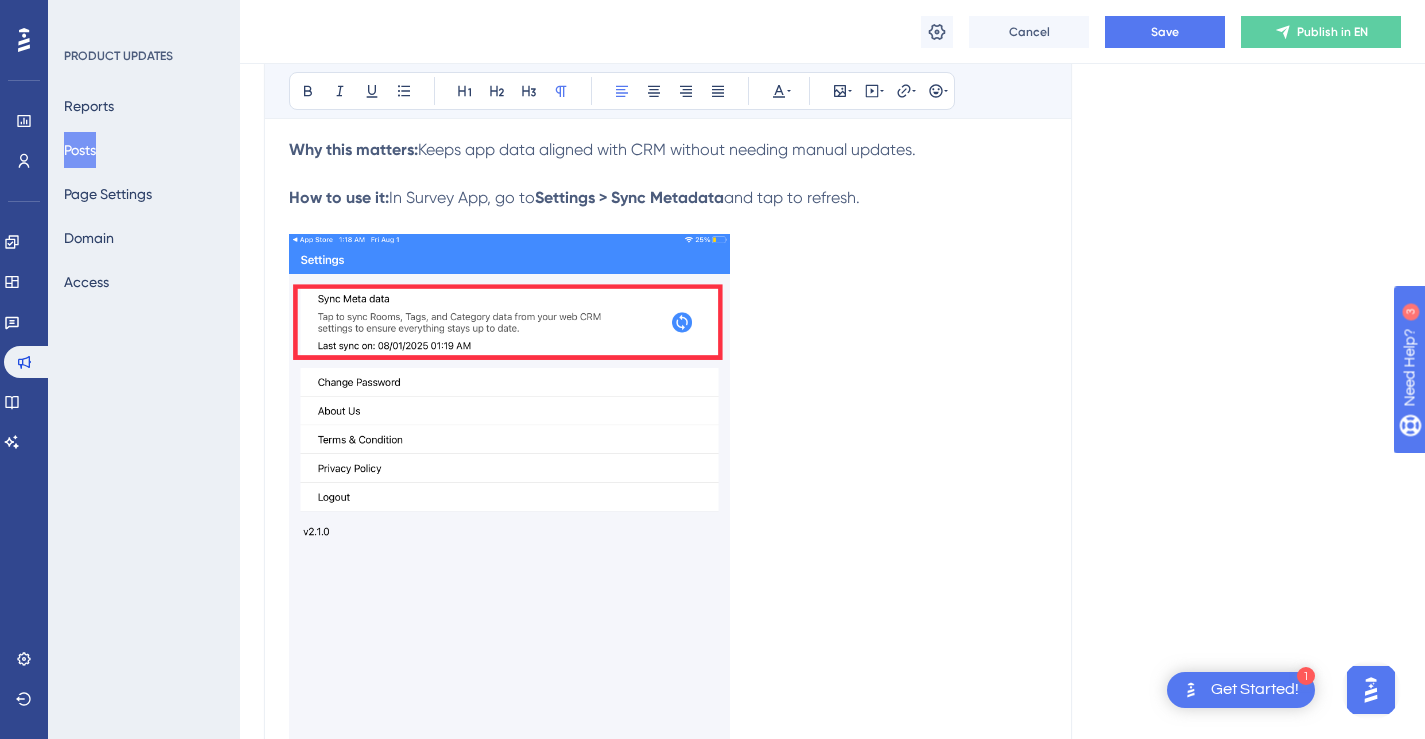 scroll, scrollTop: 0, scrollLeft: 0, axis: both 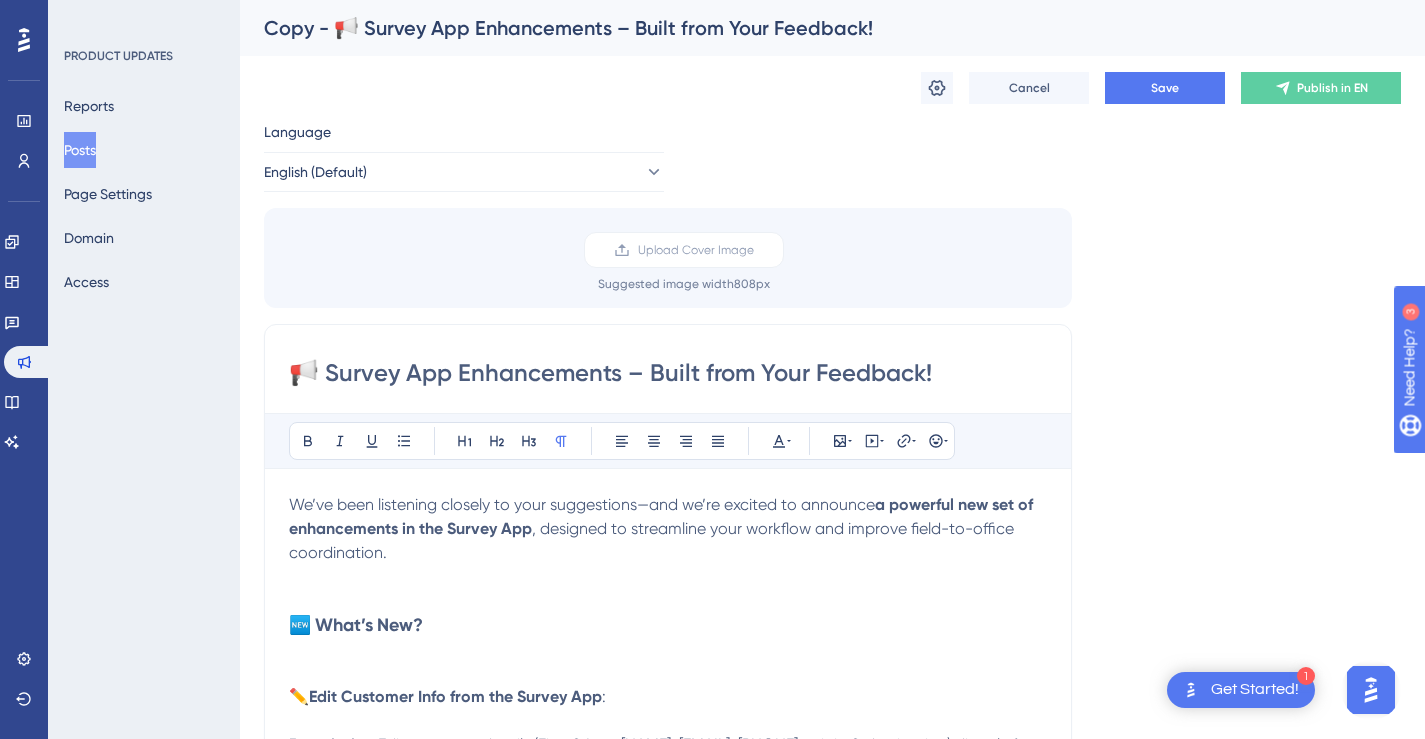 click on "📢 Survey App Enhancements – Built from Your Feedback!" at bounding box center [668, 373] 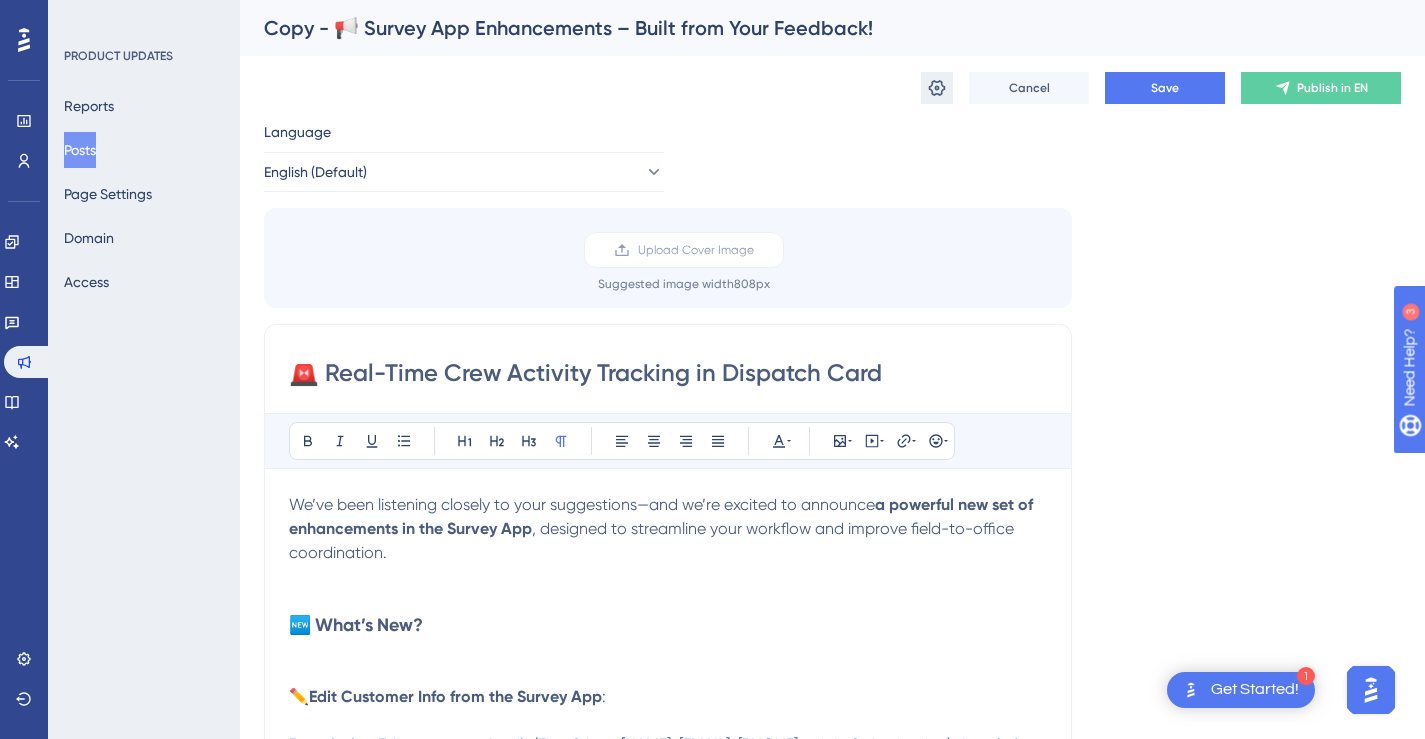 type on "🚨 Real-Time Crew Activity Tracking in Dispatch Card" 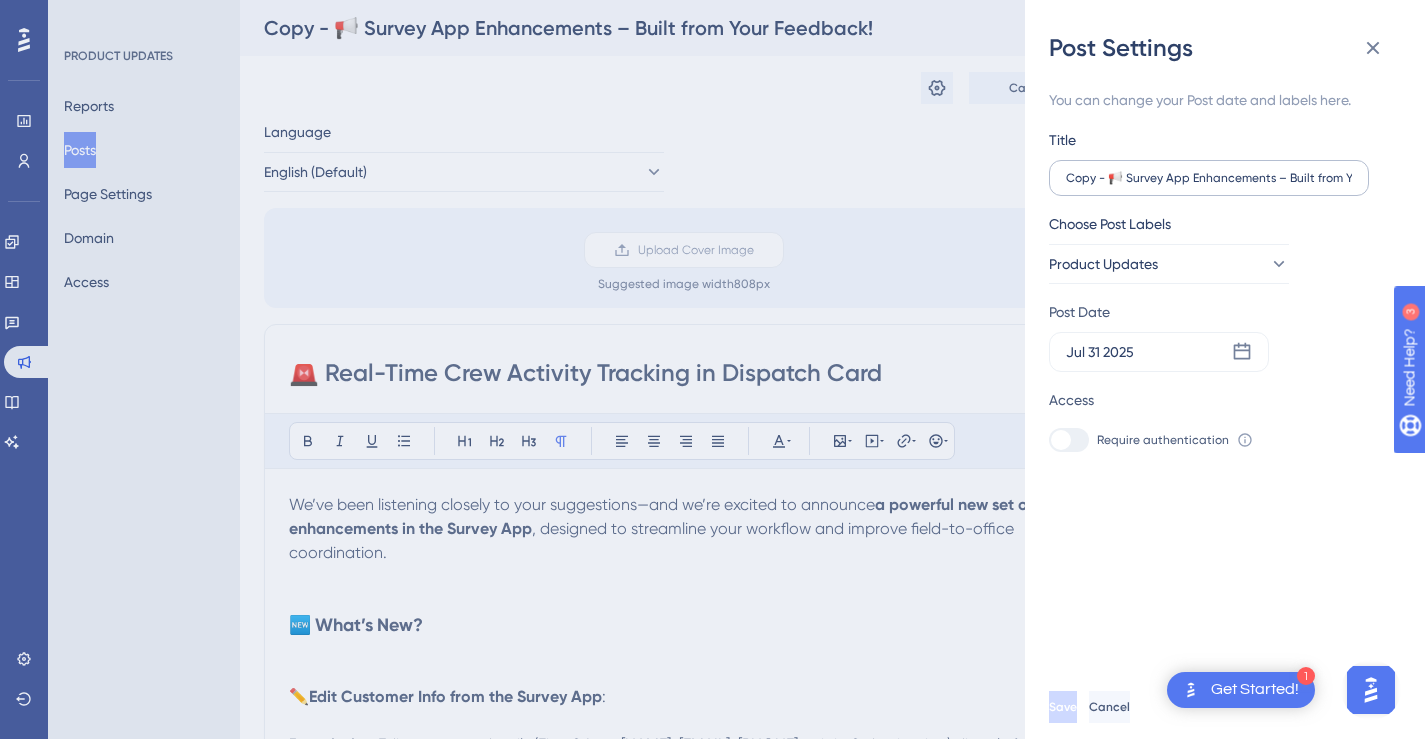 click on "Copy - 📢 Survey App Enhancements – Built from Your Feedback!" at bounding box center (1209, 178) 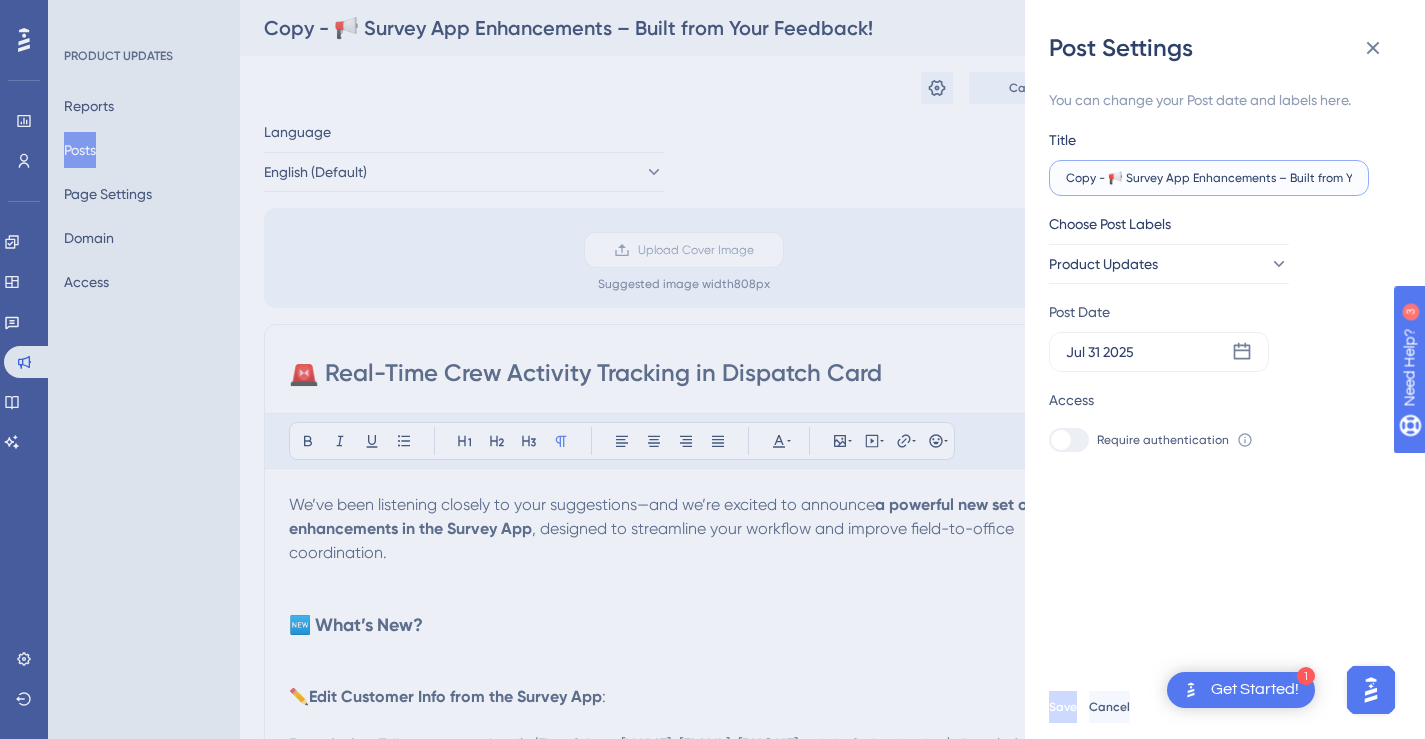 click on "Copy - 📢 Survey App Enhancements – Built from Your Feedback!" at bounding box center [1209, 178] 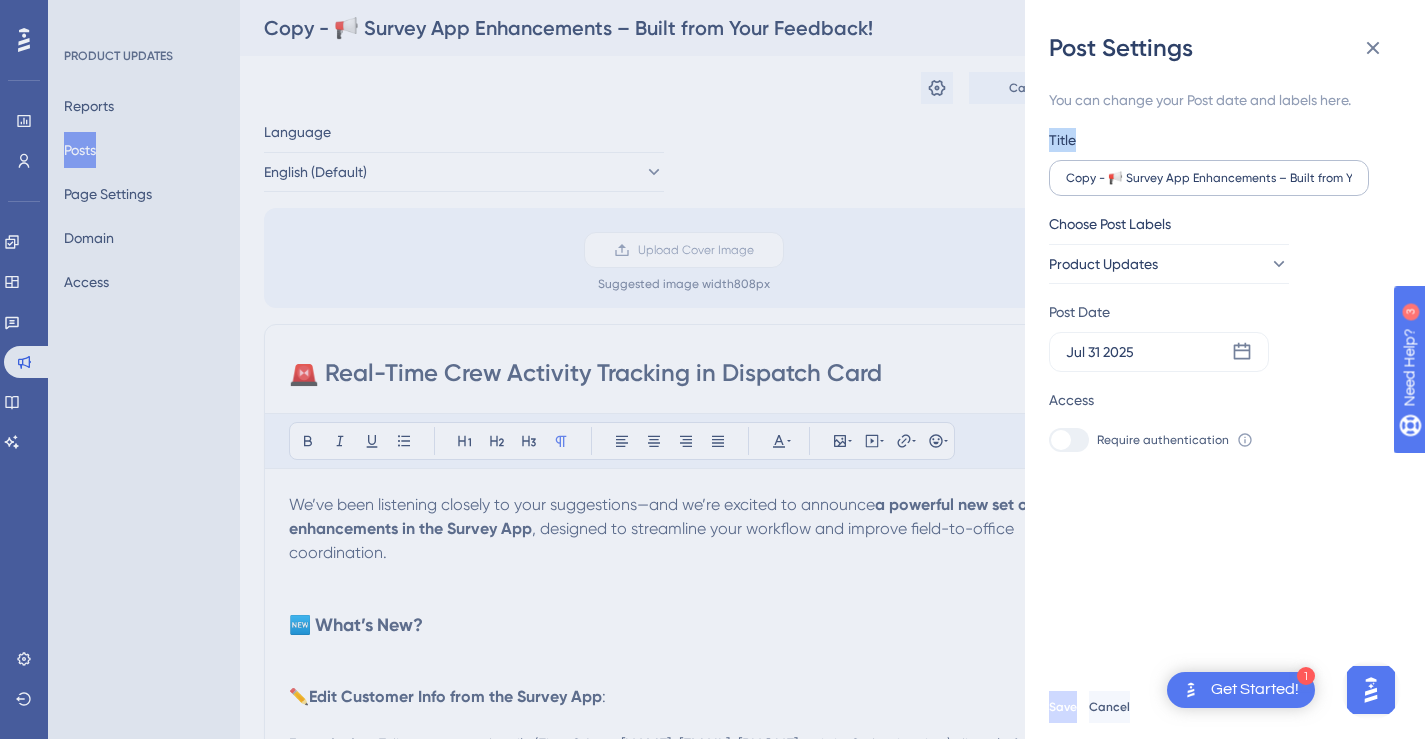 click on "Copy - 📢 Survey App Enhancements – Built from Your Feedback!" at bounding box center [1209, 178] 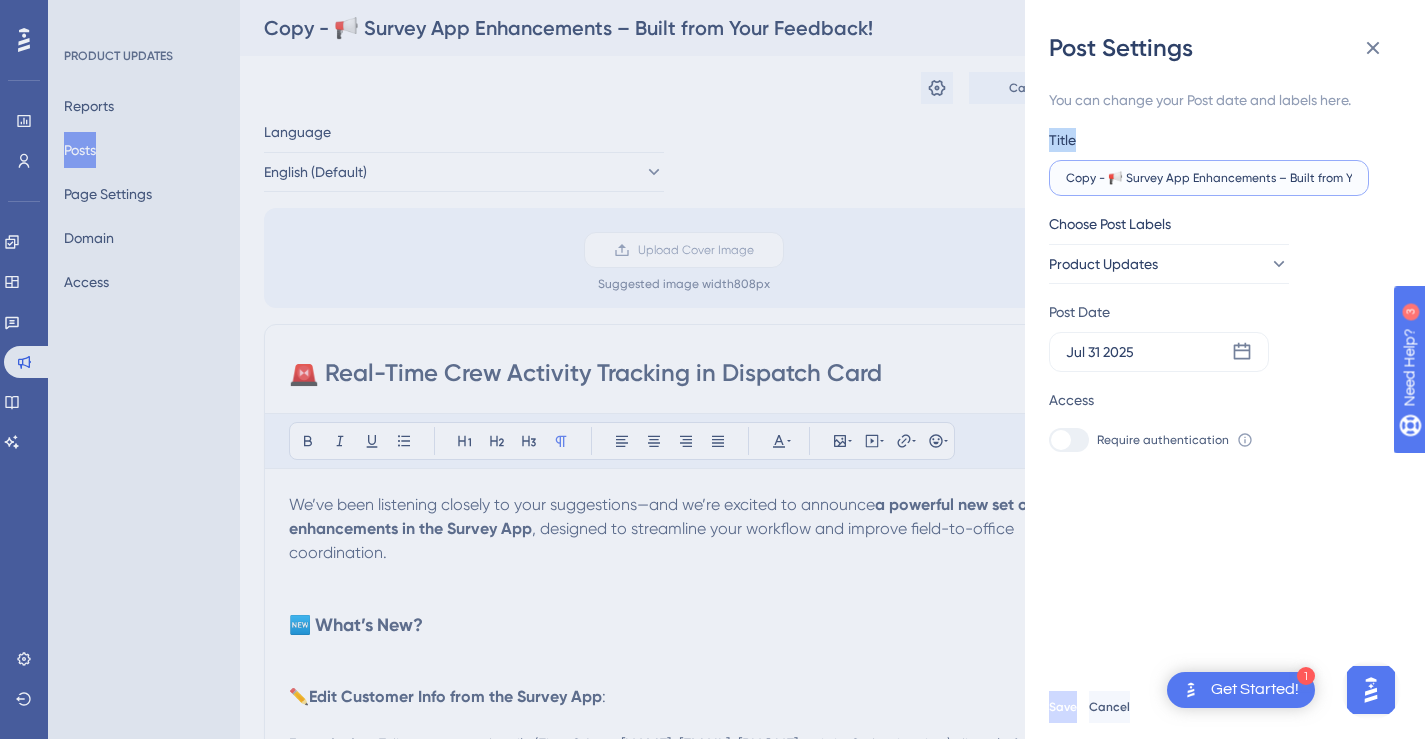 click on "Copy - 📢 Survey App Enhancements – Built from Your Feedback!" at bounding box center (1209, 178) 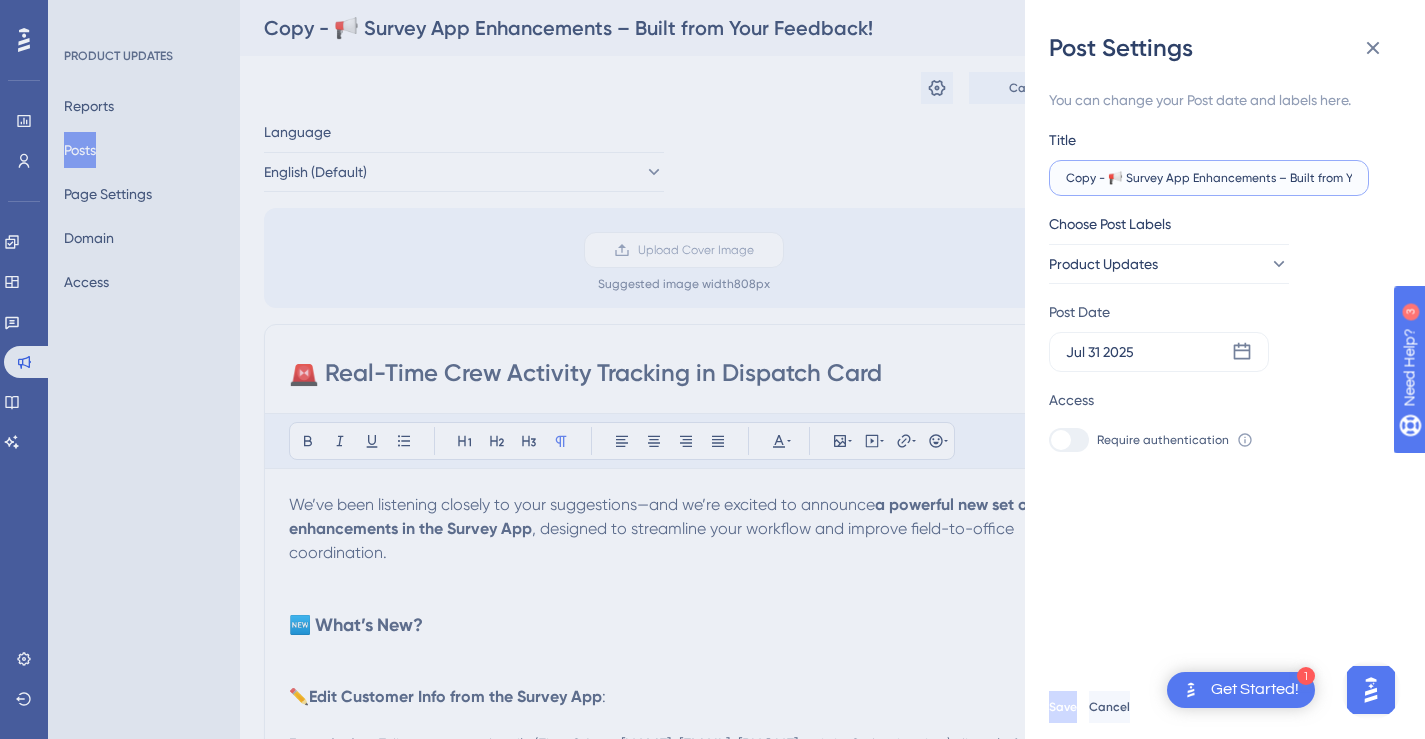 click on "Copy - 📢 Survey App Enhancements – Built from Your Feedback!" at bounding box center (1209, 178) 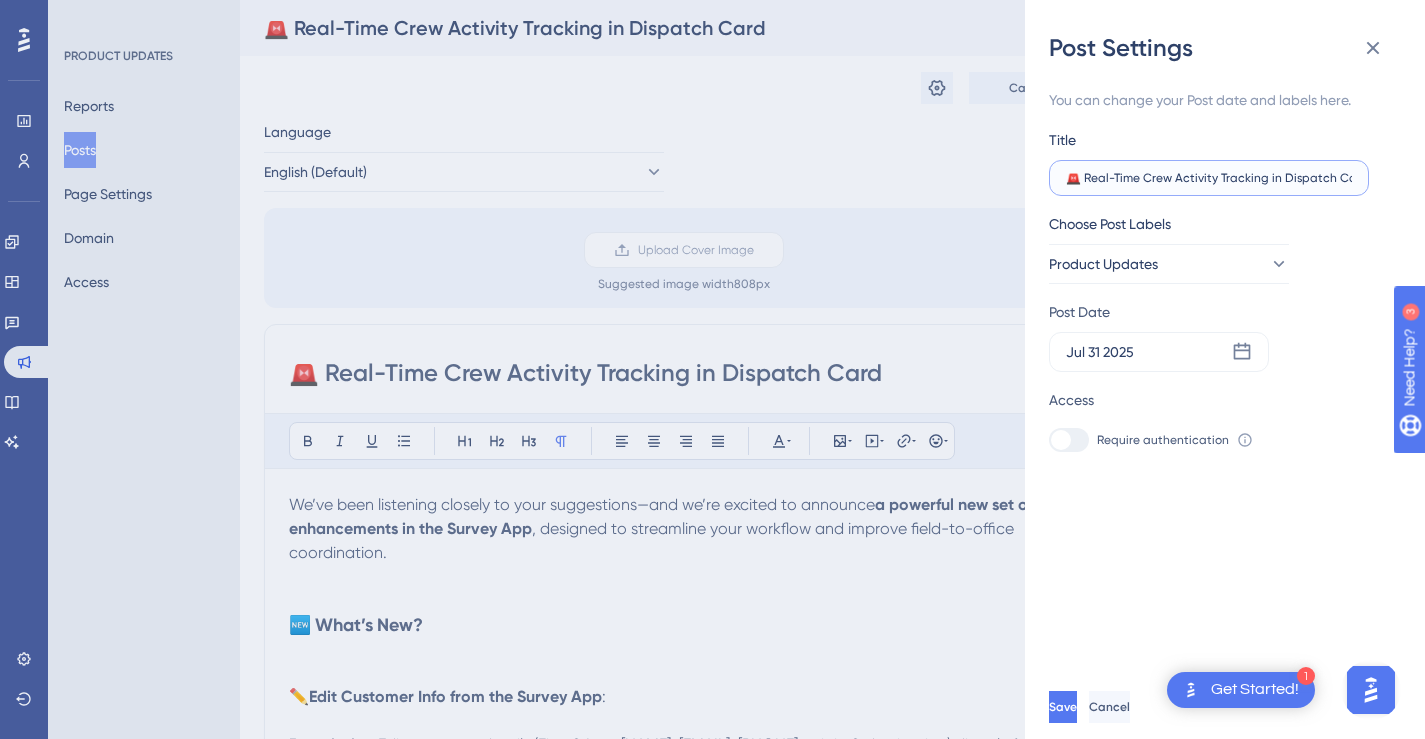 scroll, scrollTop: 0, scrollLeft: 8, axis: horizontal 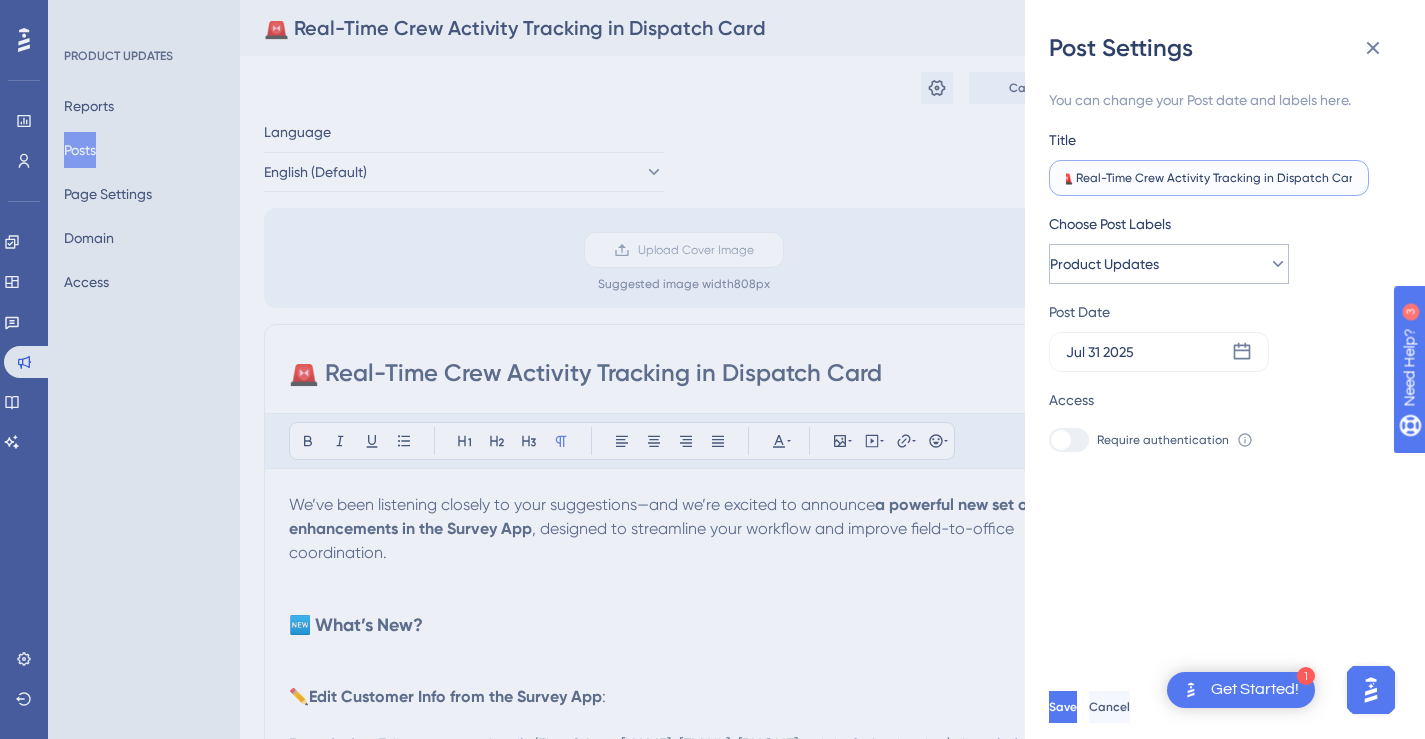 type on "🚨 Real-Time Crew Activity Tracking in Dispatch Card" 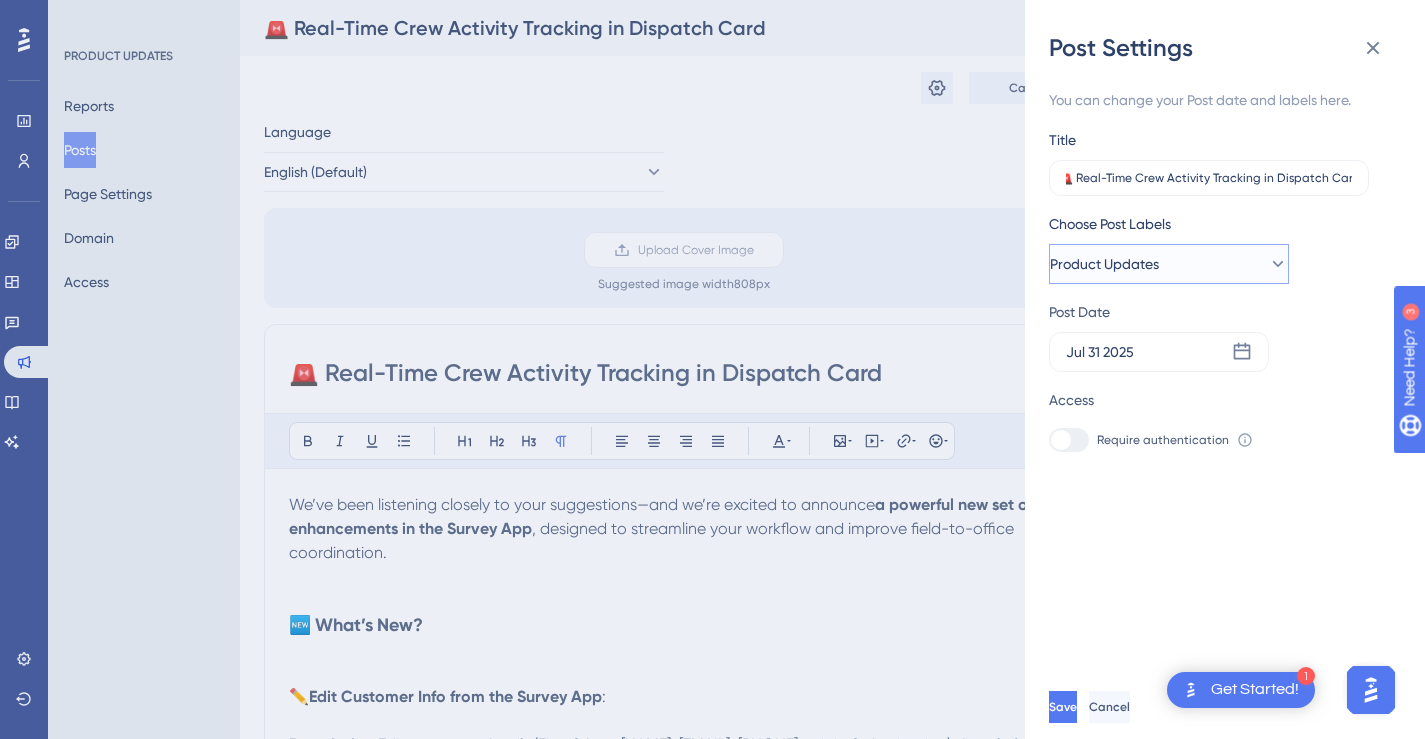 click on "Product Updates" at bounding box center [1169, 264] 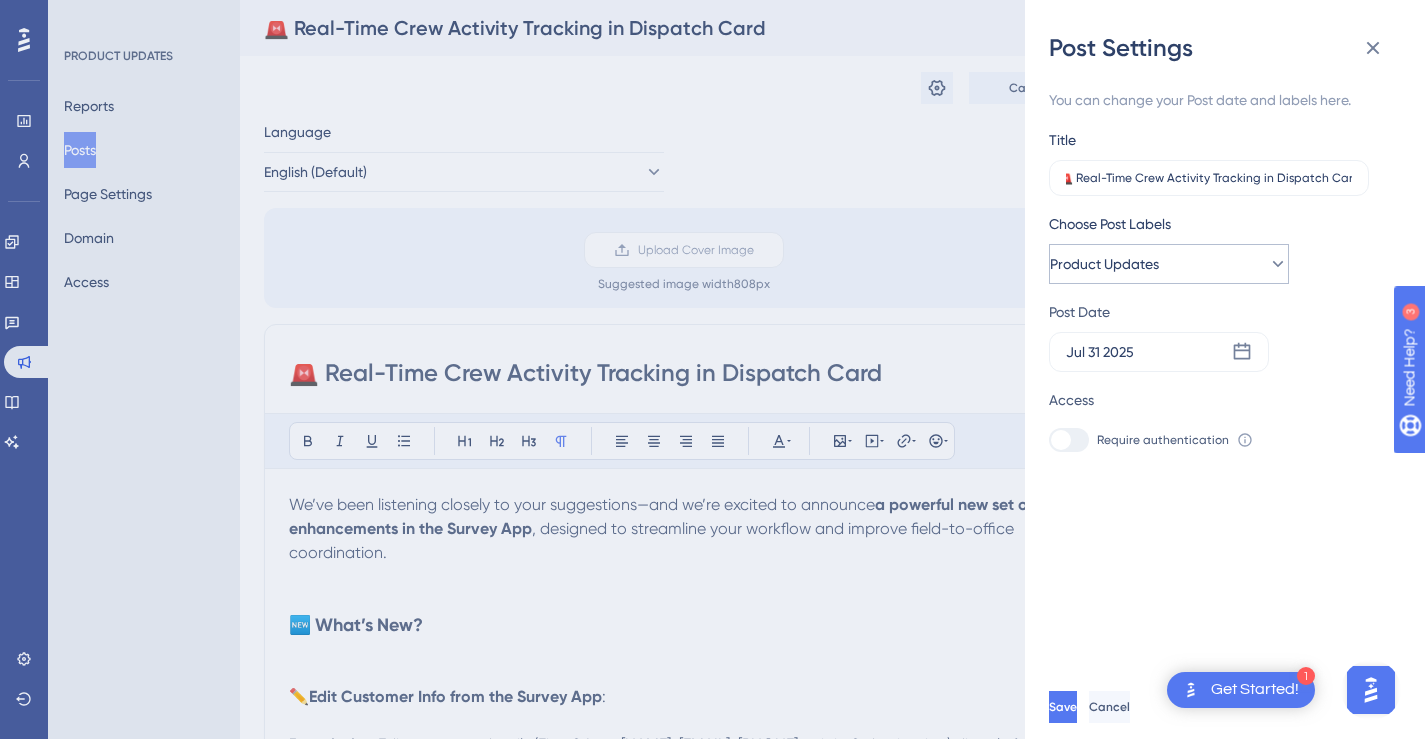 scroll, scrollTop: 0, scrollLeft: 0, axis: both 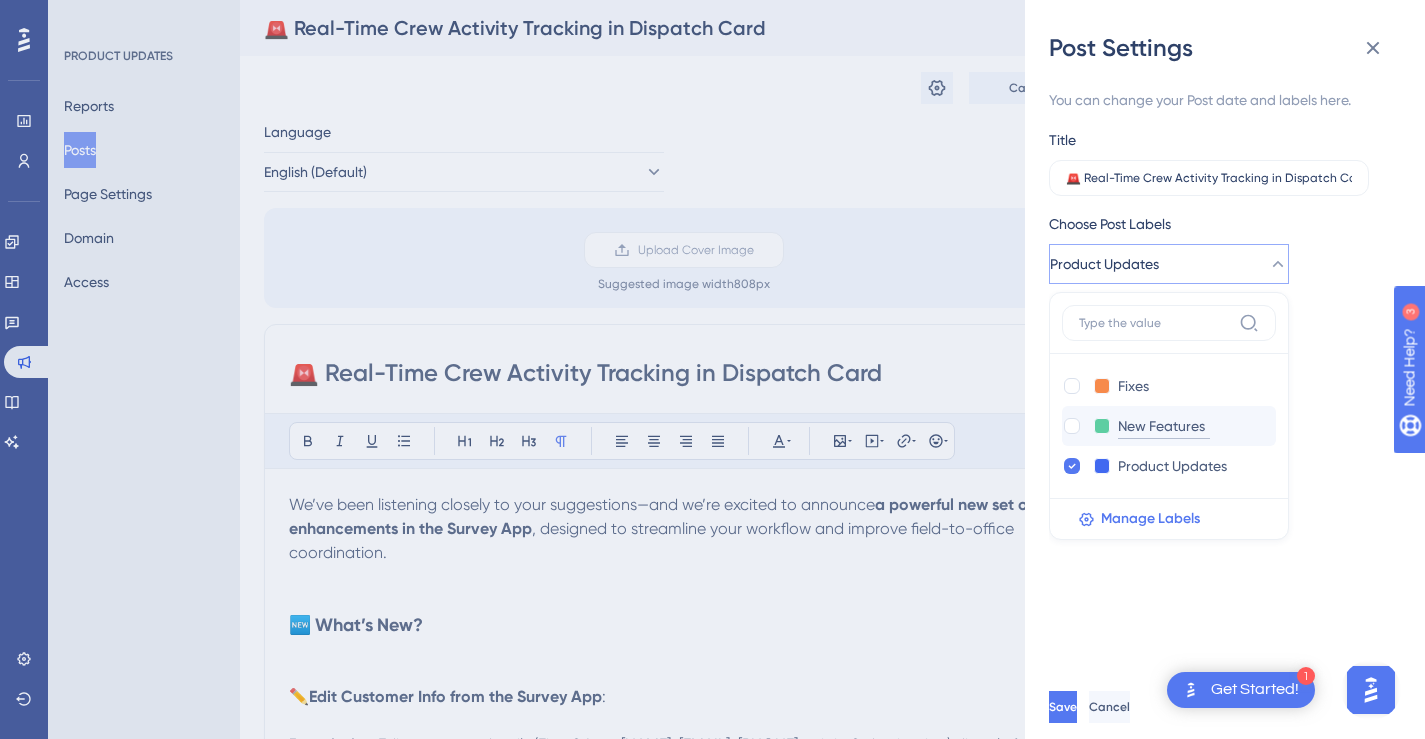 click on "New Features" at bounding box center [1164, 426] 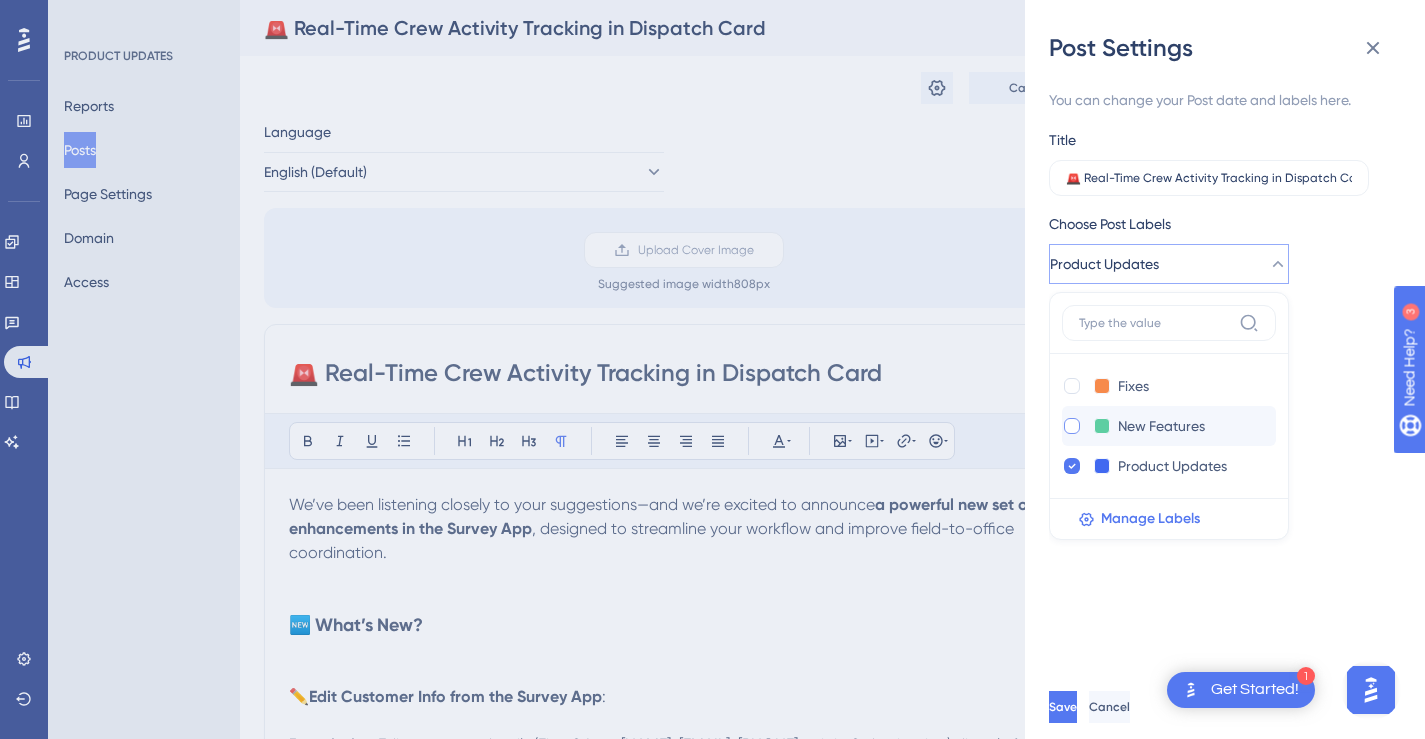 click at bounding box center [1072, 426] 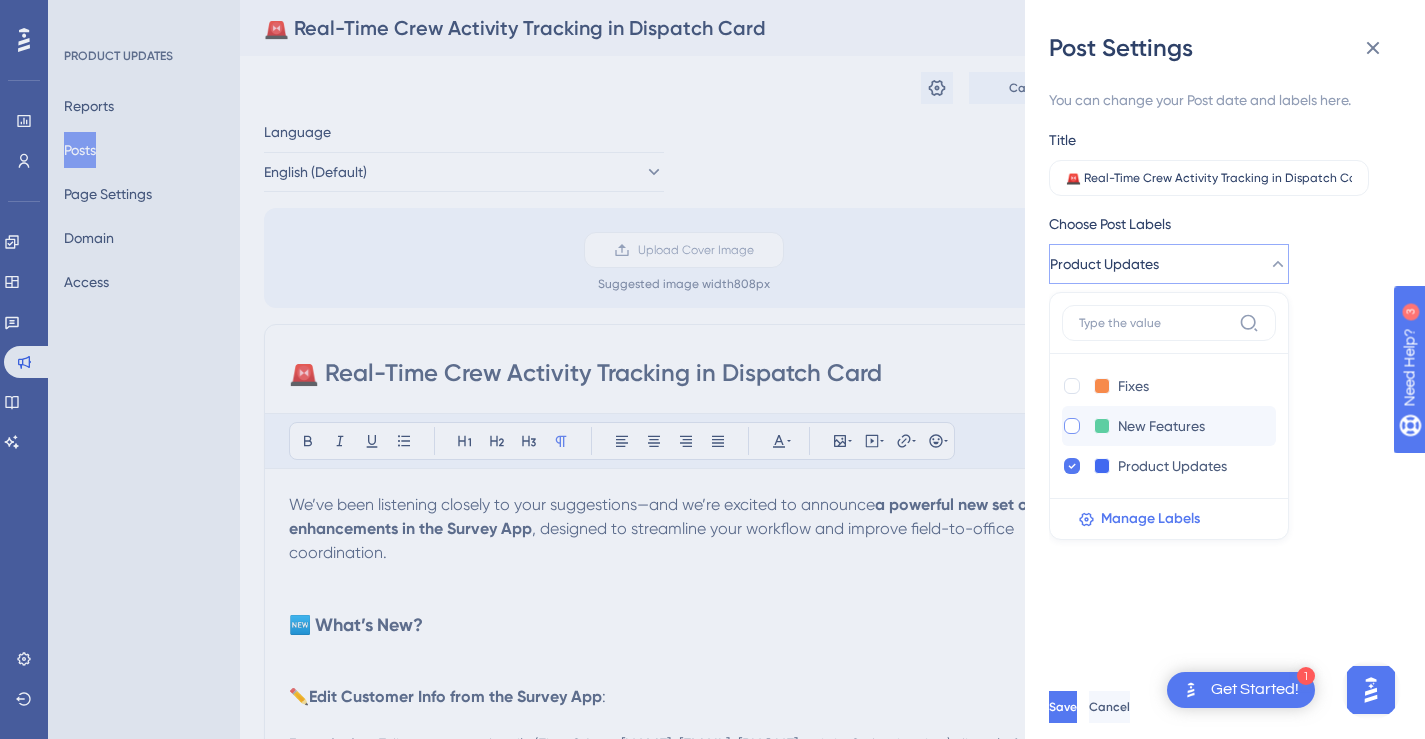 checkbox on "true" 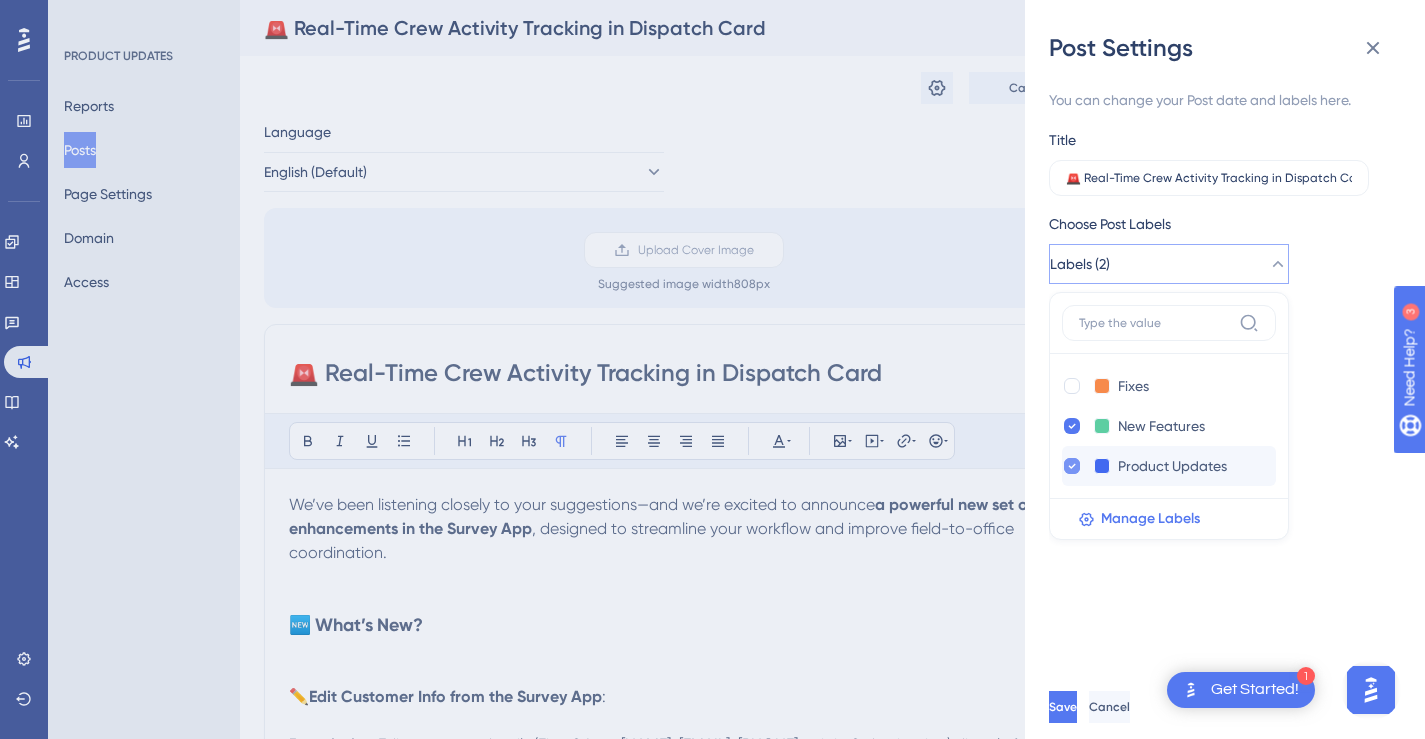 click at bounding box center [1072, 466] 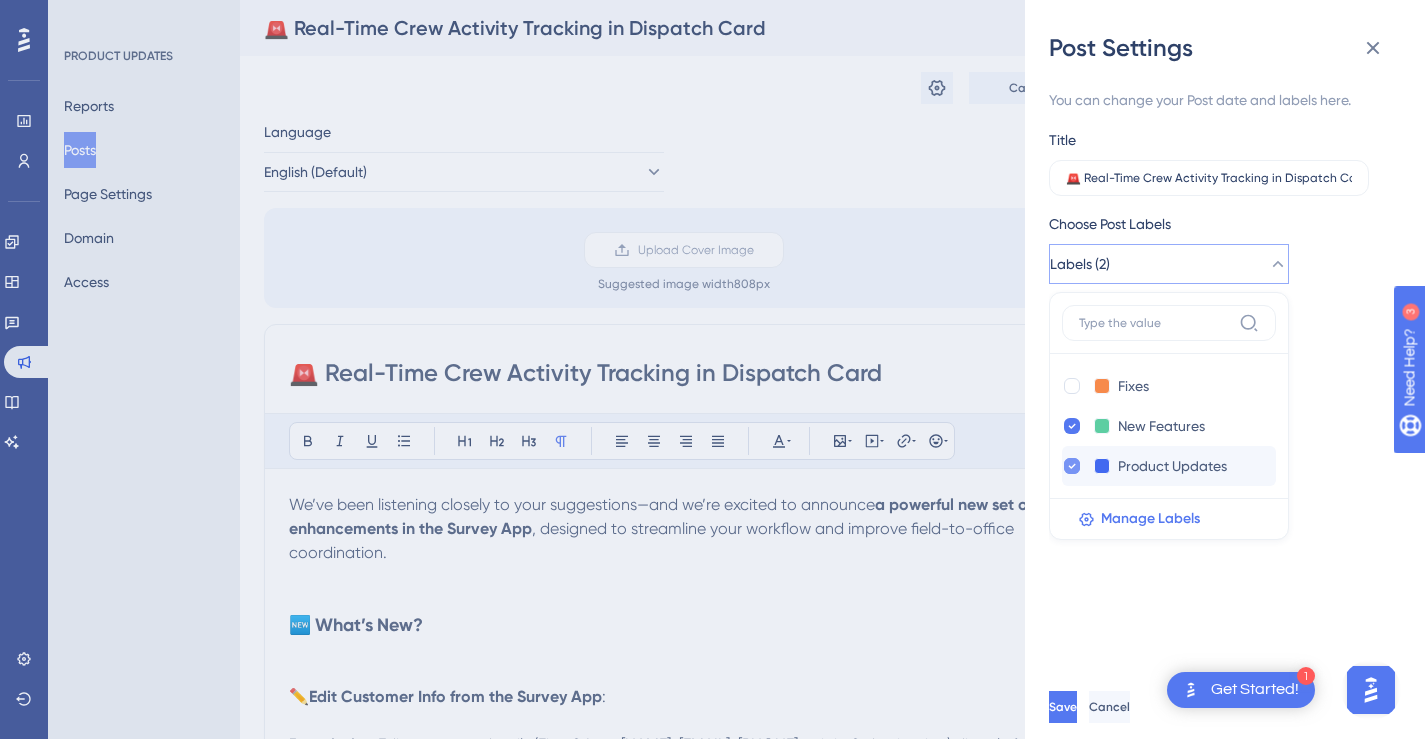 checkbox on "false" 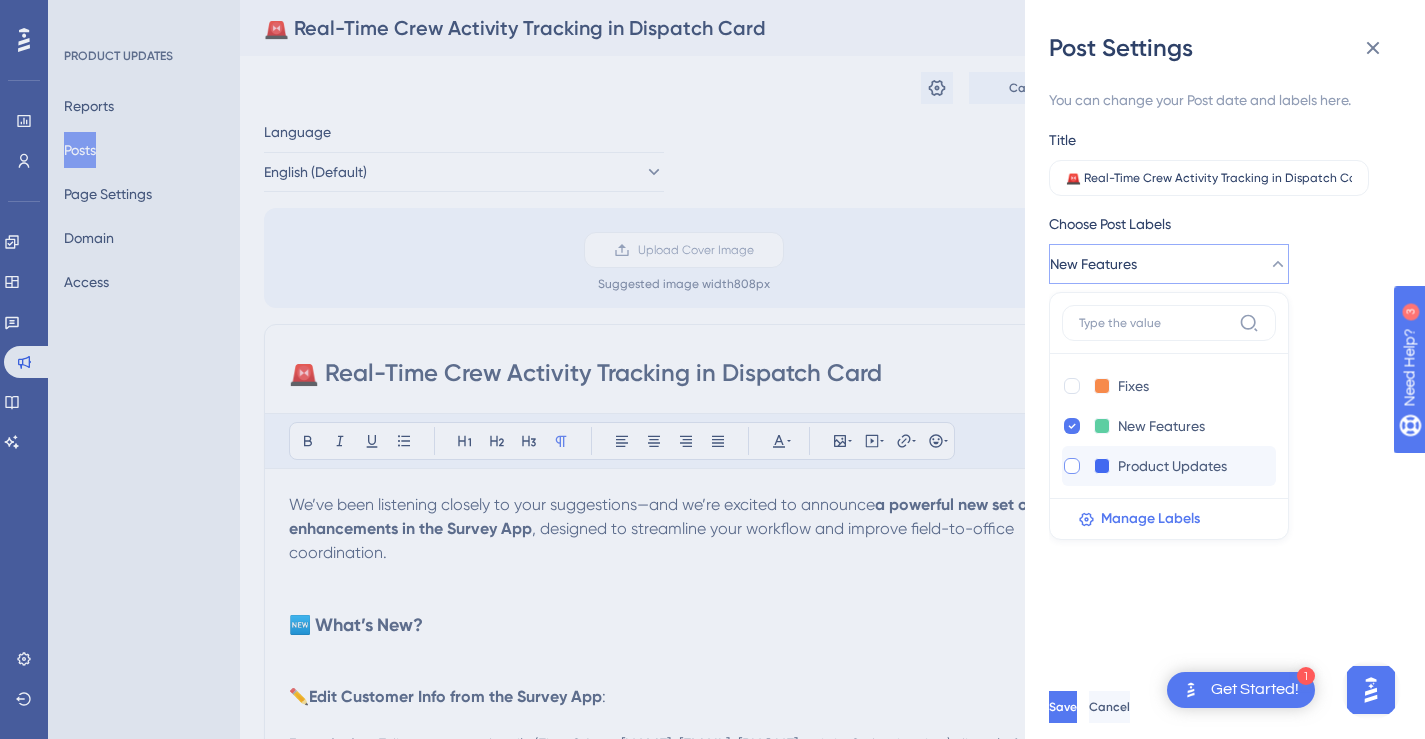 click on "You can change your Post date and labels here. Title 🚨 Real-Time Crew Activity Tracking in Dispatch Card Choose Post Labels New Features Fixes Fixes New Features New Features Product Updates Product Updates Manage Labels Post Date Jul 31 2025 Access Require authentication To change this setting you should manage your access preferences  under the Access tab. Learn more" at bounding box center (1233, 369) 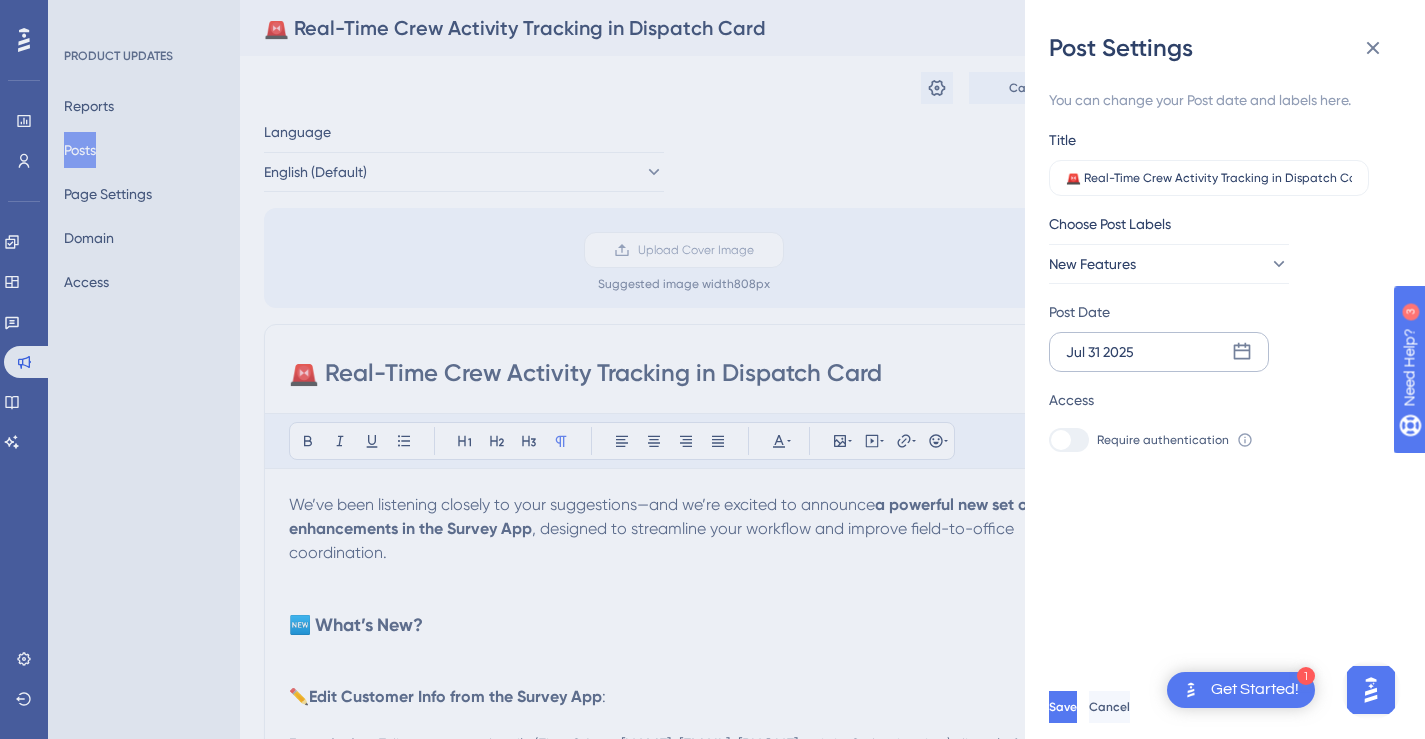 click 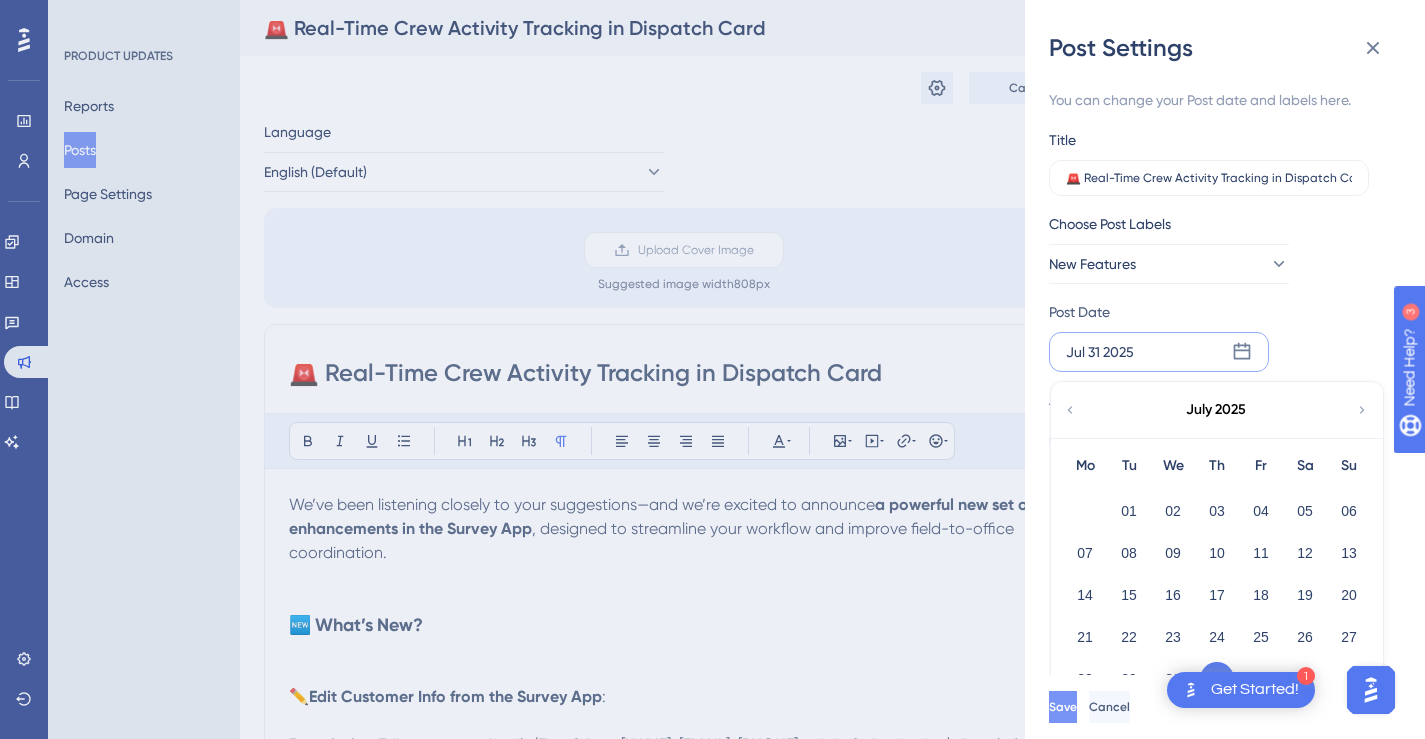 click on "Save" at bounding box center [1063, 707] 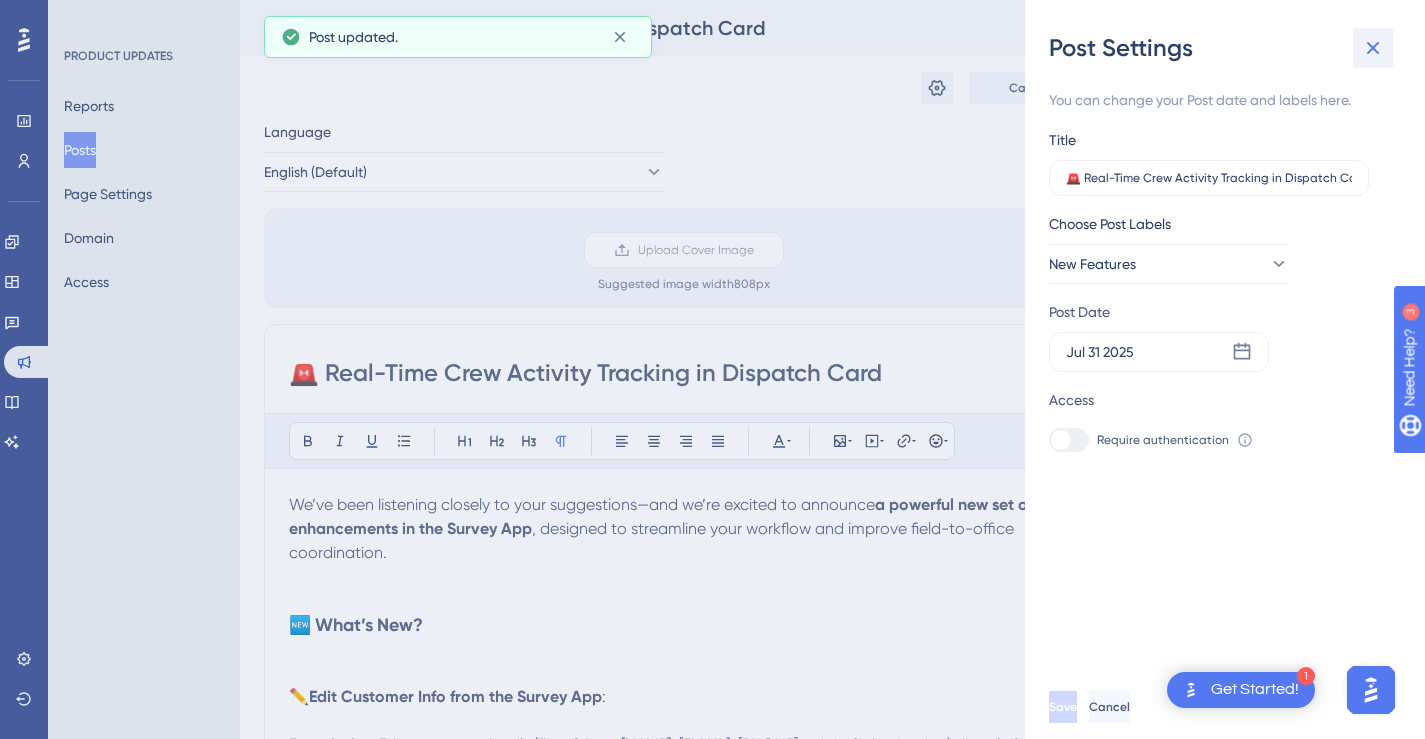 click 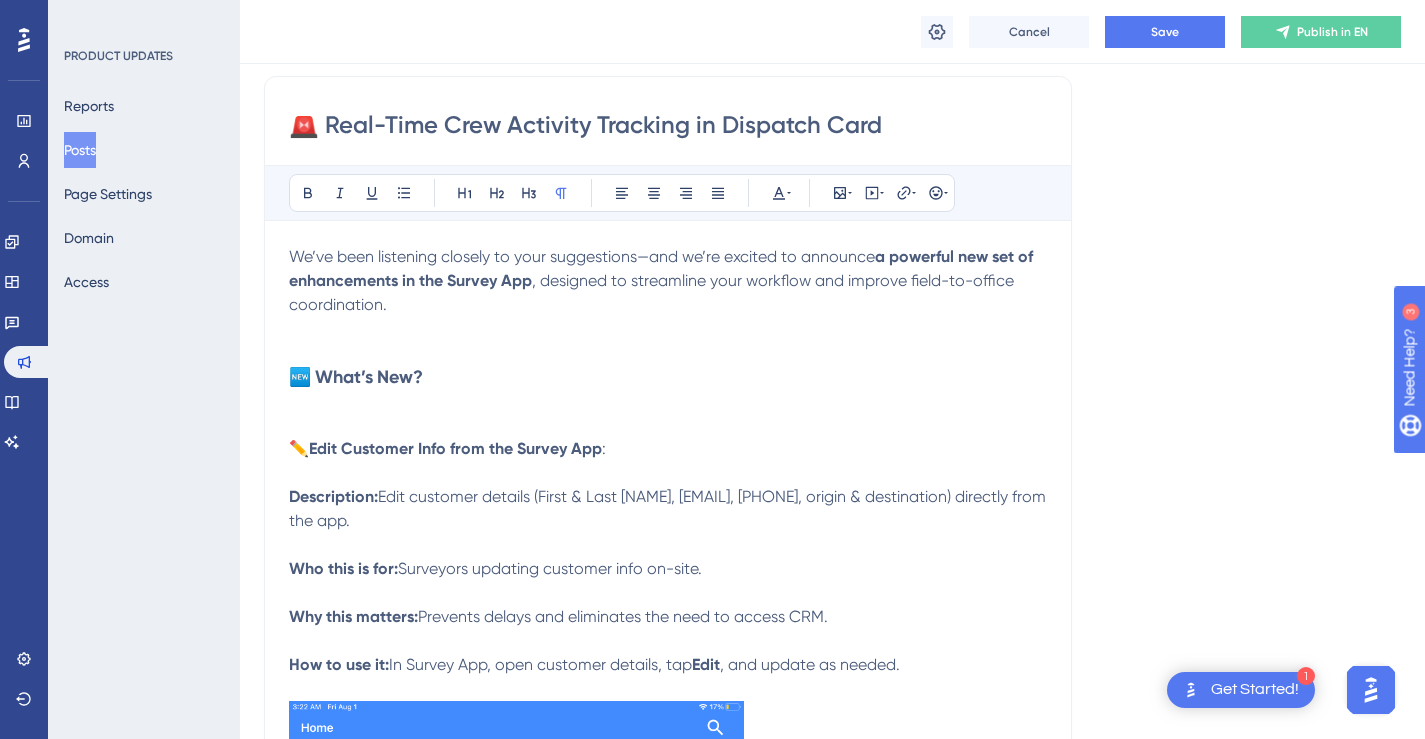 scroll, scrollTop: 332, scrollLeft: 0, axis: vertical 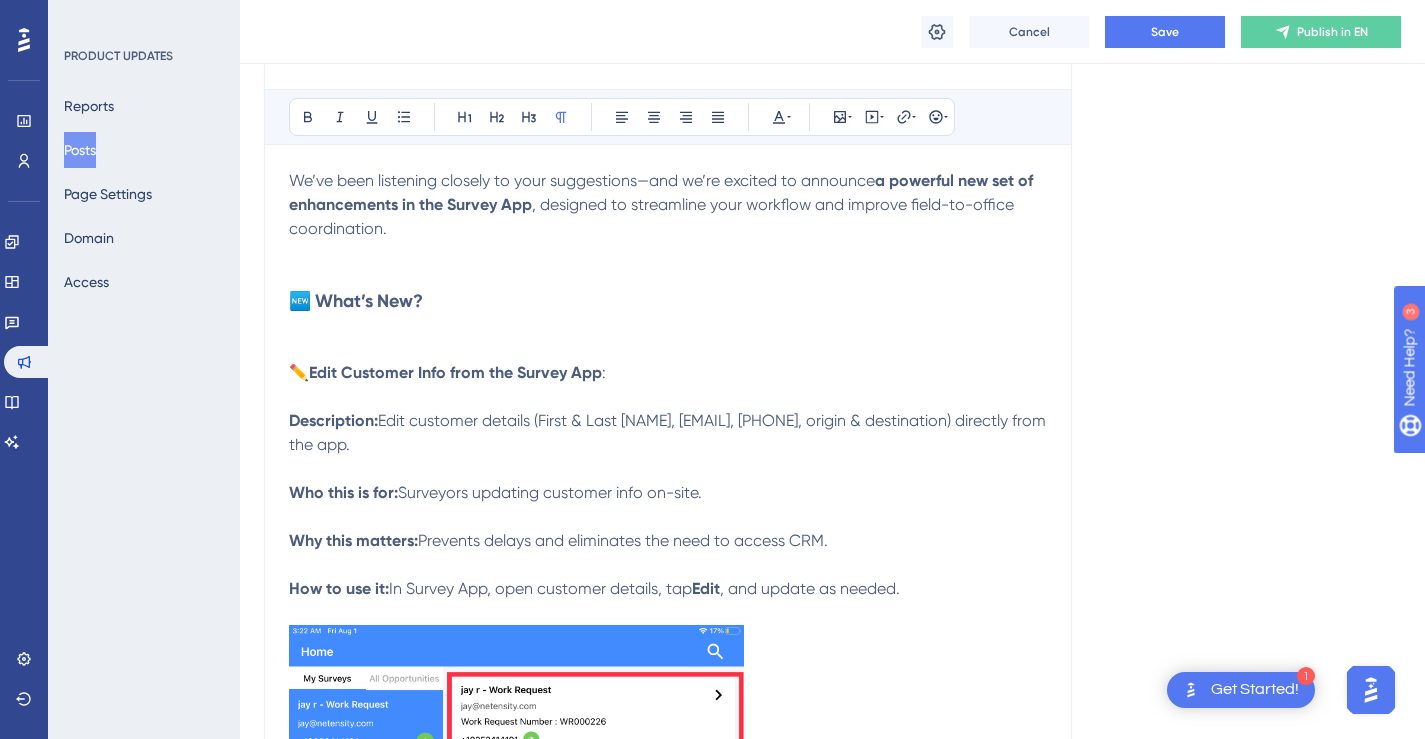 click on "We’ve been listening closely to your suggestions—and we’re excited to announce" at bounding box center (582, 180) 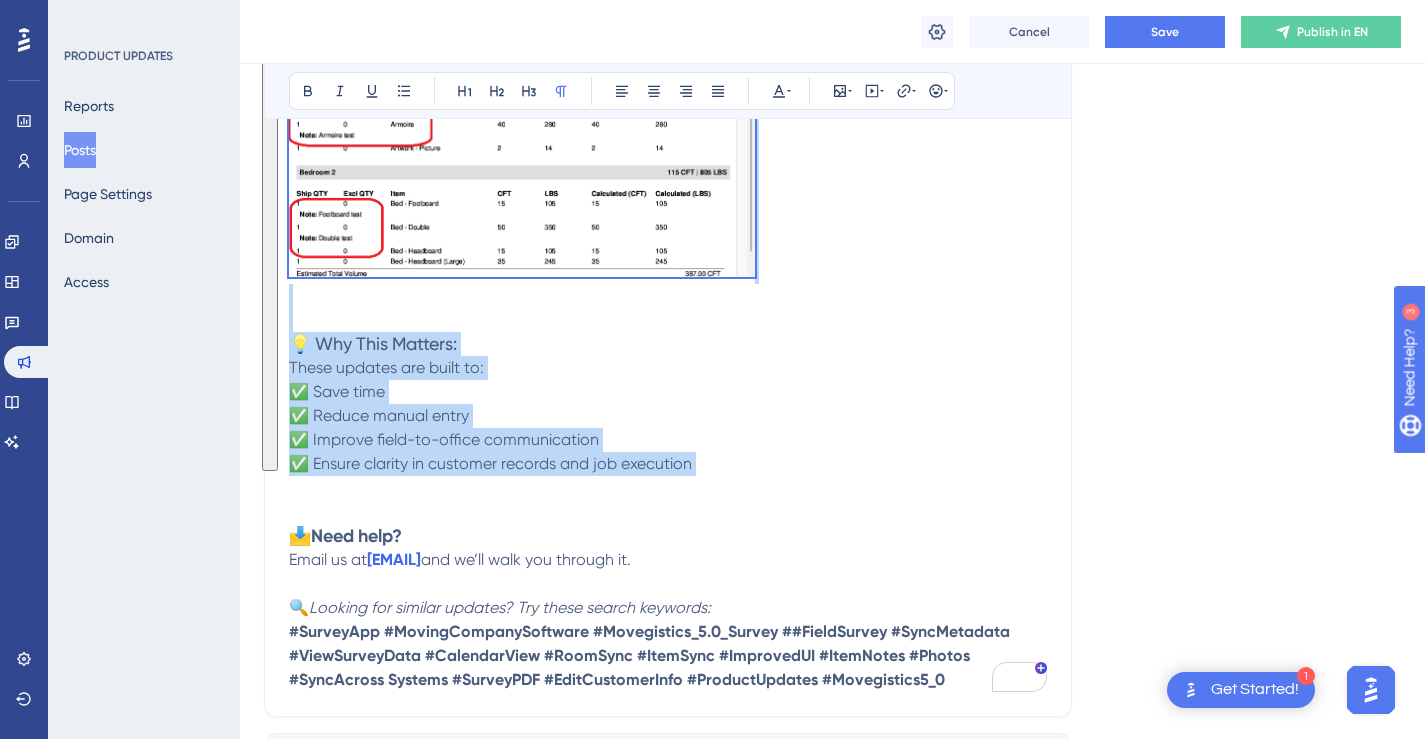 scroll, scrollTop: 9432, scrollLeft: 0, axis: vertical 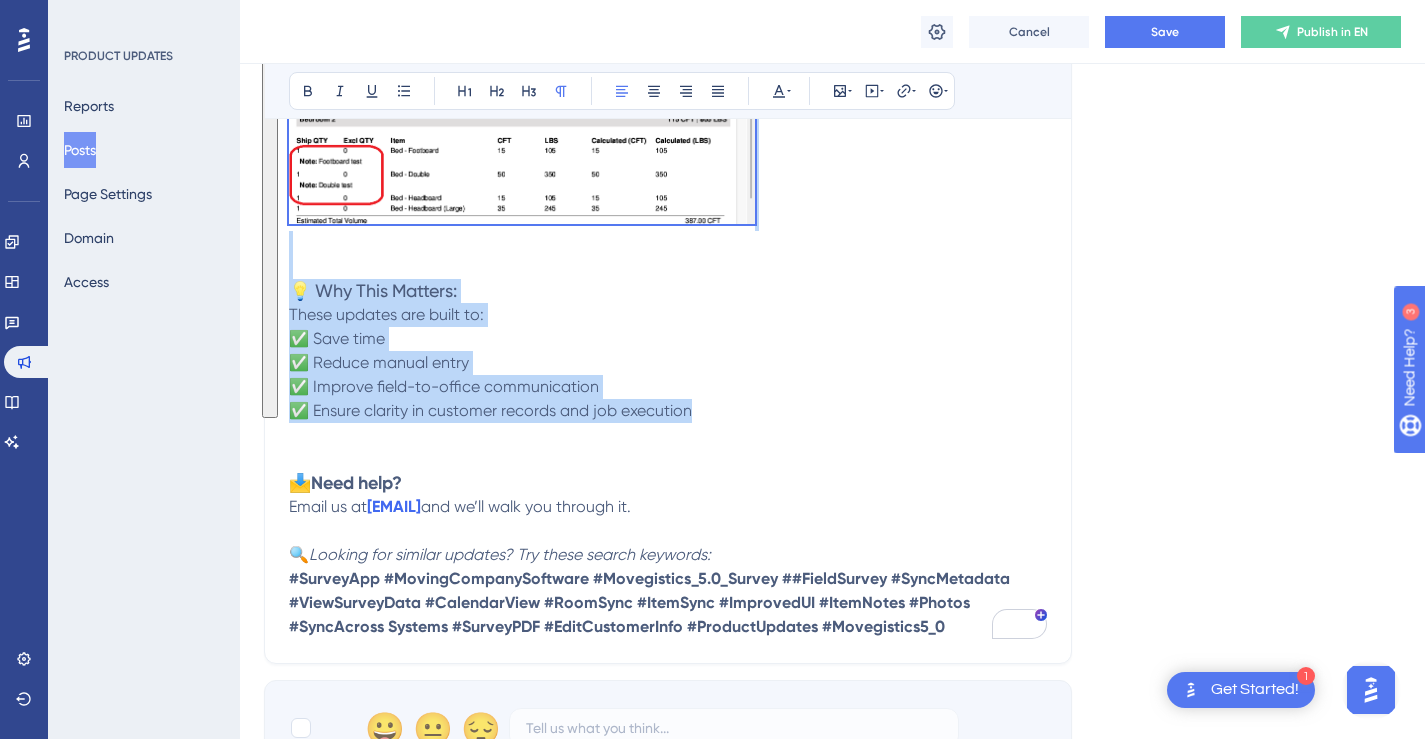 drag, startPoint x: 292, startPoint y: 176, endPoint x: 739, endPoint y: 407, distance: 503.16 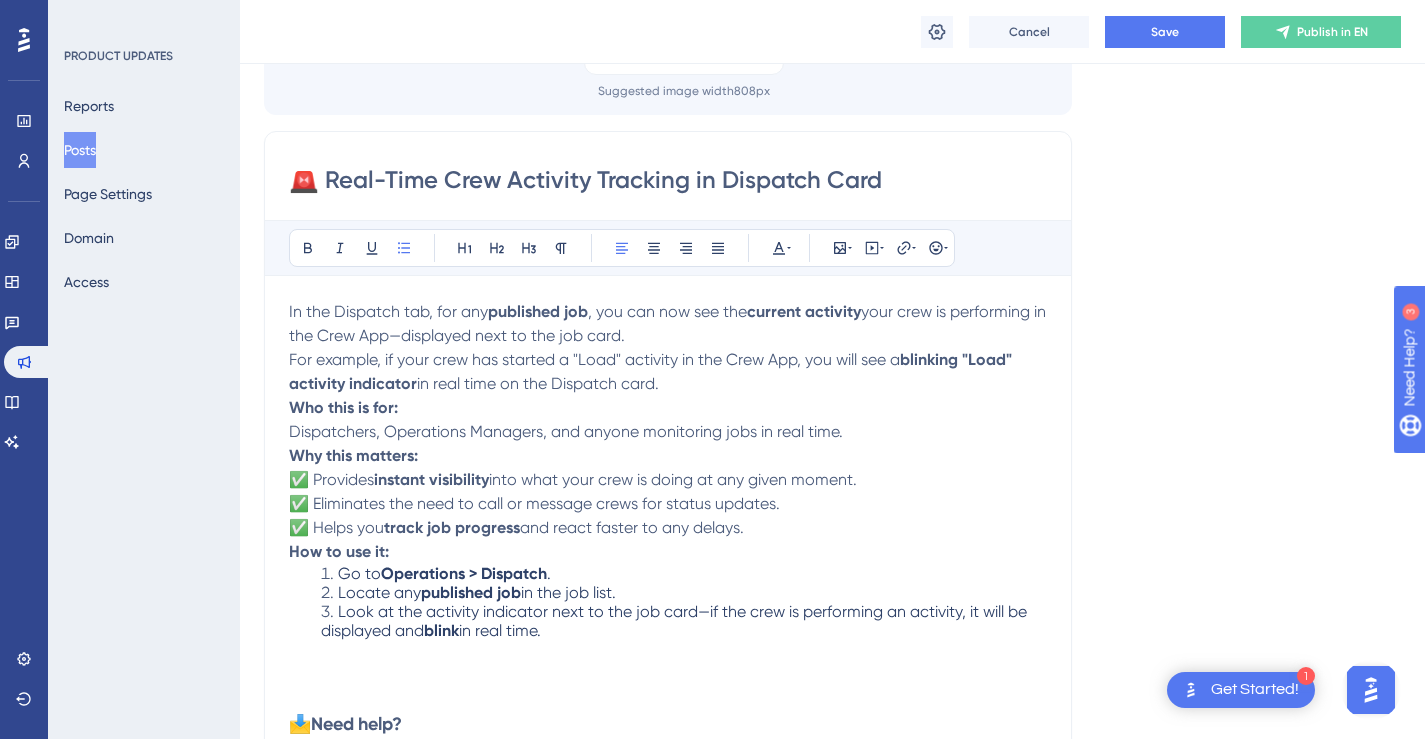 scroll, scrollTop: 202, scrollLeft: 0, axis: vertical 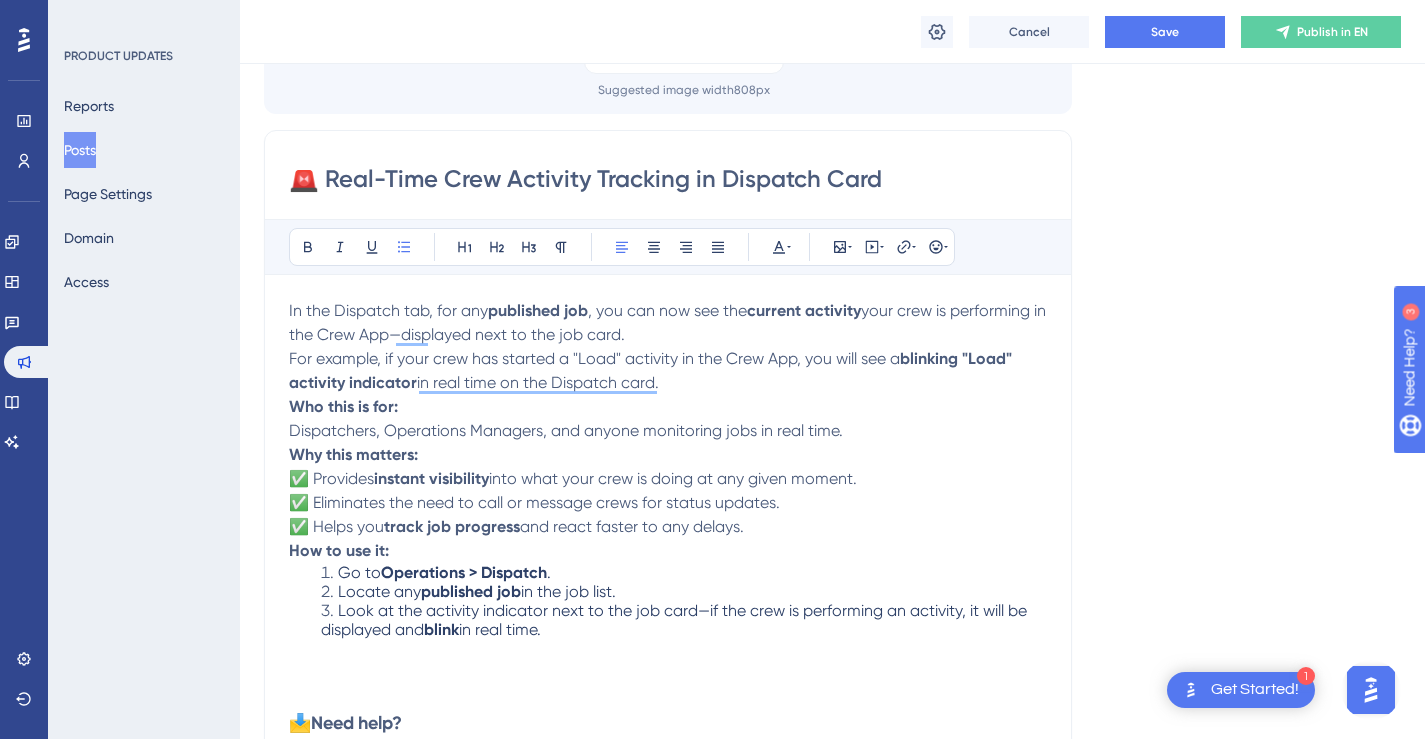 click on "In the Dispatch tab, for any  published job , you can now see the  current activity  your crew is performing in the Crew App—displayed next to the job card. For example, if your crew has started a "Load" activity in the Crew App, you will see a  blinking "Load" activity indicator  in real time on the Dispatch card." at bounding box center [668, 347] 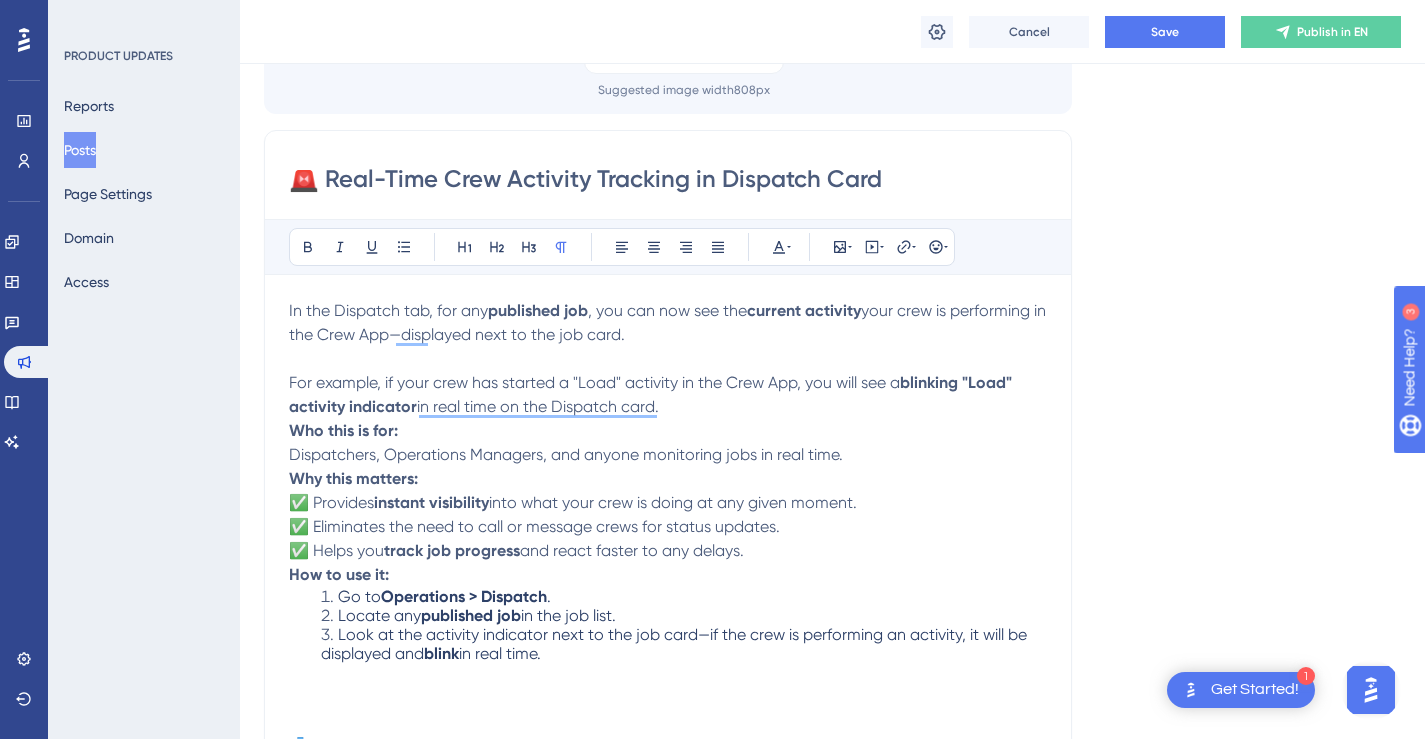 click on "In the Dispatch tab, for any  published job , you can now see the  current activity  your crew is performing in the Crew App—displayed next to the job card. For example, if your crew has started a "Load" activity in the Crew App, you will see a  blinking "Load" activity indicator  in real time on the Dispatch card." at bounding box center [668, 359] 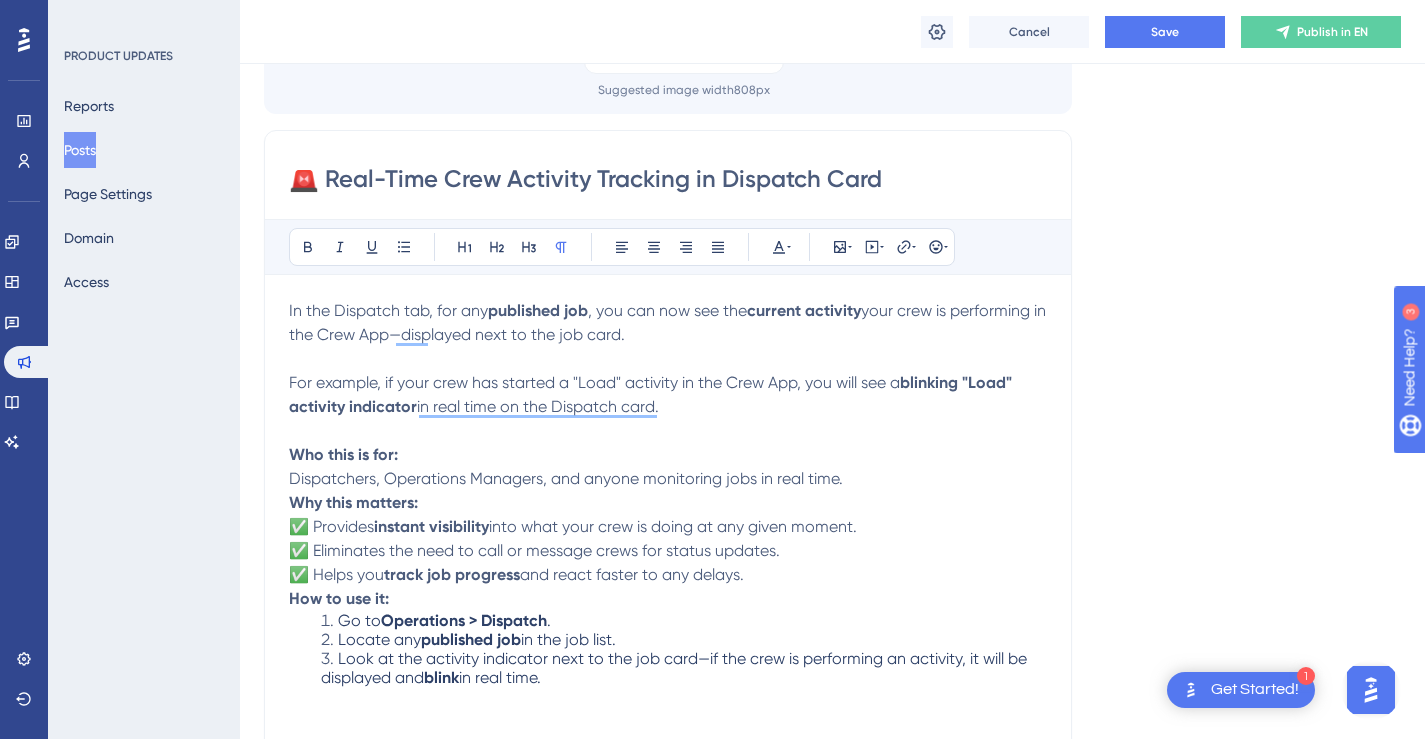 click on "Who this is for: Dispatchers, Operations Managers, and anyone monitoring jobs in real time." at bounding box center [668, 467] 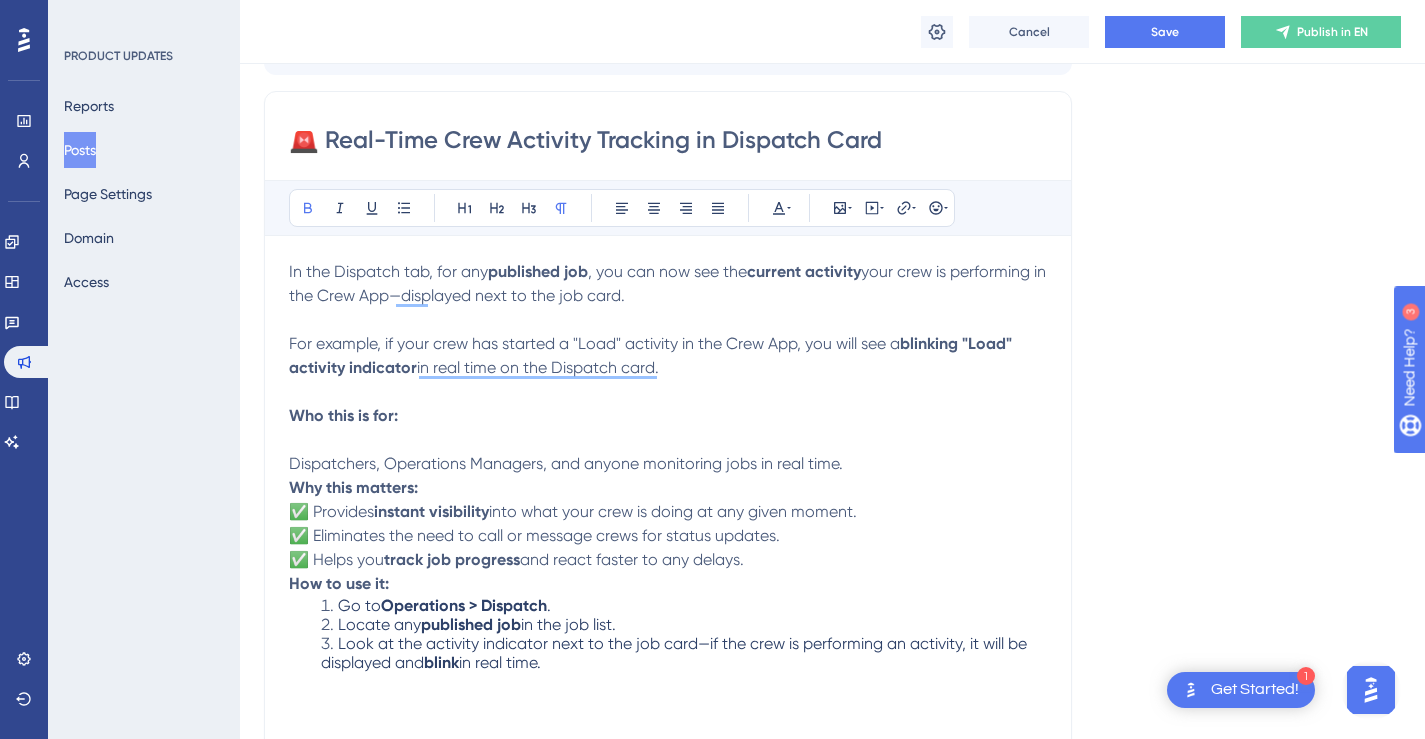 scroll, scrollTop: 272, scrollLeft: 0, axis: vertical 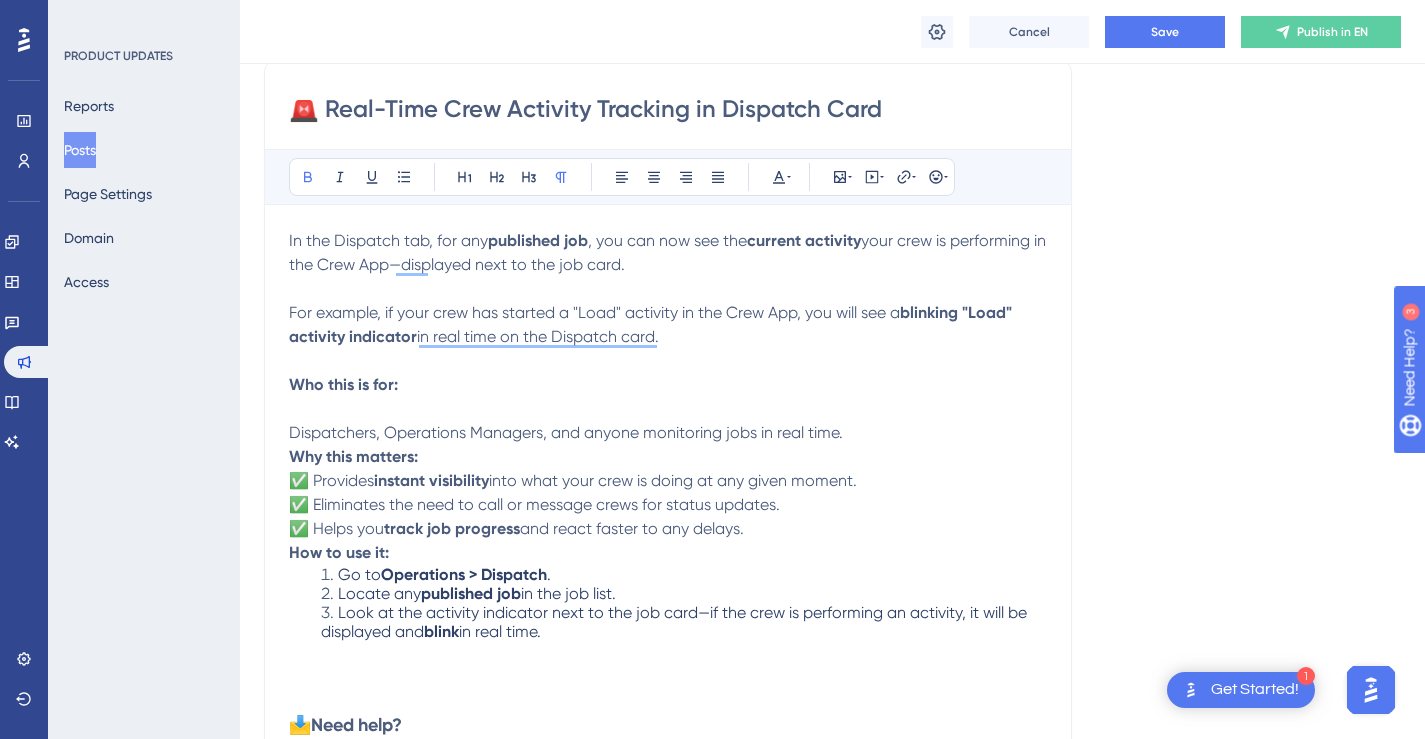click on "Who this is for: Dispatchers, Operations Managers, and anyone monitoring jobs in real time." at bounding box center (668, 409) 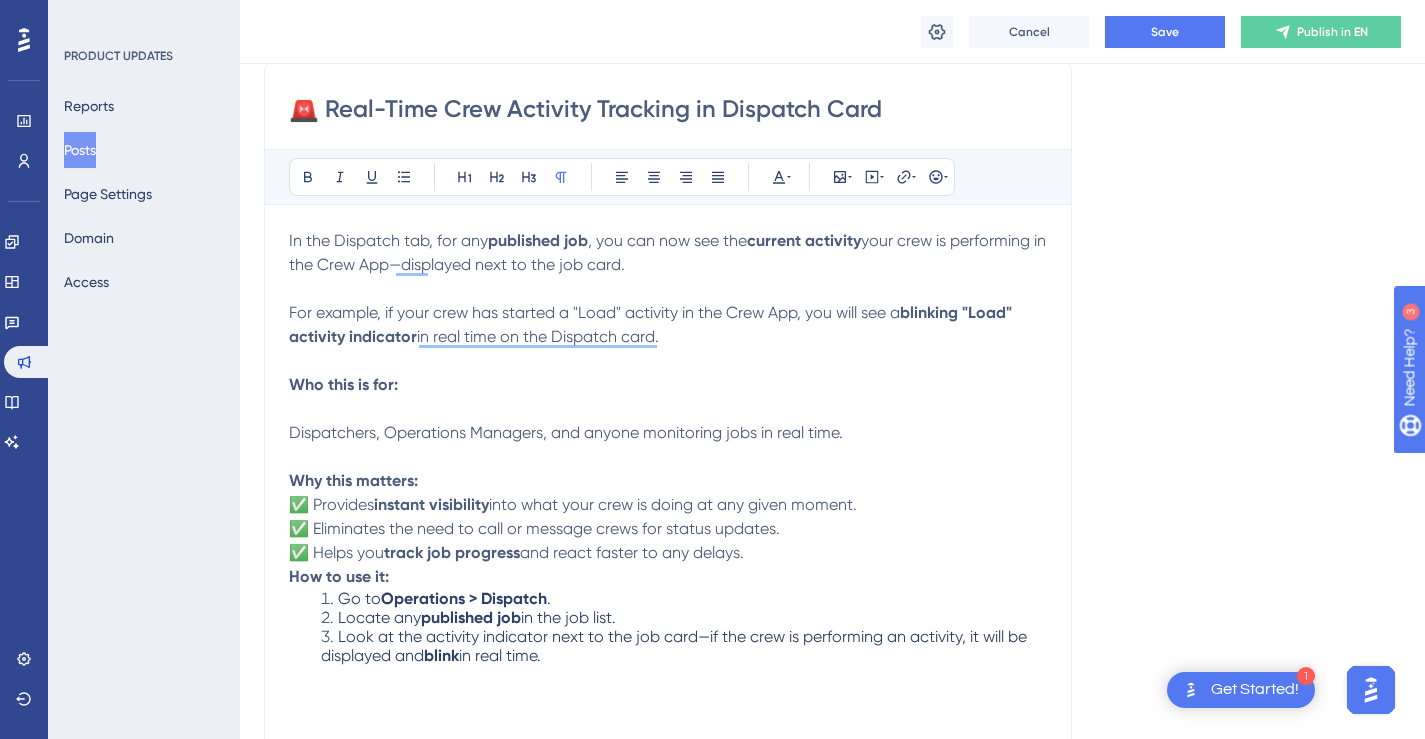 click on "Who this is for: Dispatchers, Operations Managers, and anyone monitoring jobs in real time." at bounding box center (668, 421) 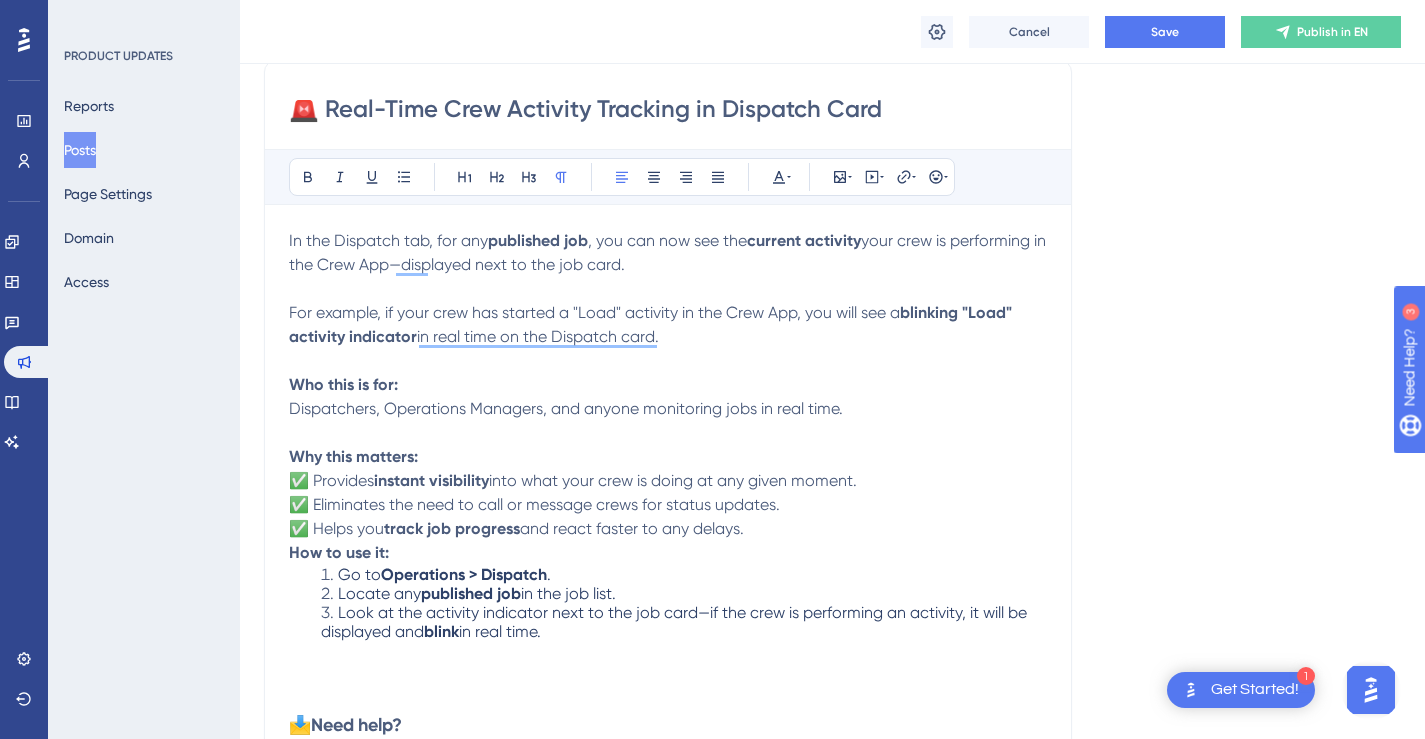 scroll, scrollTop: 320, scrollLeft: 0, axis: vertical 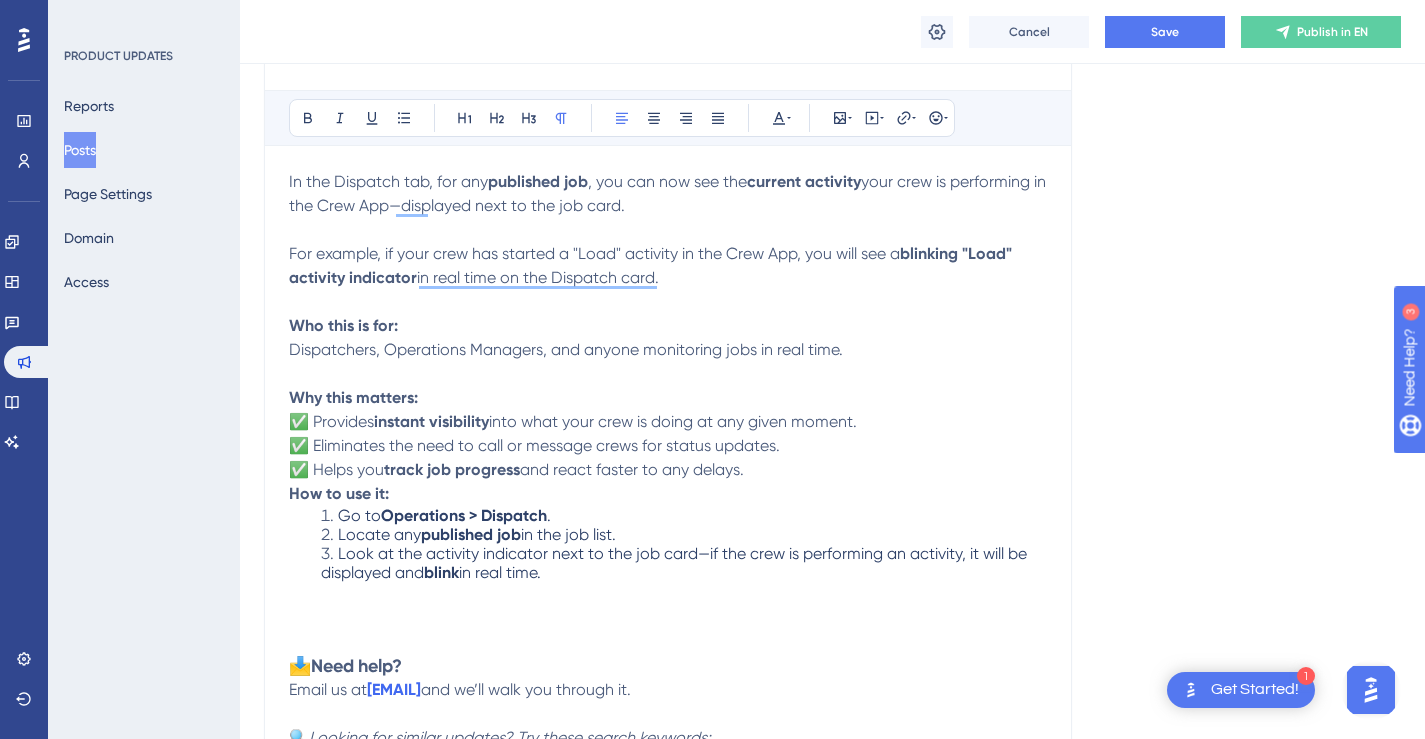 click on "Why this matters: ✅ Provides  instant visibility  into what your crew is doing at any given moment. ✅ Eliminates the need to call or message crews for status updates. ✅ Helps you  track job progress  and react faster to any delays." at bounding box center (668, 434) 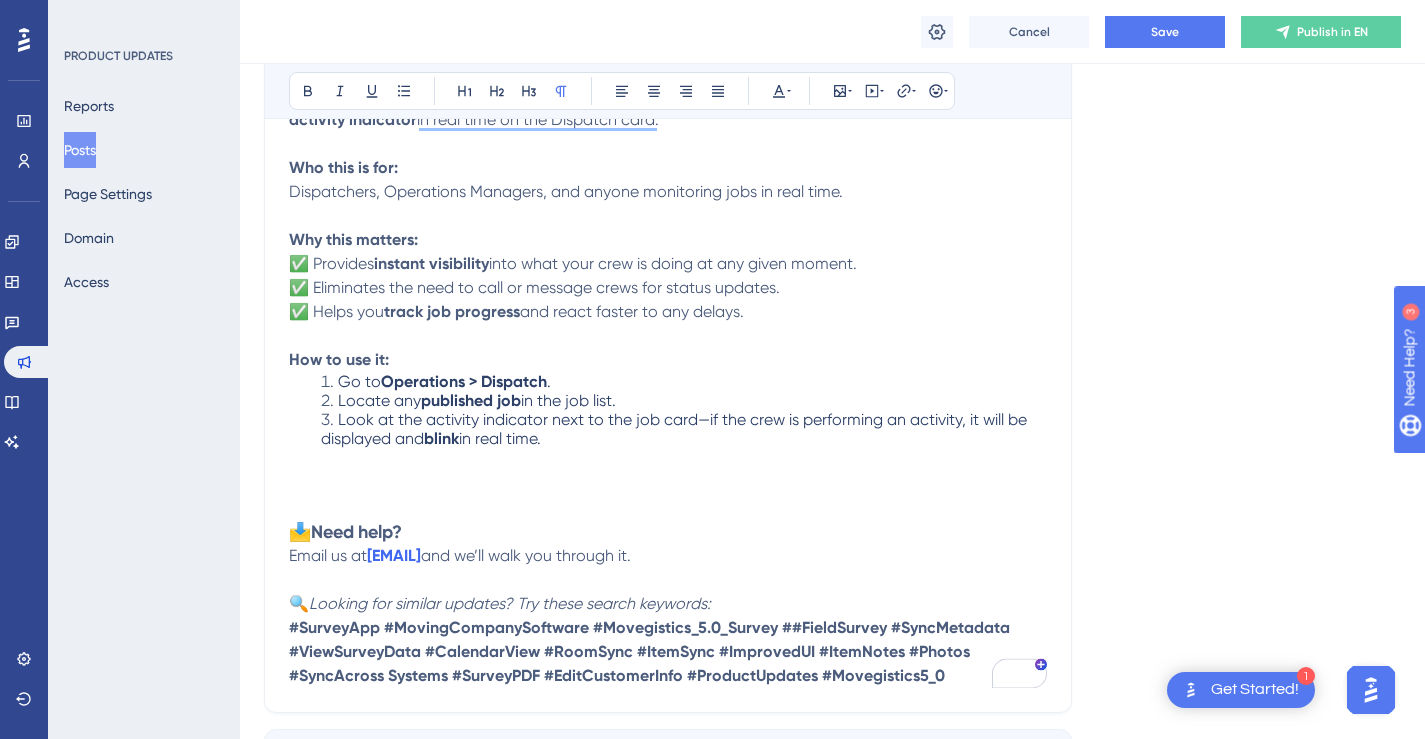 scroll, scrollTop: 494, scrollLeft: 0, axis: vertical 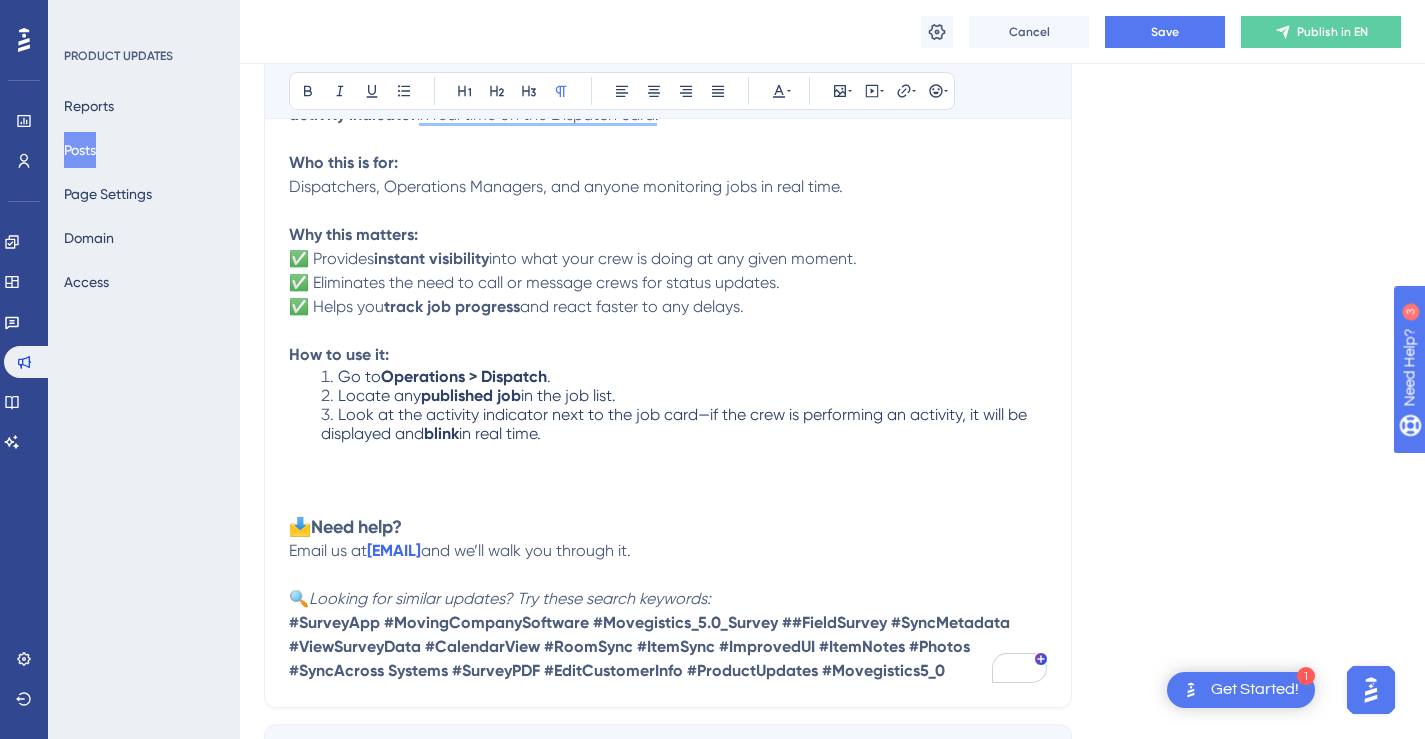 click on "Look at the activity indicator next to the job card—if the crew is performing an activity, it will be displayed and  blink  in real time." at bounding box center [684, 424] 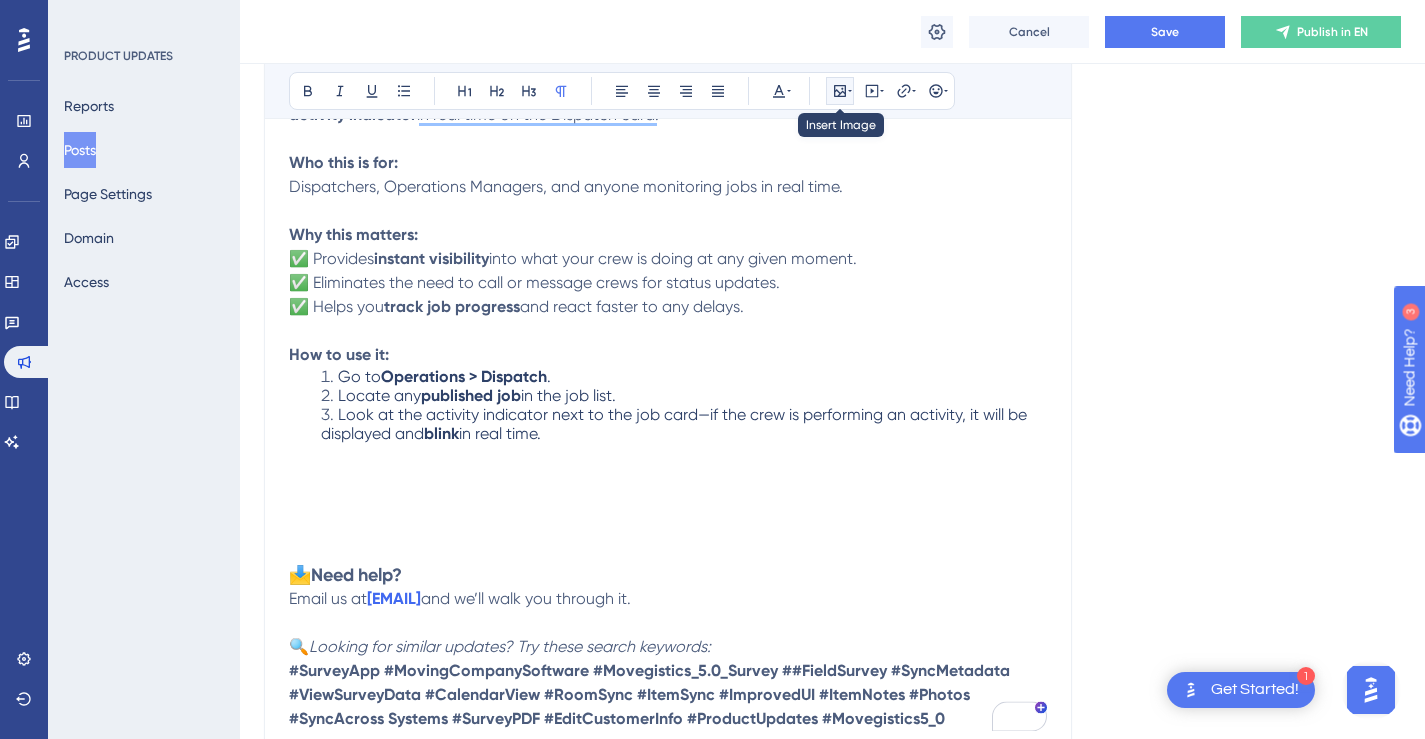 click 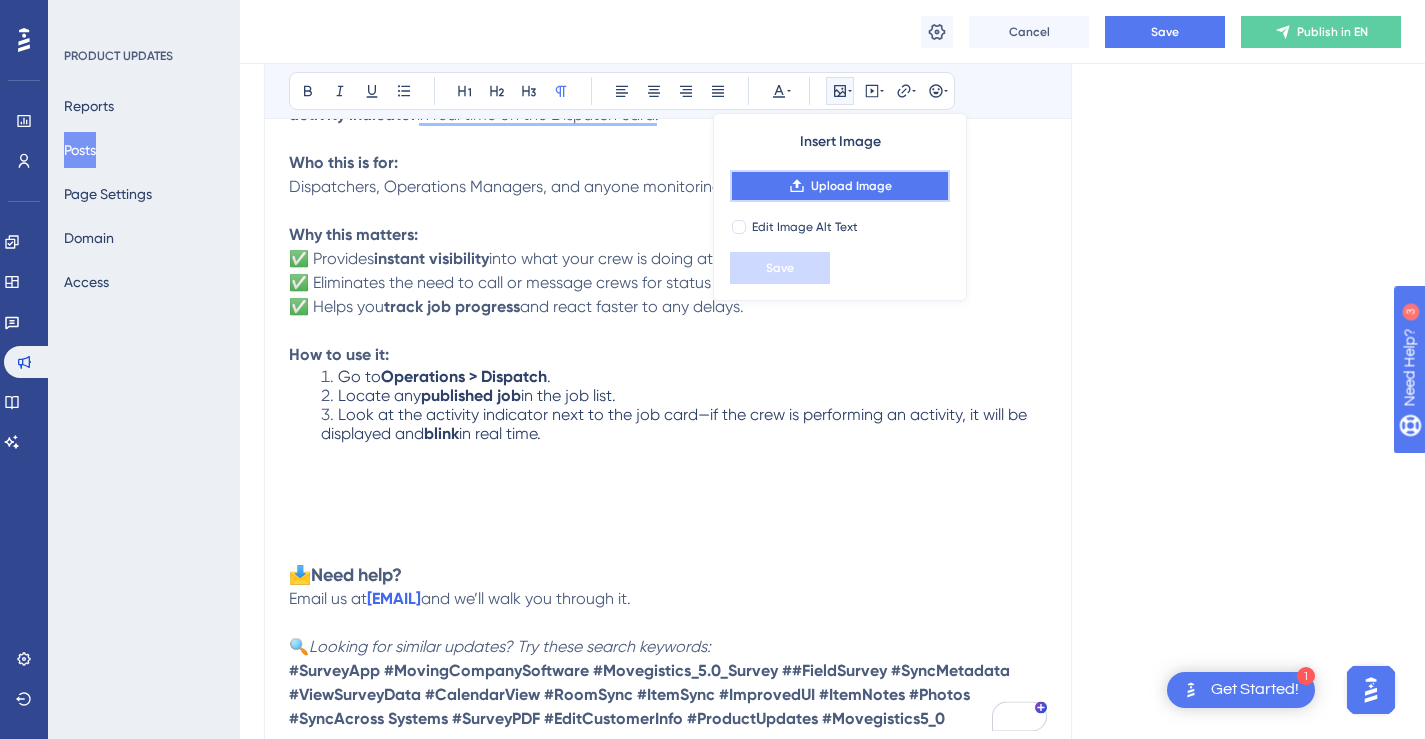 click on "Upload Image" at bounding box center (851, 186) 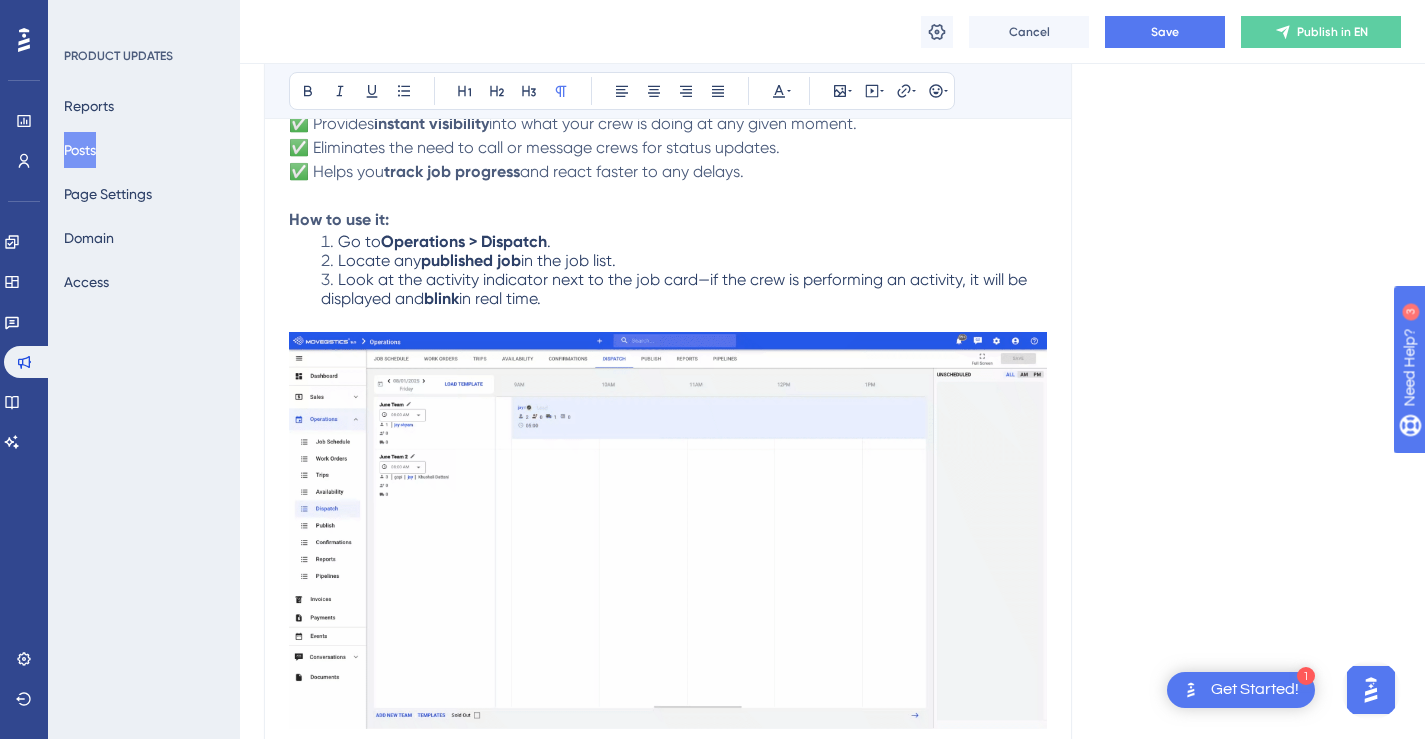 scroll, scrollTop: 654, scrollLeft: 0, axis: vertical 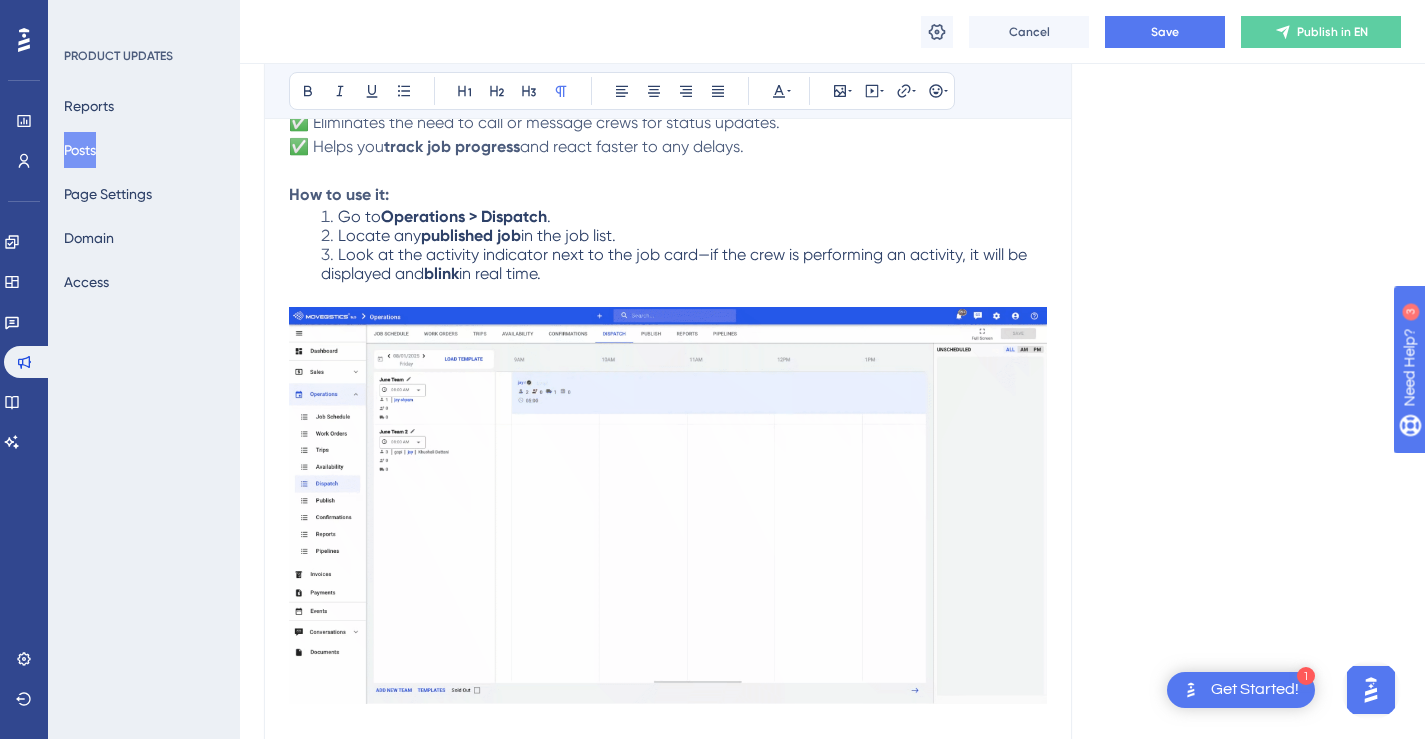 click at bounding box center [668, 505] 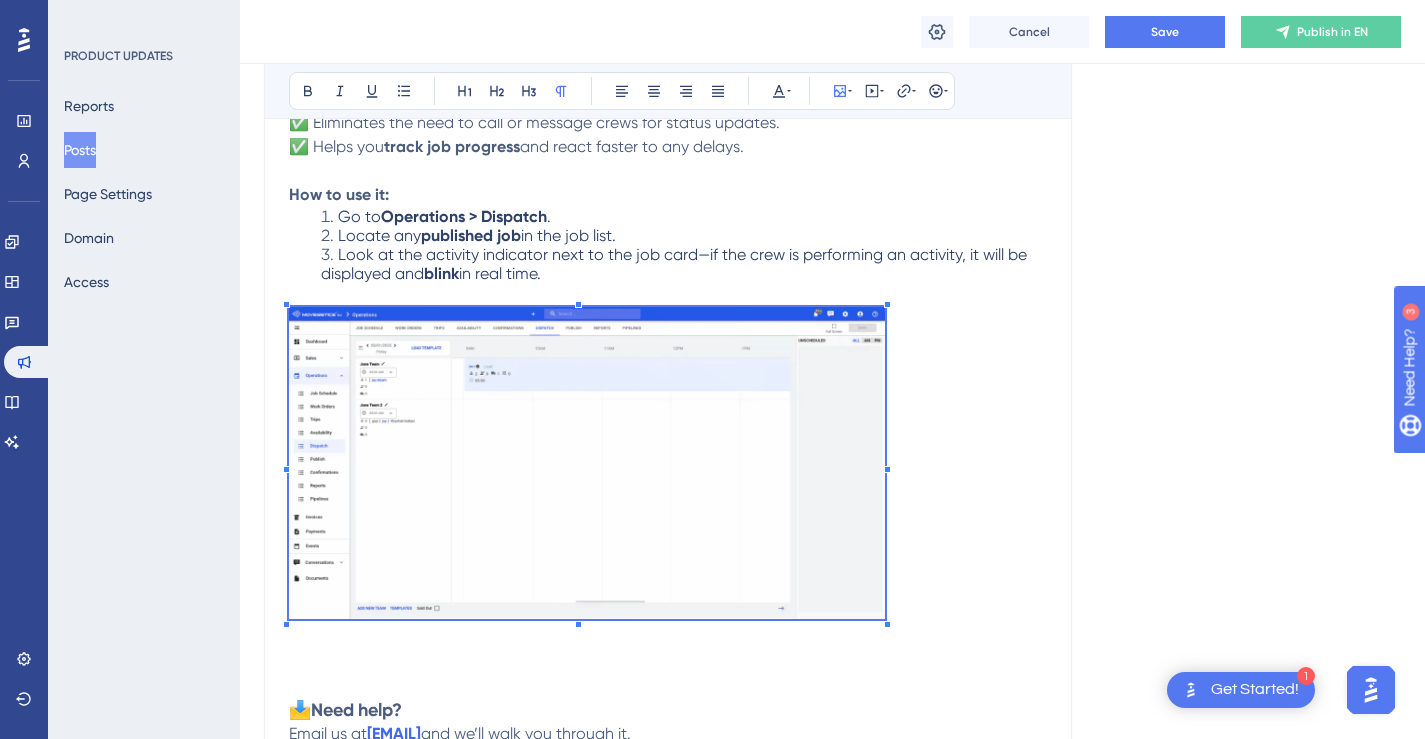 click at bounding box center (668, 466) 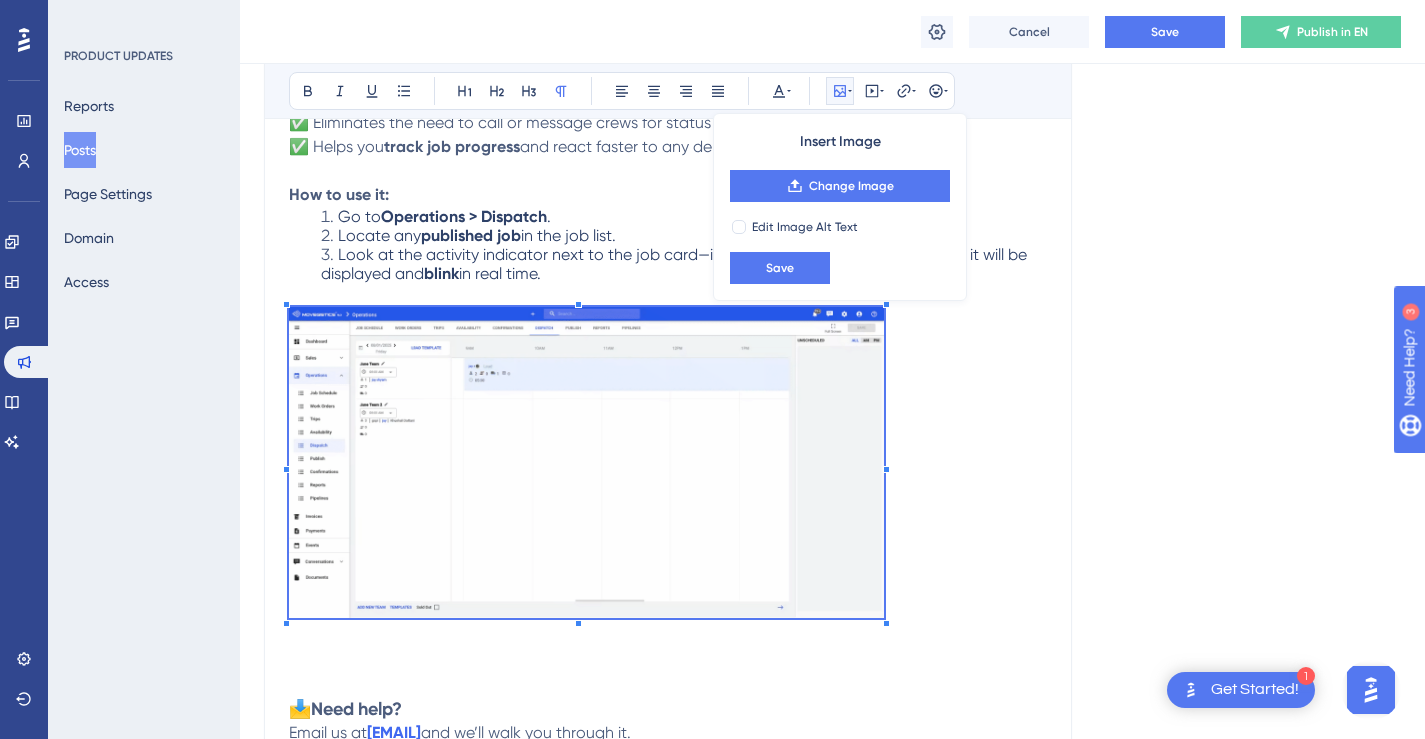 click at bounding box center [668, 466] 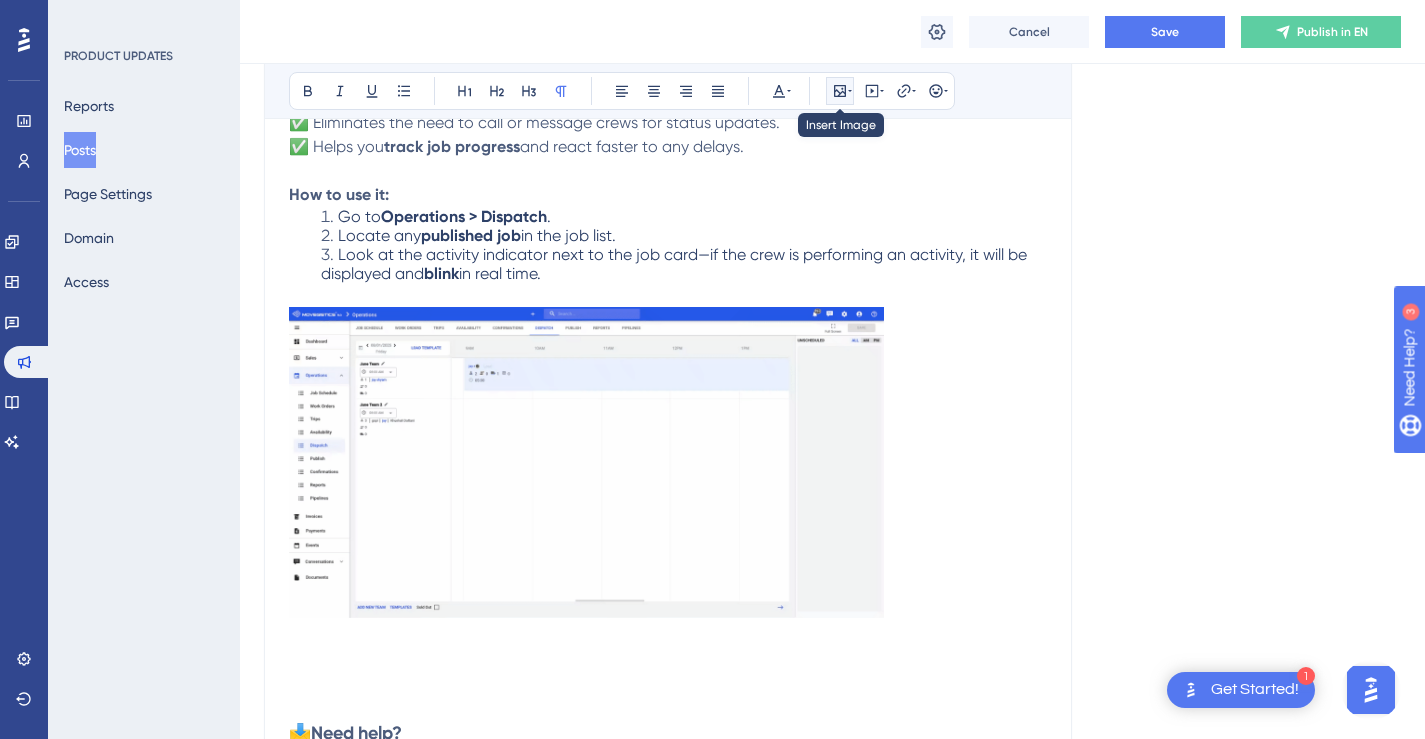 click 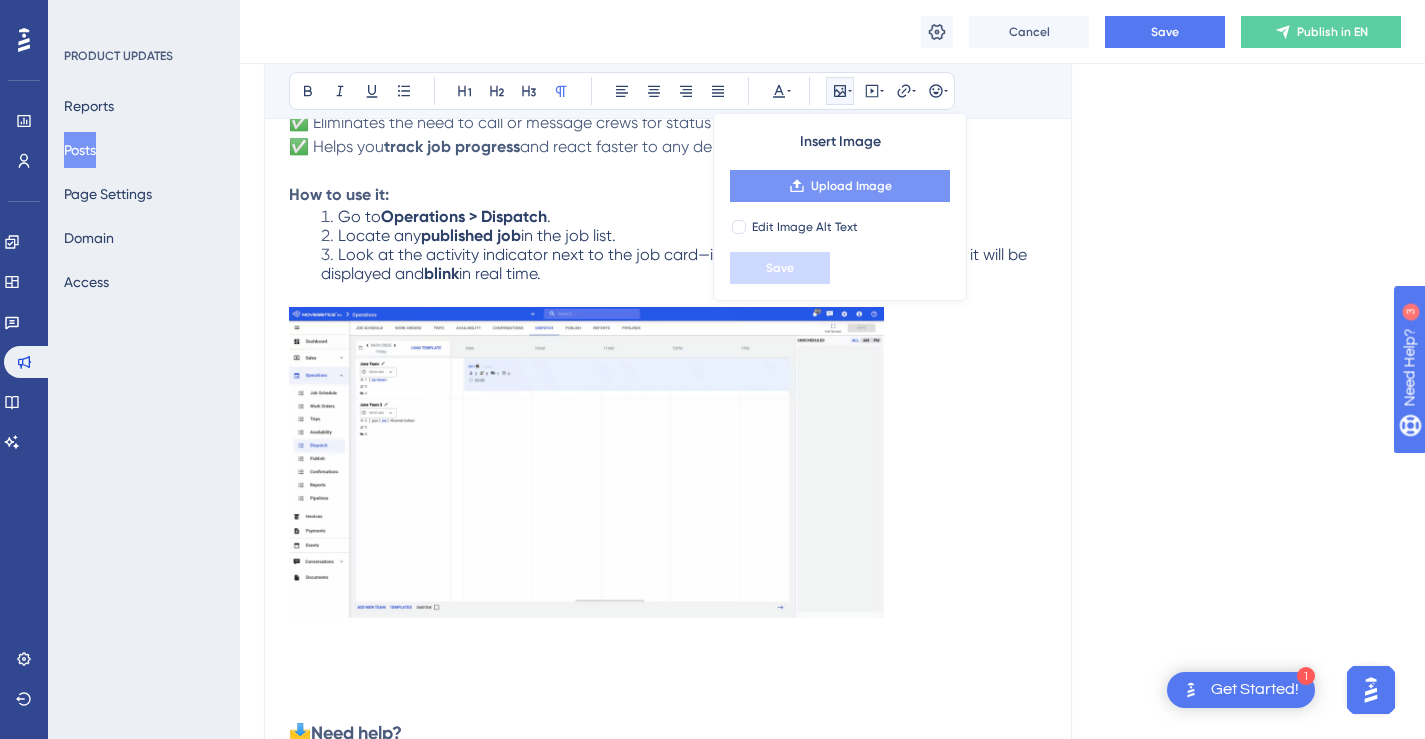 click on "Upload Image" at bounding box center [851, 186] 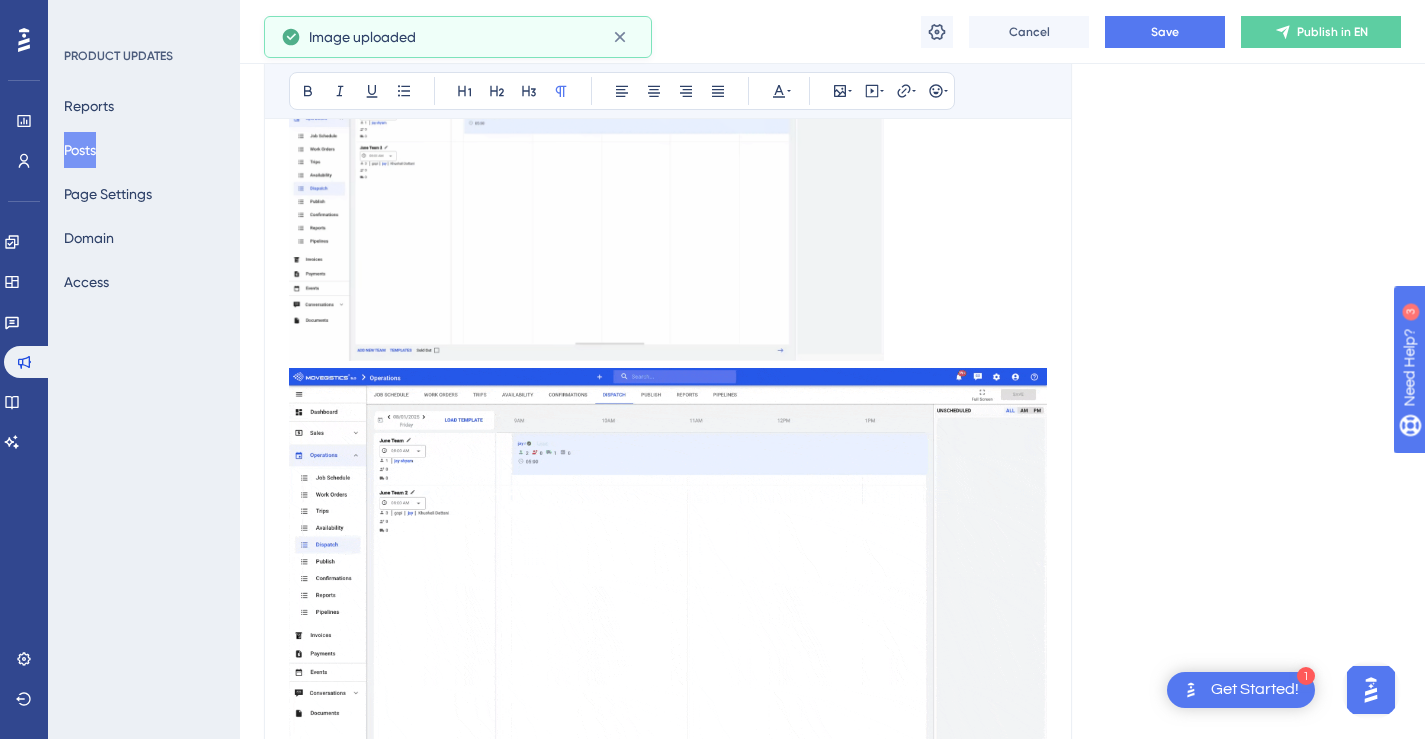 scroll, scrollTop: 915, scrollLeft: 0, axis: vertical 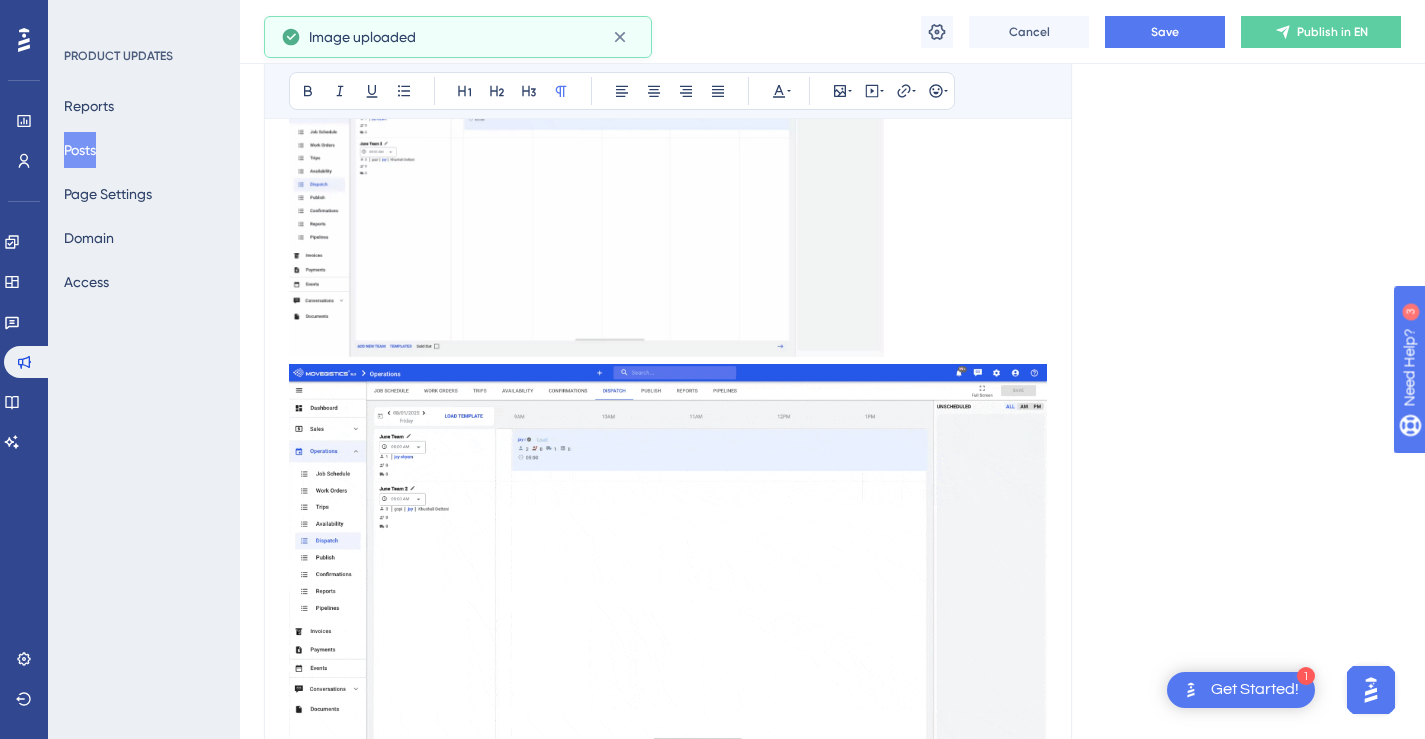click at bounding box center (668, 562) 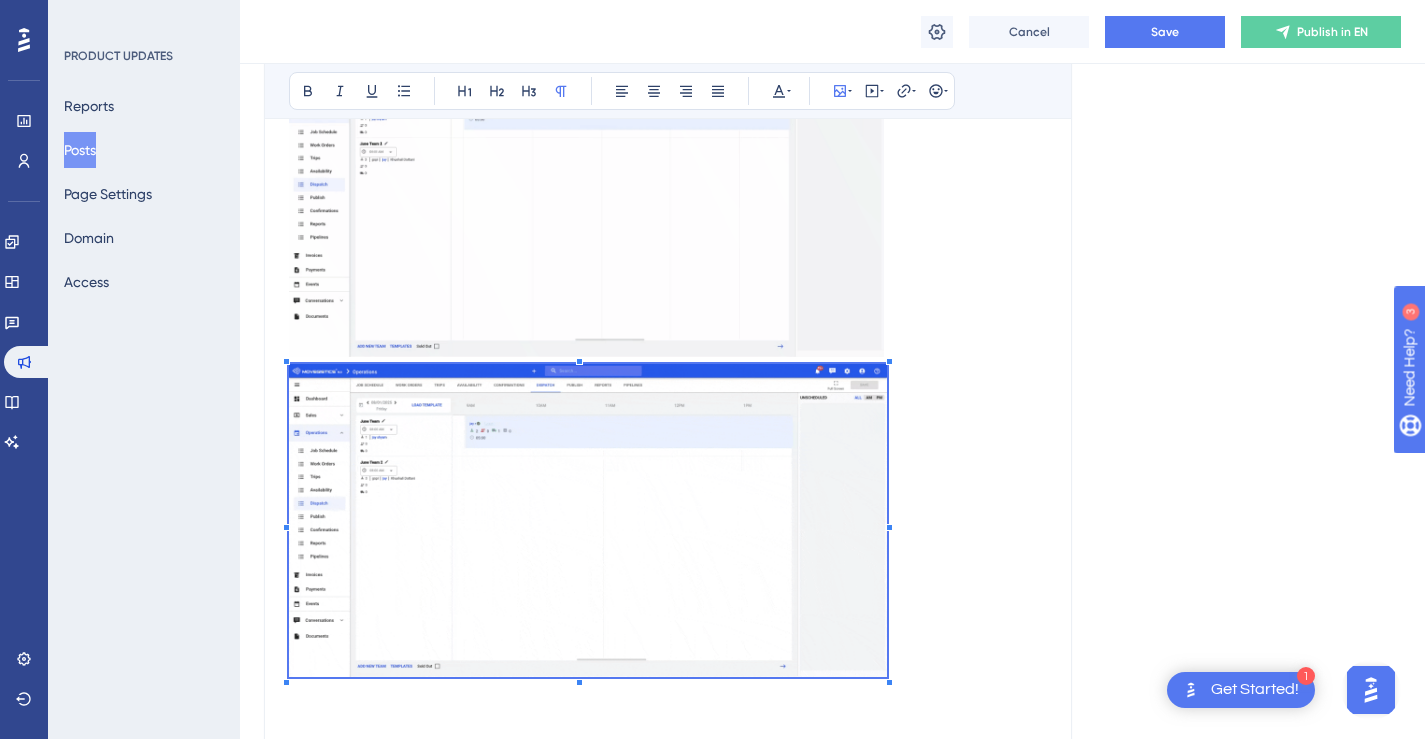 click at bounding box center [588, 524] 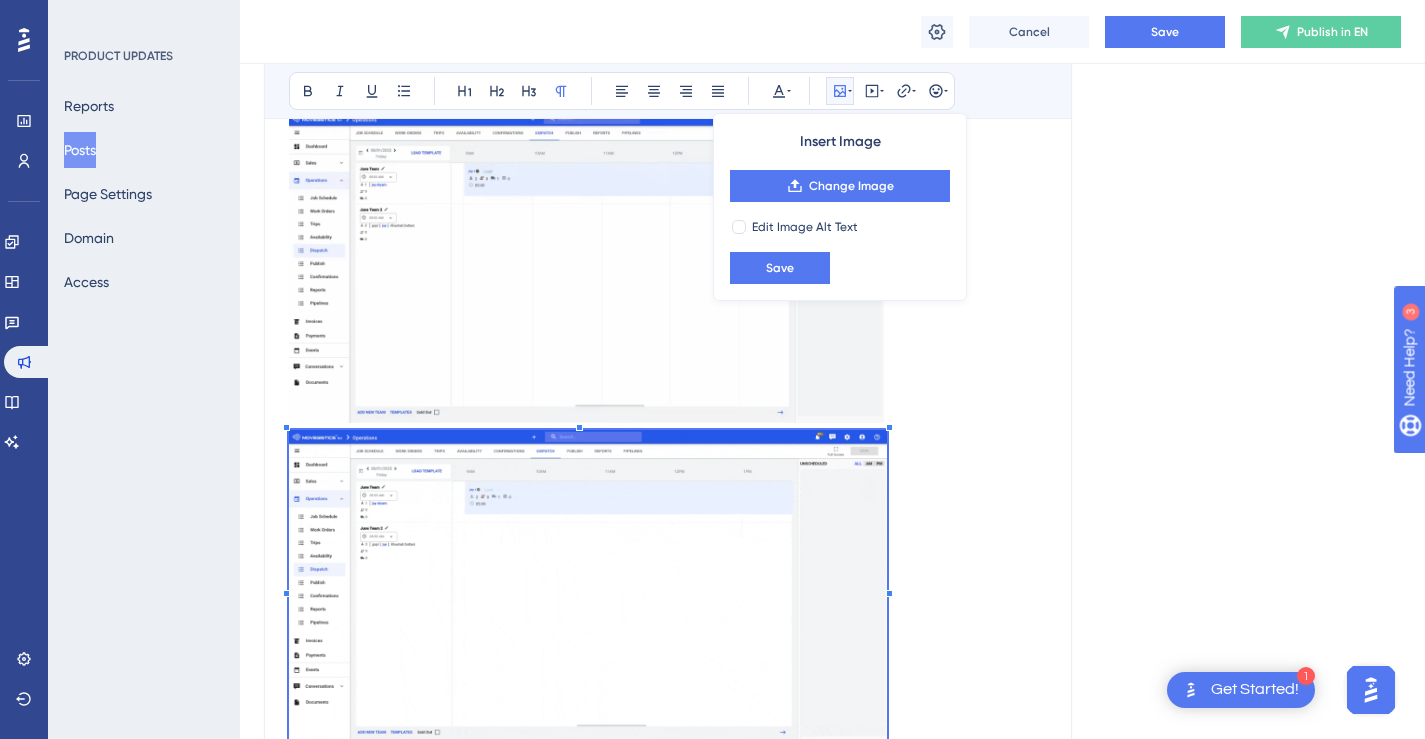 scroll, scrollTop: 873, scrollLeft: 0, axis: vertical 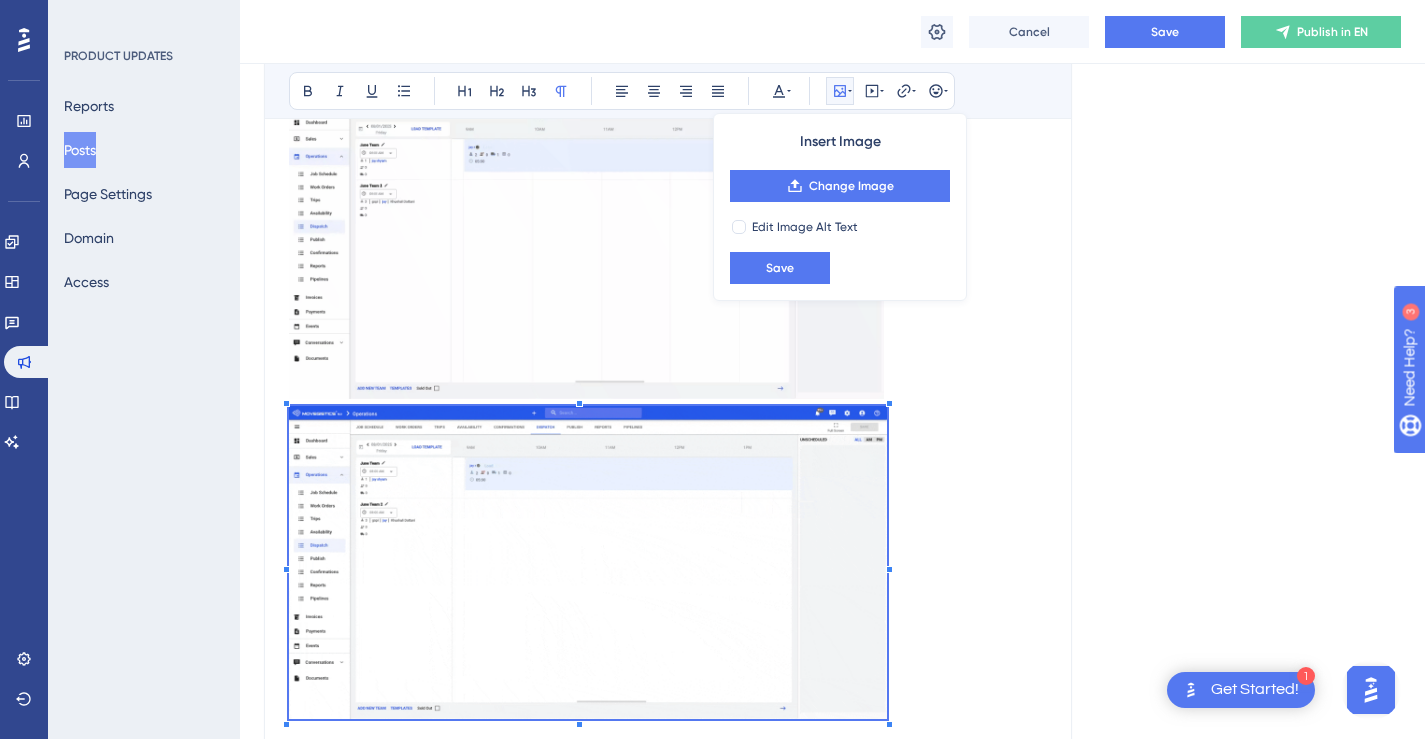 click at bounding box center (668, 247) 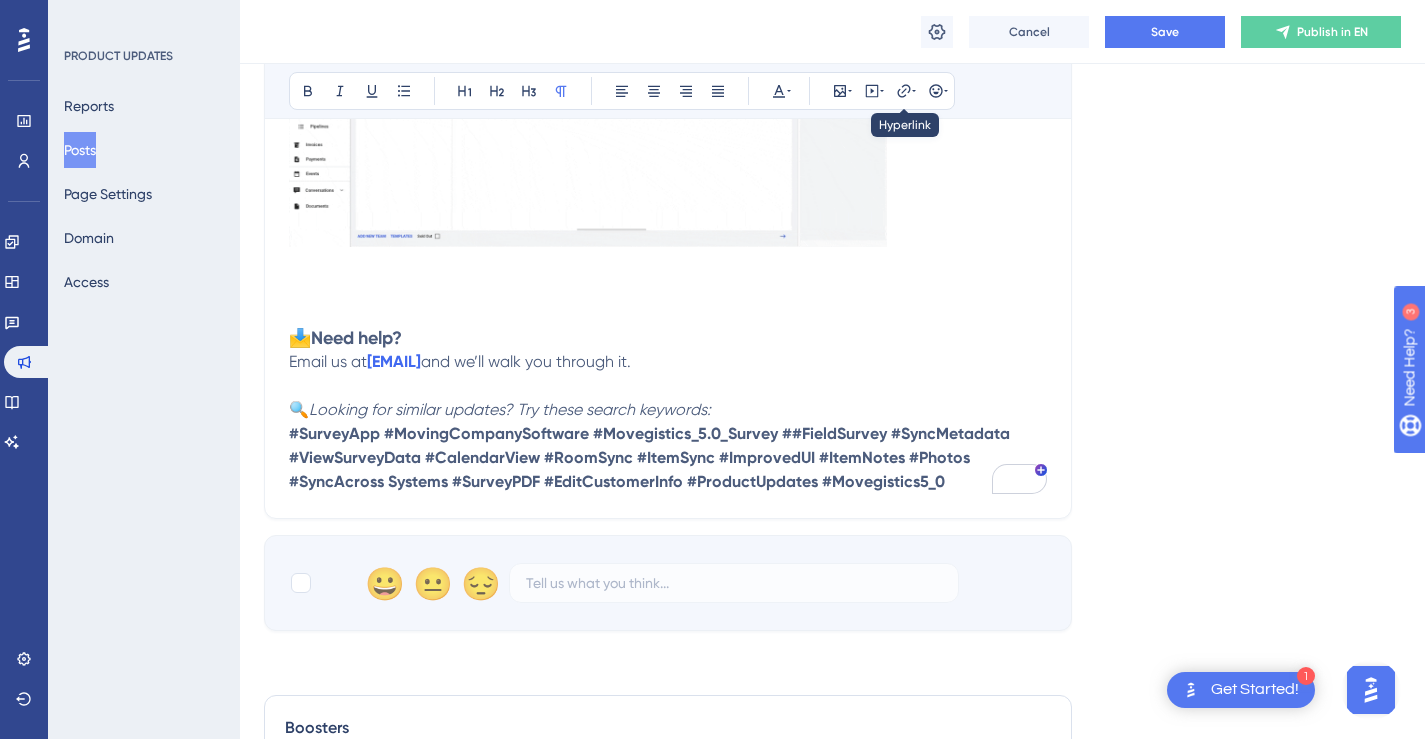 scroll, scrollTop: 1366, scrollLeft: 0, axis: vertical 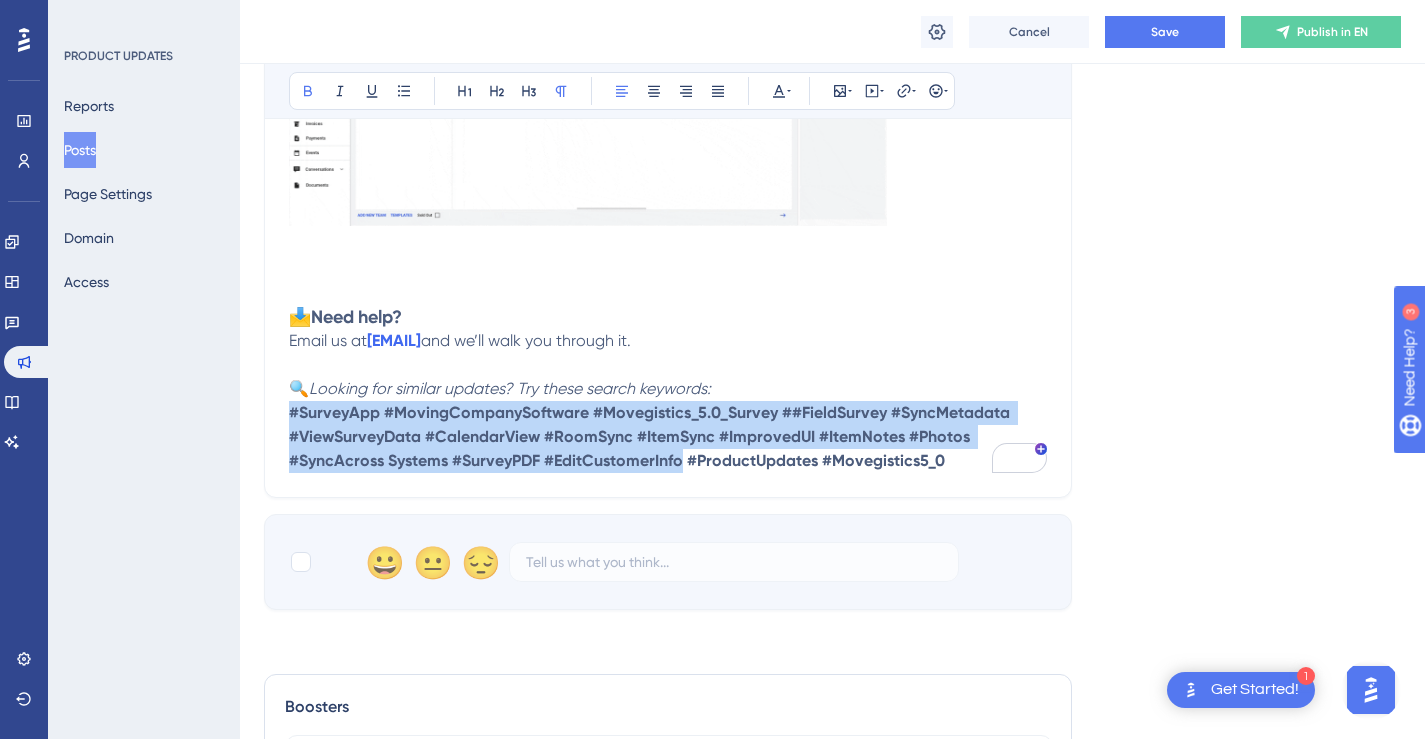 drag, startPoint x: 291, startPoint y: 414, endPoint x: 680, endPoint y: 459, distance: 391.59418 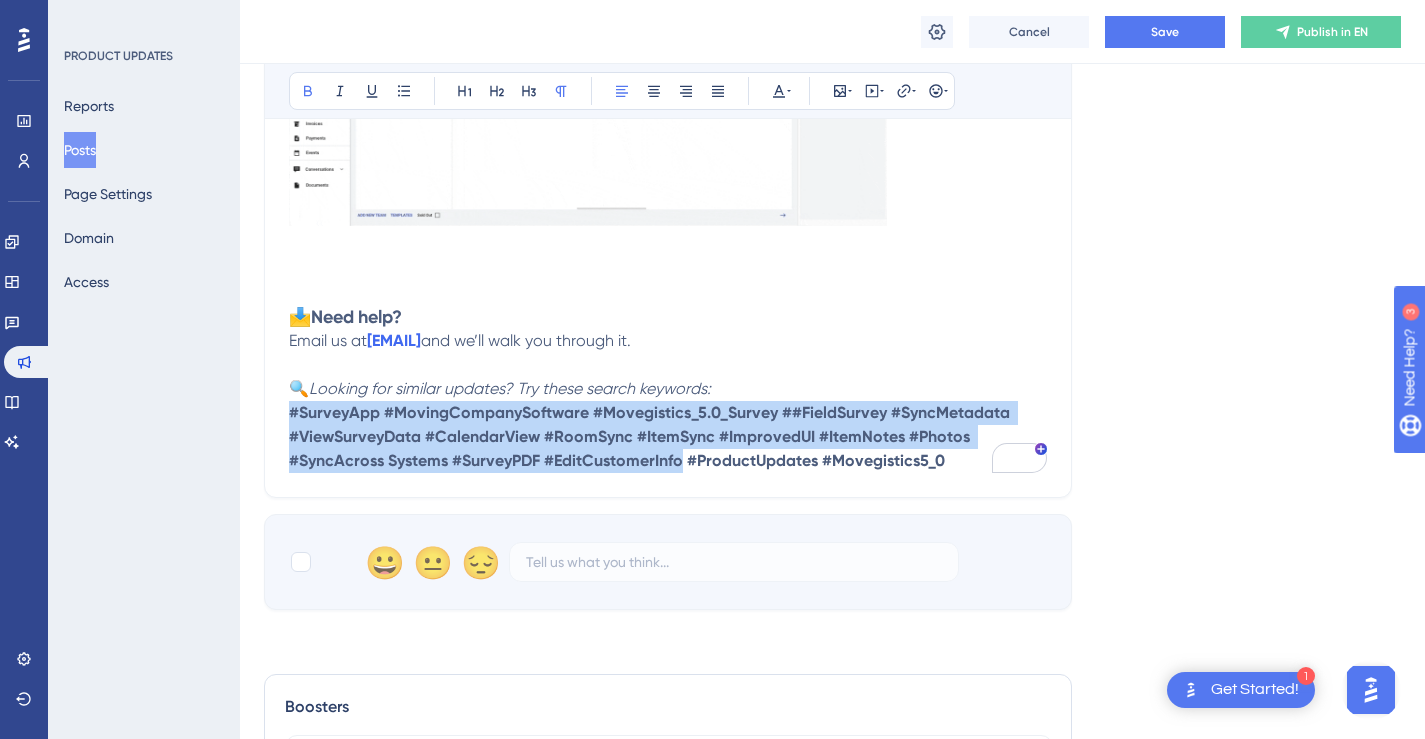 click on "#SurveyApp #MovingCompanySoftware #Movegistics_5.0_Survey ##FieldSurvey #SyncMetadata #ViewSurveyData #CalendarView #RoomSync #ItemSync #ImprovedUI #ItemNotes #Photos #SyncAcross Systems #SurveyPDF #EditCustomerInfo #ProductUpdates #Movegistics5_0" at bounding box center [651, 436] 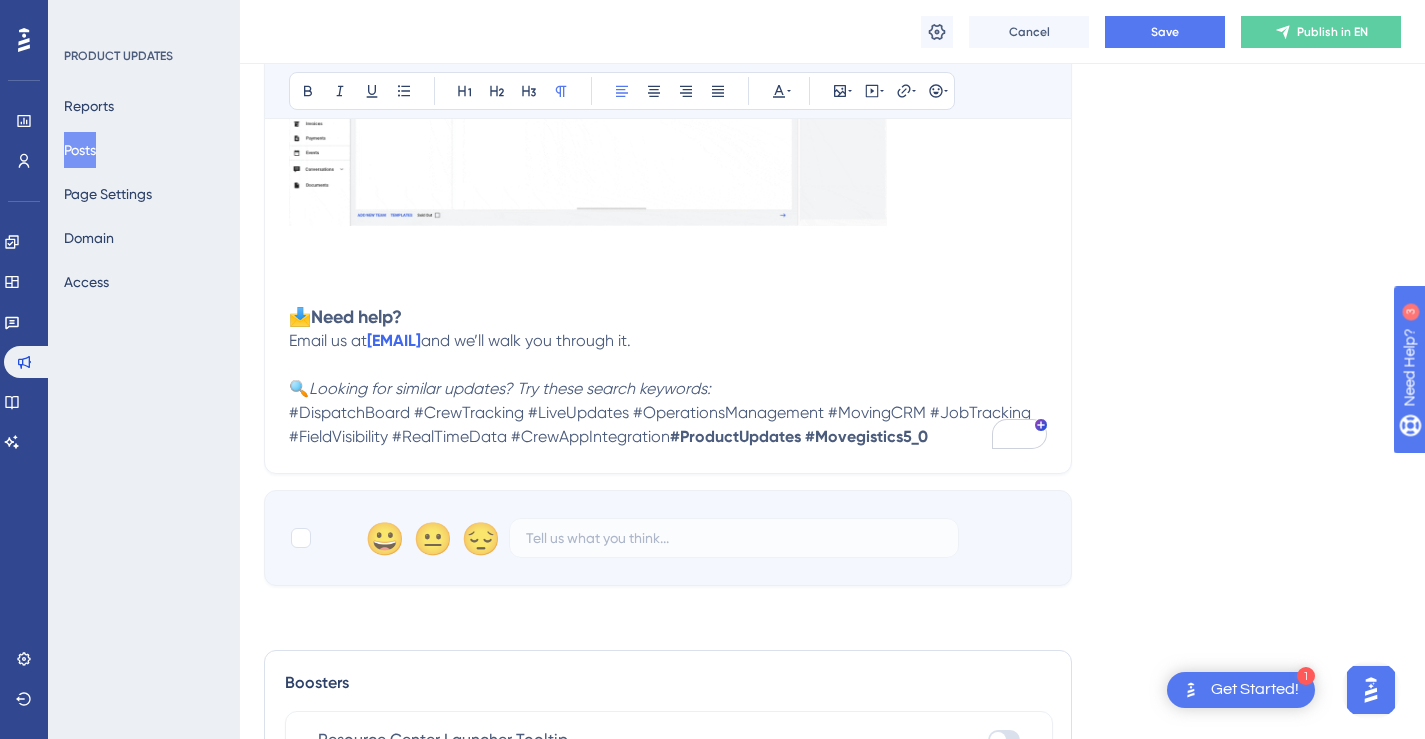 drag, startPoint x: 938, startPoint y: 437, endPoint x: 290, endPoint y: 414, distance: 648.408 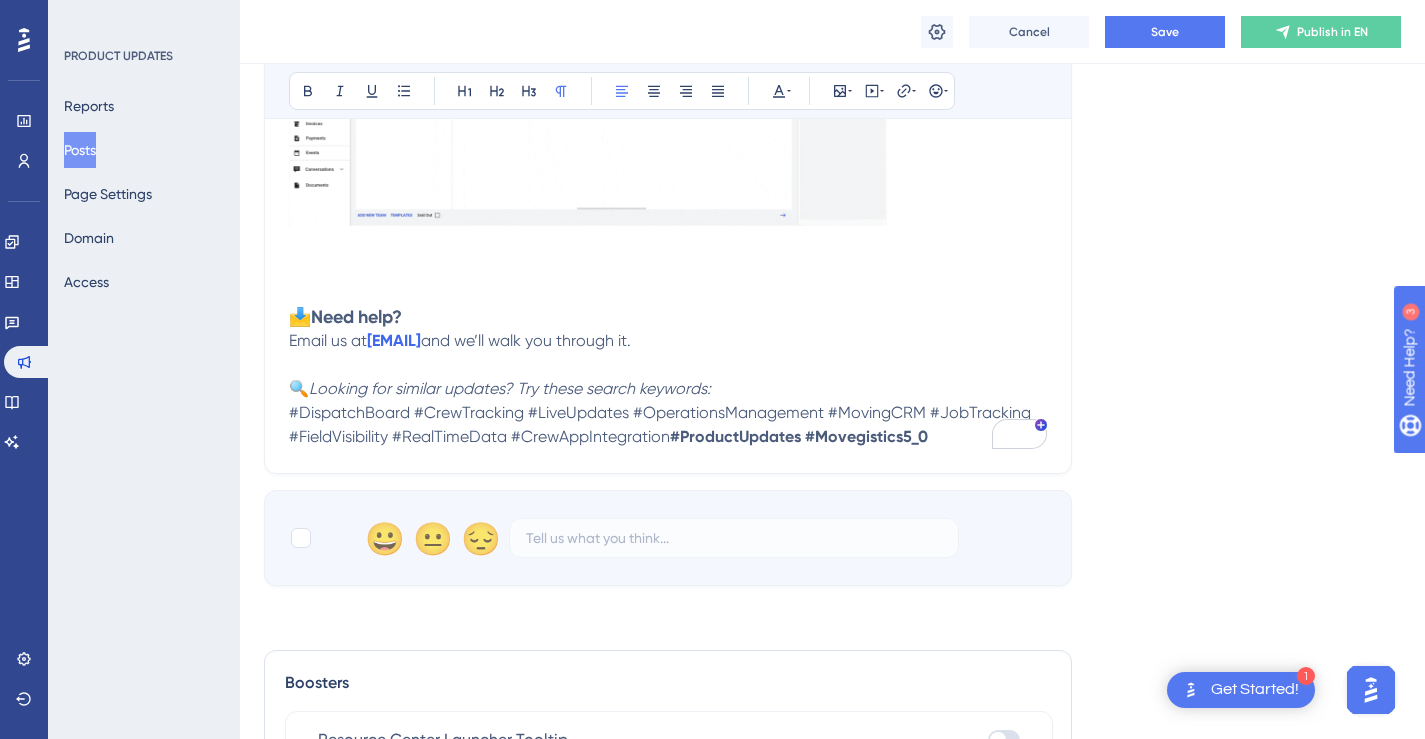 click on "🔍  Looking for similar updates? Try these search keywords: #DispatchBoard #CrewTracking #LiveUpdates #OperationsManagement #MovingCRM #JobTracking #FieldVisibility #RealTimeData #CrewAppIntegration  #ProductUpdates #Movegistics5_0" at bounding box center [668, 413] 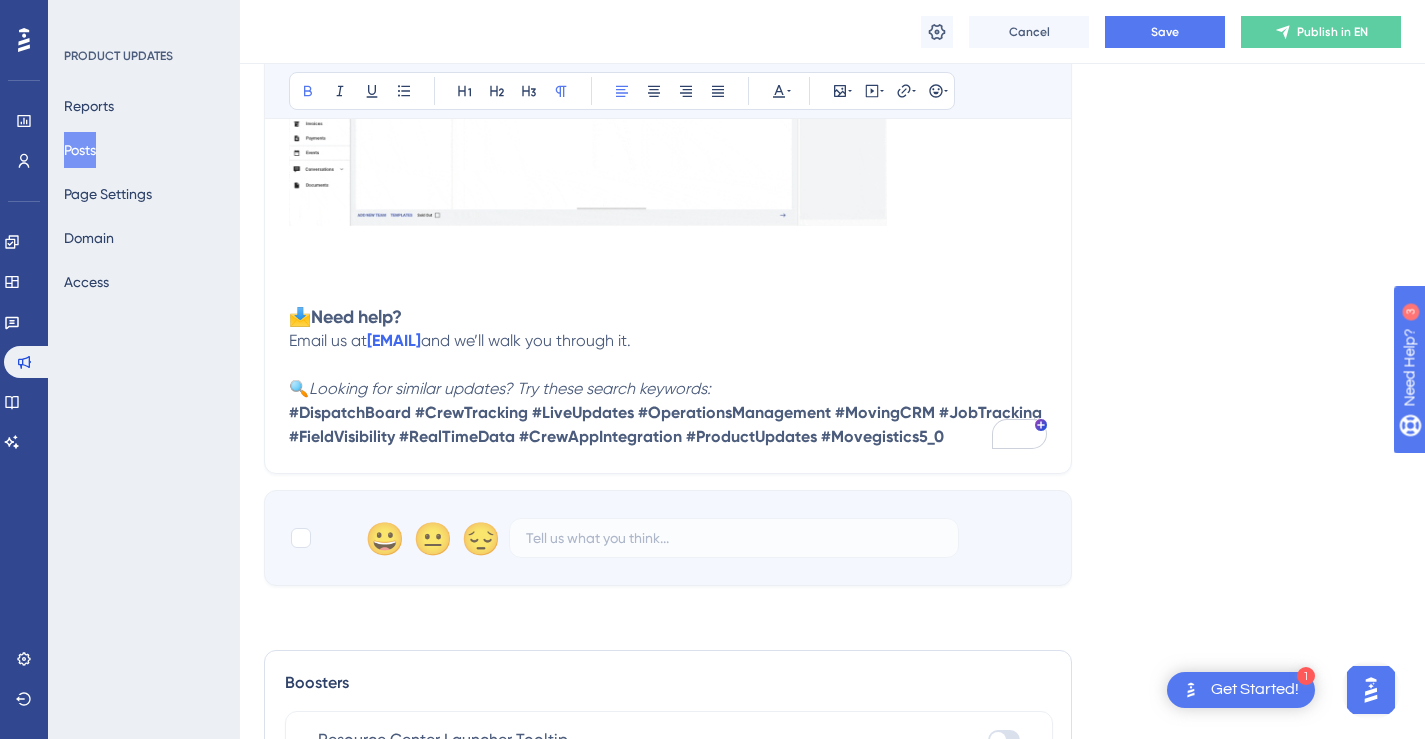 click on "📩  Need help?" at bounding box center [668, 305] 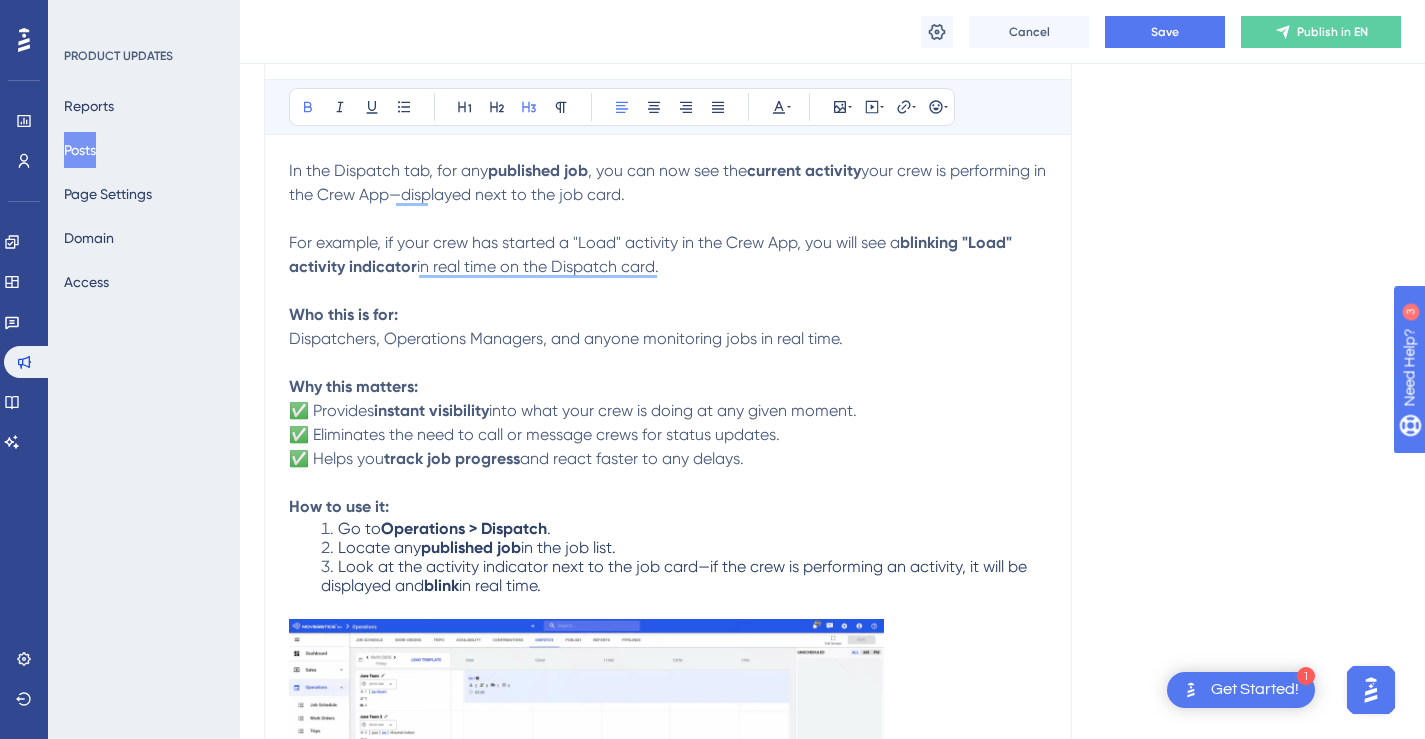 scroll, scrollTop: 344, scrollLeft: 0, axis: vertical 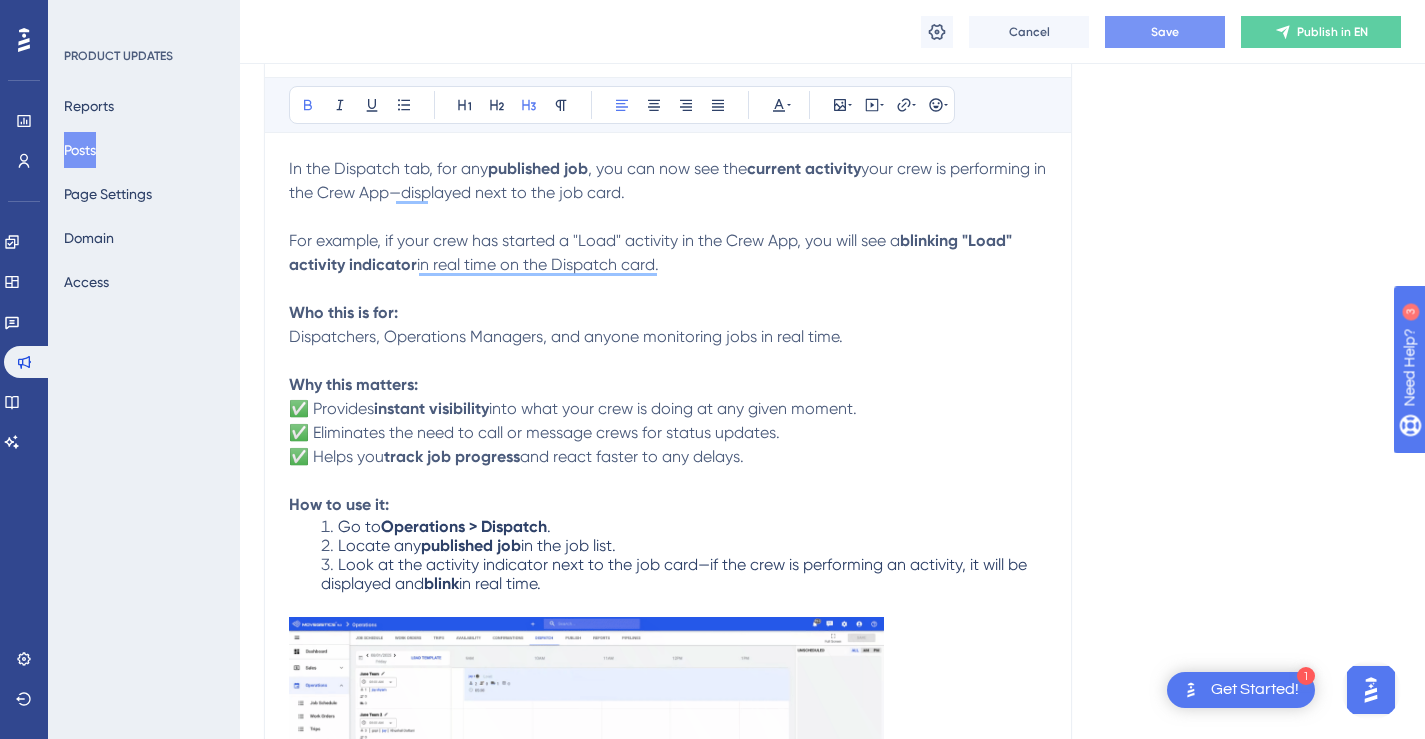 click on "Save" at bounding box center (1165, 32) 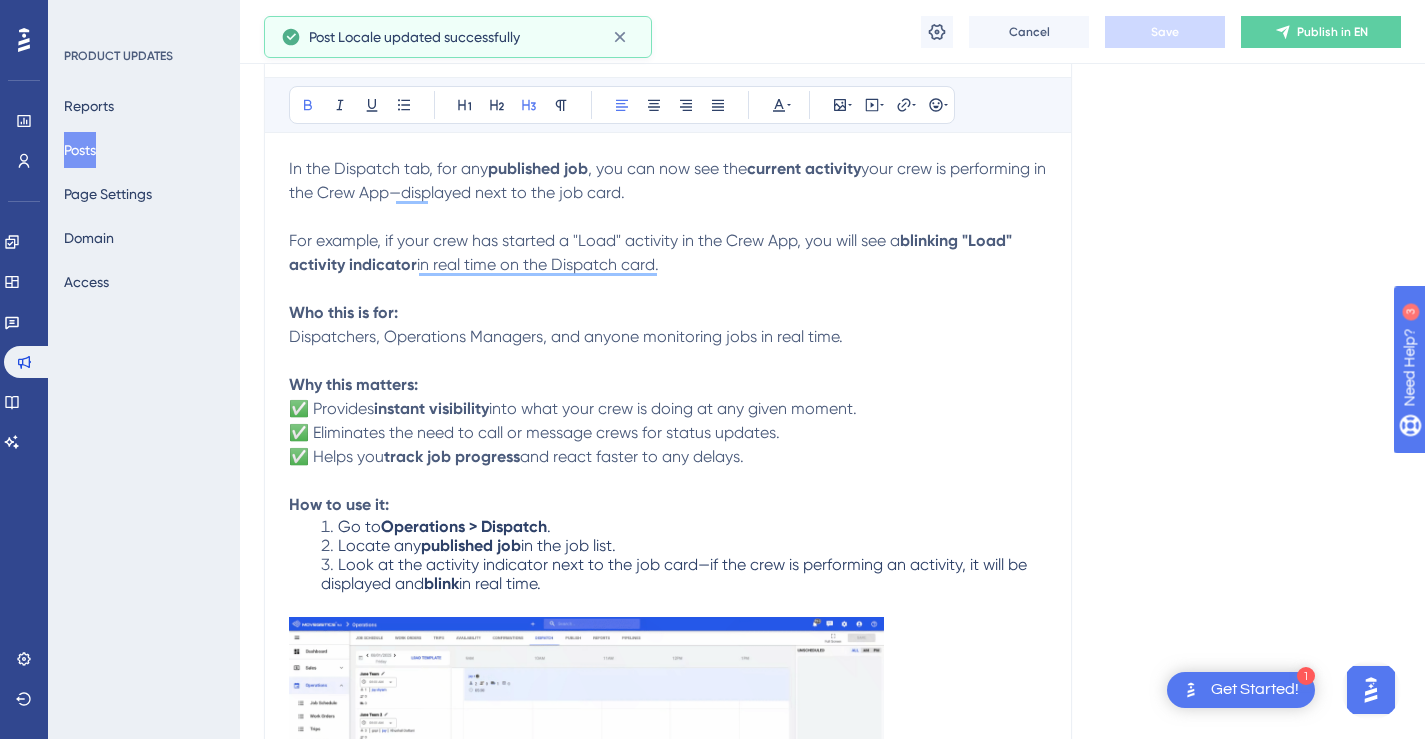 click on "Publish in EN" at bounding box center [1332, 32] 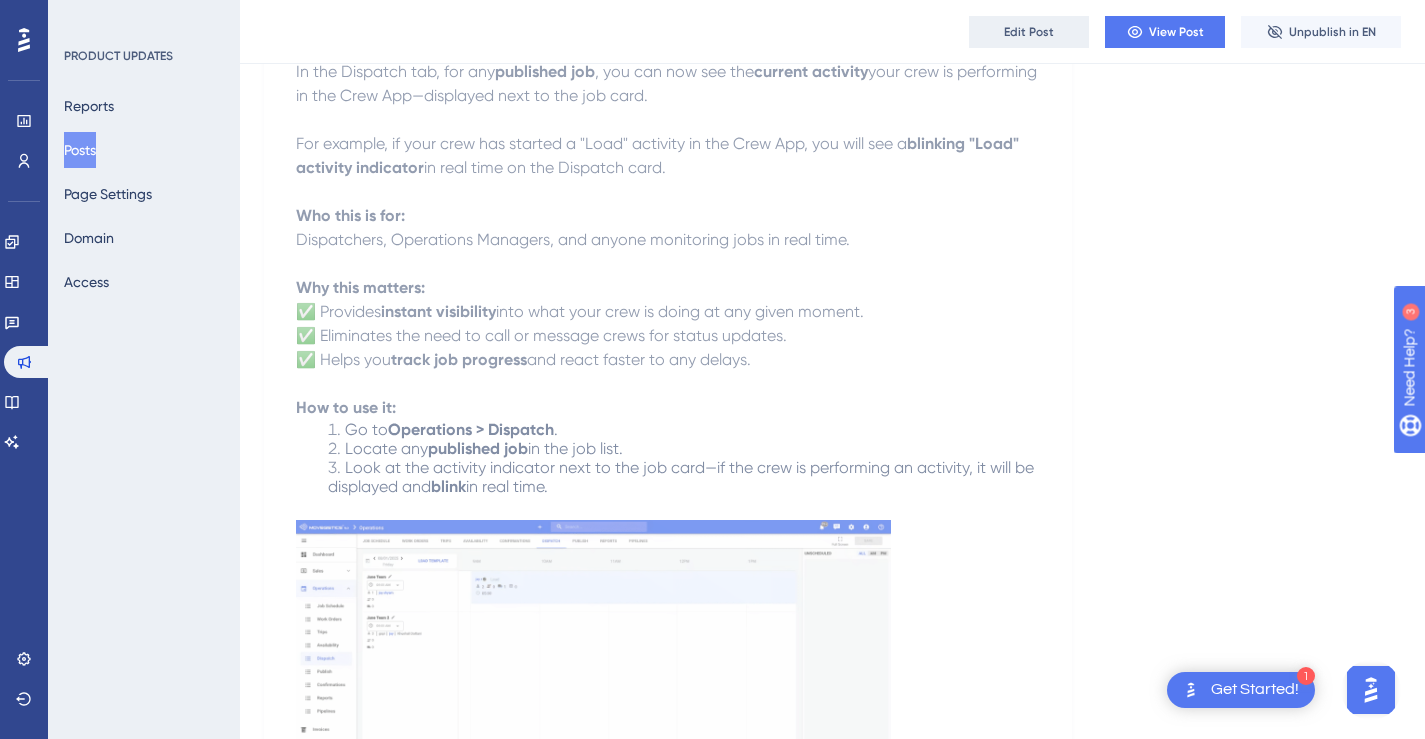click on "Edit Post" at bounding box center (1029, 32) 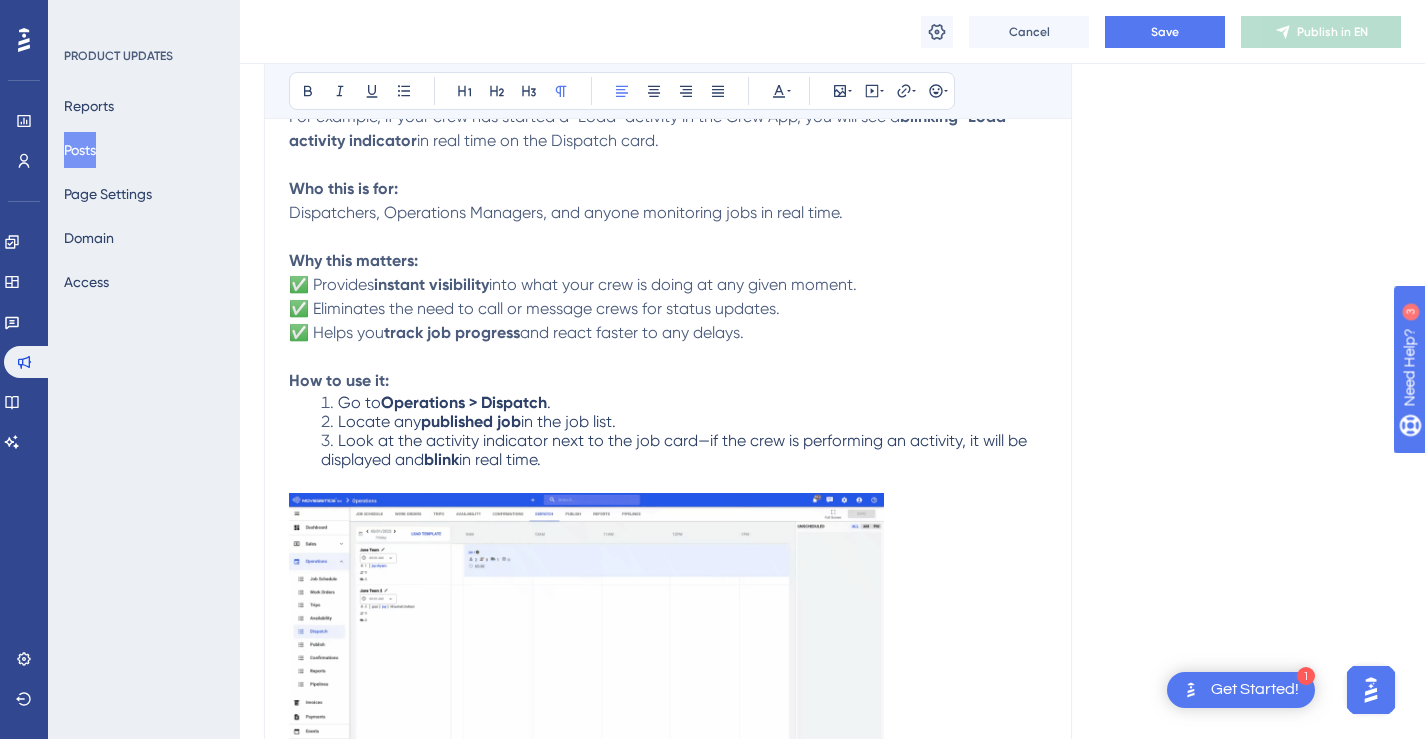 scroll, scrollTop: 527, scrollLeft: 0, axis: vertical 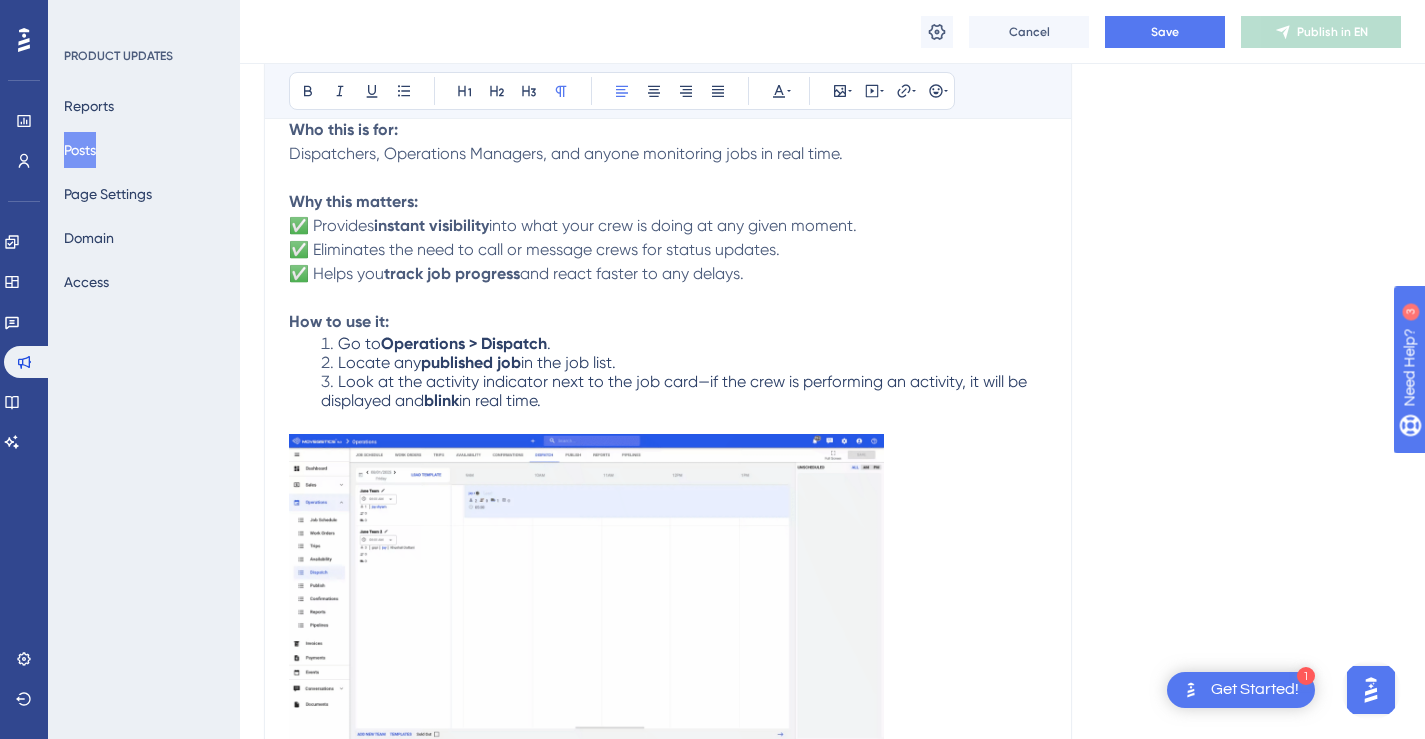 click at bounding box center (586, 589) 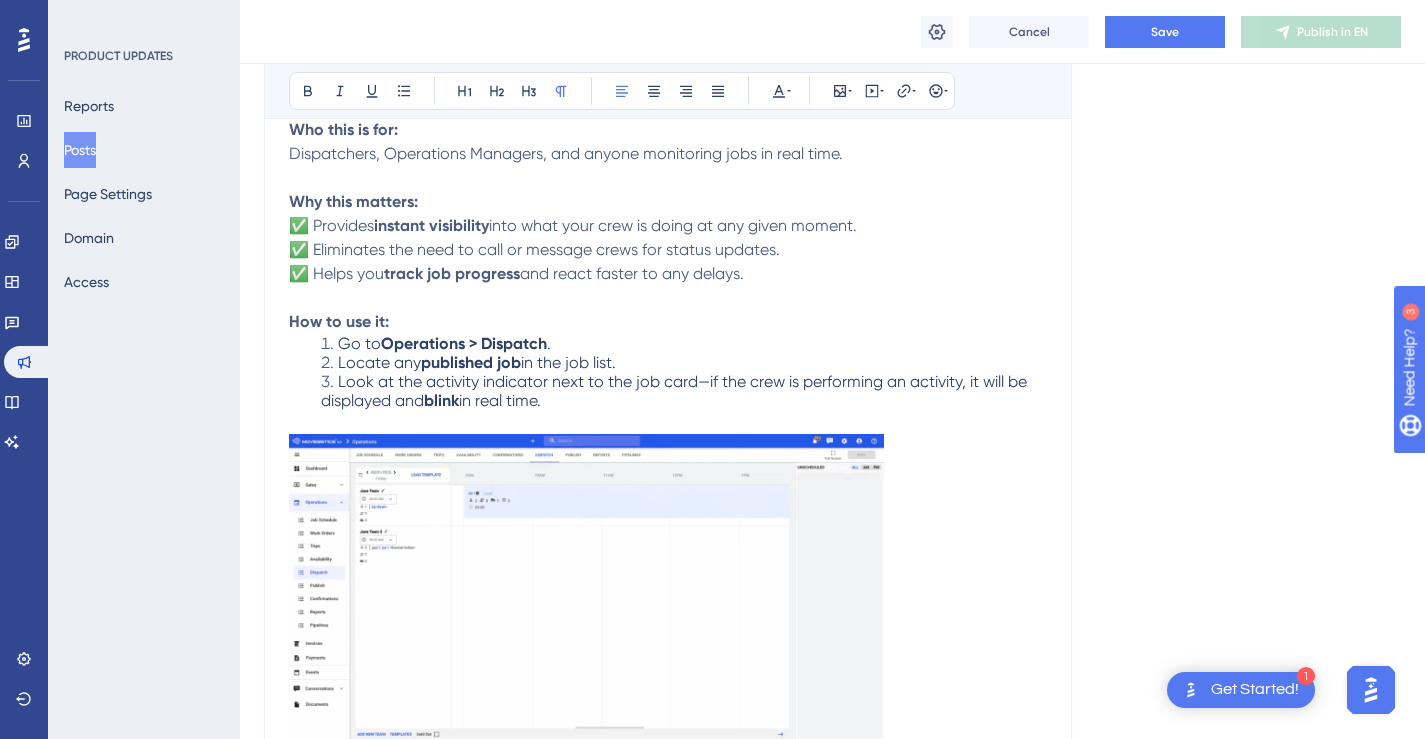 scroll, scrollTop: 794, scrollLeft: 0, axis: vertical 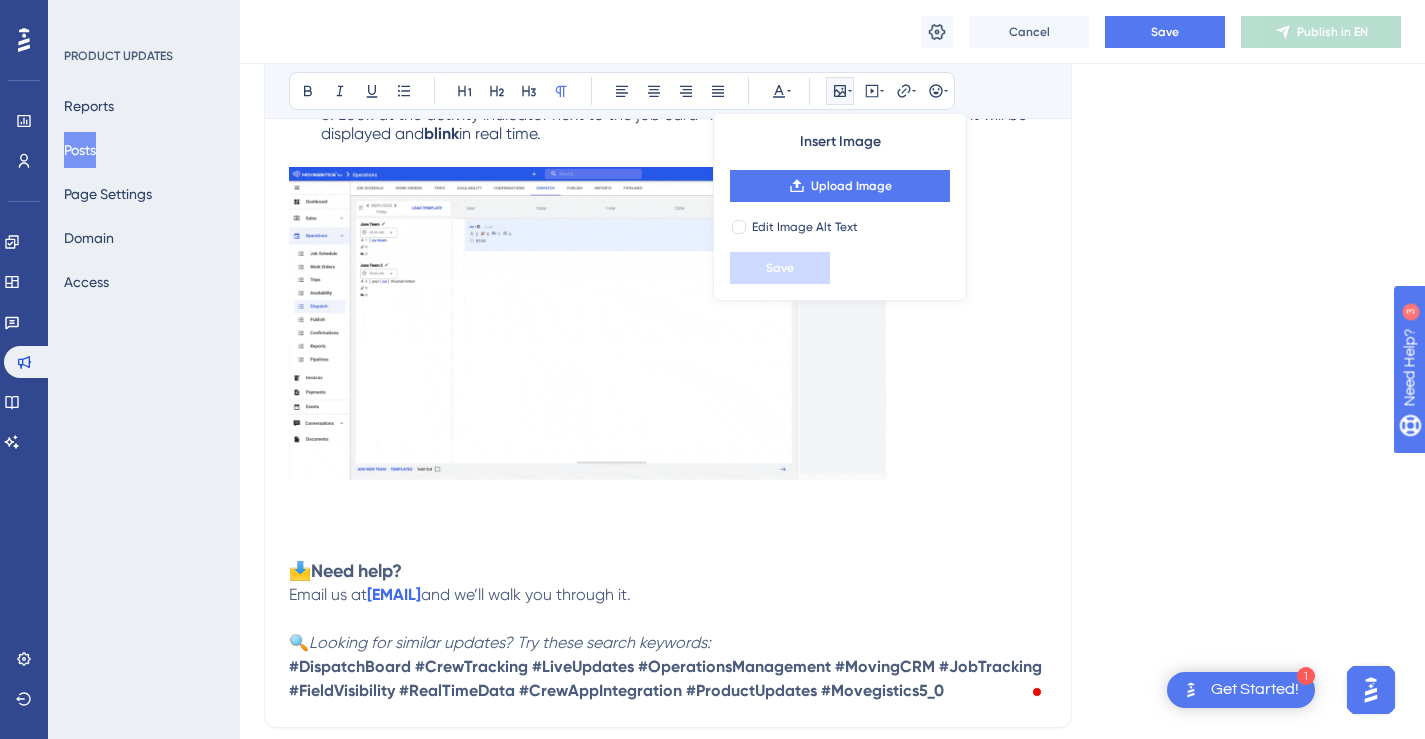 click at bounding box center [588, 323] 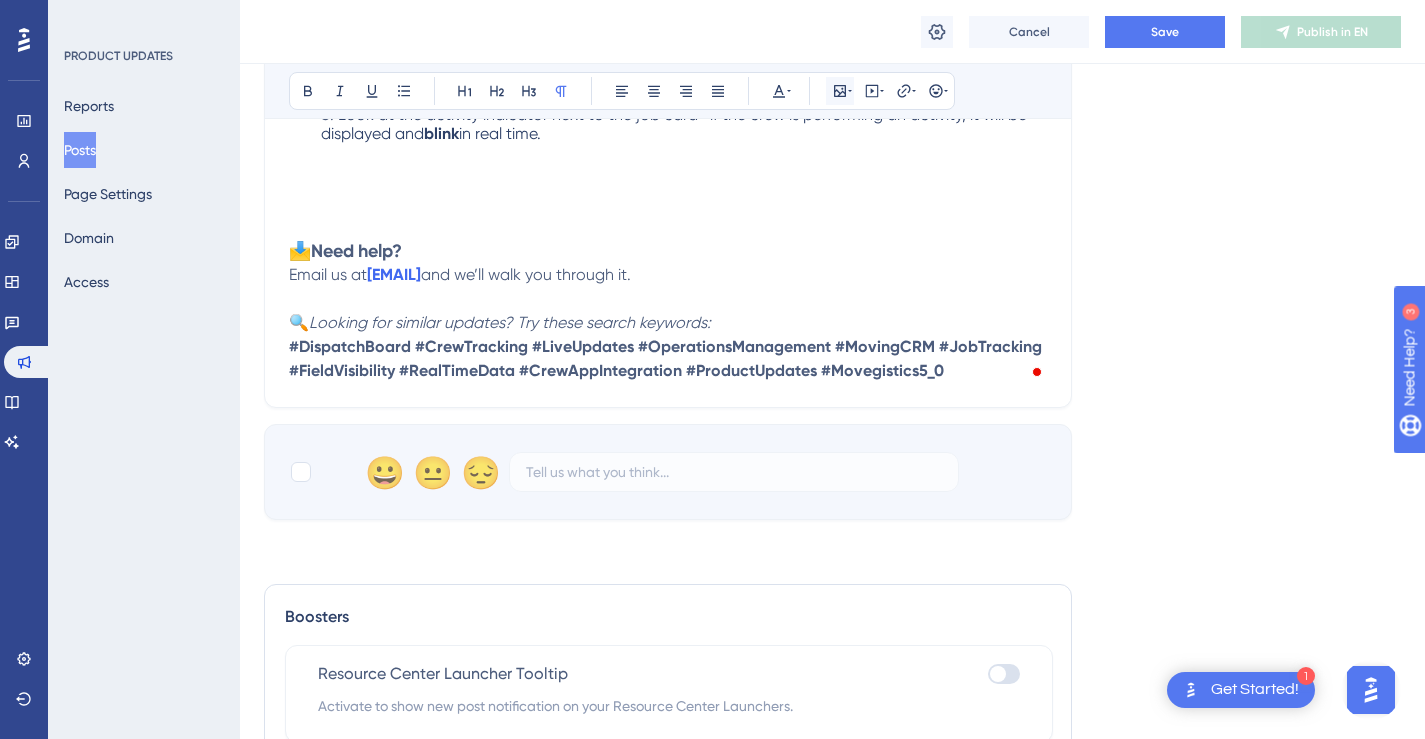 scroll, scrollTop: 790, scrollLeft: 0, axis: vertical 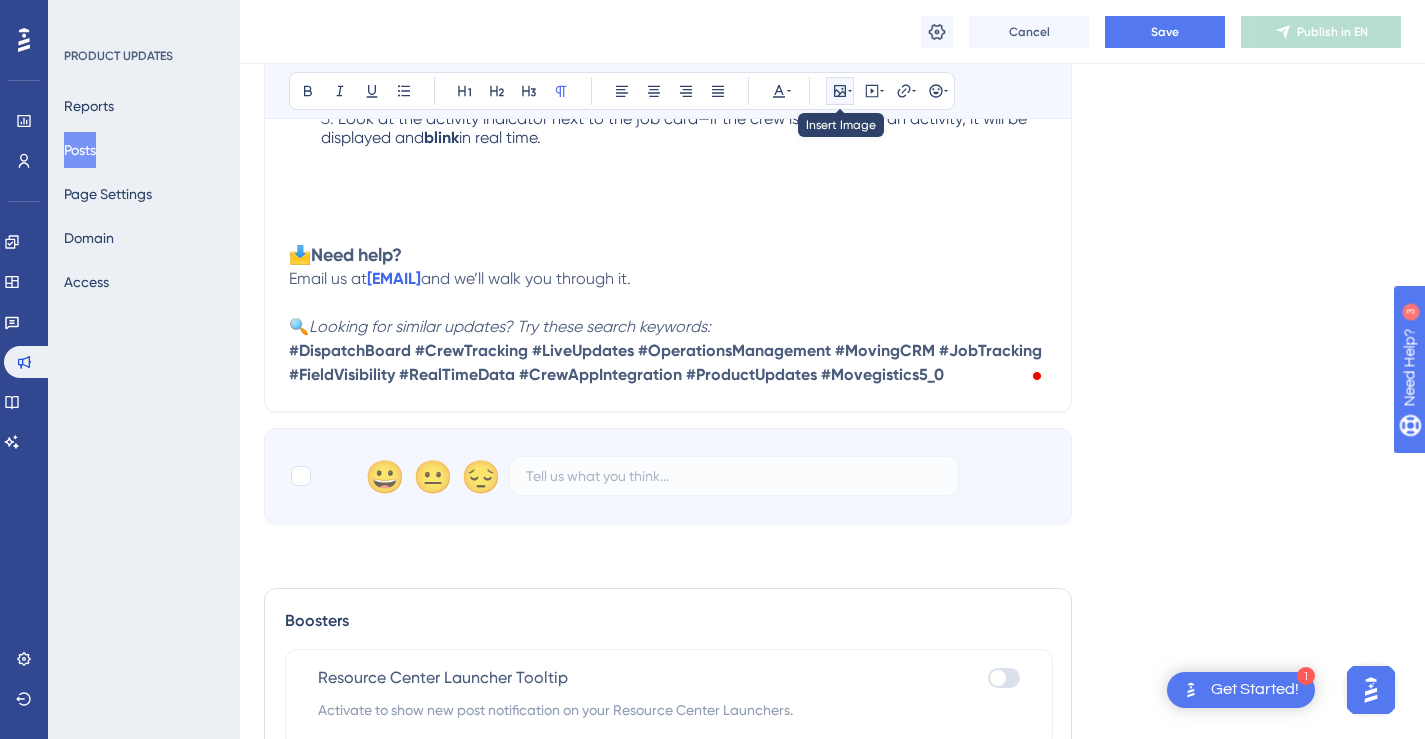 click 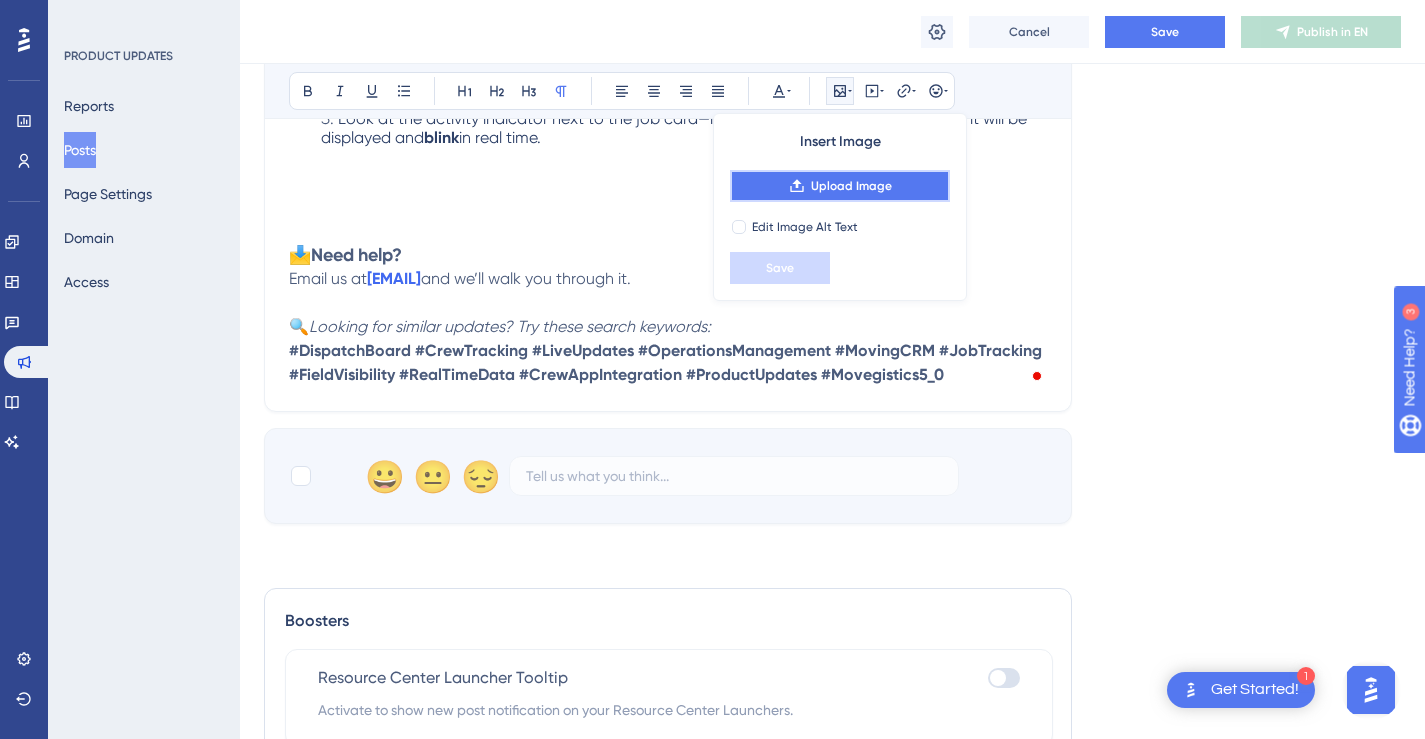 click on "Upload Image" at bounding box center [851, 186] 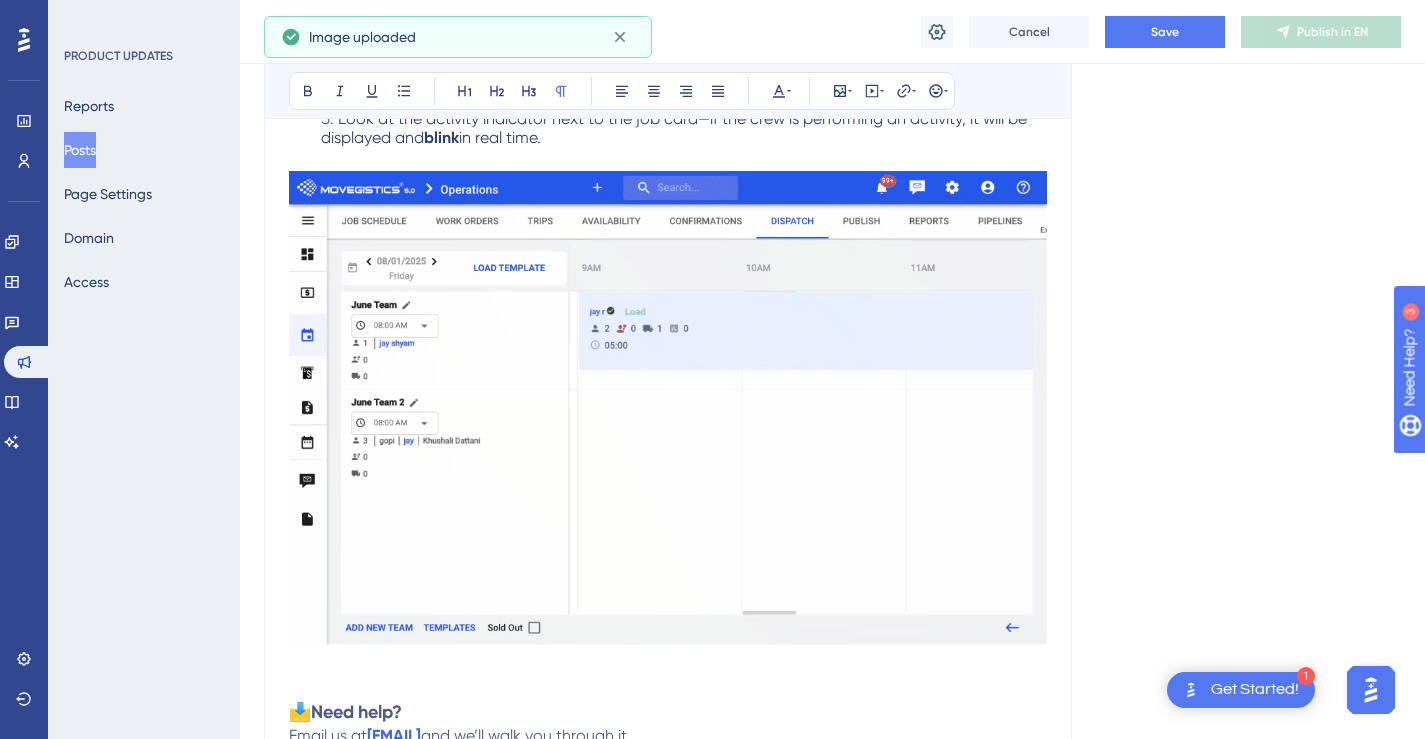 click at bounding box center [668, 408] 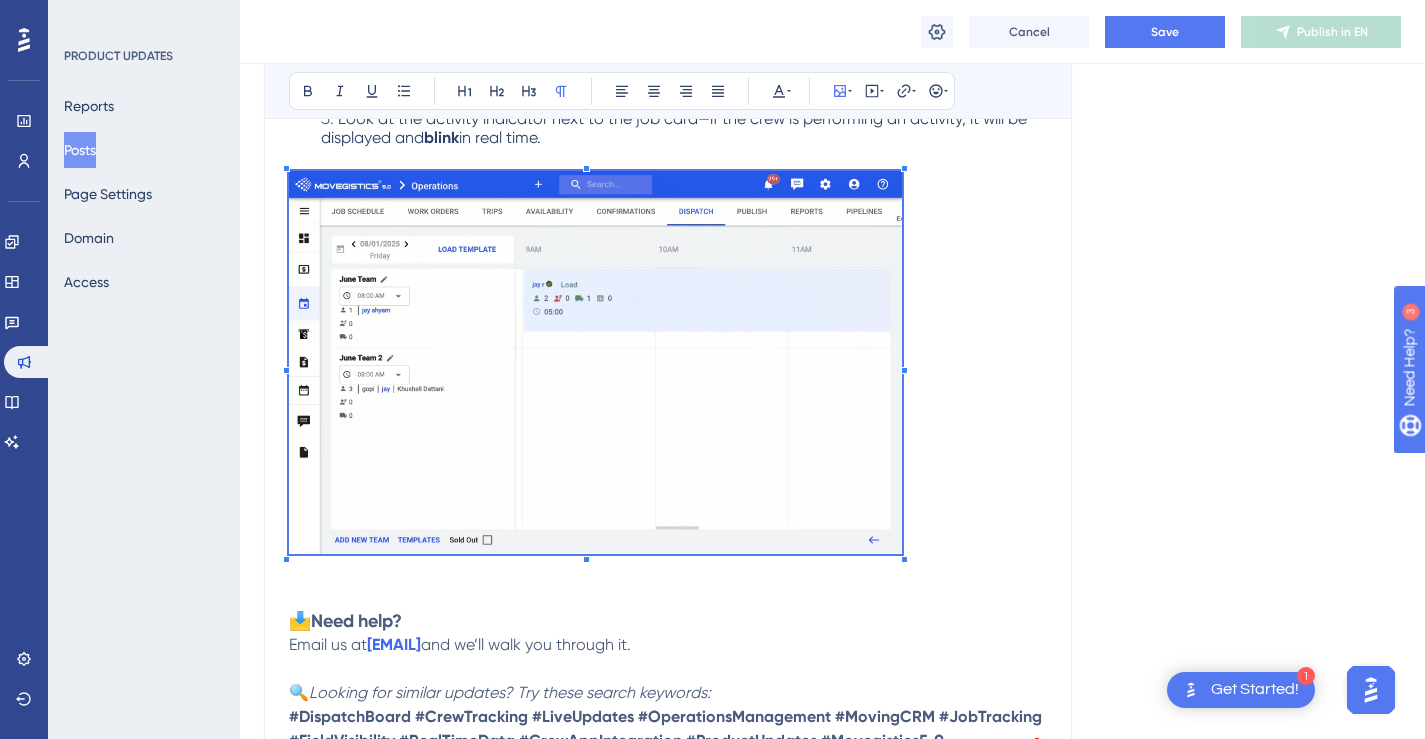 click at bounding box center (595, 366) 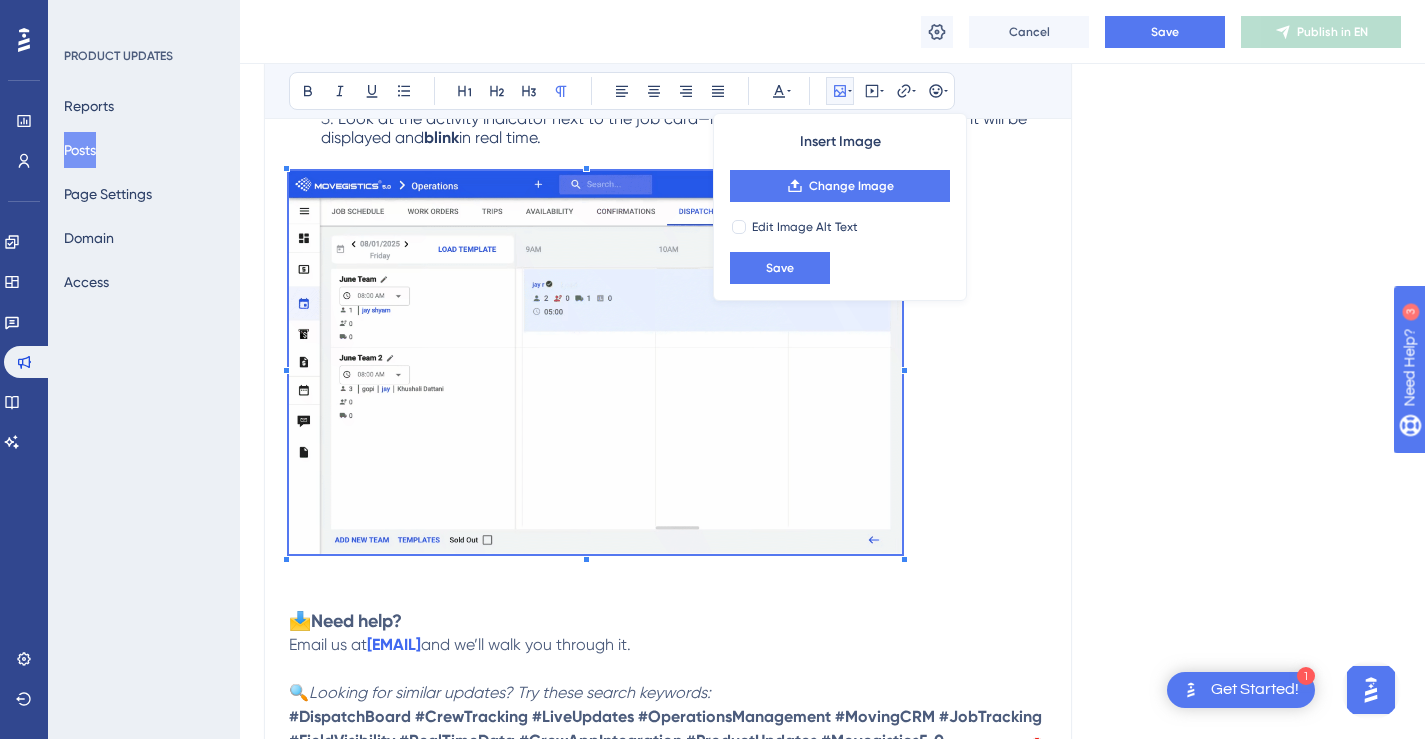 click at bounding box center [668, 378] 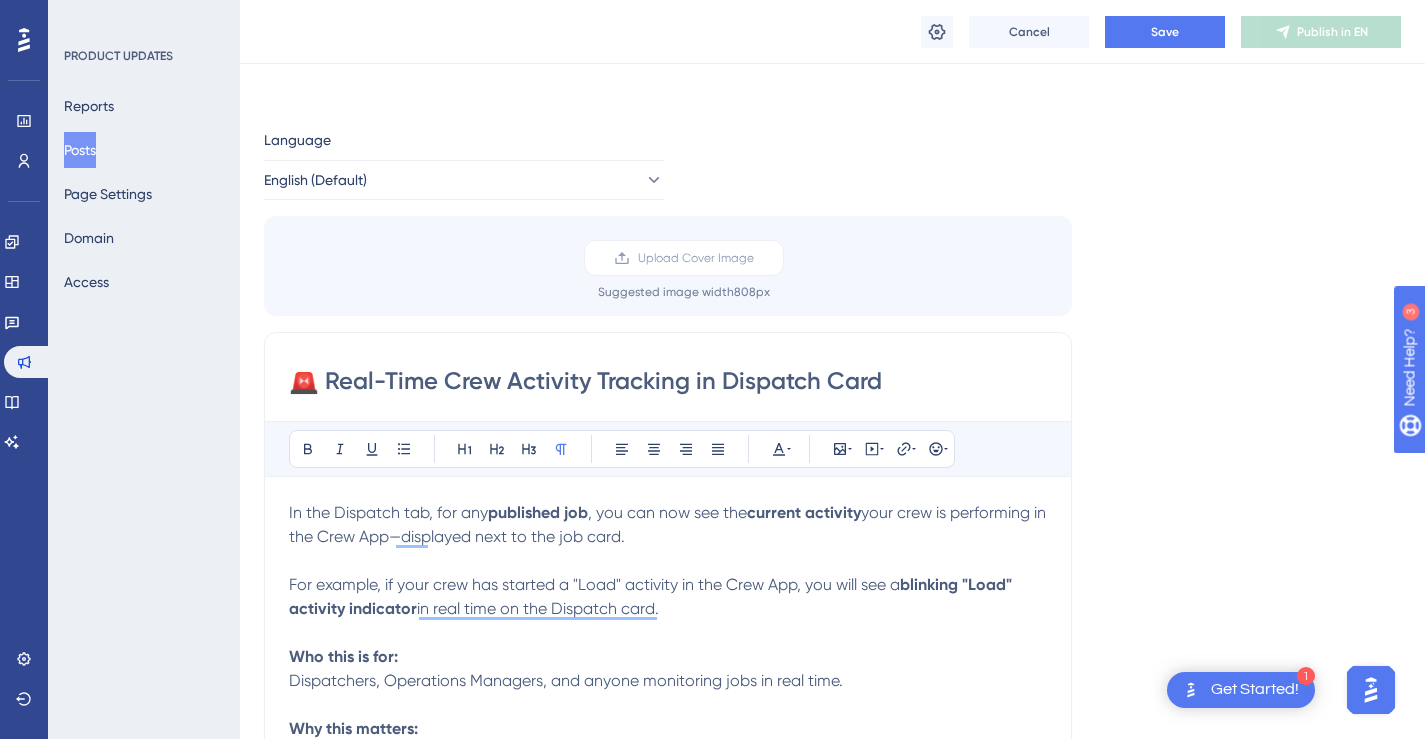 scroll, scrollTop: 379, scrollLeft: 0, axis: vertical 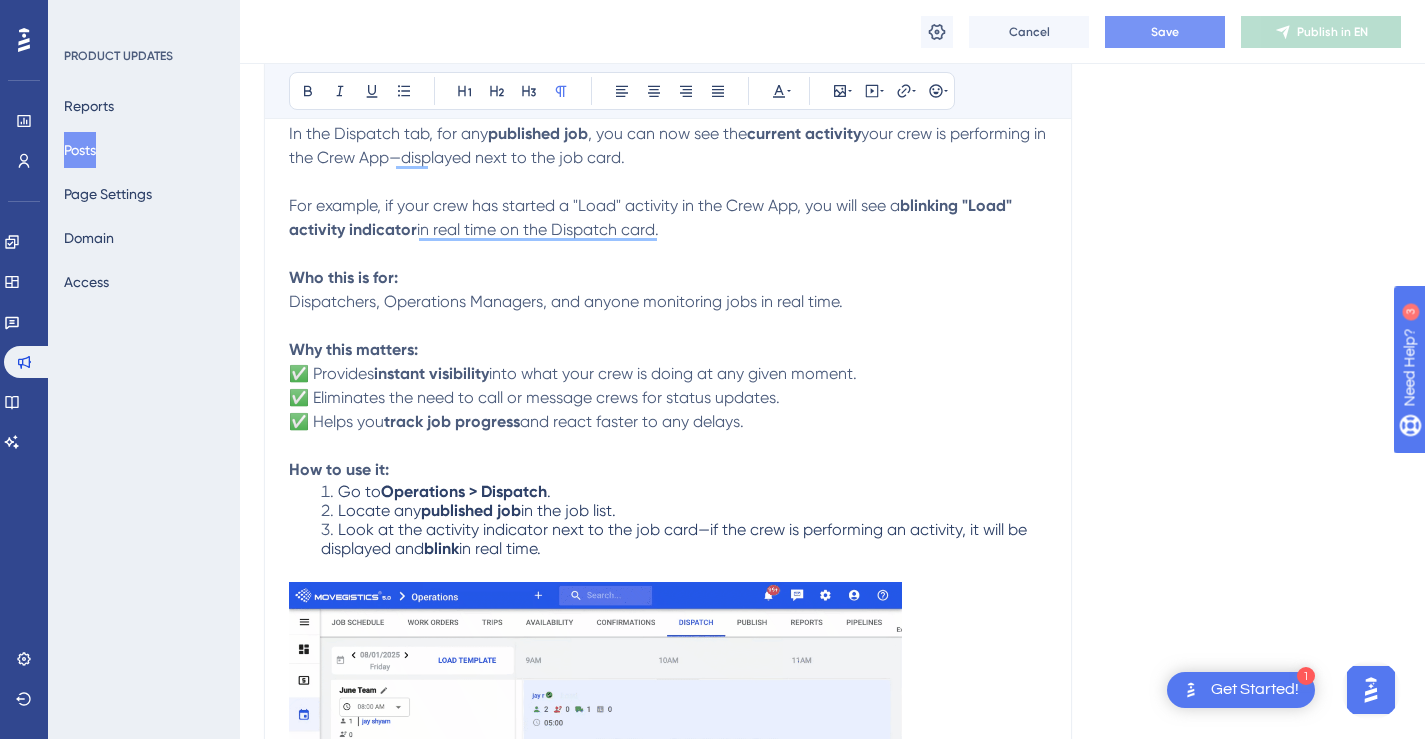 click on "Save" at bounding box center [1165, 32] 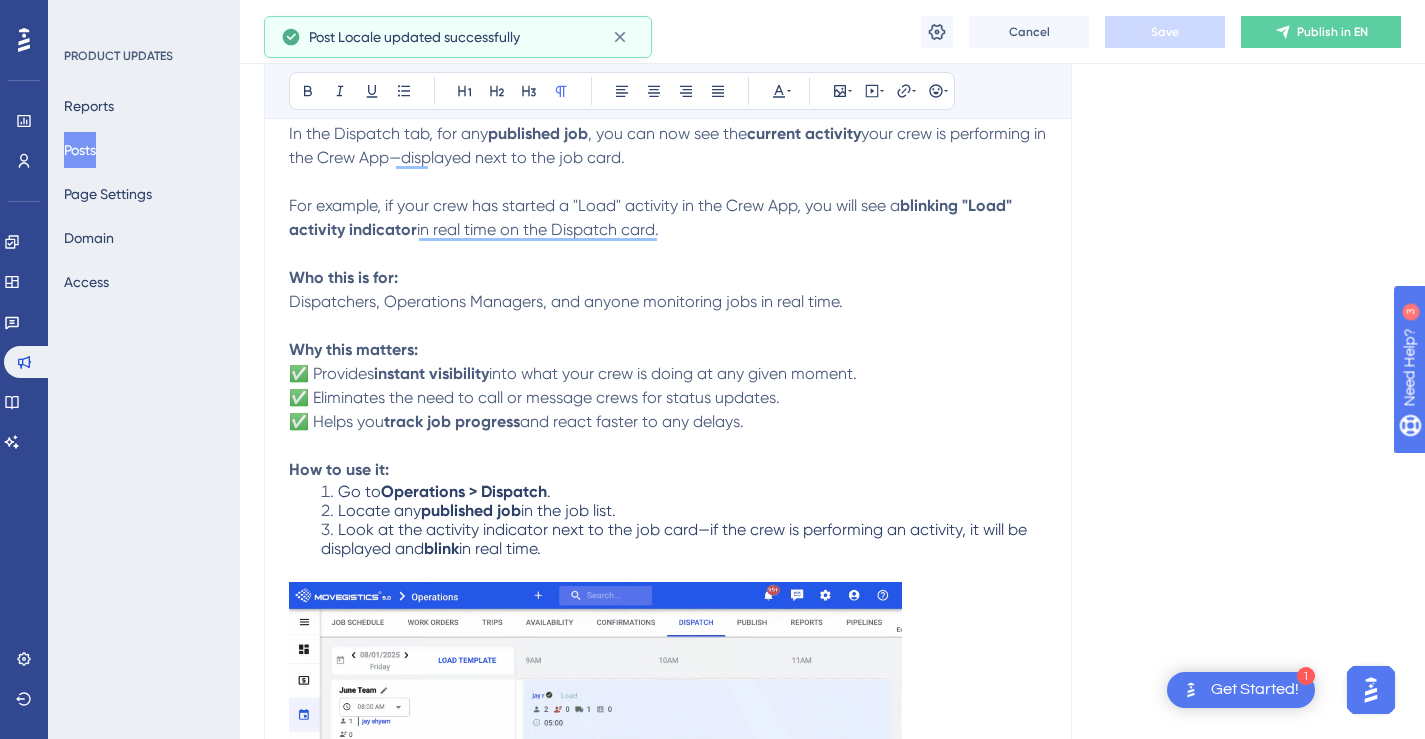 click on "Publish in EN" at bounding box center (1332, 32) 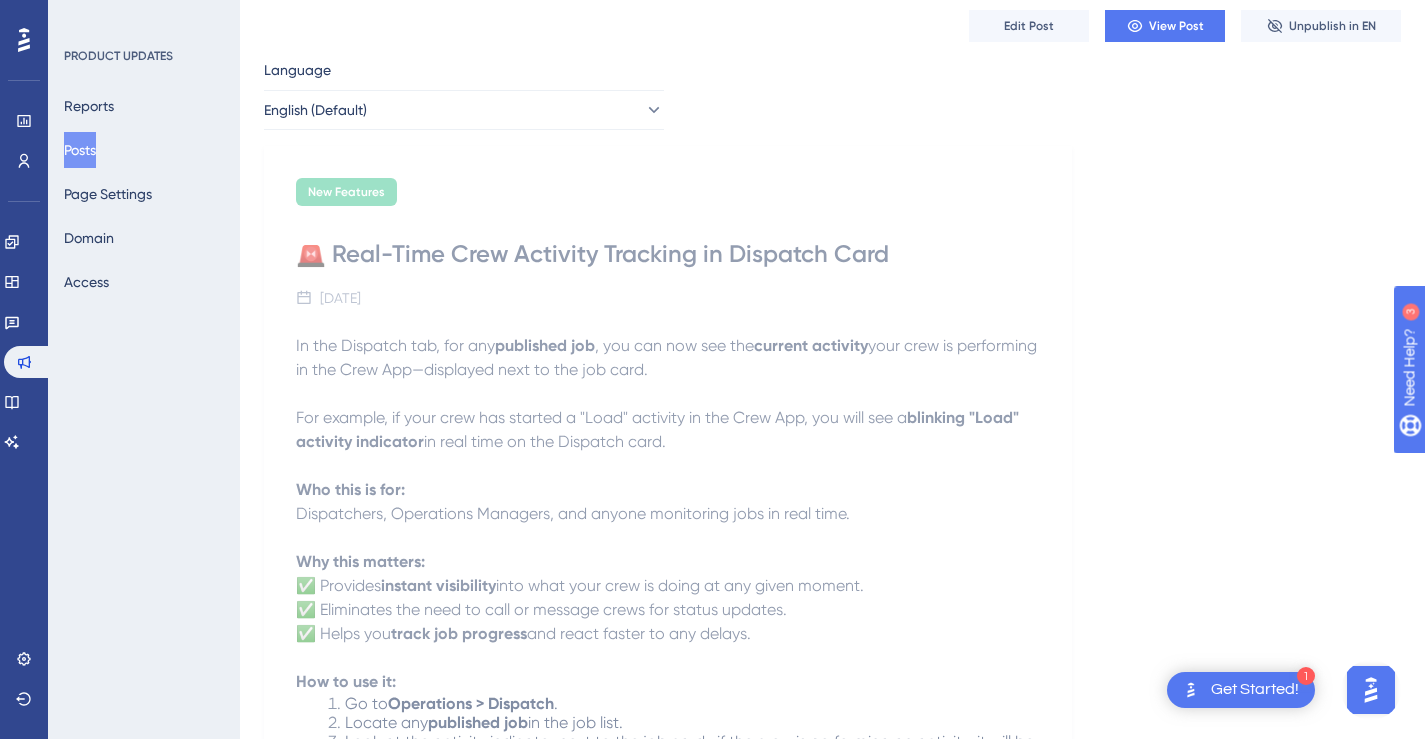 scroll, scrollTop: 0, scrollLeft: 0, axis: both 